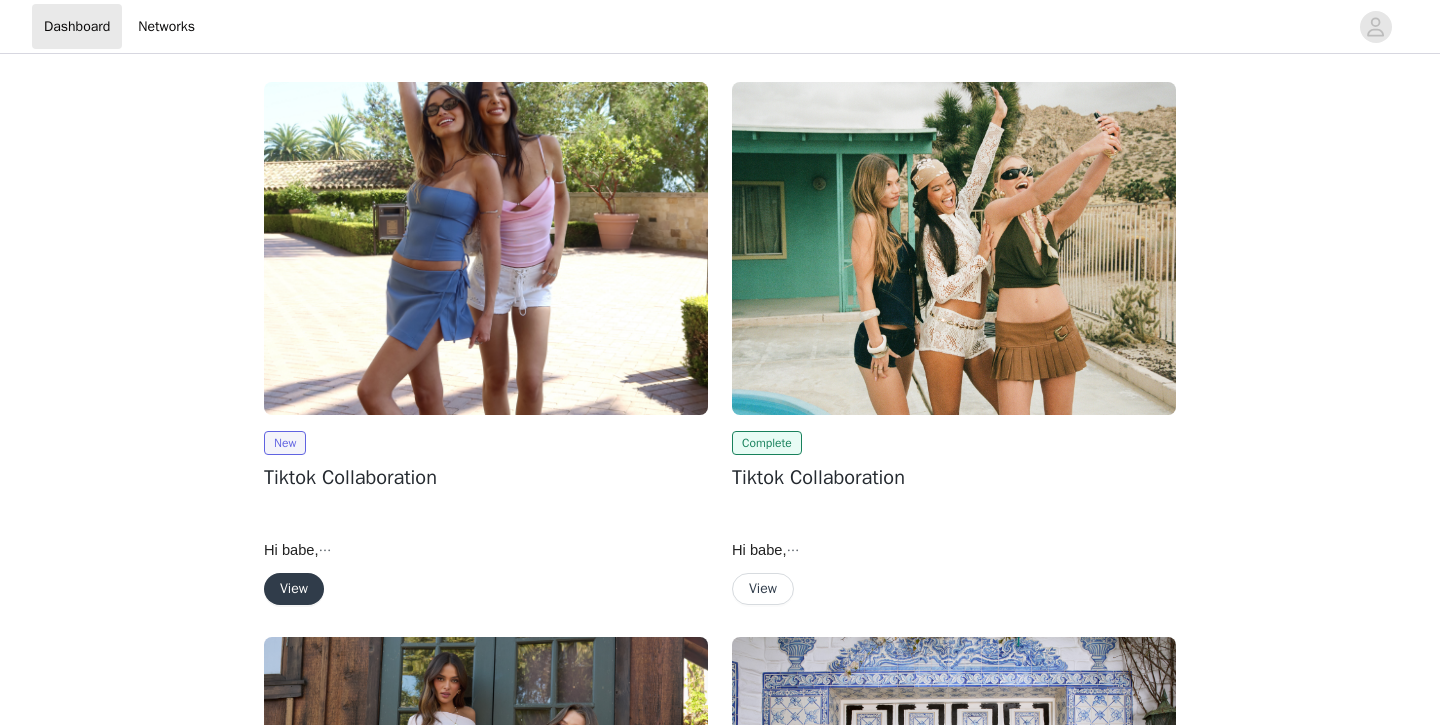 scroll, scrollTop: 0, scrollLeft: 0, axis: both 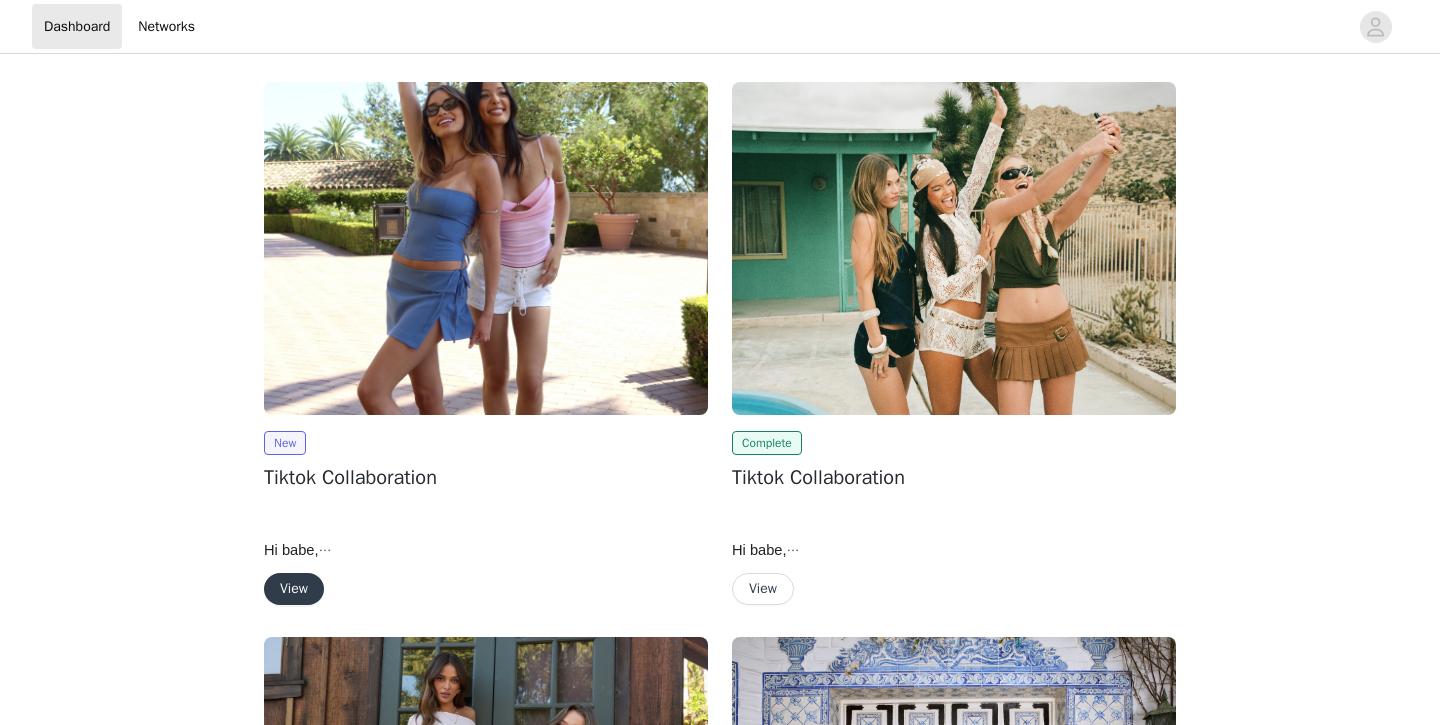 click on "View" at bounding box center (294, 589) 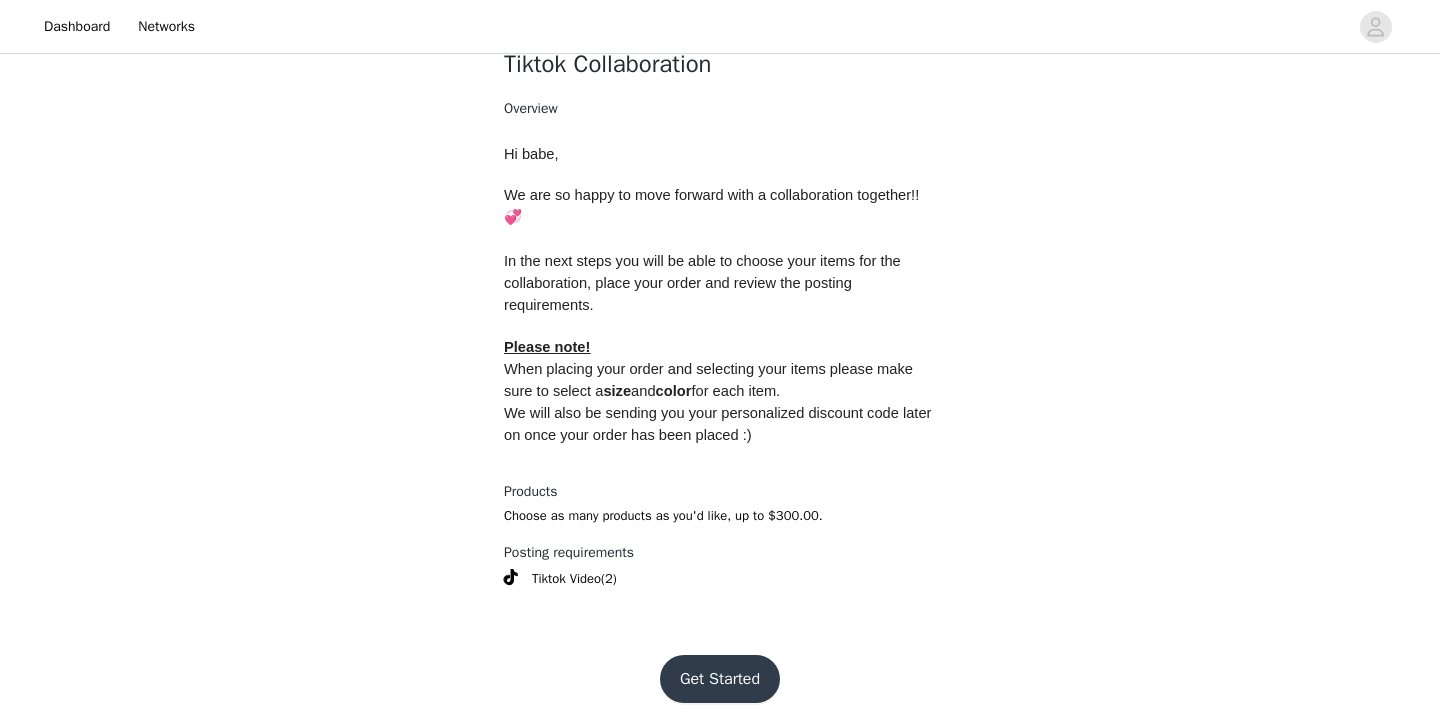 scroll, scrollTop: 688, scrollLeft: 0, axis: vertical 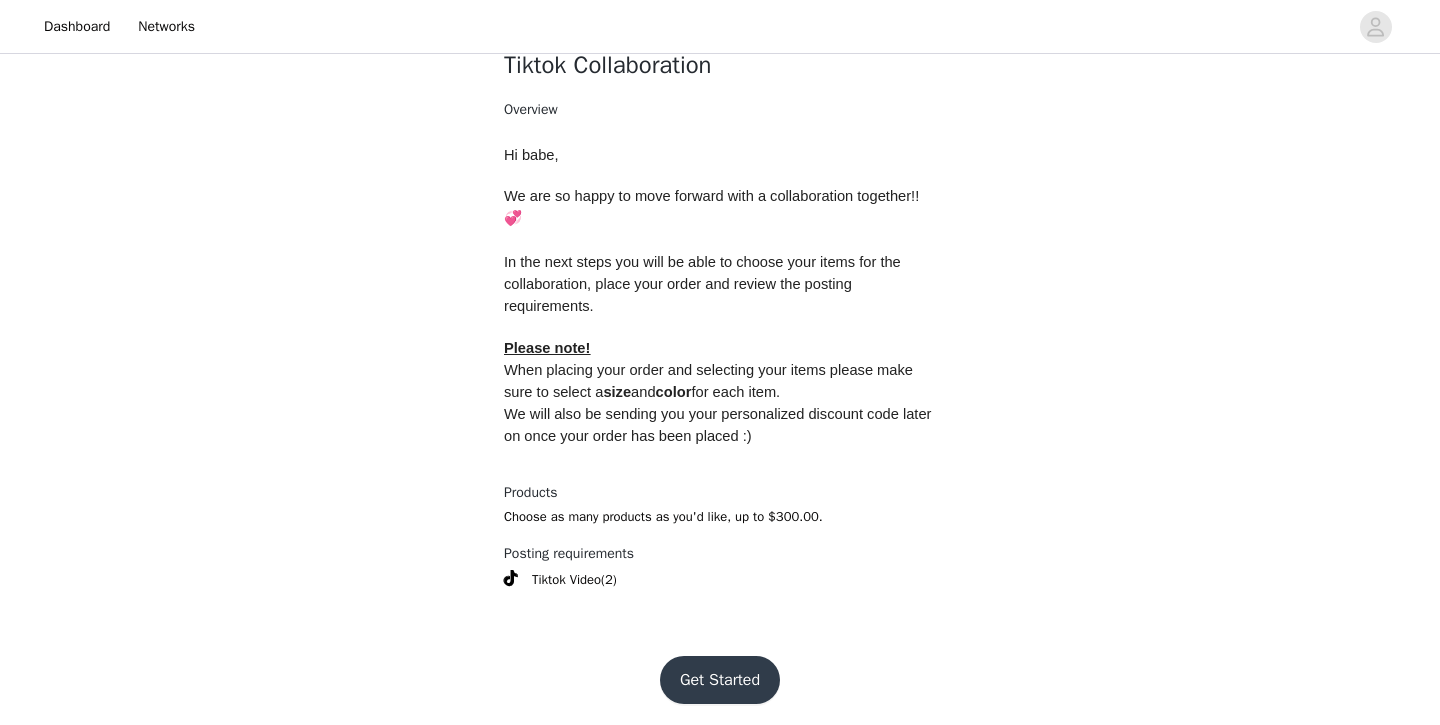 click on "Get Started" at bounding box center (720, 680) 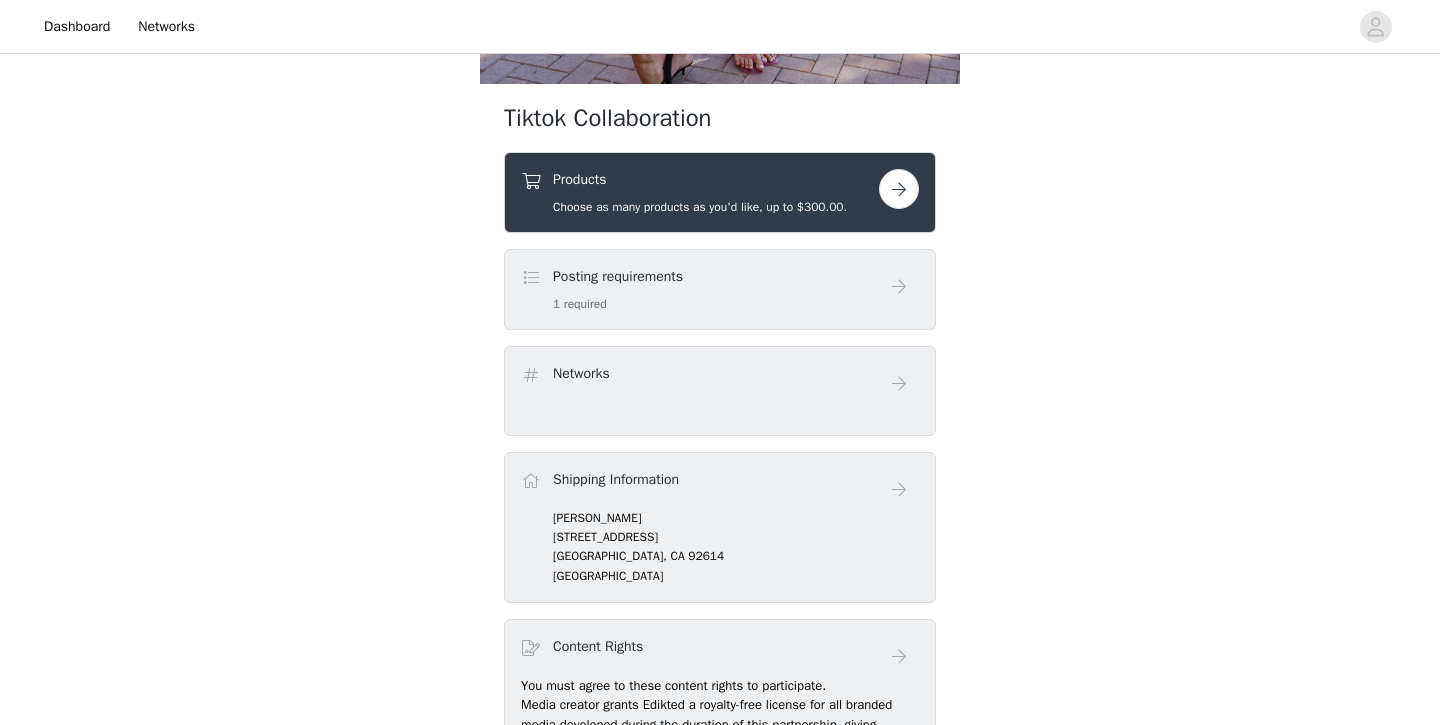 scroll, scrollTop: 580, scrollLeft: 0, axis: vertical 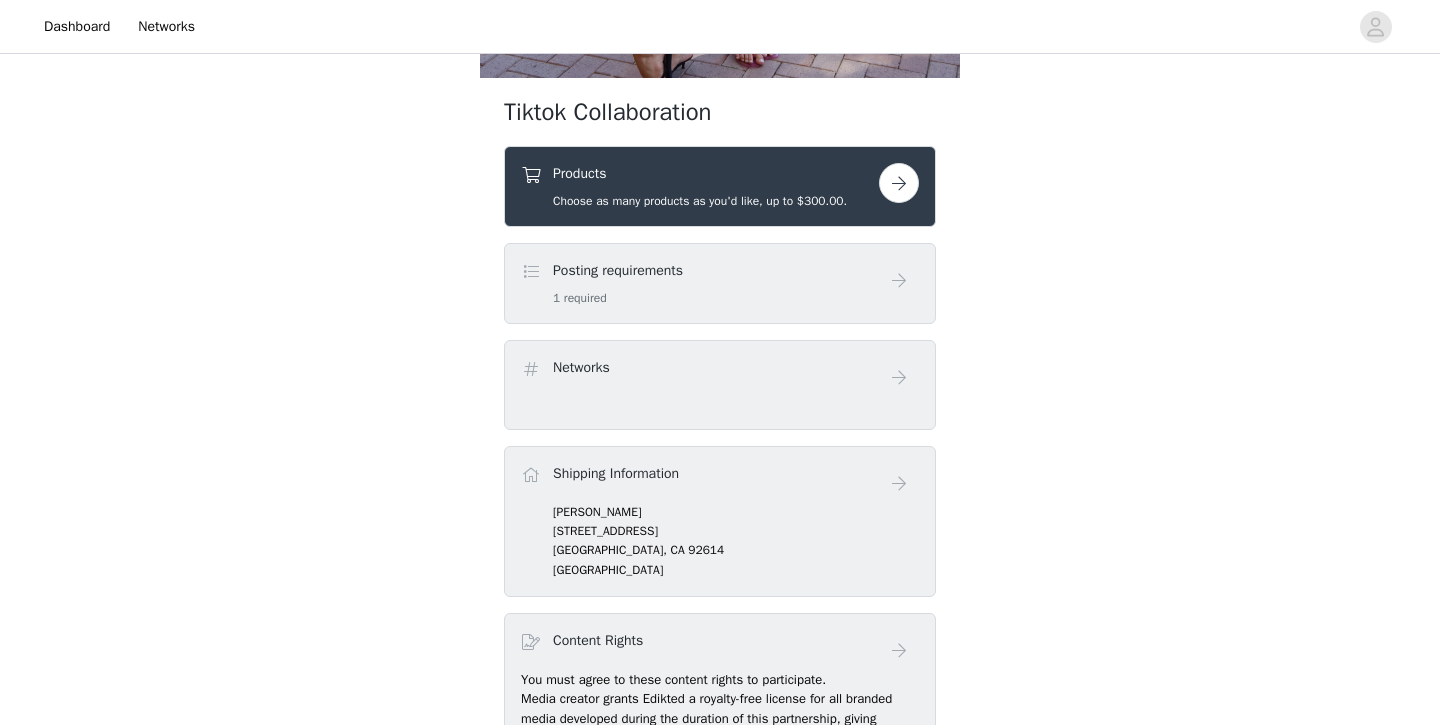 click at bounding box center [899, 183] 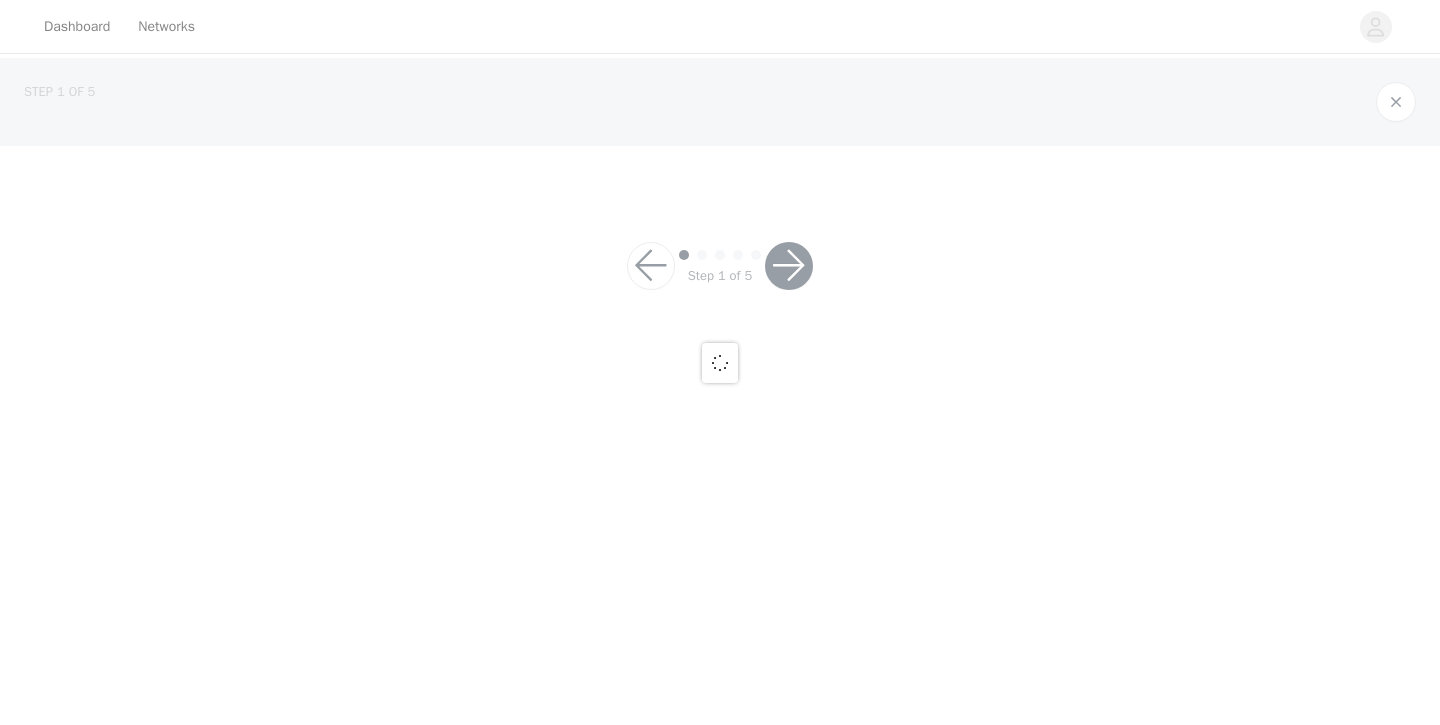 scroll, scrollTop: 0, scrollLeft: 0, axis: both 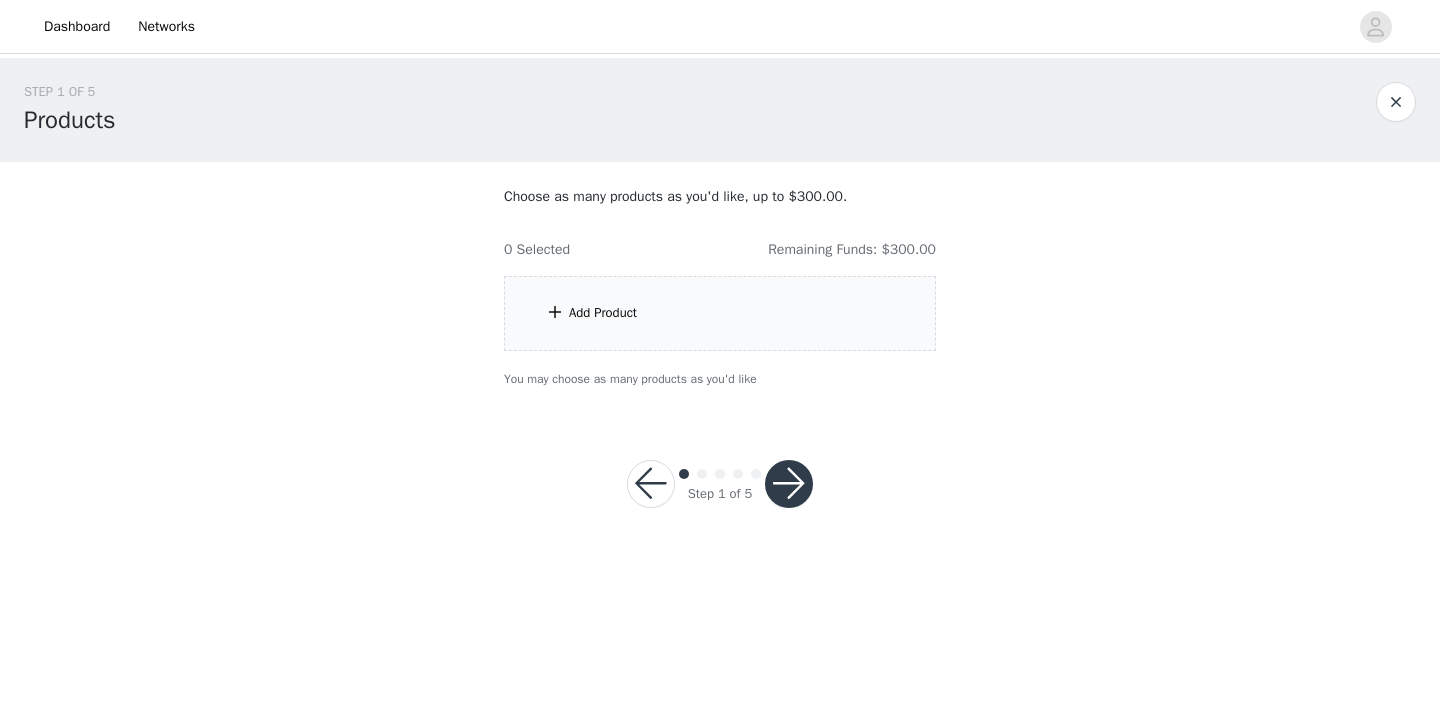 click on "Add Product" at bounding box center (720, 313) 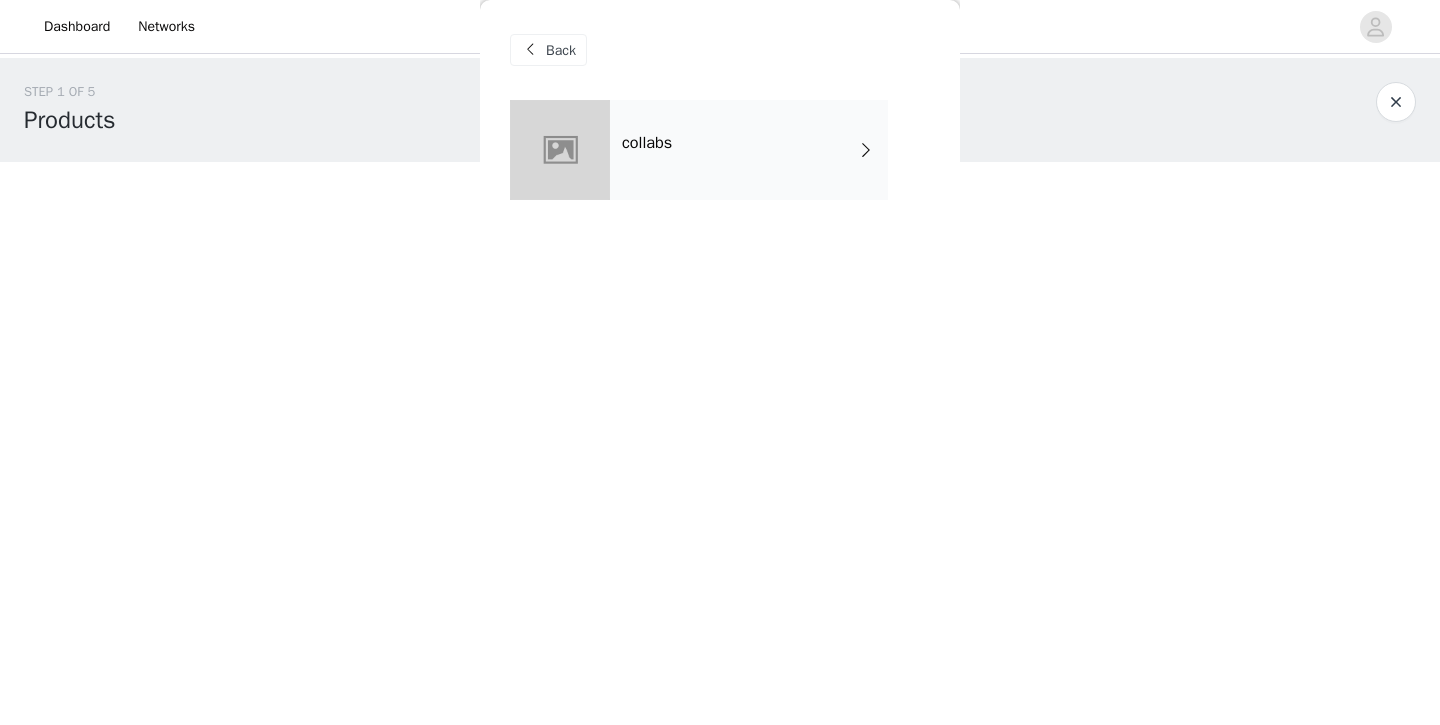 click on "collabs" at bounding box center (749, 150) 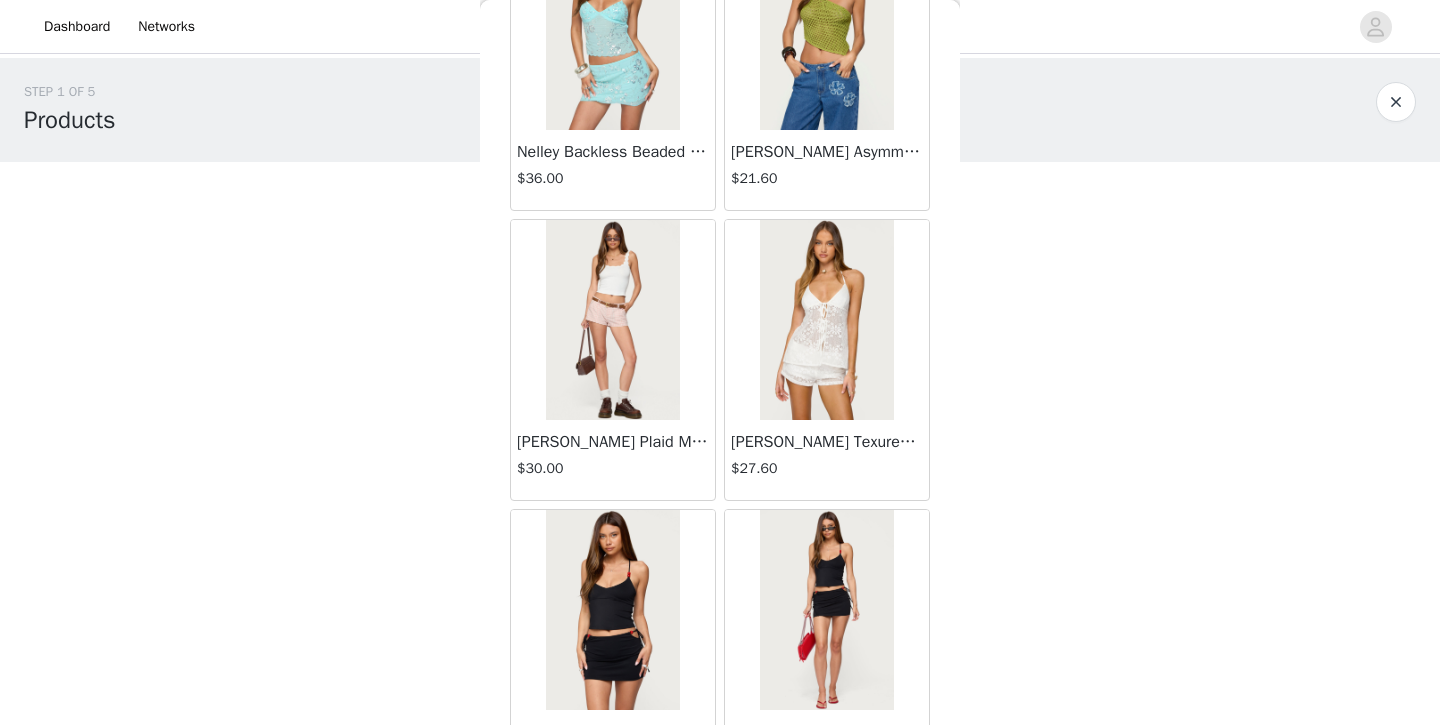 scroll, scrollTop: 463, scrollLeft: 0, axis: vertical 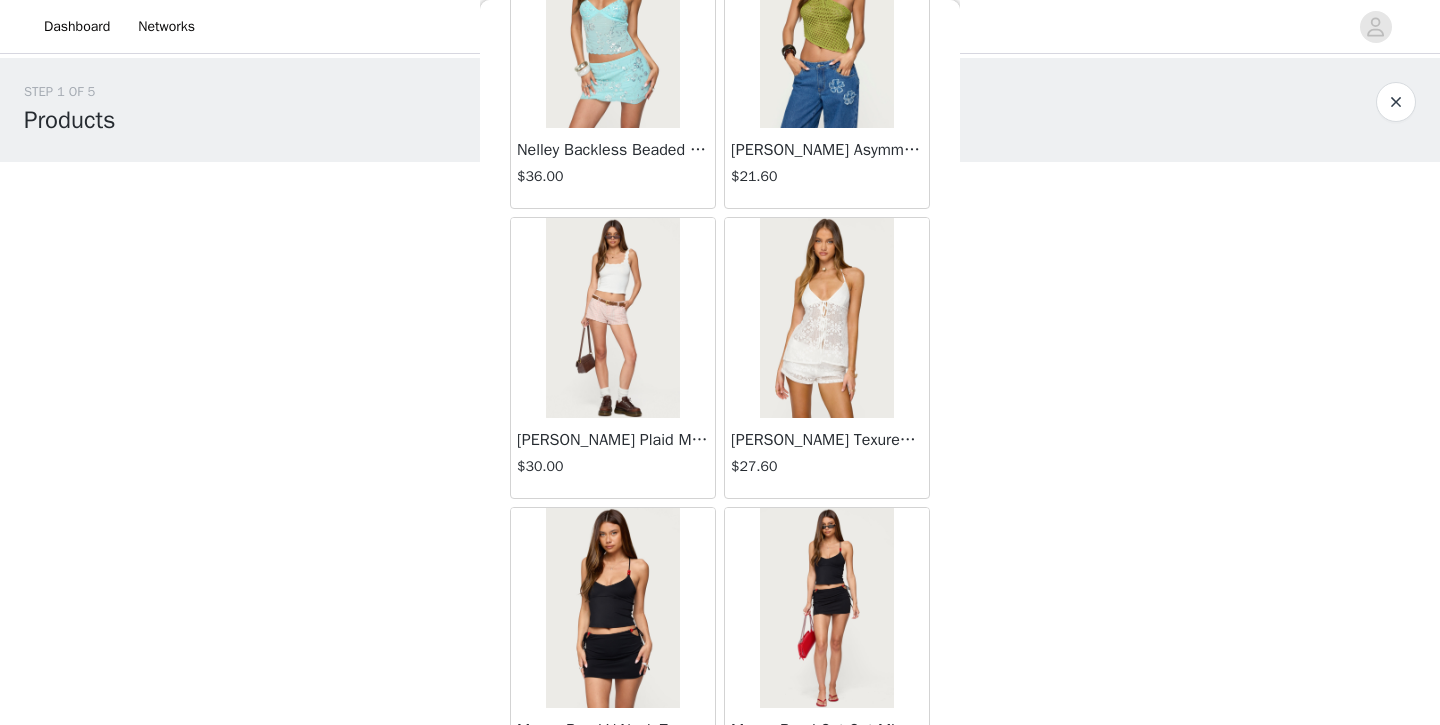 click on "[PERSON_NAME] Plaid Micro Shorts   $30.00" at bounding box center (613, 458) 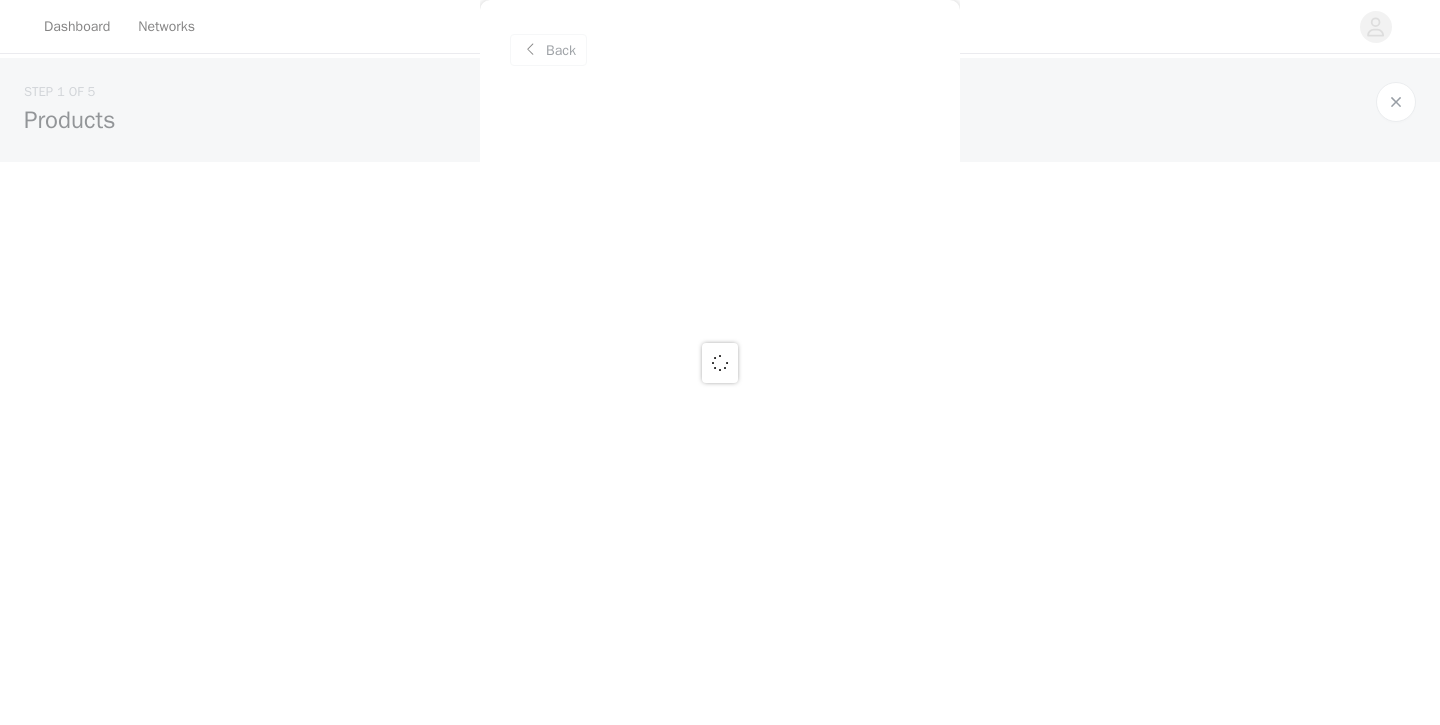 scroll, scrollTop: 0, scrollLeft: 0, axis: both 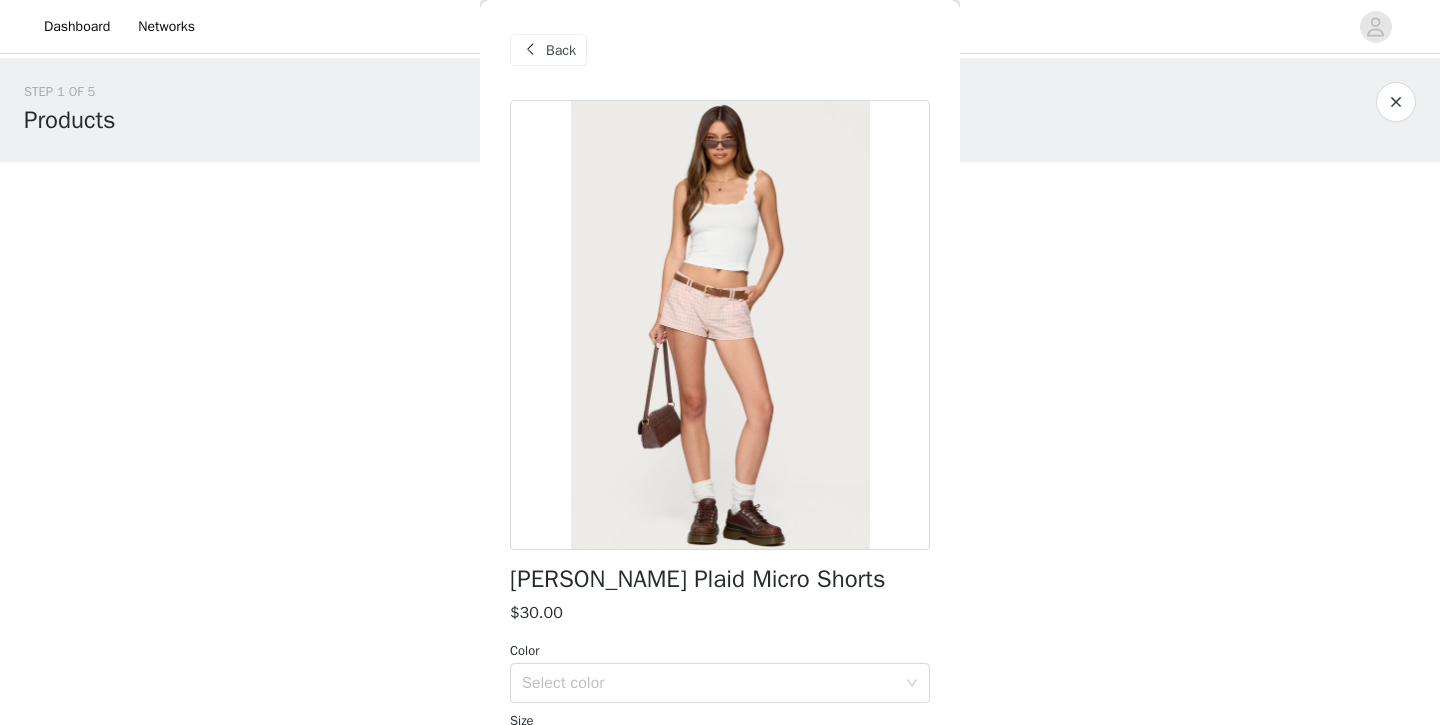 click on "Back" at bounding box center [561, 50] 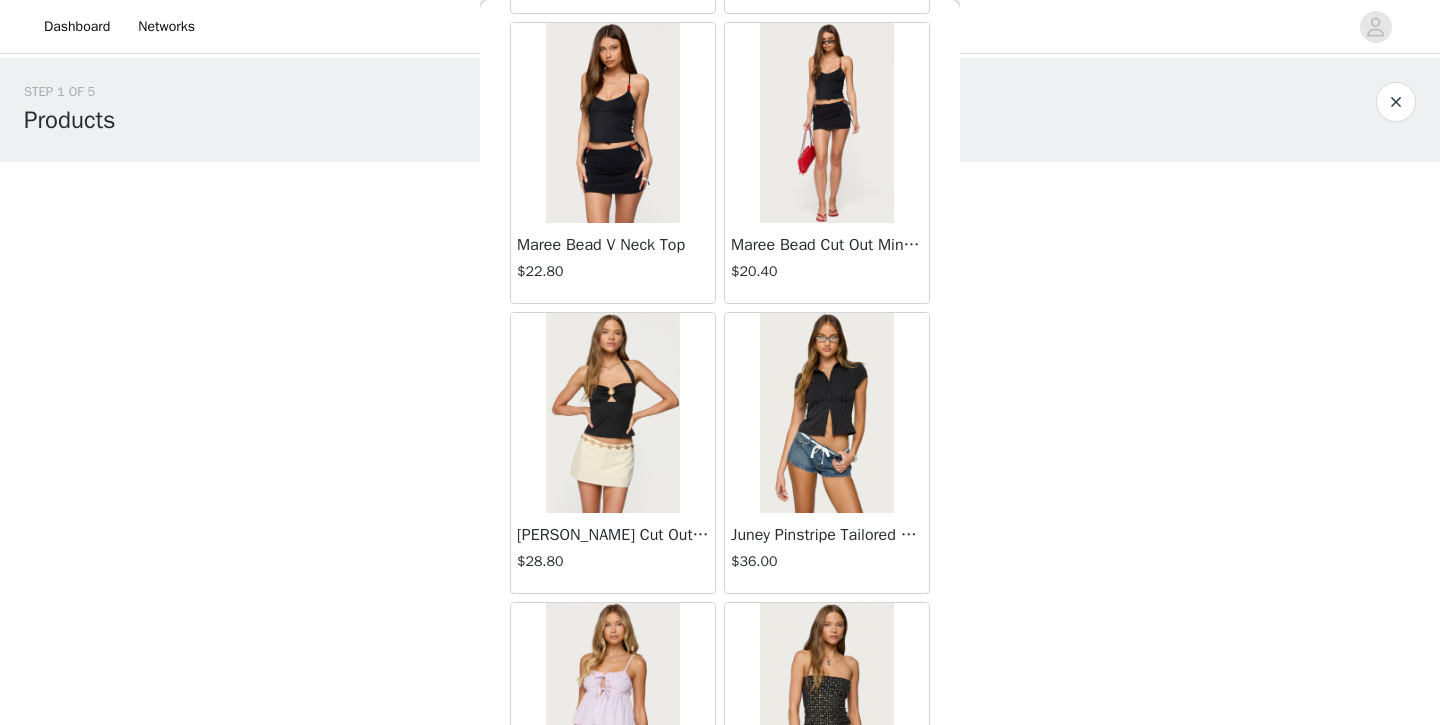 scroll, scrollTop: 951, scrollLeft: 0, axis: vertical 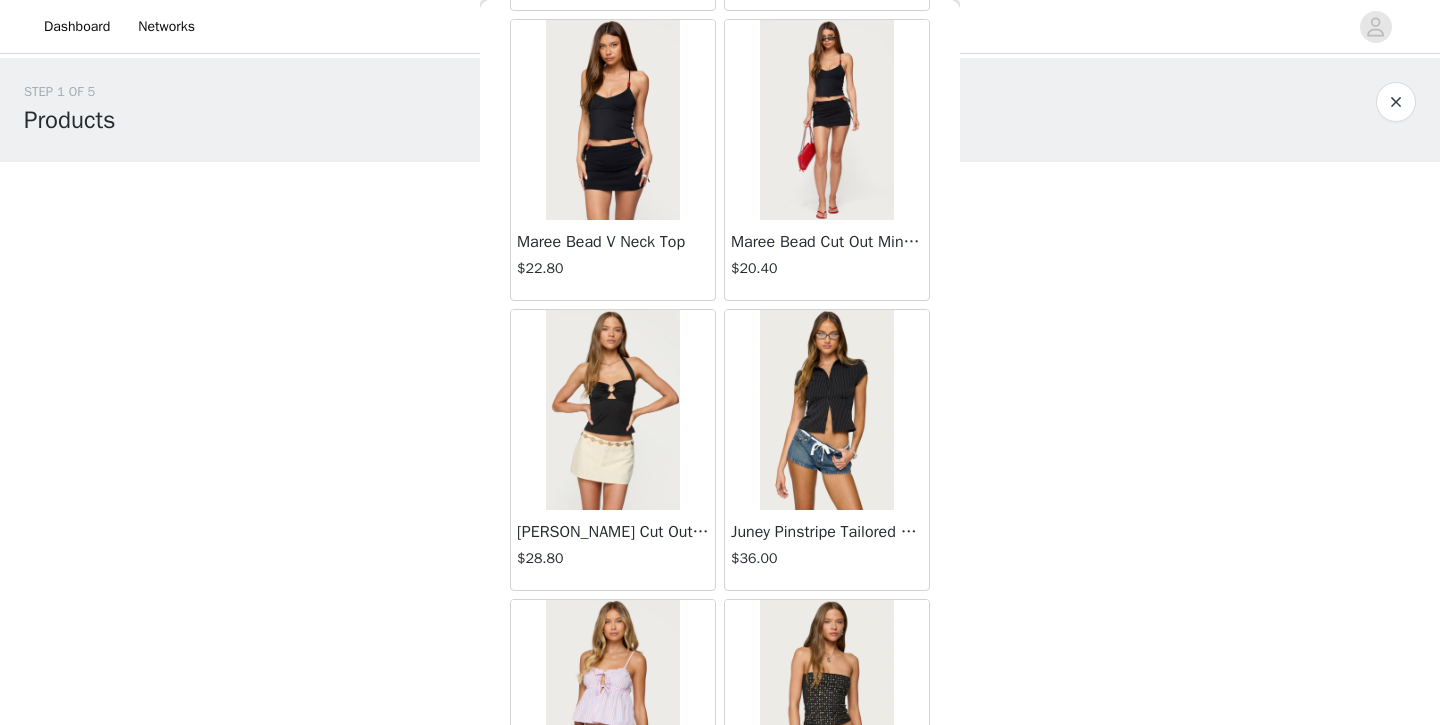 click at bounding box center [826, 410] 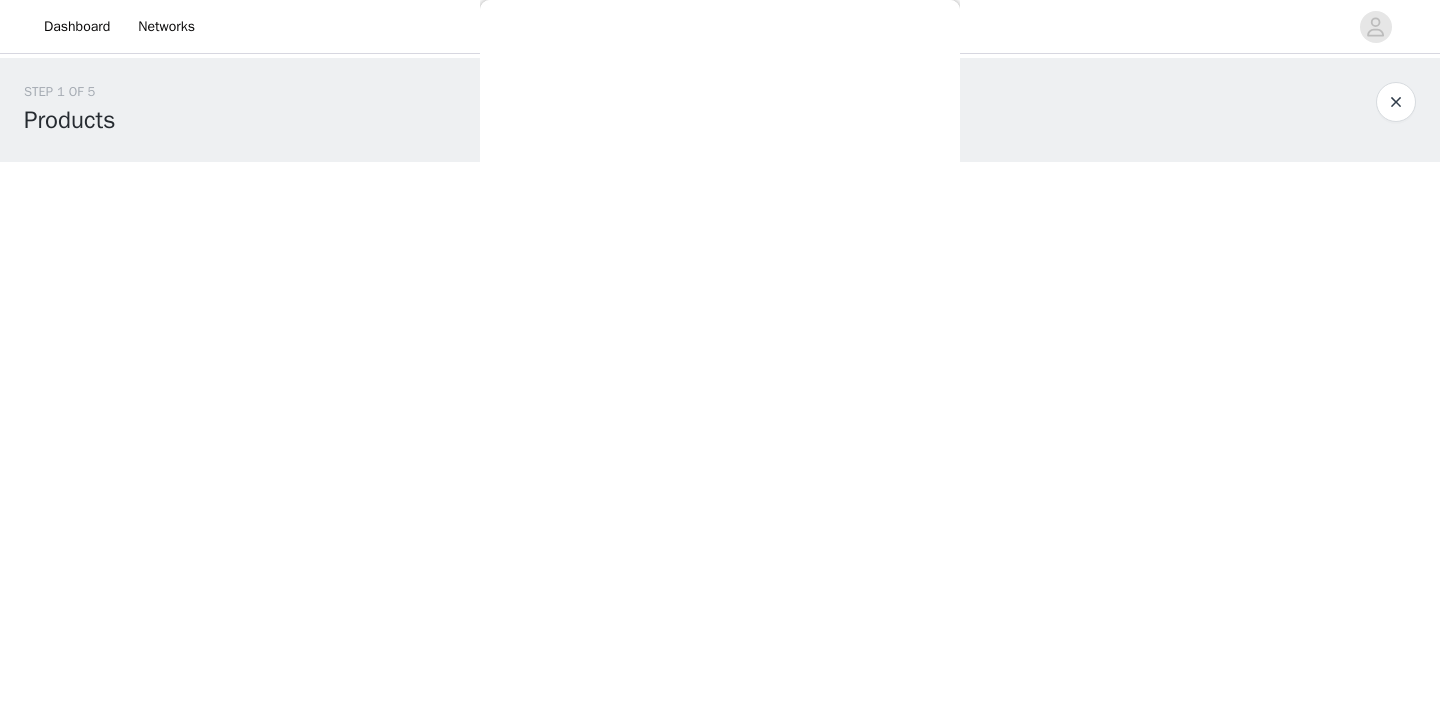 scroll, scrollTop: 0, scrollLeft: 0, axis: both 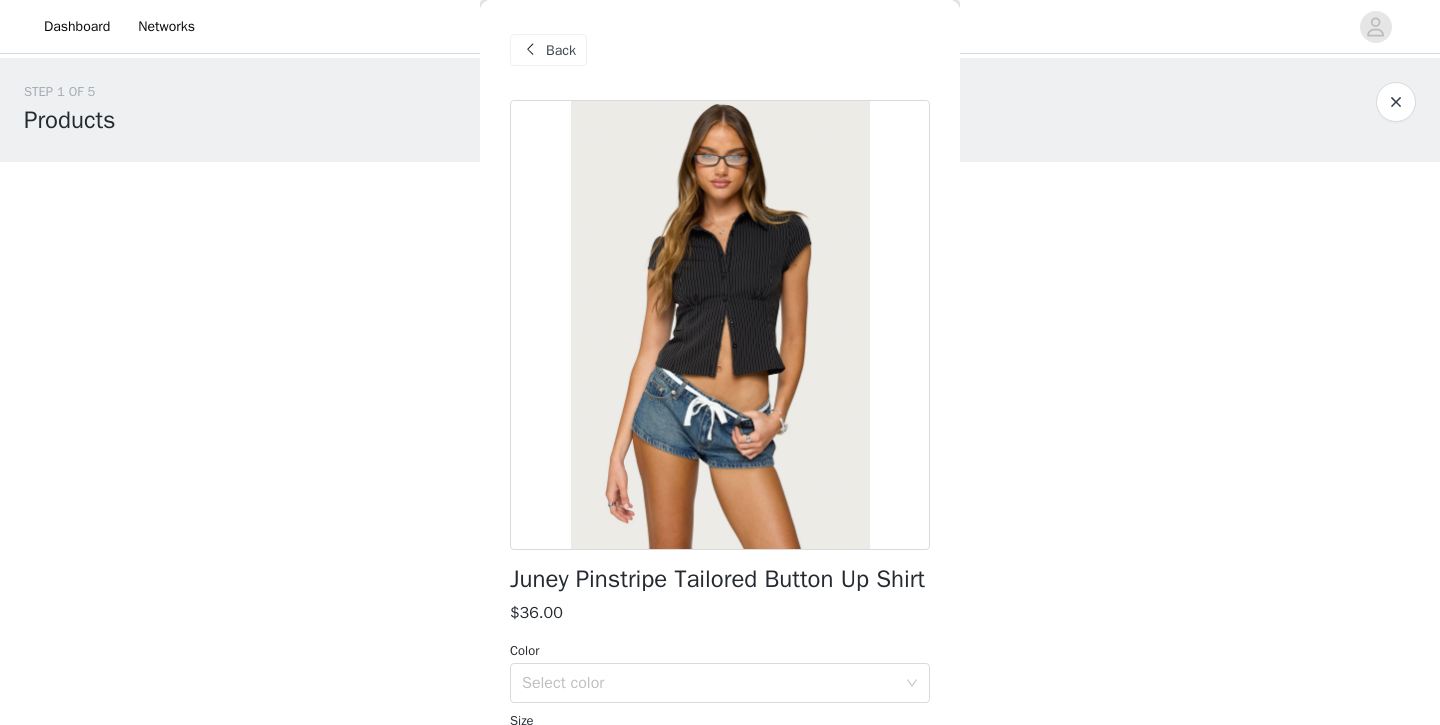 click at bounding box center [530, 50] 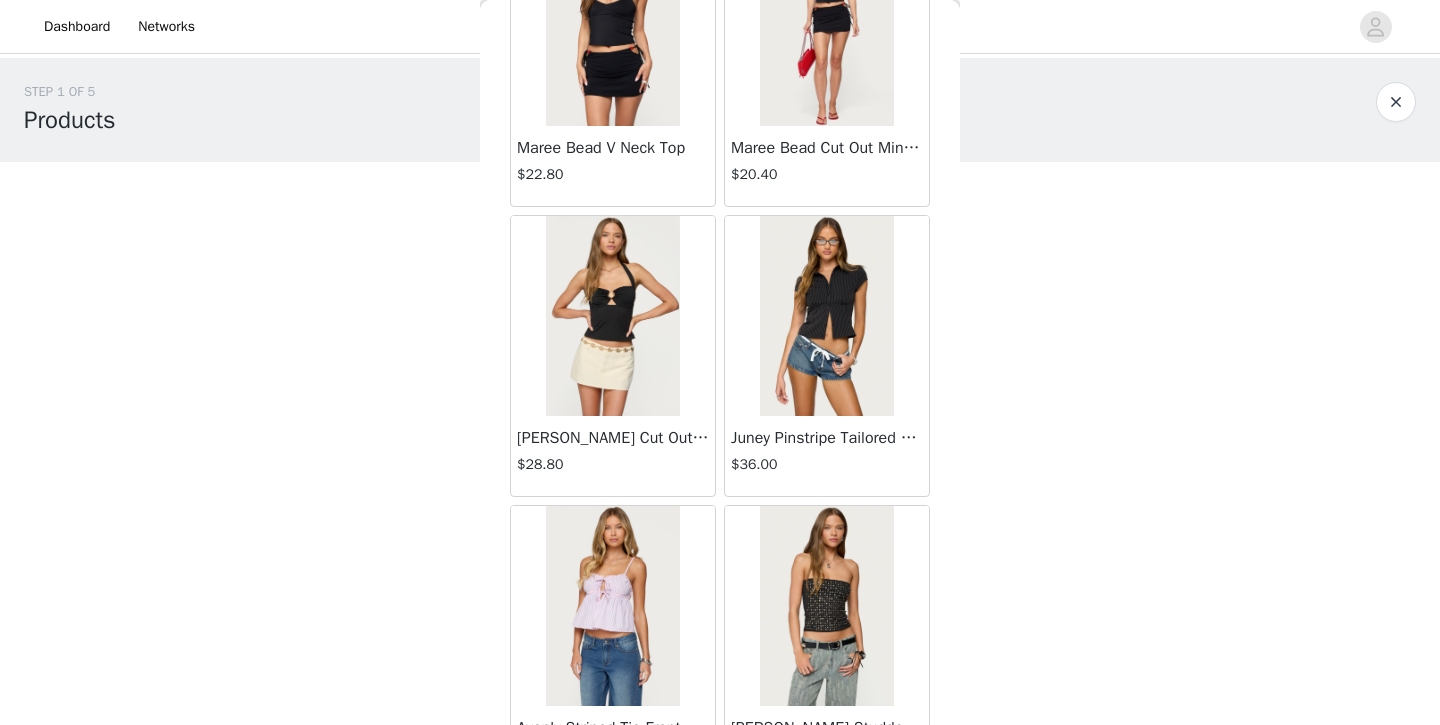 scroll, scrollTop: 1060, scrollLeft: 0, axis: vertical 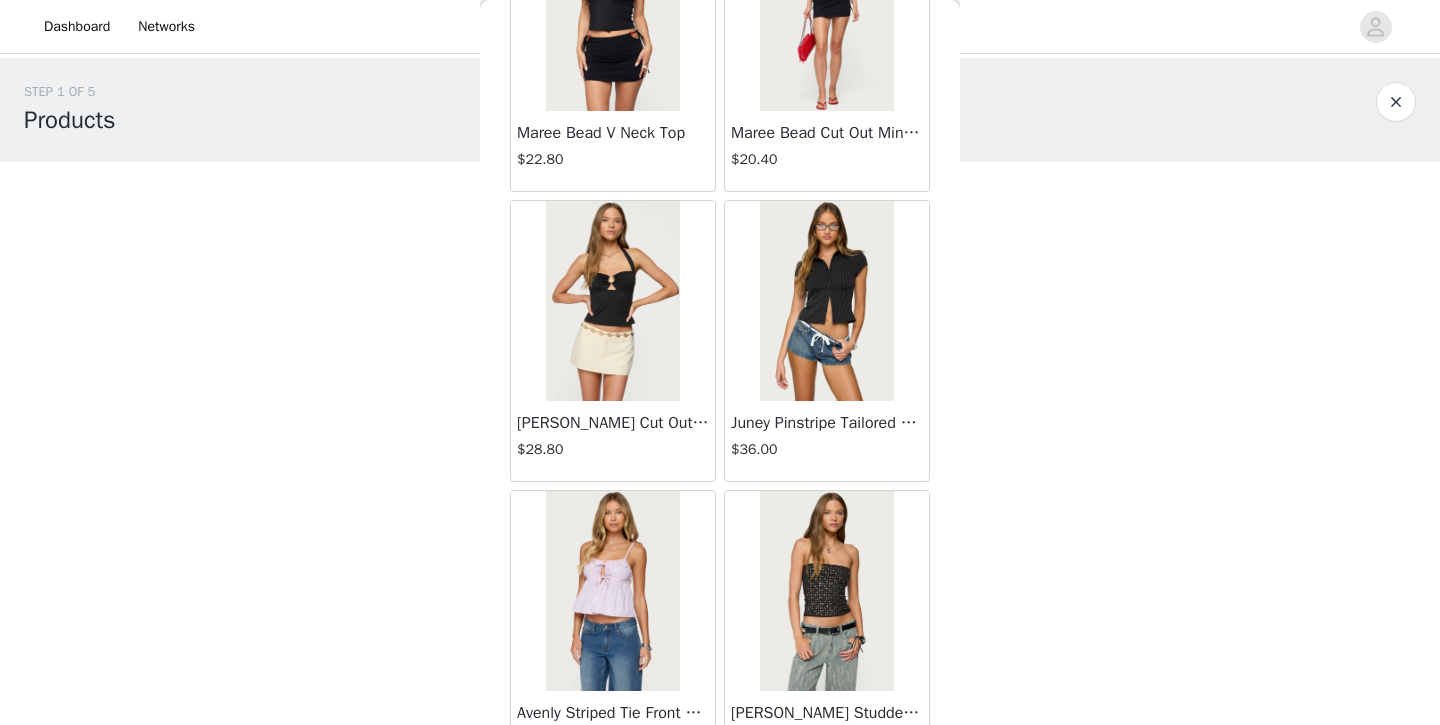 click on "[PERSON_NAME] Cut Out Halter Top" at bounding box center [613, 423] 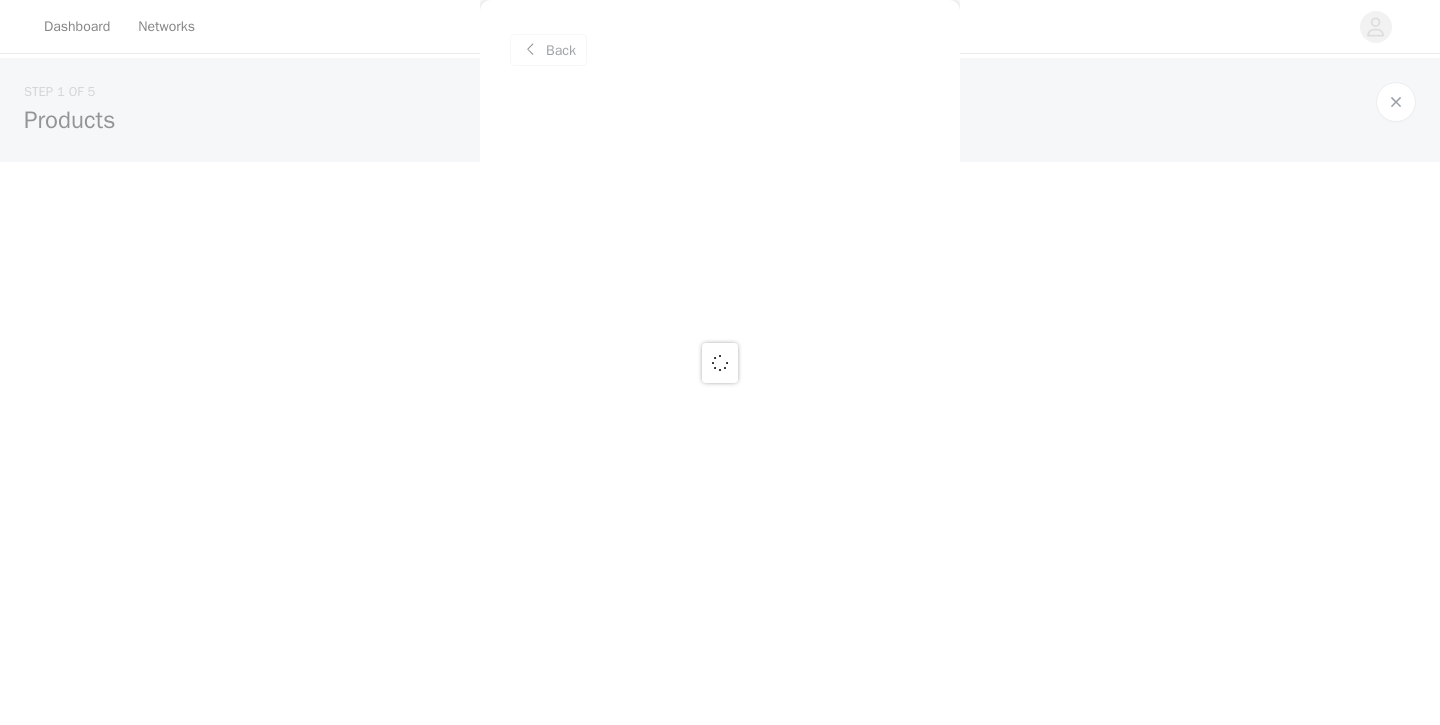 scroll, scrollTop: 0, scrollLeft: 0, axis: both 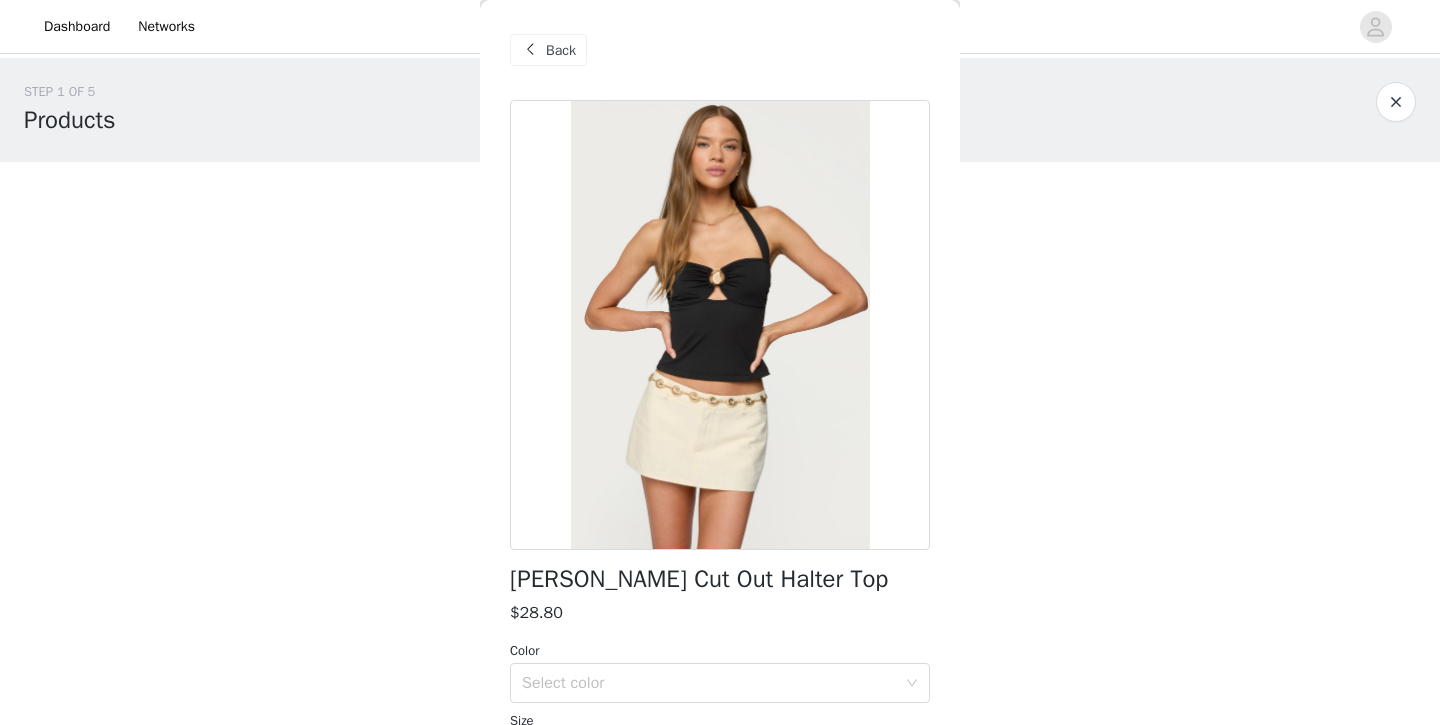 click at bounding box center (720, 325) 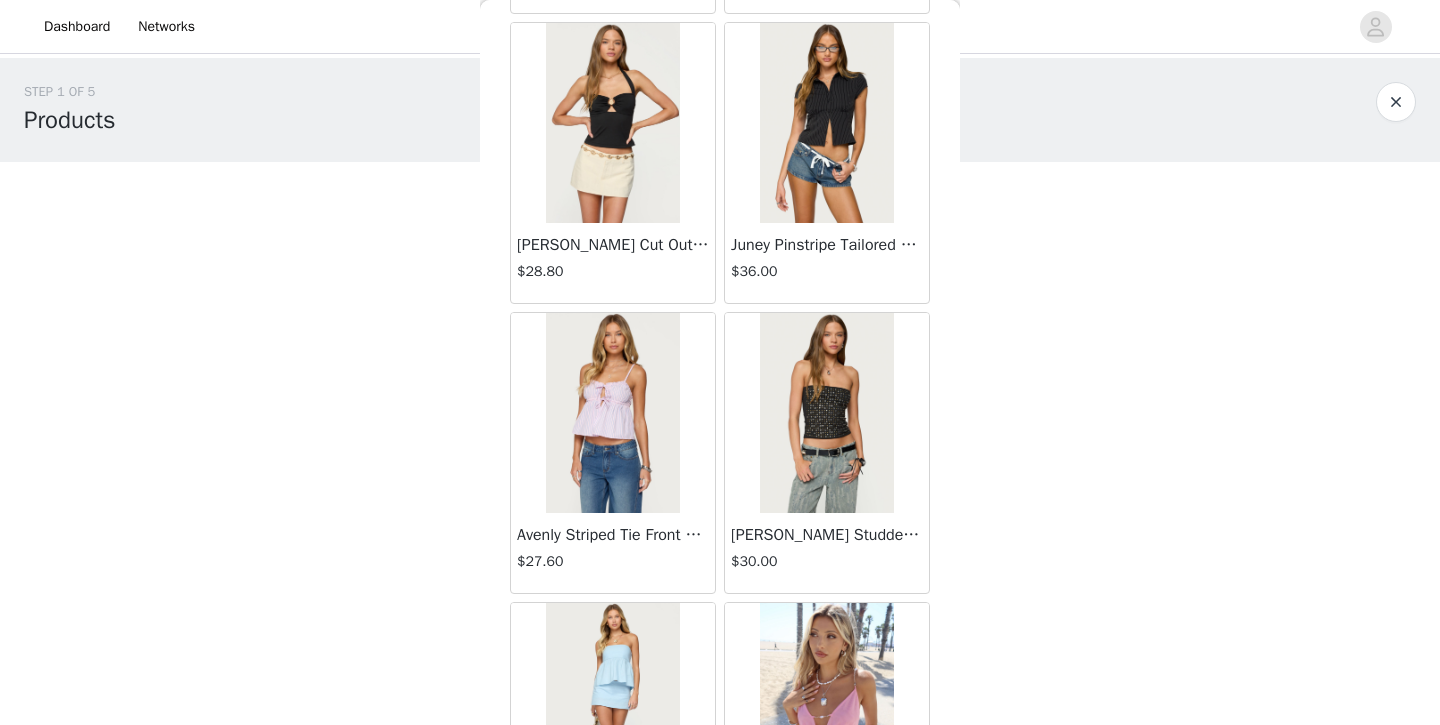 scroll, scrollTop: 1246, scrollLeft: 0, axis: vertical 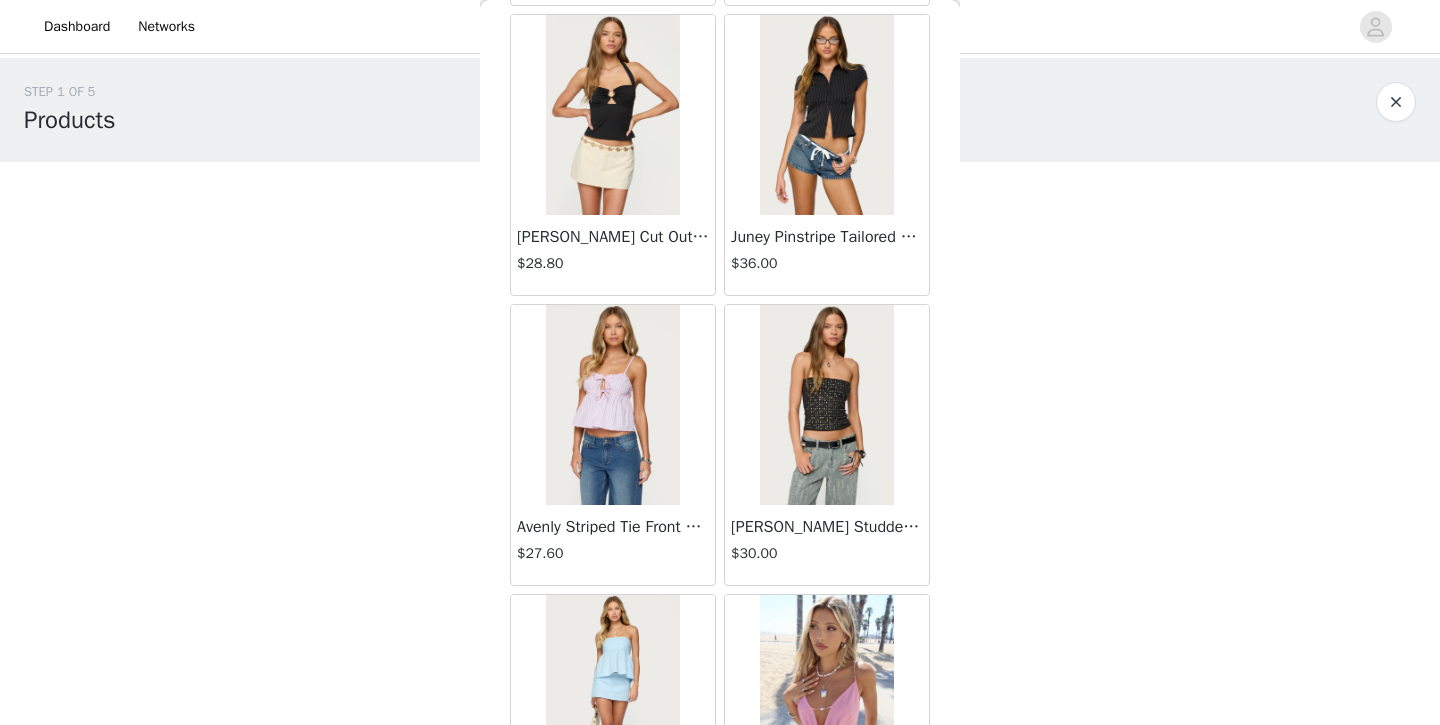 click at bounding box center [826, 405] 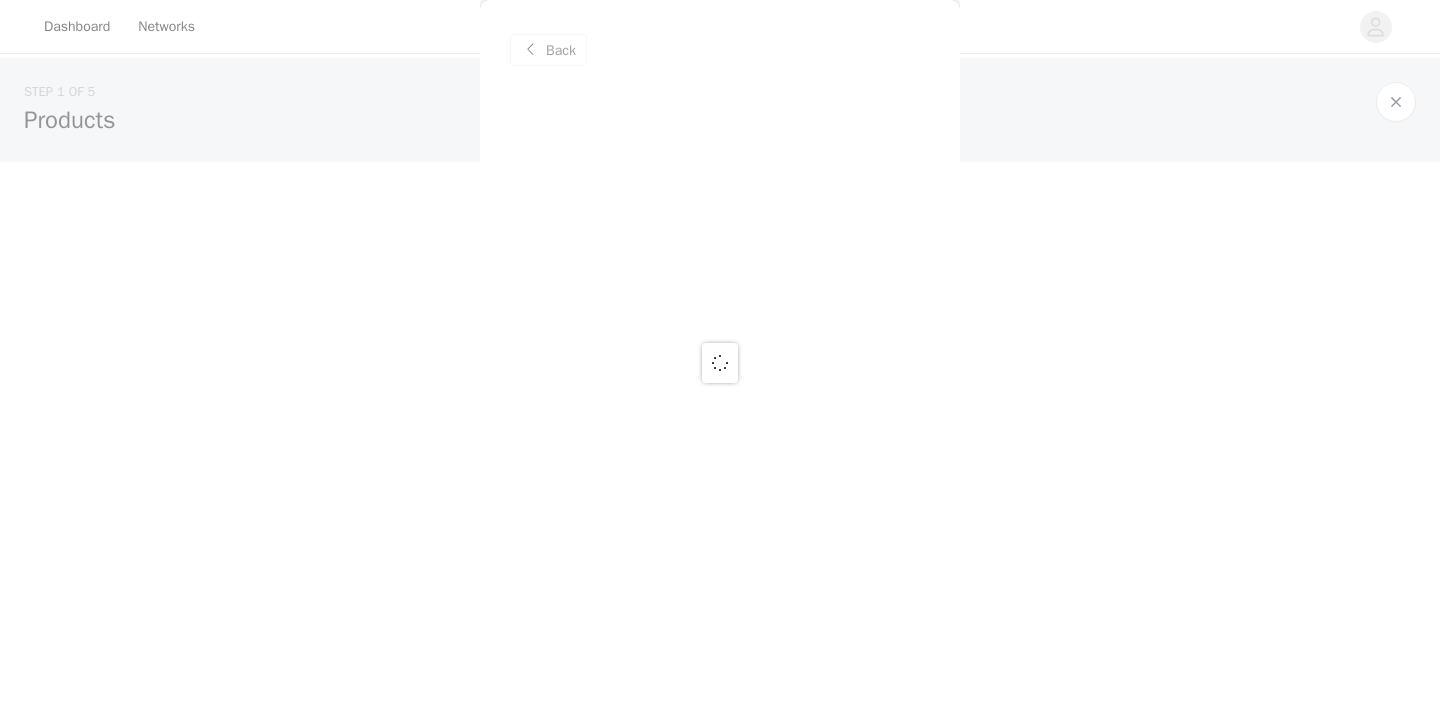 scroll, scrollTop: 0, scrollLeft: 0, axis: both 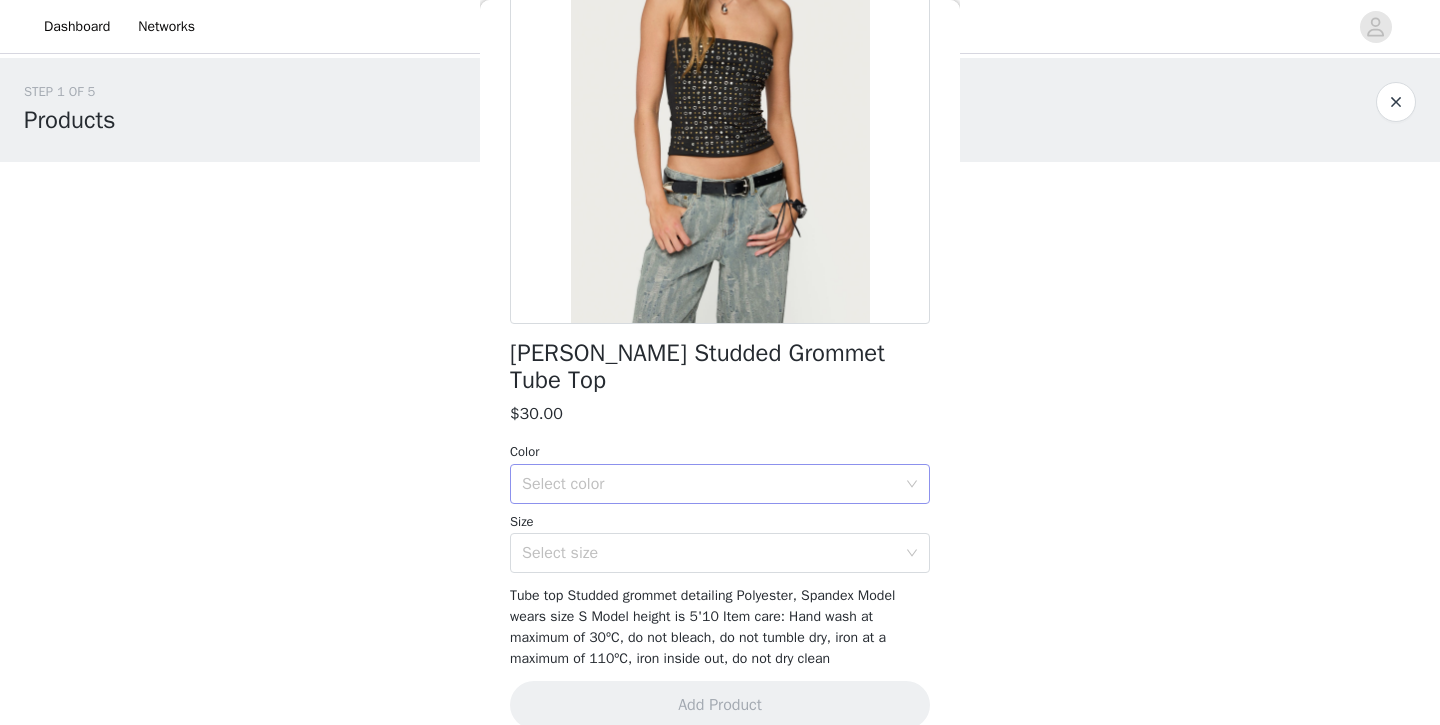 click on "Select color" at bounding box center (709, 484) 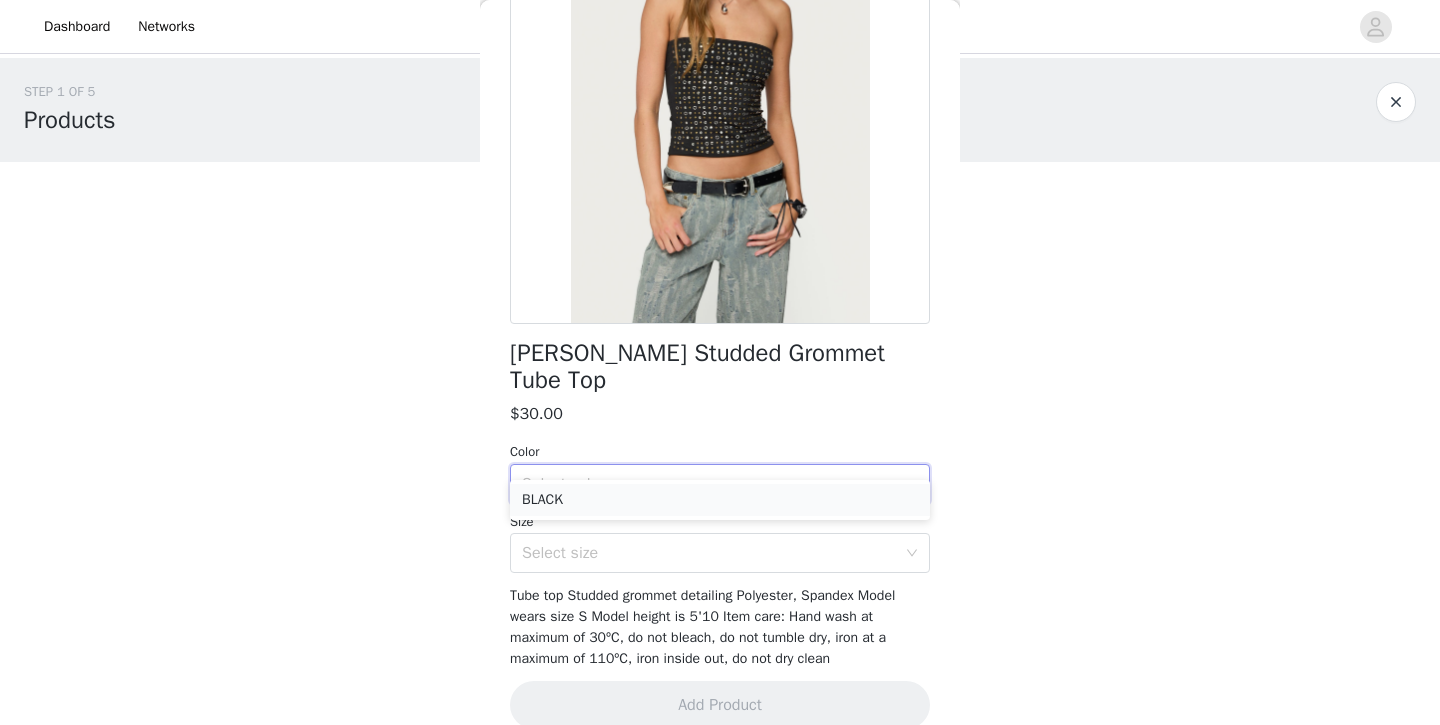 click on "BLACK" at bounding box center [720, 500] 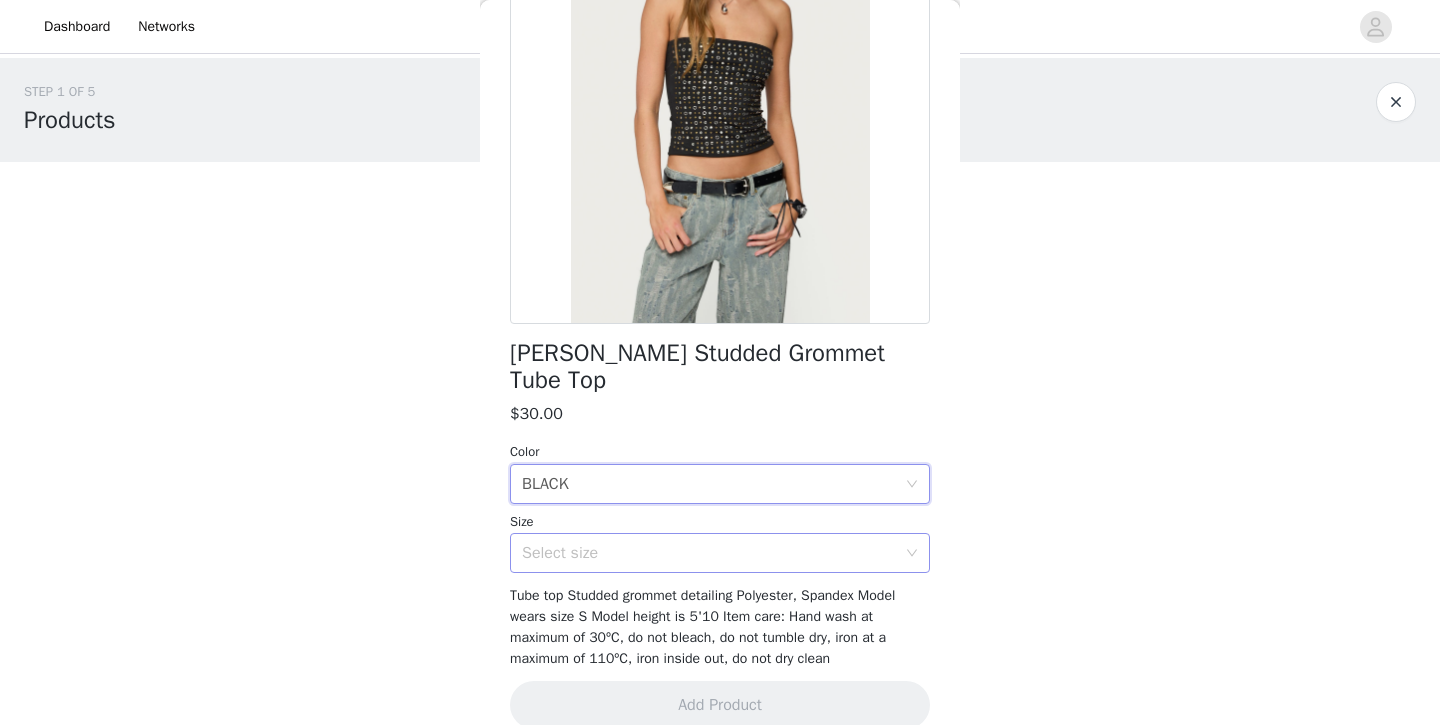click on "Select size" at bounding box center (709, 553) 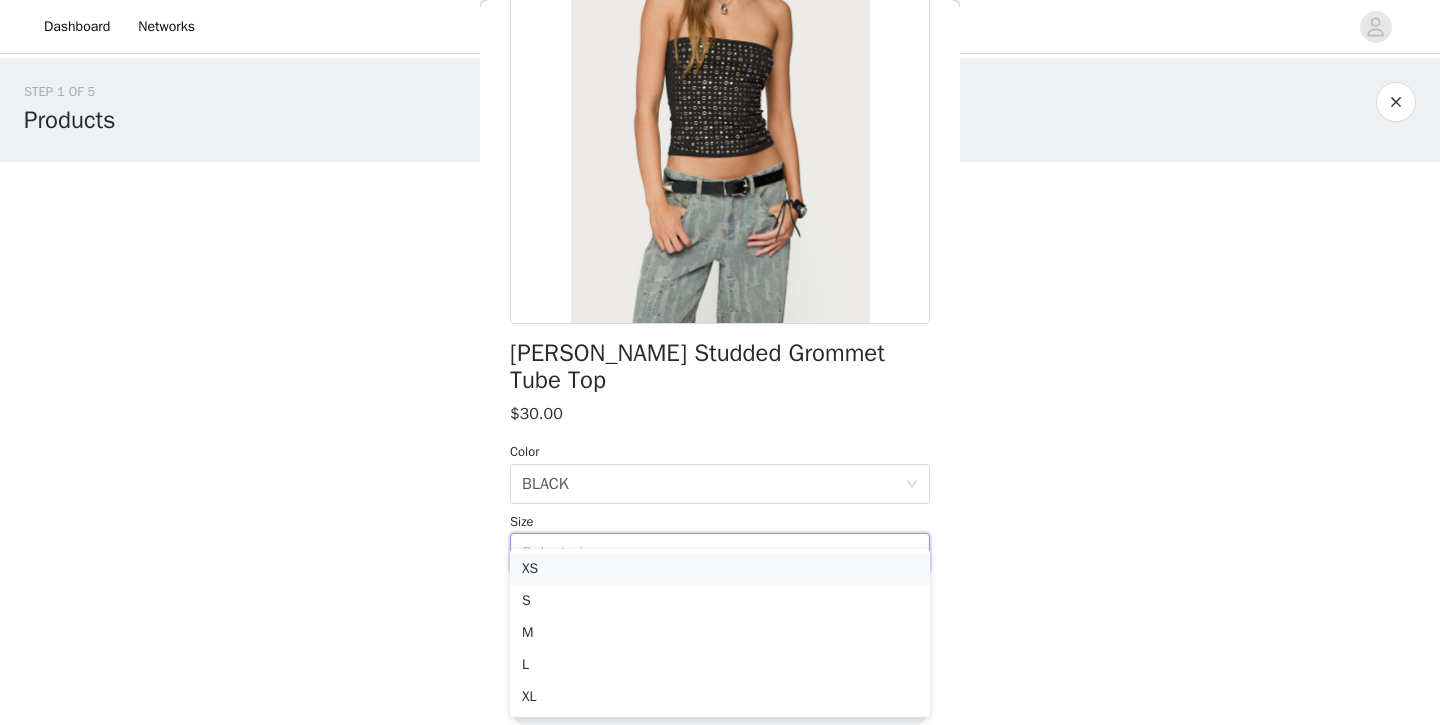 click on "XS" at bounding box center (720, 569) 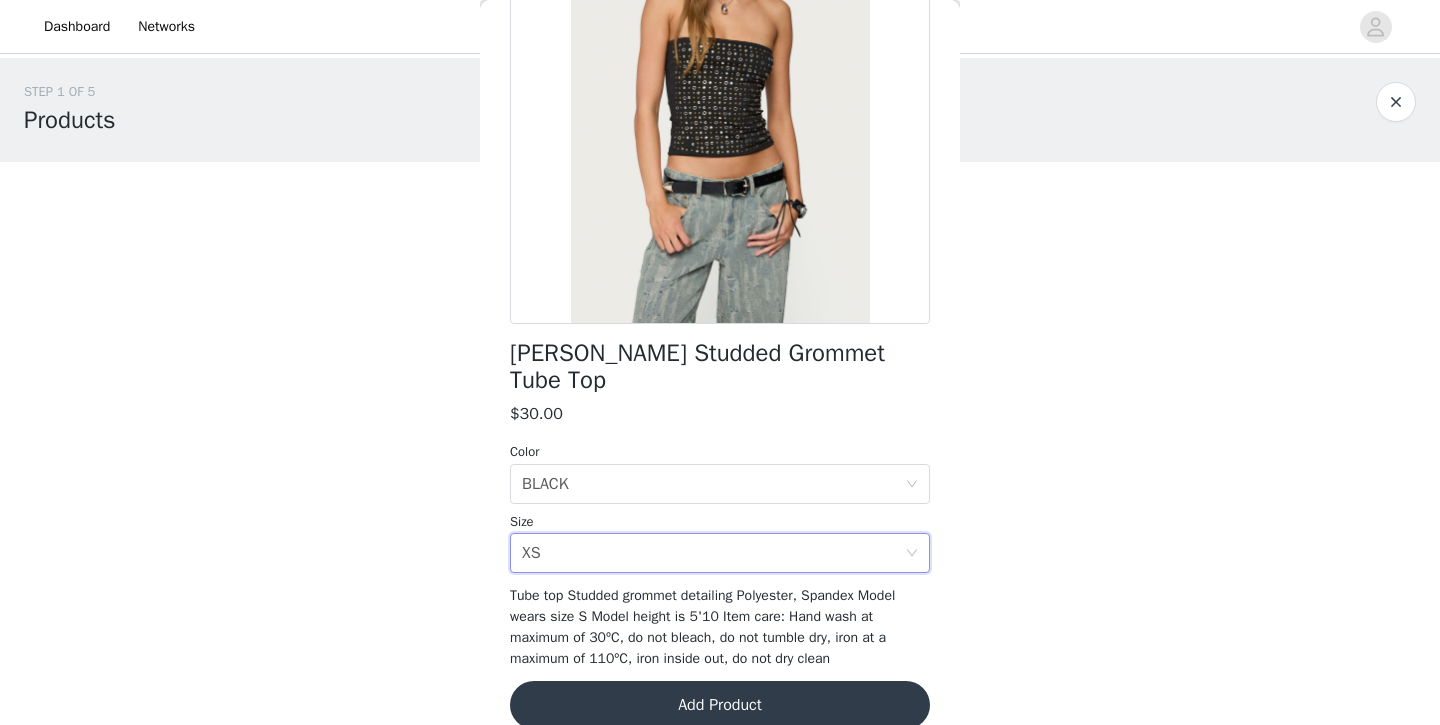click on "Add Product" at bounding box center (720, 705) 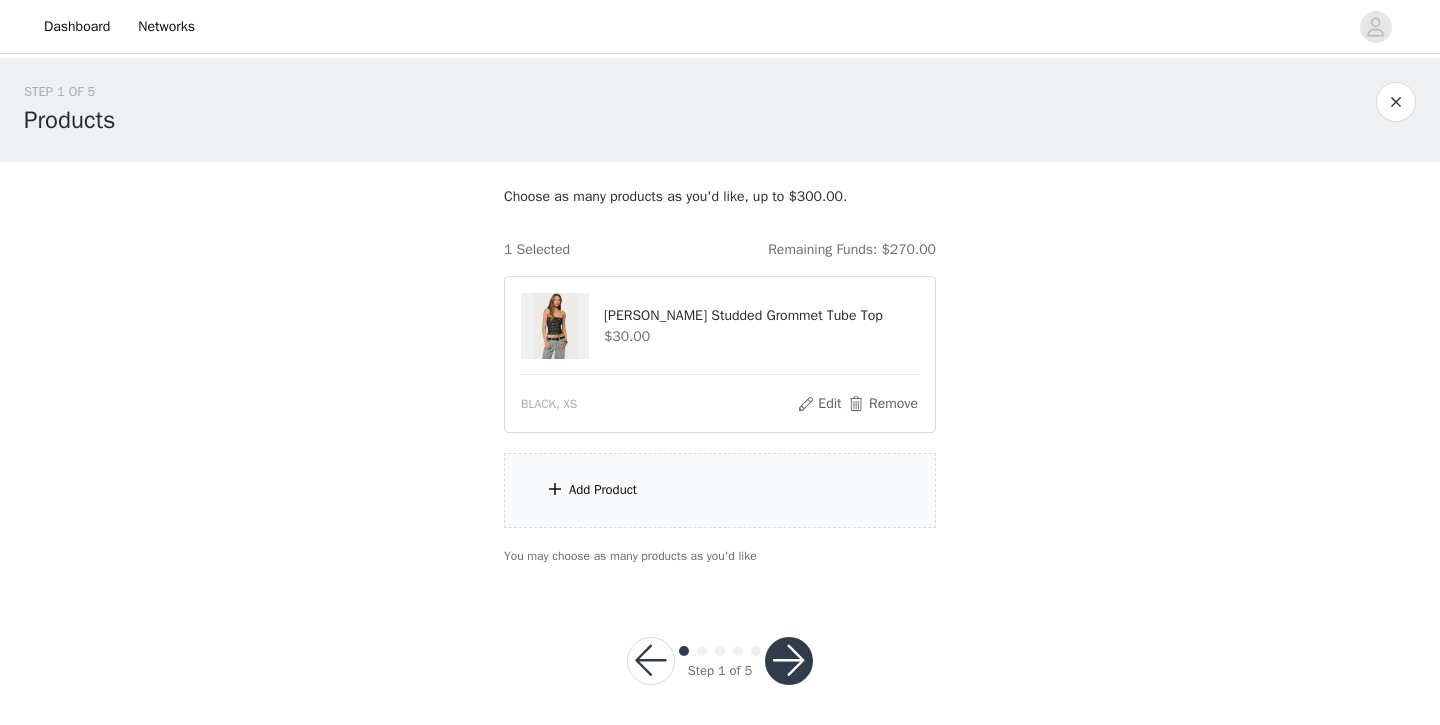 click on "Add Product" at bounding box center (720, 490) 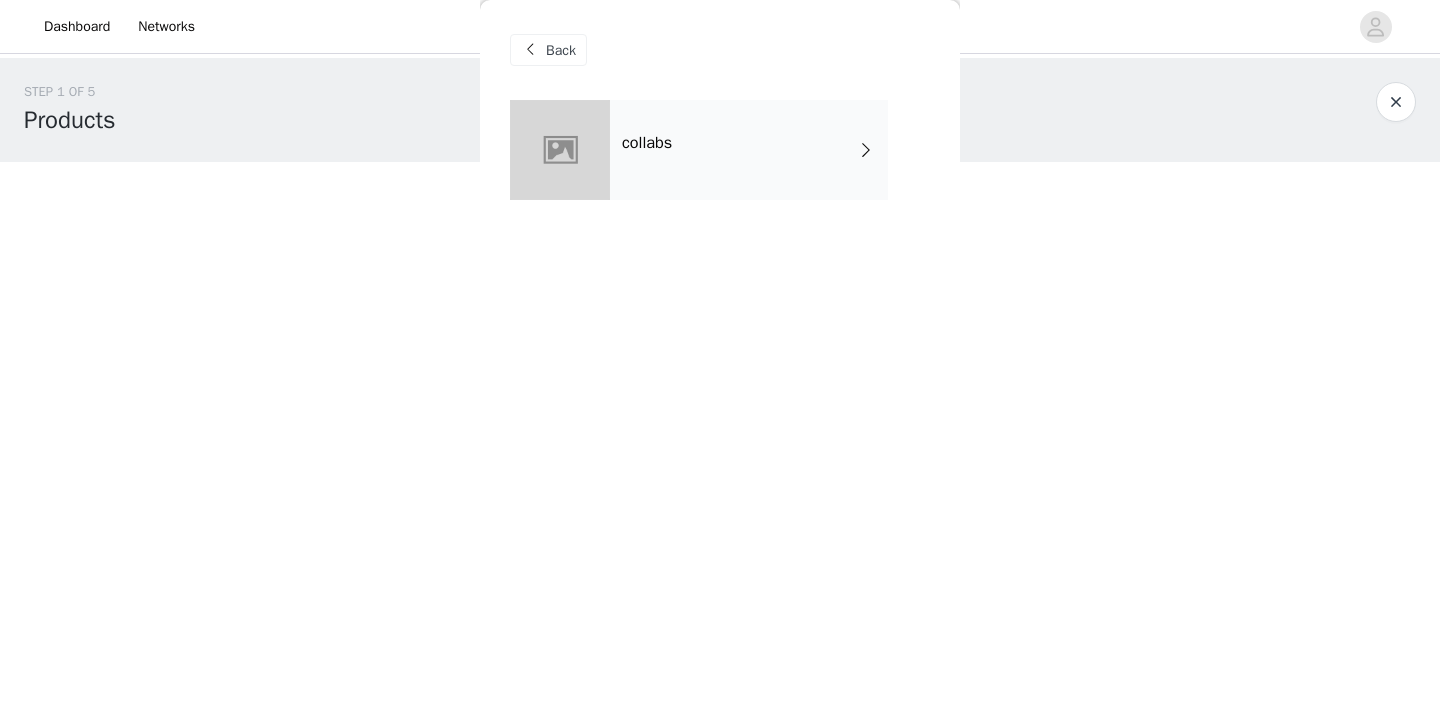 click on "collabs" at bounding box center [749, 150] 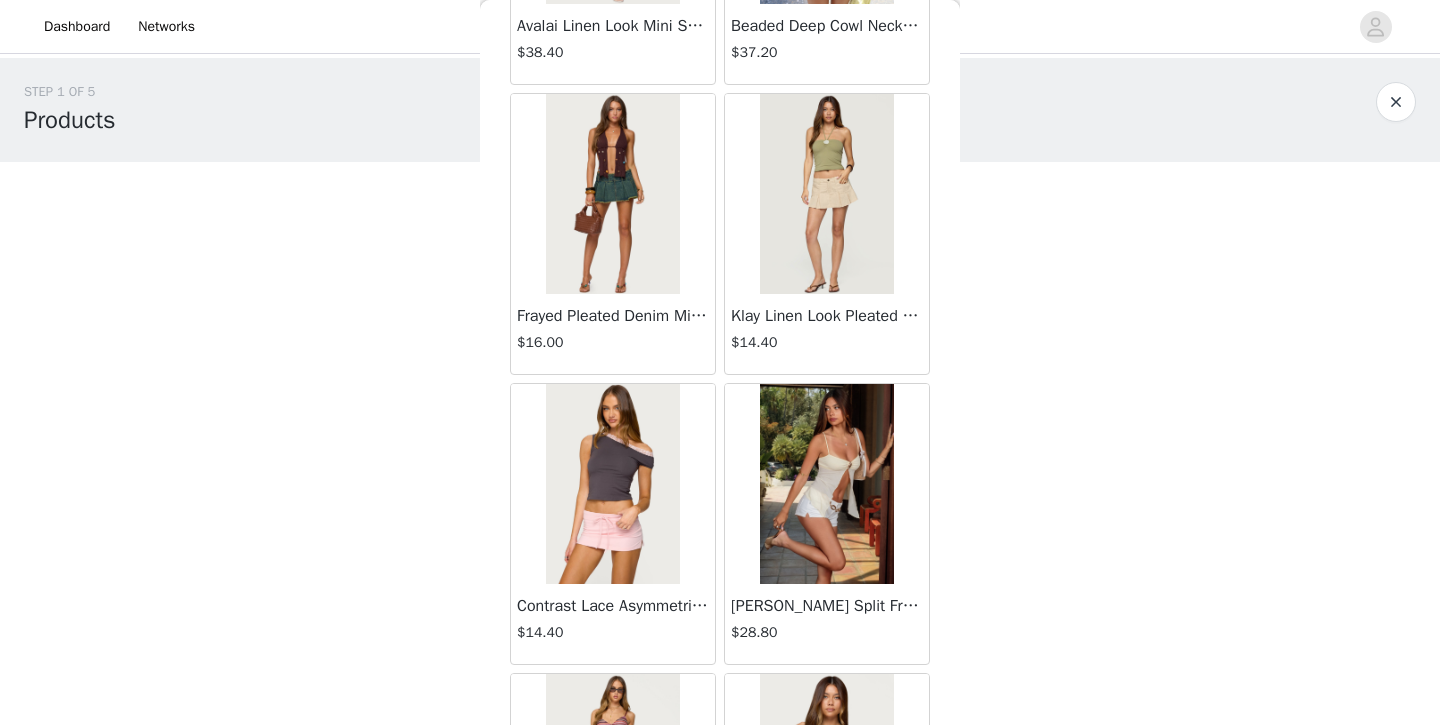 scroll, scrollTop: 2303, scrollLeft: 0, axis: vertical 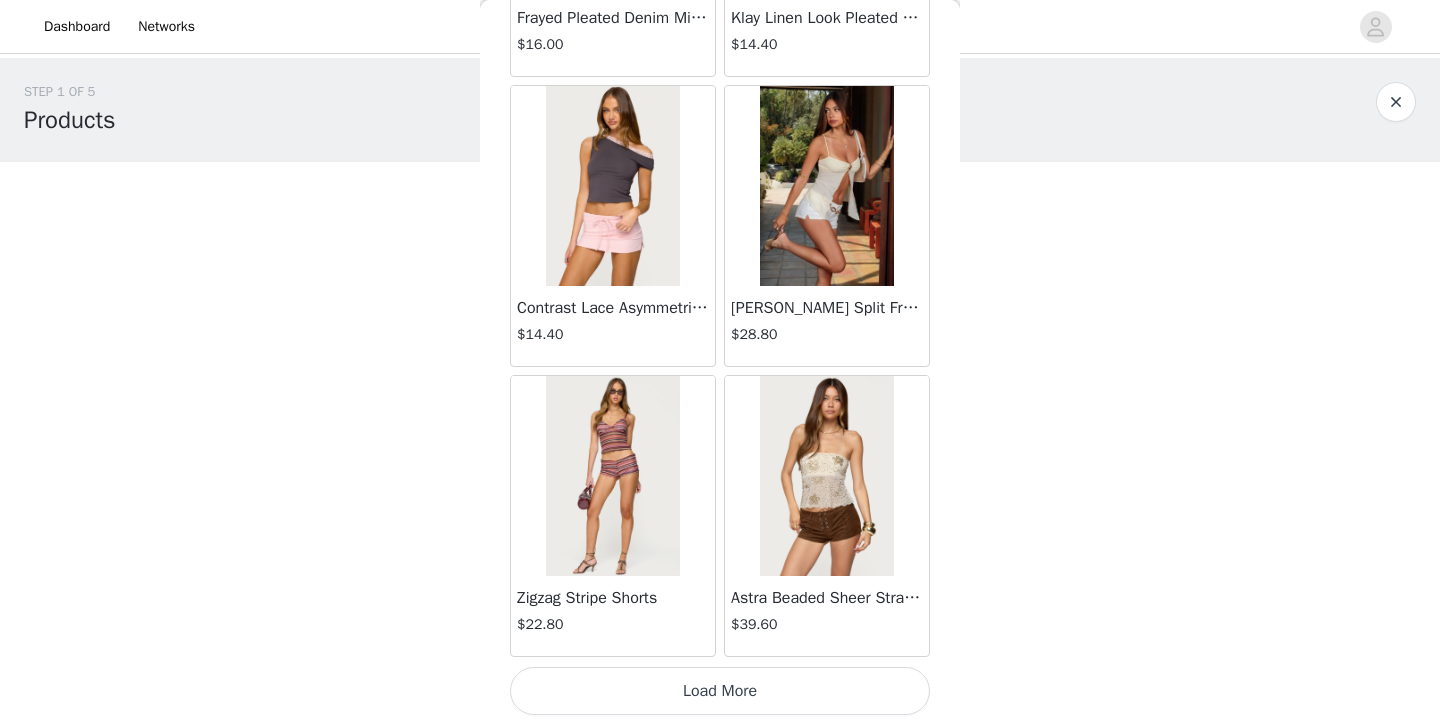 click on "Load More" at bounding box center (720, 691) 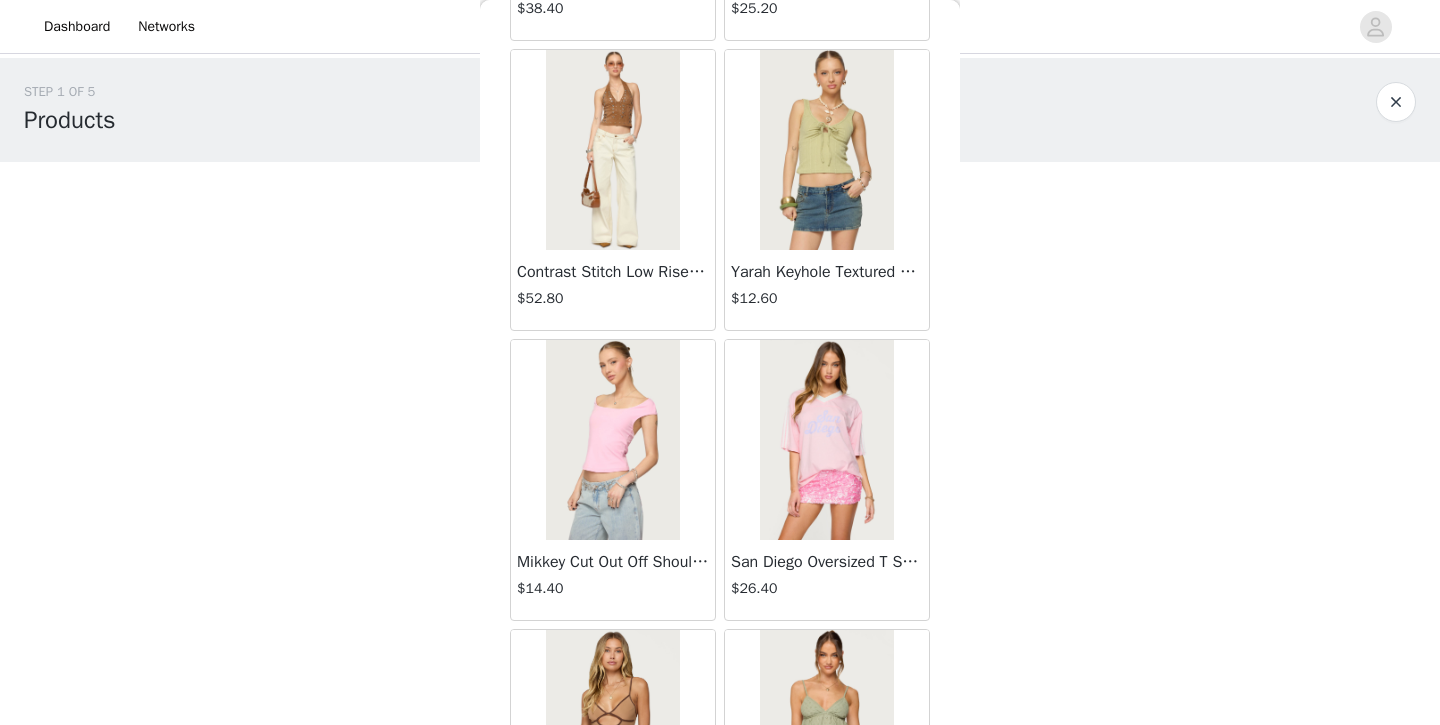 scroll, scrollTop: 3249, scrollLeft: 0, axis: vertical 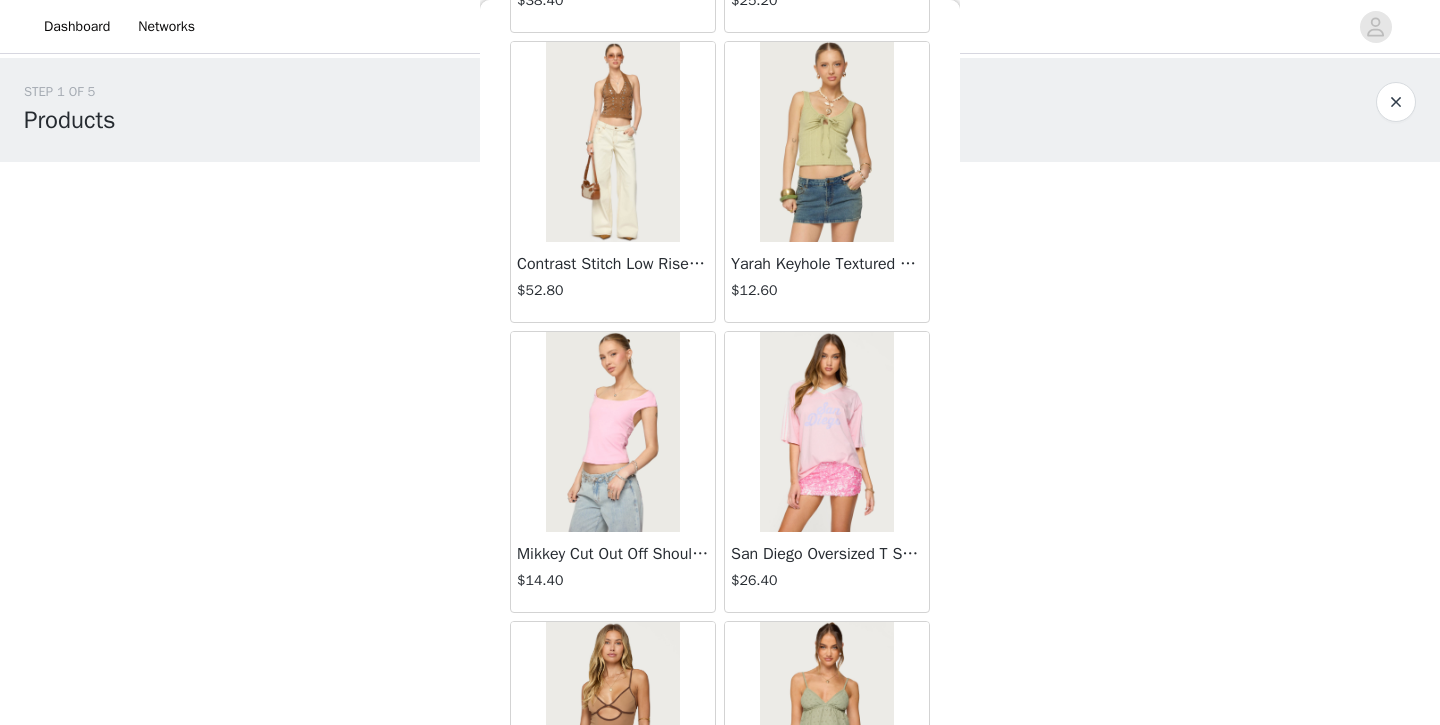 click at bounding box center [612, 142] 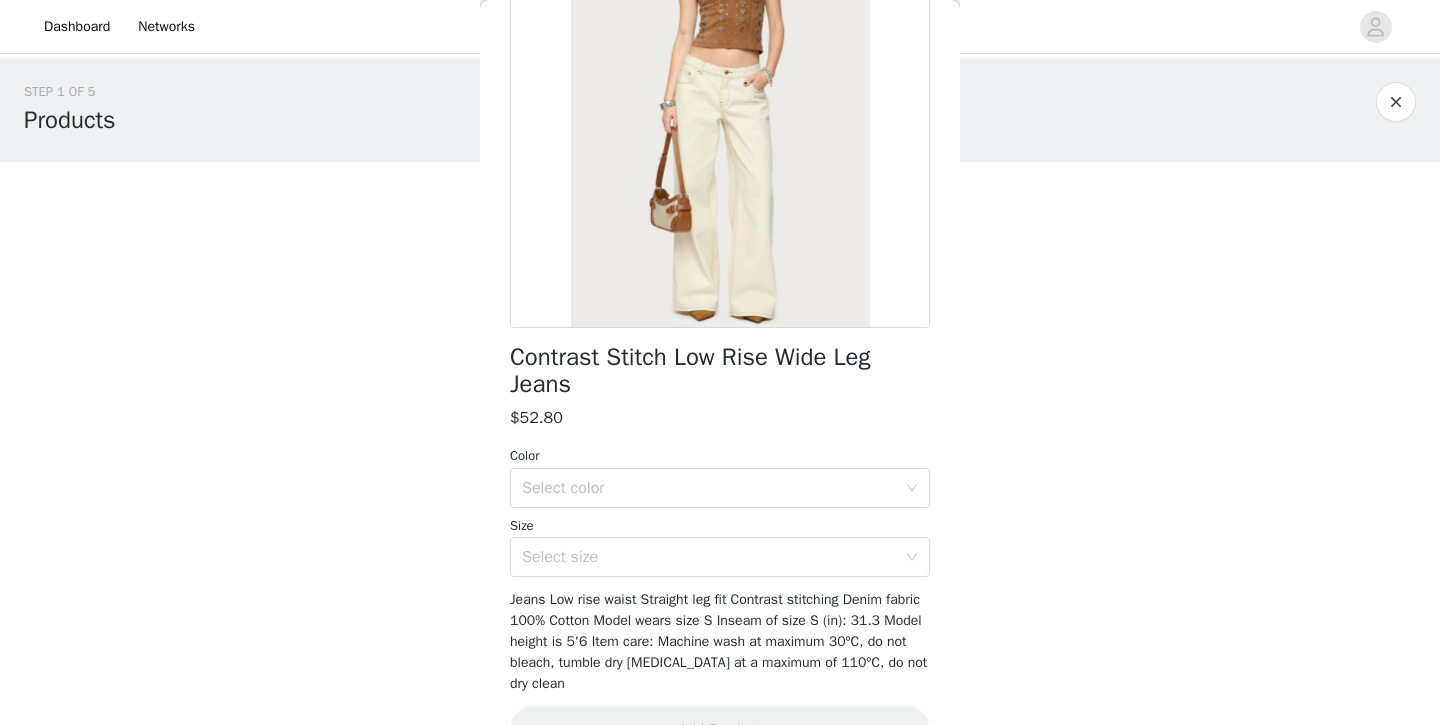 scroll, scrollTop: 228, scrollLeft: 0, axis: vertical 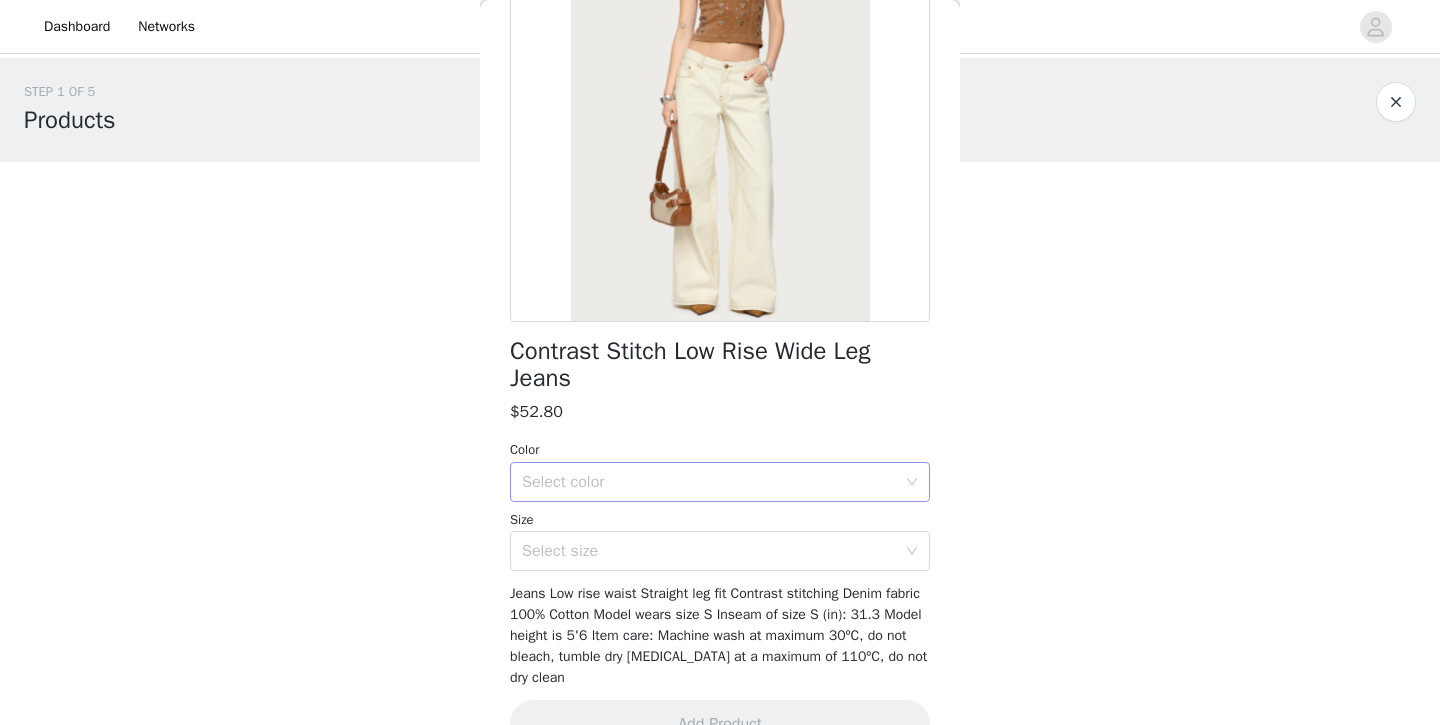 click on "Select color" at bounding box center (709, 482) 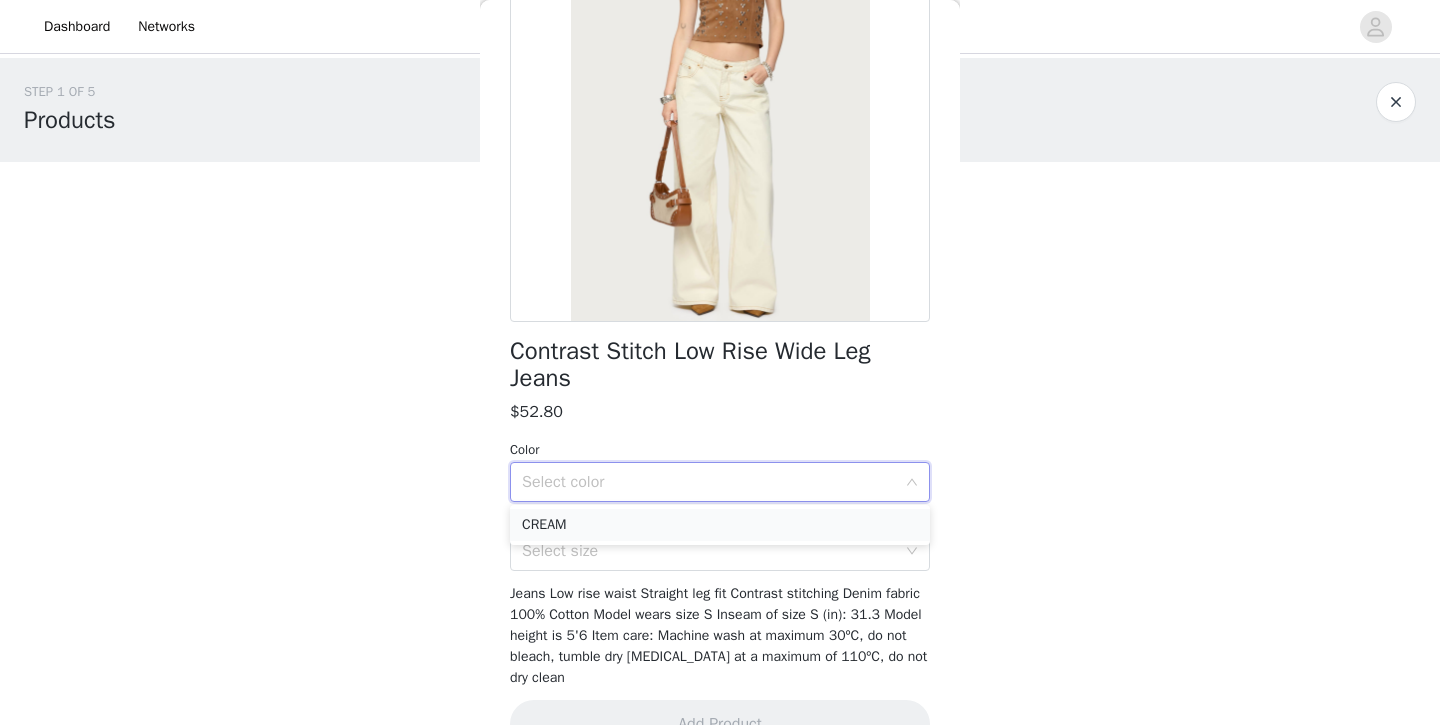 click on "CREAM" at bounding box center (720, 525) 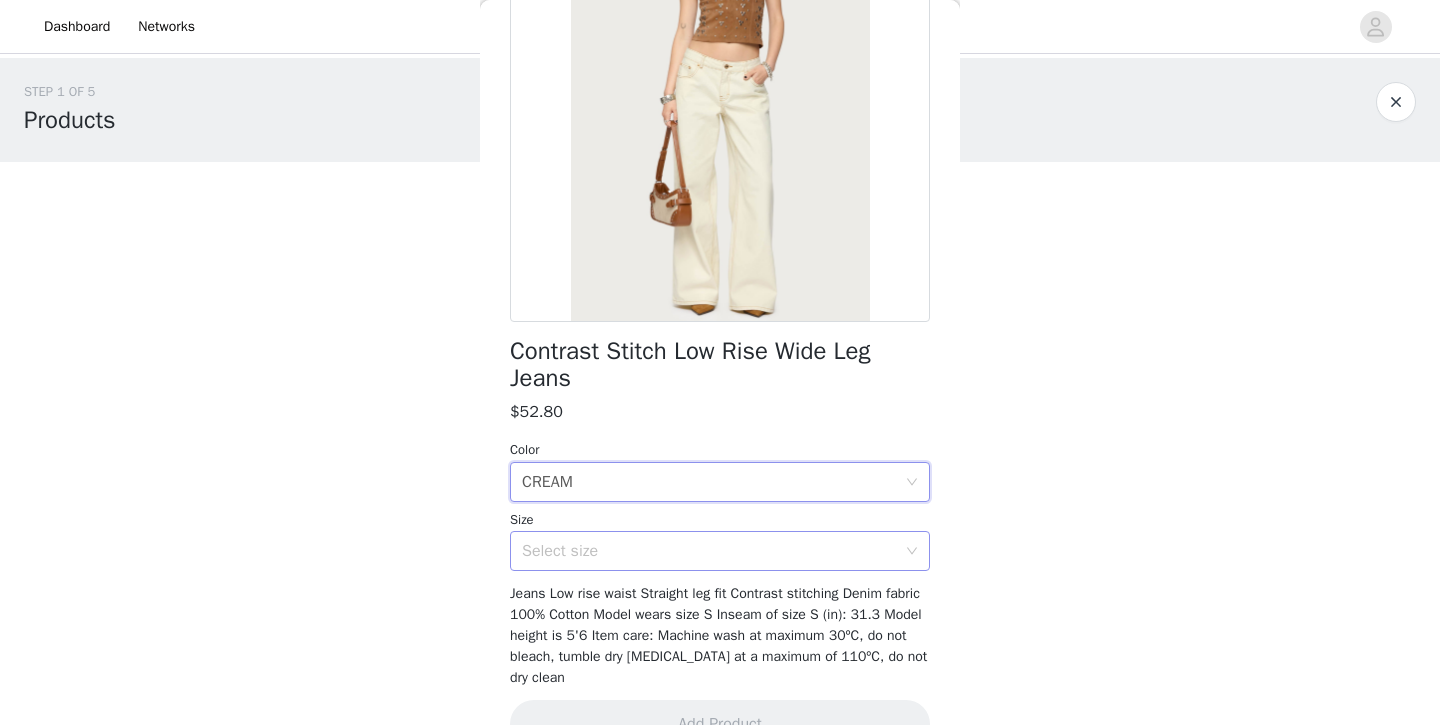 click on "Select size" at bounding box center [709, 551] 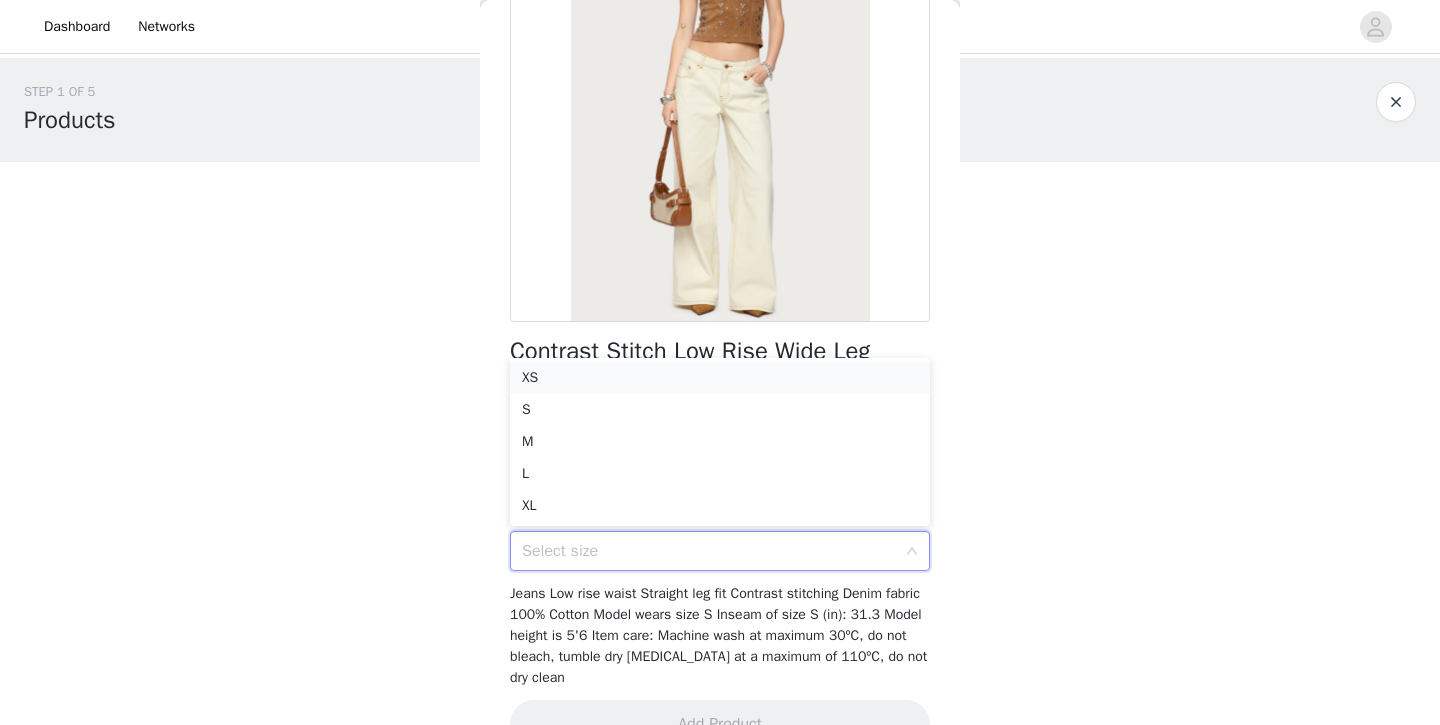 click on "XS" at bounding box center [720, 378] 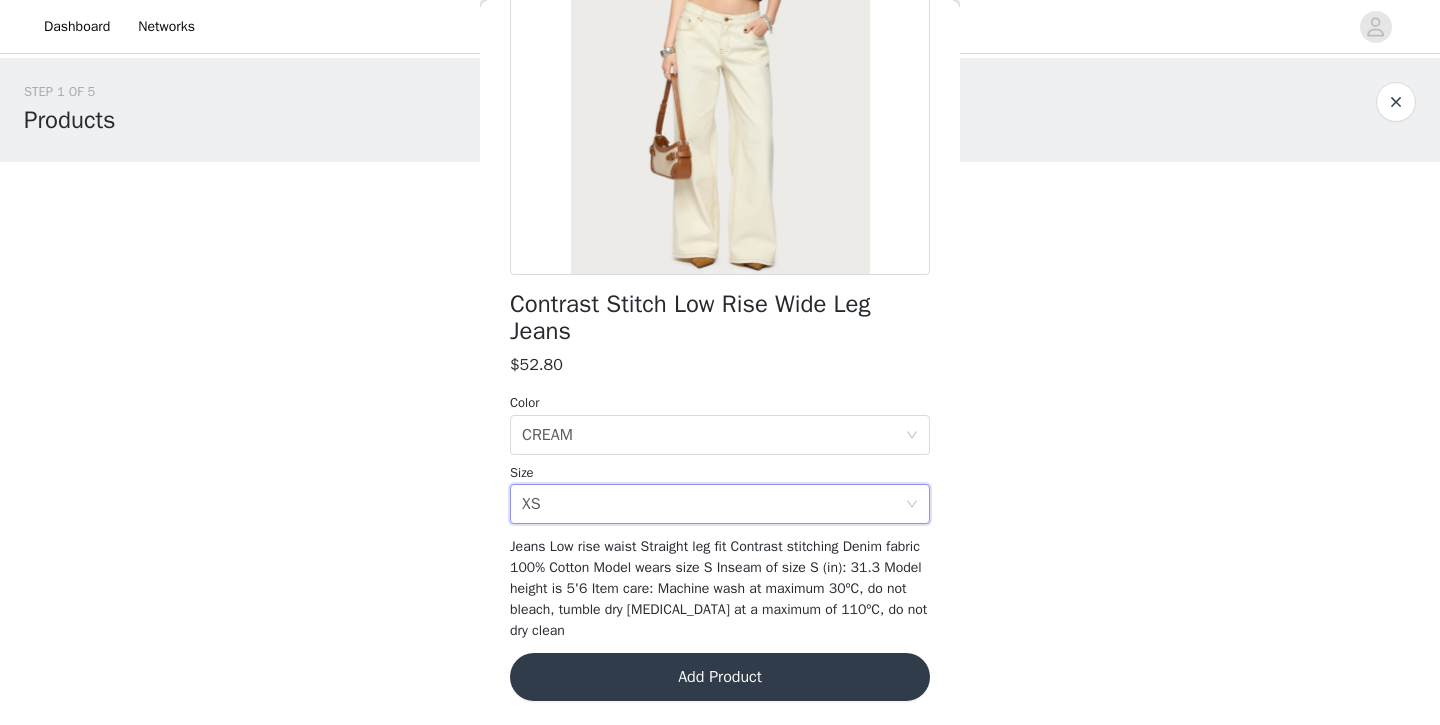 scroll, scrollTop: 274, scrollLeft: 0, axis: vertical 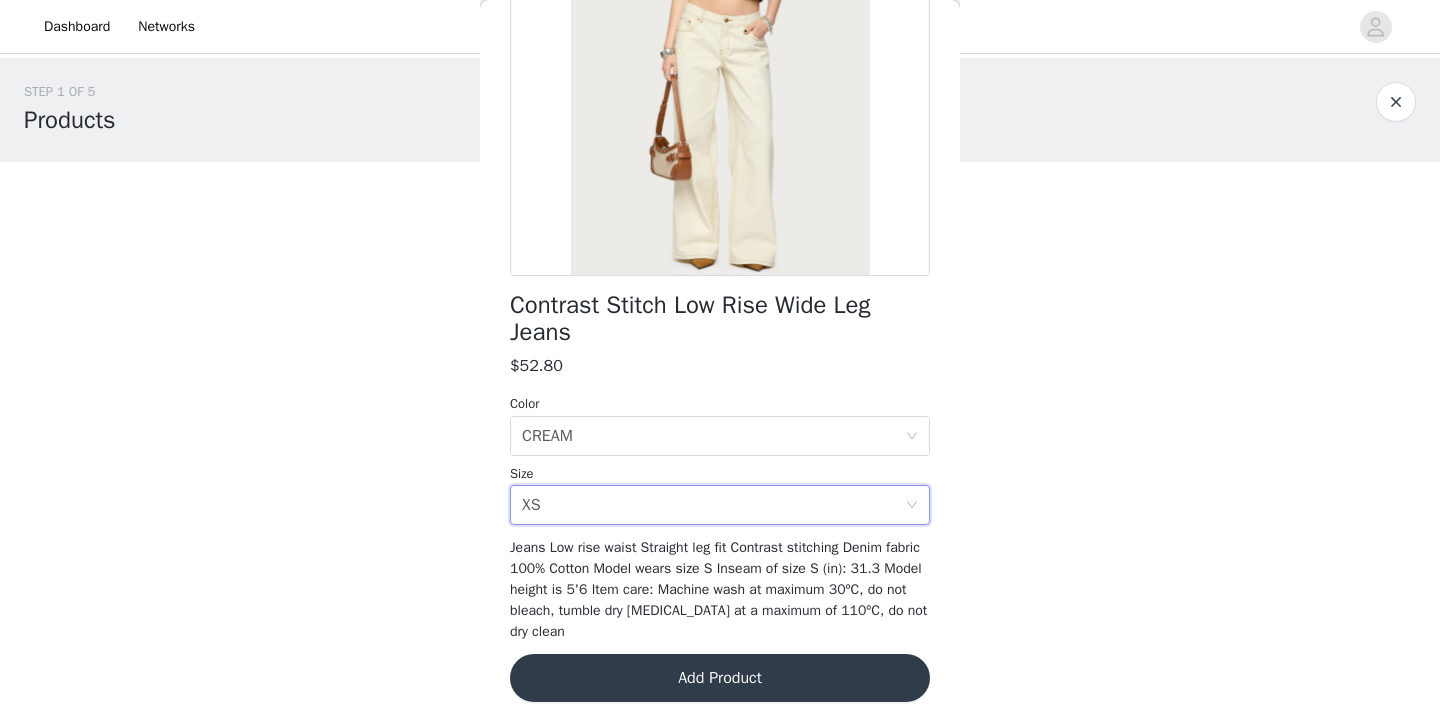 click on "Add Product" at bounding box center (720, 678) 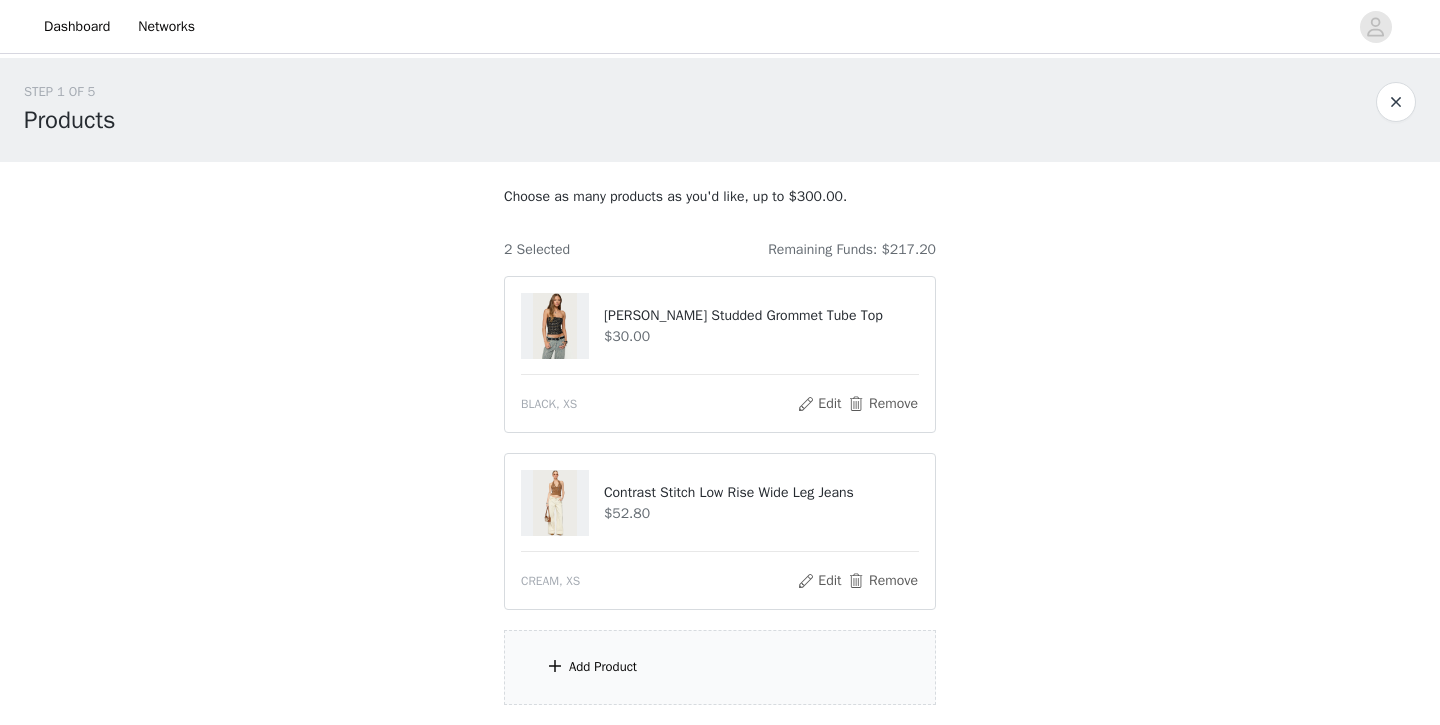 click on "Add Product" at bounding box center [720, 667] 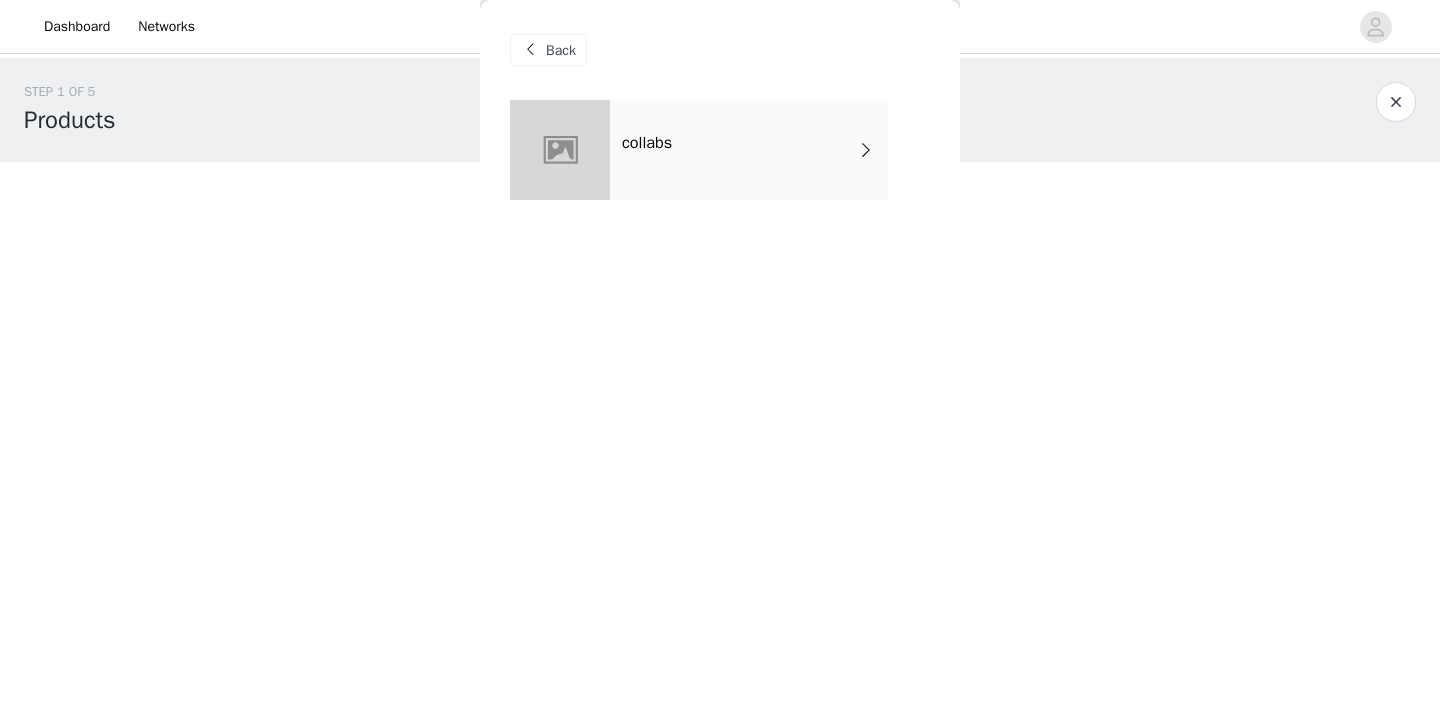 click on "Back" at bounding box center [720, 50] 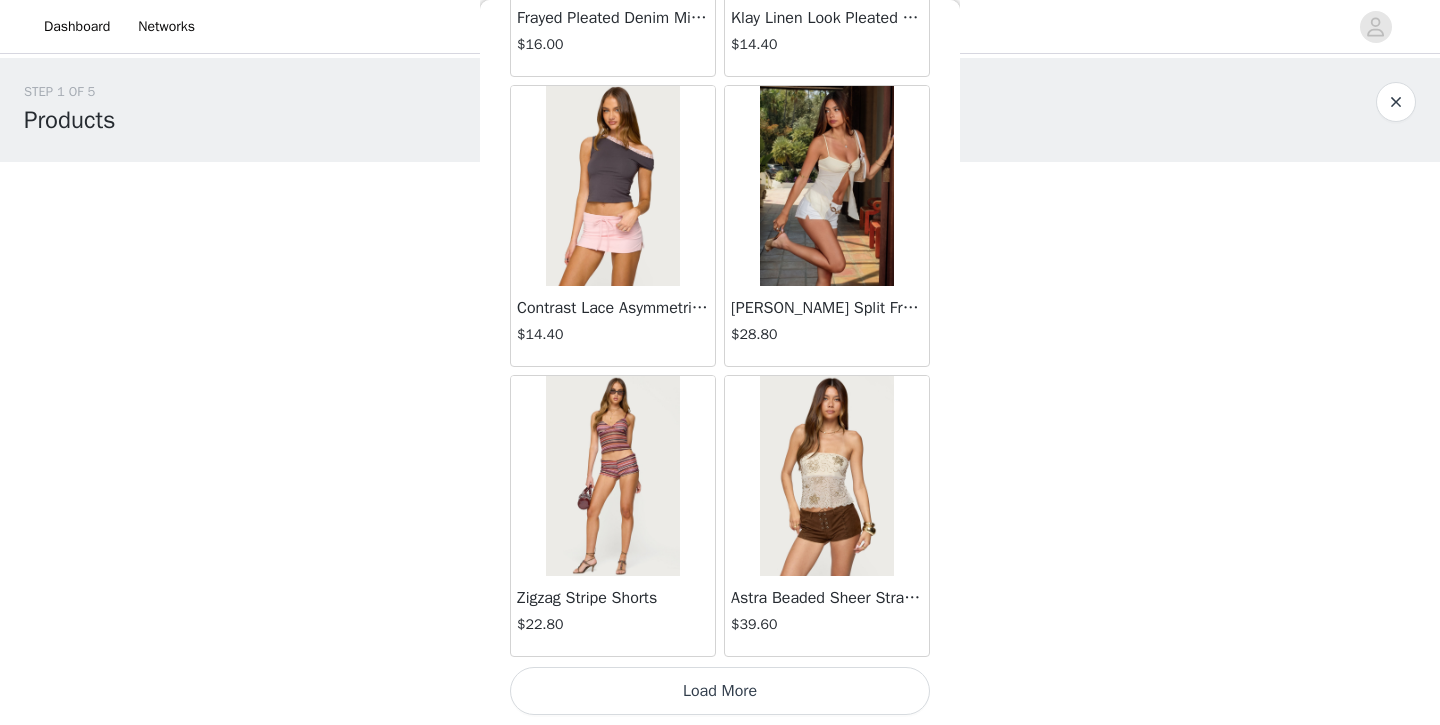 click on "Load More" at bounding box center (720, 691) 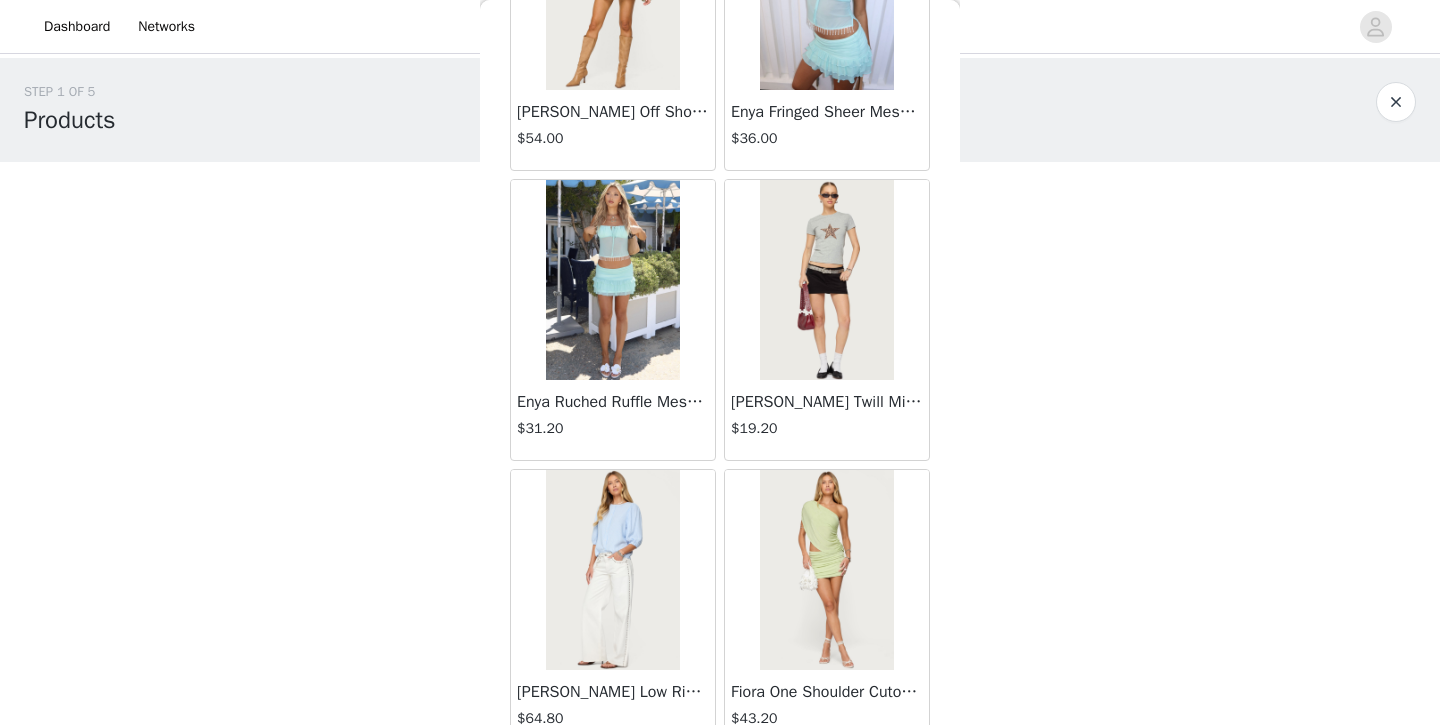 scroll, scrollTop: 4850, scrollLeft: 0, axis: vertical 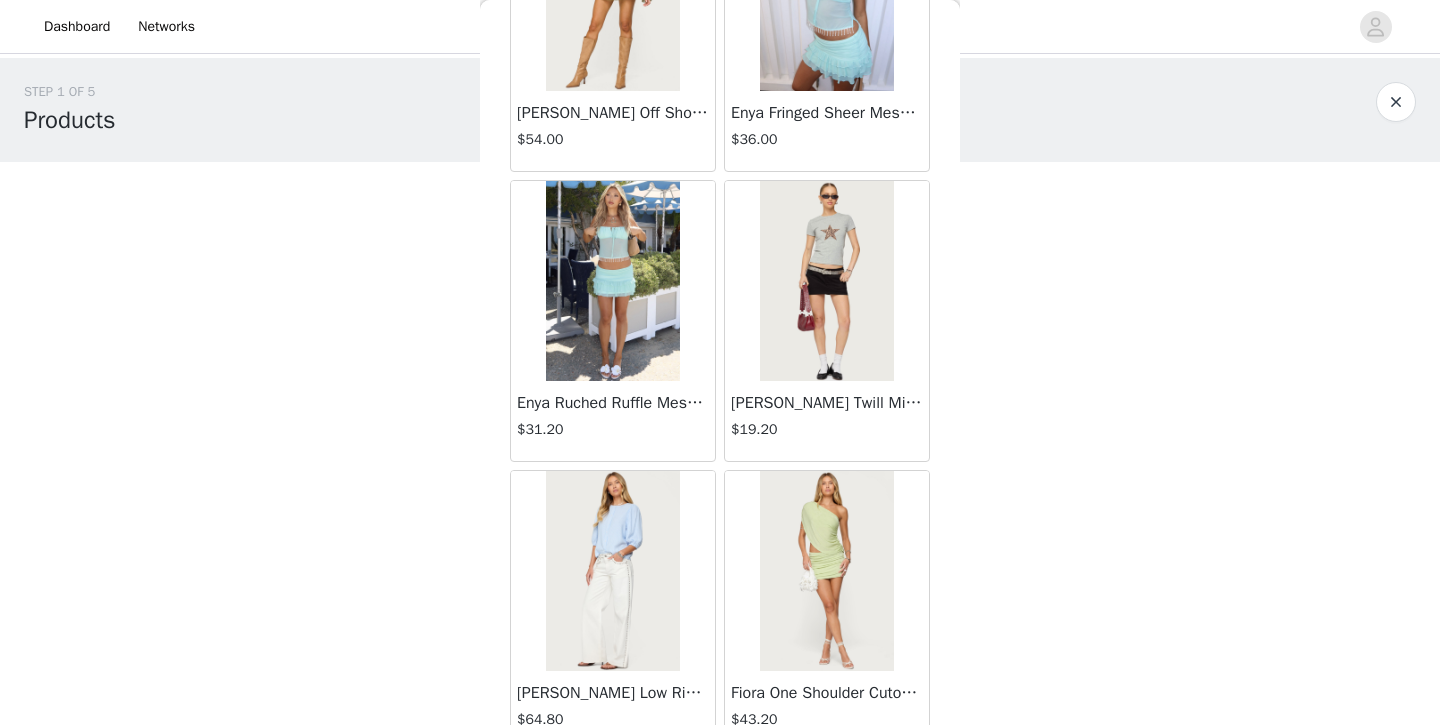 click at bounding box center (826, 281) 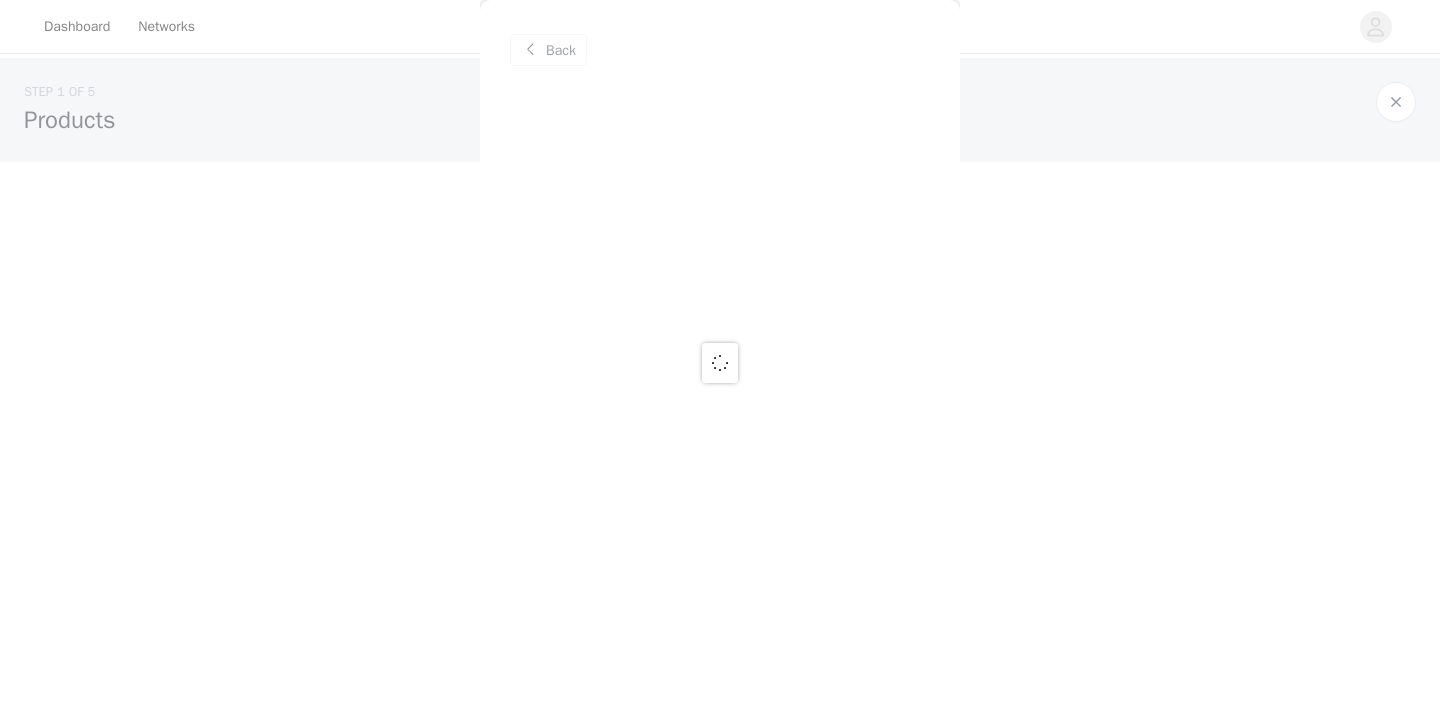 scroll, scrollTop: 0, scrollLeft: 0, axis: both 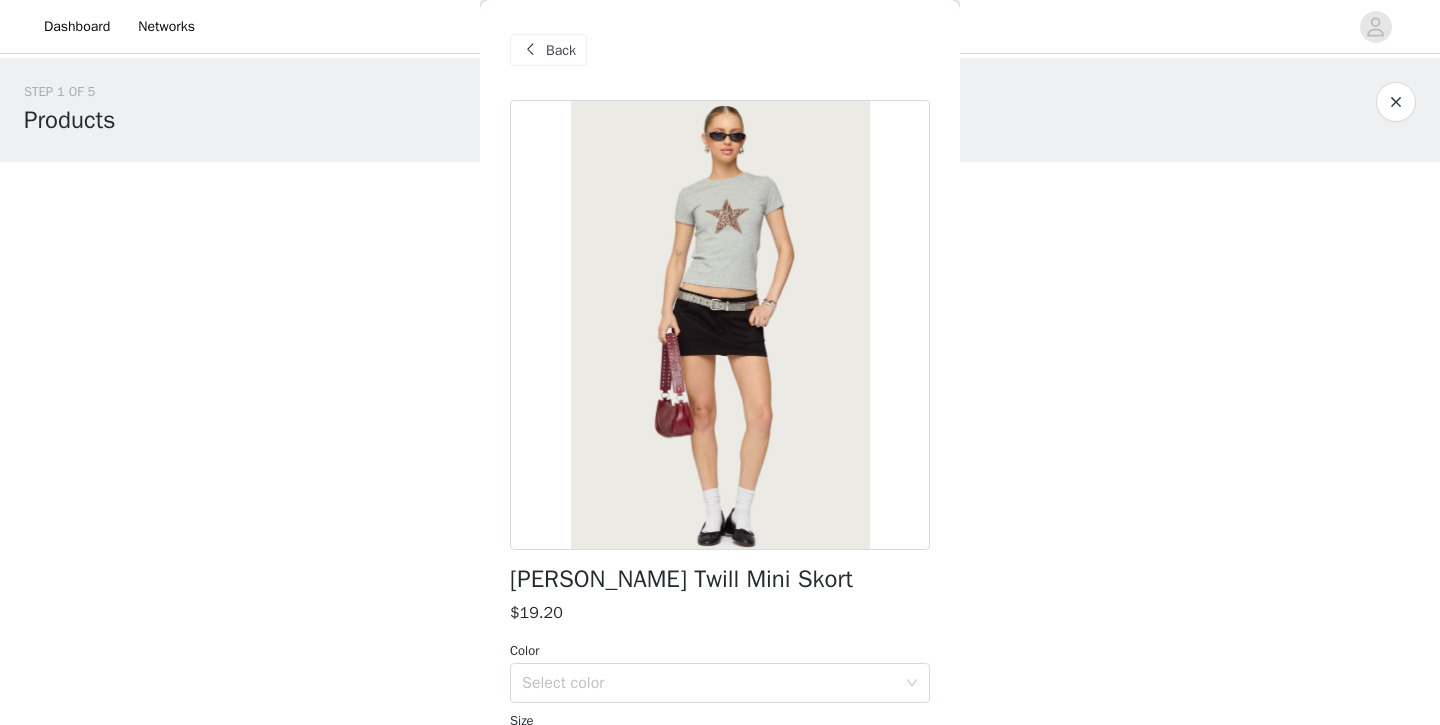 click on "Back" at bounding box center [561, 50] 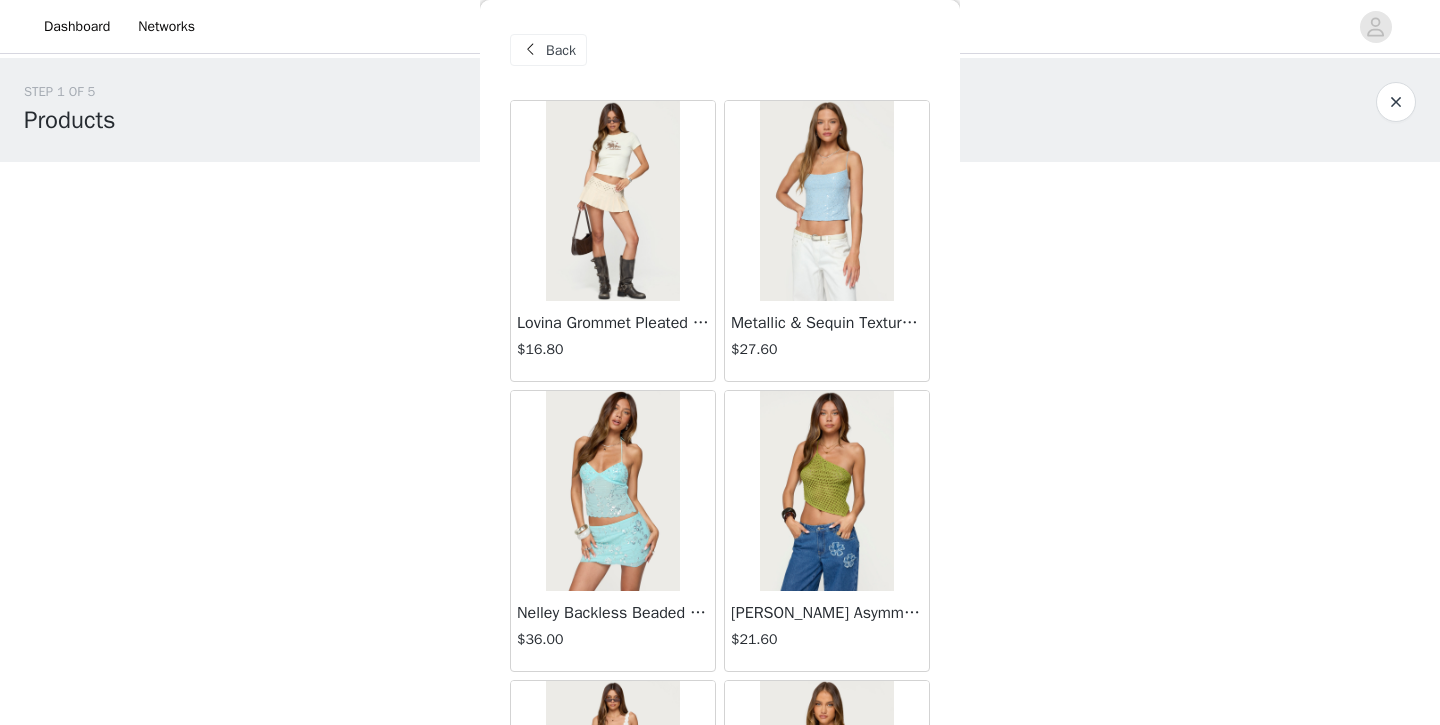 scroll, scrollTop: 0, scrollLeft: 0, axis: both 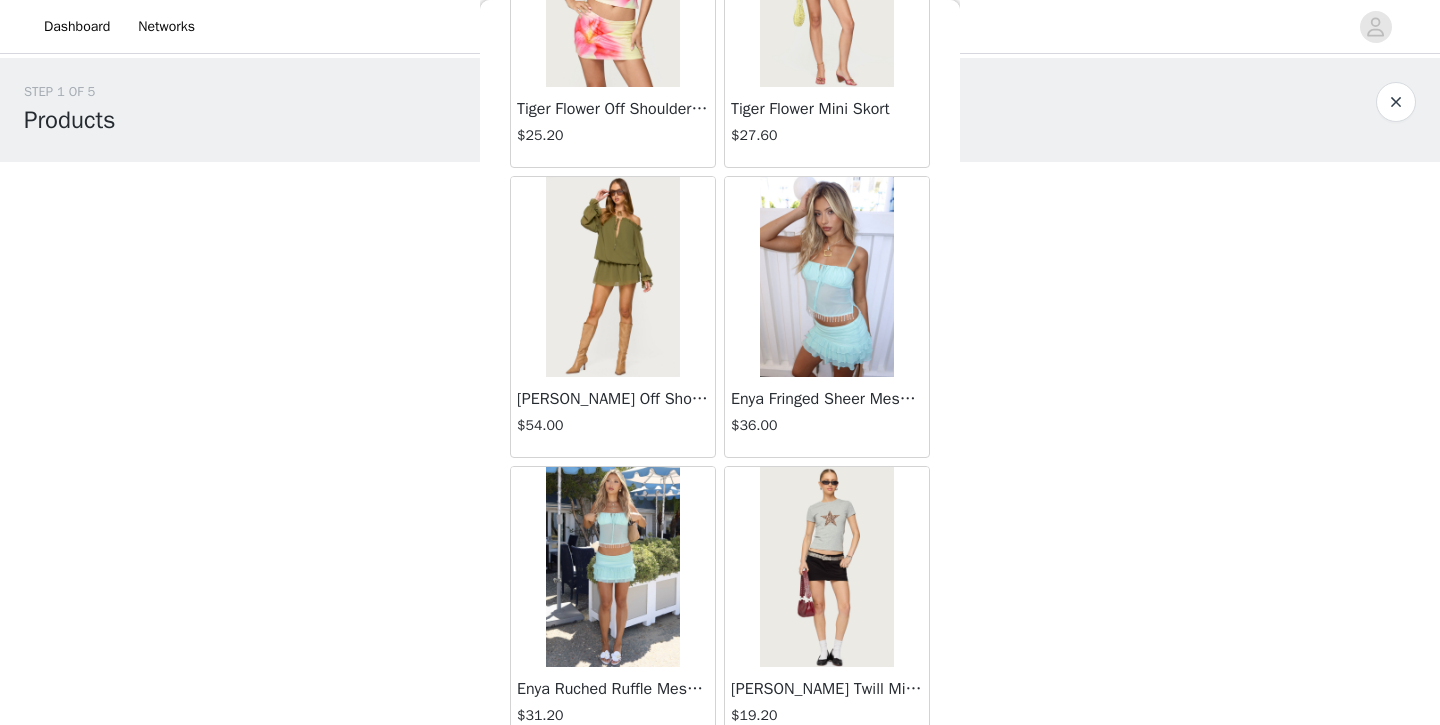click at bounding box center (612, 277) 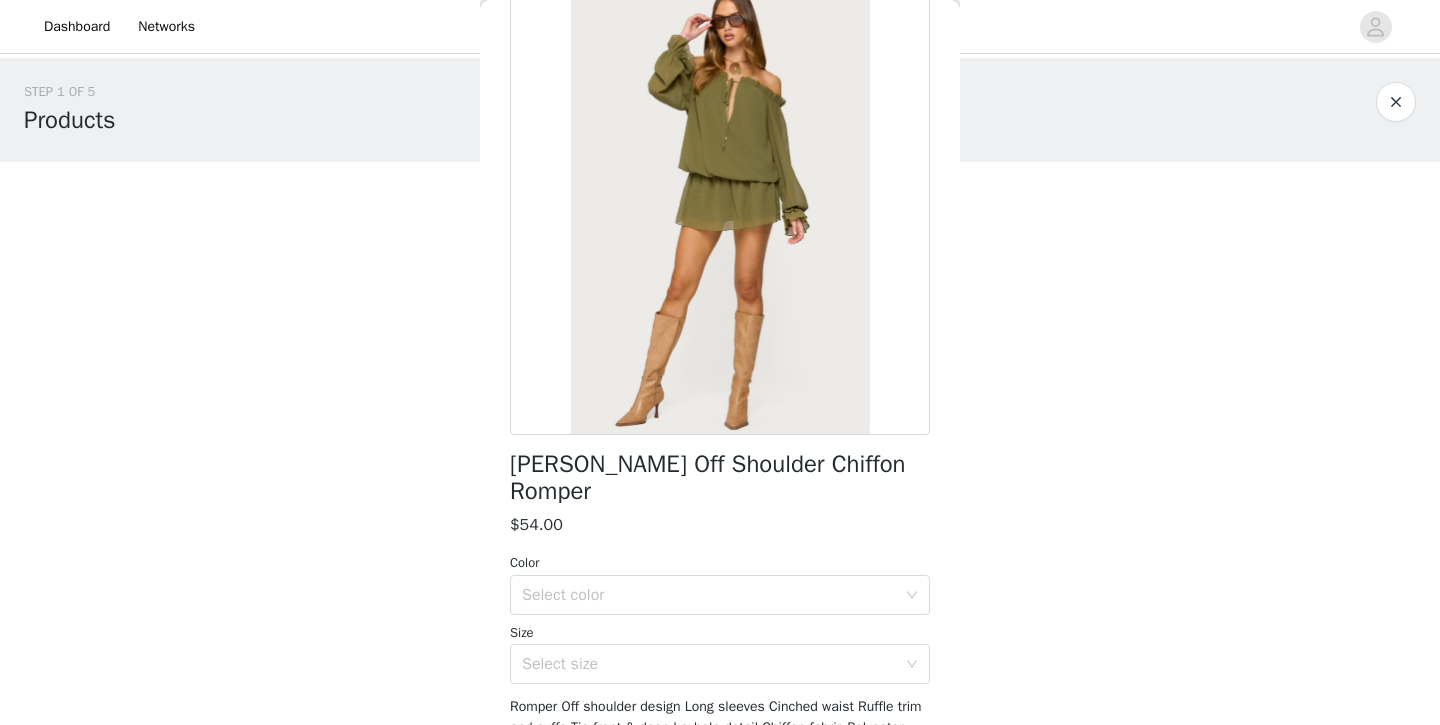 scroll, scrollTop: 118, scrollLeft: 0, axis: vertical 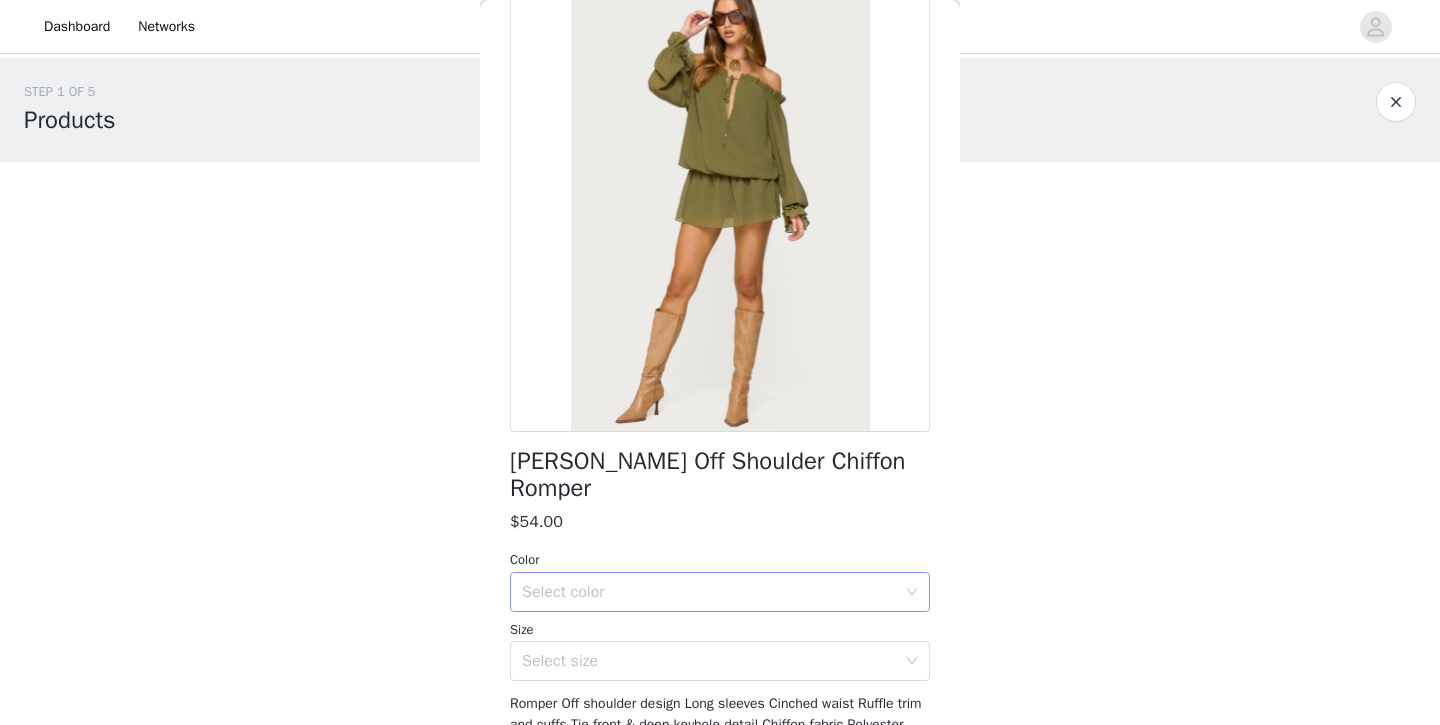 click on "Select color" at bounding box center [709, 592] 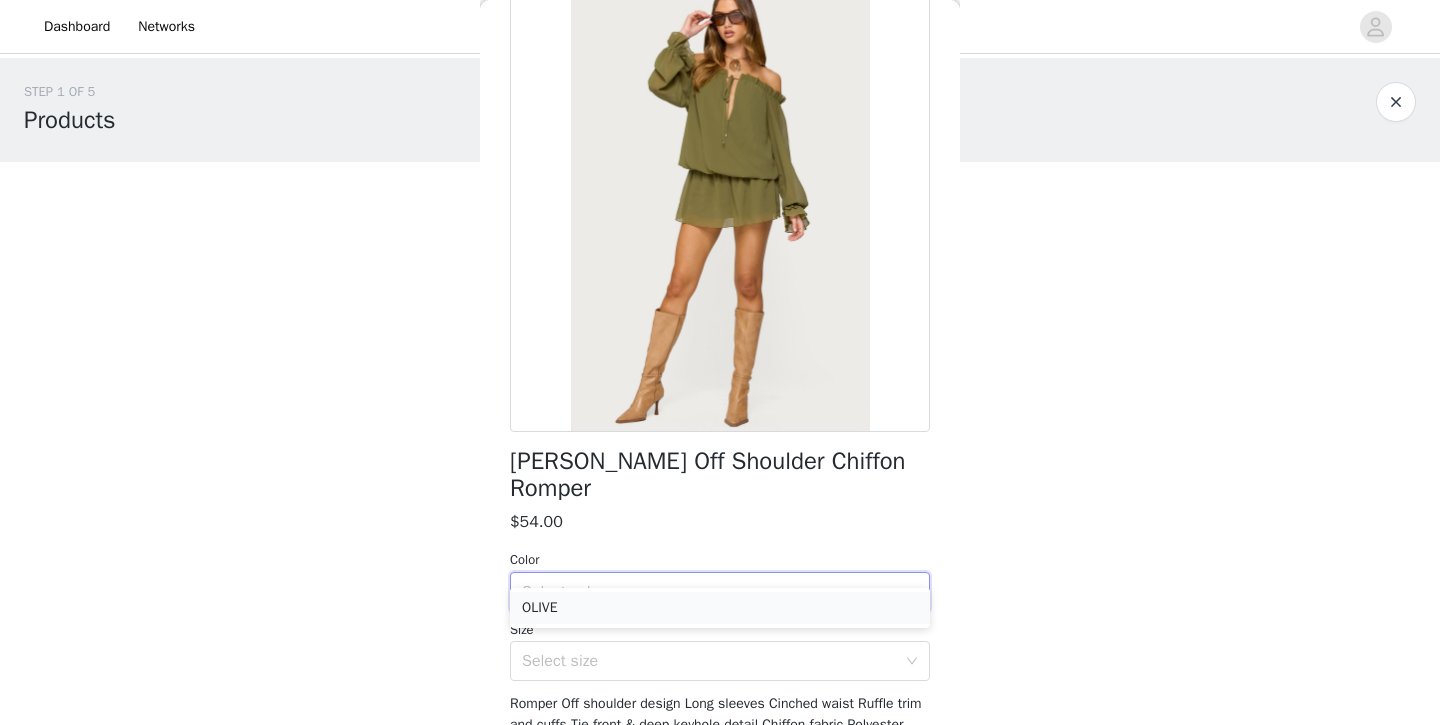 click on "OLIVE" at bounding box center [720, 608] 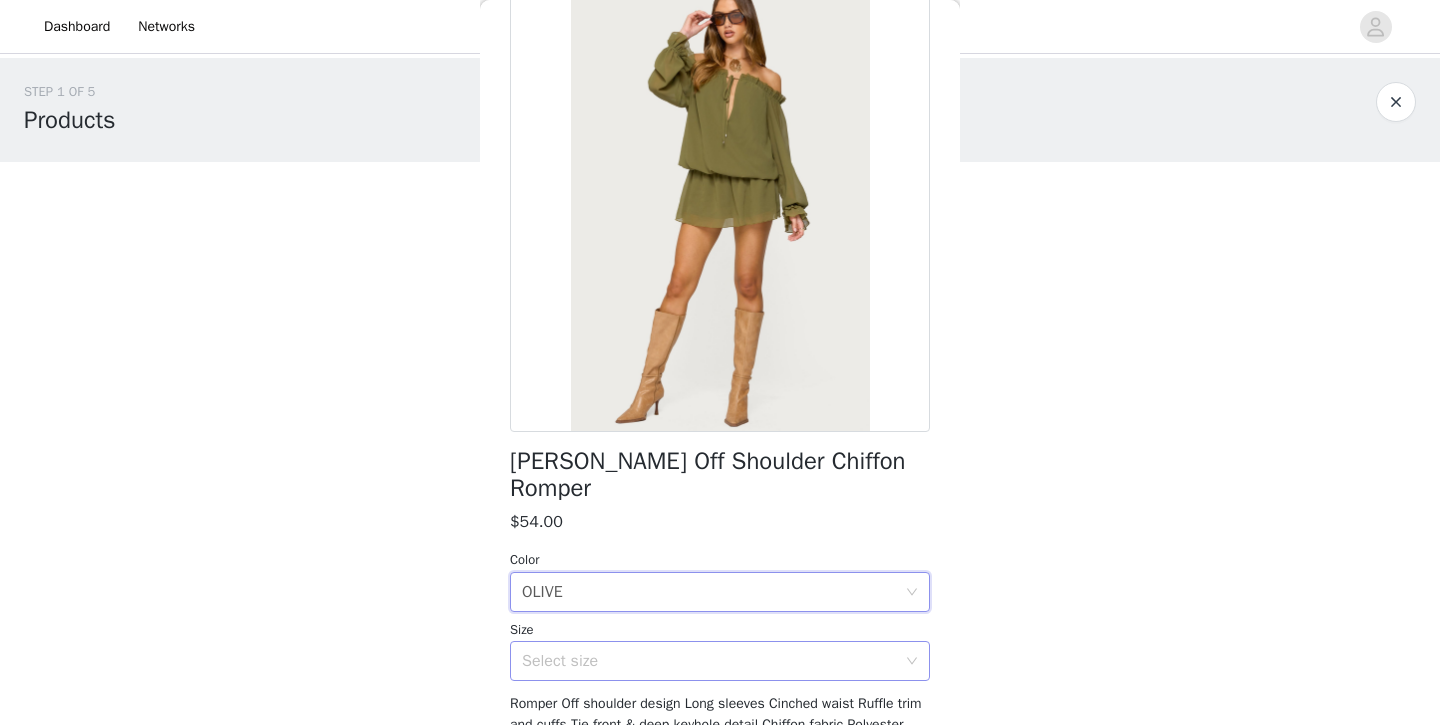 click on "Select size" at bounding box center [709, 661] 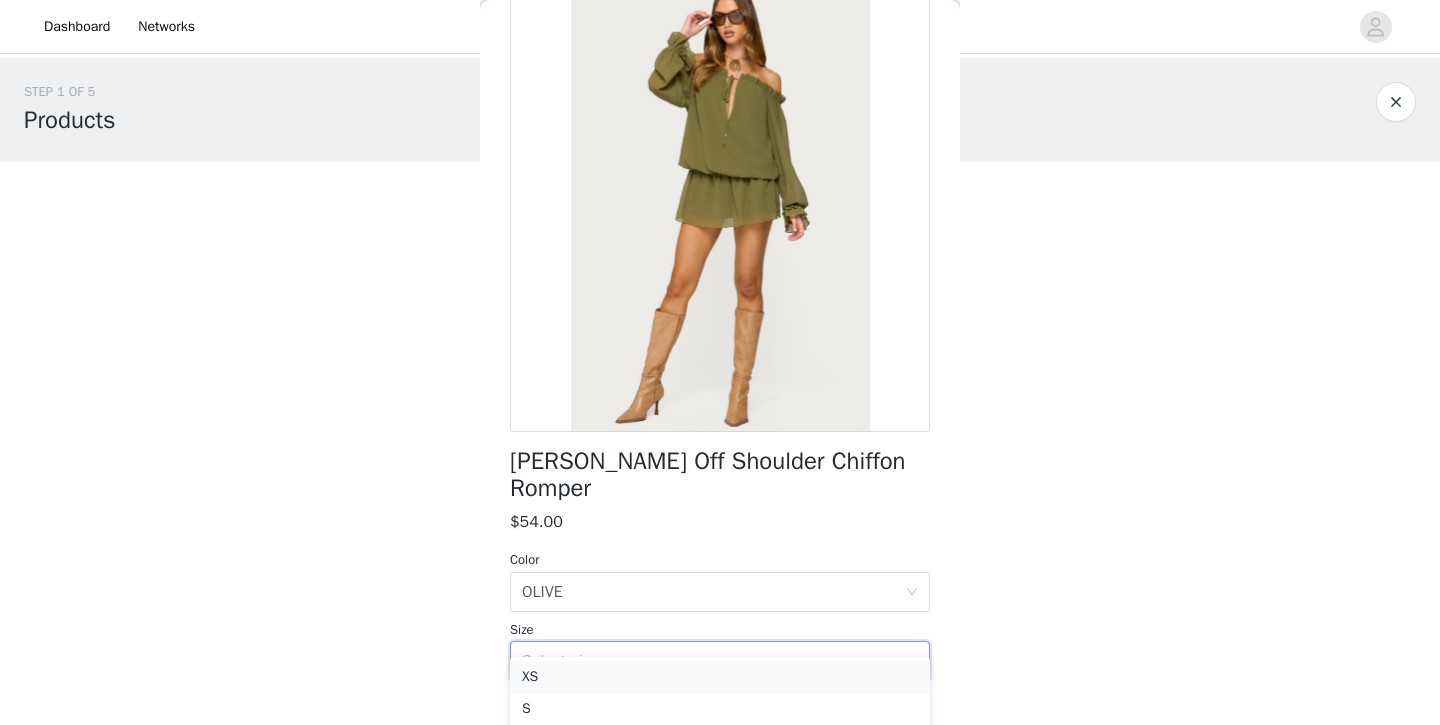 click on "XS" at bounding box center (720, 677) 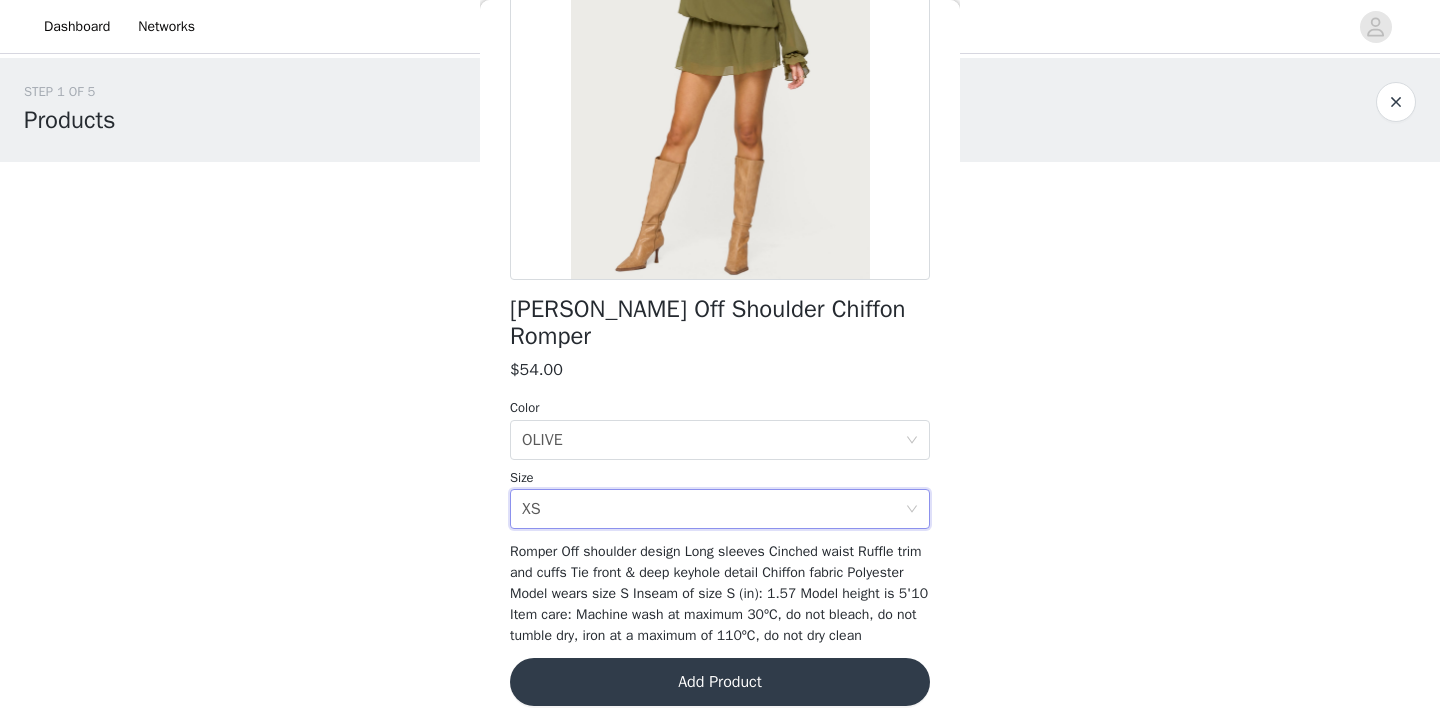 scroll, scrollTop: 268, scrollLeft: 0, axis: vertical 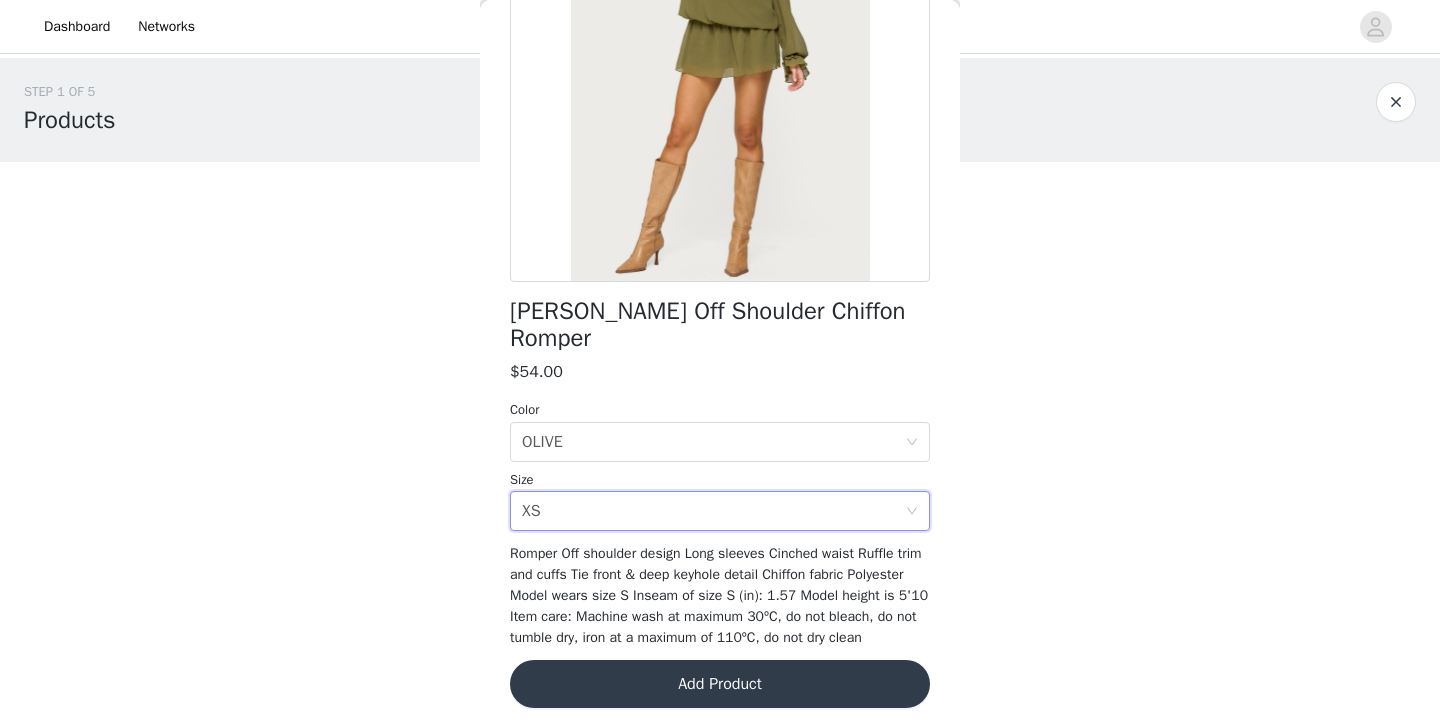 click on "Add Product" at bounding box center (720, 684) 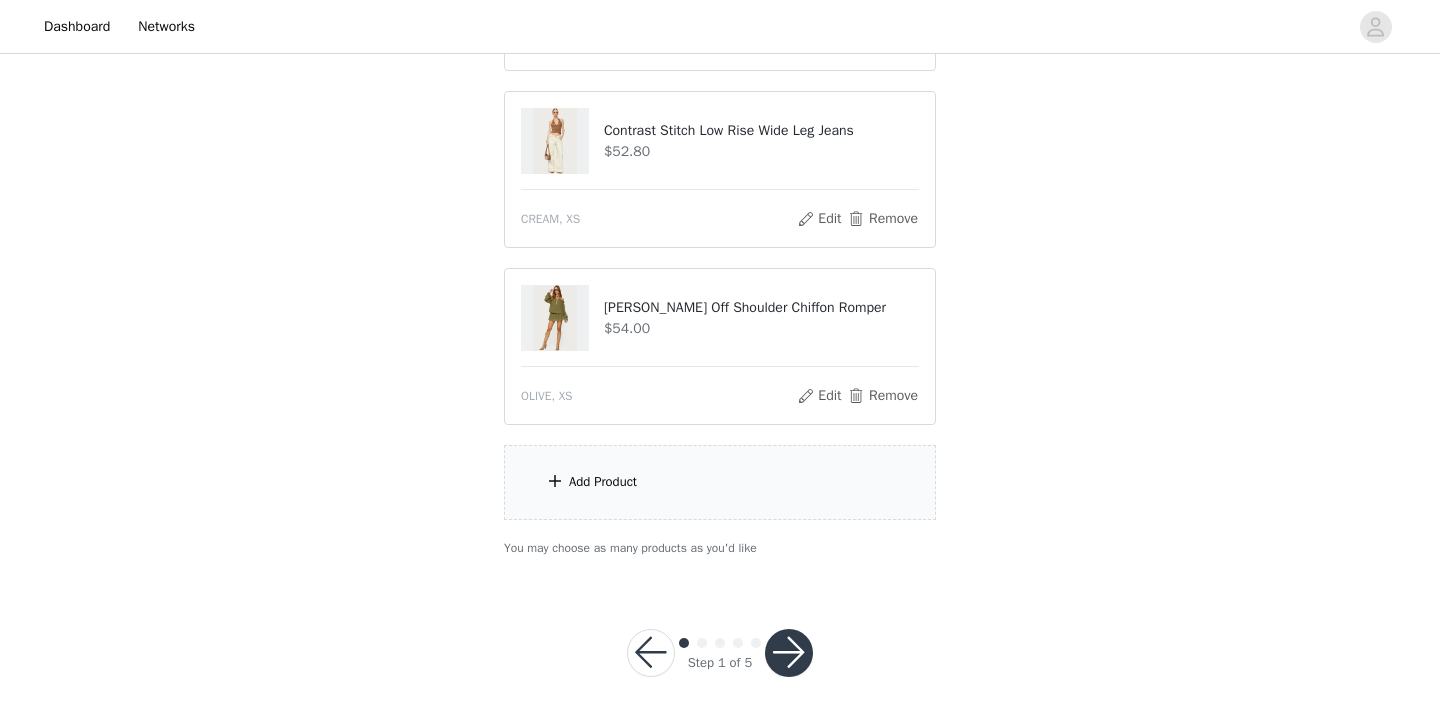 scroll, scrollTop: 361, scrollLeft: 0, axis: vertical 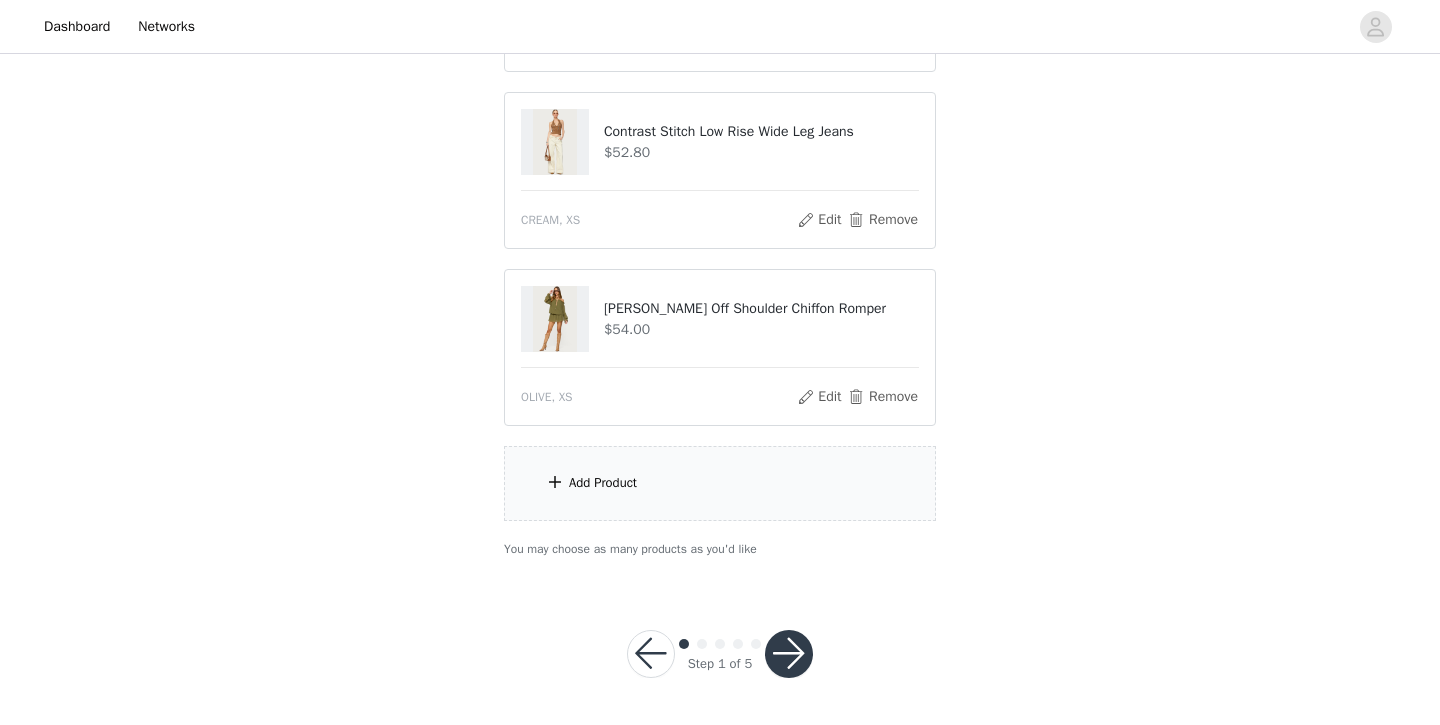 click on "Add Product" at bounding box center [720, 483] 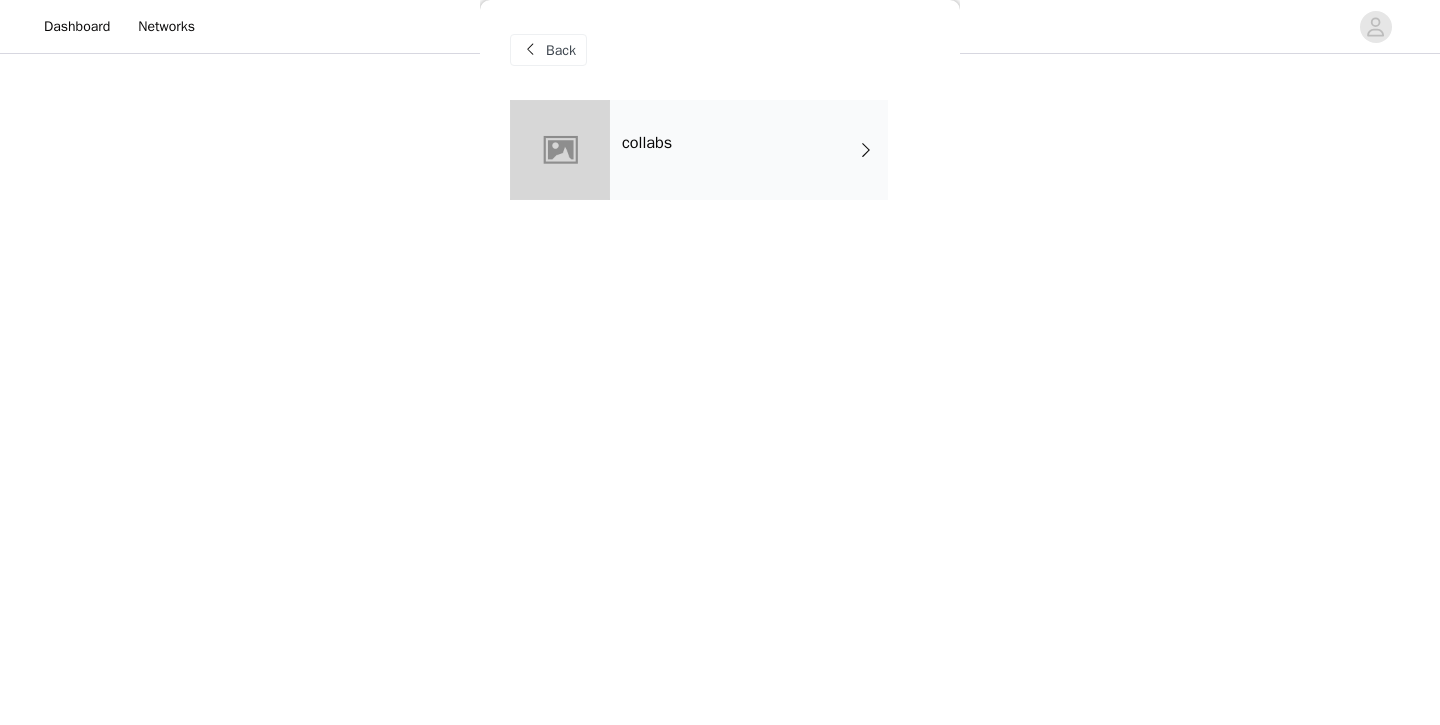 click on "collabs" at bounding box center [749, 150] 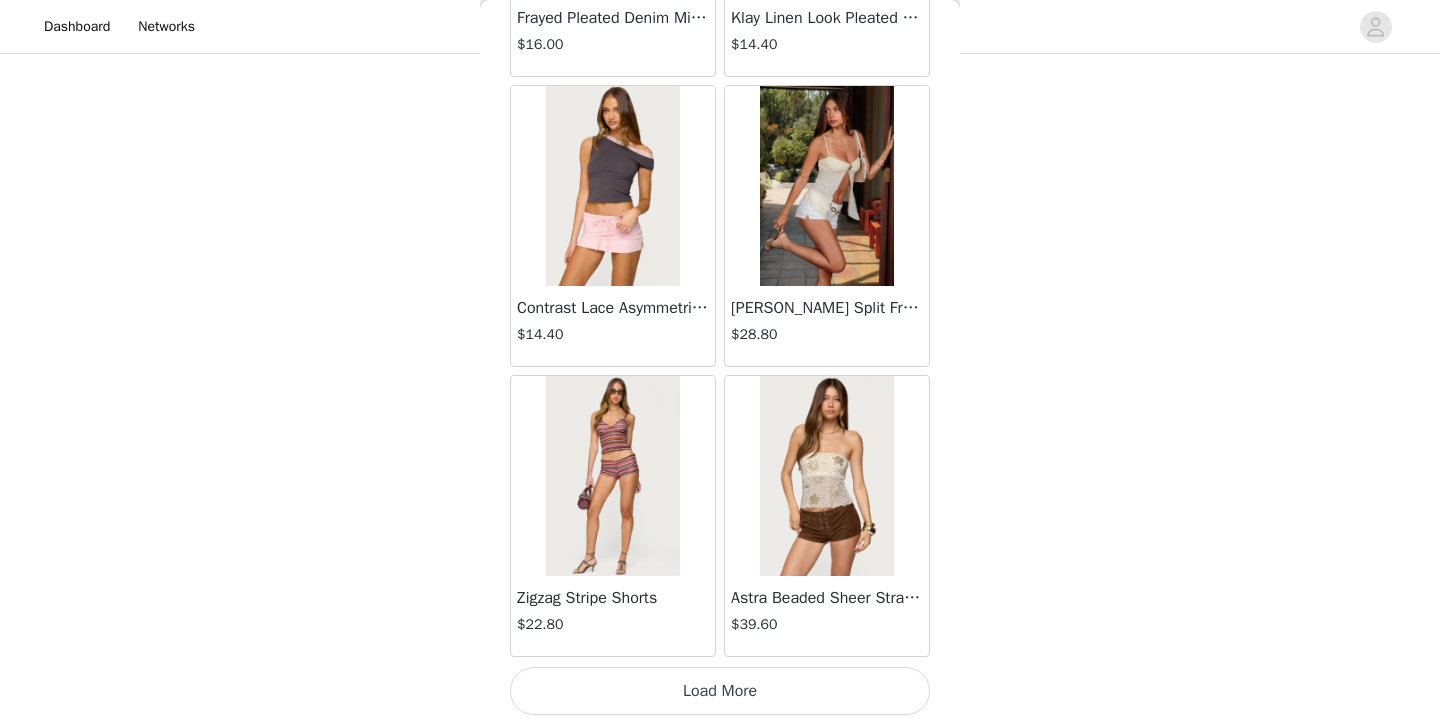 click on "Load More" at bounding box center (720, 691) 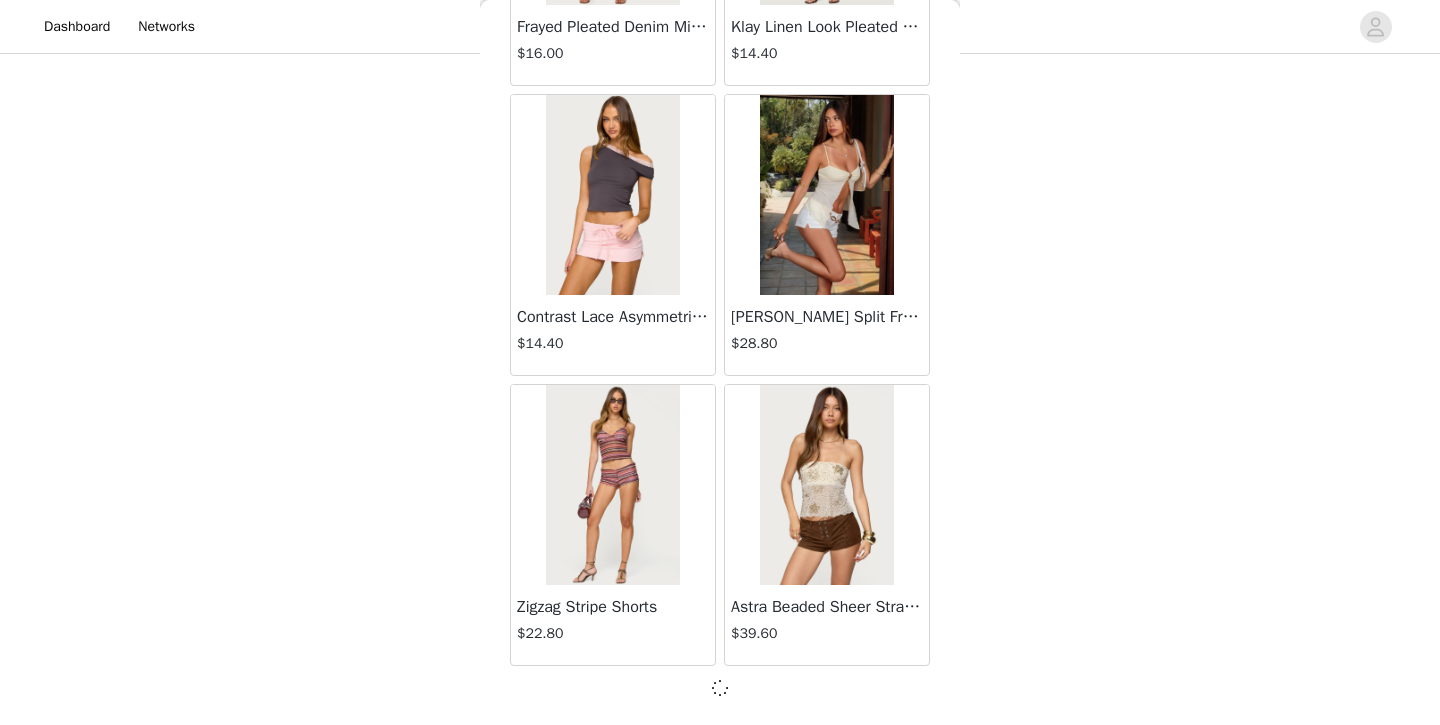 scroll, scrollTop: 2326, scrollLeft: 0, axis: vertical 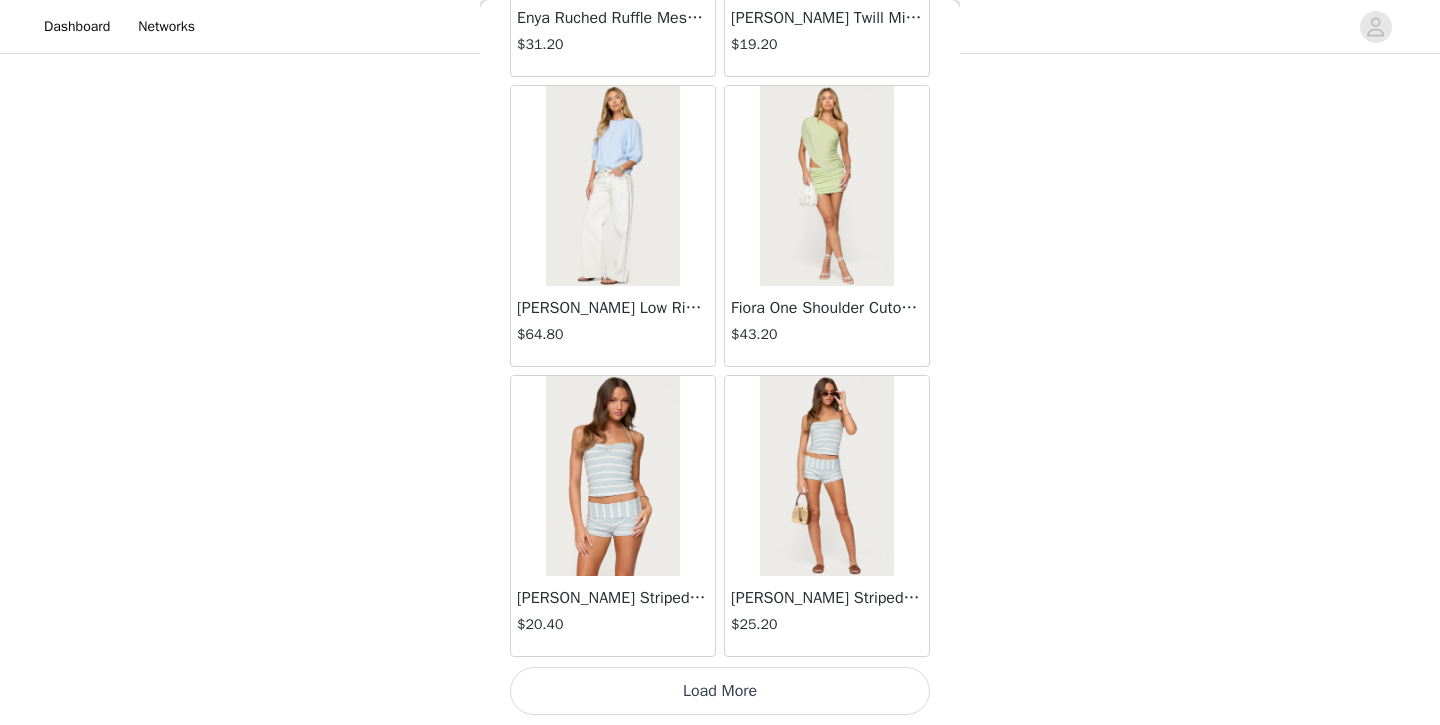click on "Load More" at bounding box center [720, 691] 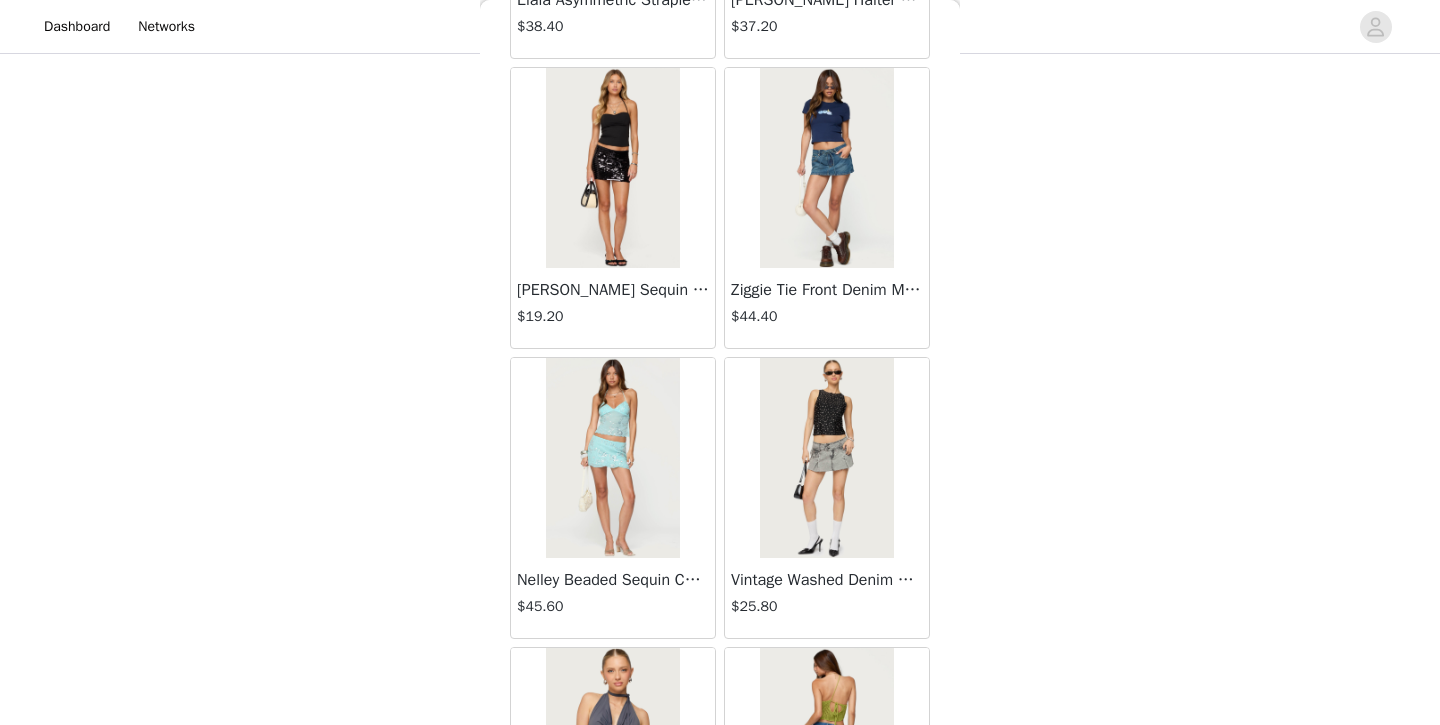 scroll, scrollTop: 6696, scrollLeft: 0, axis: vertical 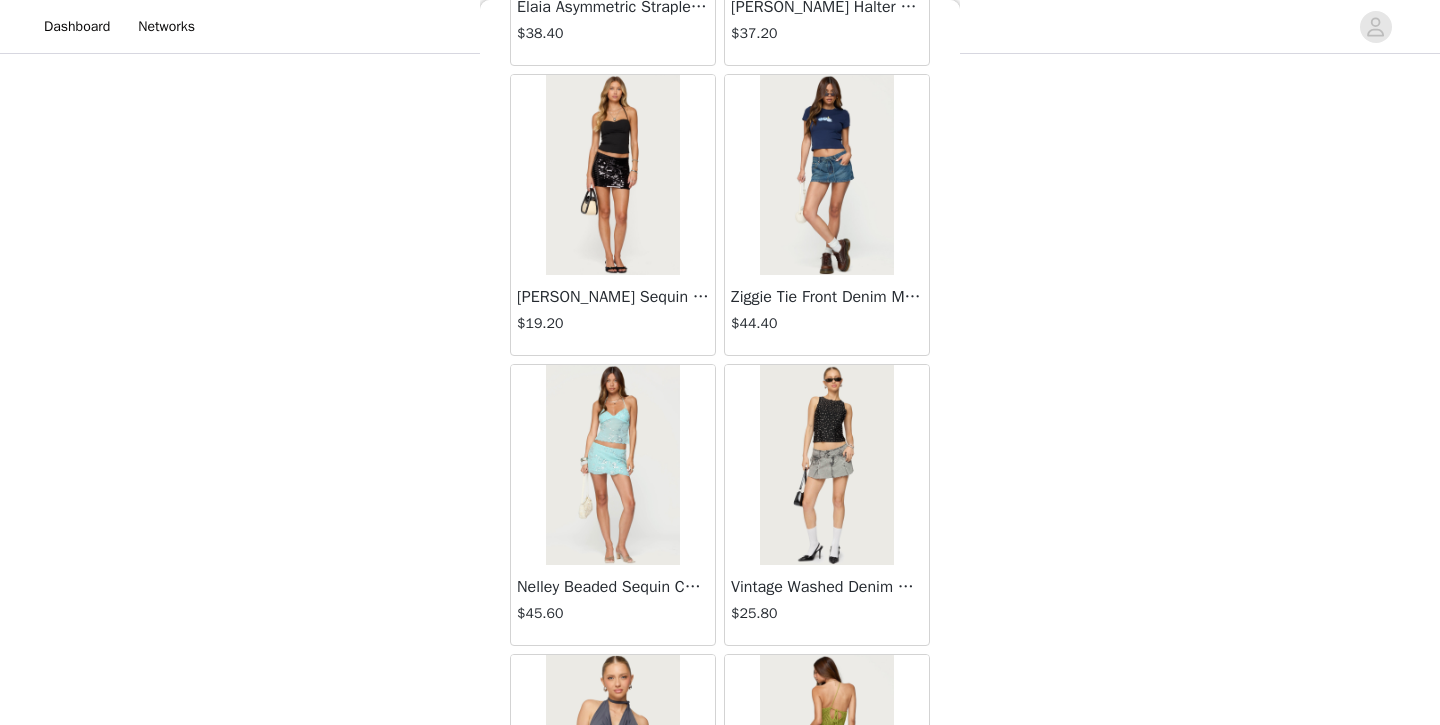 click at bounding box center [826, 175] 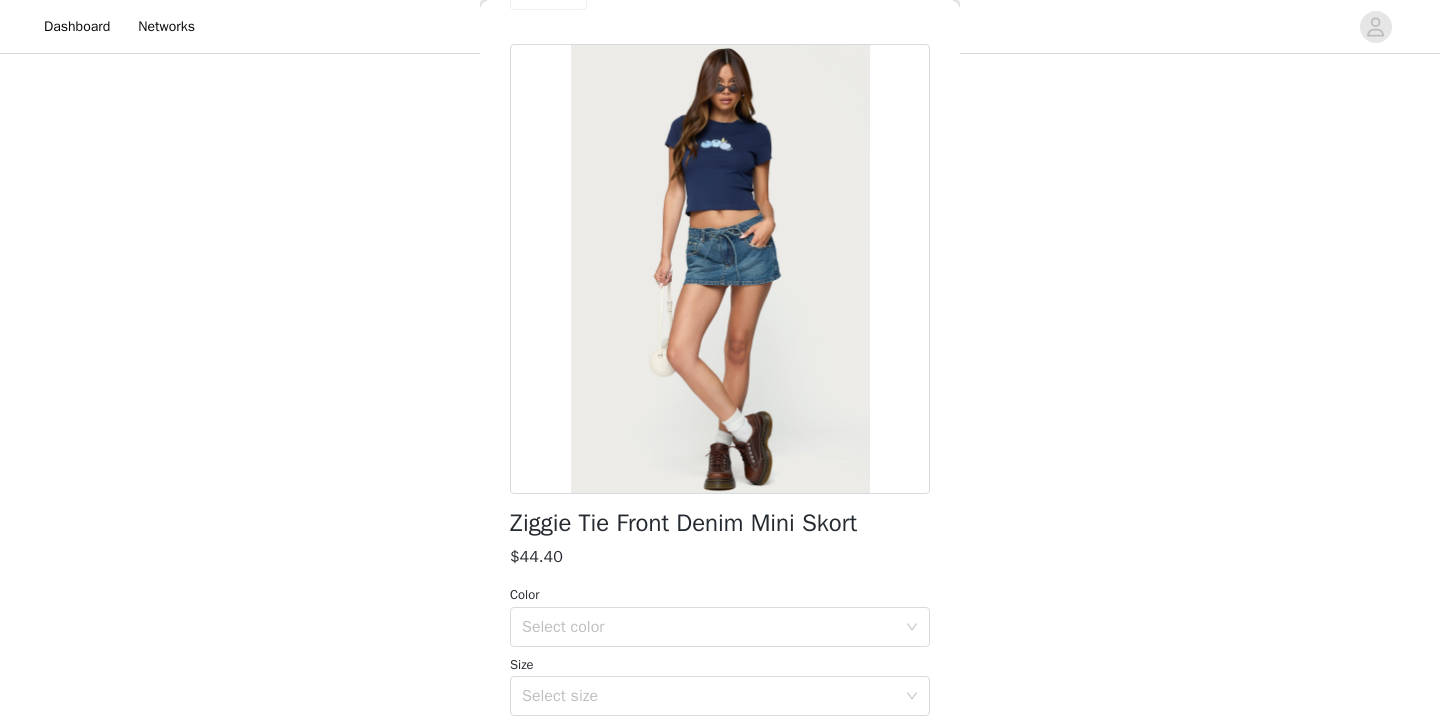 scroll, scrollTop: 53, scrollLeft: 0, axis: vertical 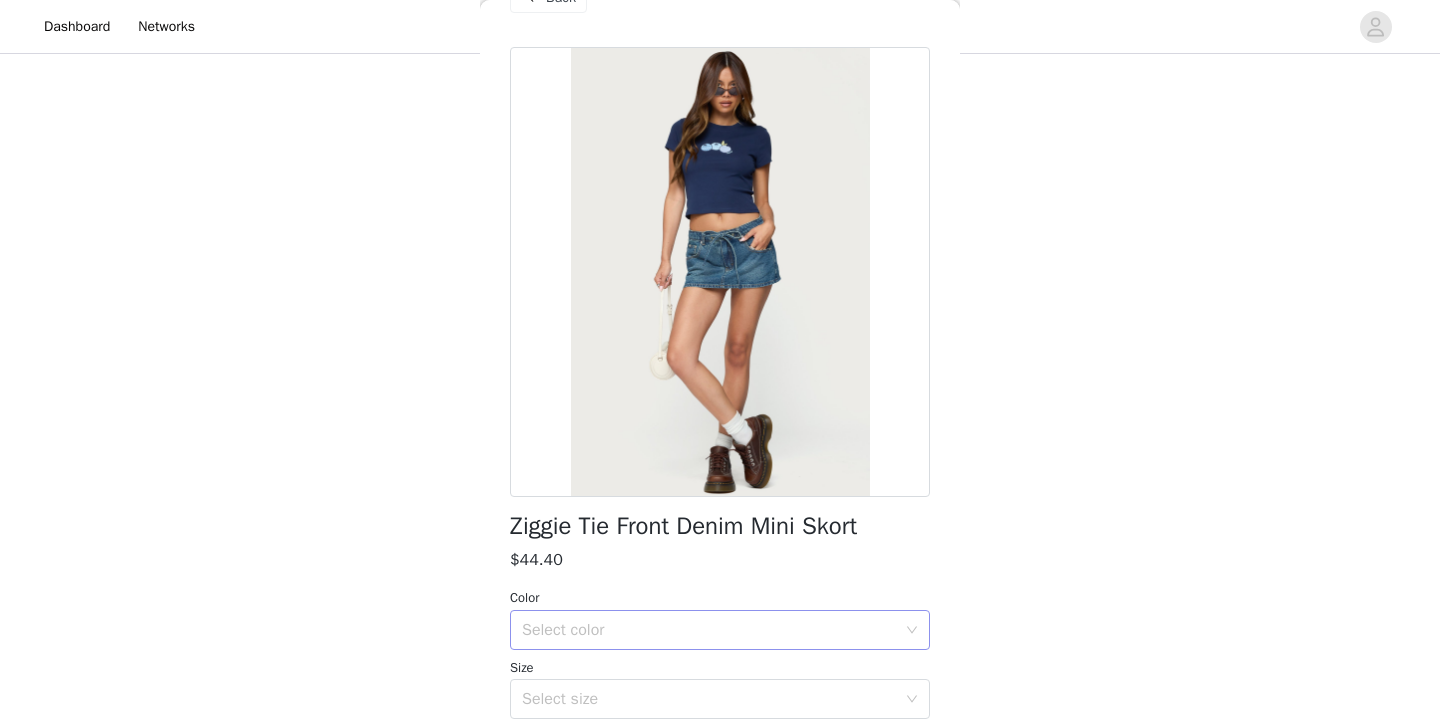 click on "Select color" at bounding box center [709, 630] 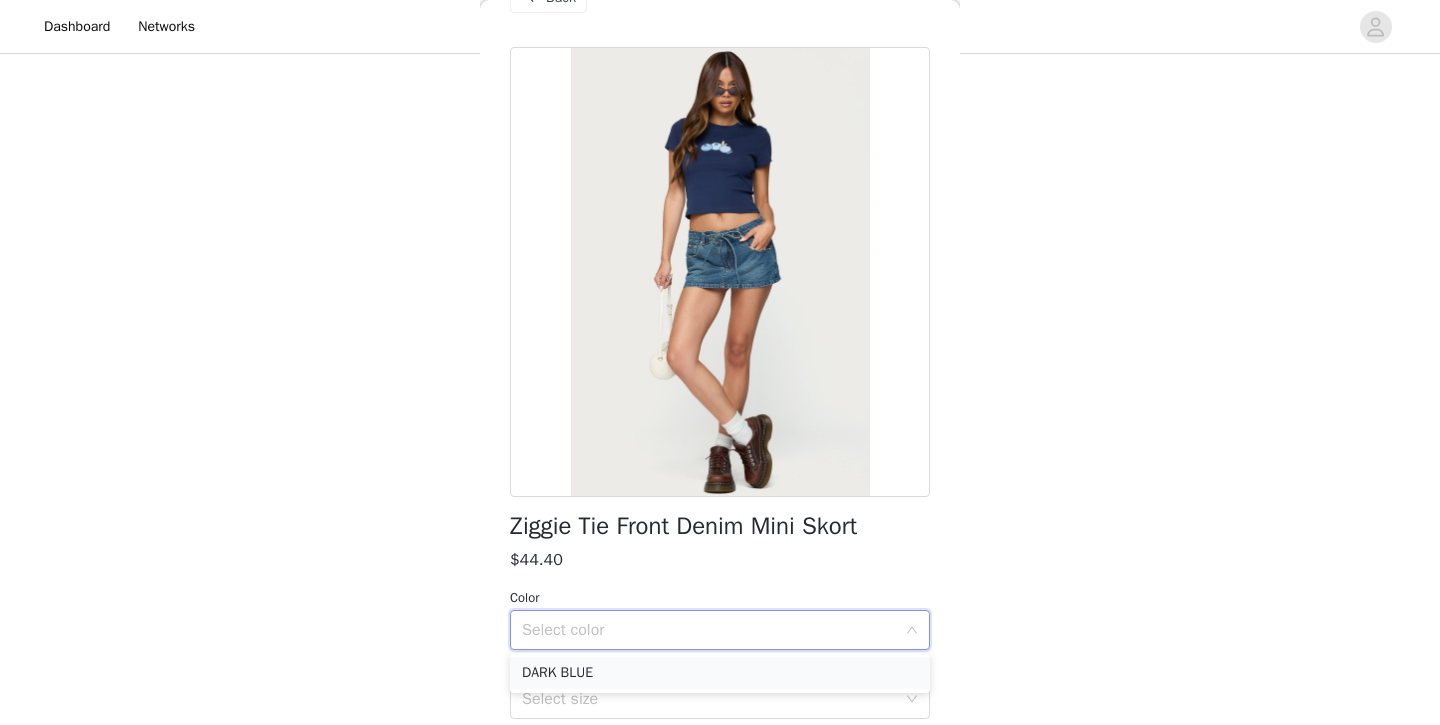 click on "DARK BLUE" at bounding box center (720, 673) 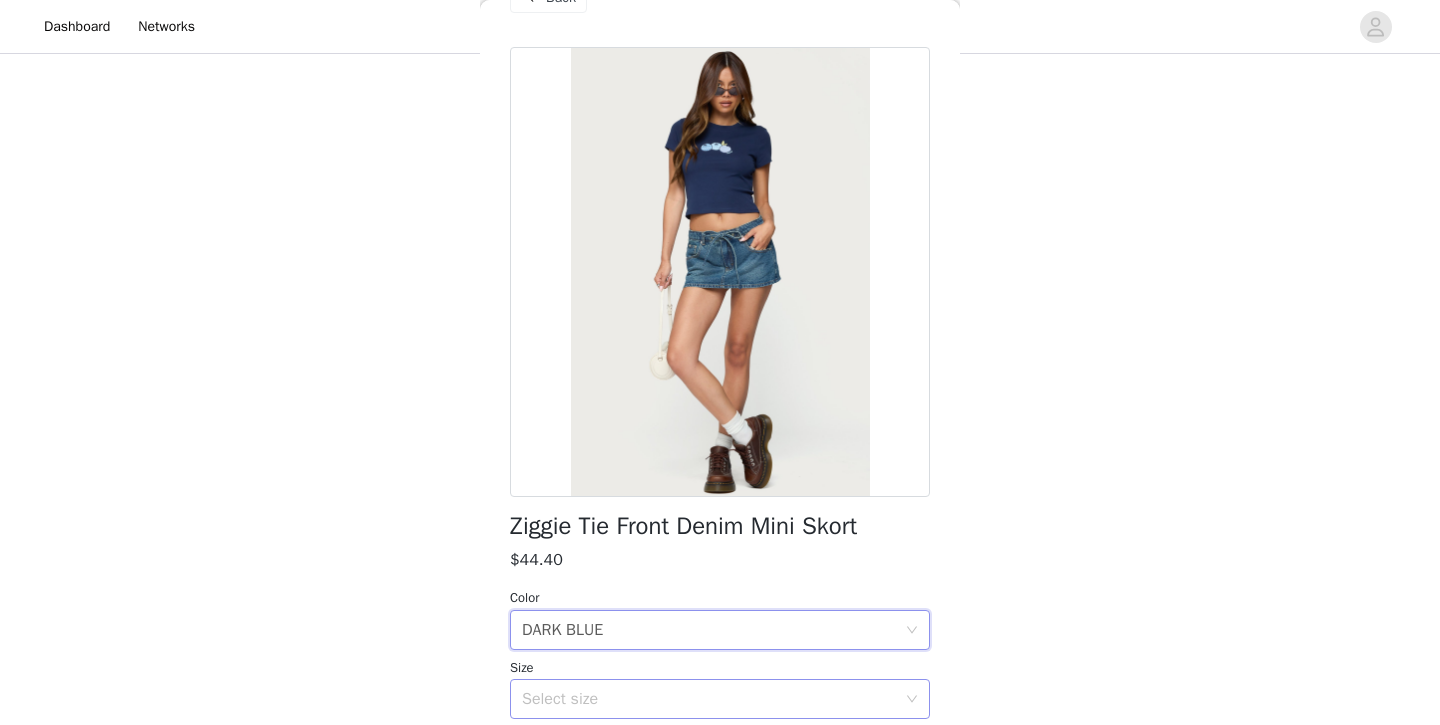 click on "Select size" at bounding box center [713, 699] 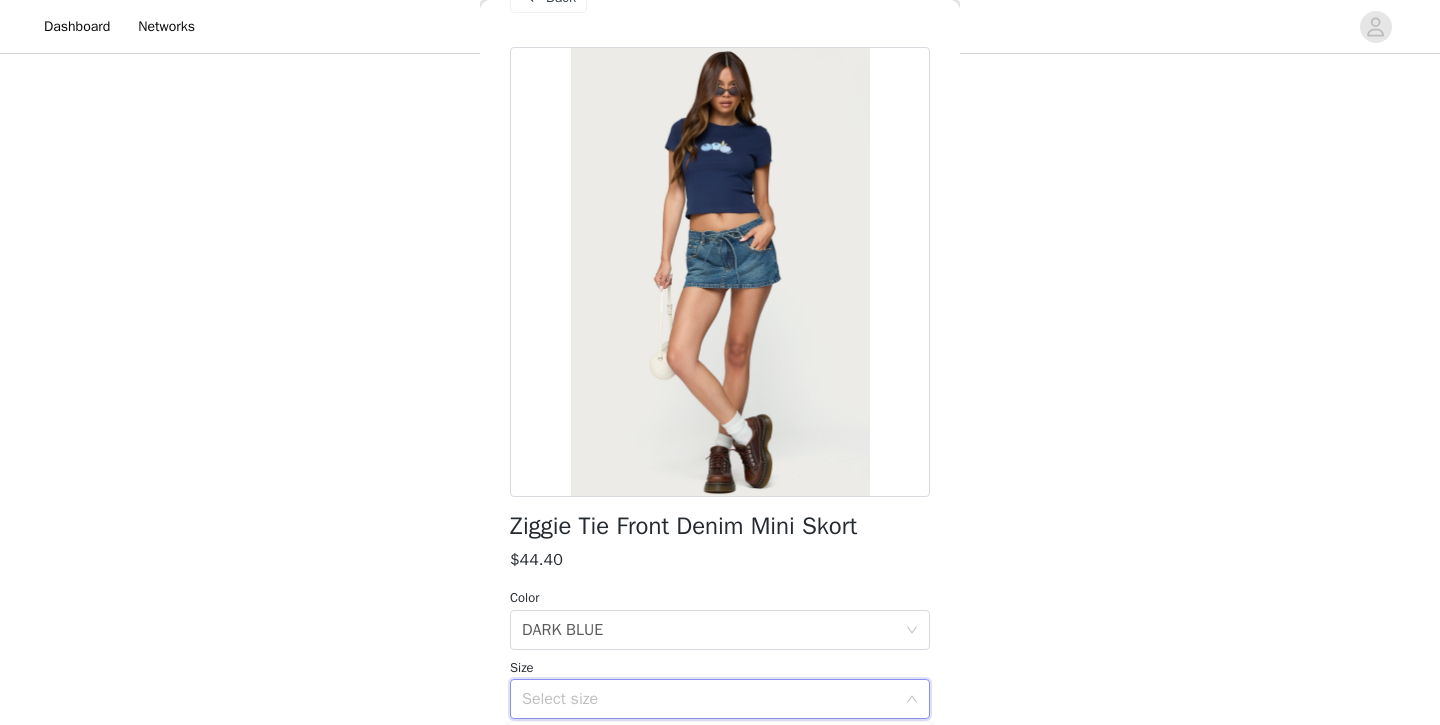 click on "Select size" at bounding box center (713, 699) 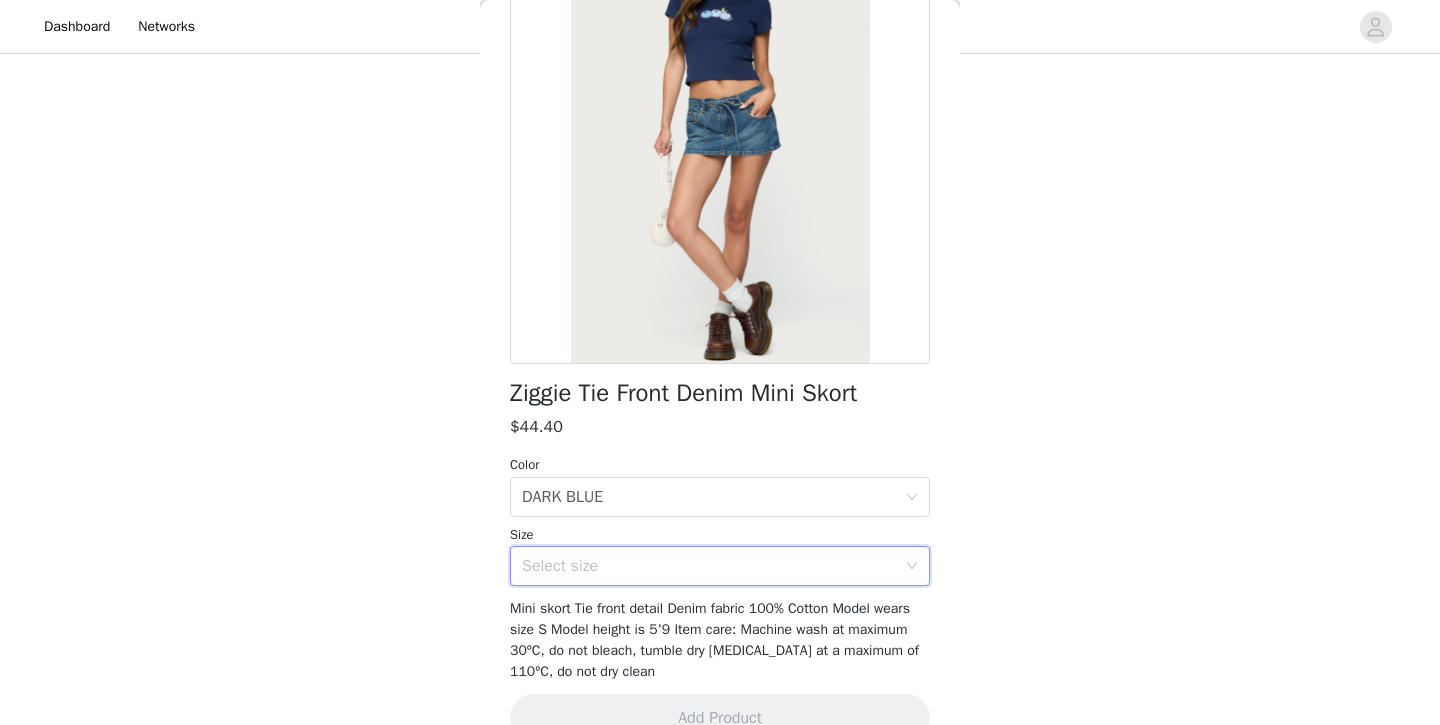 scroll, scrollTop: 187, scrollLeft: 0, axis: vertical 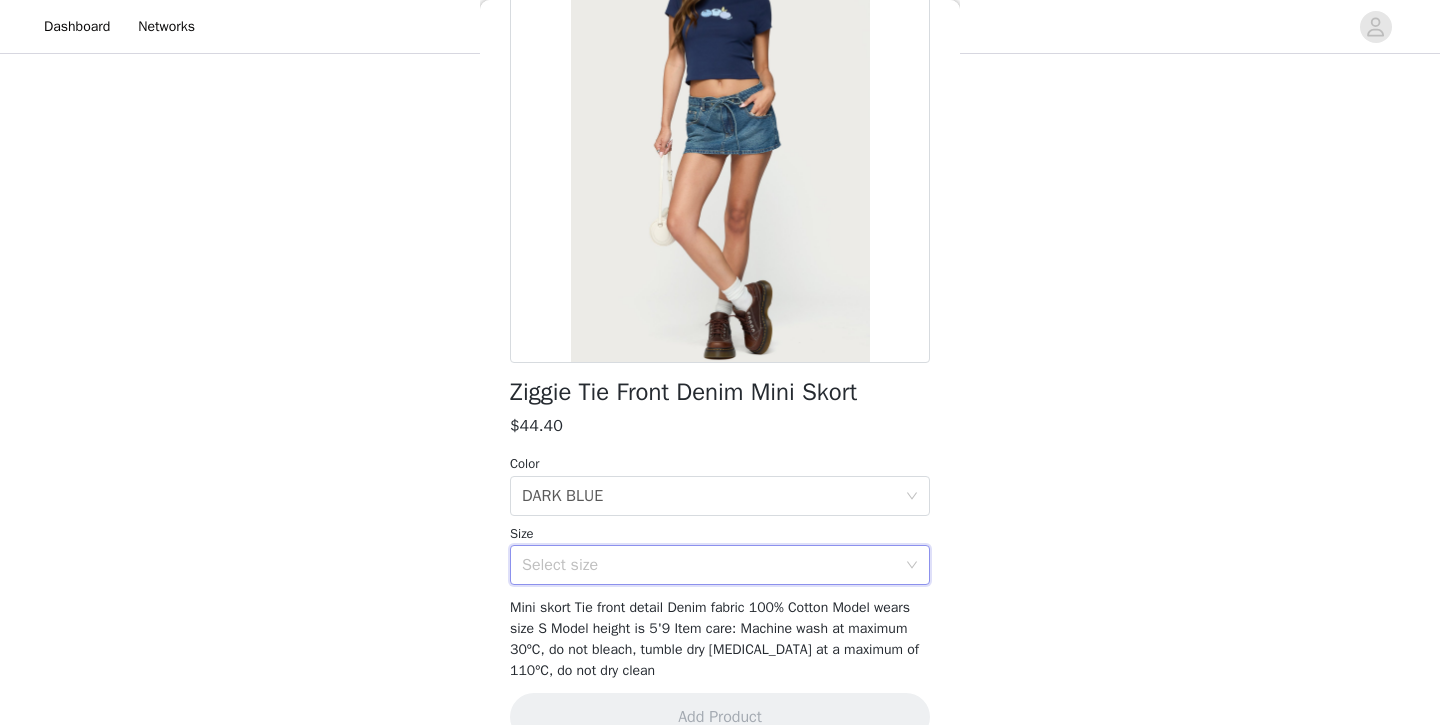 click on "Select size" at bounding box center [709, 565] 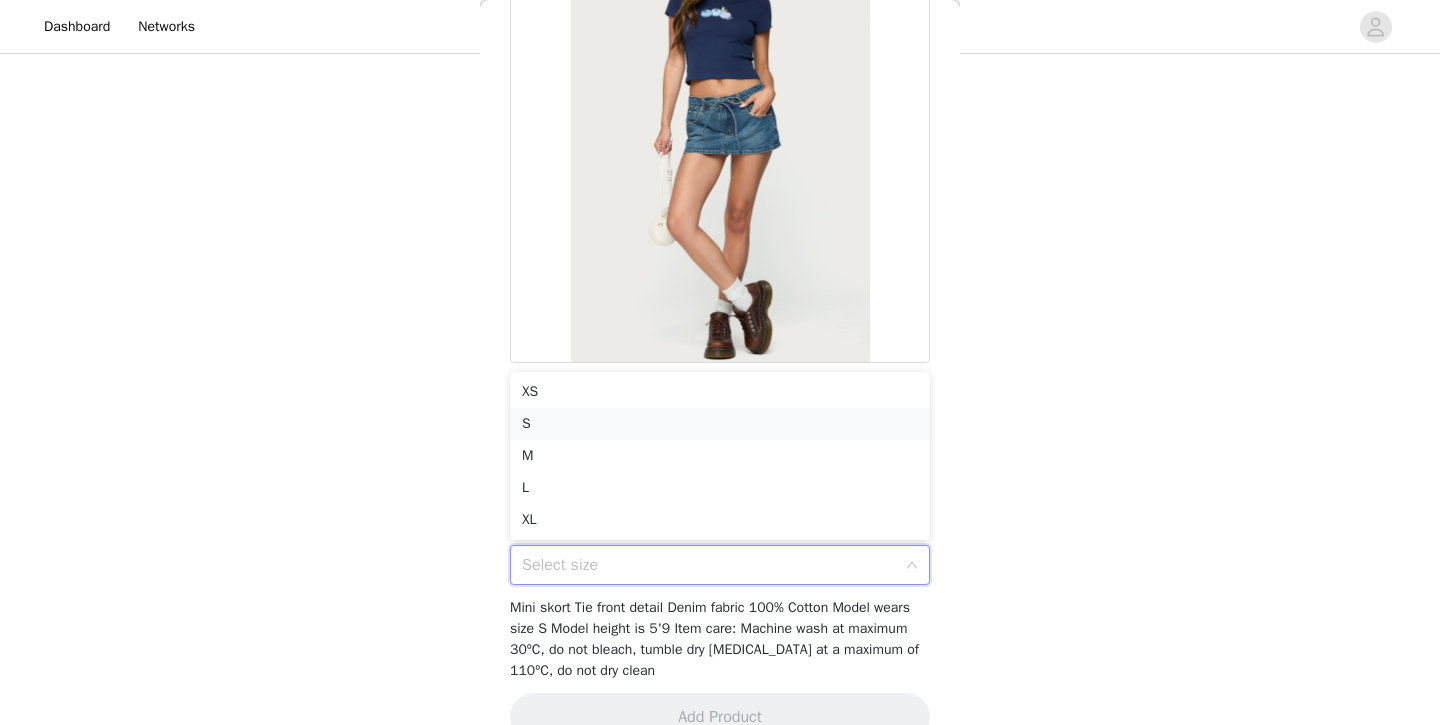 click on "S" at bounding box center (720, 424) 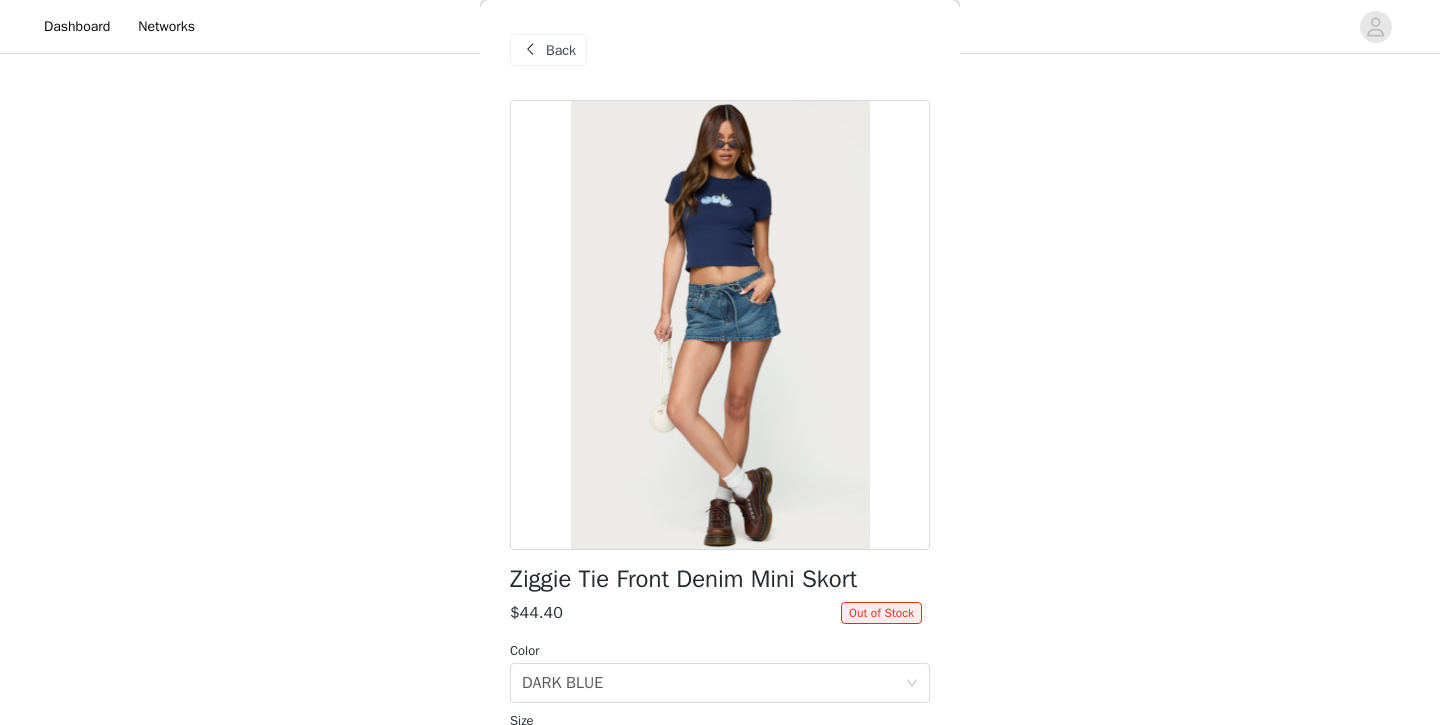 scroll, scrollTop: 0, scrollLeft: 0, axis: both 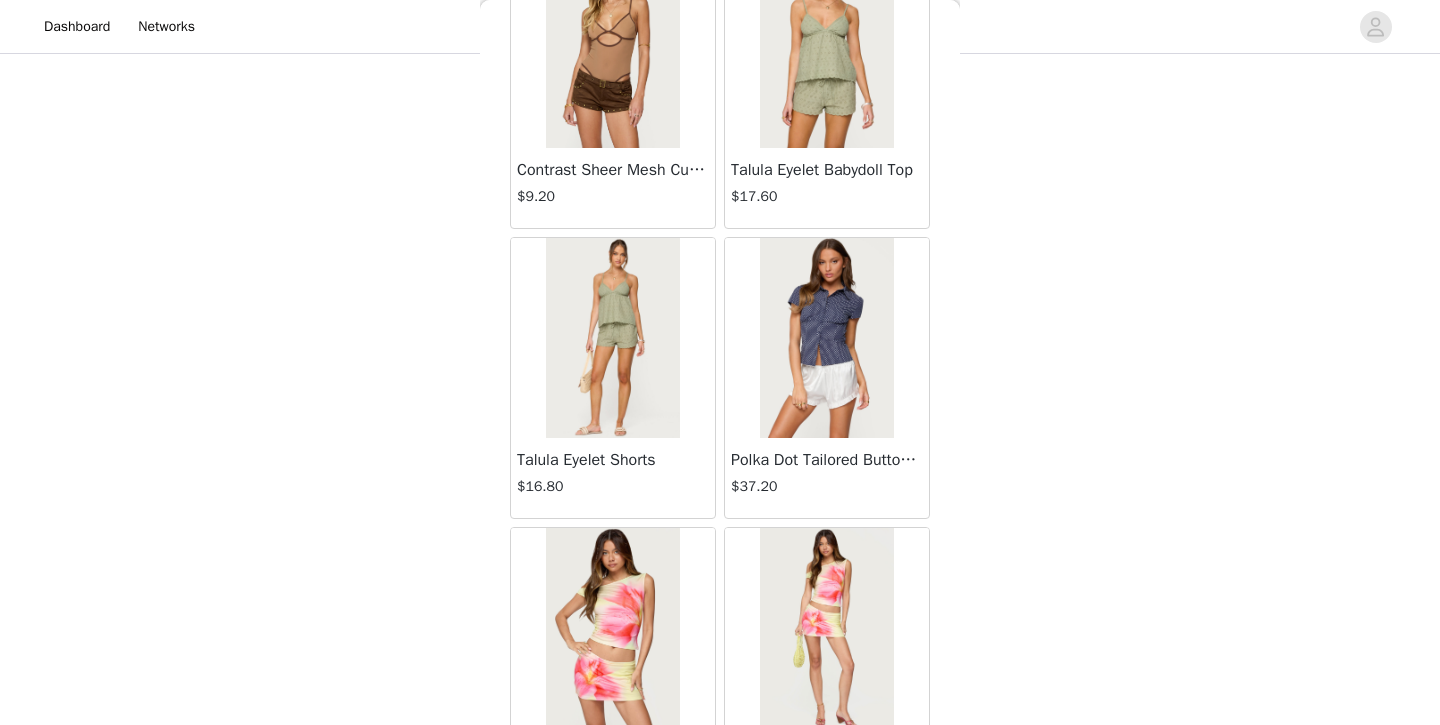 click at bounding box center (826, 338) 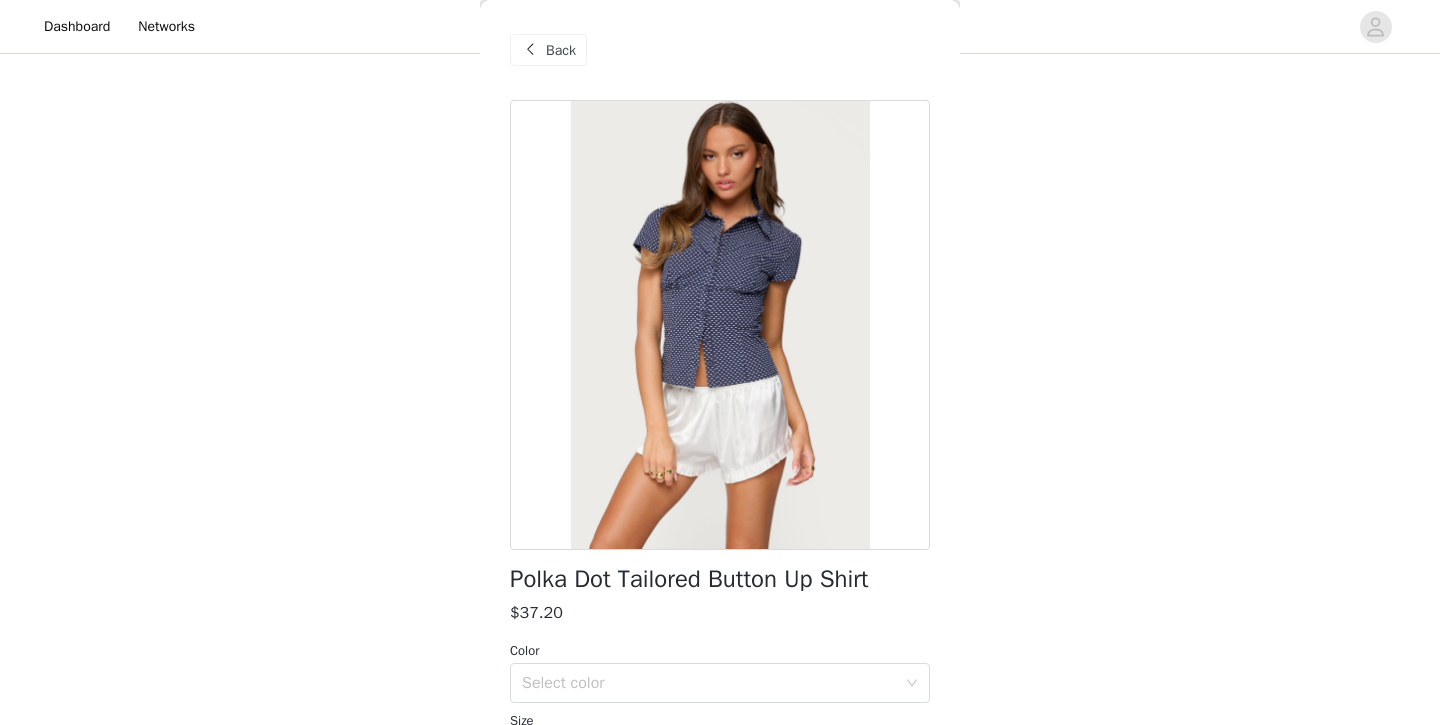 scroll, scrollTop: 0, scrollLeft: 0, axis: both 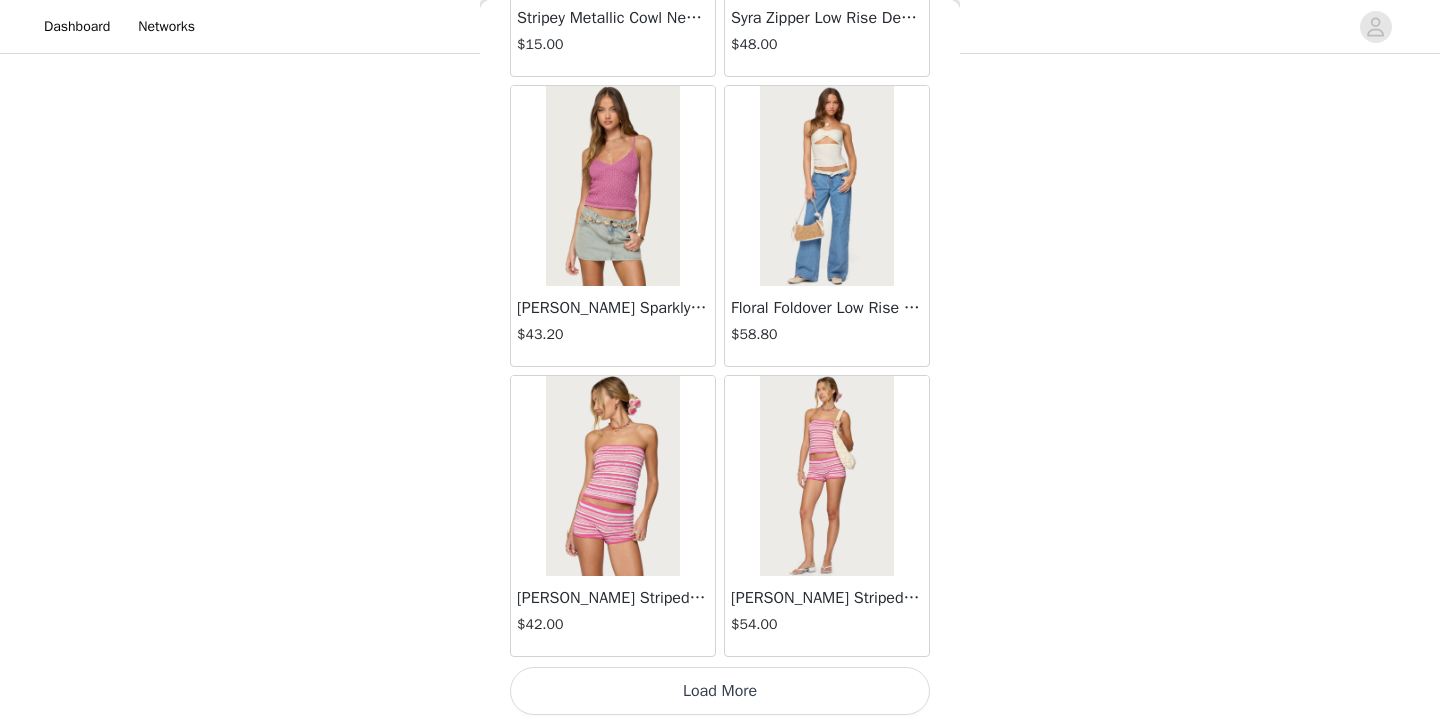 click on "Load More" at bounding box center [720, 691] 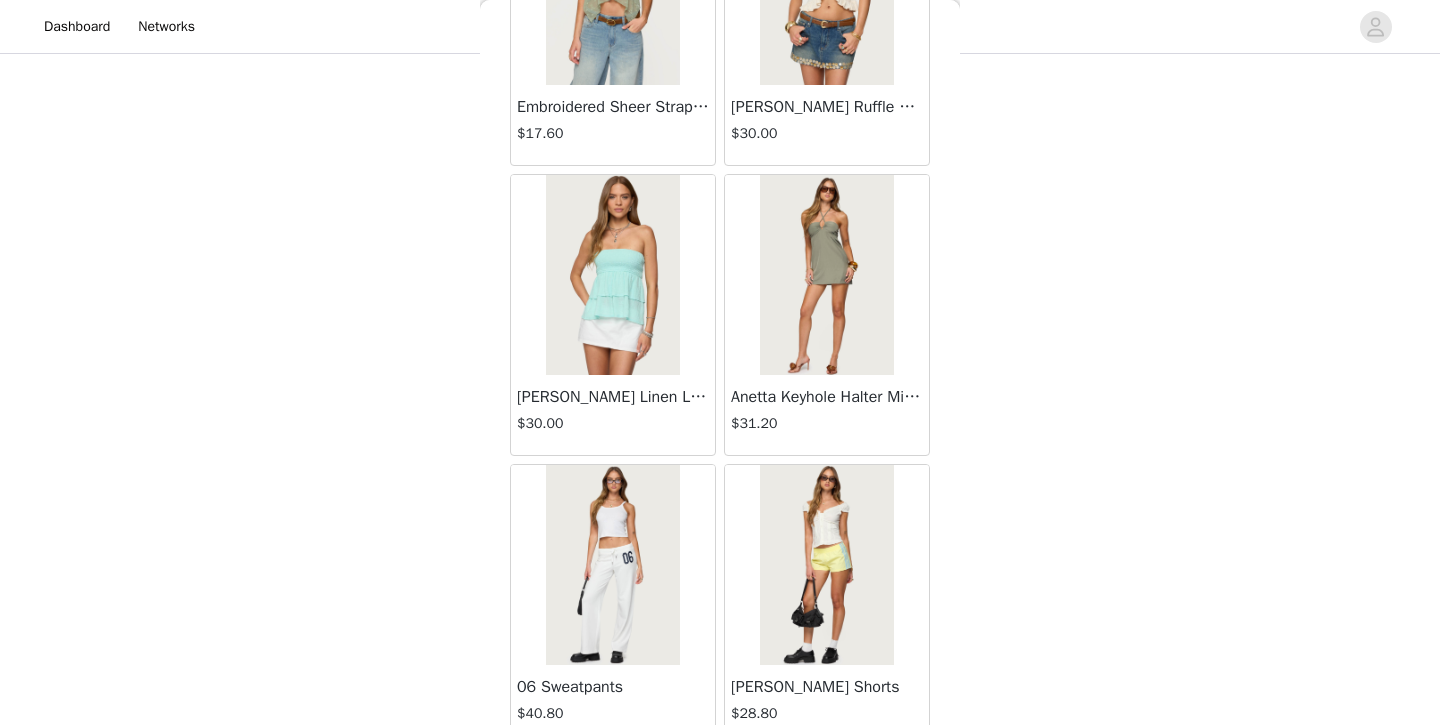 scroll, scrollTop: 9787, scrollLeft: 0, axis: vertical 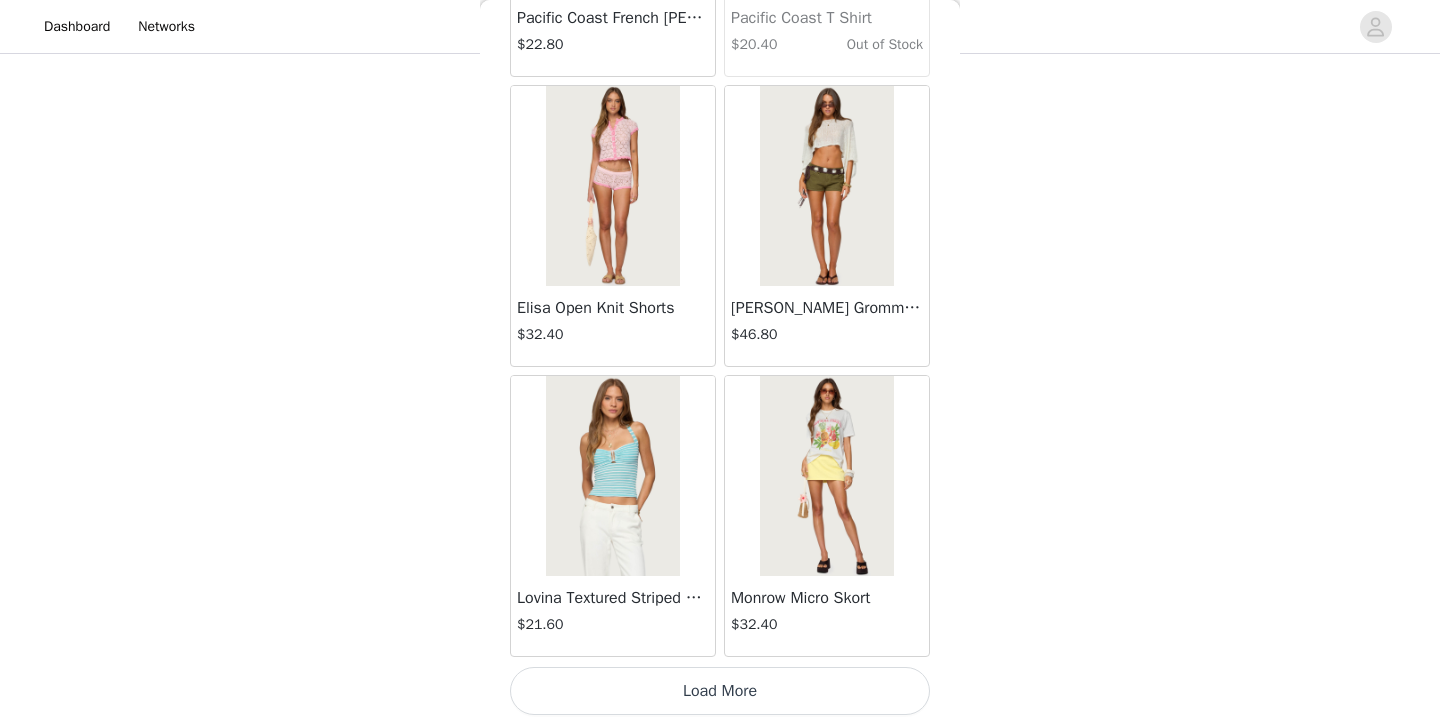 click on "Load More" at bounding box center [720, 691] 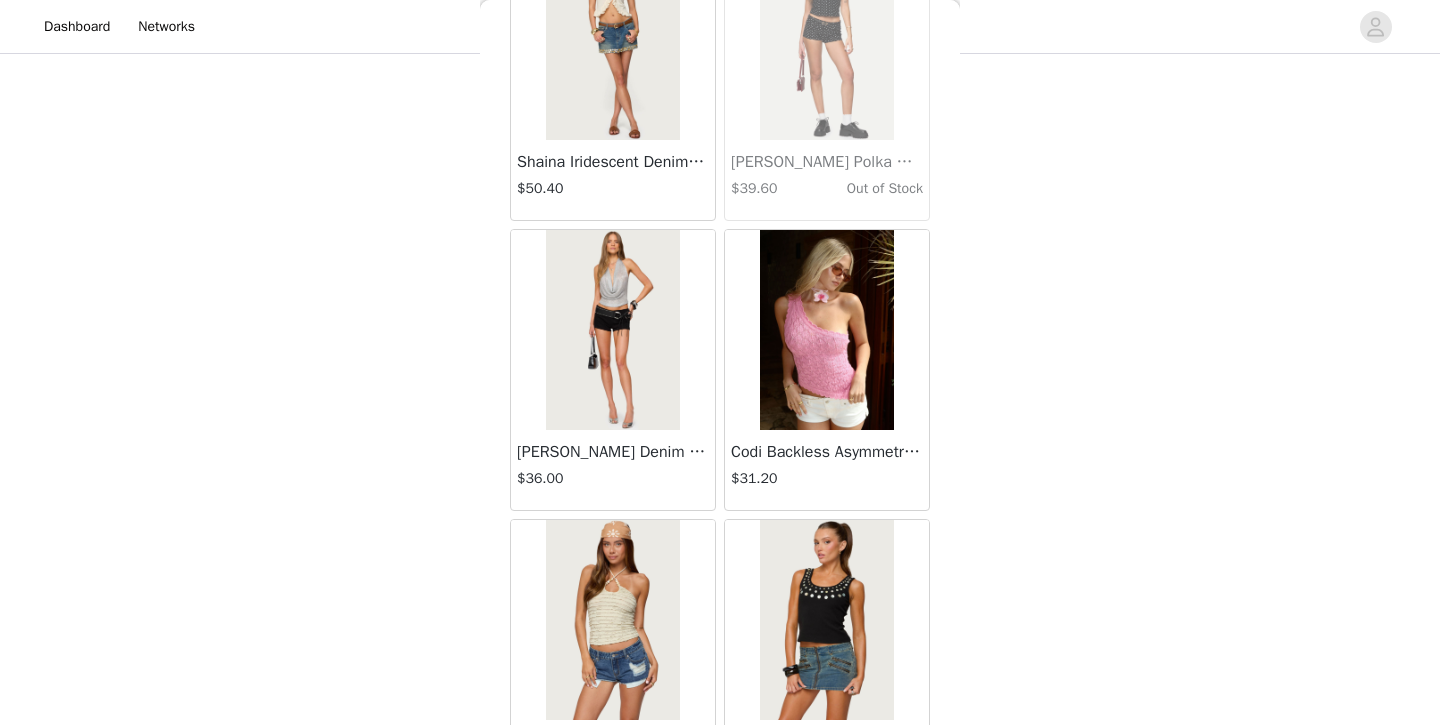 scroll, scrollTop: 12923, scrollLeft: 0, axis: vertical 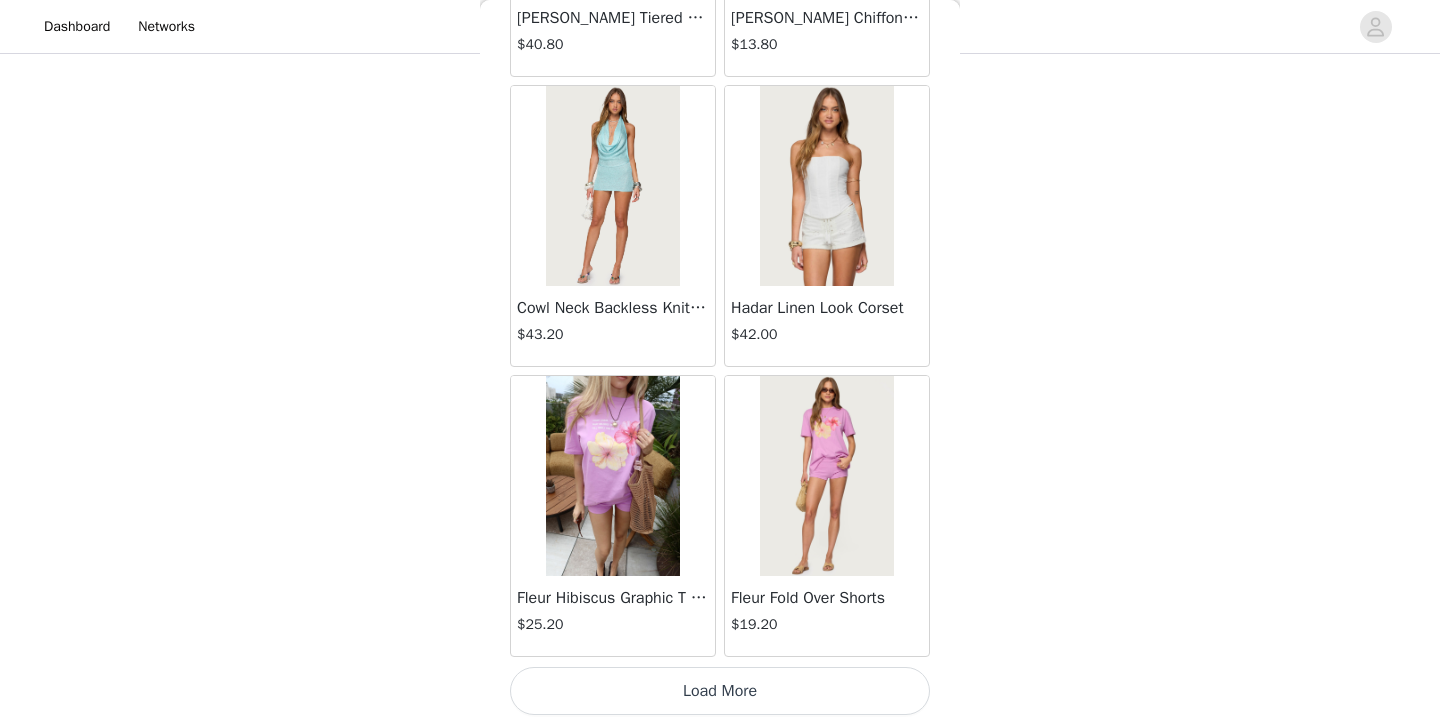 click on "Load More" at bounding box center (720, 691) 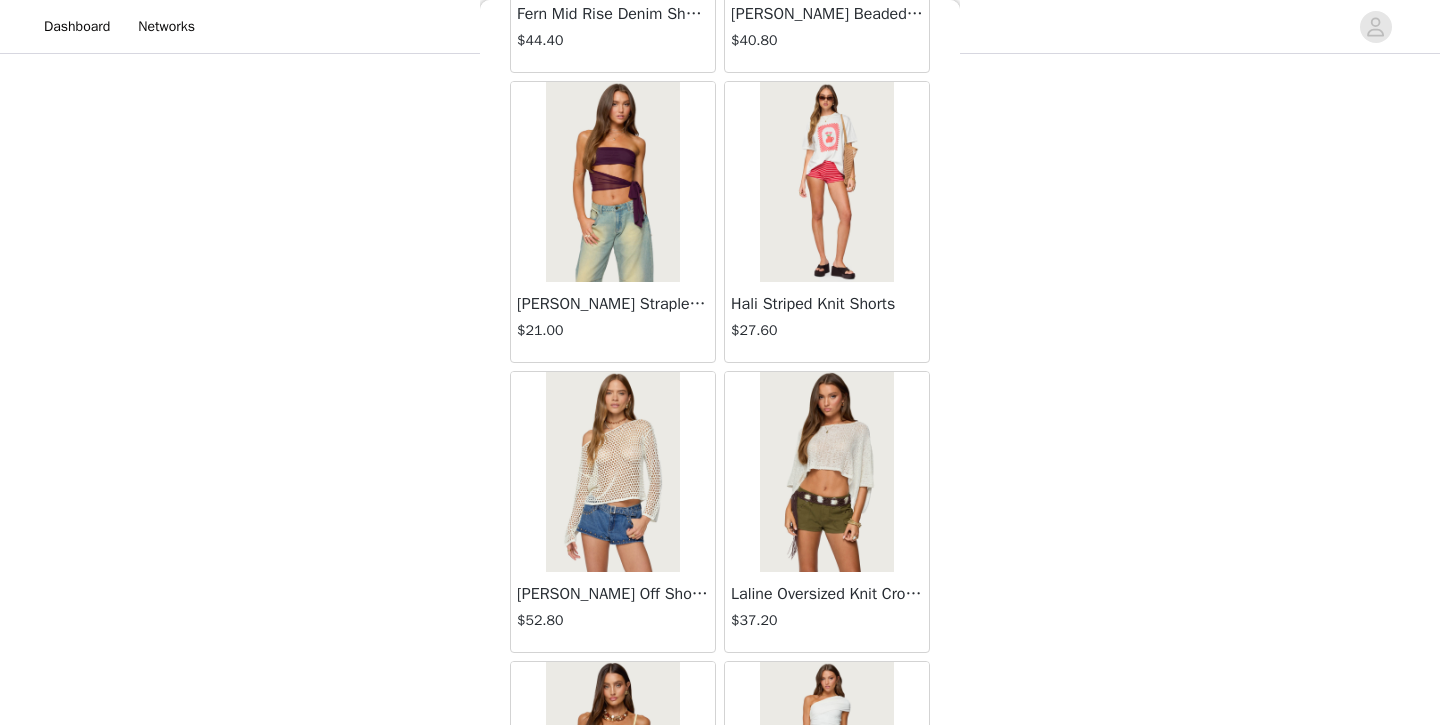 scroll, scrollTop: 14811, scrollLeft: 0, axis: vertical 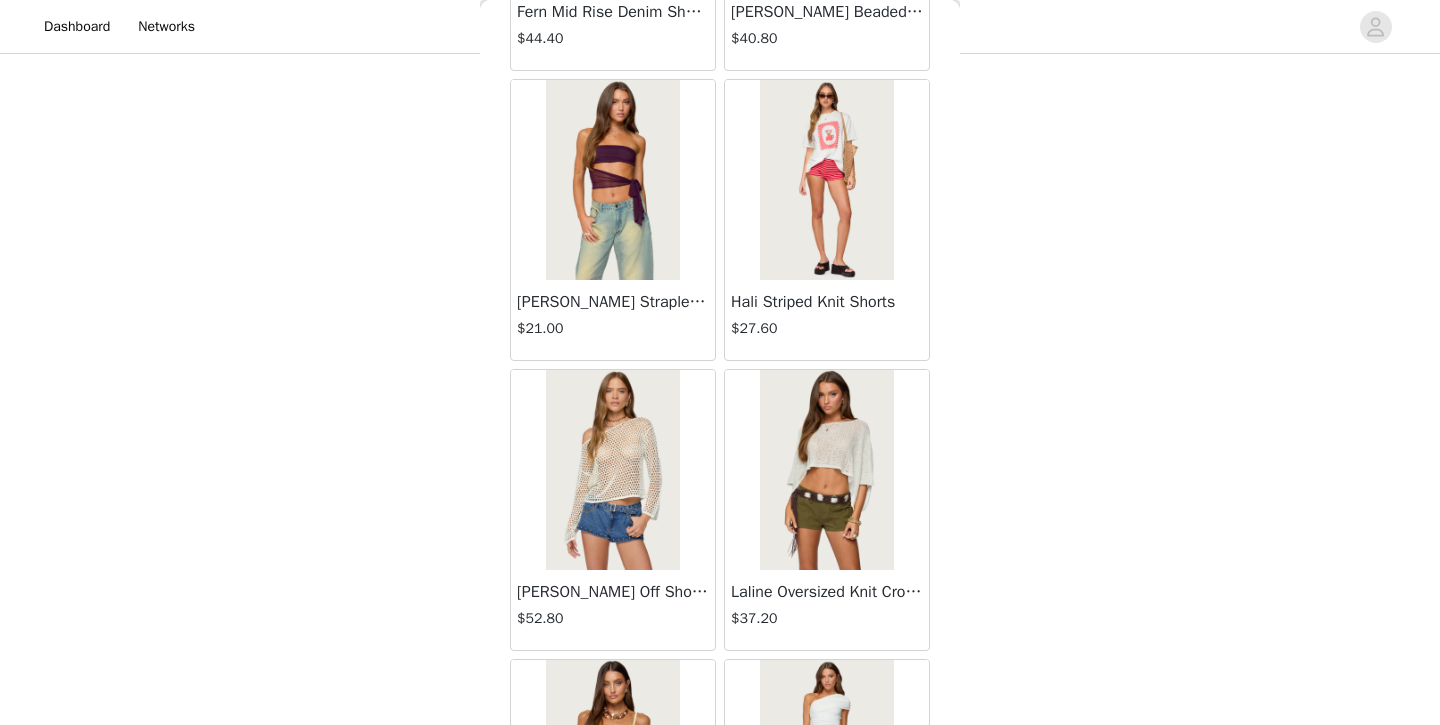 click on "Laline Oversized Knit Crop Top" at bounding box center (827, 592) 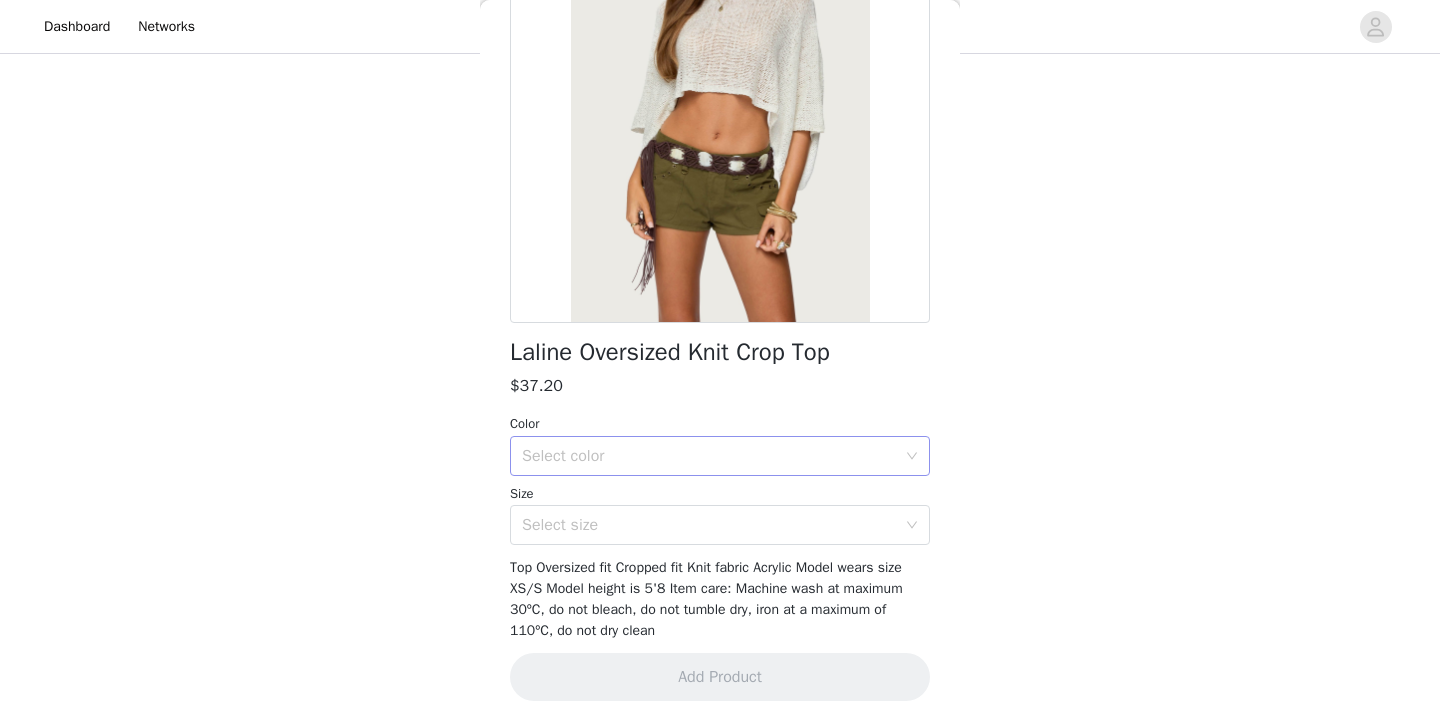 scroll, scrollTop: 226, scrollLeft: 0, axis: vertical 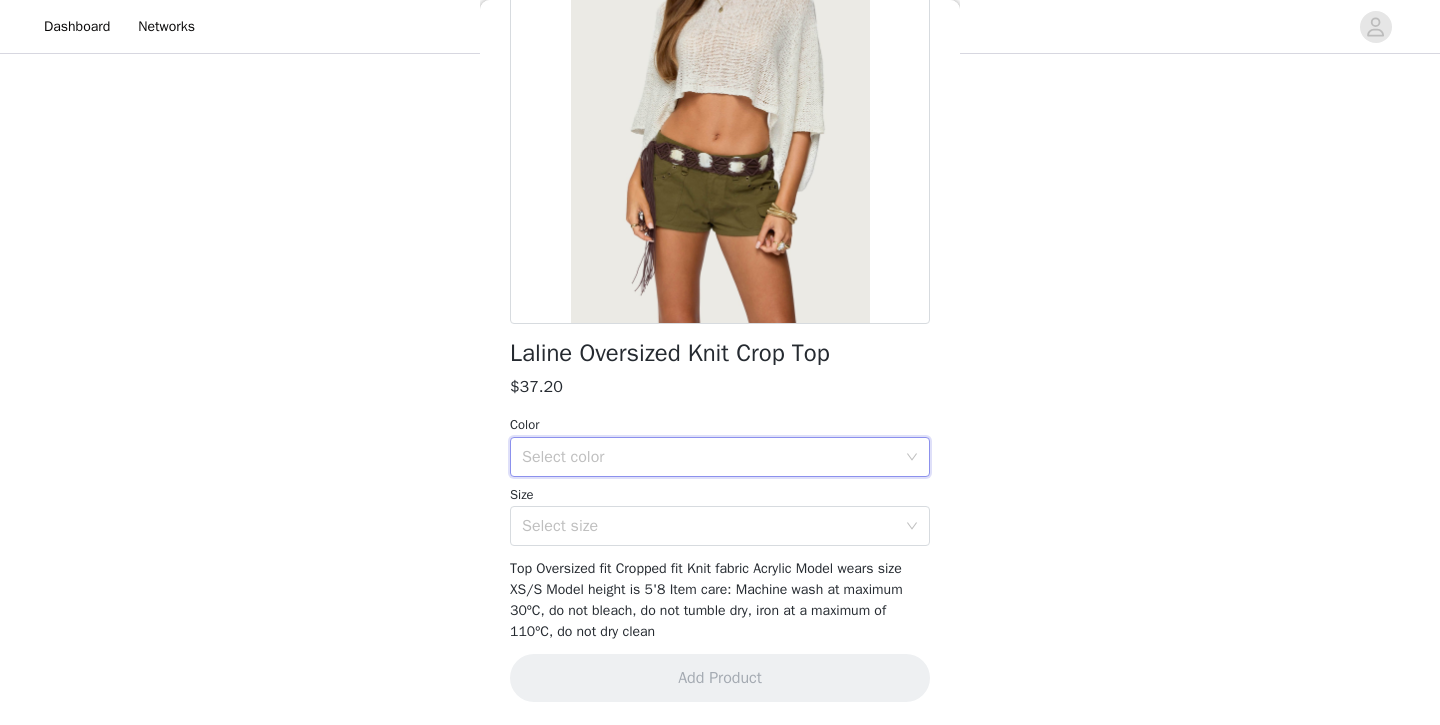 click on "Select color" at bounding box center (713, 457) 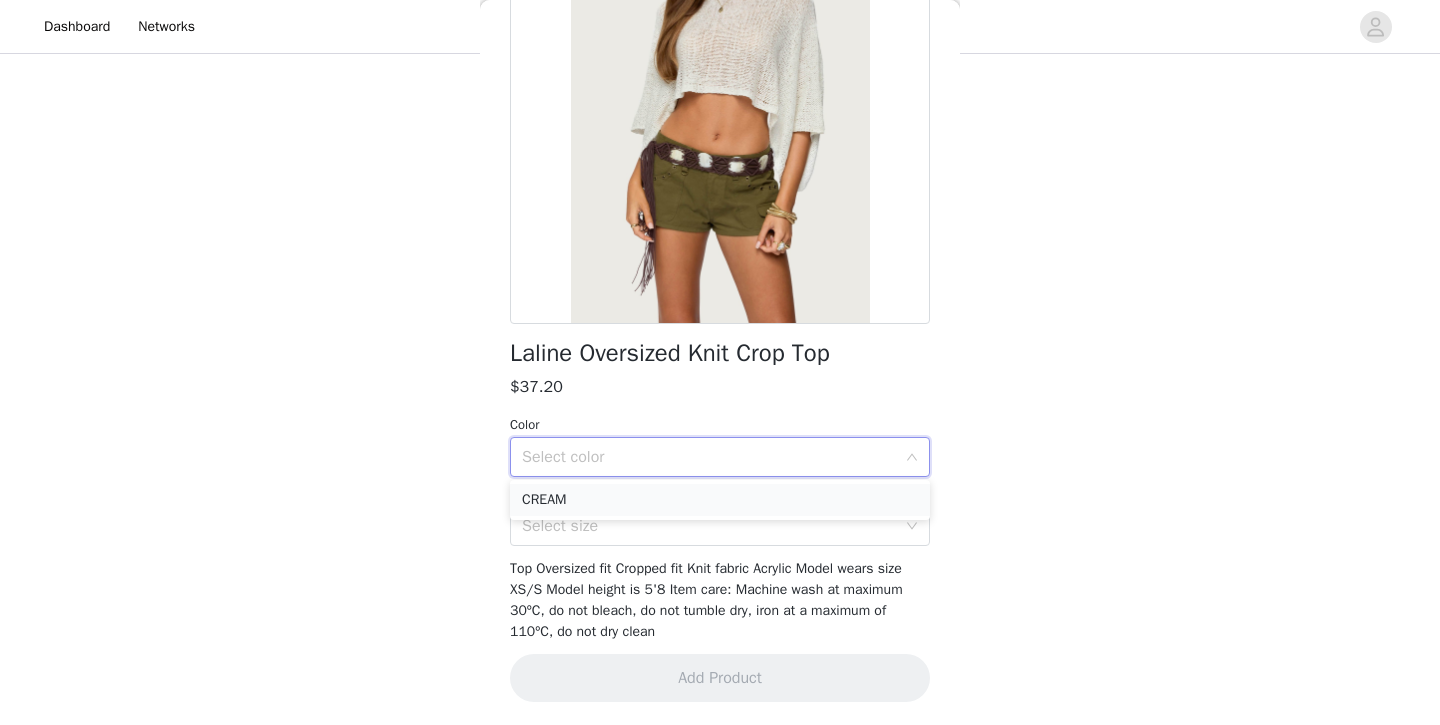 click on "CREAM" at bounding box center (720, 500) 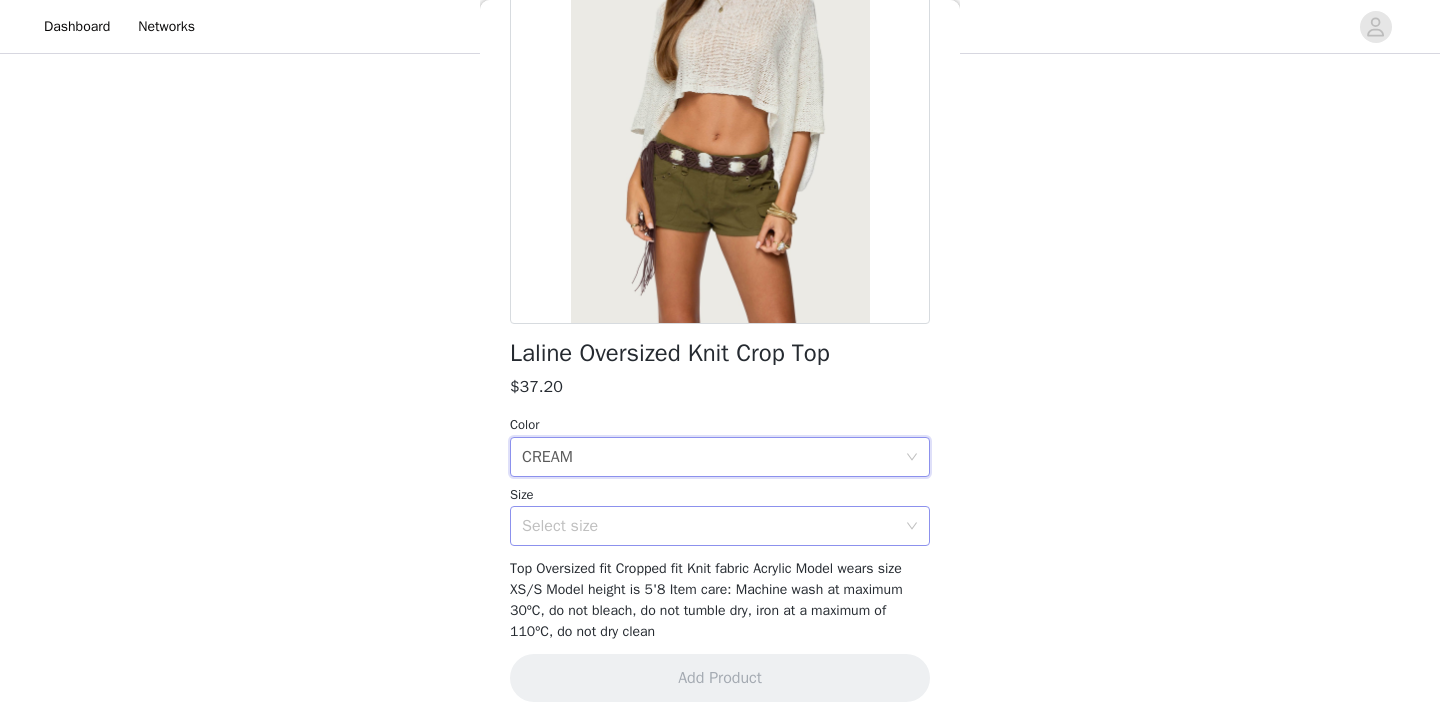 click on "Select size" at bounding box center [709, 526] 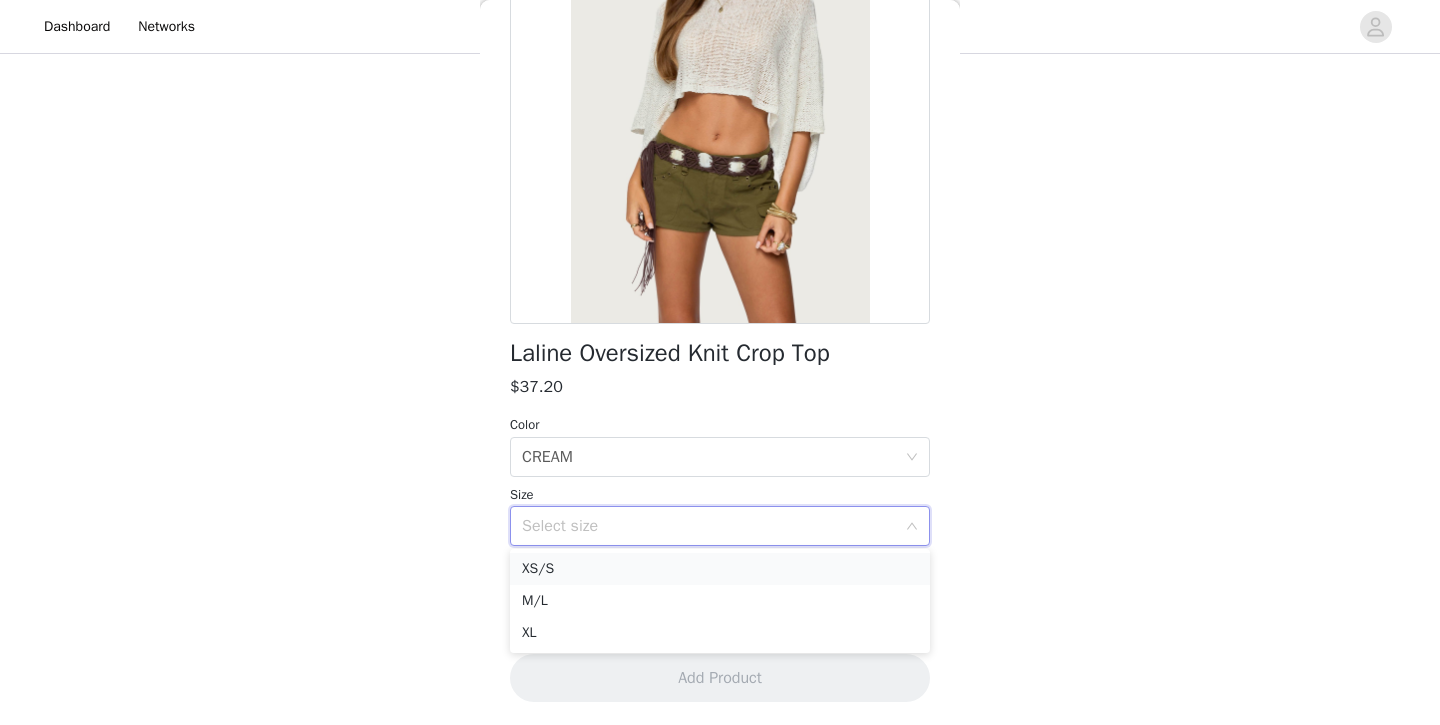 click on "XS/S" at bounding box center (720, 569) 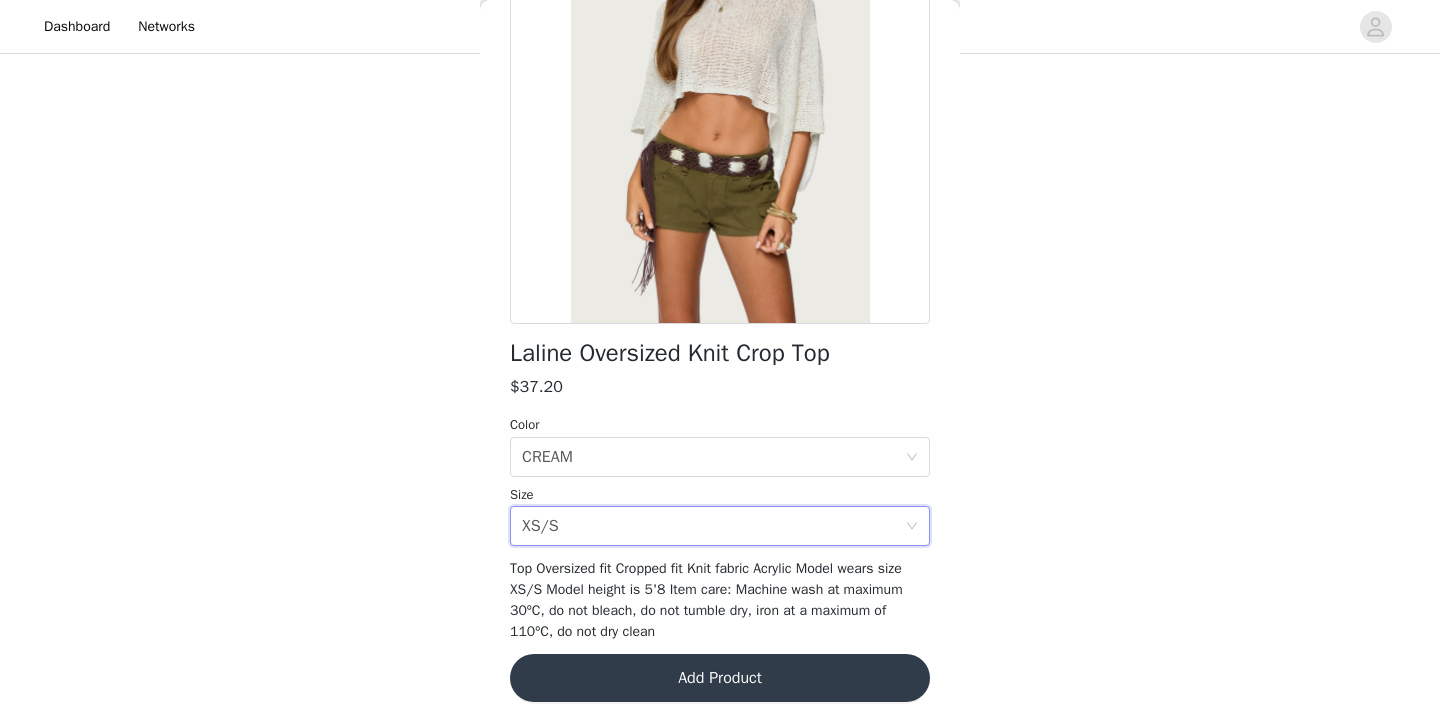 click on "Add Product" at bounding box center (720, 678) 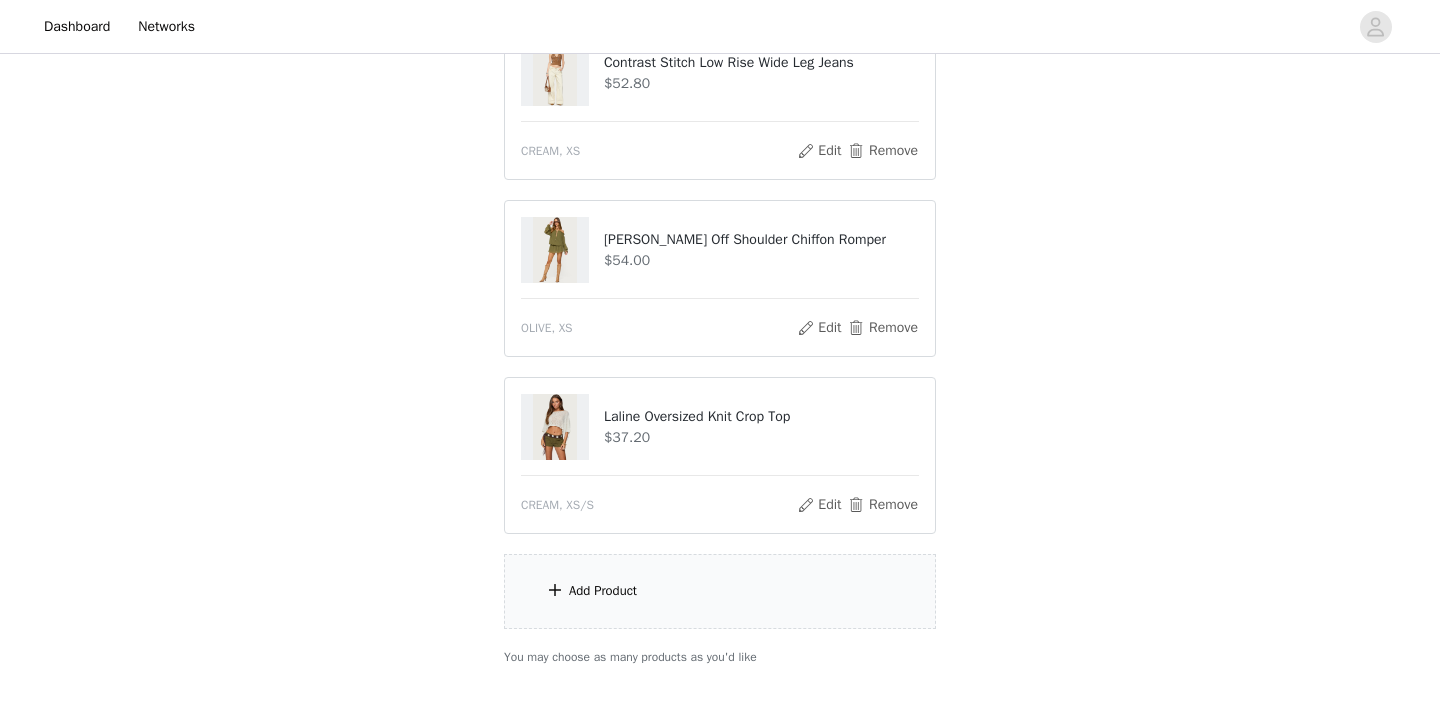 scroll, scrollTop: 432, scrollLeft: 0, axis: vertical 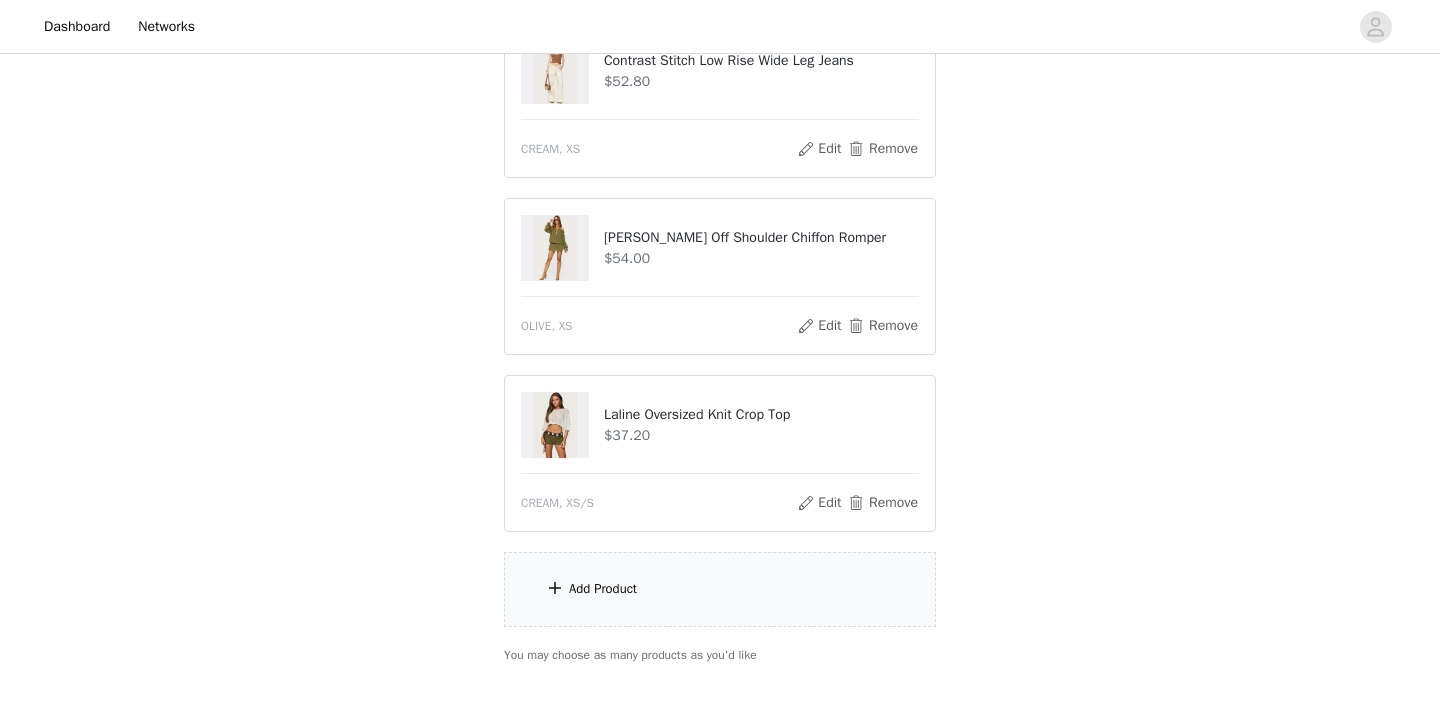 click on "Add Product" at bounding box center [720, 589] 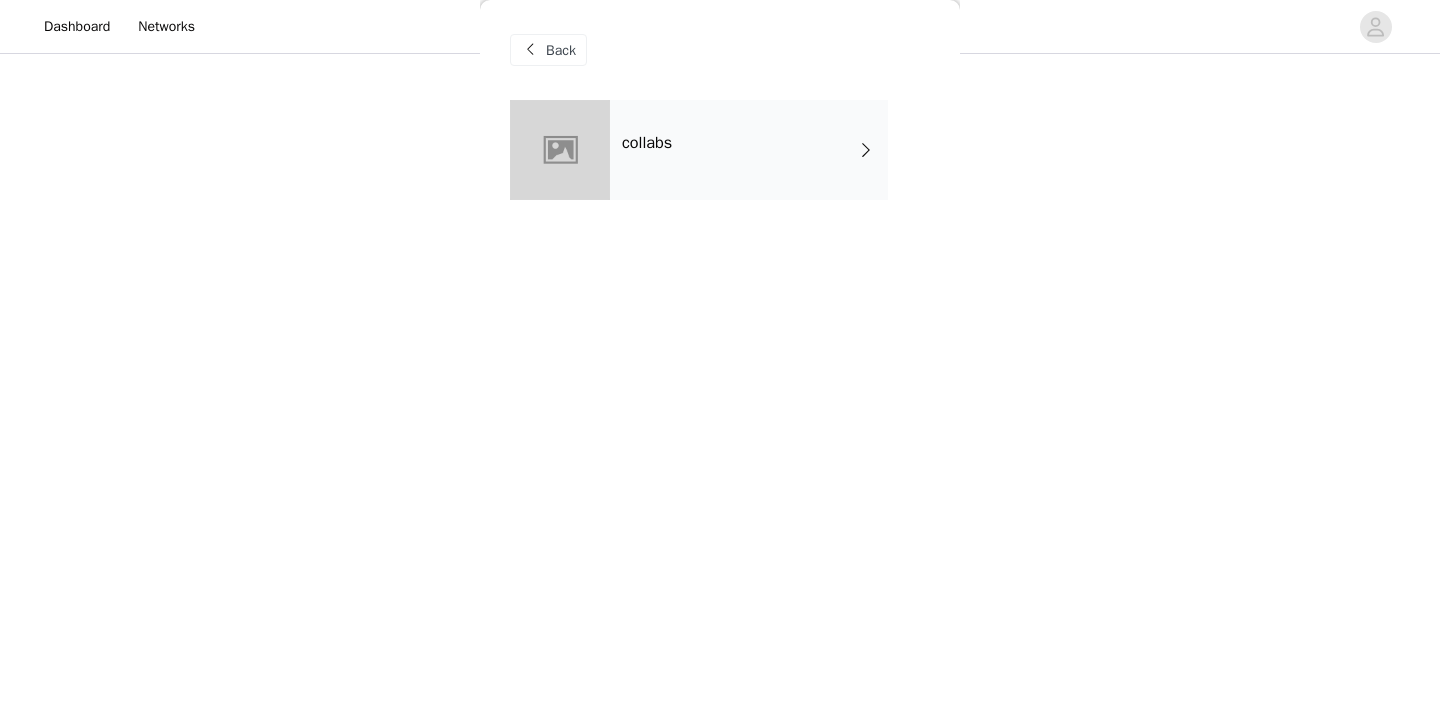 click on "collabs" at bounding box center (749, 150) 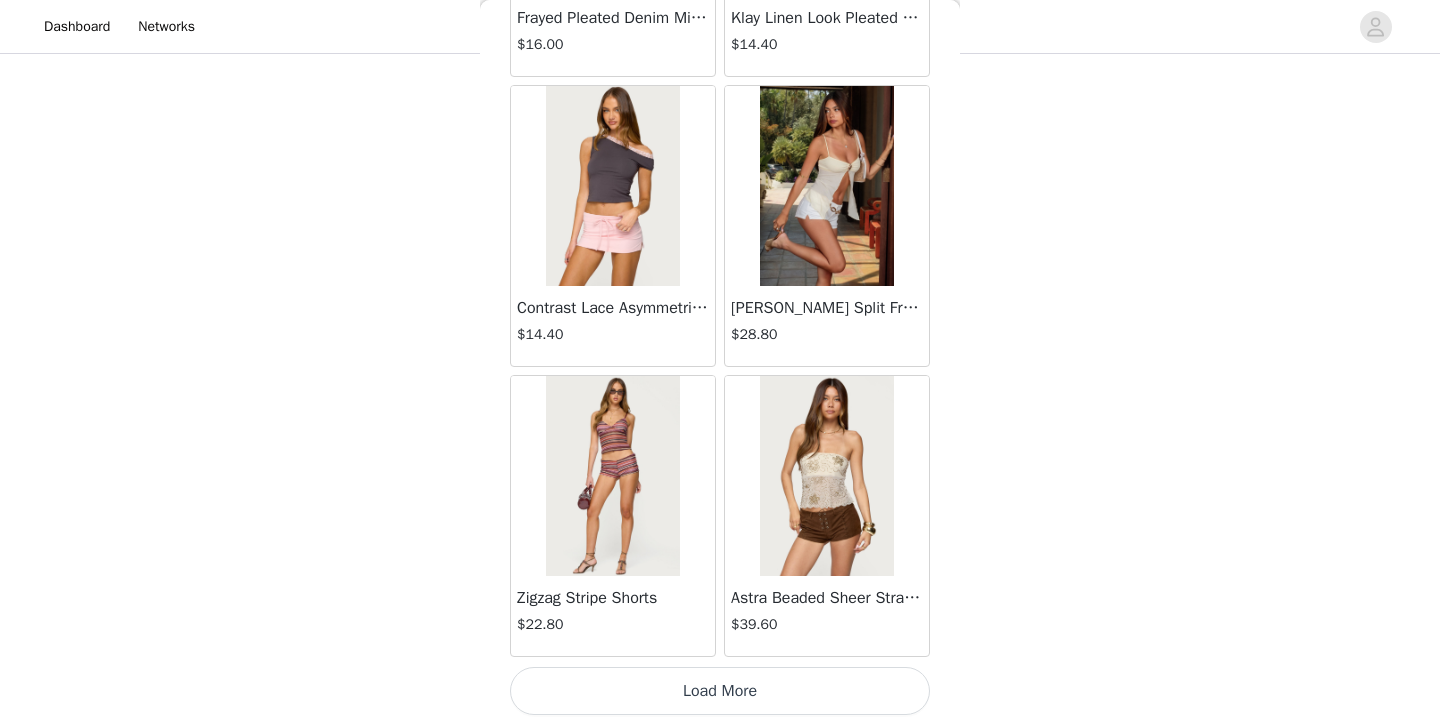 click on "Load More" at bounding box center (720, 691) 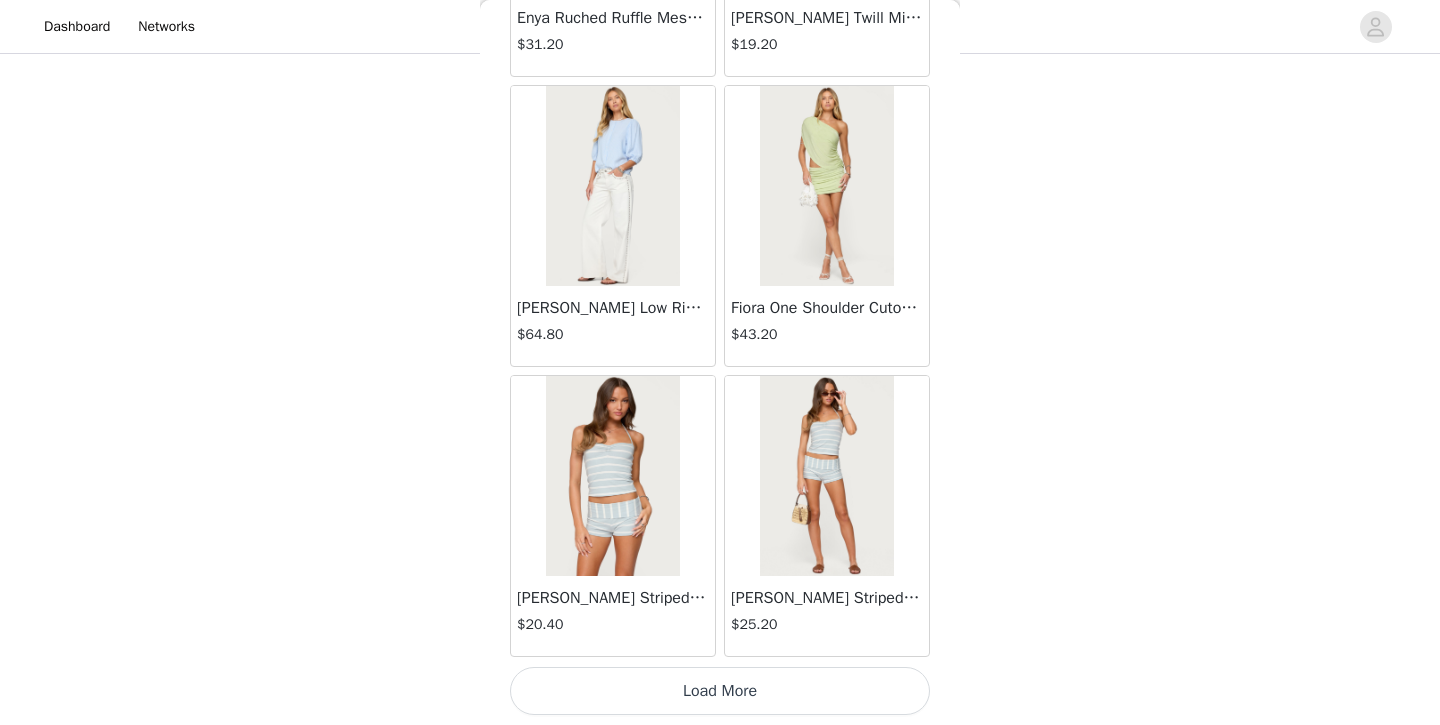 click on "Load More" at bounding box center (720, 691) 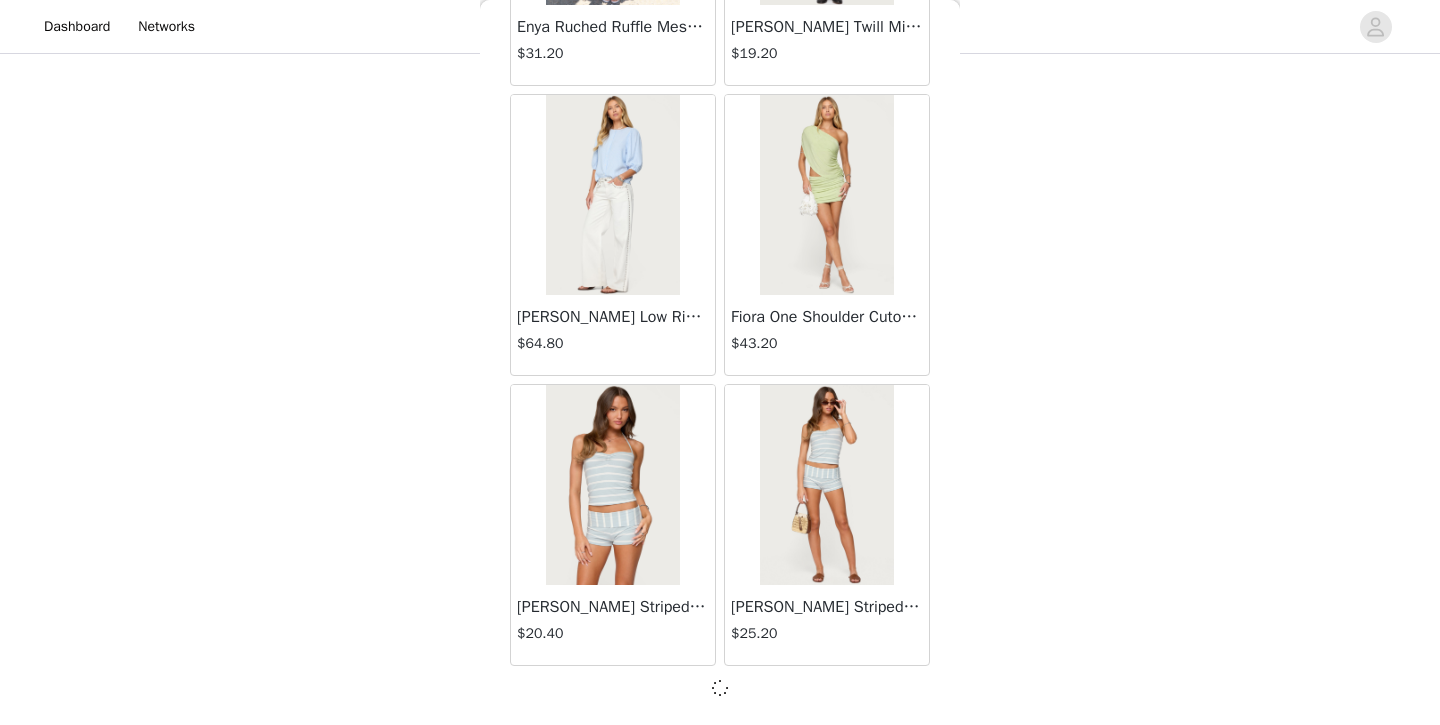 scroll, scrollTop: 5226, scrollLeft: 0, axis: vertical 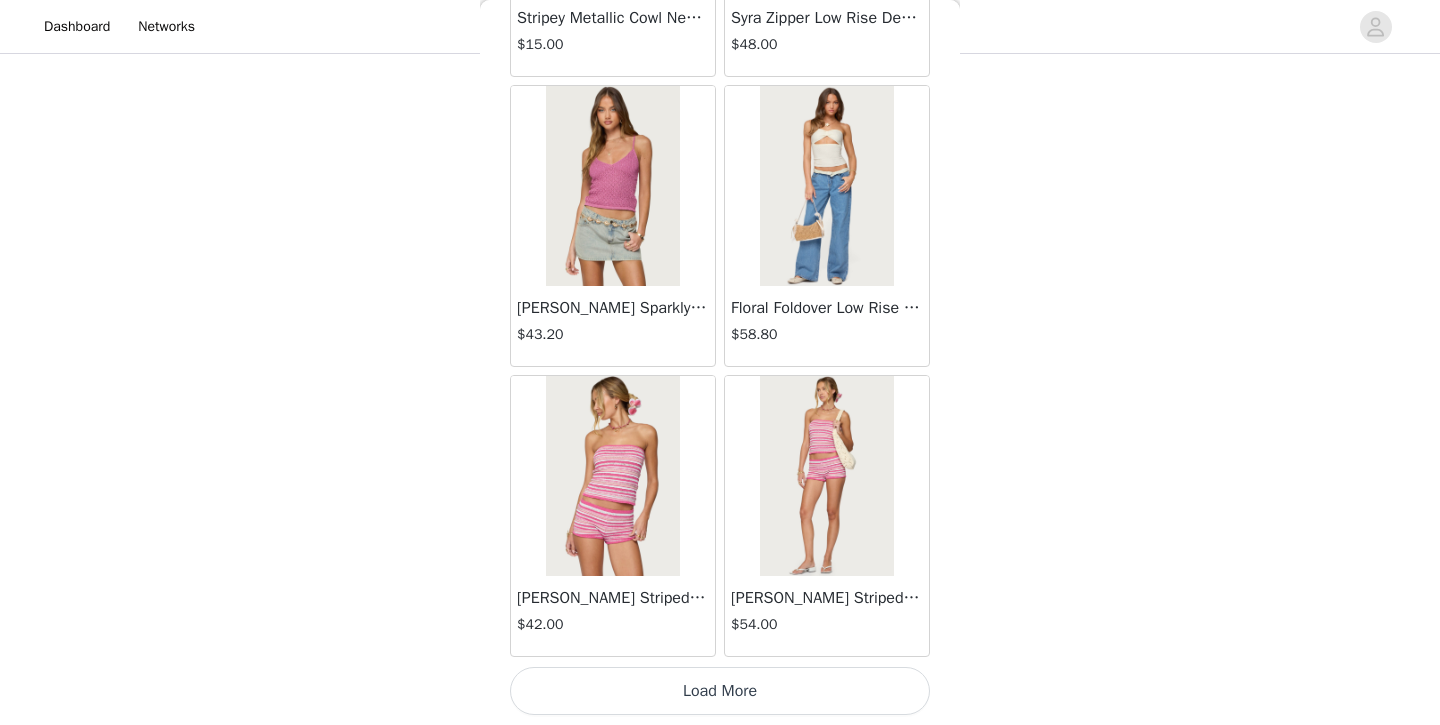 click on "Load More" at bounding box center (720, 691) 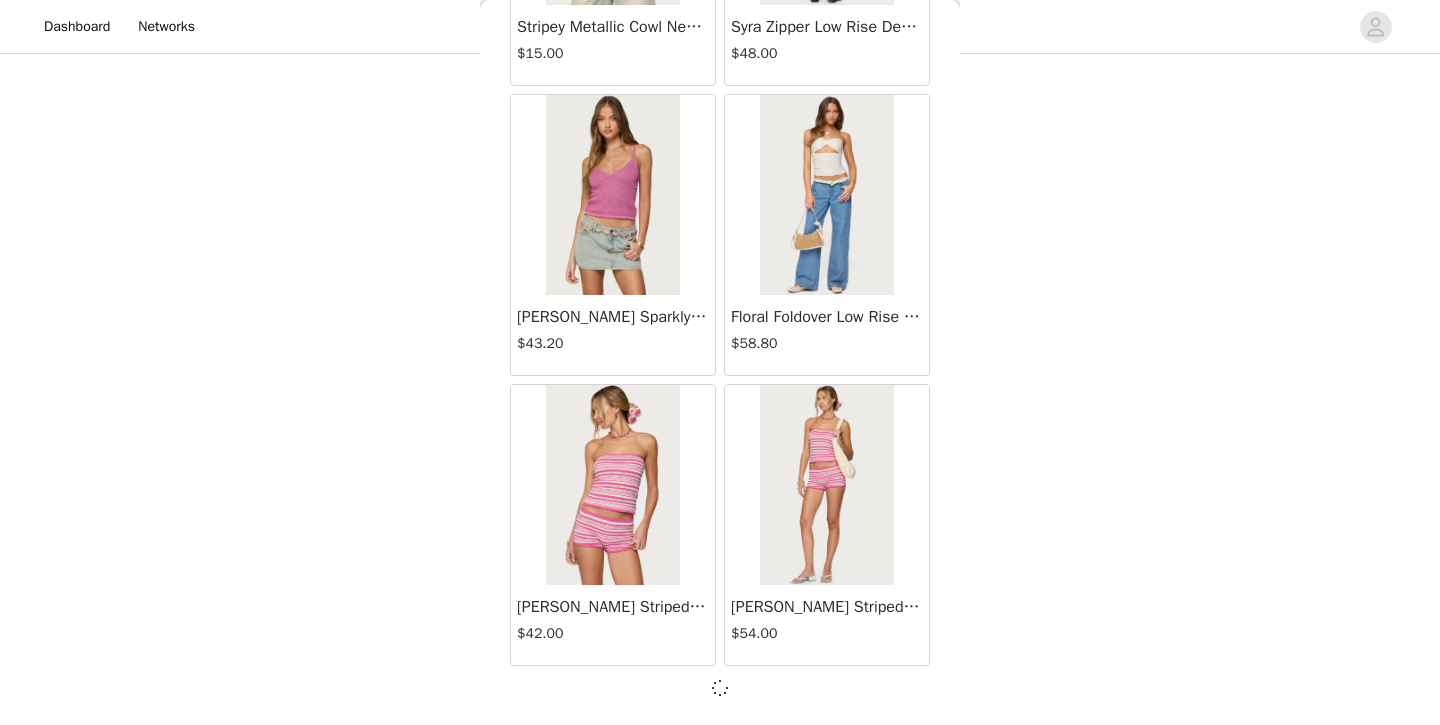 scroll, scrollTop: 8126, scrollLeft: 0, axis: vertical 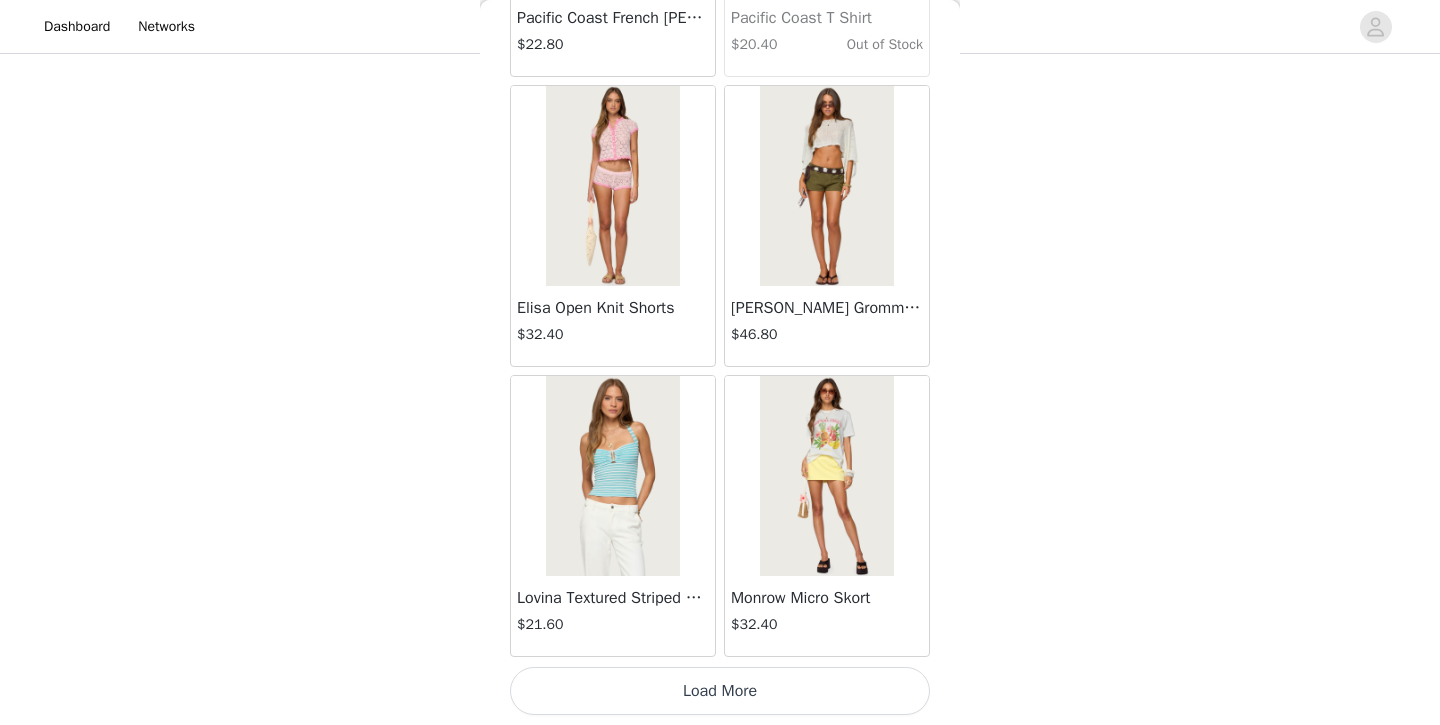 click on "Load More" at bounding box center (720, 691) 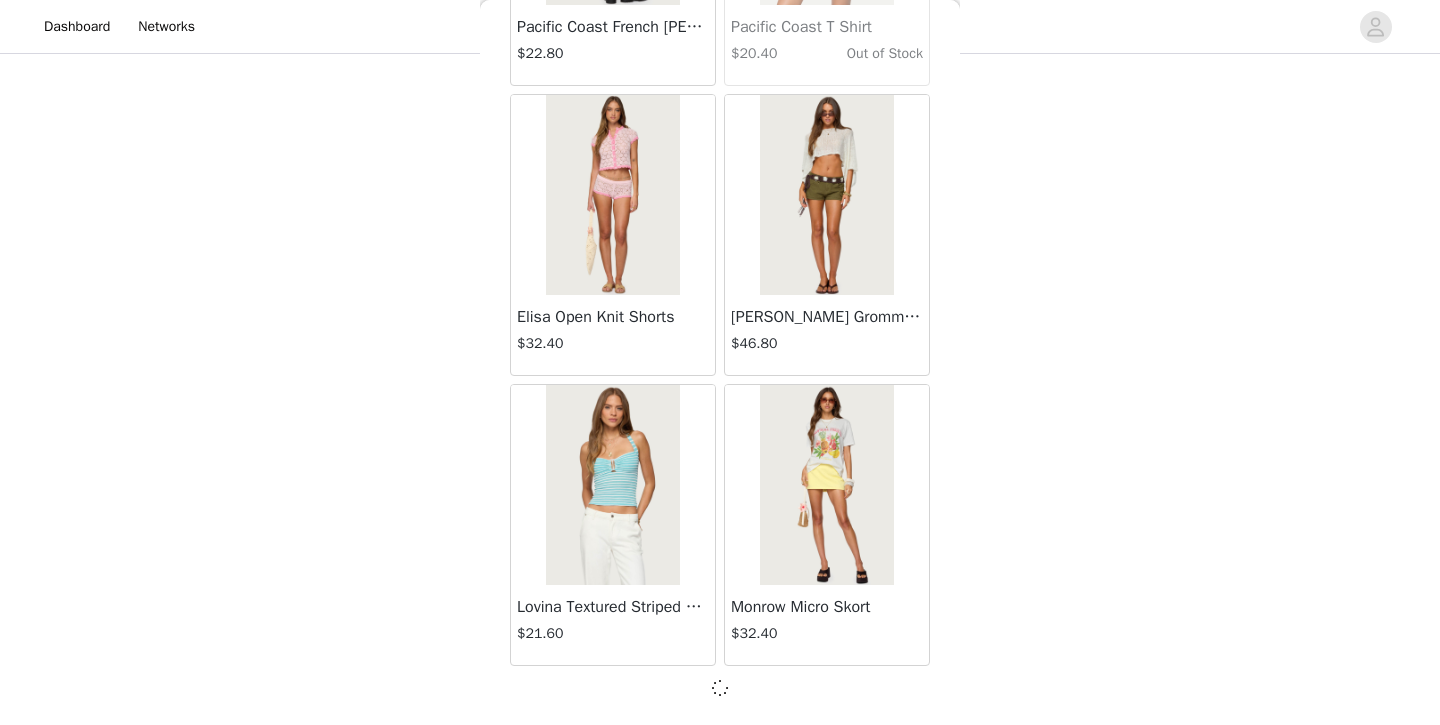 scroll, scrollTop: 11026, scrollLeft: 0, axis: vertical 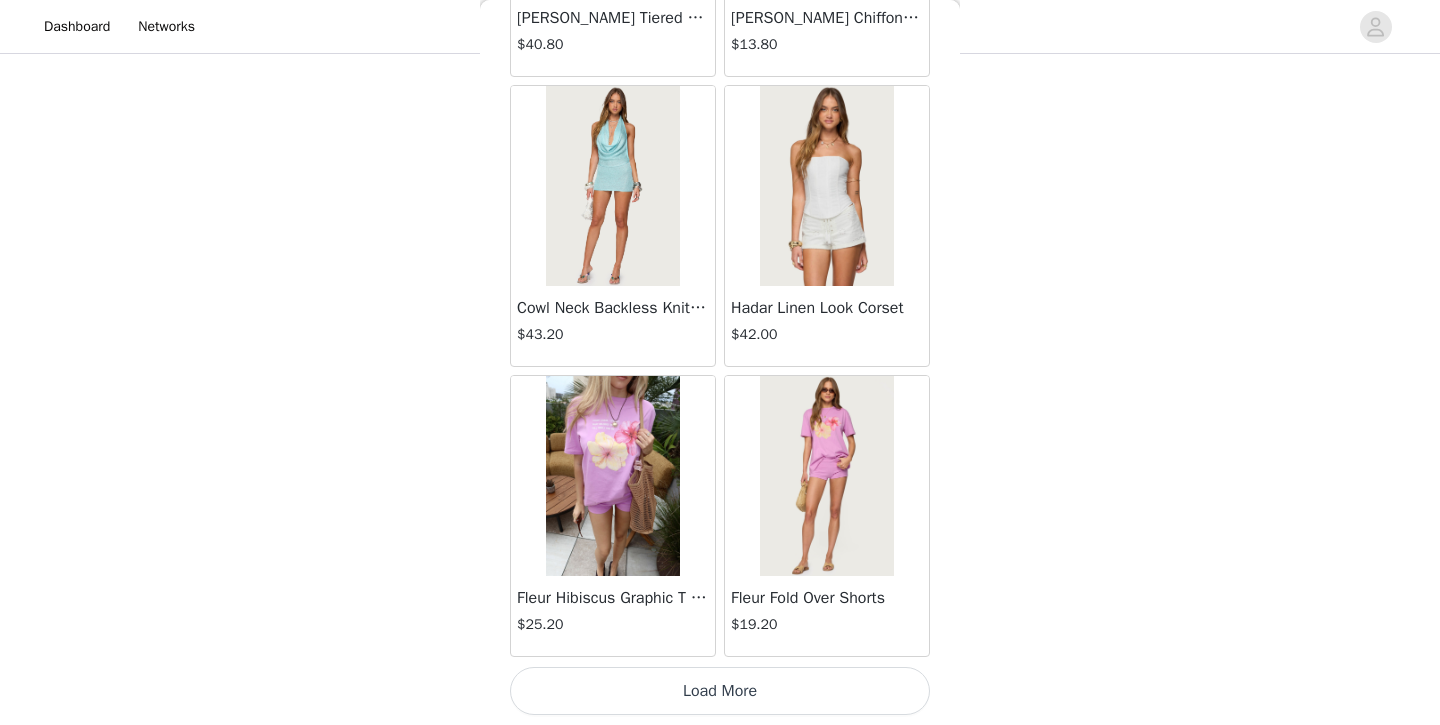 click on "Load More" at bounding box center [720, 691] 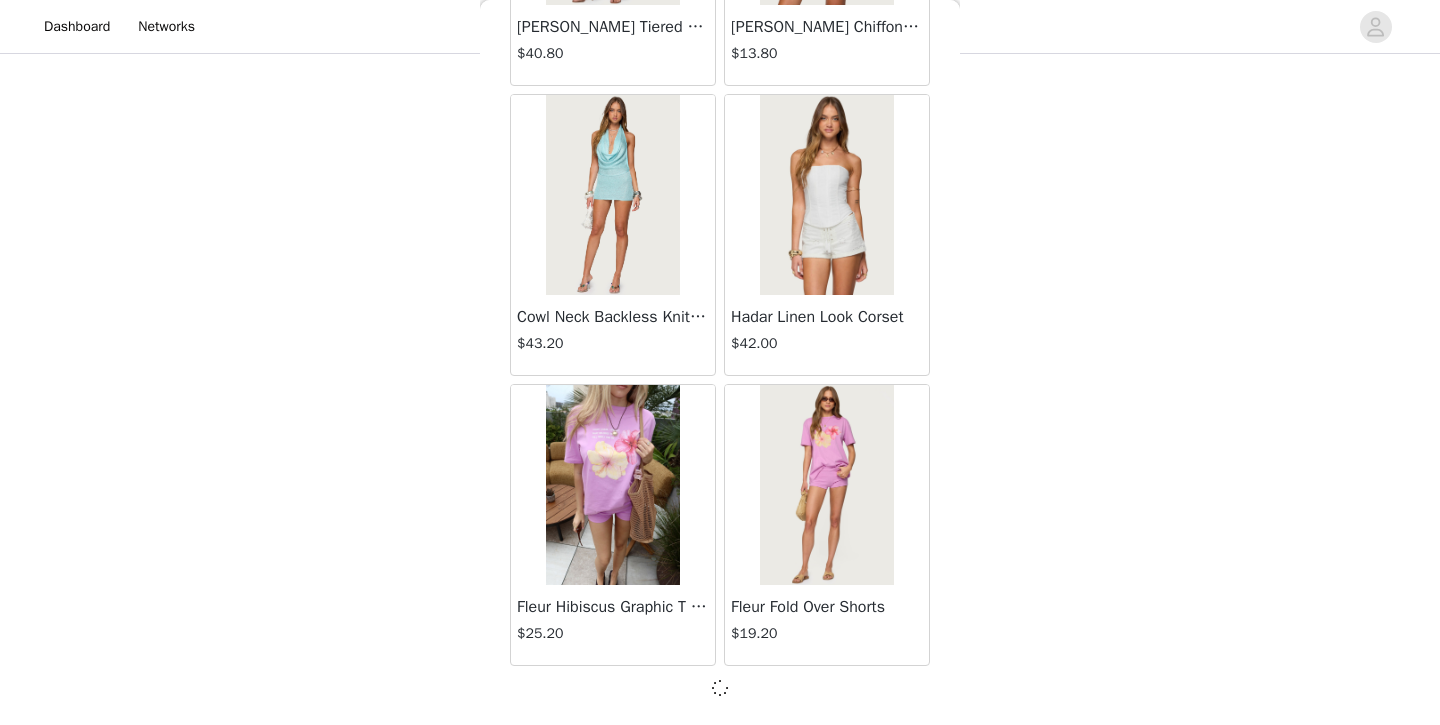 scroll, scrollTop: 13926, scrollLeft: 0, axis: vertical 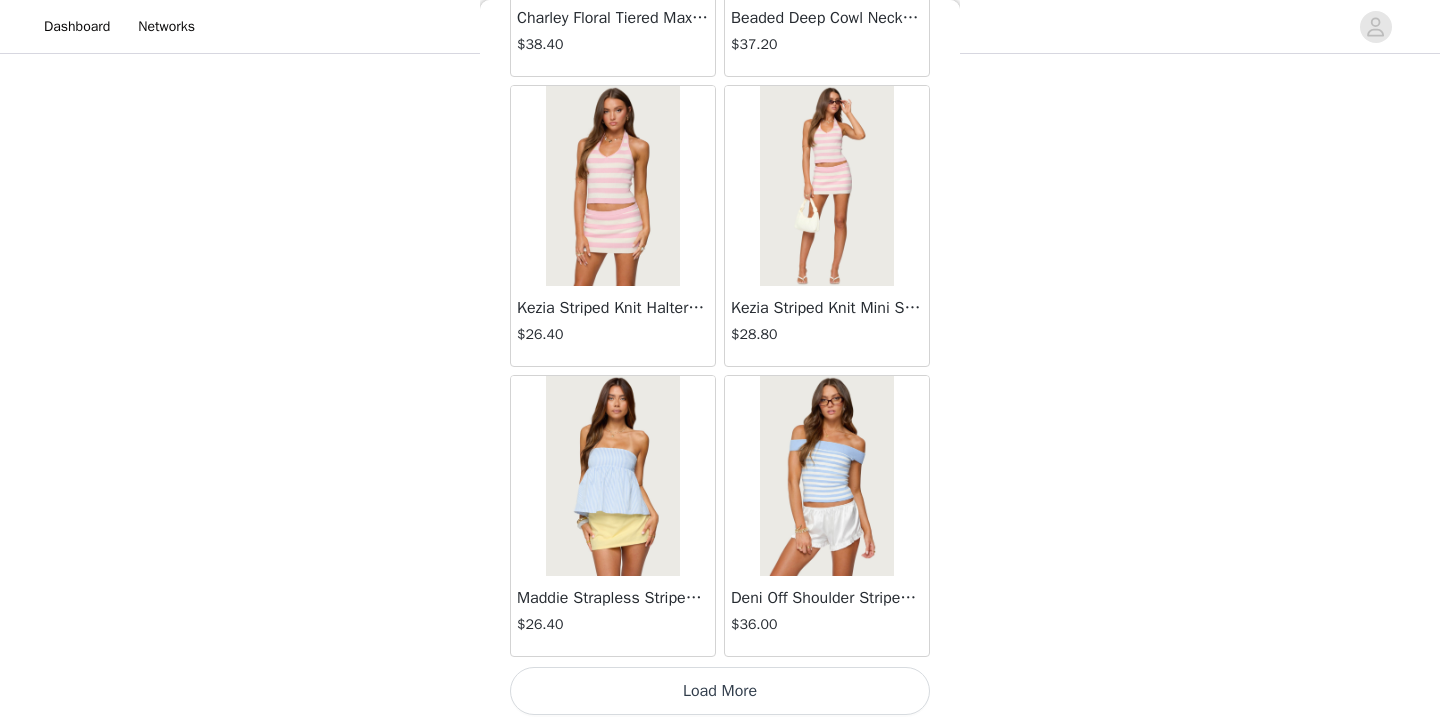 click on "Load More" at bounding box center [720, 691] 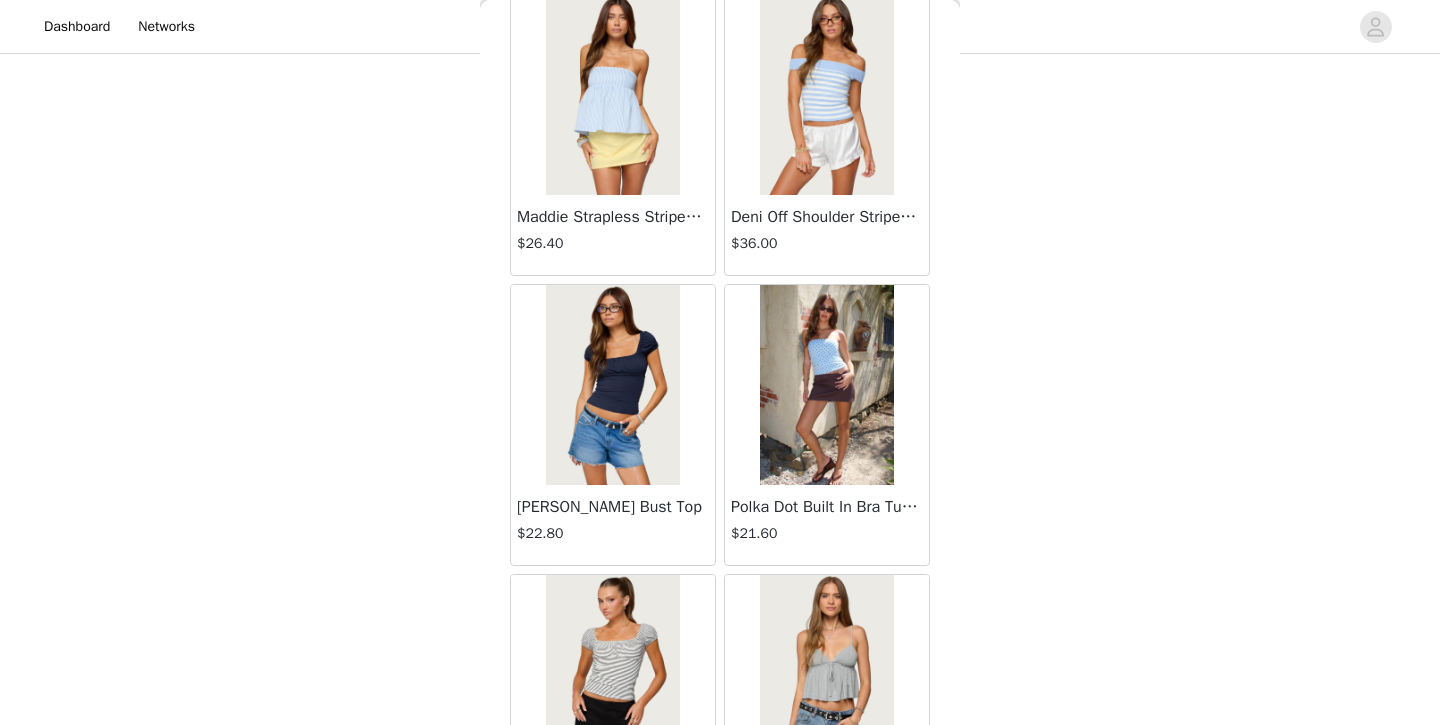 scroll, scrollTop: 17221, scrollLeft: 0, axis: vertical 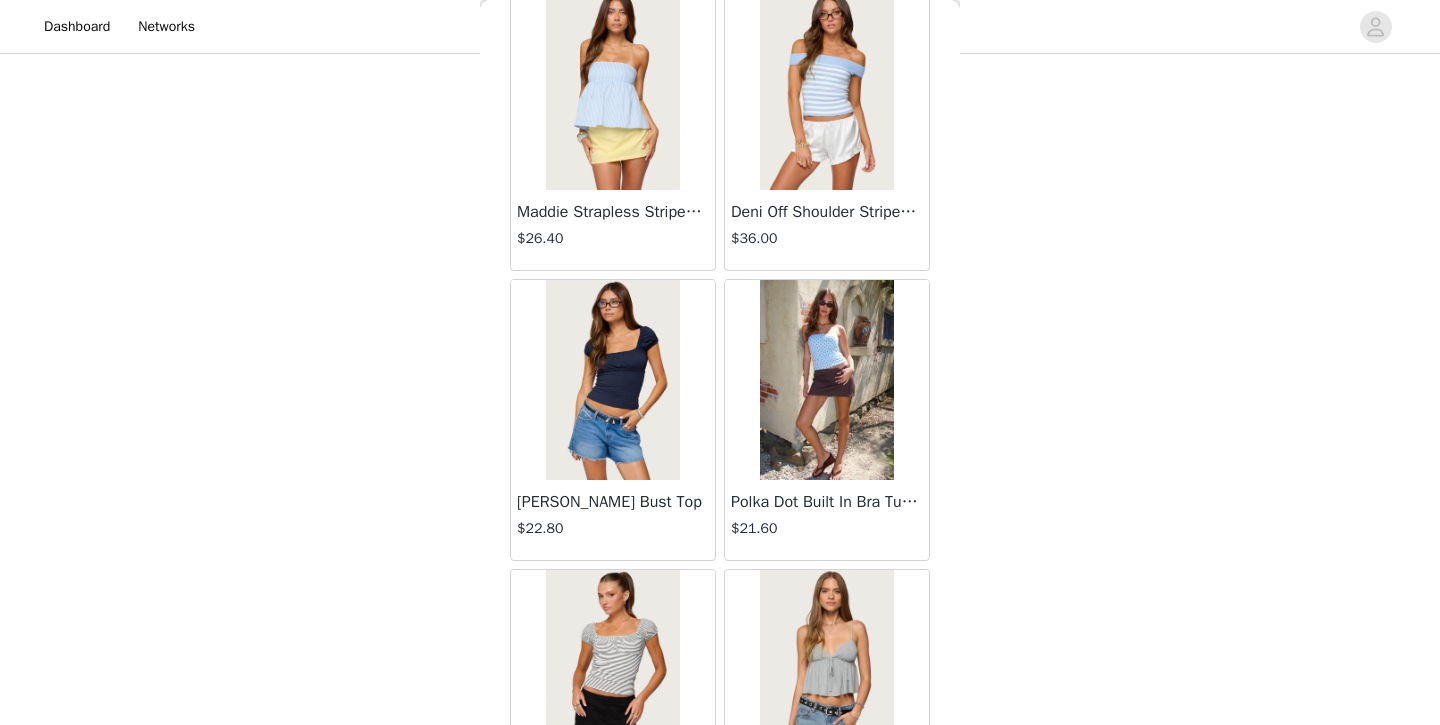 click on "Polka Dot Built In Bra Tube Top   $21.60" at bounding box center [827, 520] 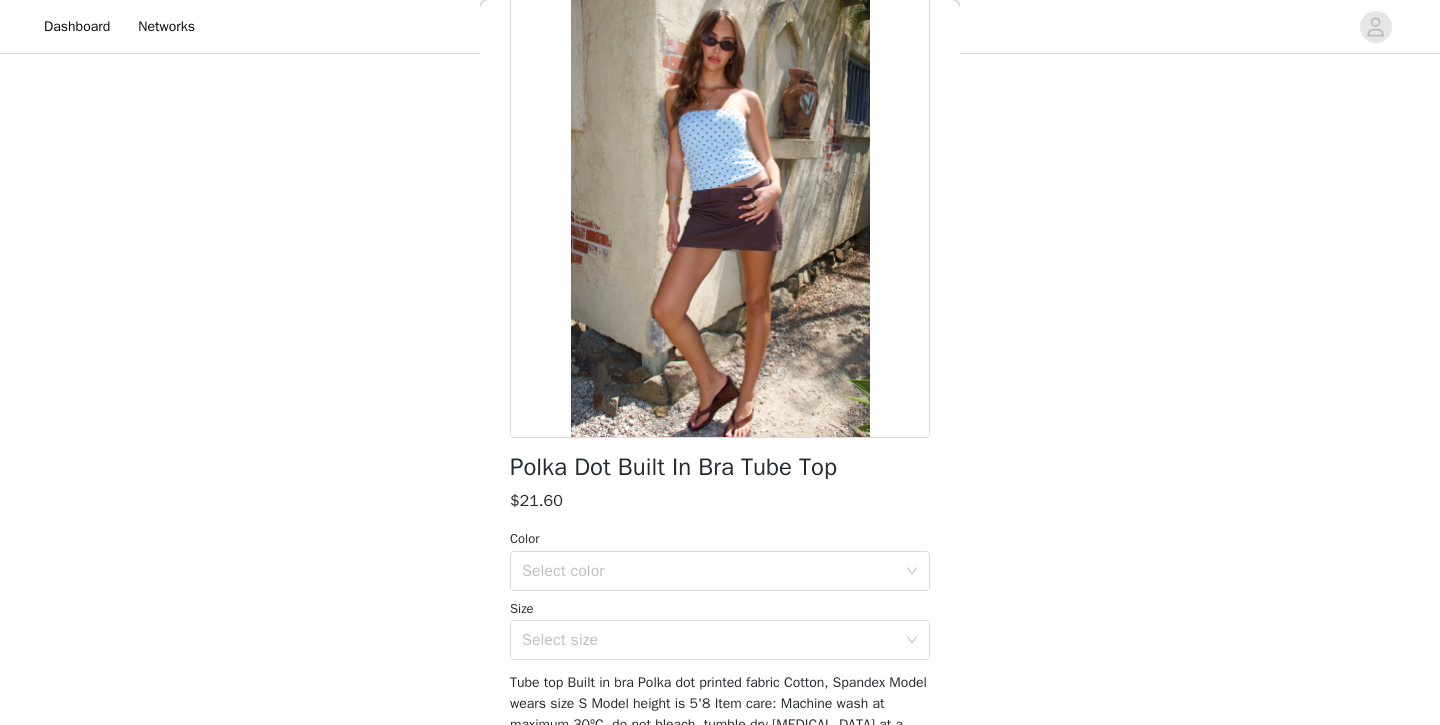 scroll, scrollTop: 115, scrollLeft: 0, axis: vertical 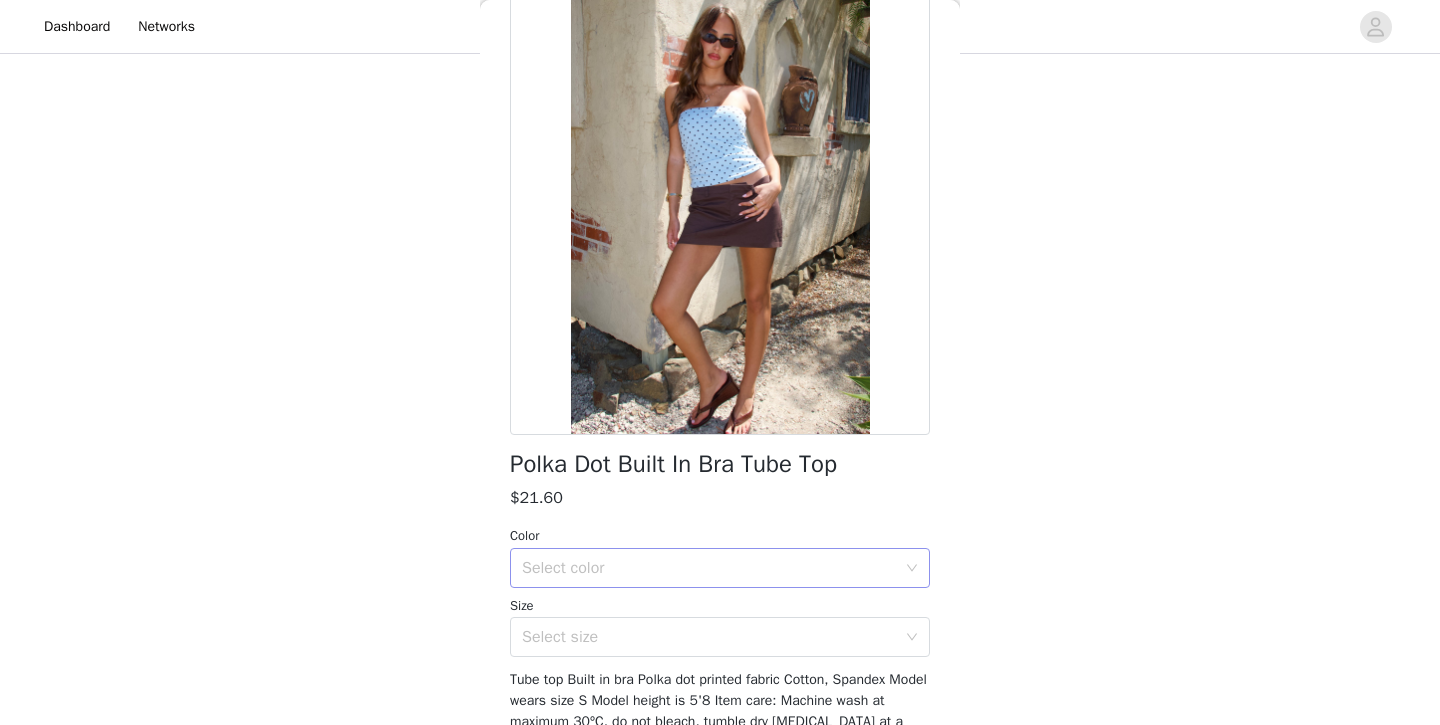 click on "Select color" at bounding box center [709, 568] 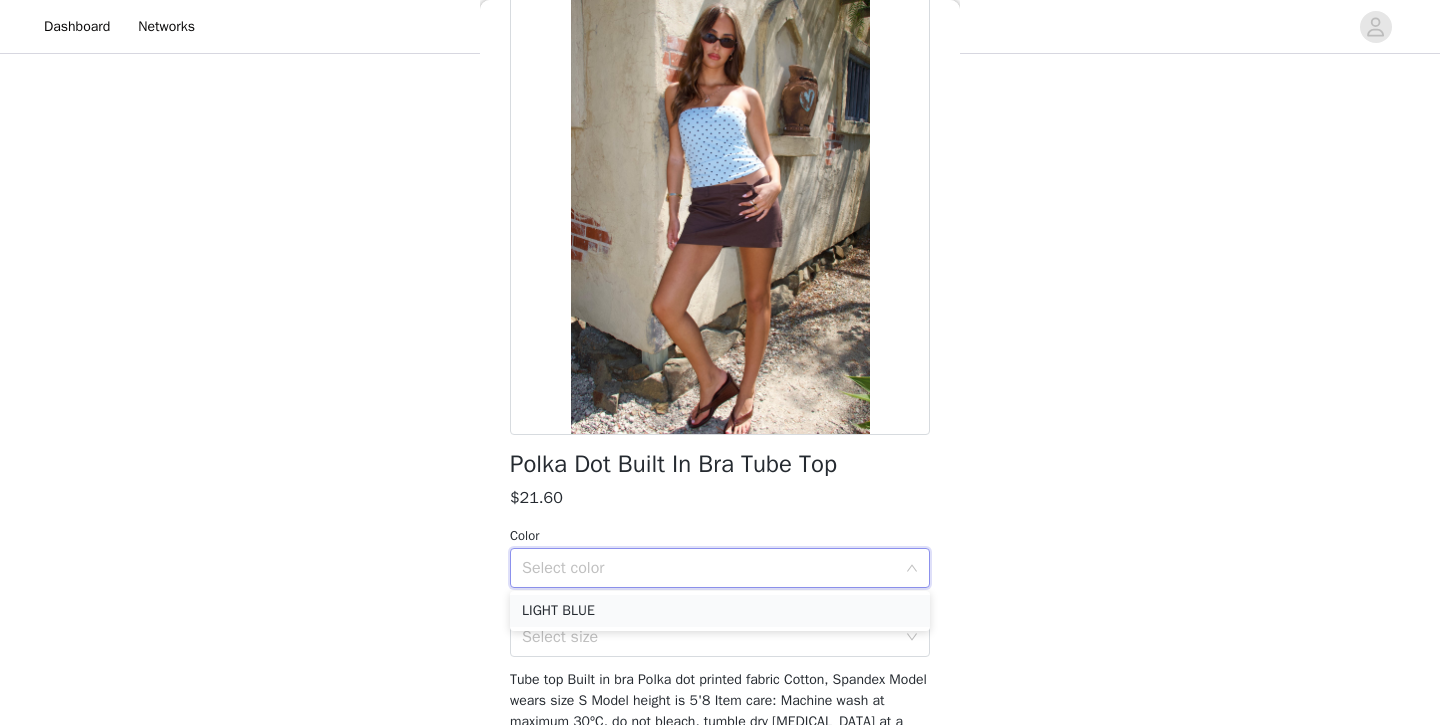 click on "LIGHT BLUE" at bounding box center (720, 611) 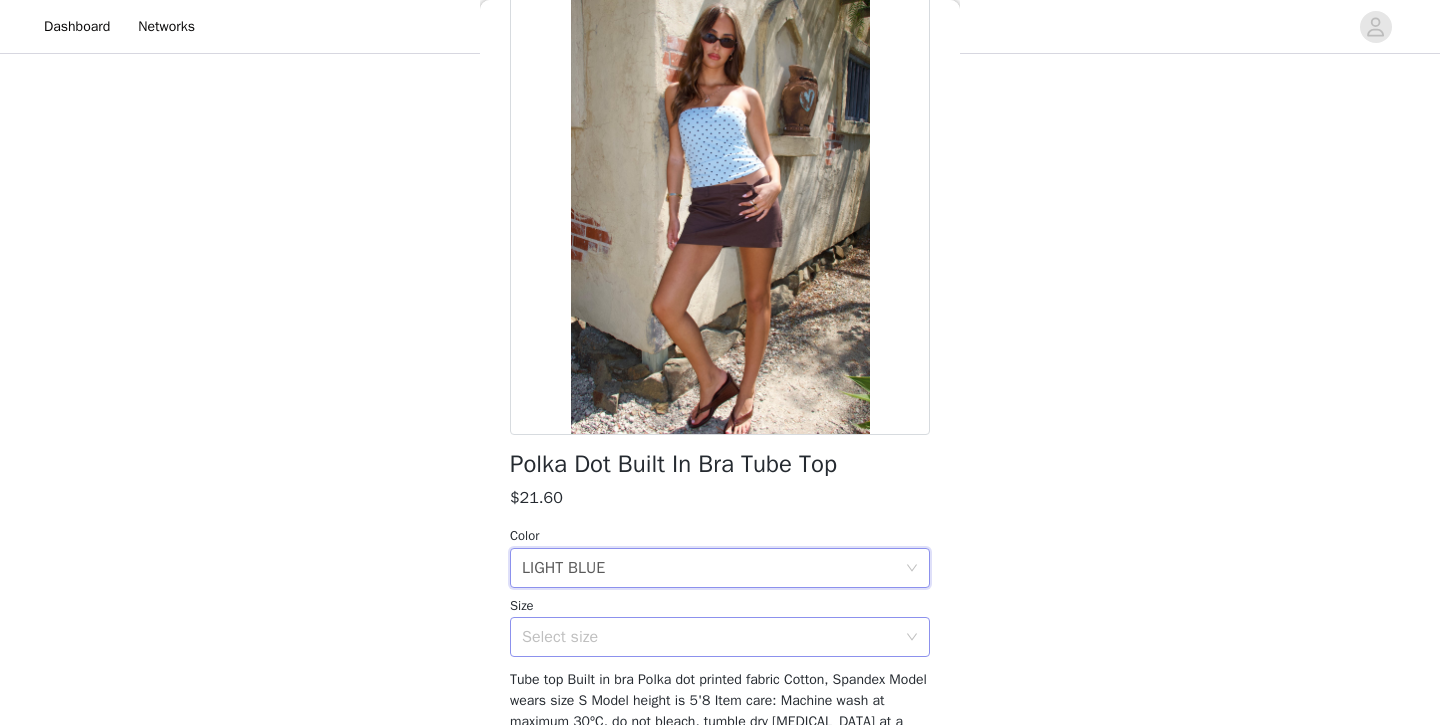 click on "Select size" at bounding box center [709, 637] 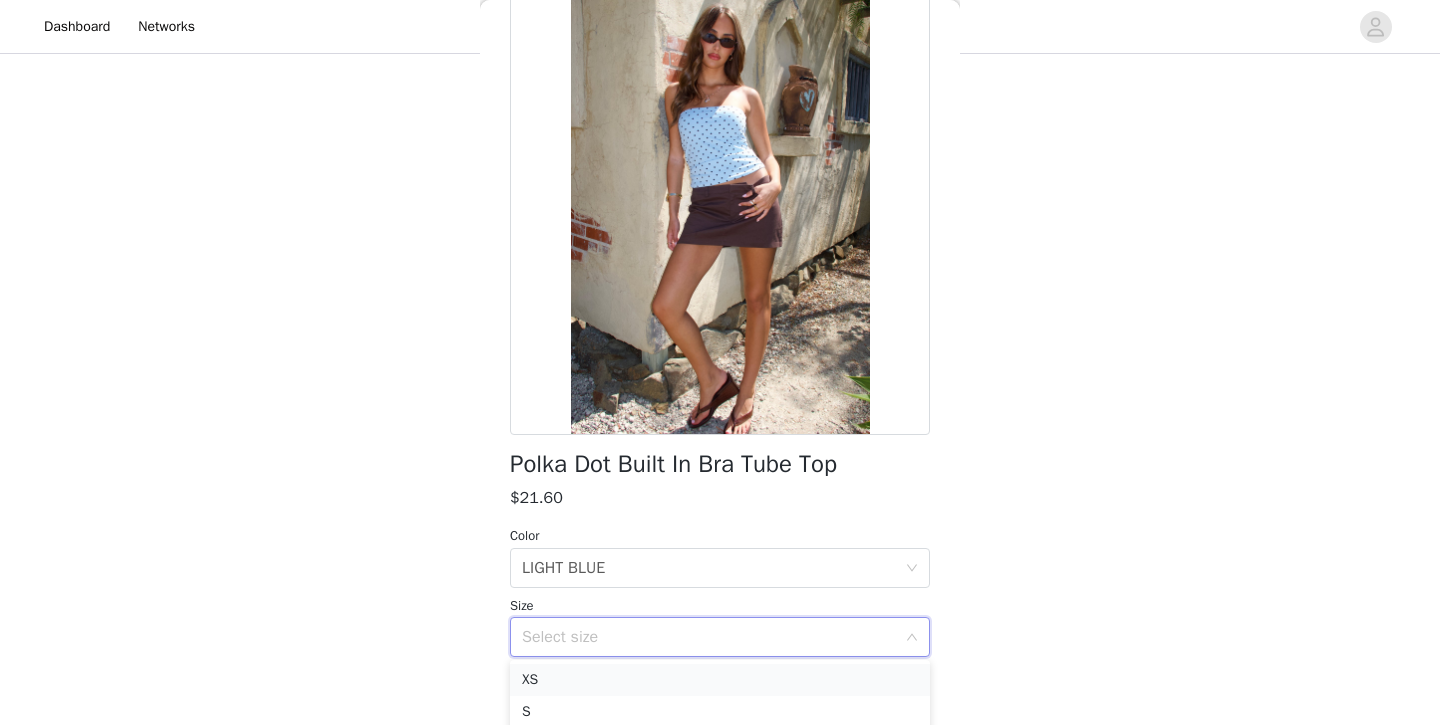 click on "XS" at bounding box center (720, 680) 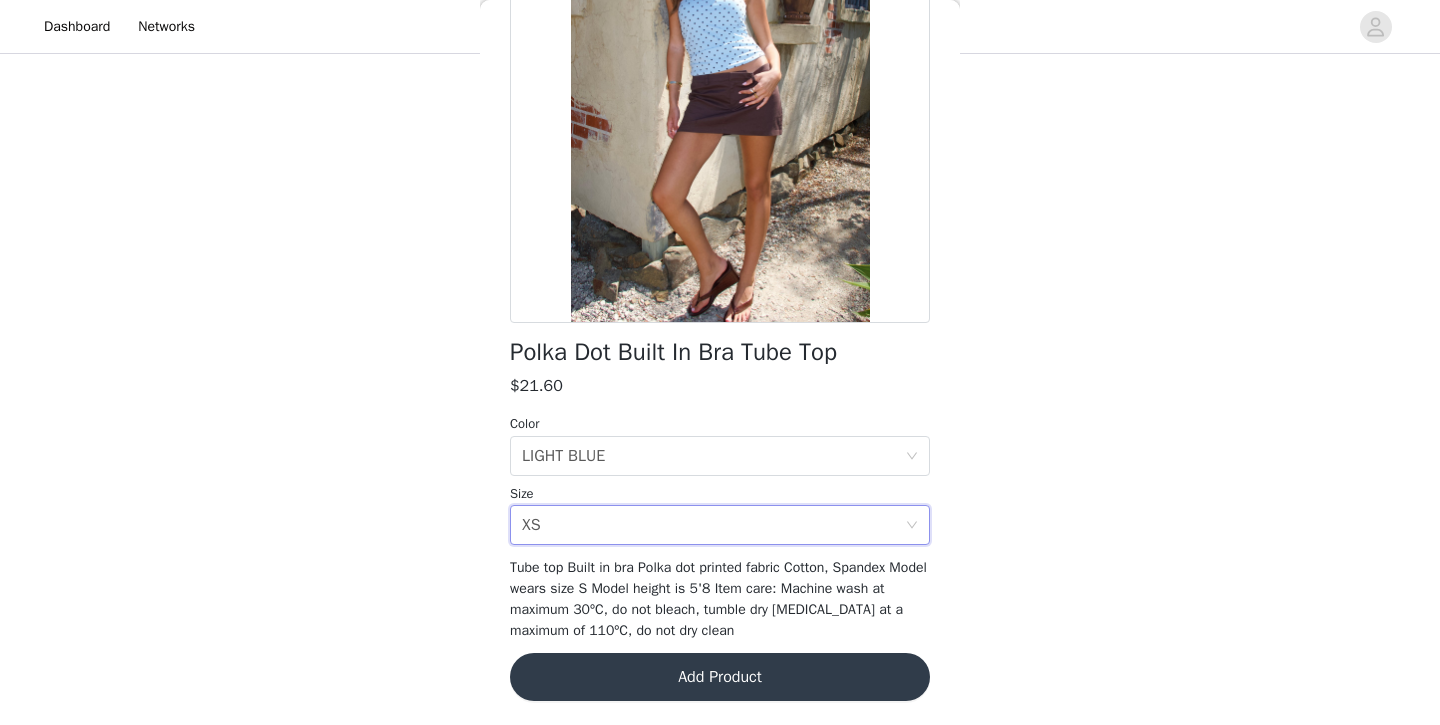 scroll, scrollTop: 226, scrollLeft: 0, axis: vertical 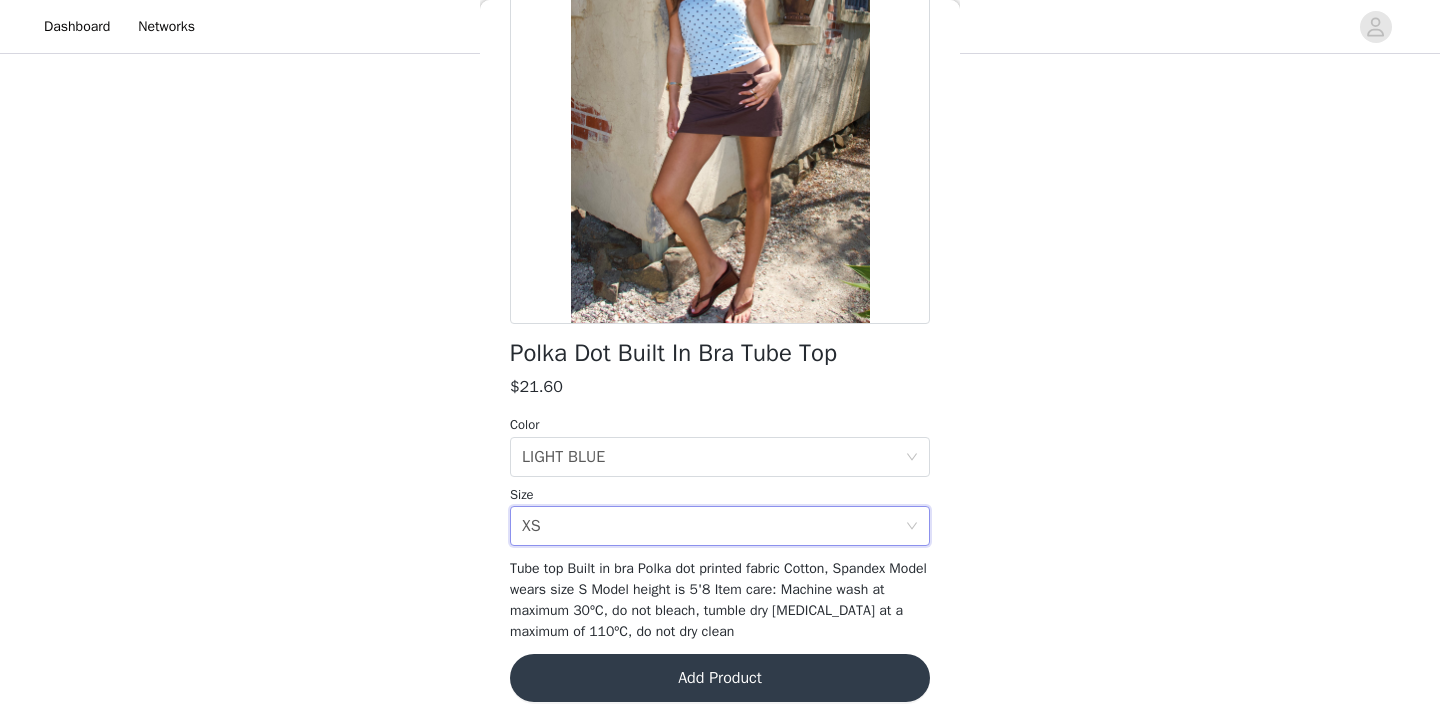 click on "Add Product" at bounding box center [720, 678] 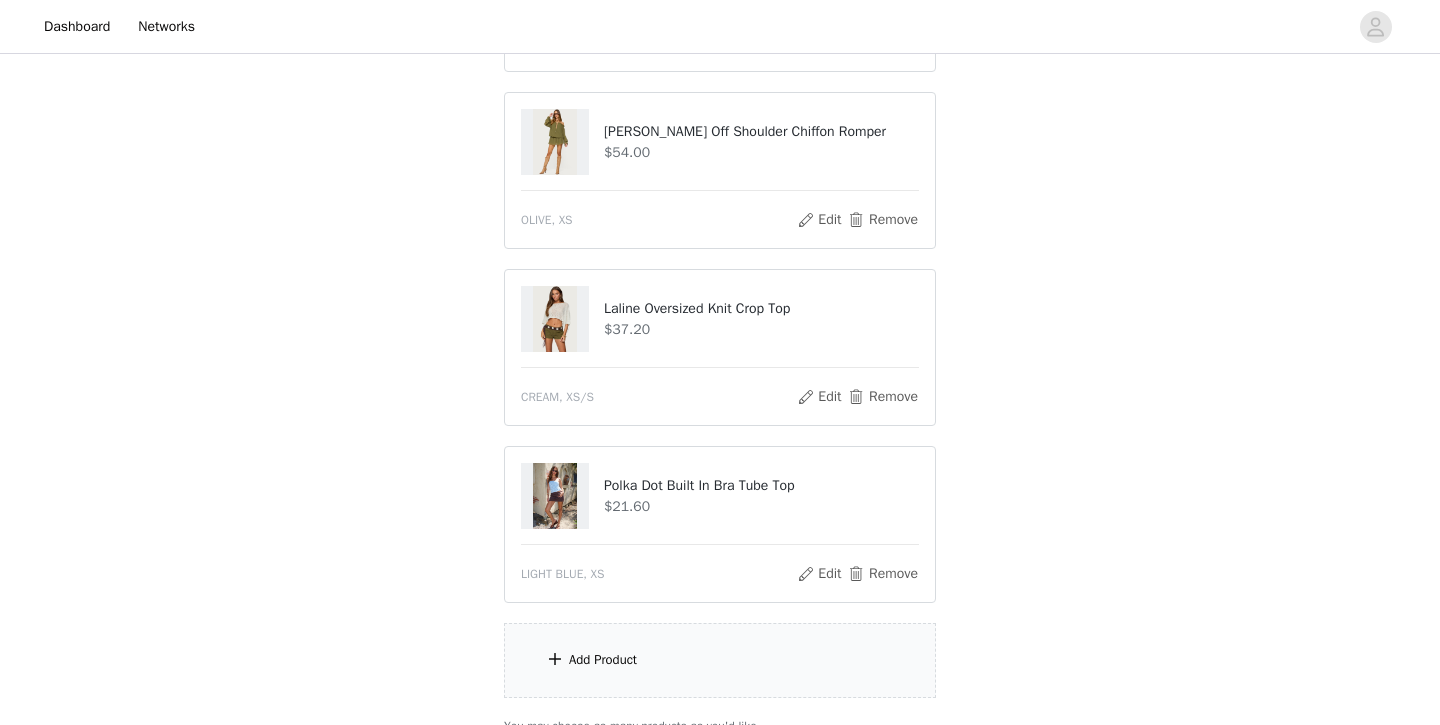 click on "Add Product" at bounding box center [720, 660] 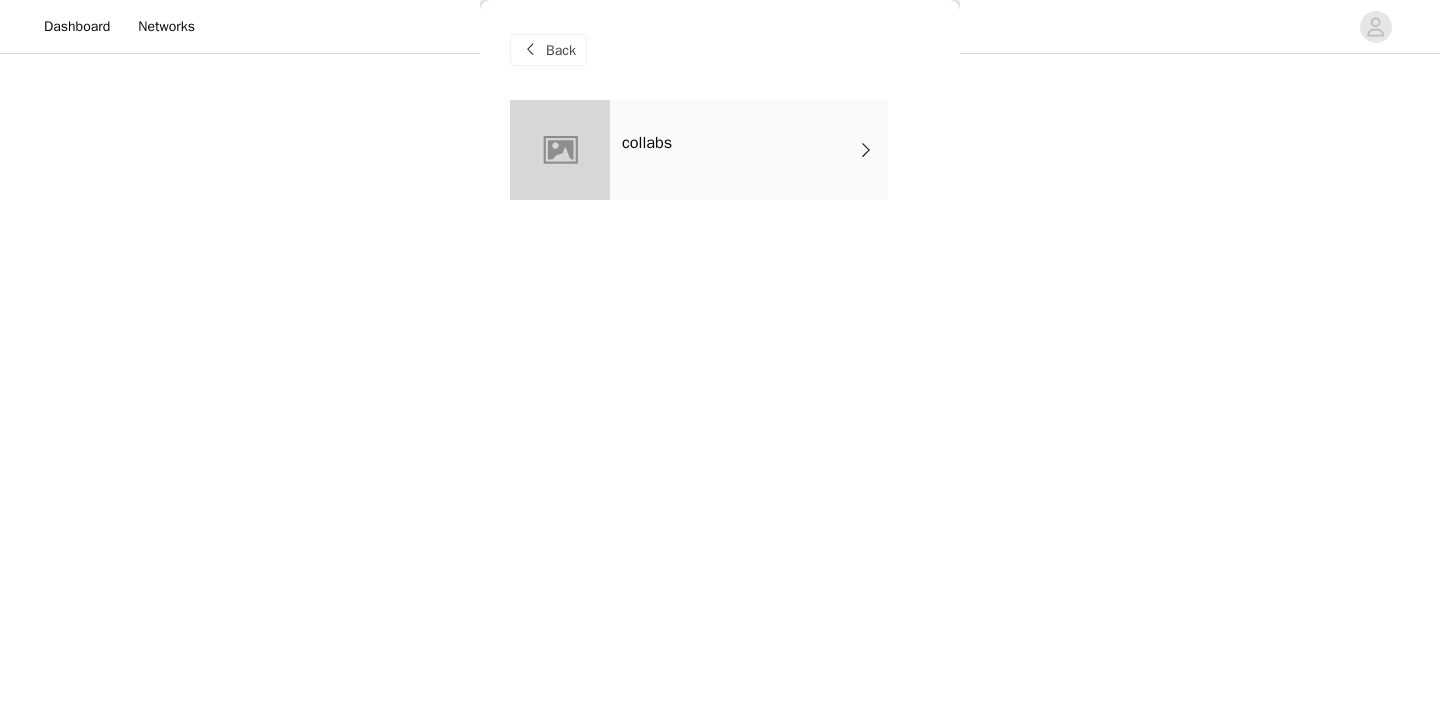 click on "collabs" at bounding box center [749, 150] 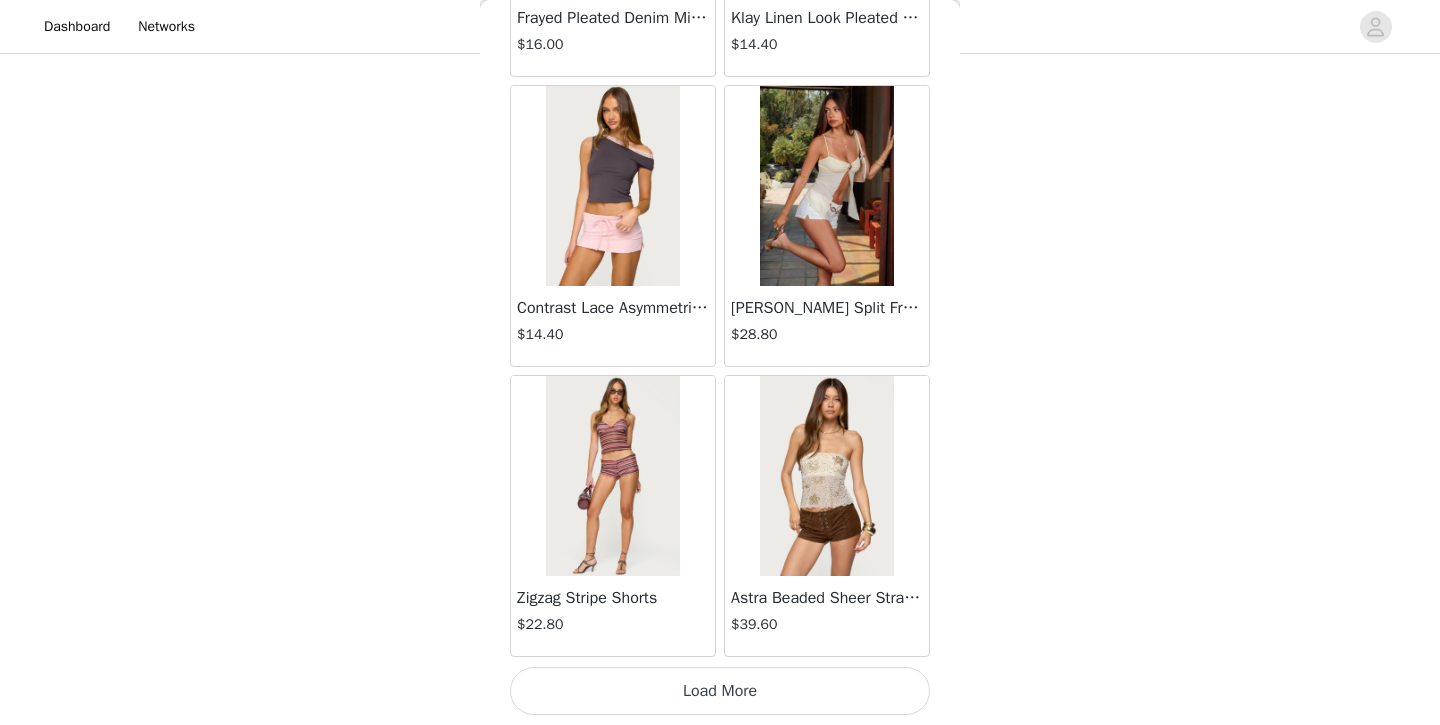 click on "Load More" at bounding box center [720, 691] 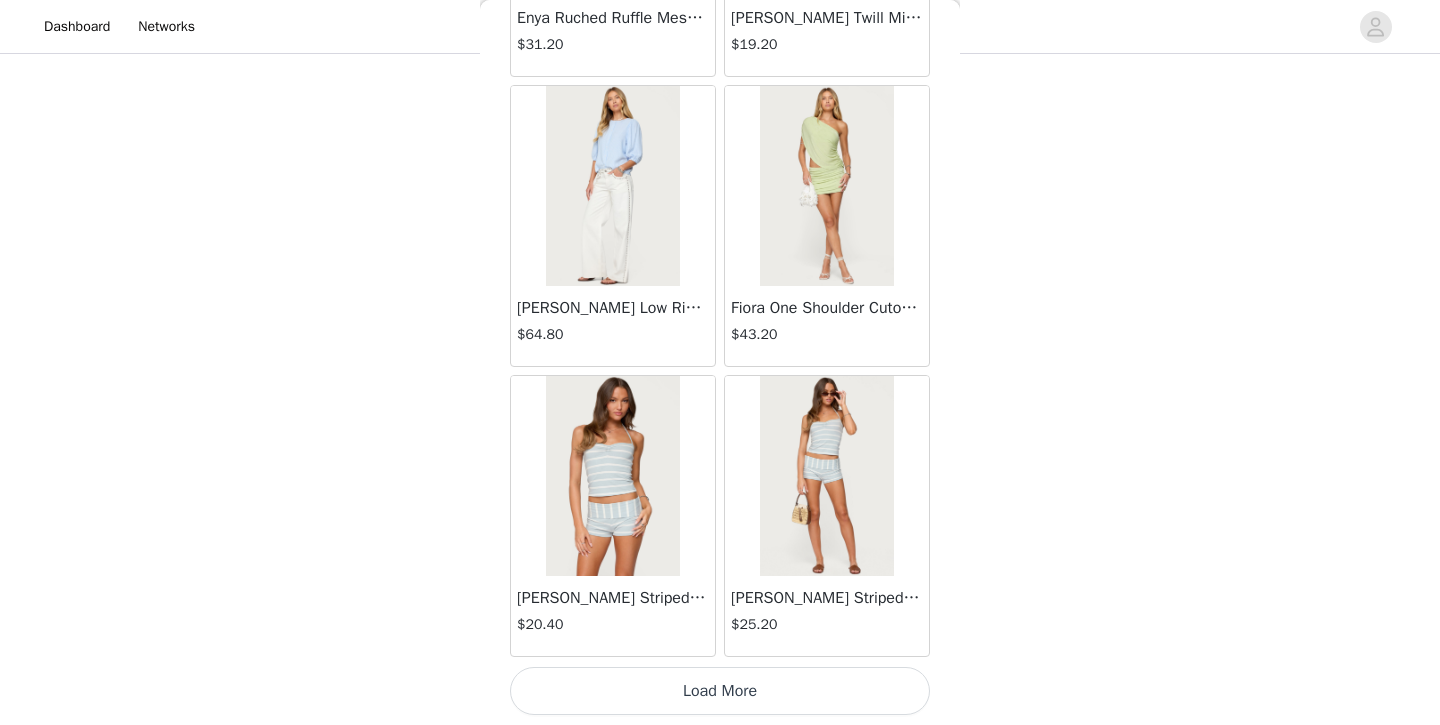 click on "Load More" at bounding box center (720, 691) 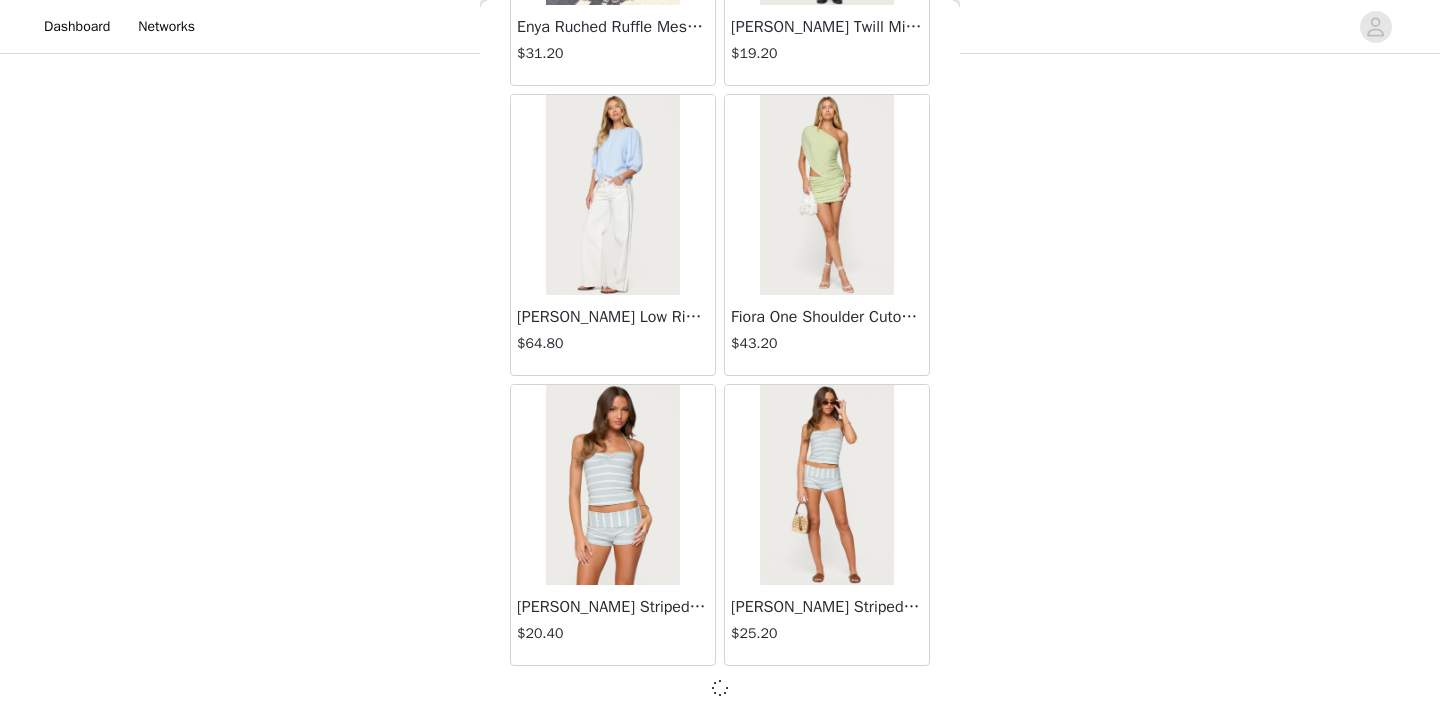 scroll, scrollTop: 5226, scrollLeft: 0, axis: vertical 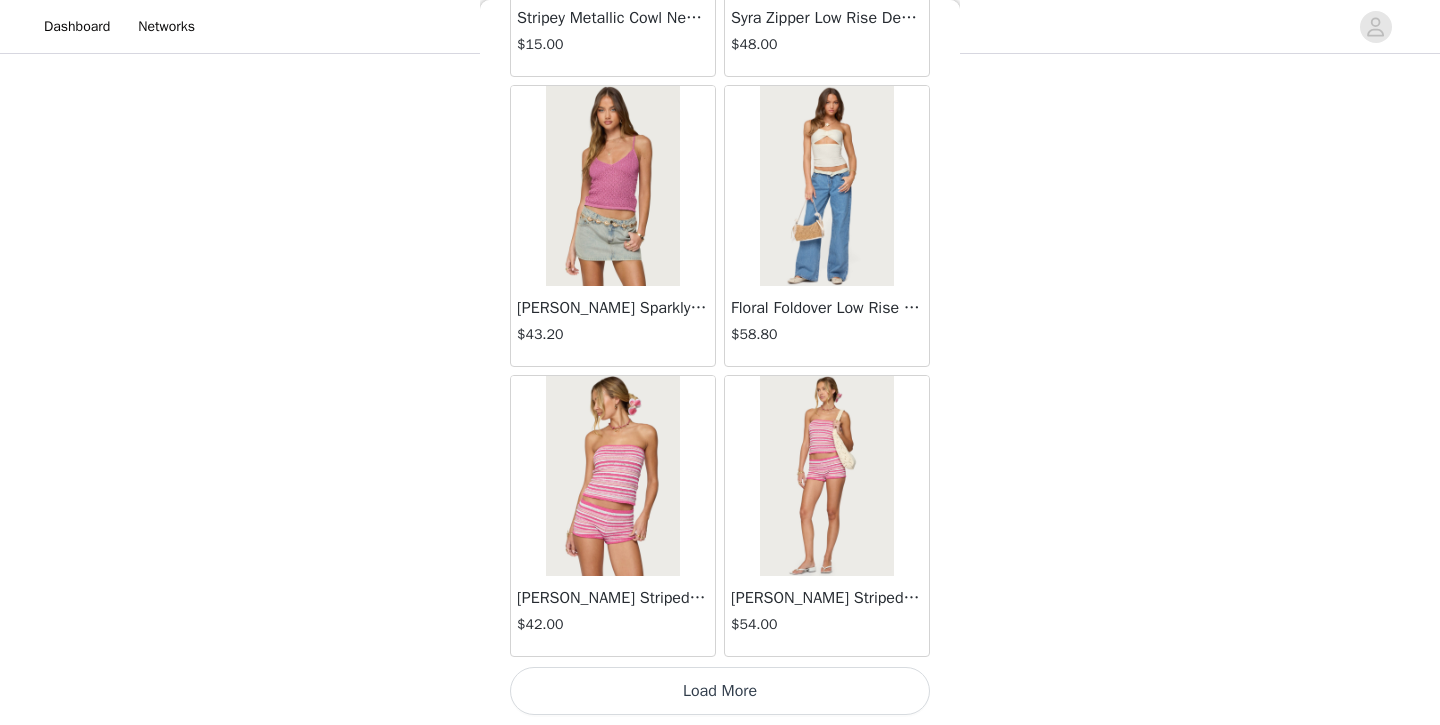 click on "Load More" at bounding box center (720, 691) 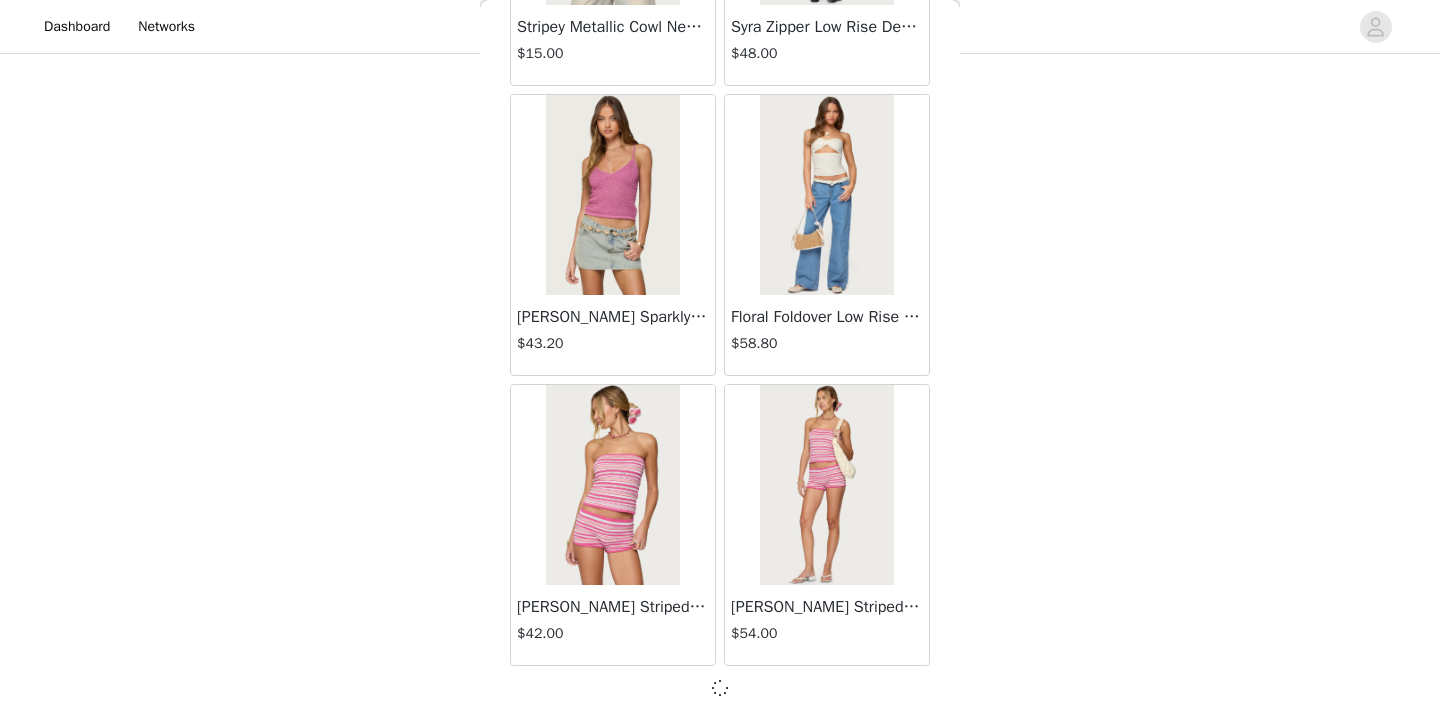 scroll, scrollTop: 8126, scrollLeft: 0, axis: vertical 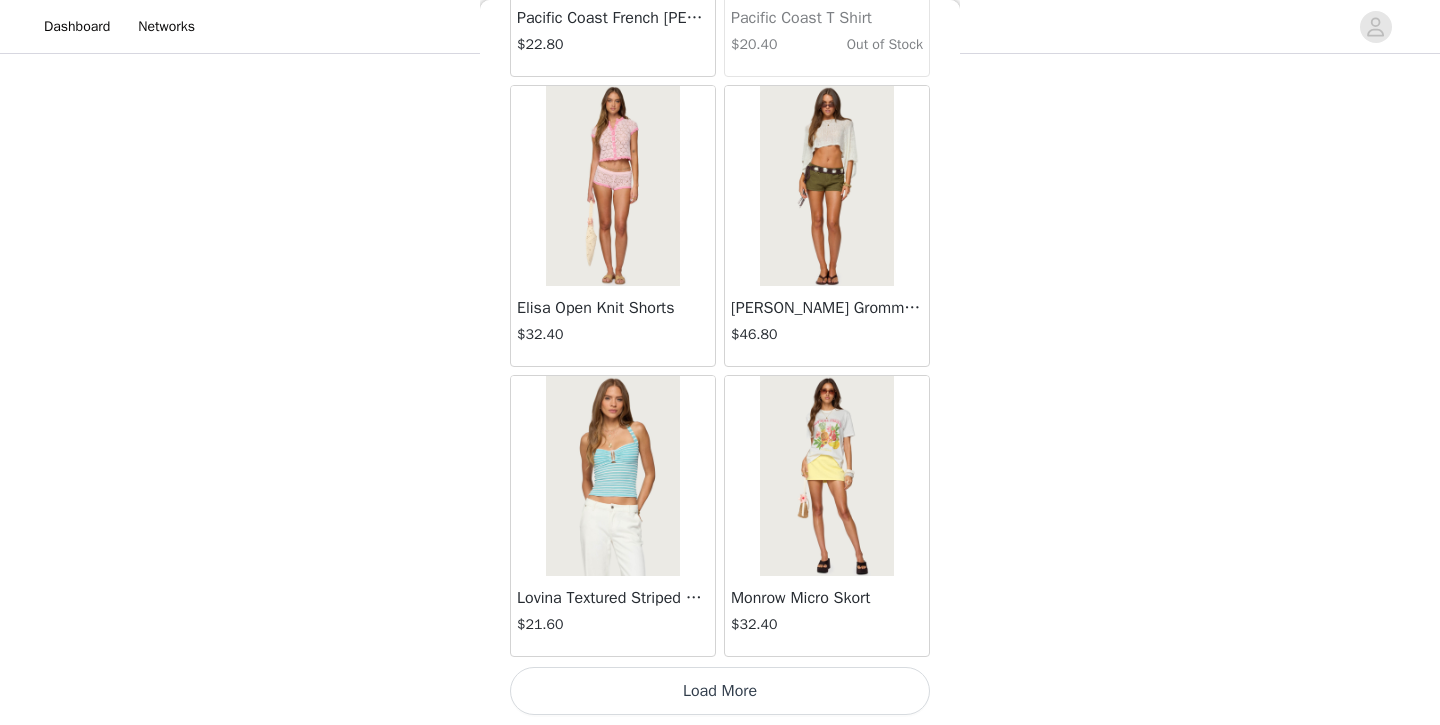 click on "Load More" at bounding box center [720, 691] 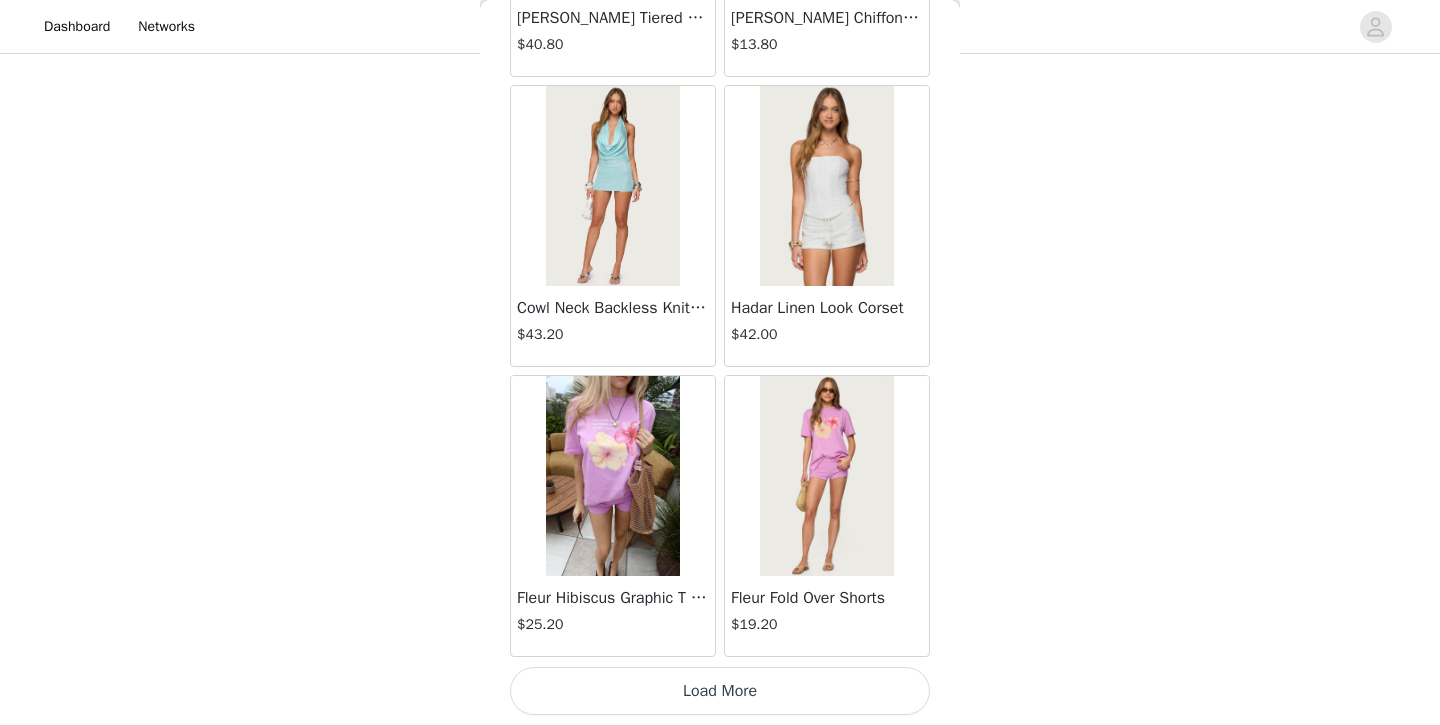 click on "Load More" at bounding box center (720, 691) 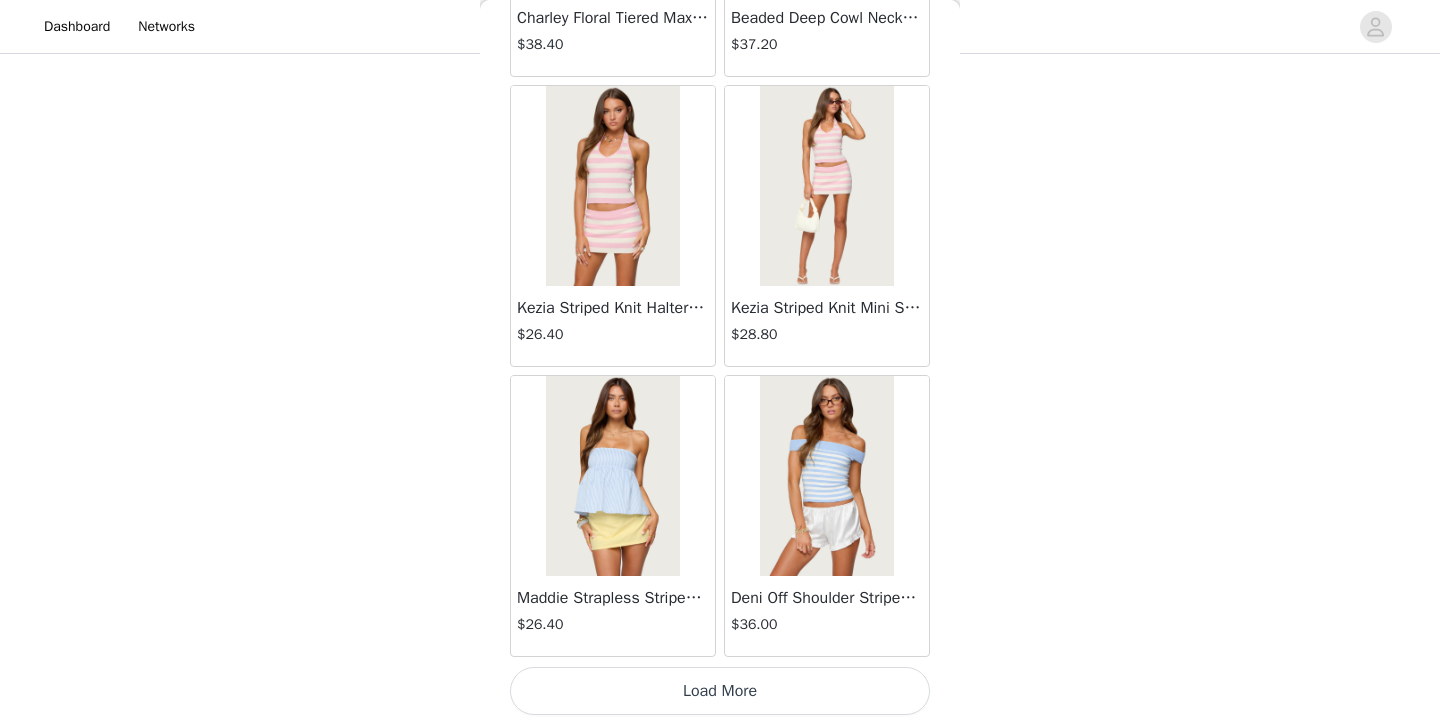click on "Load More" at bounding box center (720, 691) 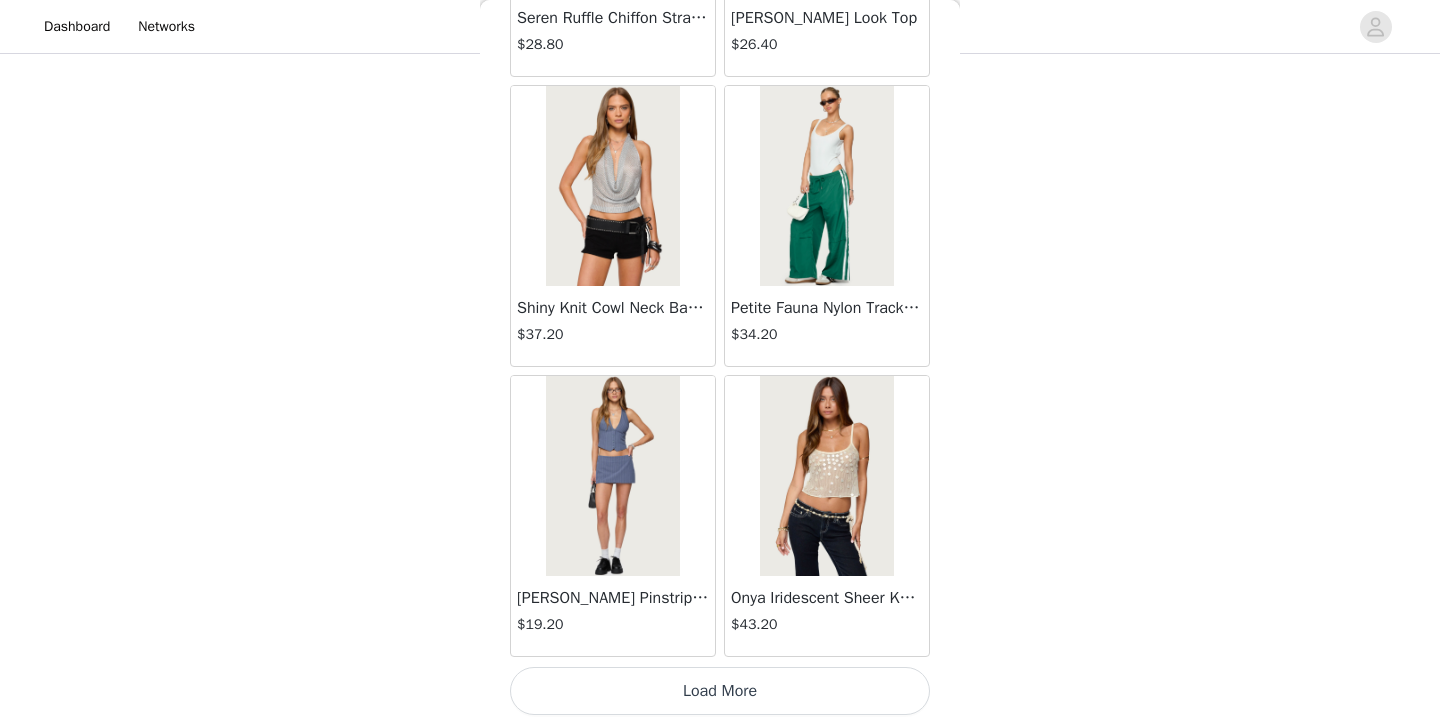 click on "Load More" at bounding box center (720, 691) 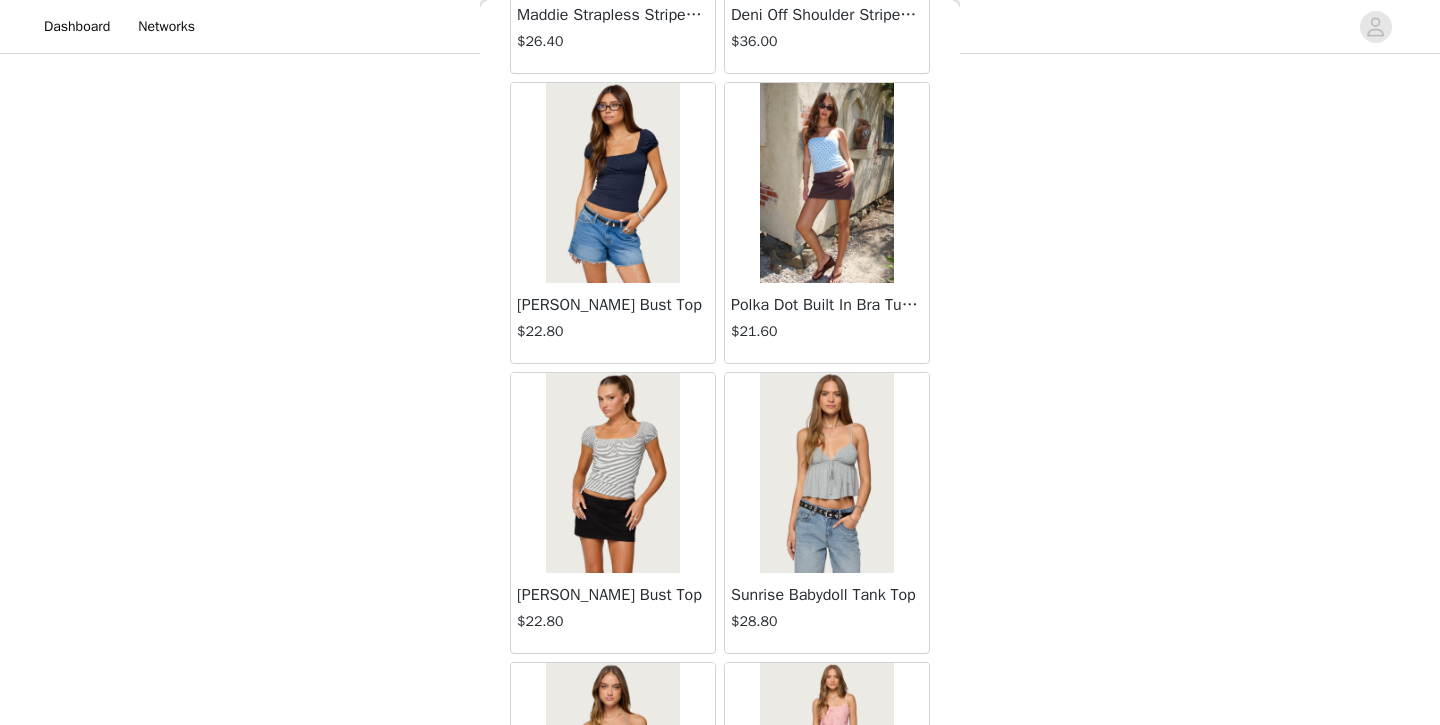 scroll, scrollTop: 17208, scrollLeft: 0, axis: vertical 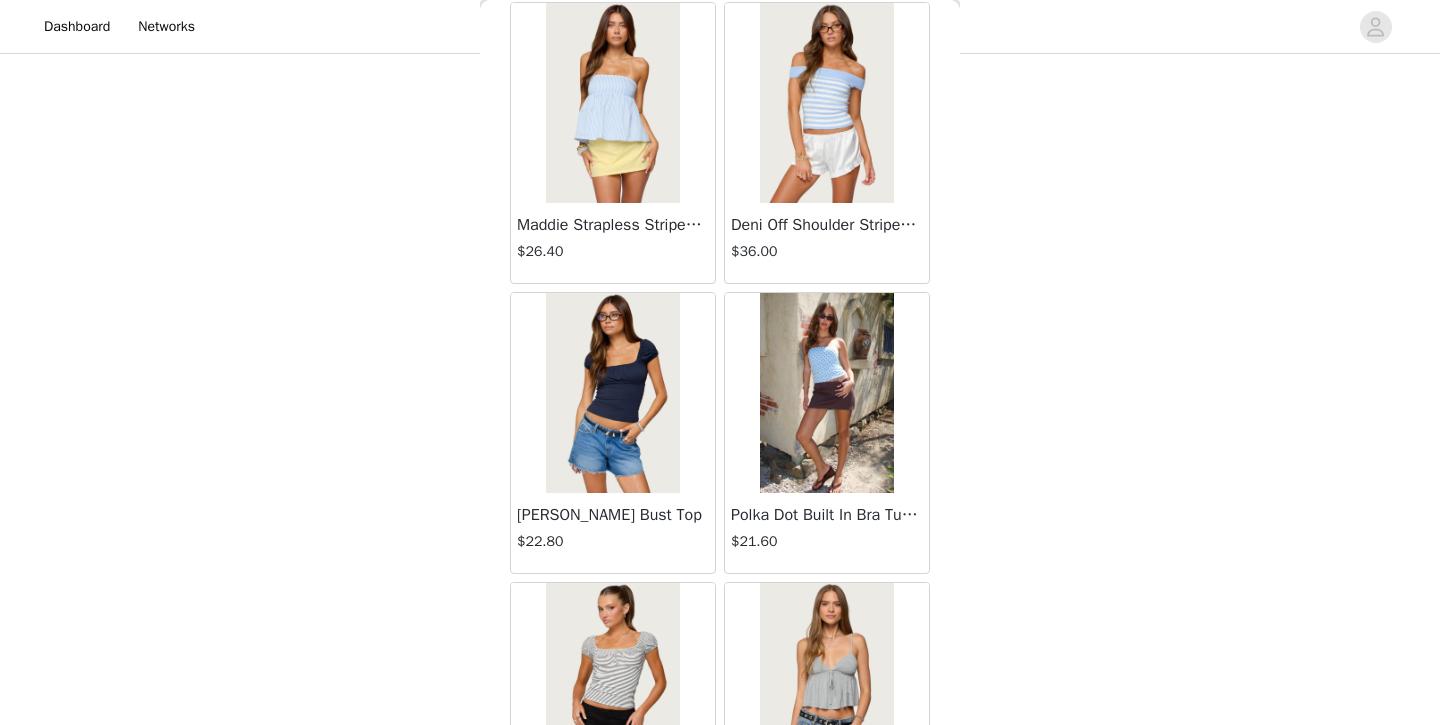 click at bounding box center (612, 393) 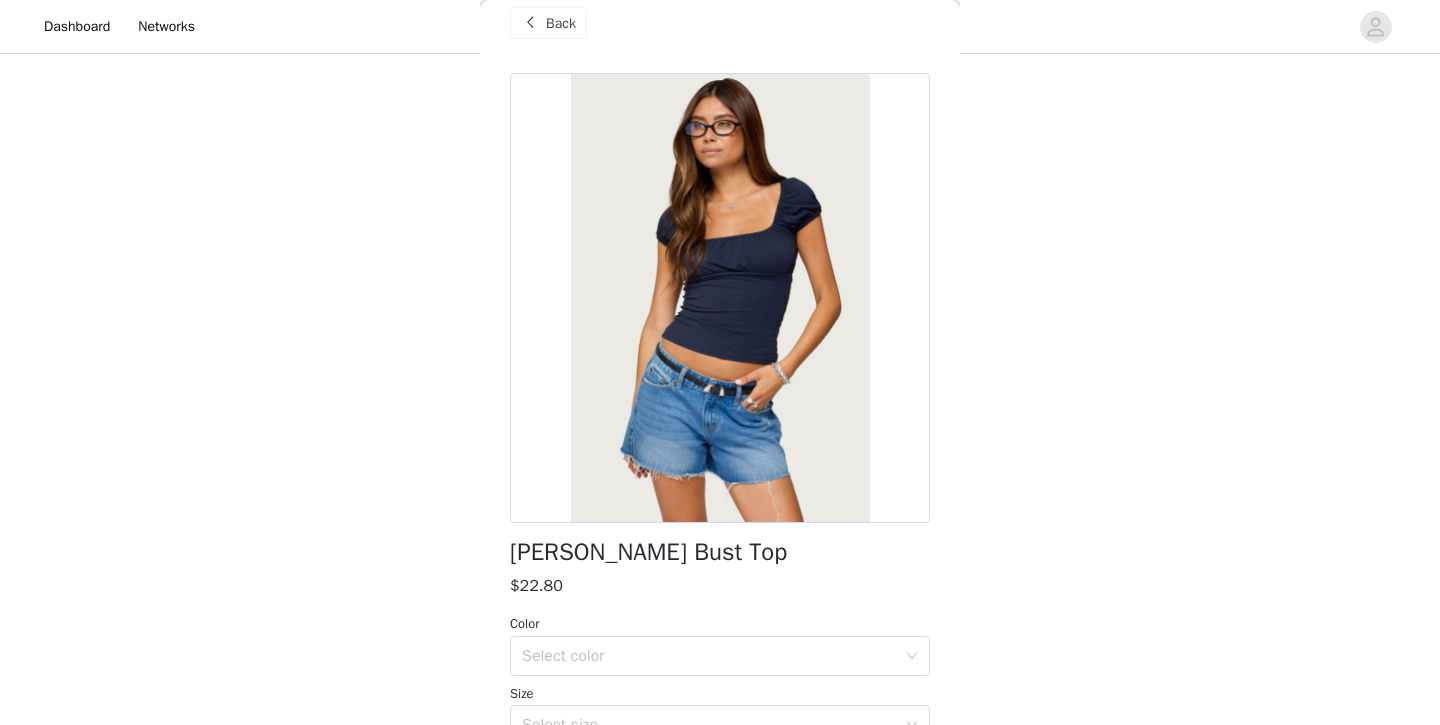 scroll, scrollTop: 28, scrollLeft: 0, axis: vertical 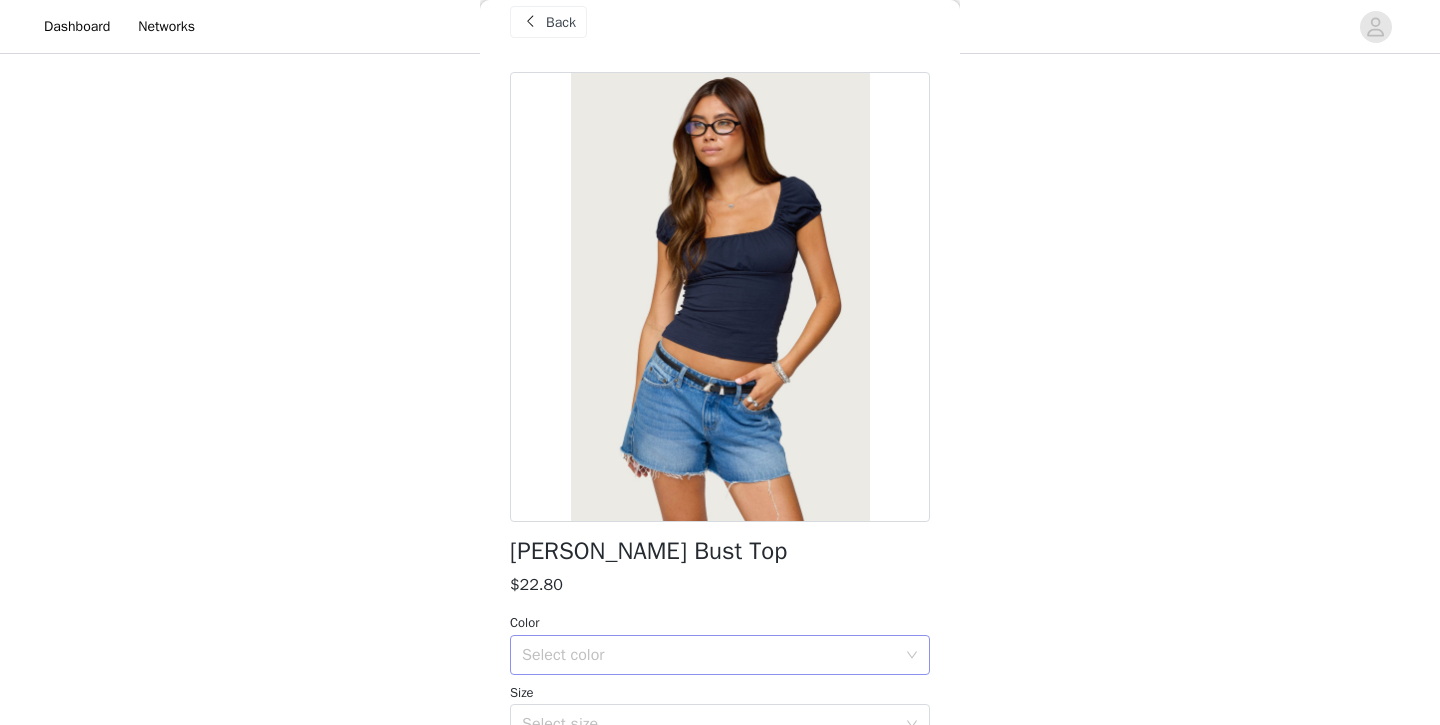 click on "Select color" at bounding box center (709, 655) 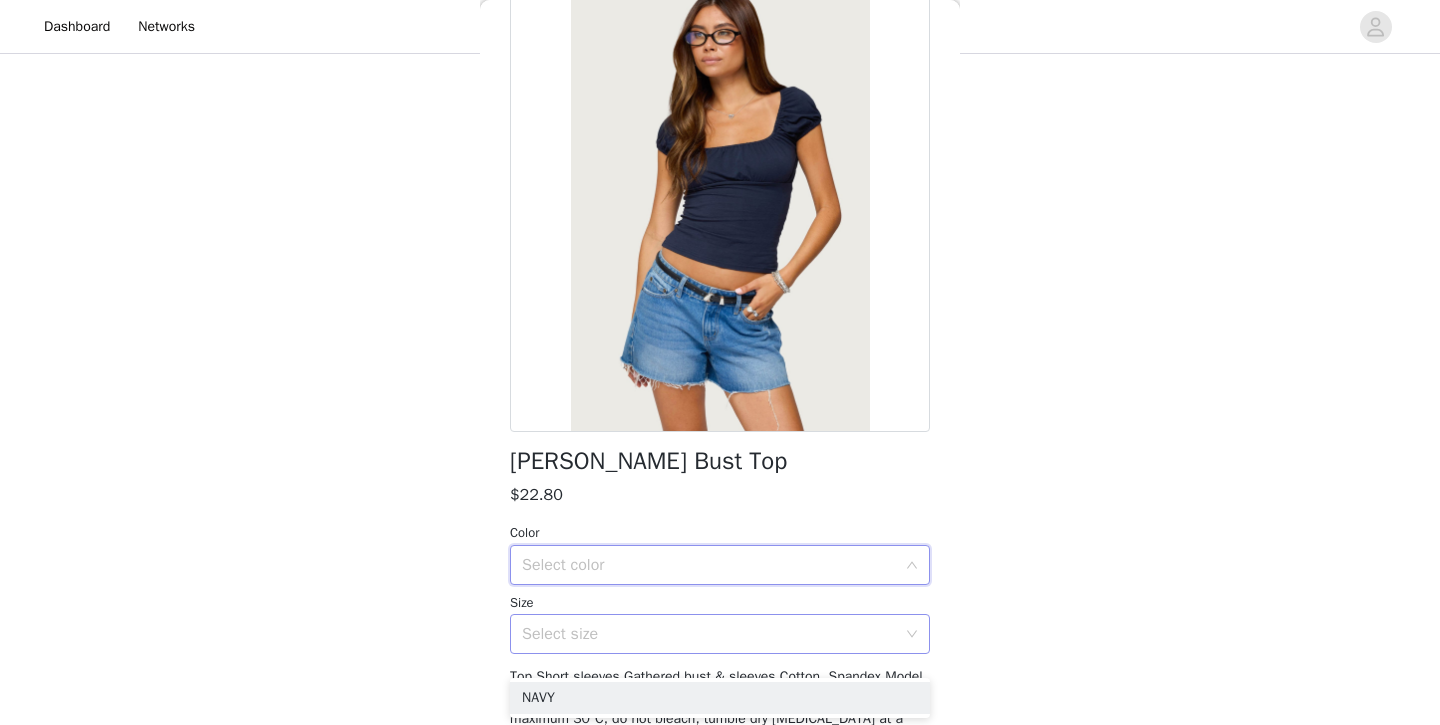scroll, scrollTop: 123, scrollLeft: 0, axis: vertical 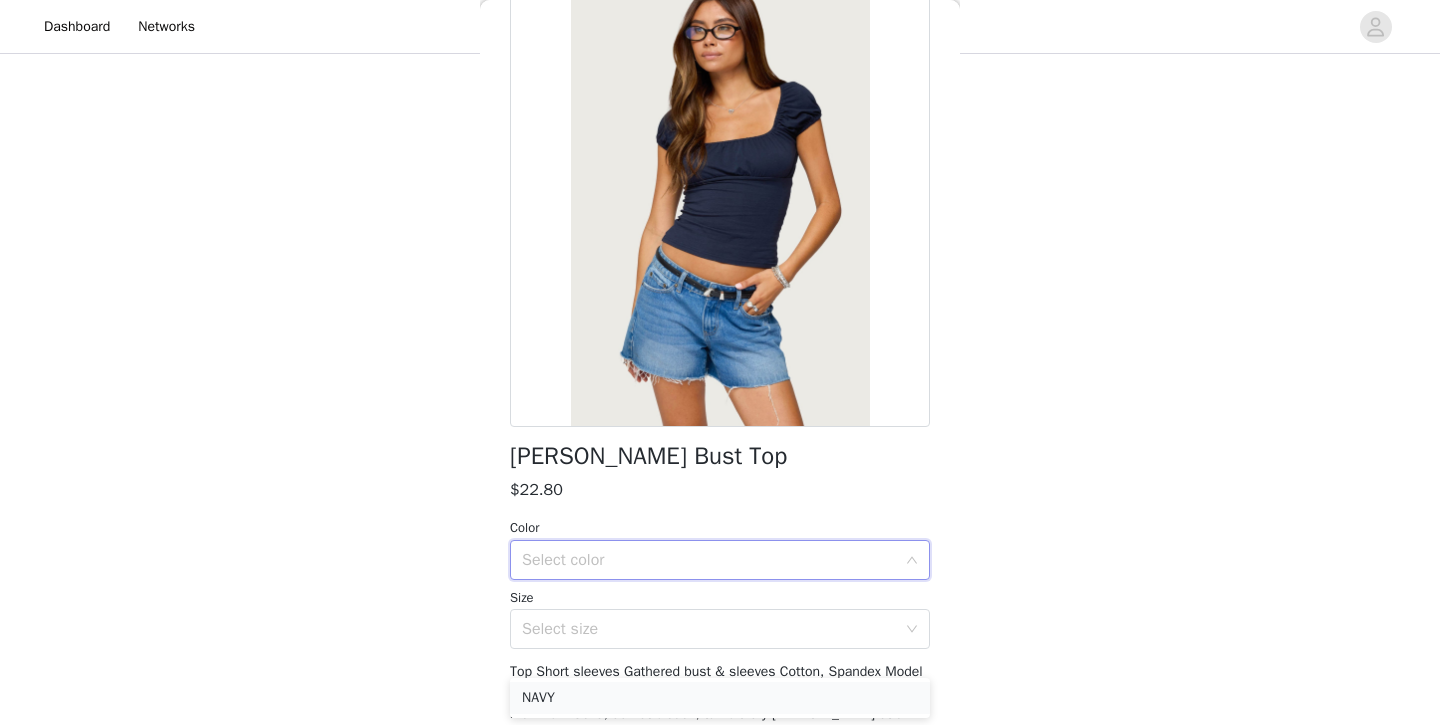 click on "NAVY" at bounding box center (720, 698) 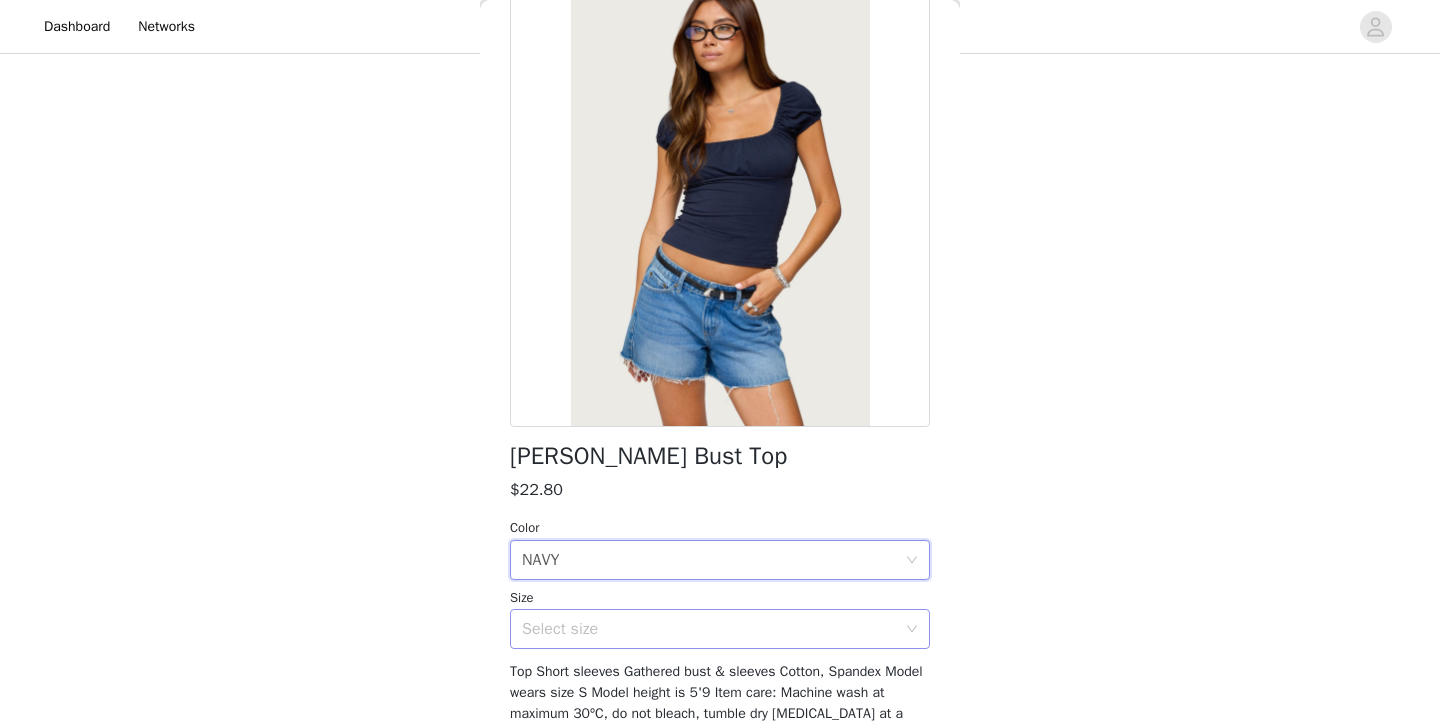 click on "Select size" at bounding box center [709, 629] 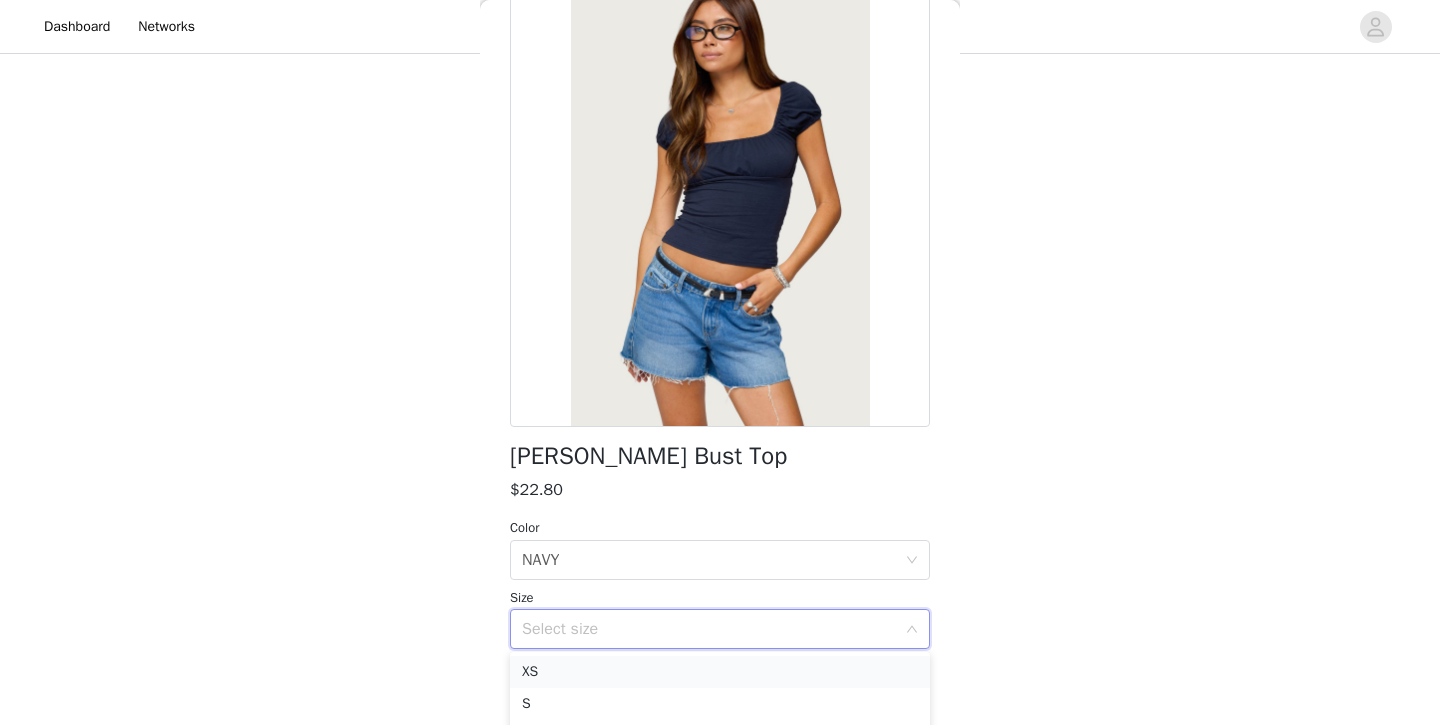click on "XS" at bounding box center (720, 672) 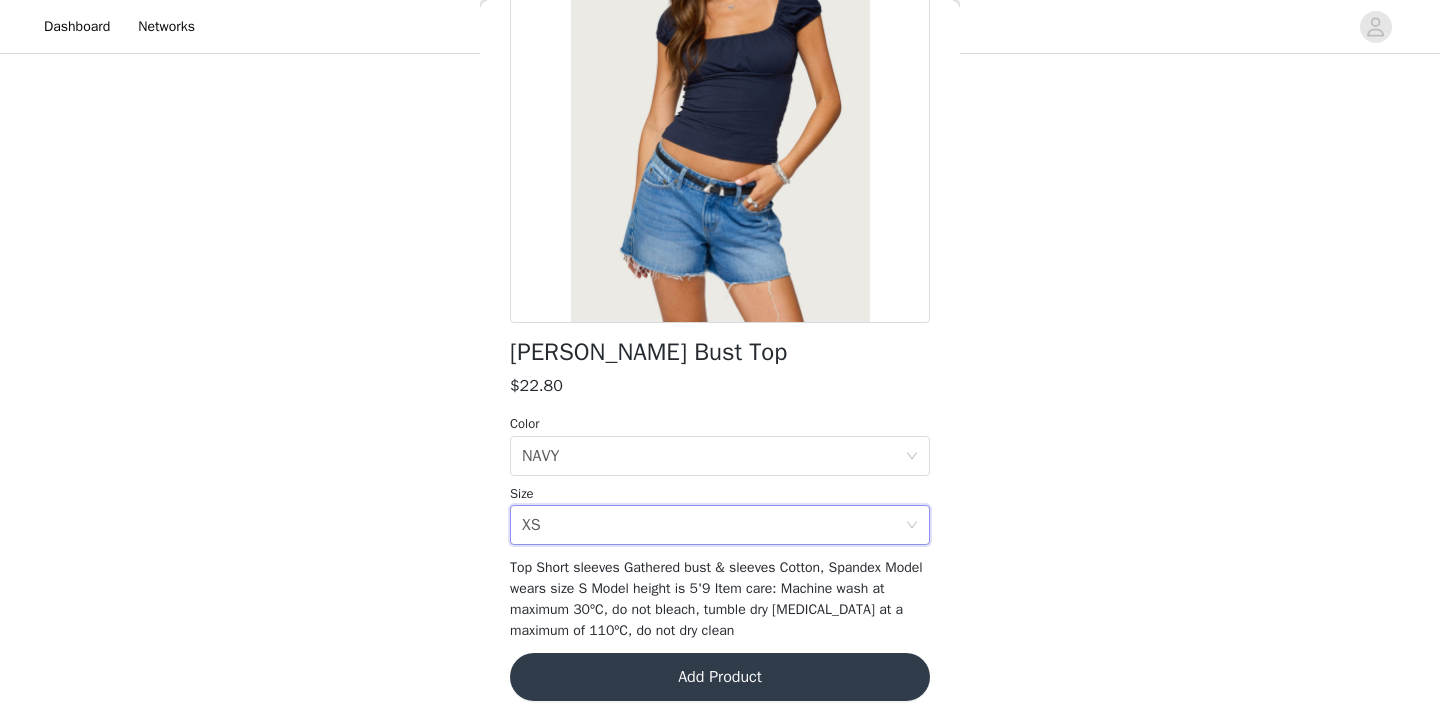 click on "Add Product" at bounding box center [720, 677] 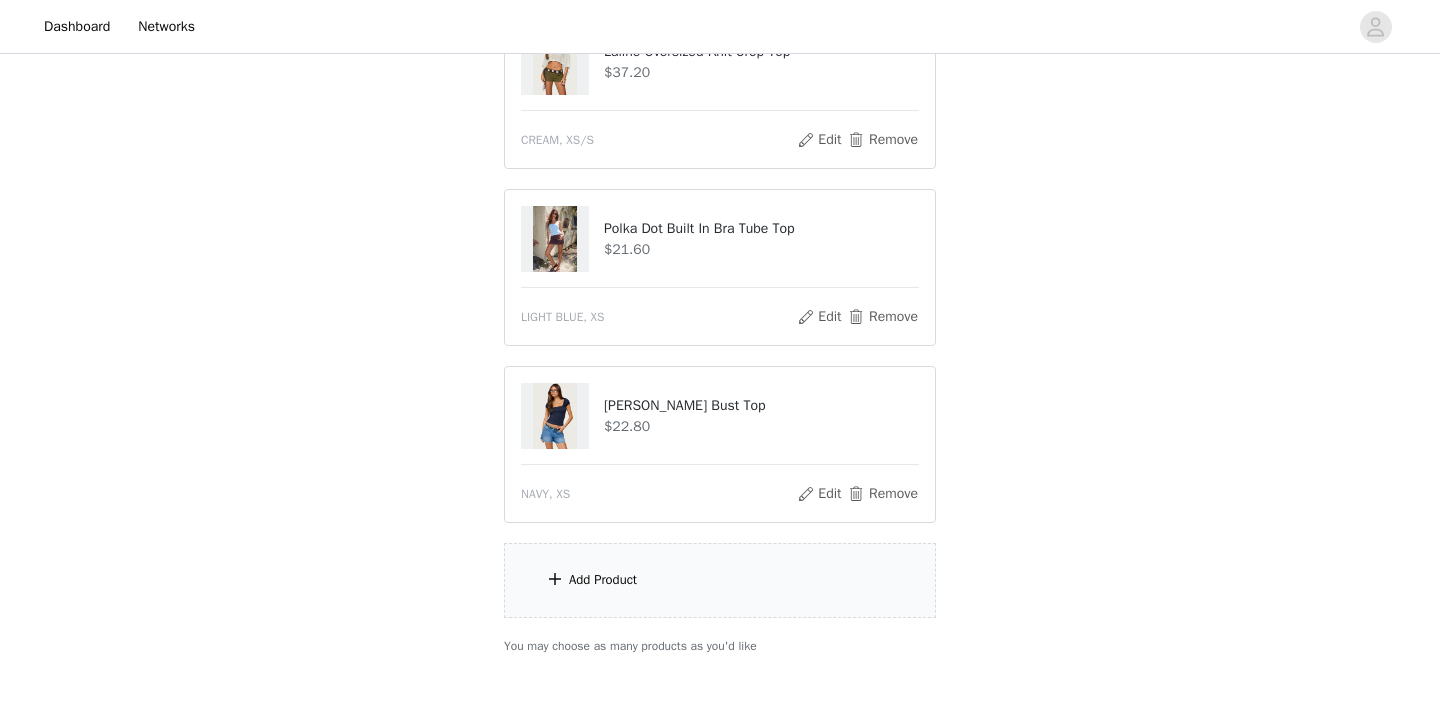 scroll, scrollTop: 798, scrollLeft: 0, axis: vertical 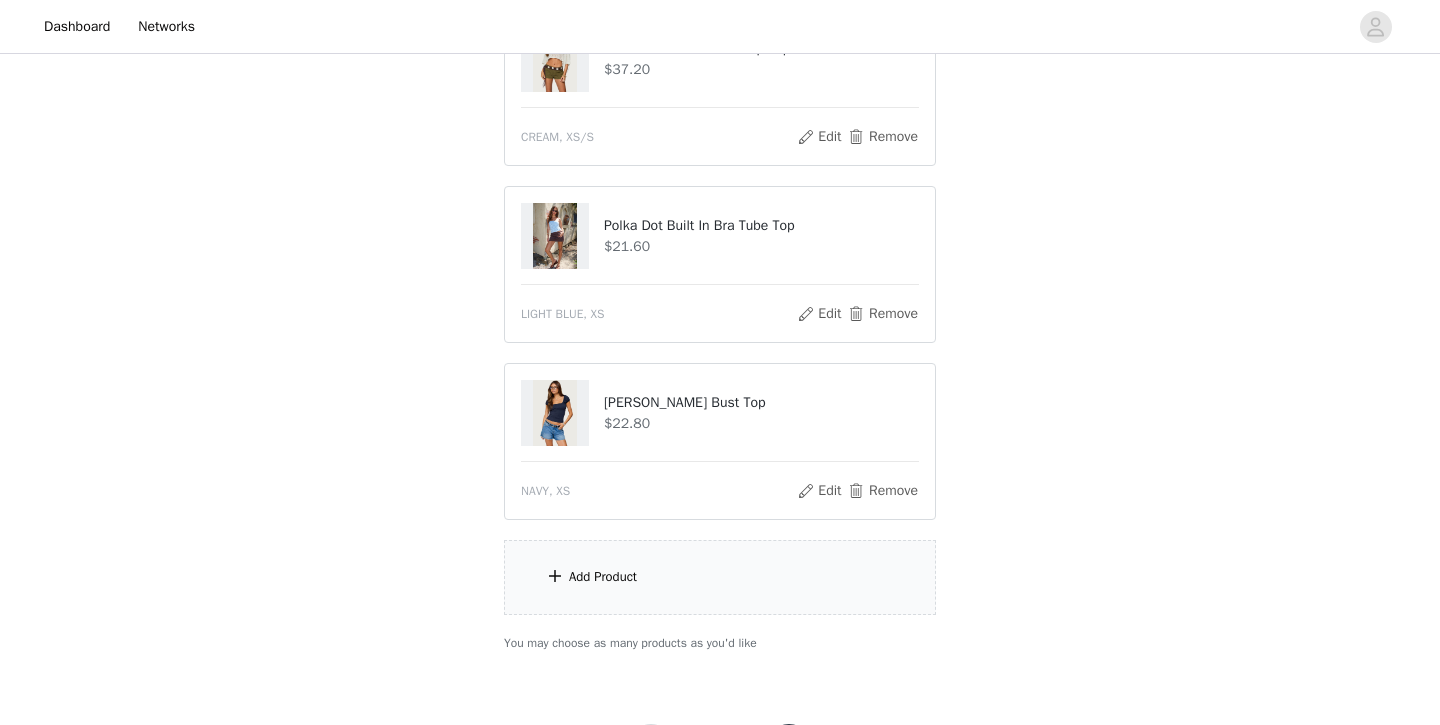 click on "Add Product" at bounding box center [720, 577] 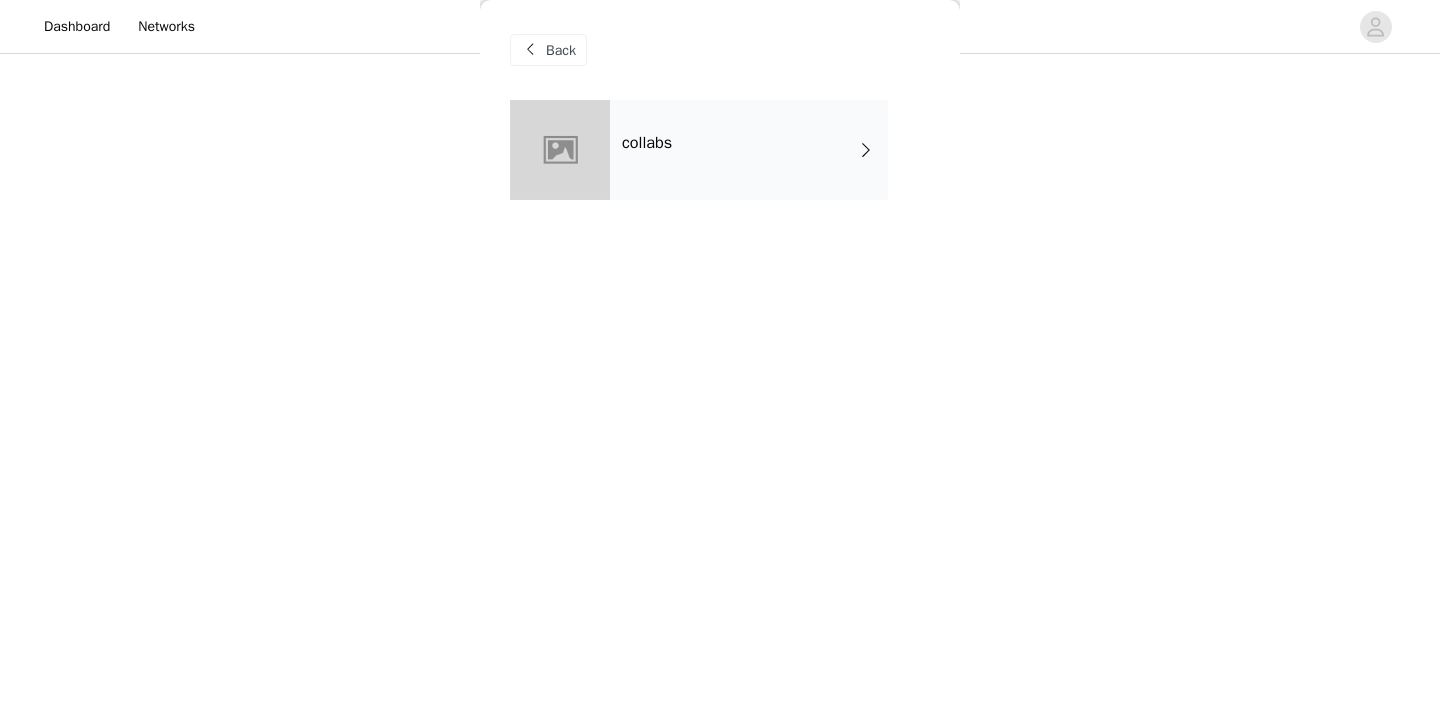 click on "collabs" at bounding box center [749, 150] 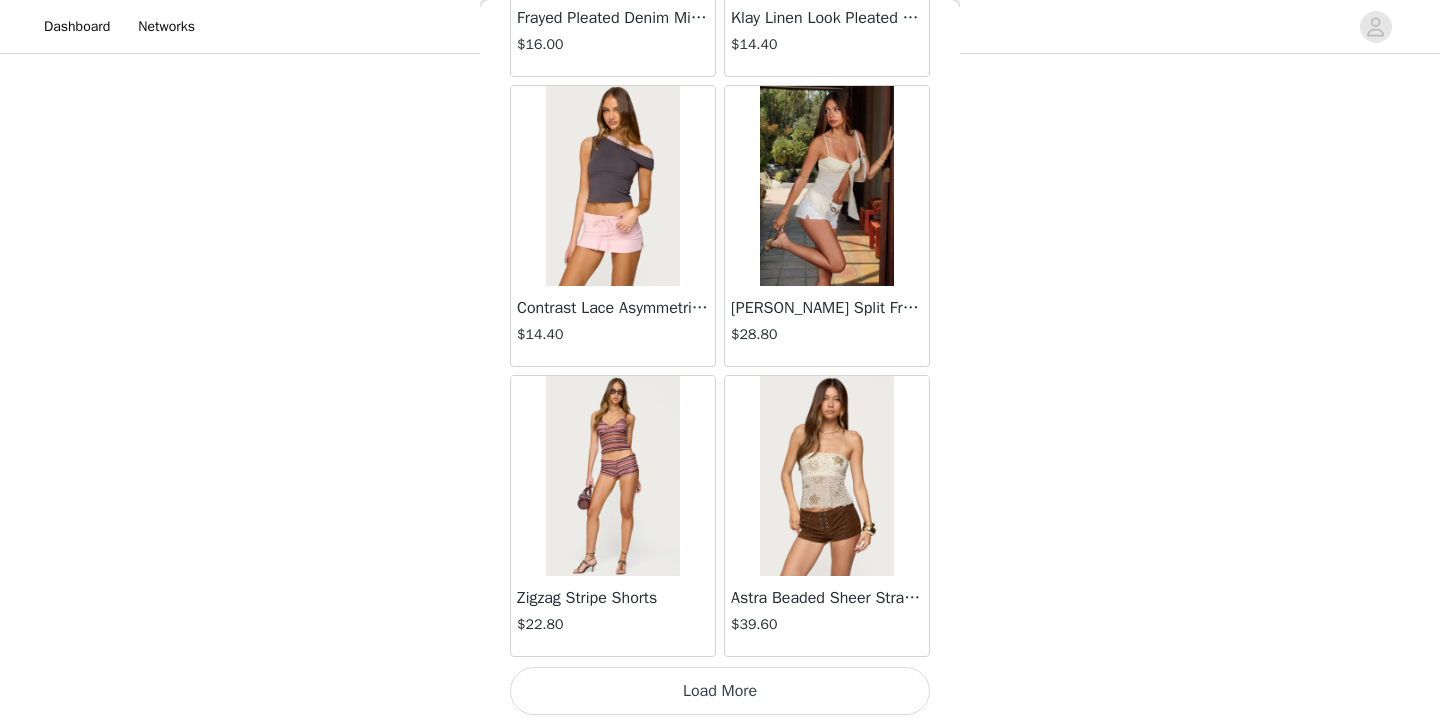 click on "Load More" at bounding box center [720, 691] 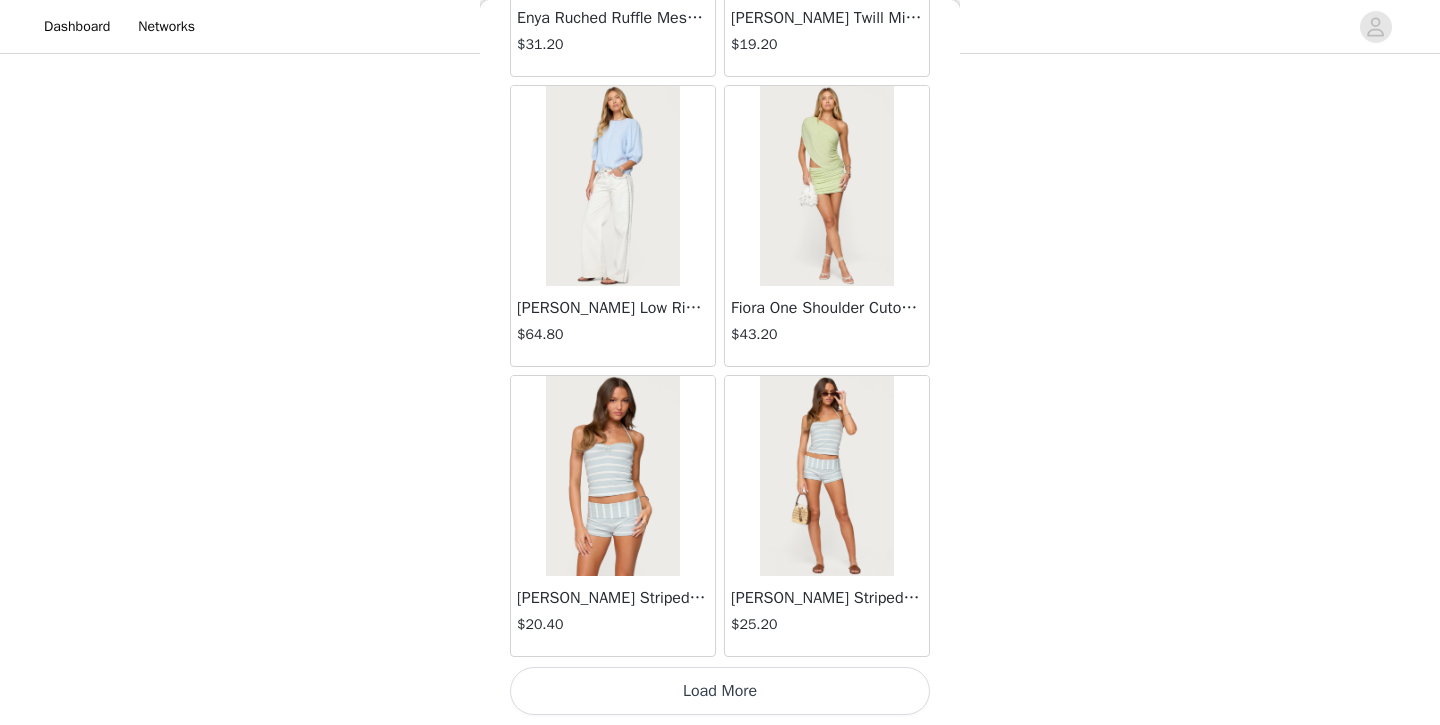 scroll, scrollTop: 5226, scrollLeft: 0, axis: vertical 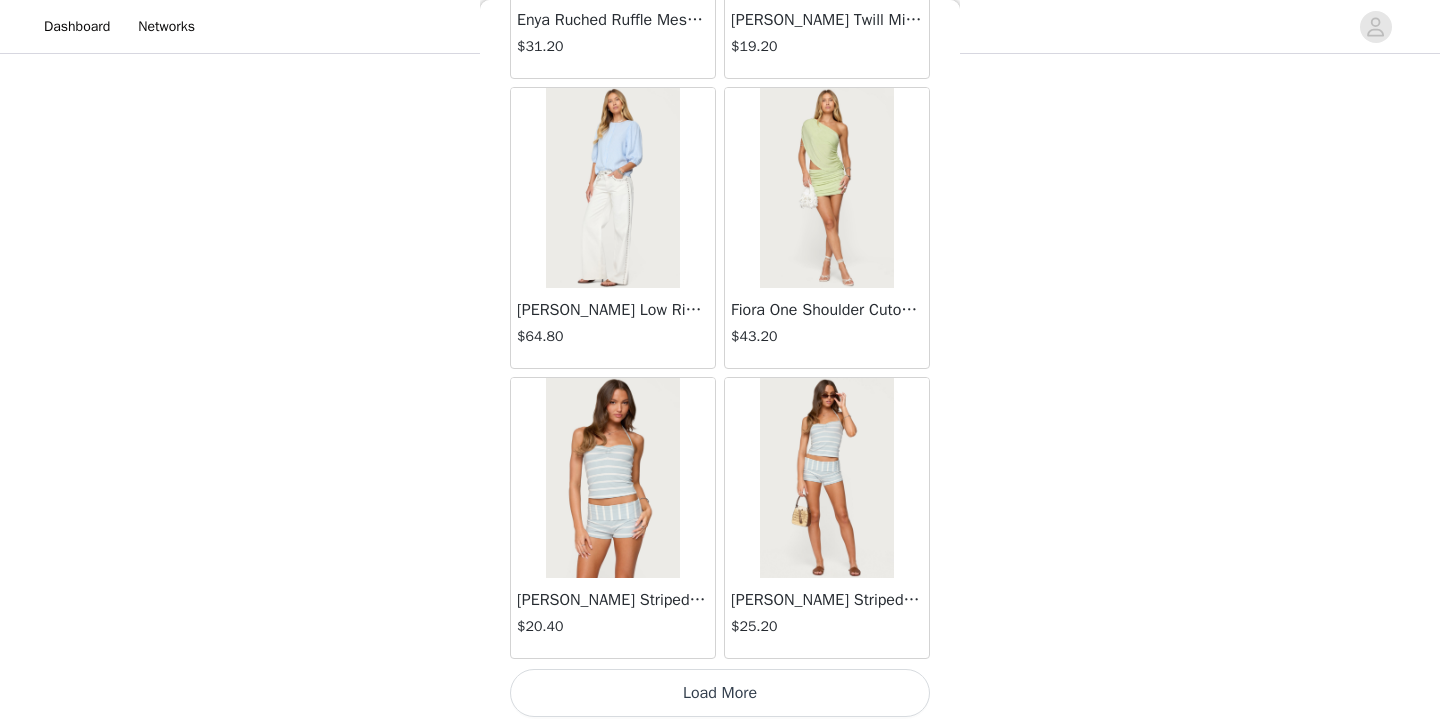 click on "Load More" at bounding box center [720, 693] 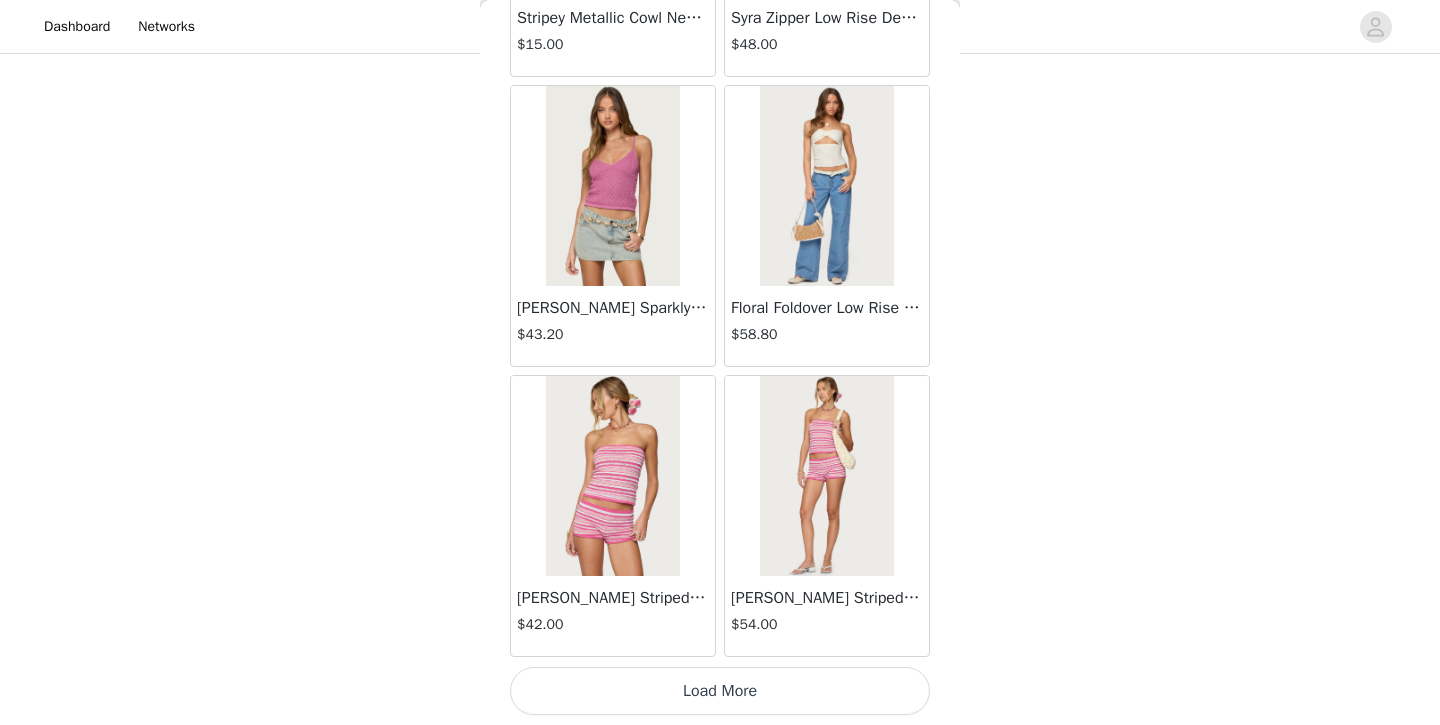 click on "Load More" at bounding box center (720, 691) 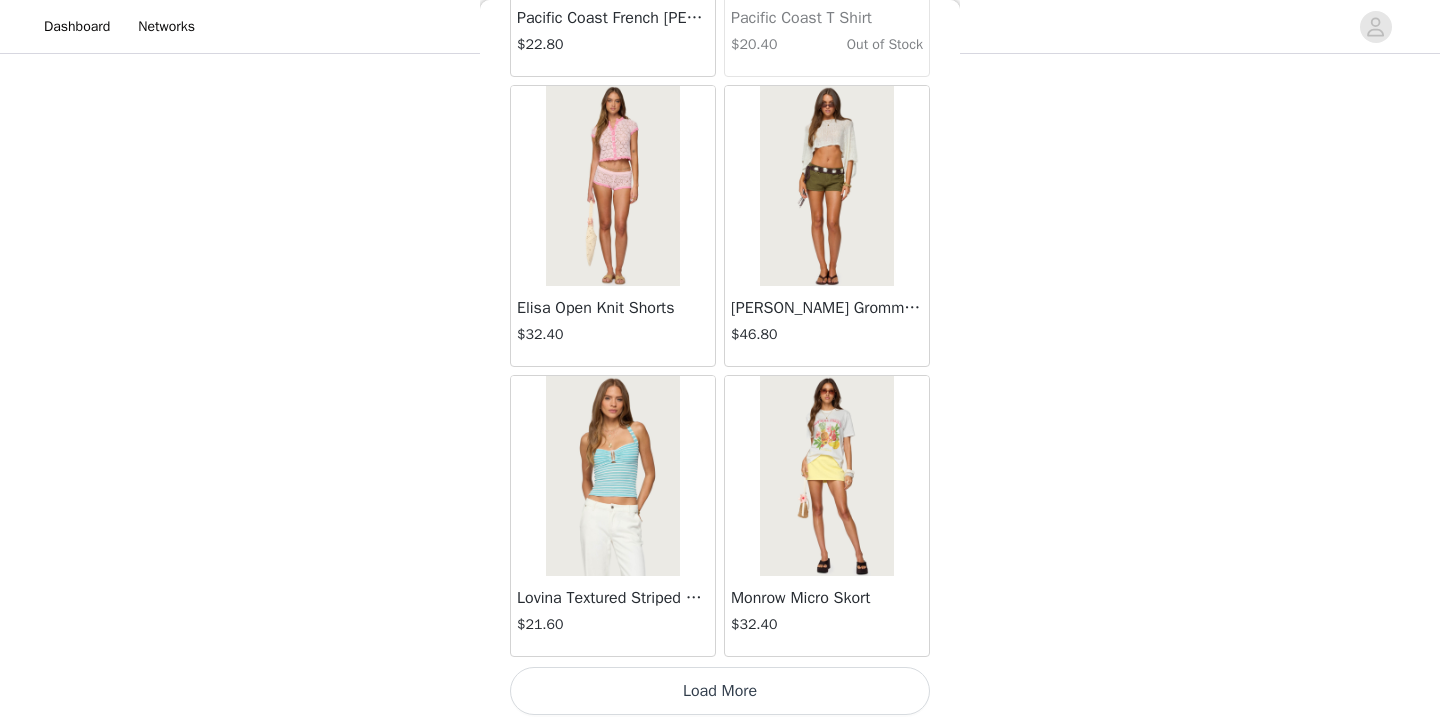 click on "Load More" at bounding box center (720, 691) 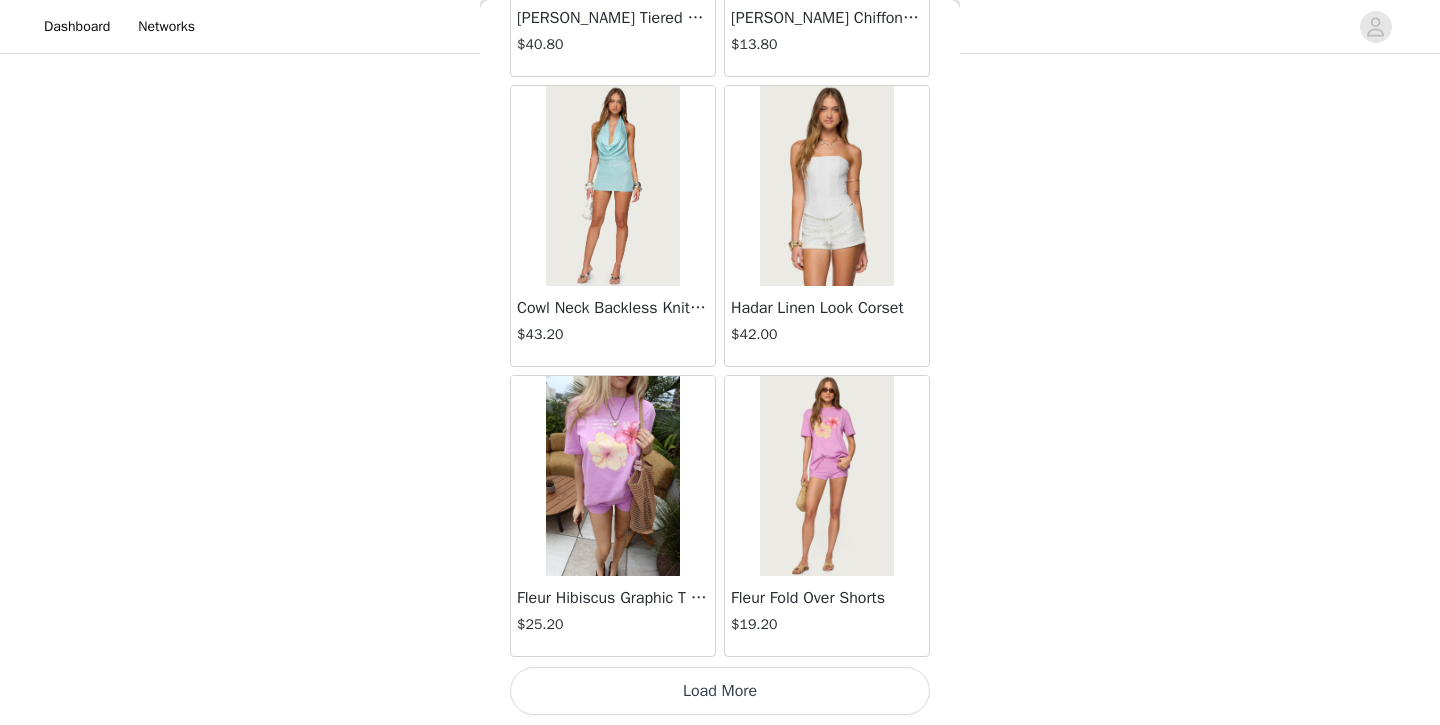 click on "Load More" at bounding box center [720, 691] 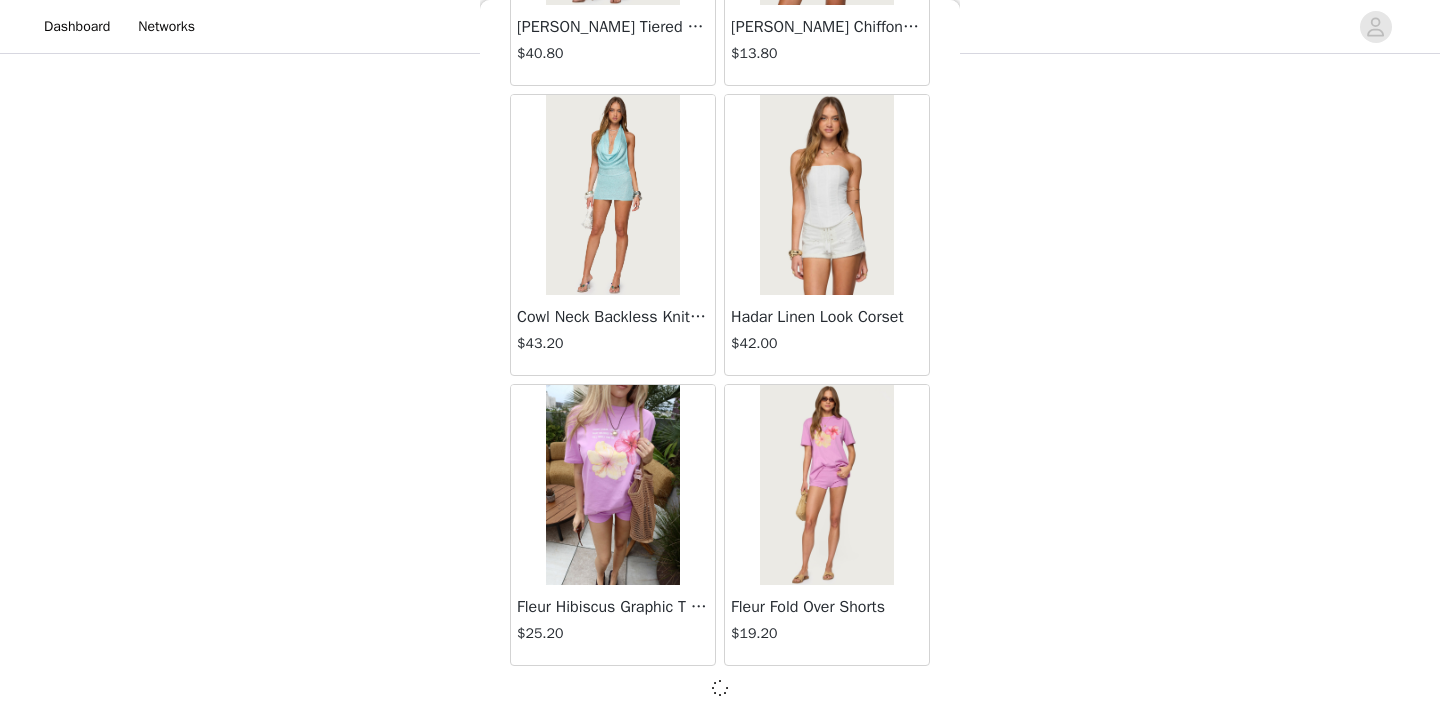 scroll, scrollTop: 13926, scrollLeft: 0, axis: vertical 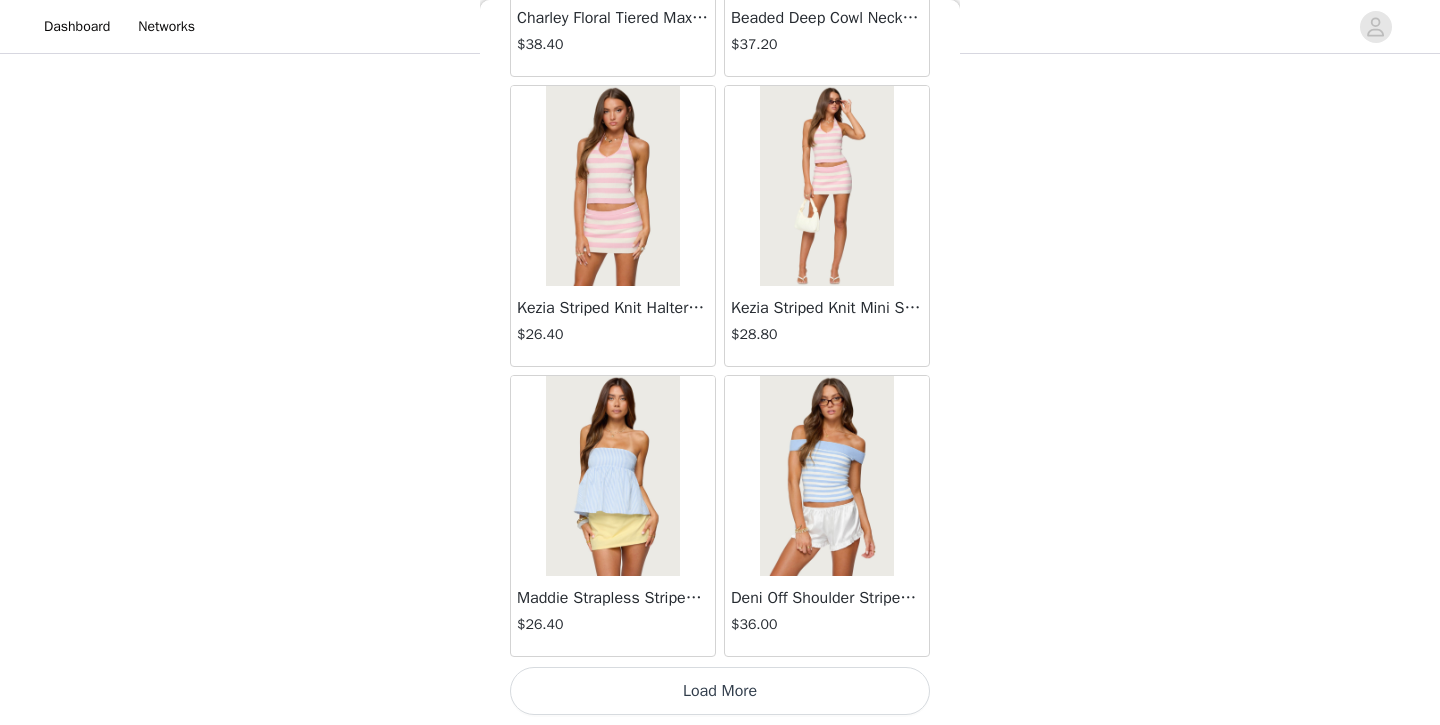 click on "Load More" at bounding box center [720, 691] 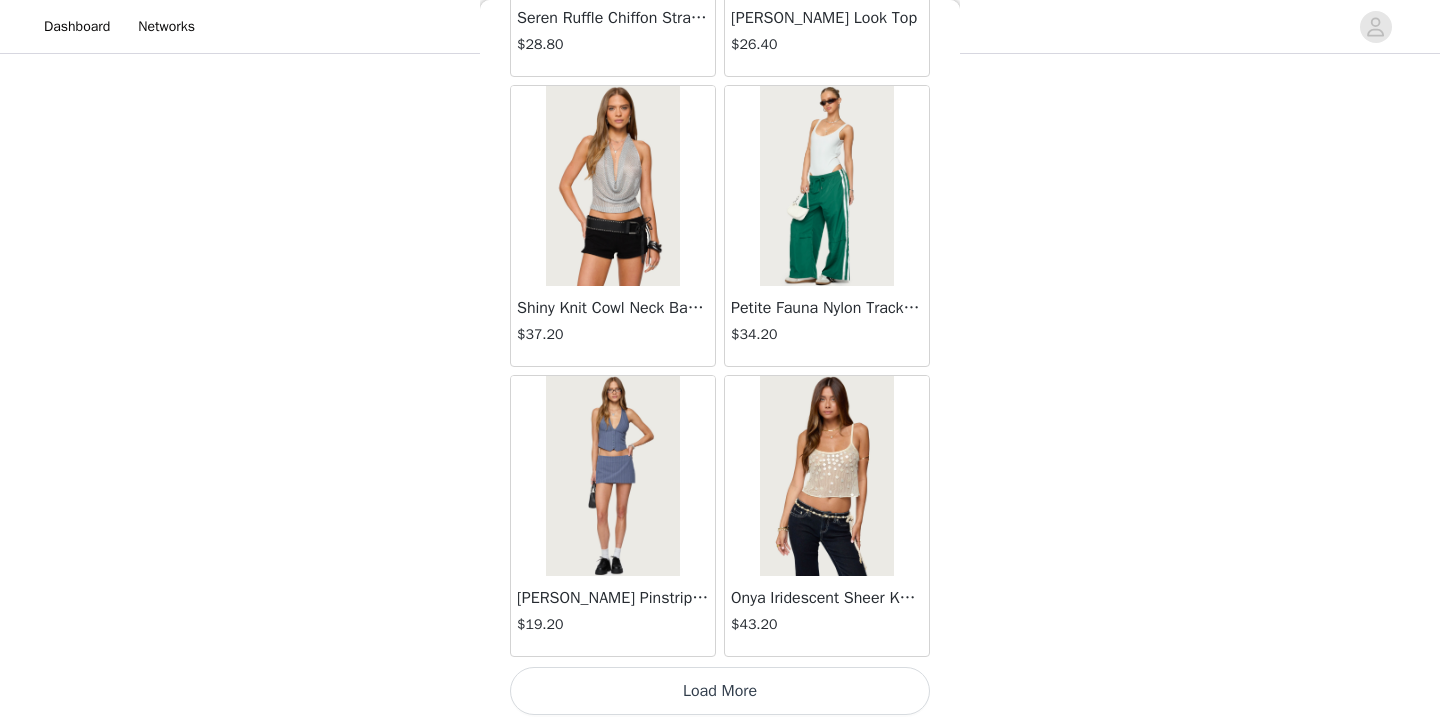 click on "Load More" at bounding box center [720, 691] 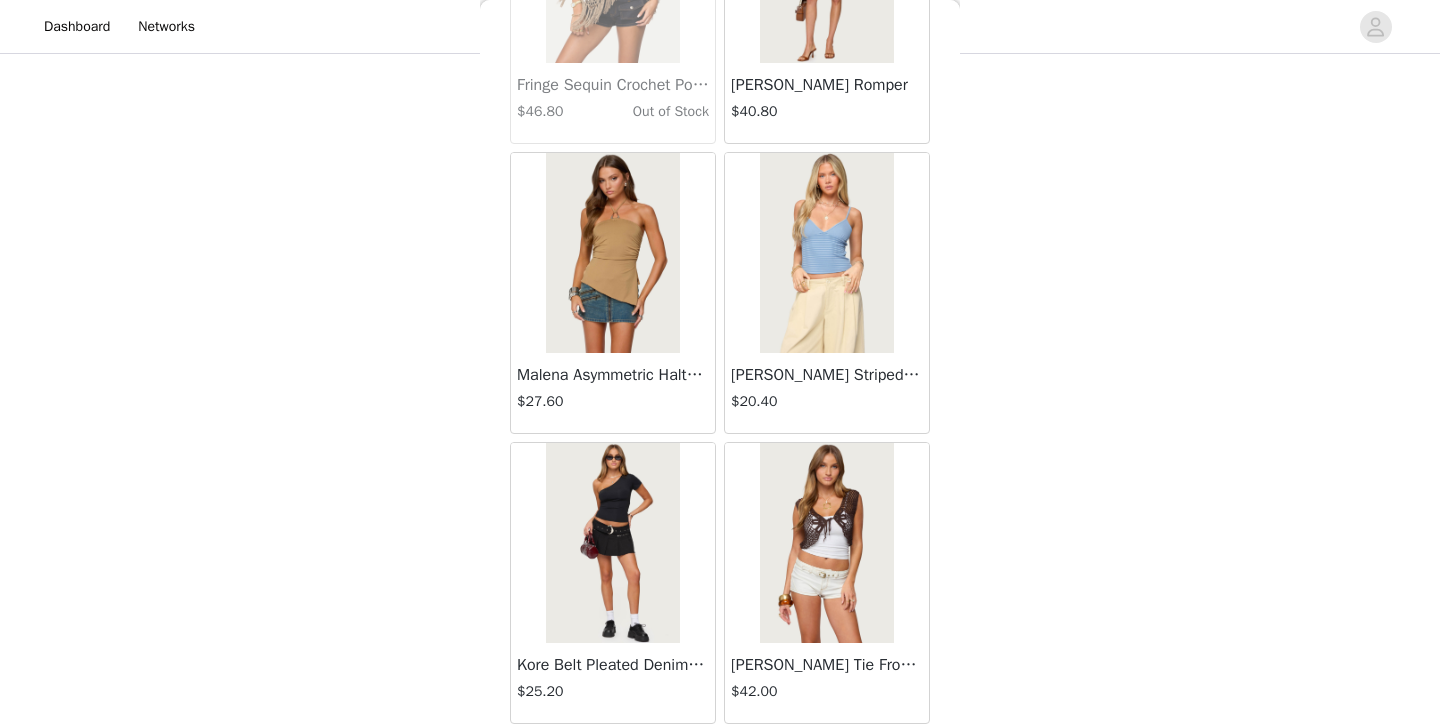 scroll, scrollTop: 21994, scrollLeft: 0, axis: vertical 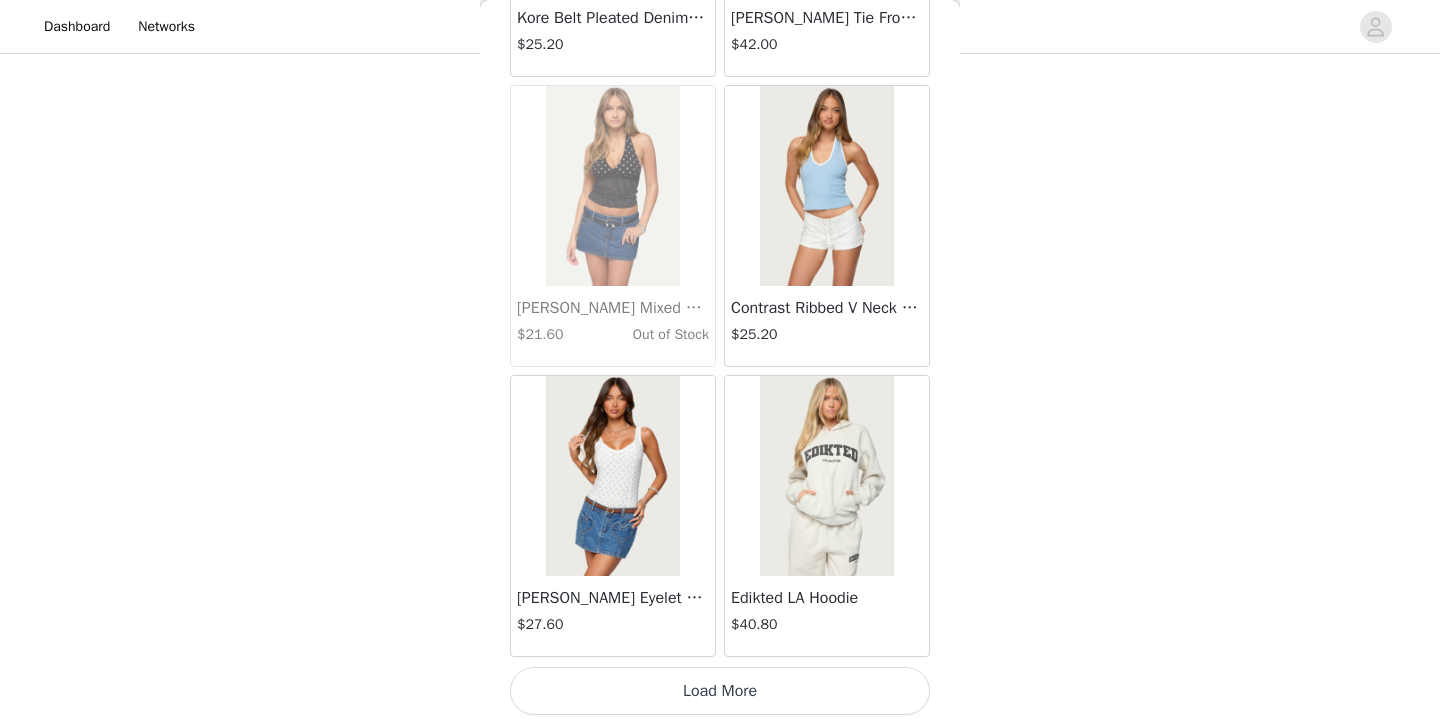 click on "Load More" at bounding box center [720, 691] 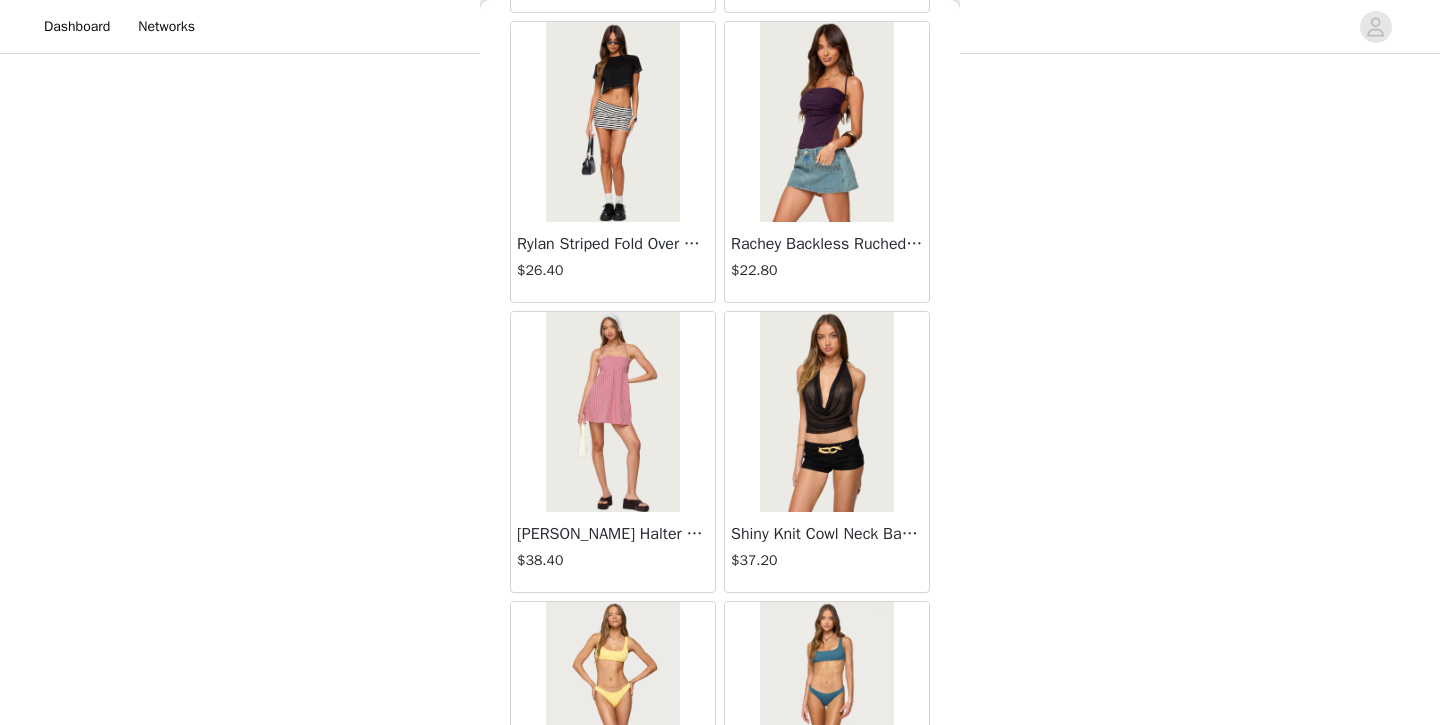 scroll, scrollTop: 25312, scrollLeft: 0, axis: vertical 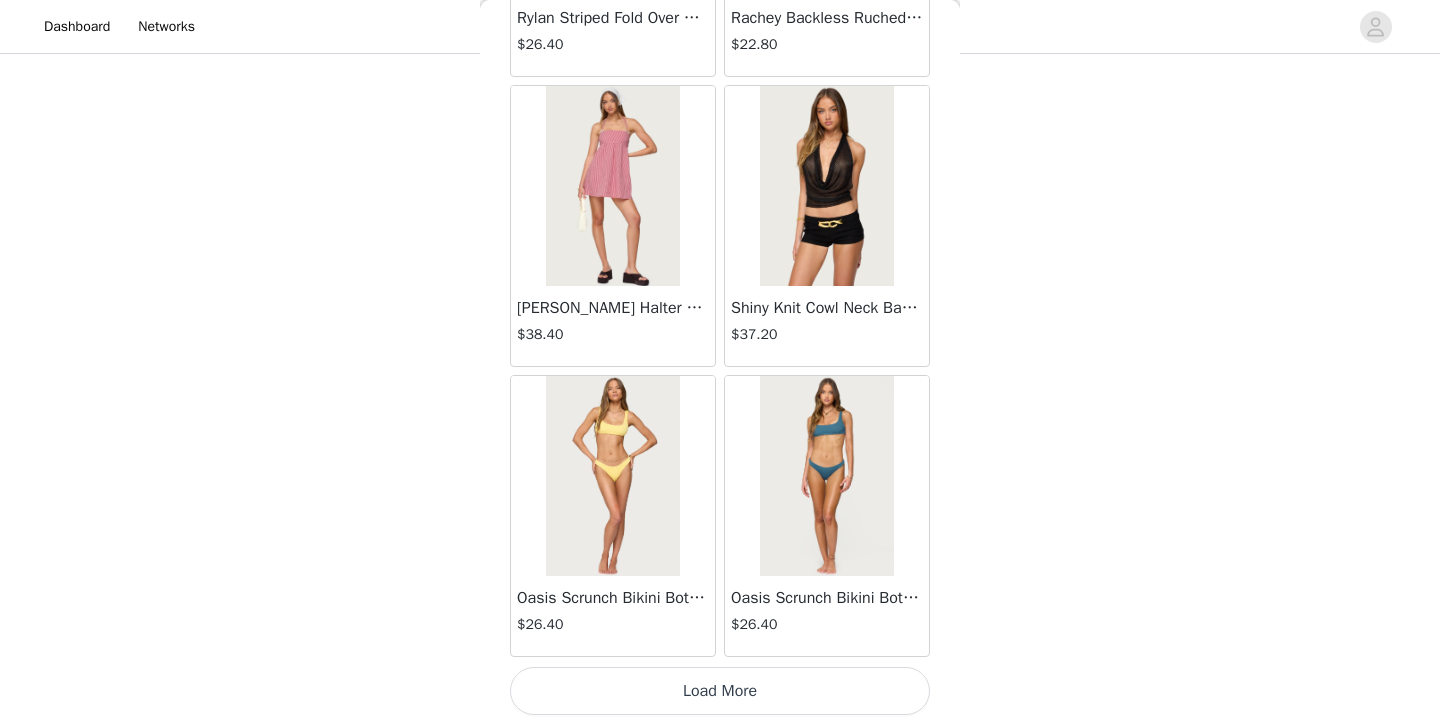 click on "Load More" at bounding box center [720, 691] 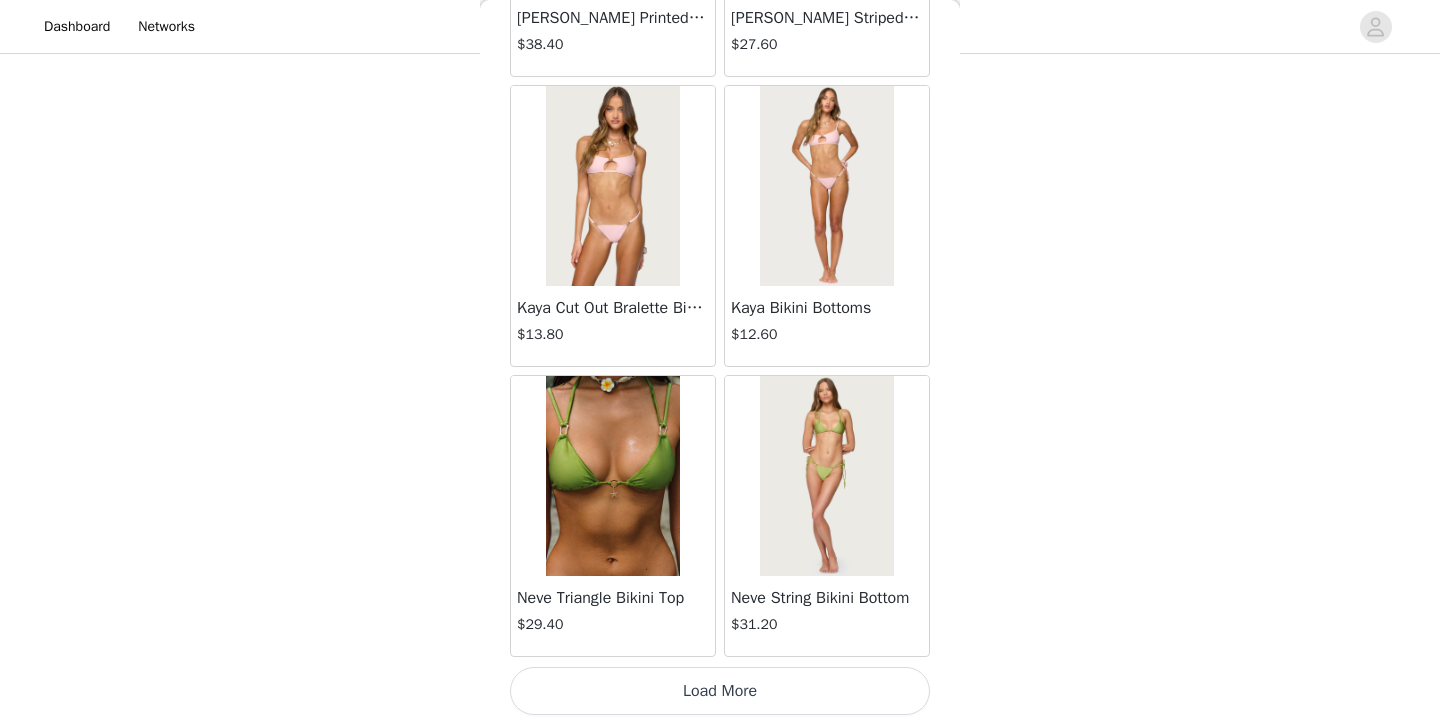 scroll, scrollTop: 28435, scrollLeft: 0, axis: vertical 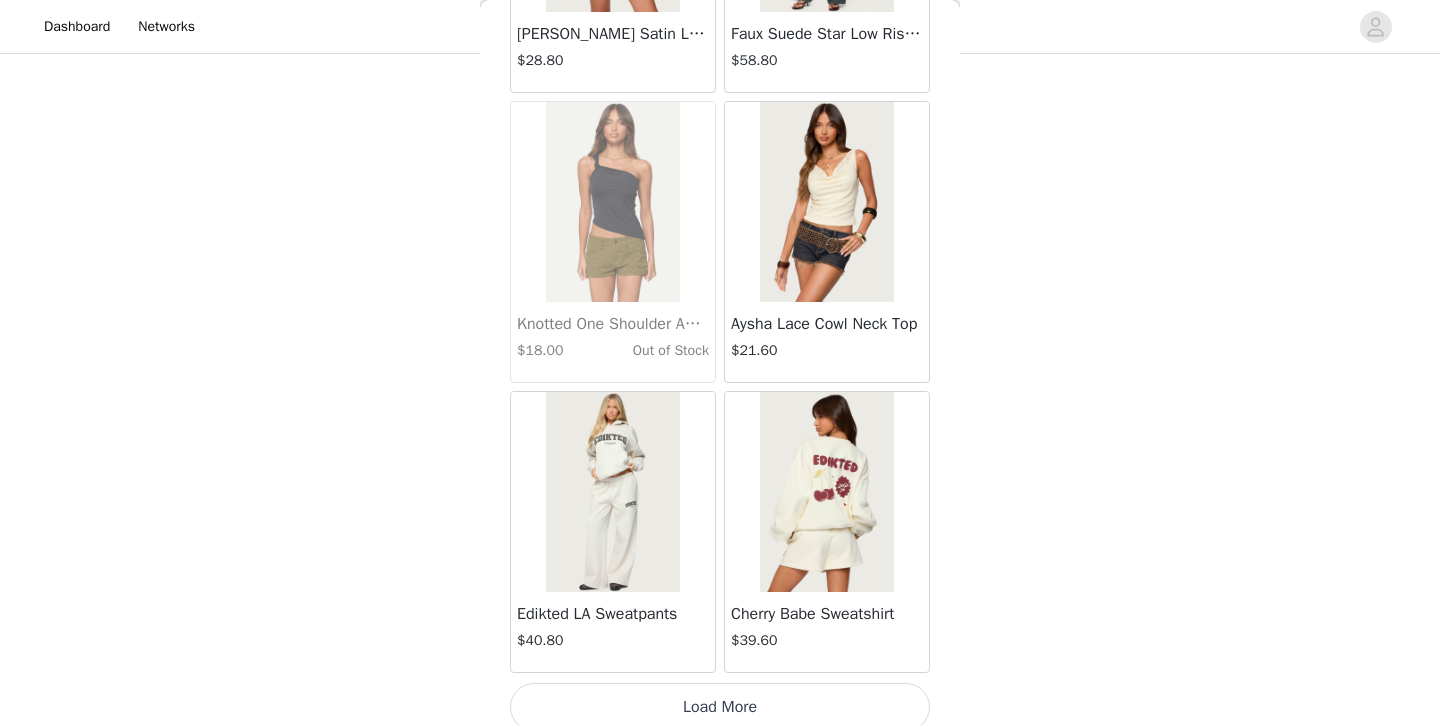 click on "Load More" at bounding box center (720, 707) 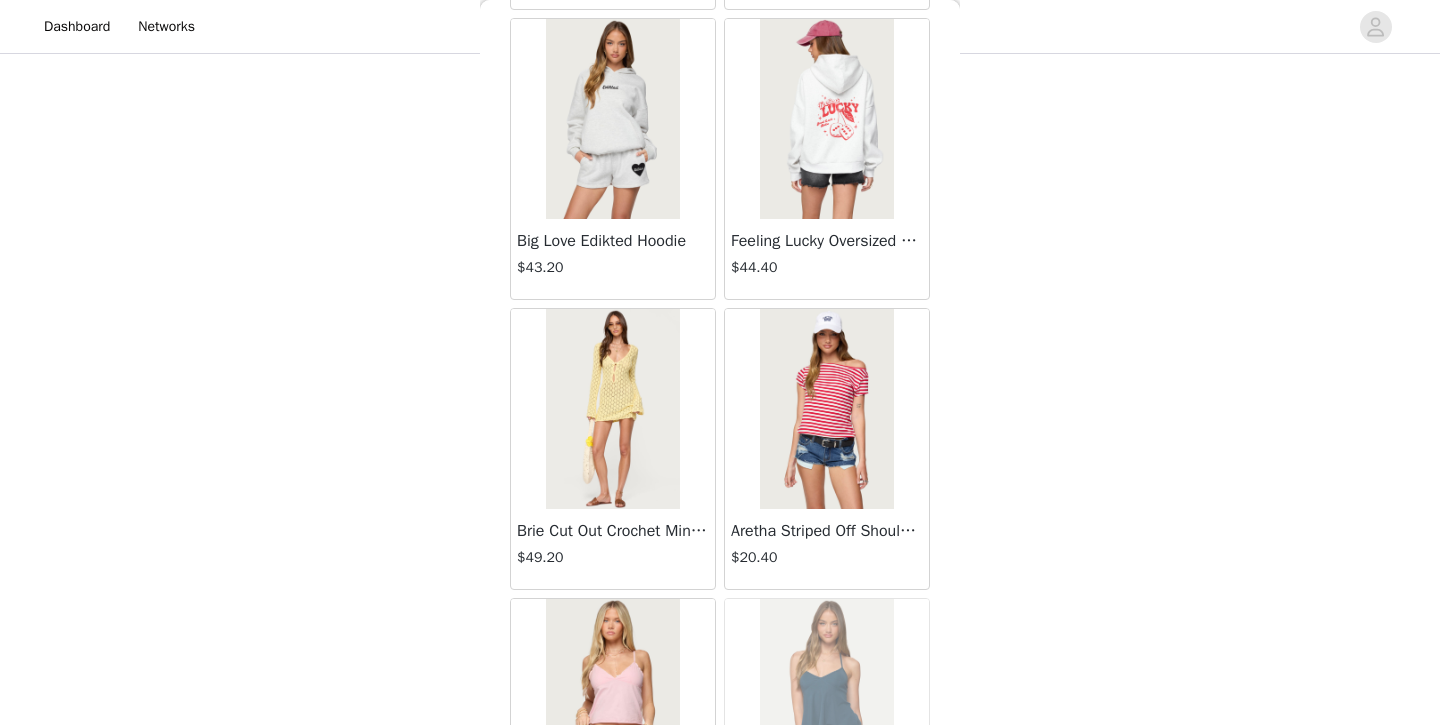 scroll, scrollTop: 32273, scrollLeft: 0, axis: vertical 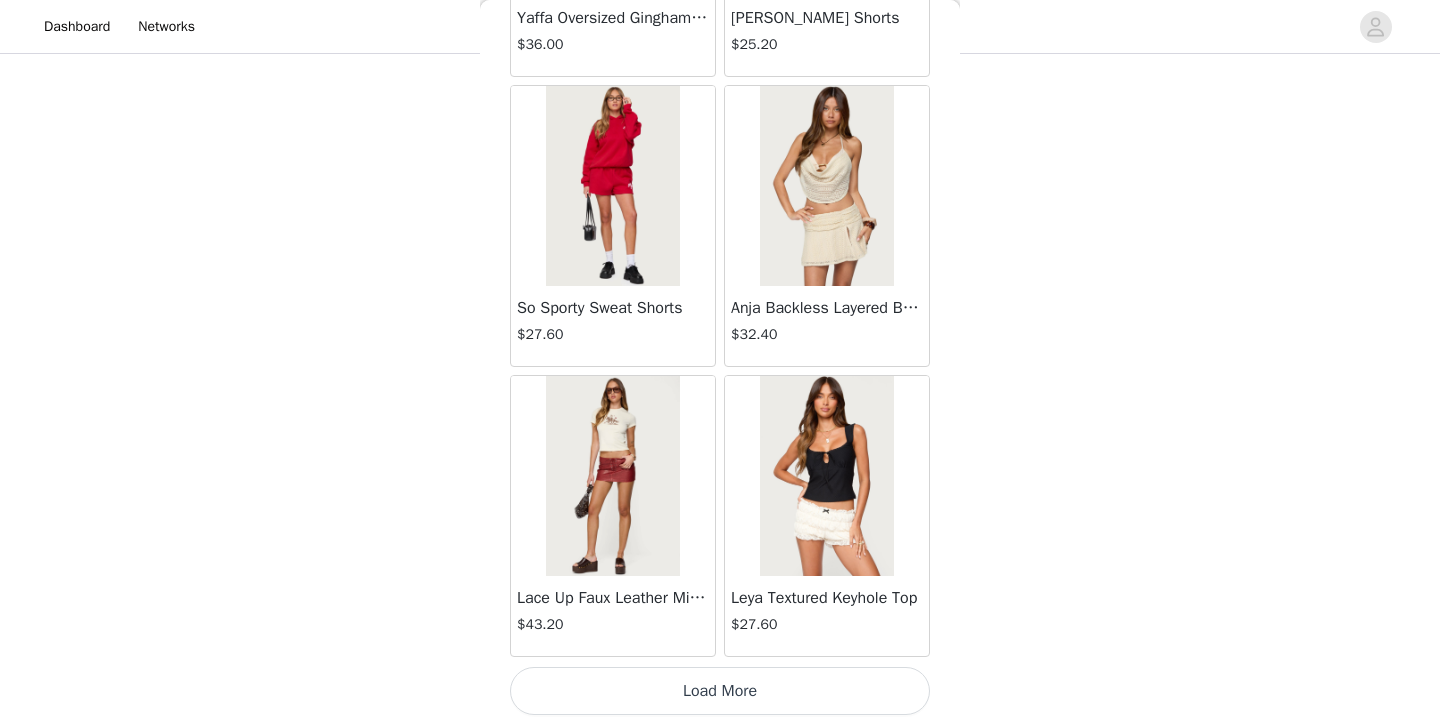 click on "Load More" at bounding box center [720, 691] 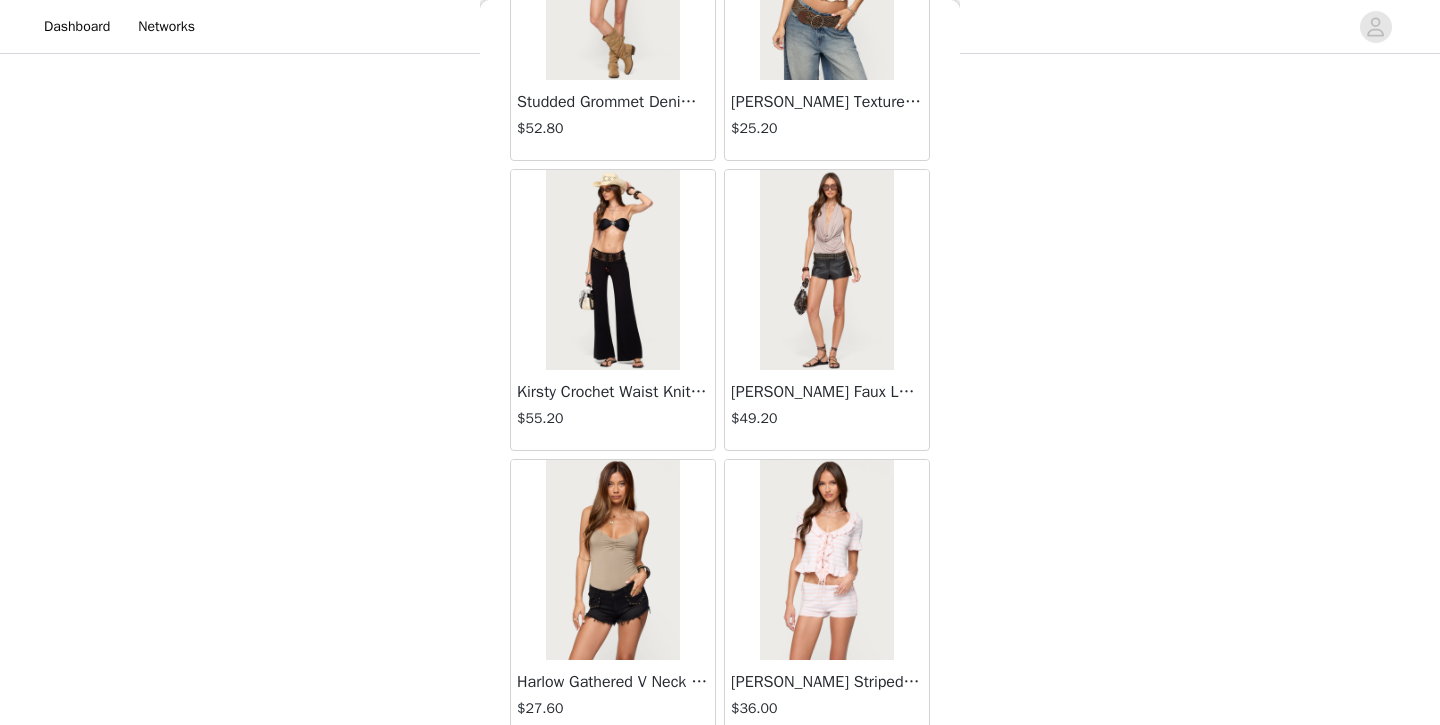 scroll, scrollTop: 36769, scrollLeft: 0, axis: vertical 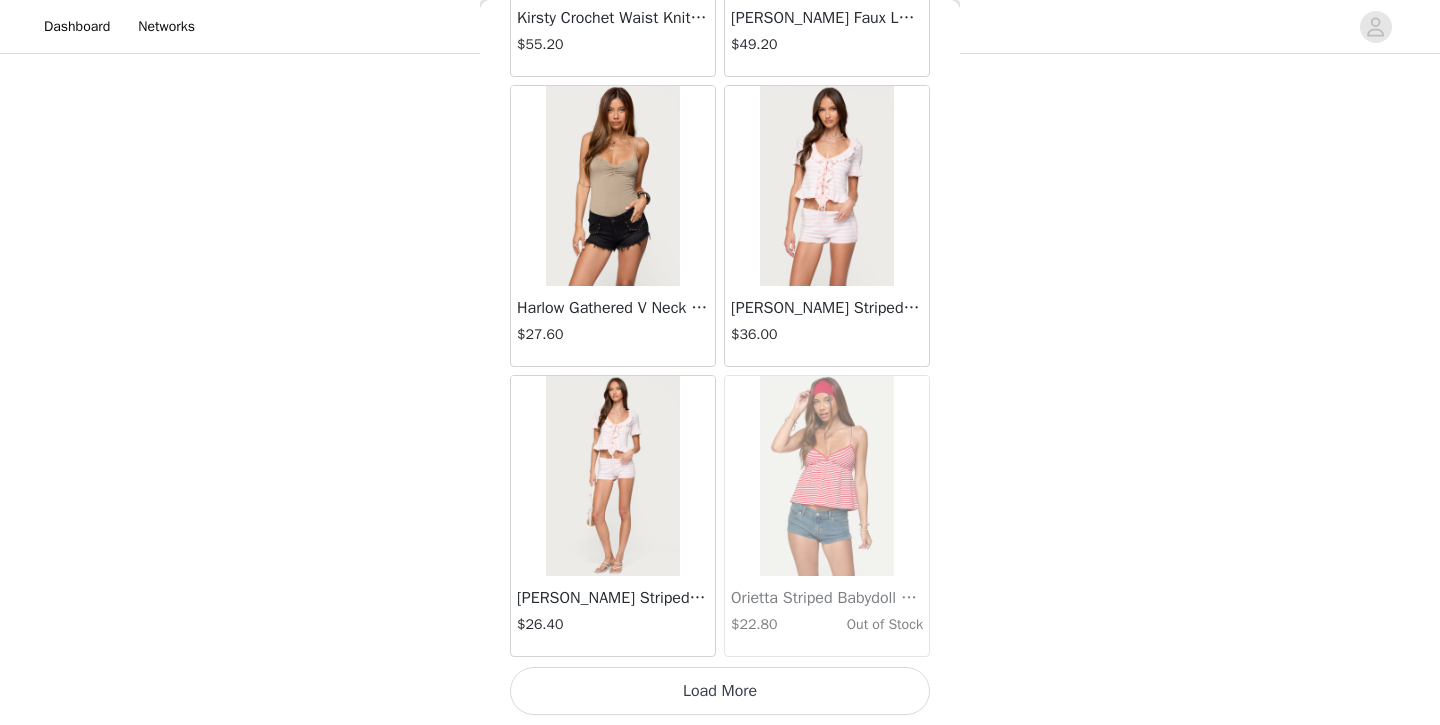click on "Load More" at bounding box center (720, 691) 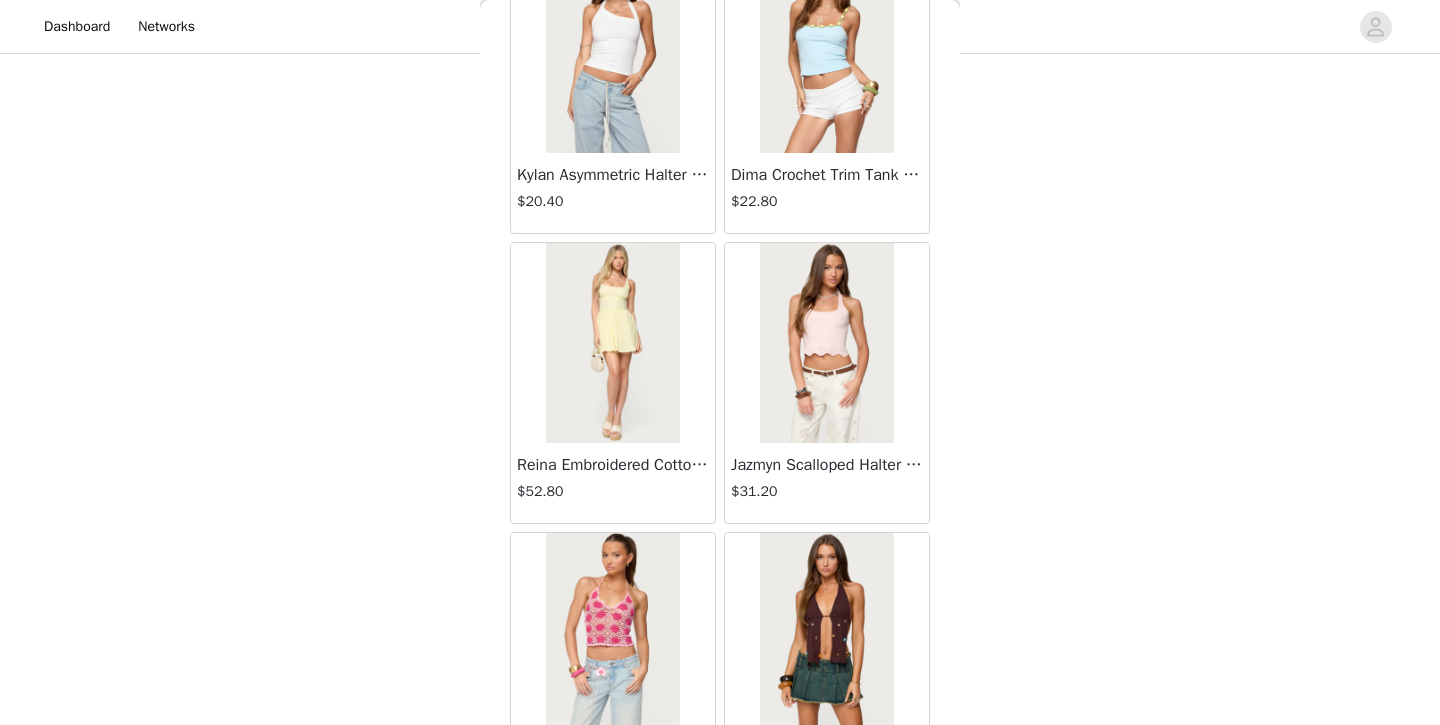 scroll, scrollTop: 39009, scrollLeft: 0, axis: vertical 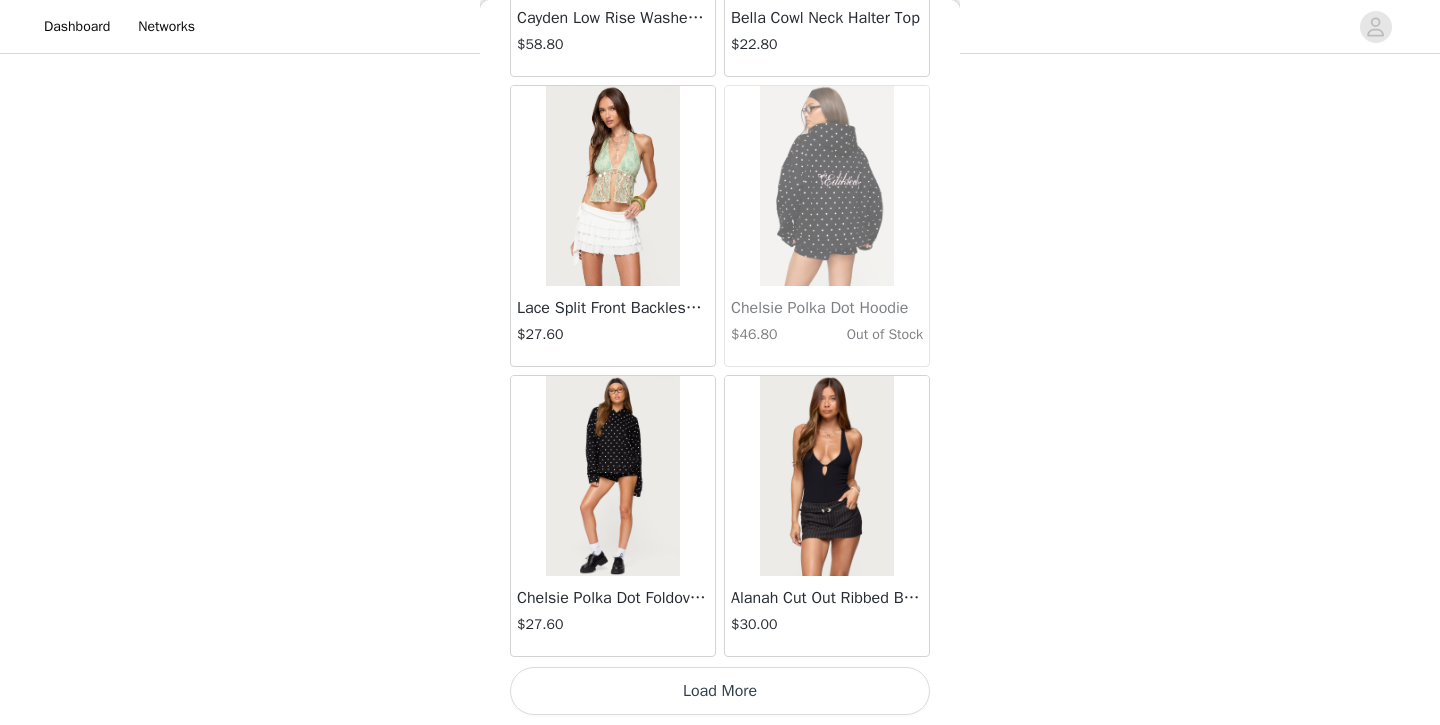 click on "Load More" at bounding box center [720, 691] 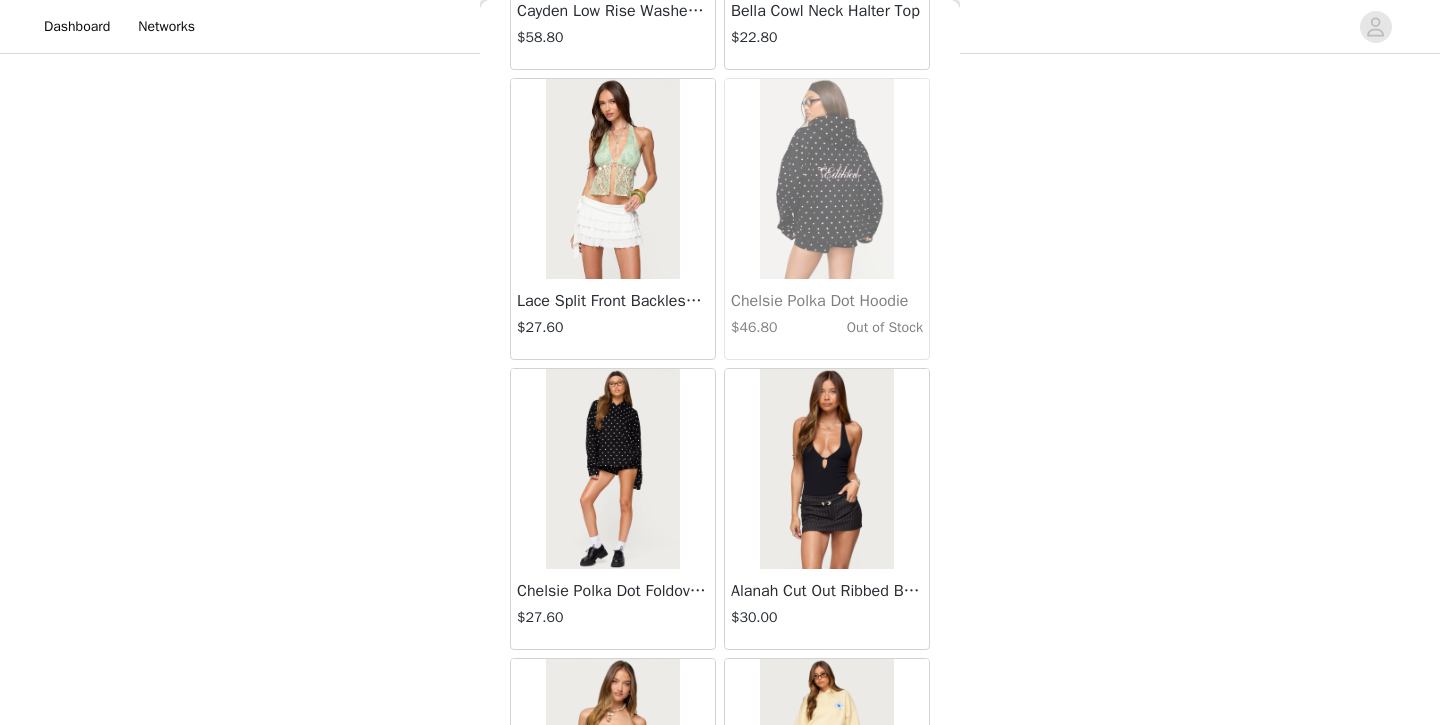 scroll, scrollTop: 40044, scrollLeft: 0, axis: vertical 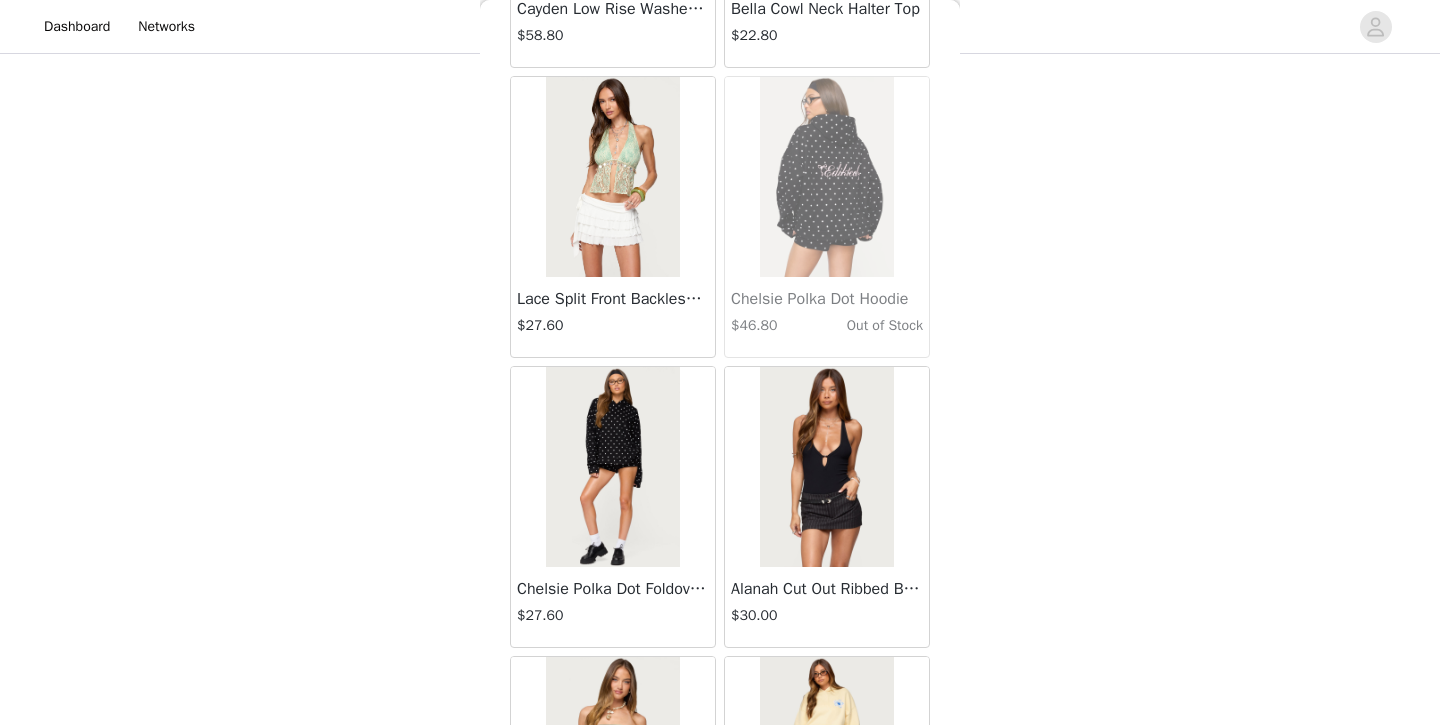 click at bounding box center [612, 467] 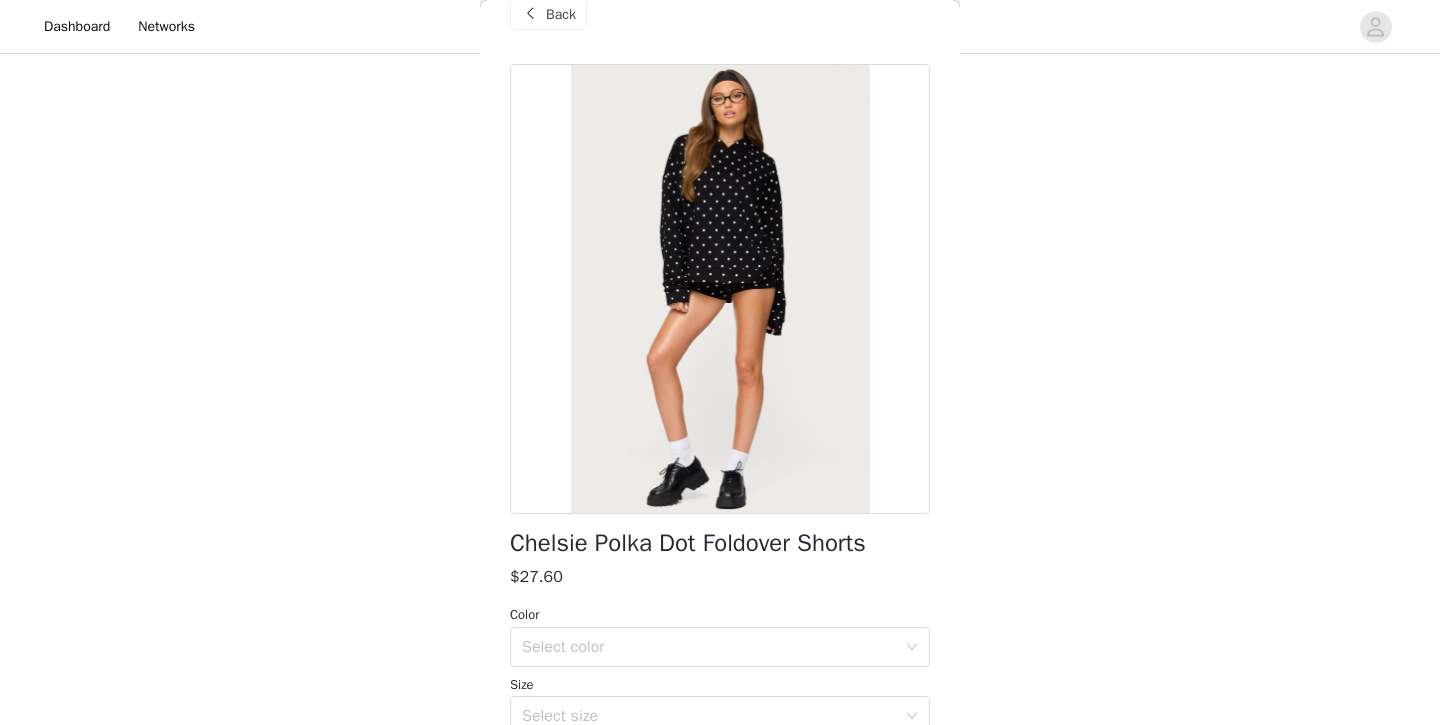 scroll, scrollTop: 39, scrollLeft: 0, axis: vertical 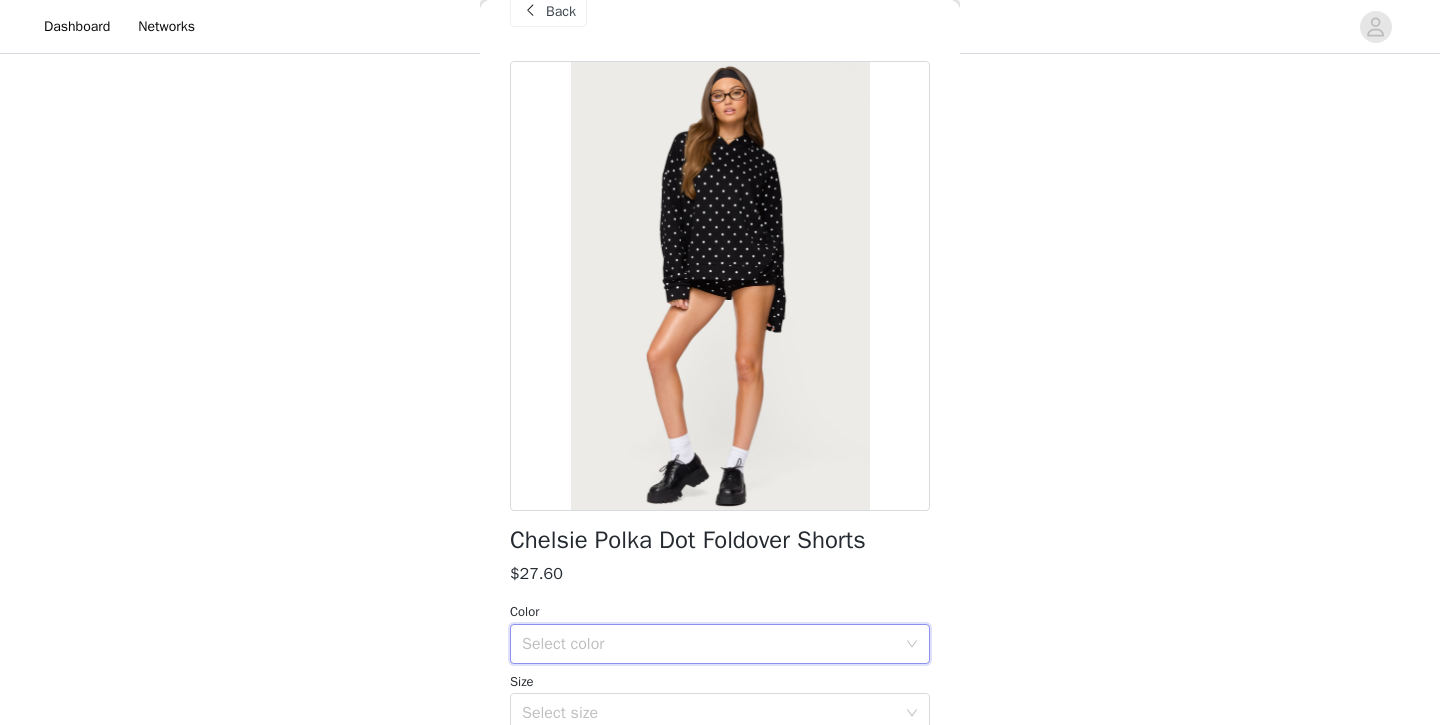 click on "Select color" at bounding box center [713, 644] 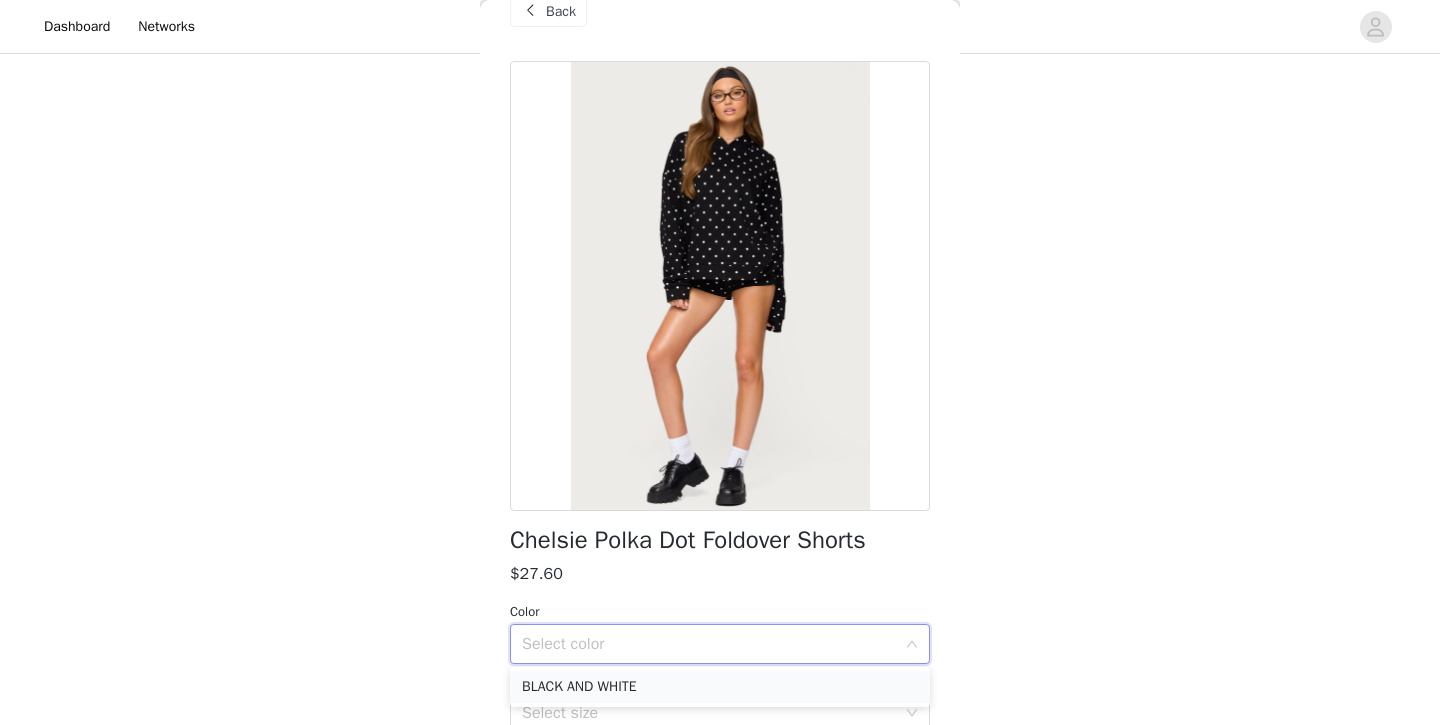 click on "BLACK AND WHITE" at bounding box center [720, 687] 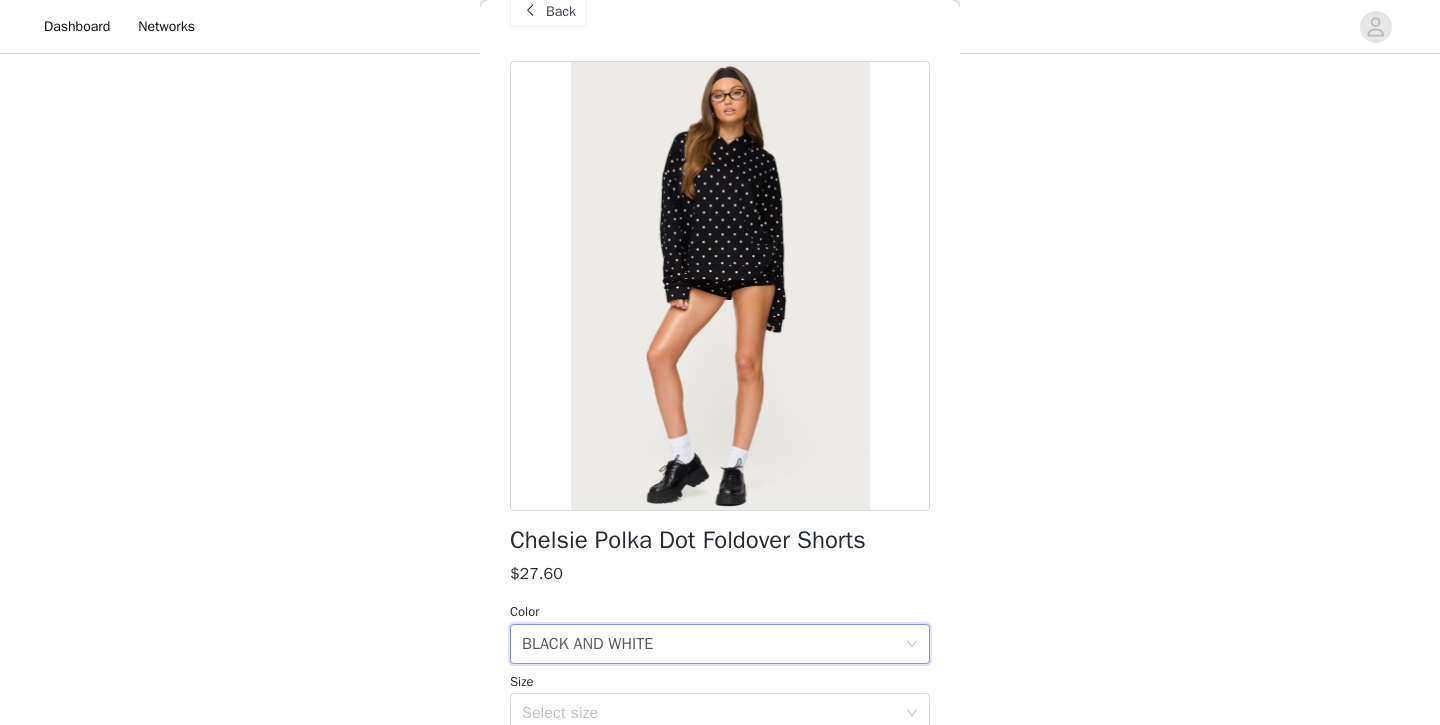 click on "Size   Select size" at bounding box center [720, 703] 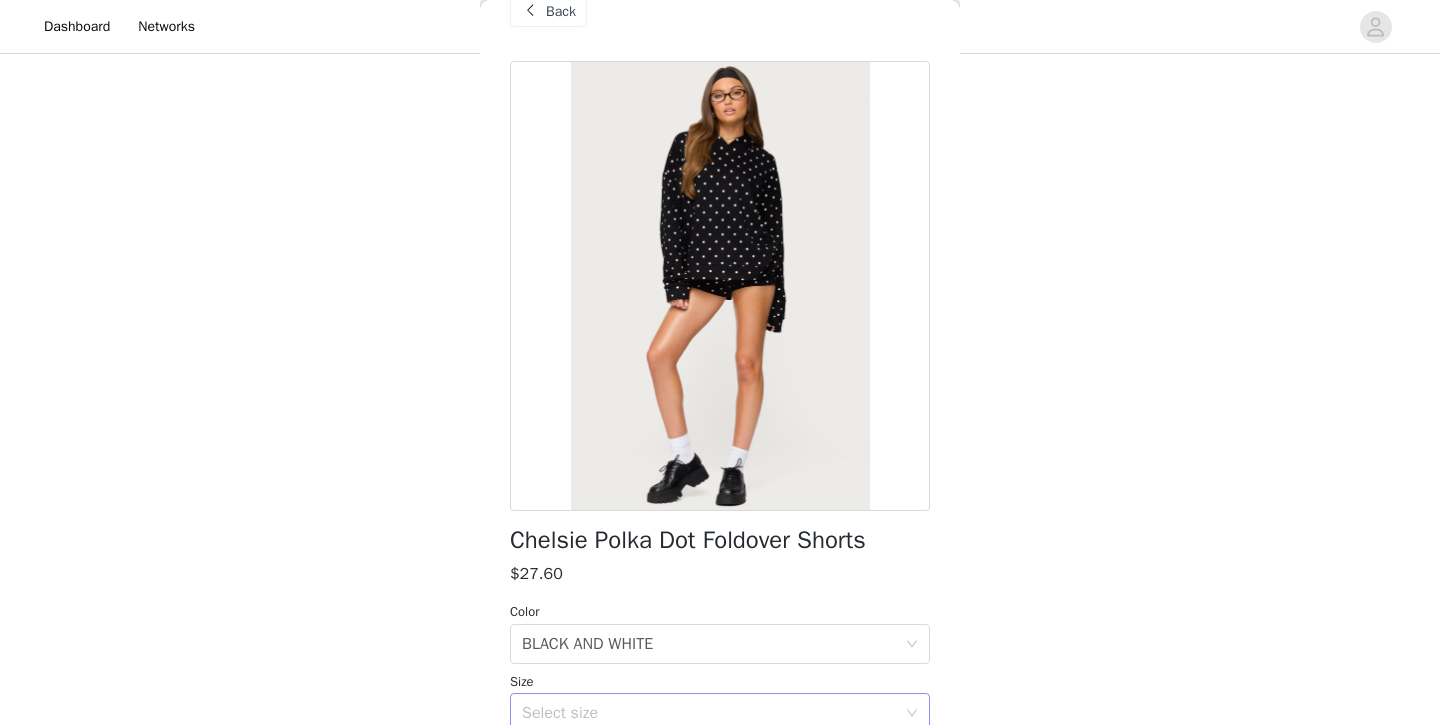 click on "Select size" at bounding box center (713, 713) 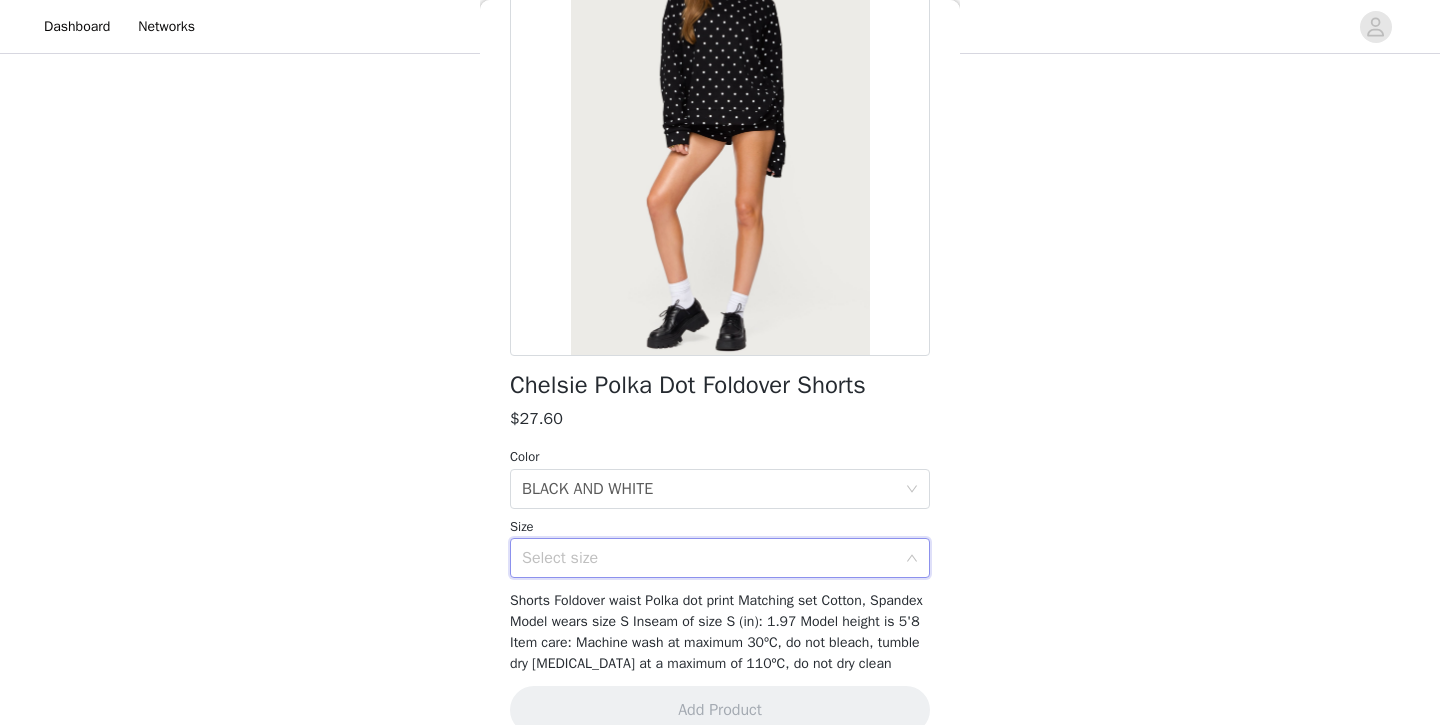 scroll, scrollTop: 195, scrollLeft: 0, axis: vertical 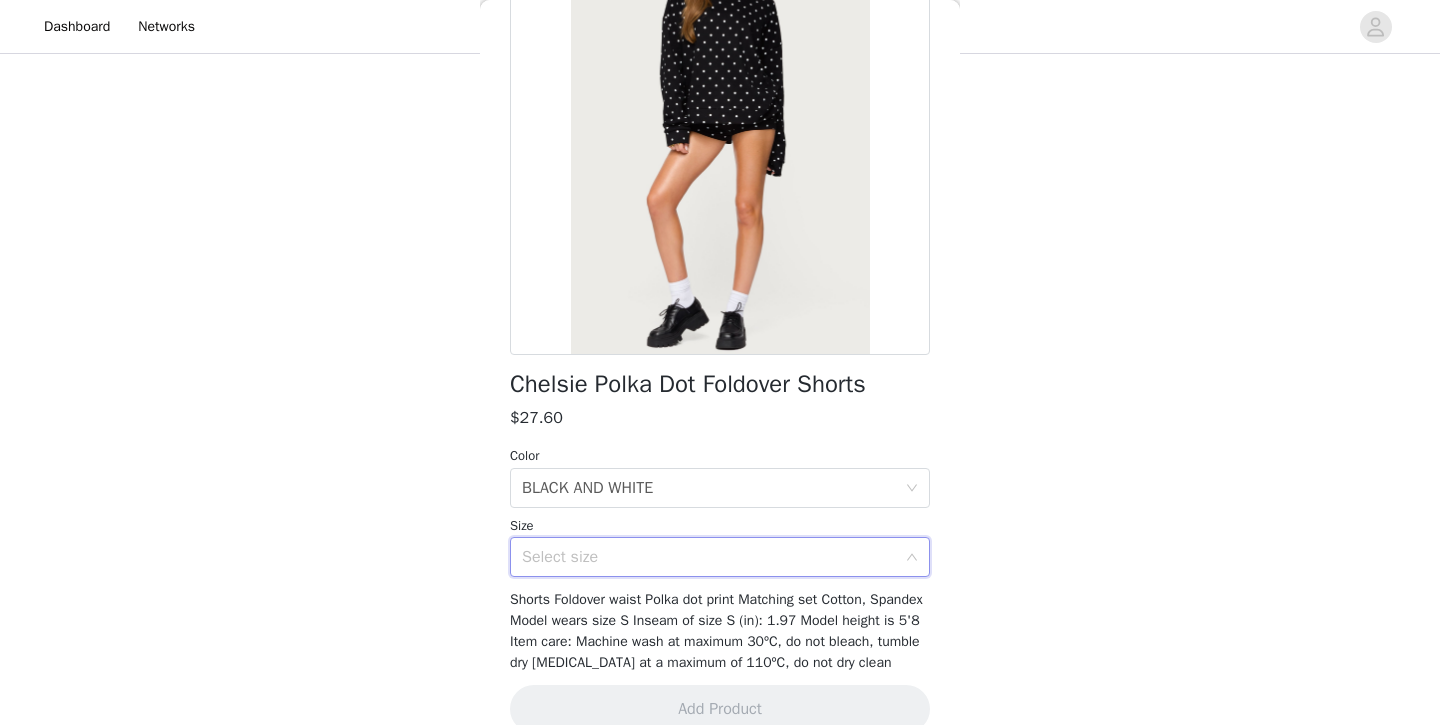 click on "Select size" at bounding box center (709, 557) 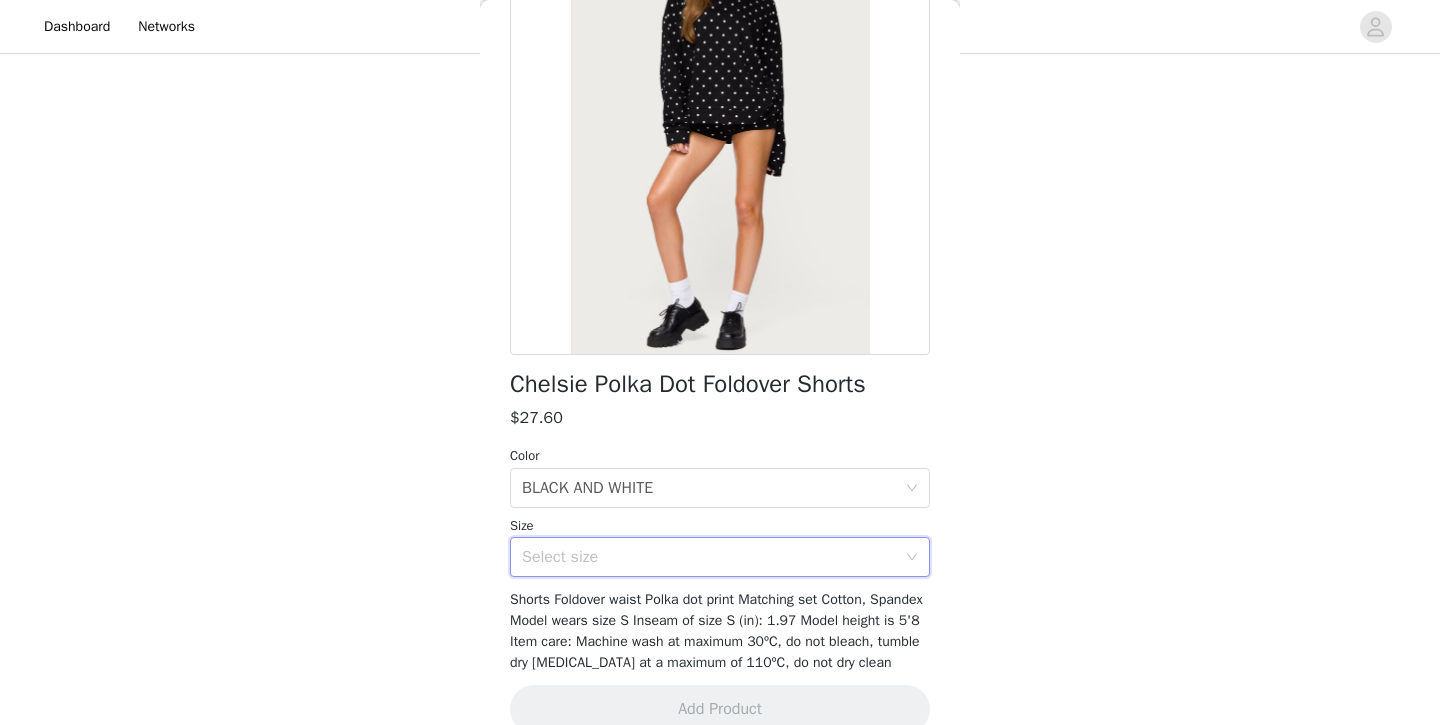 click on "Select size" at bounding box center (709, 557) 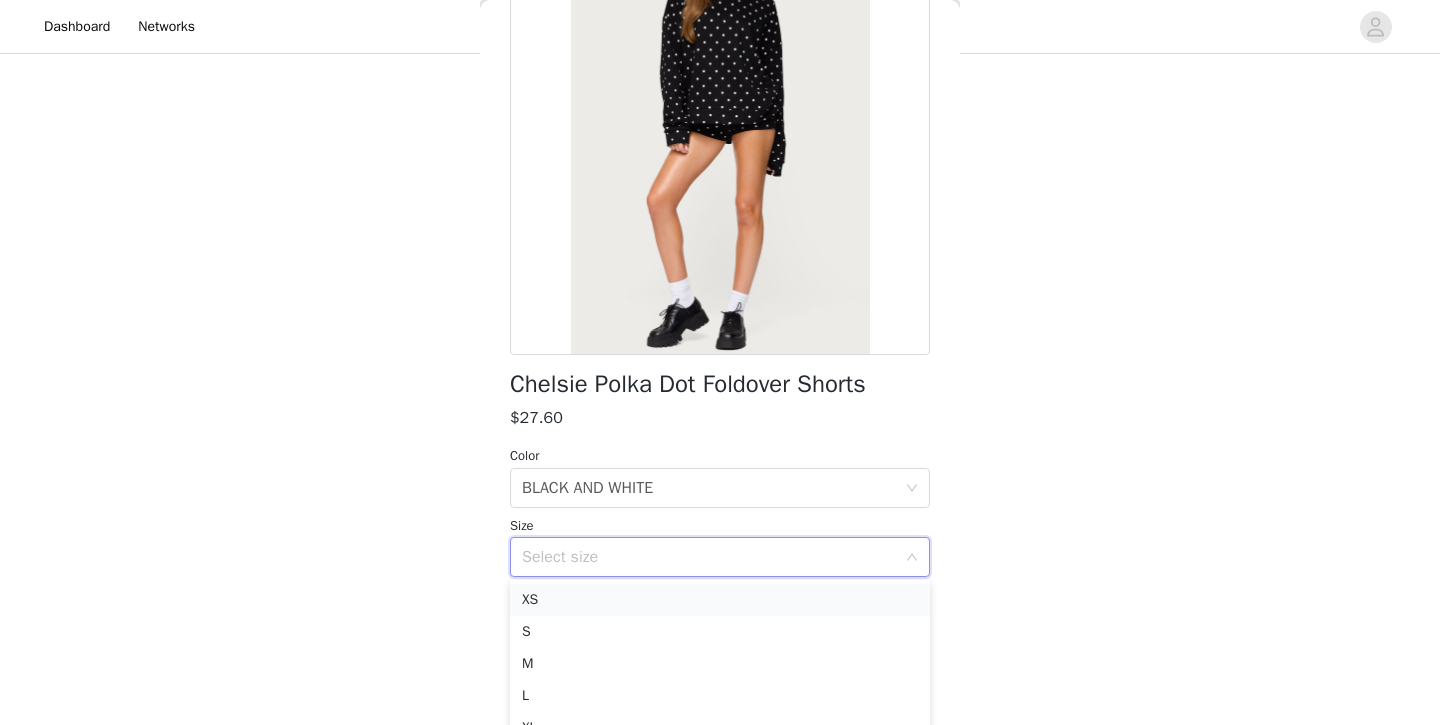 click on "XS" at bounding box center (720, 600) 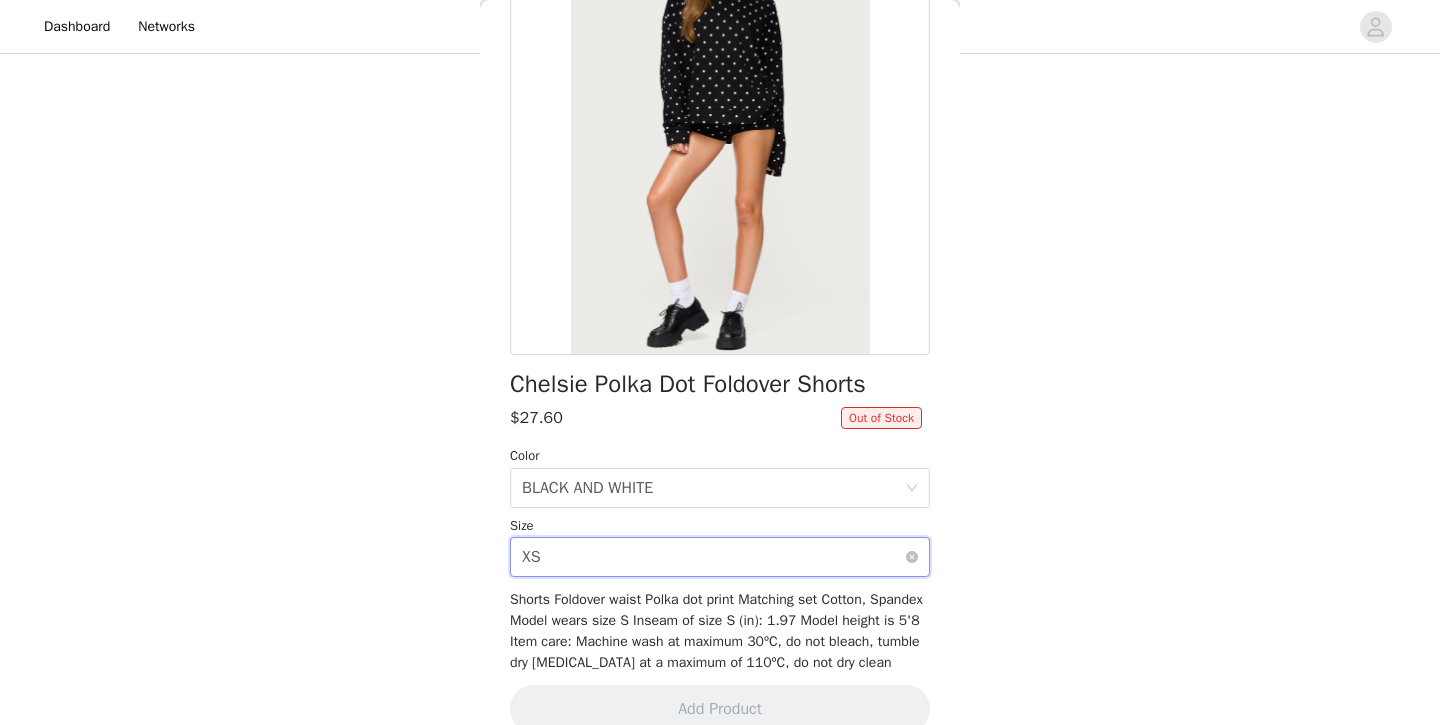 click on "Select size XS" at bounding box center [713, 557] 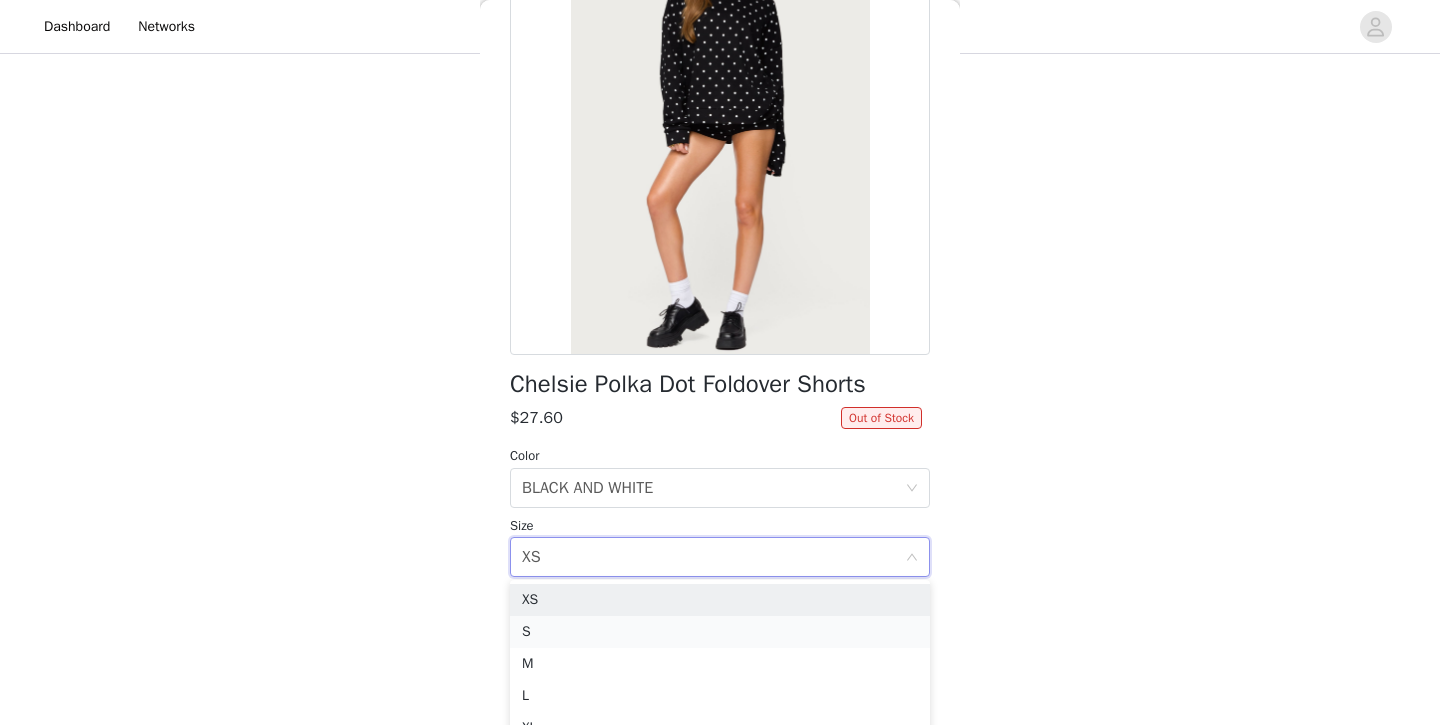 click on "S" at bounding box center [720, 632] 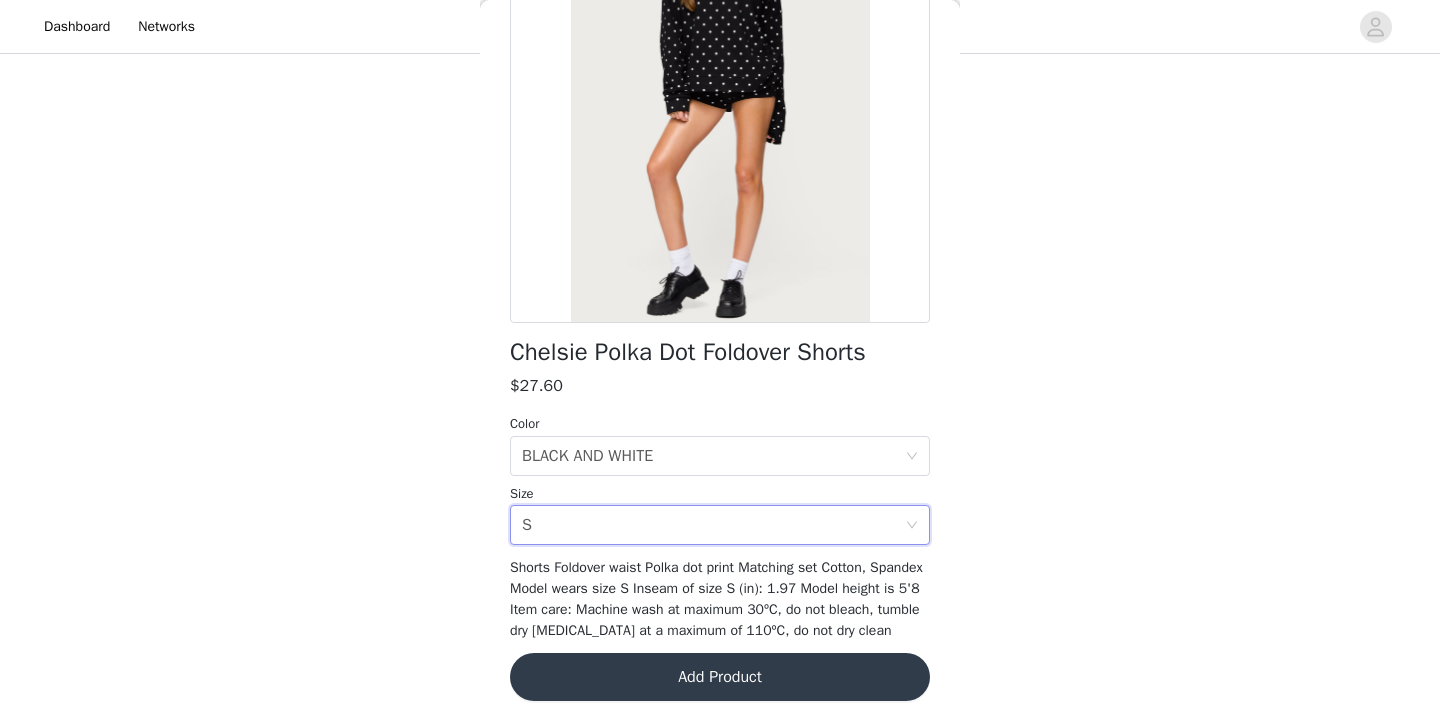 scroll, scrollTop: 247, scrollLeft: 0, axis: vertical 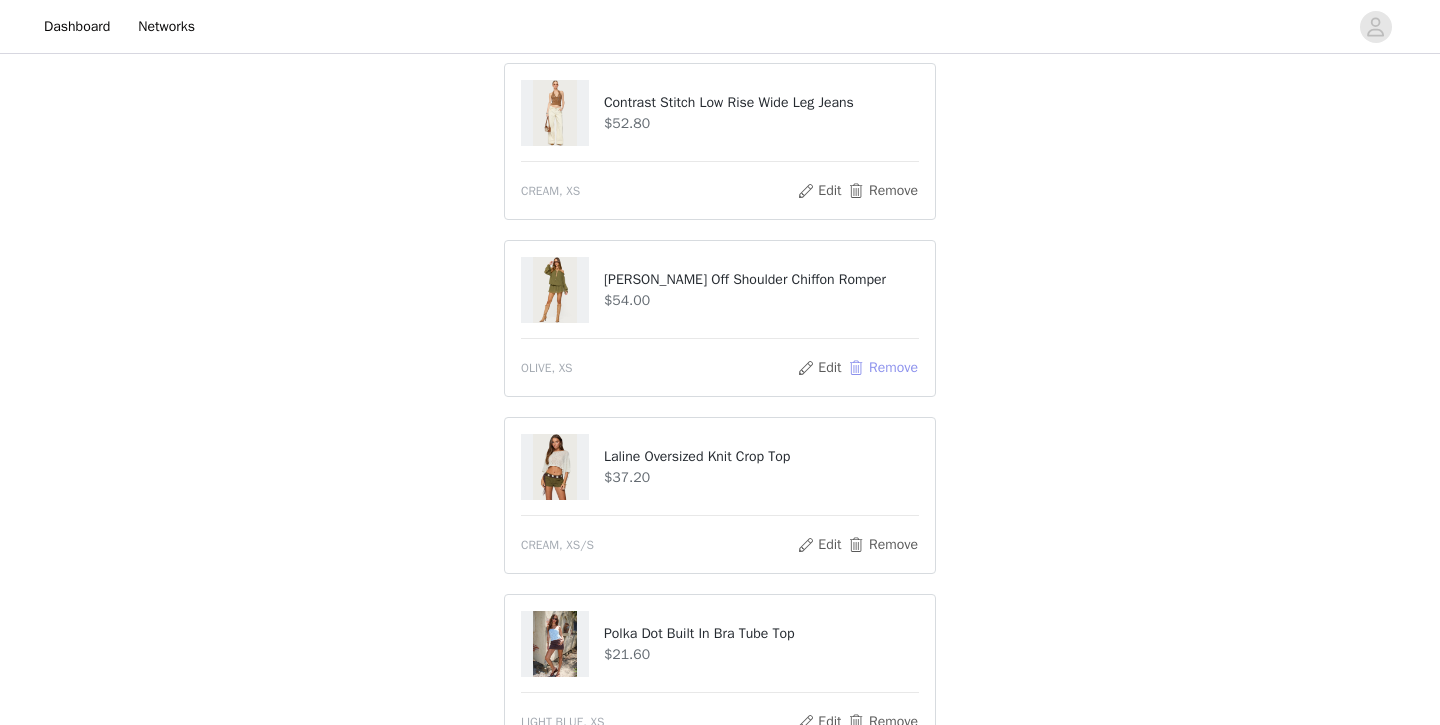click on "Remove" at bounding box center [883, 368] 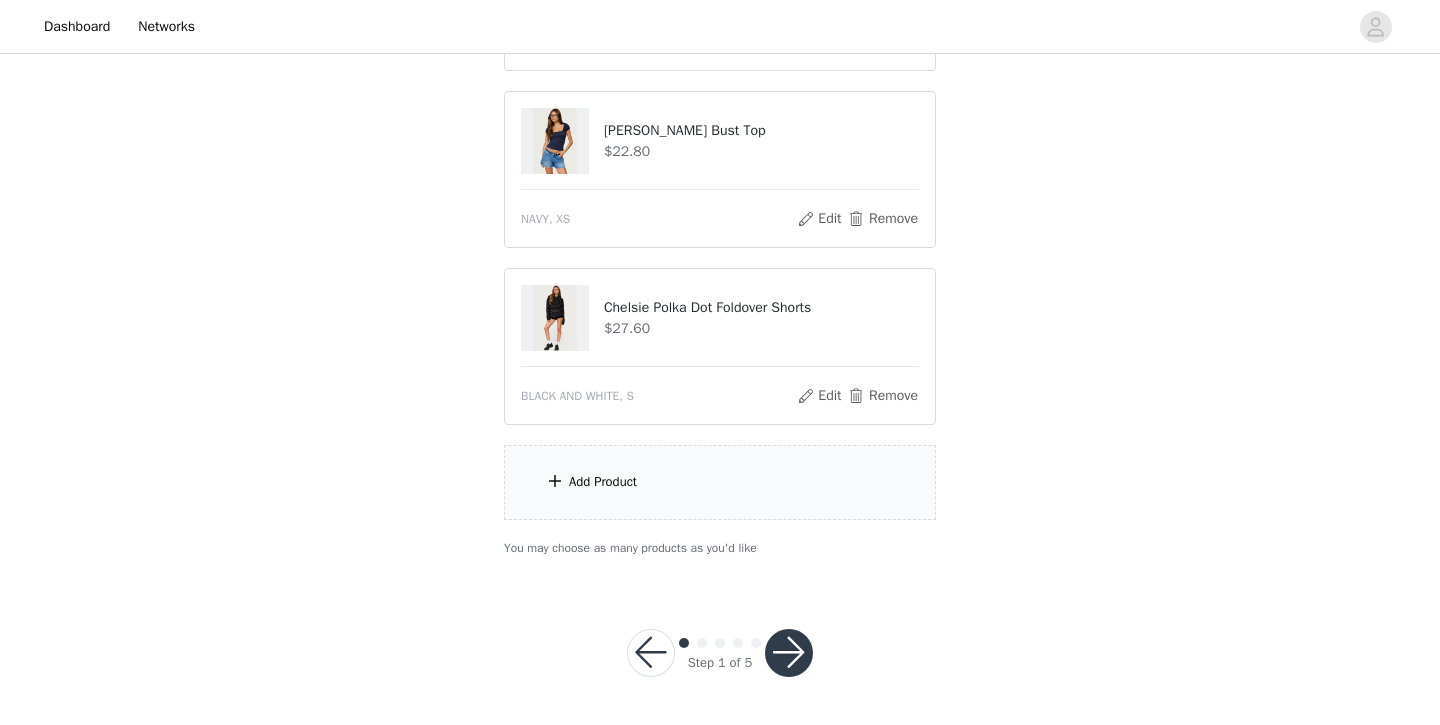 scroll, scrollTop: 892, scrollLeft: 0, axis: vertical 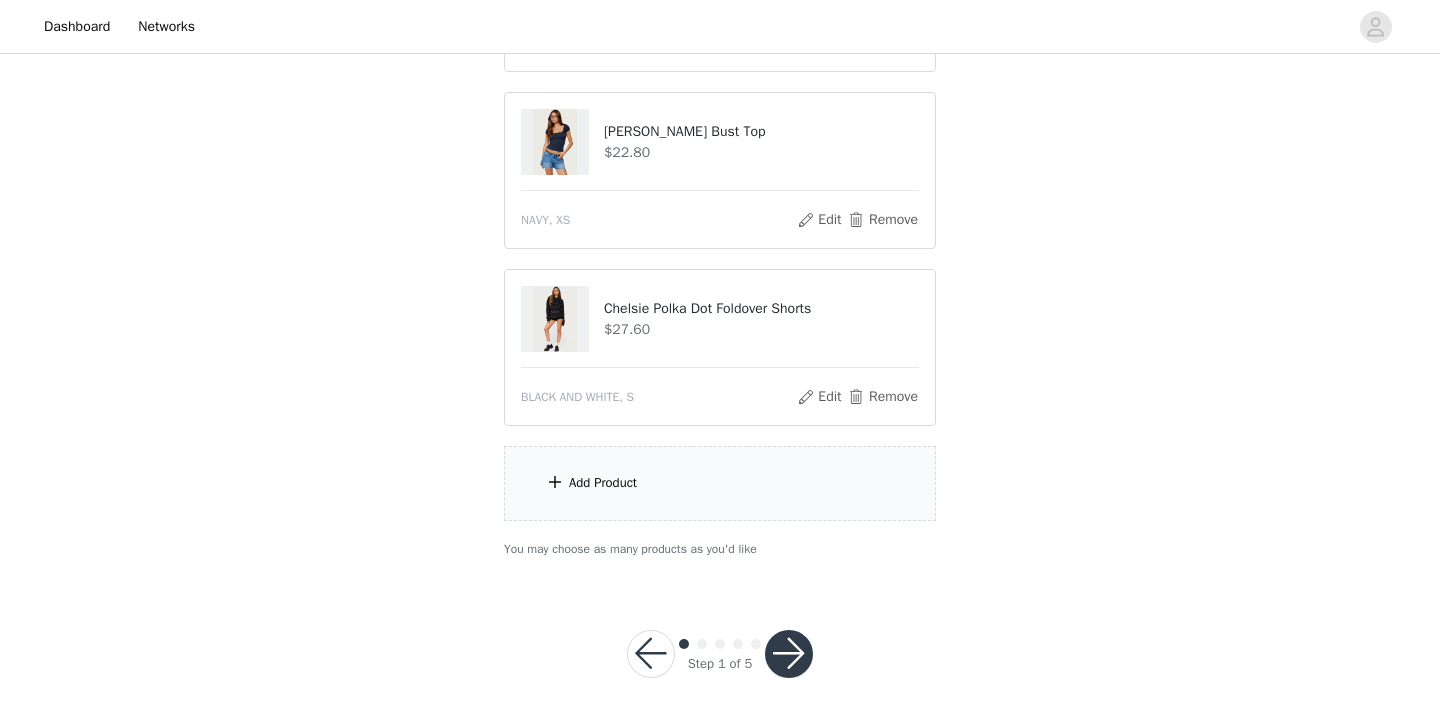 click on "Add Product" at bounding box center (720, 483) 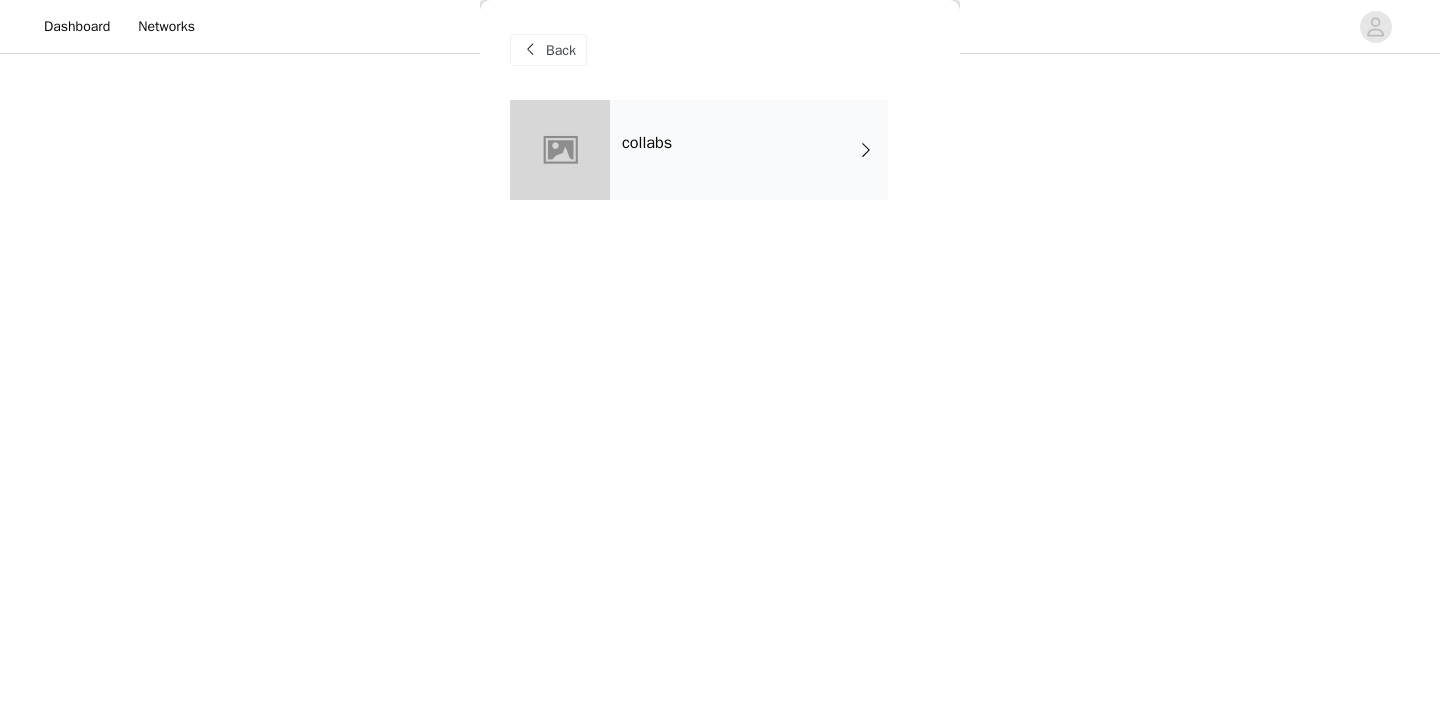 click on "collabs" at bounding box center [749, 150] 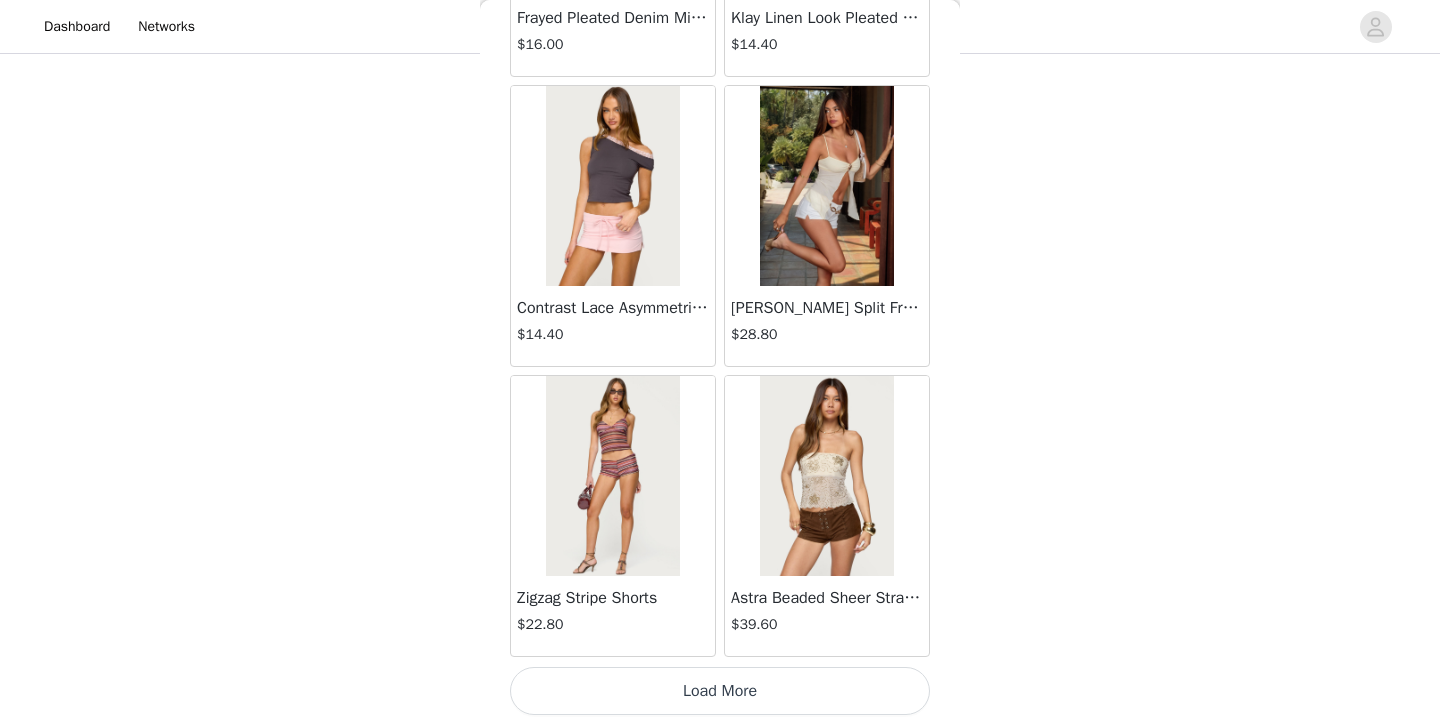 click on "Load More" at bounding box center [720, 691] 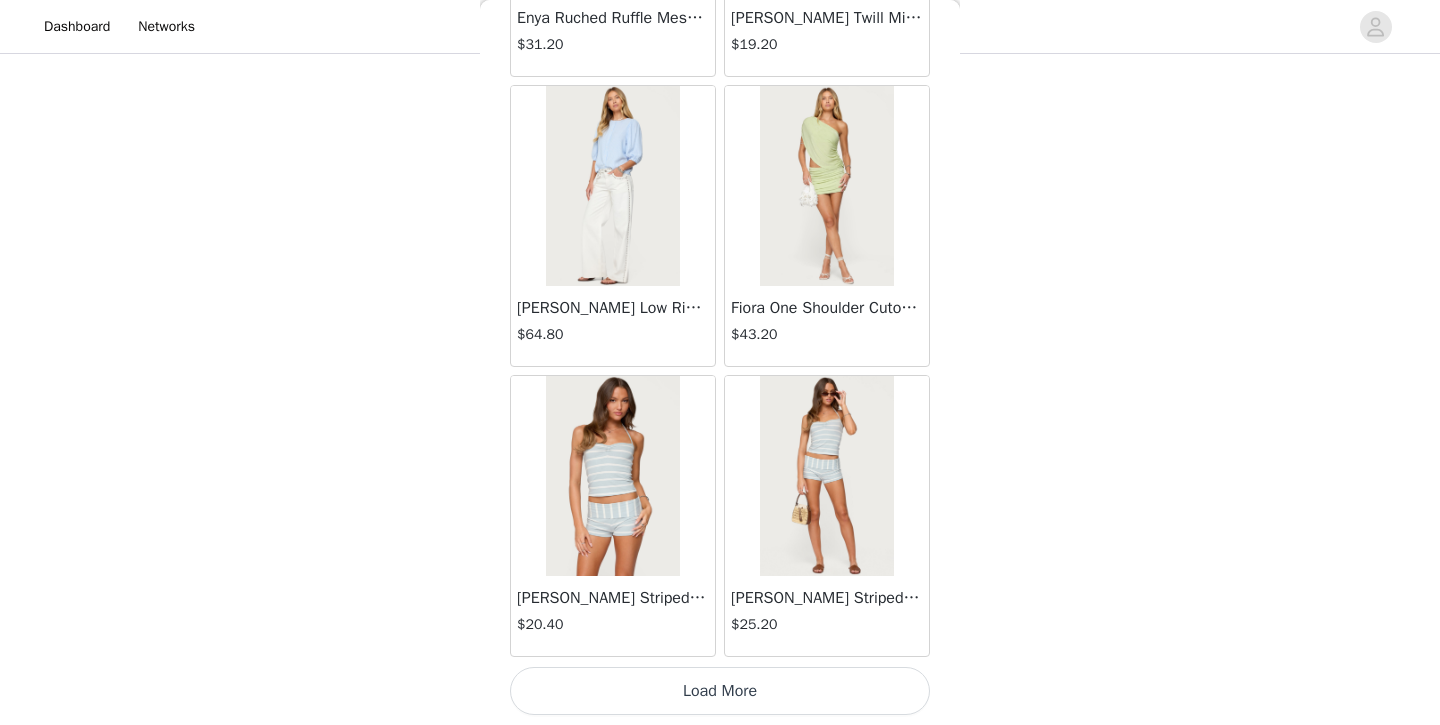 click on "Load More" at bounding box center [720, 691] 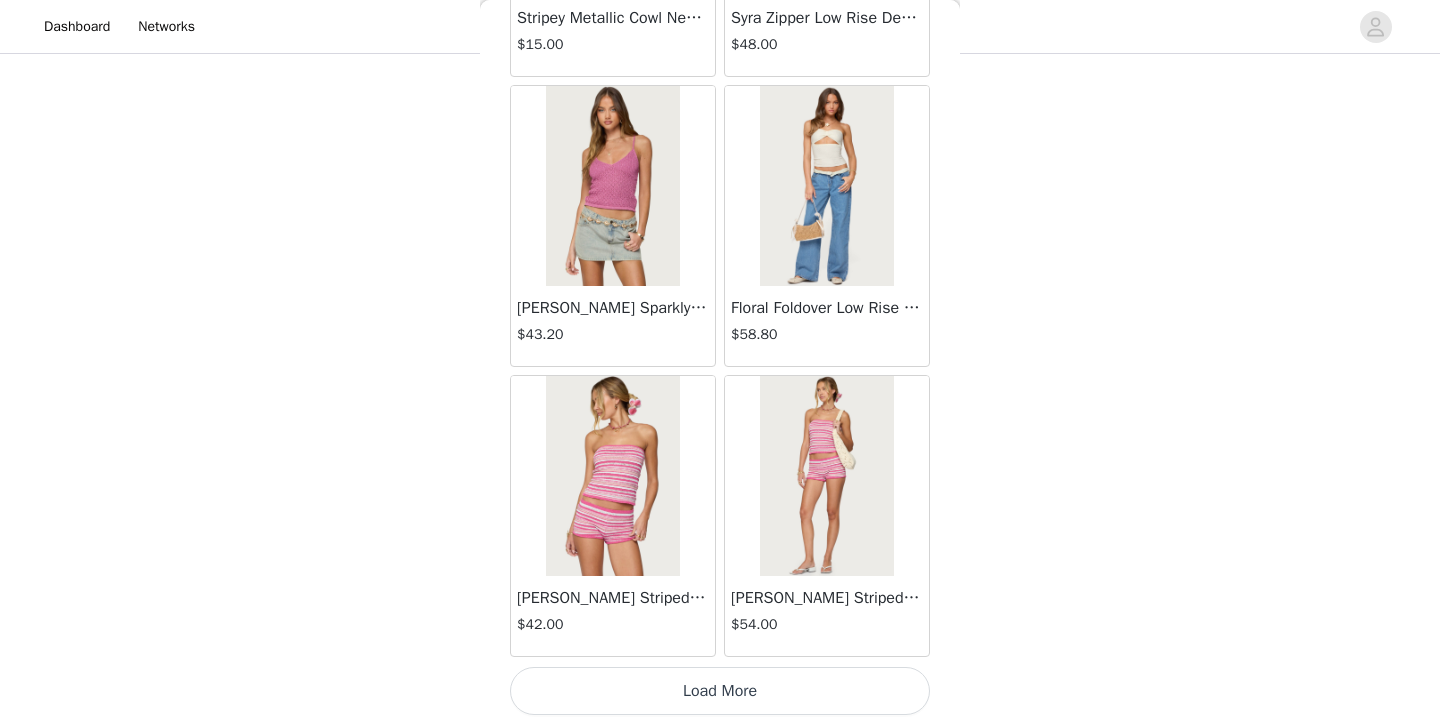 scroll, scrollTop: 8136, scrollLeft: 0, axis: vertical 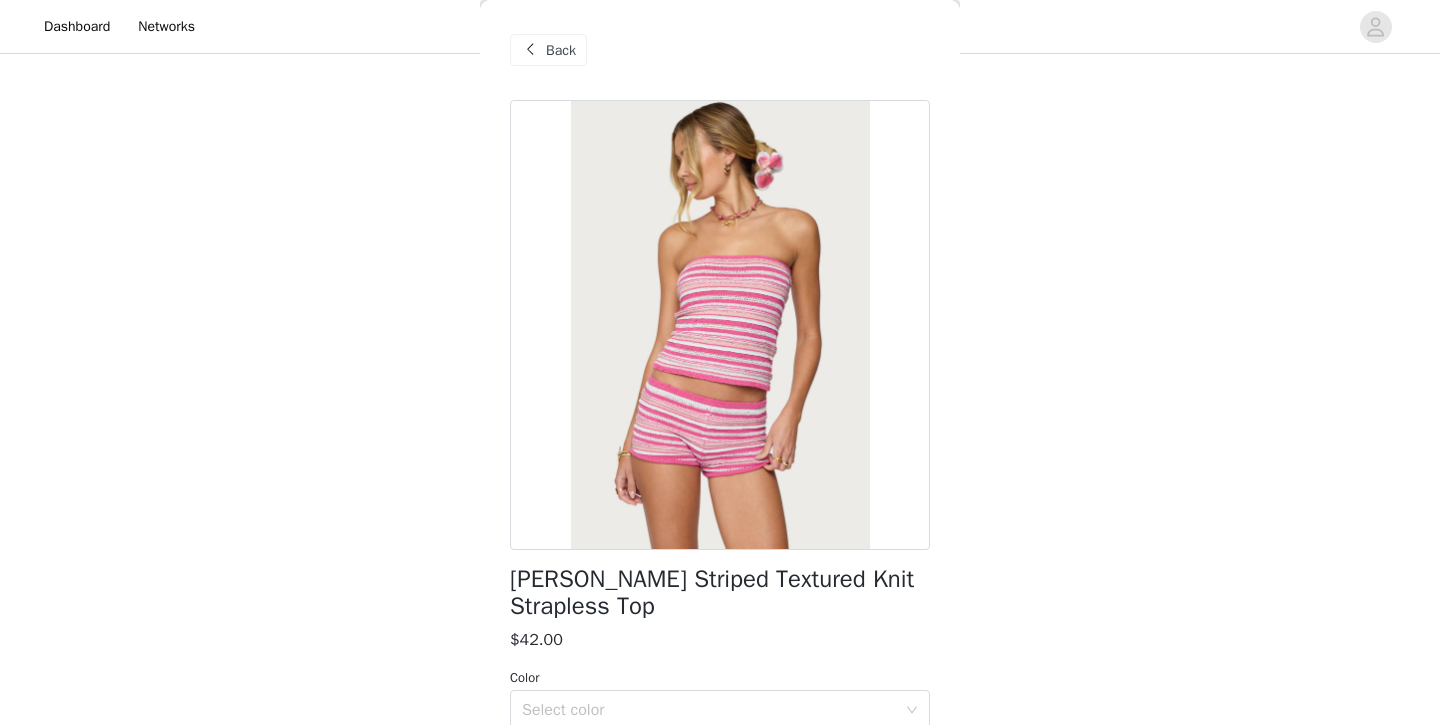 click on "Back" at bounding box center (548, 50) 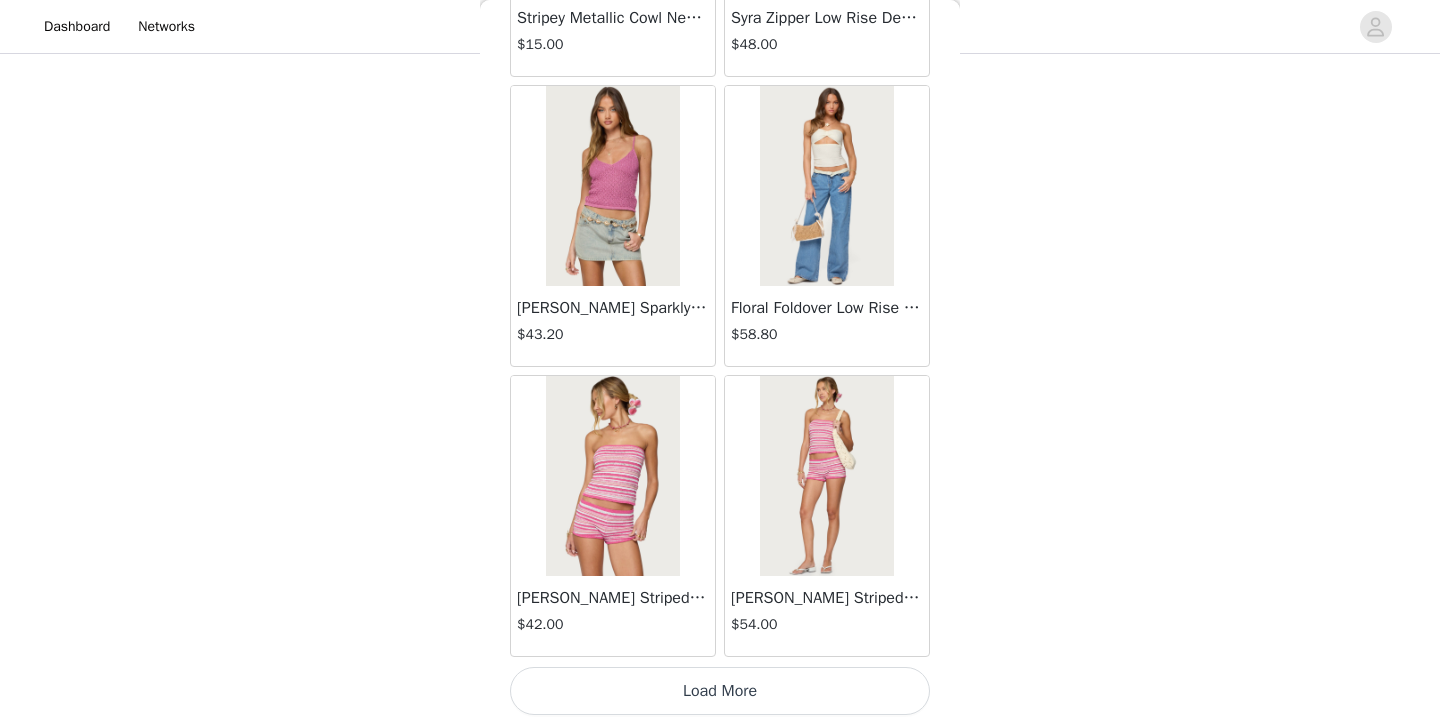 click on "Load More" at bounding box center [720, 691] 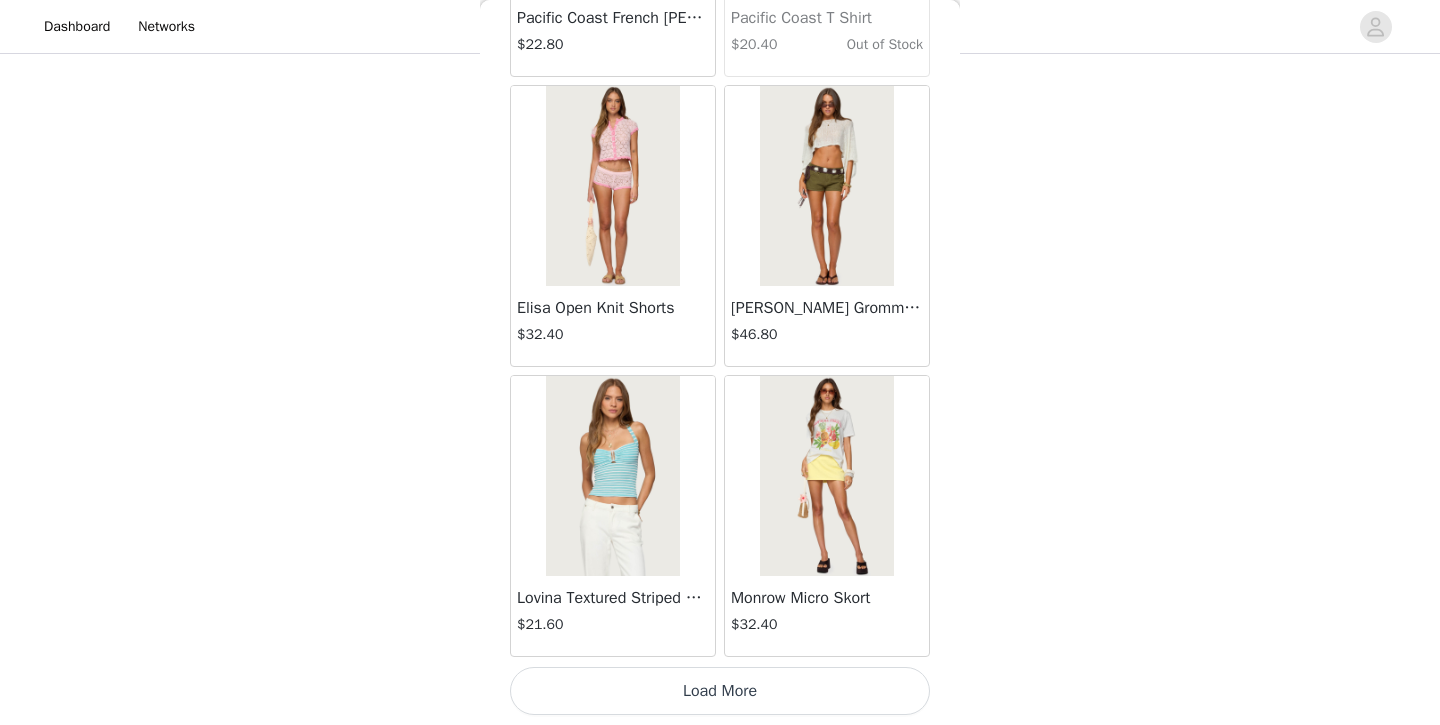 click on "Load More" at bounding box center (720, 691) 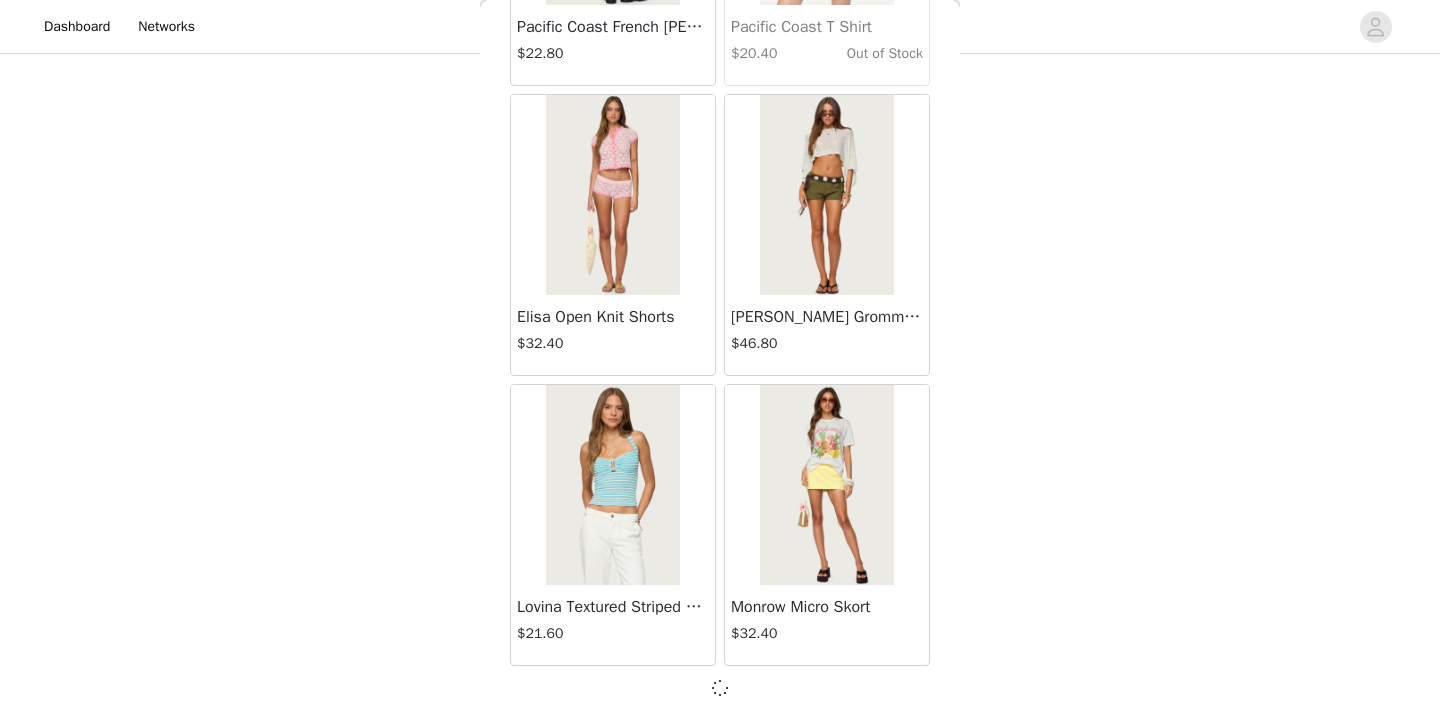 scroll, scrollTop: 11026, scrollLeft: 0, axis: vertical 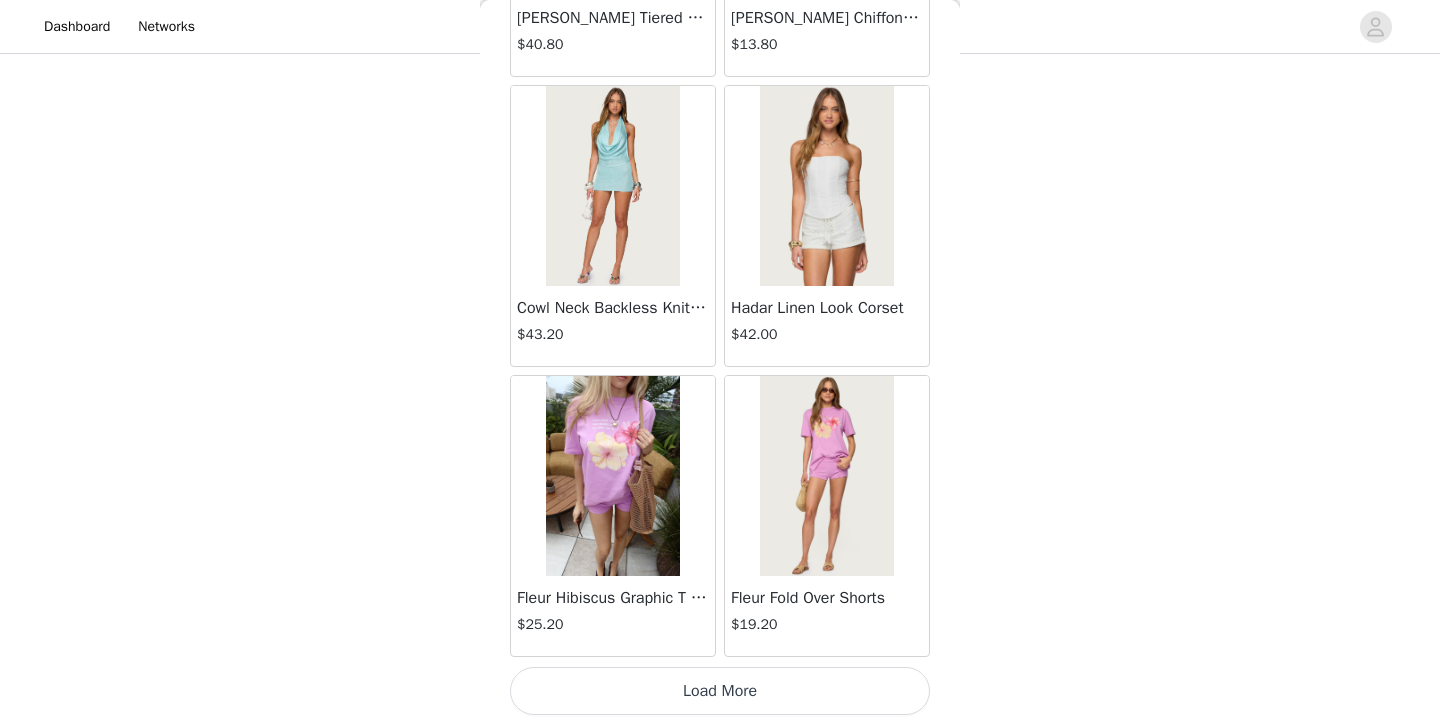 click on "Load More" at bounding box center (720, 691) 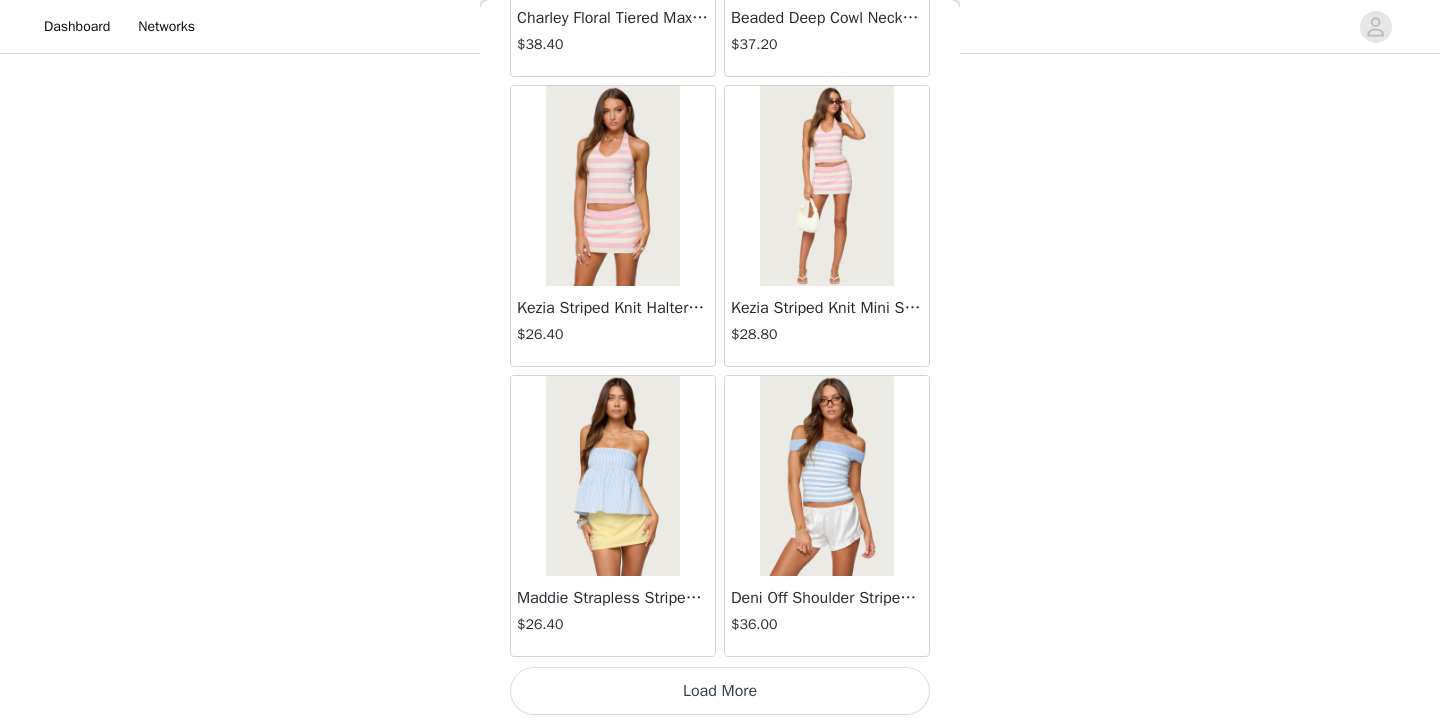 click on "Load More" at bounding box center [720, 691] 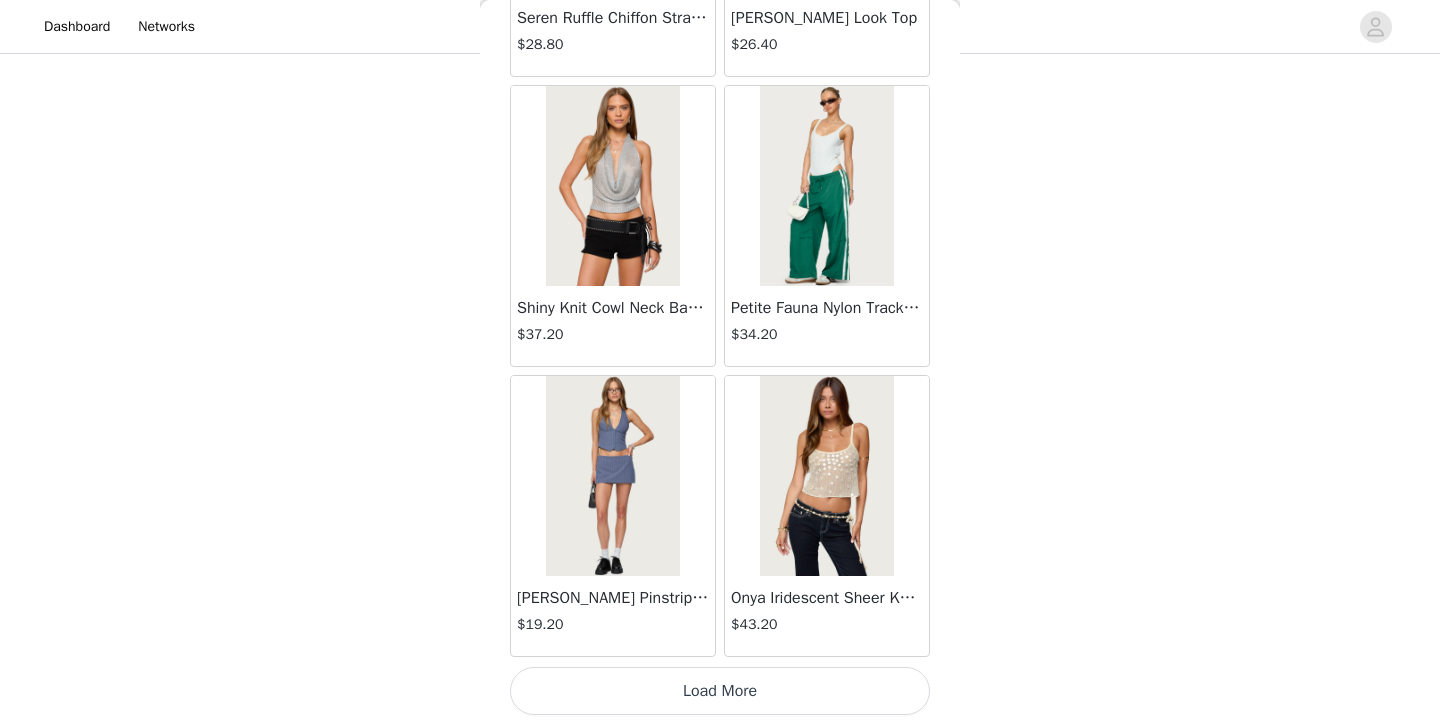 scroll, scrollTop: 19735, scrollLeft: 0, axis: vertical 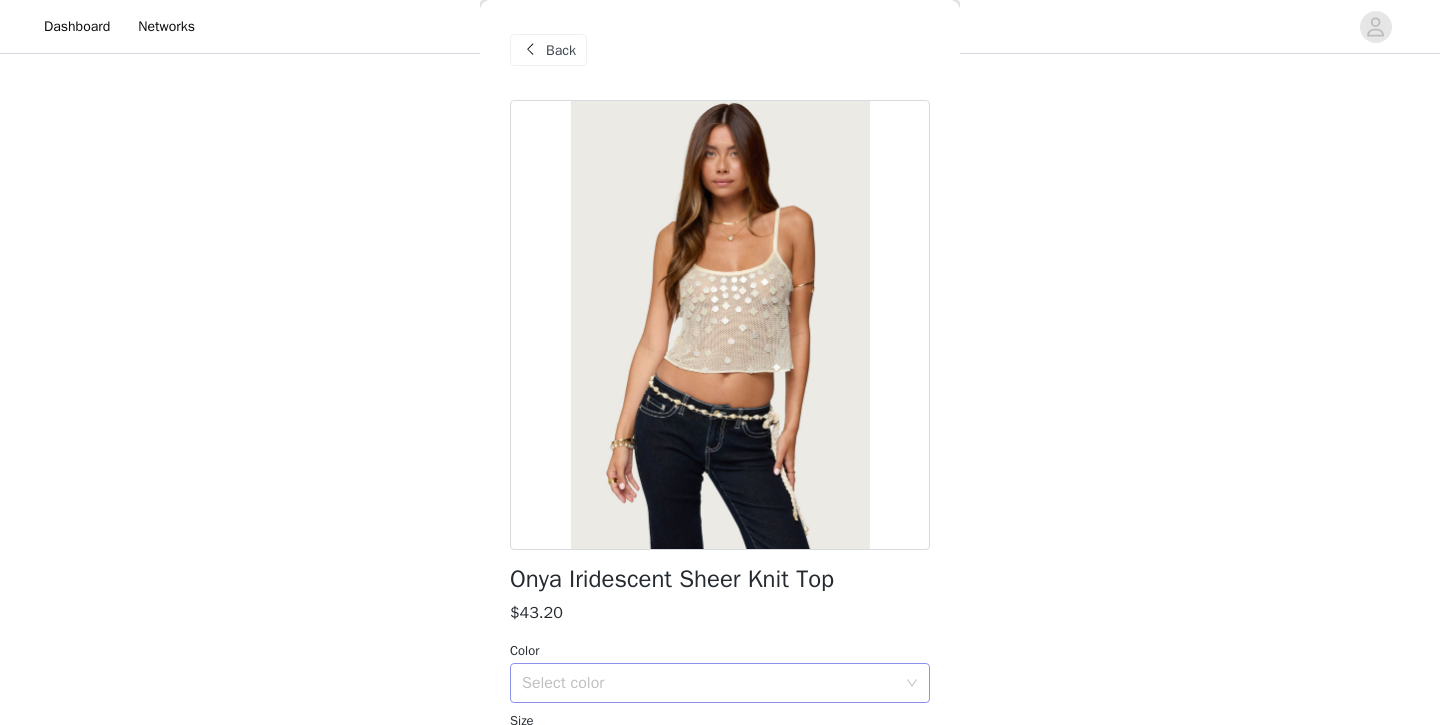 click on "Select color" at bounding box center [709, 683] 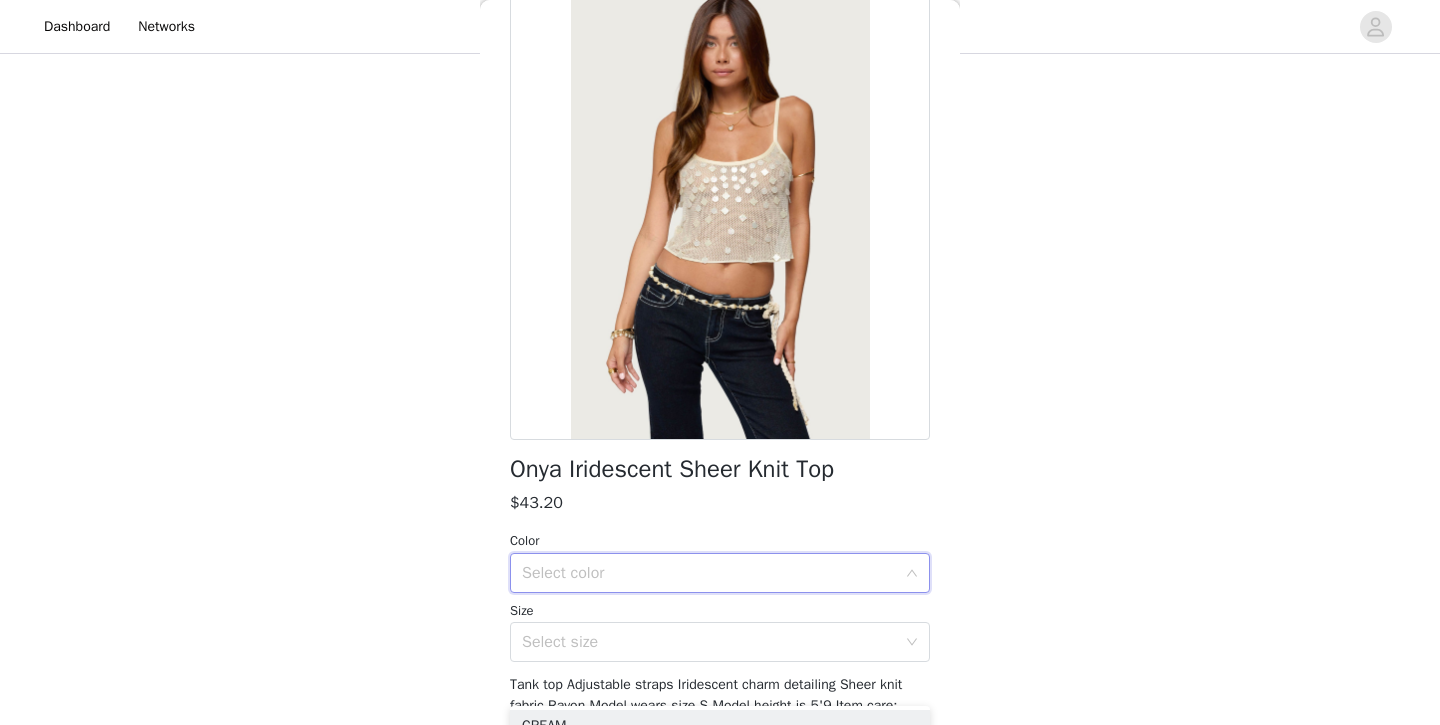 scroll, scrollTop: 151, scrollLeft: 0, axis: vertical 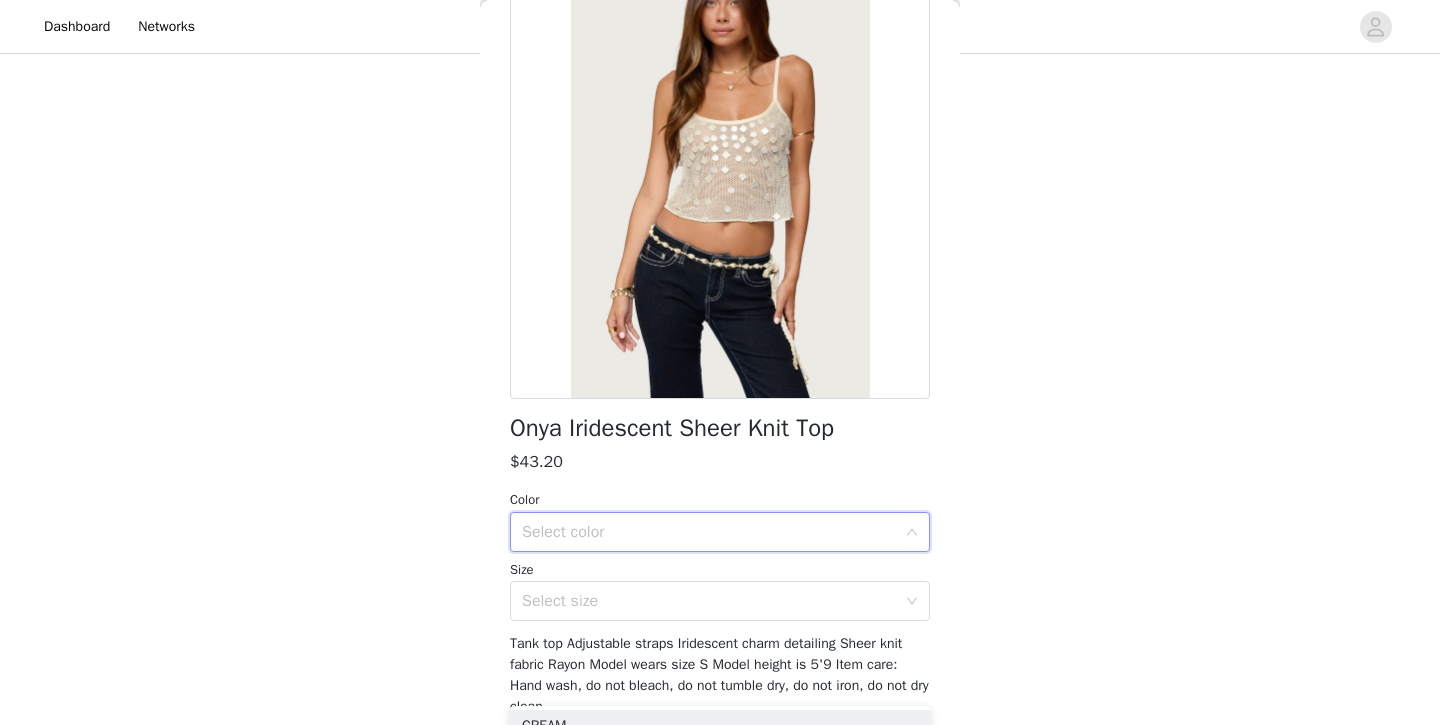 click on "Select color" at bounding box center (709, 532) 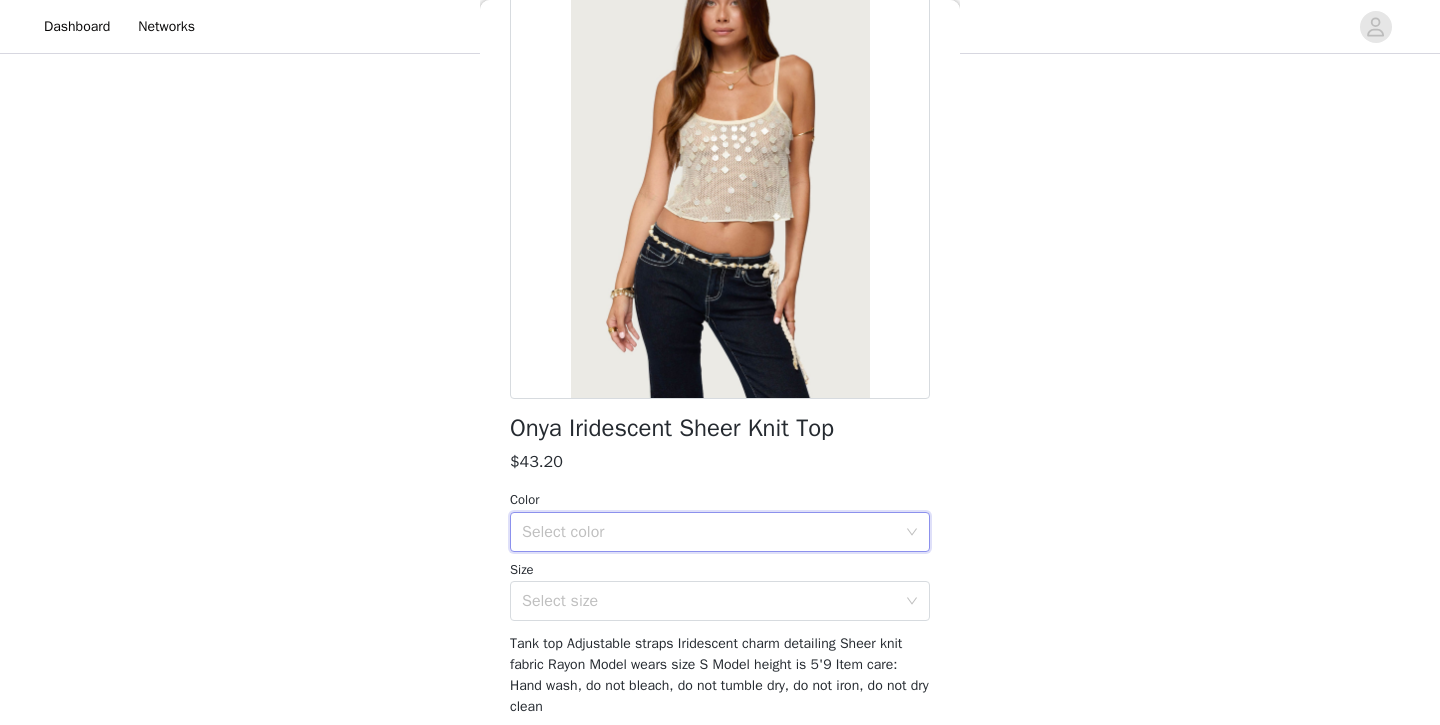 click on "Select color" at bounding box center (709, 532) 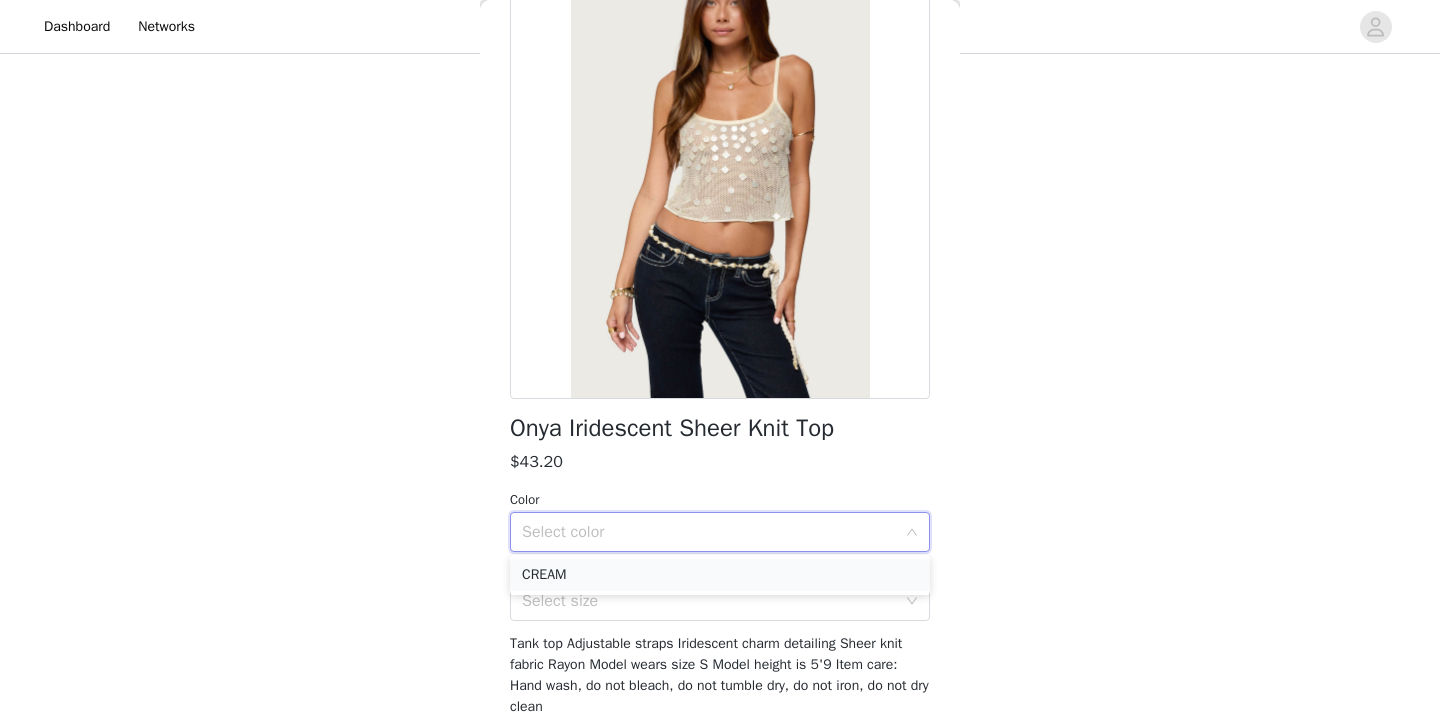 click on "CREAM" at bounding box center (720, 575) 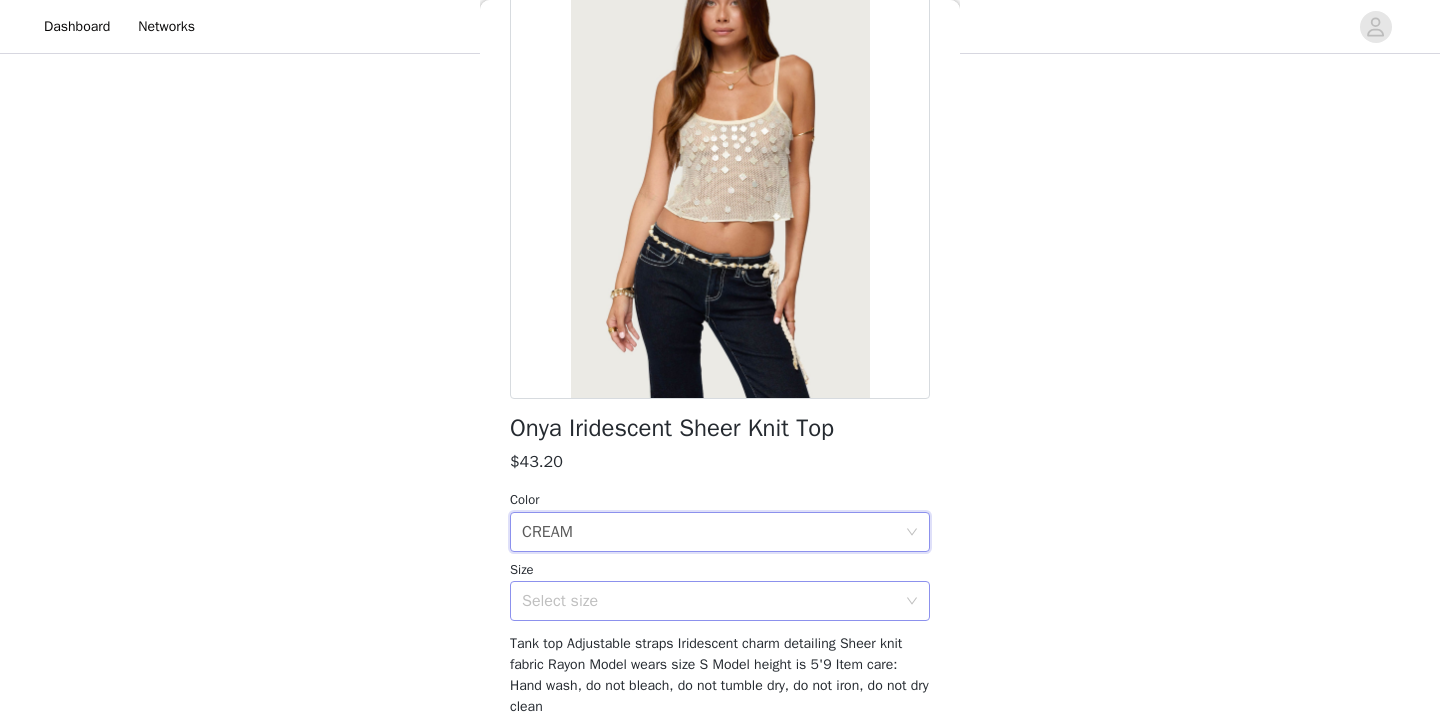 click on "Select size" at bounding box center (709, 601) 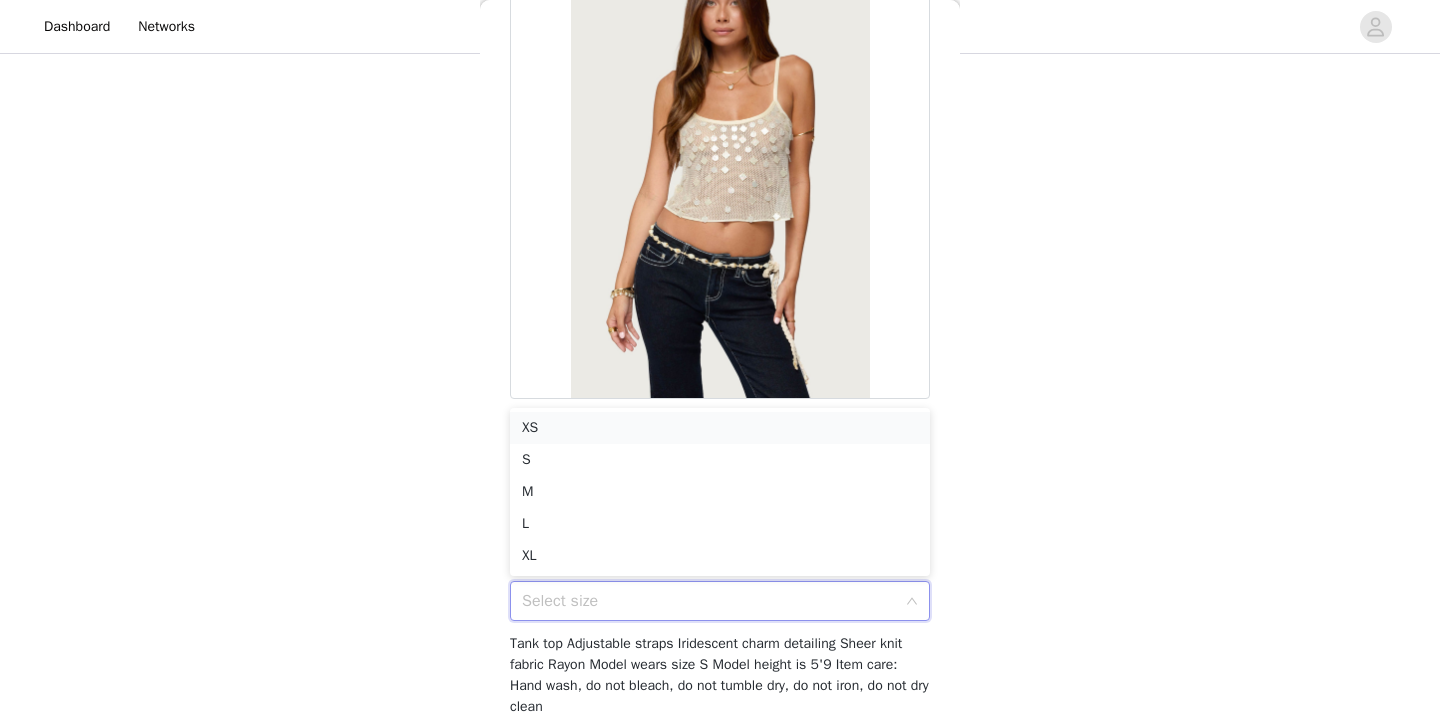 click on "XS" at bounding box center (720, 428) 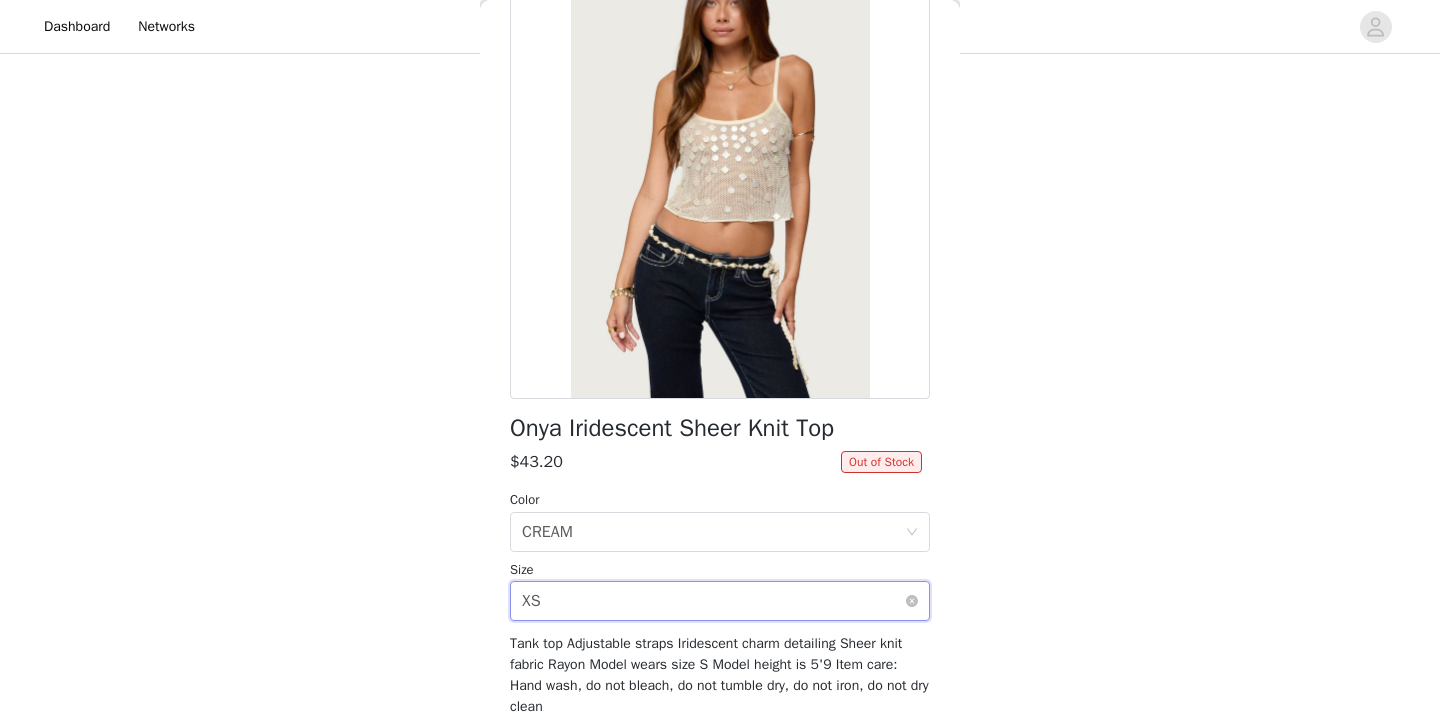 click on "Select size XS" at bounding box center [713, 601] 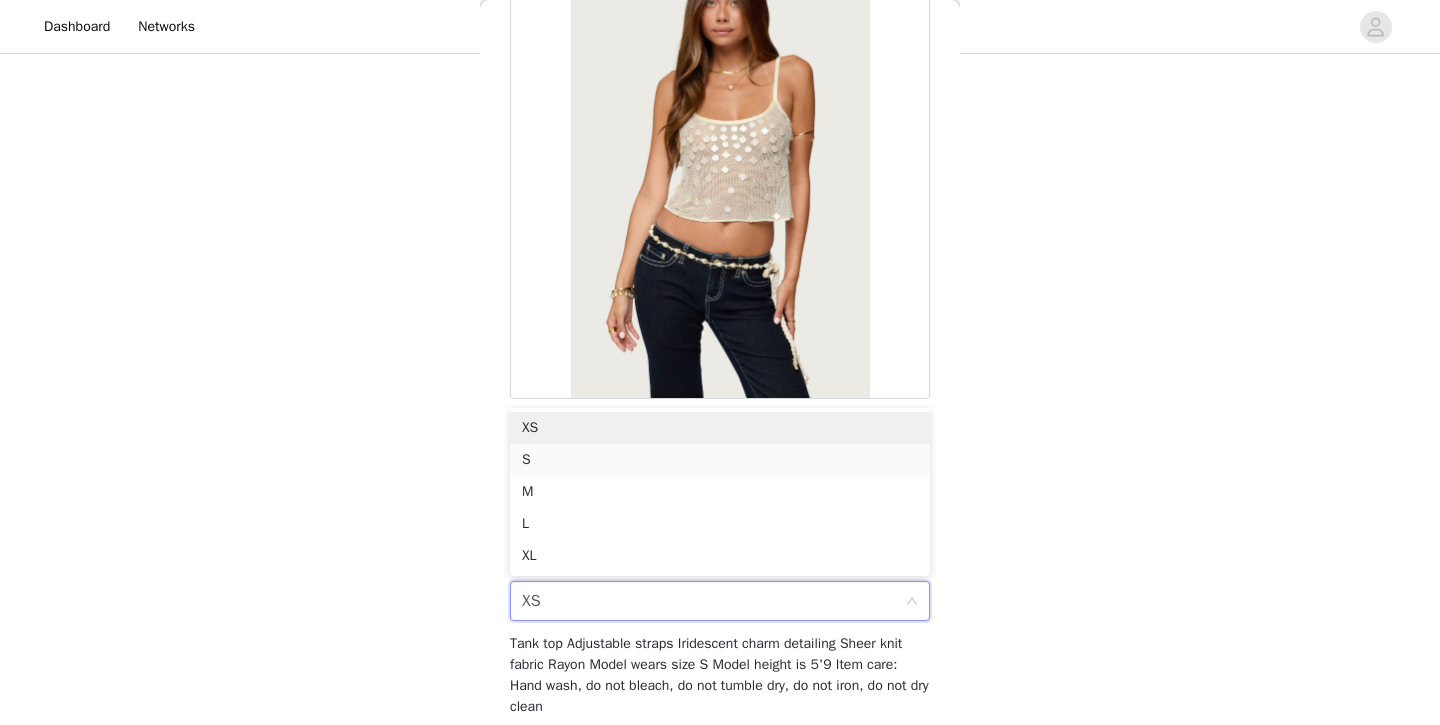 click on "S" at bounding box center [720, 460] 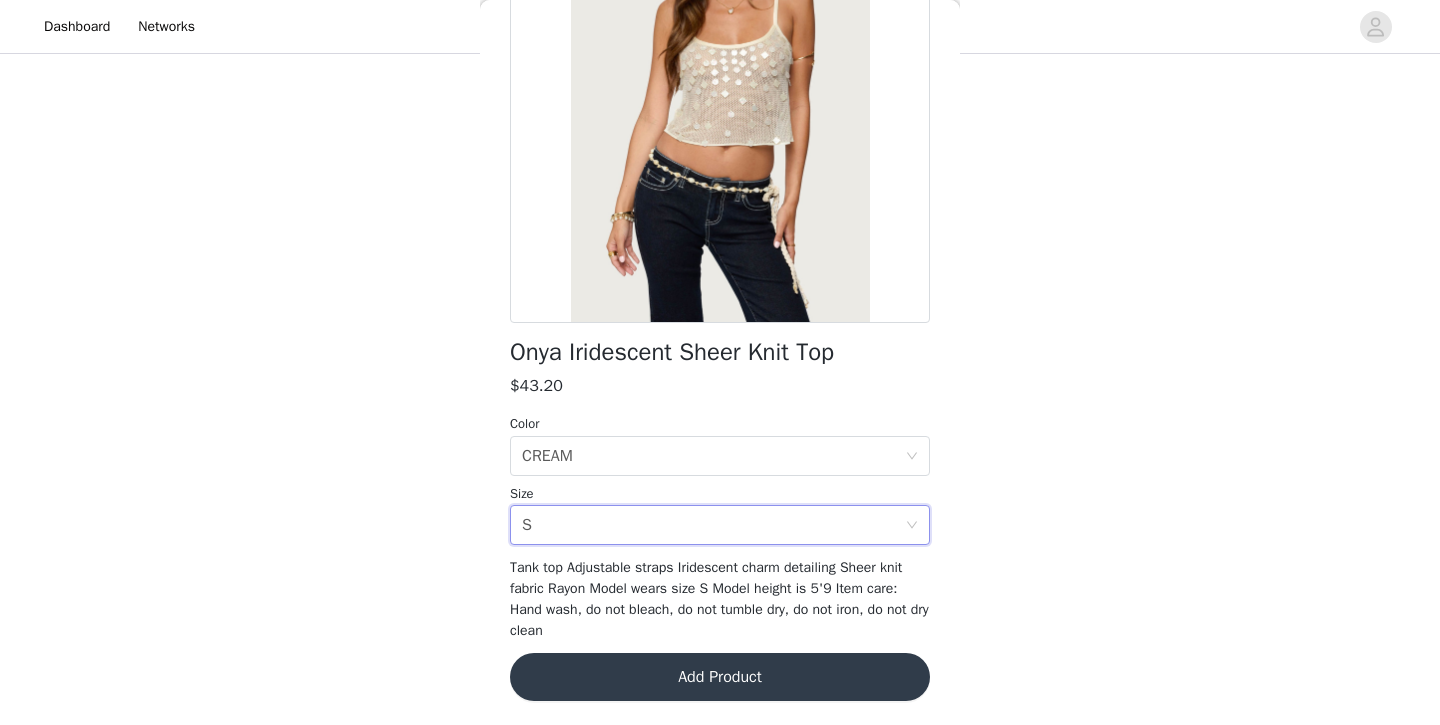scroll, scrollTop: 226, scrollLeft: 0, axis: vertical 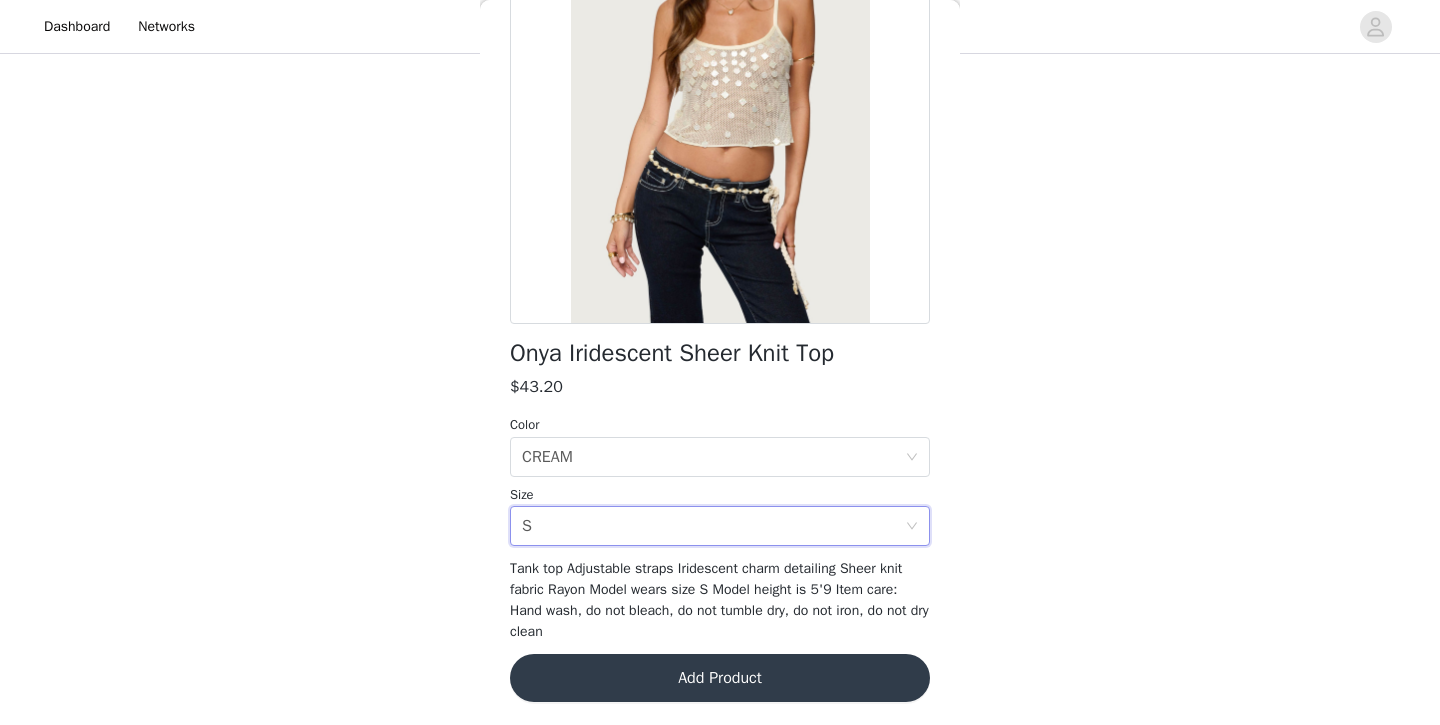 click on "Add Product" at bounding box center (720, 678) 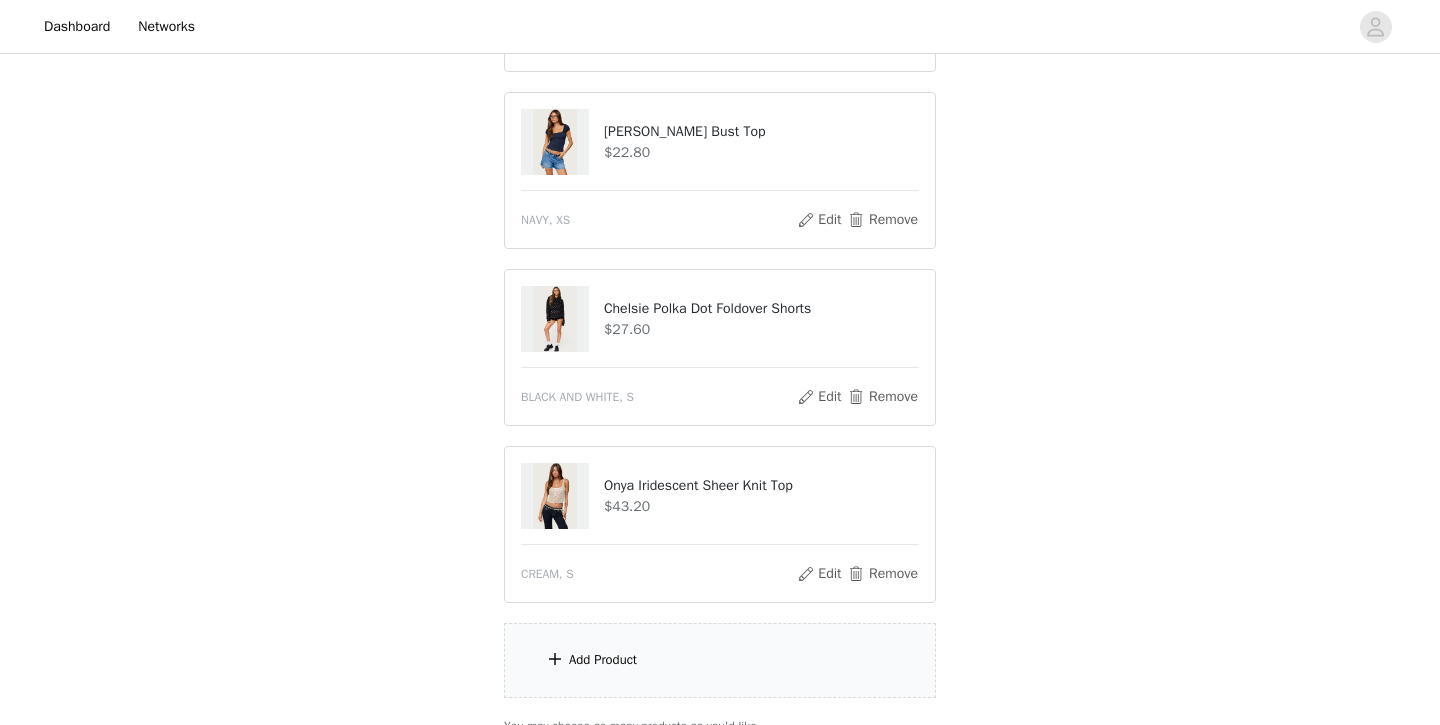click on "Add Product" at bounding box center [603, 660] 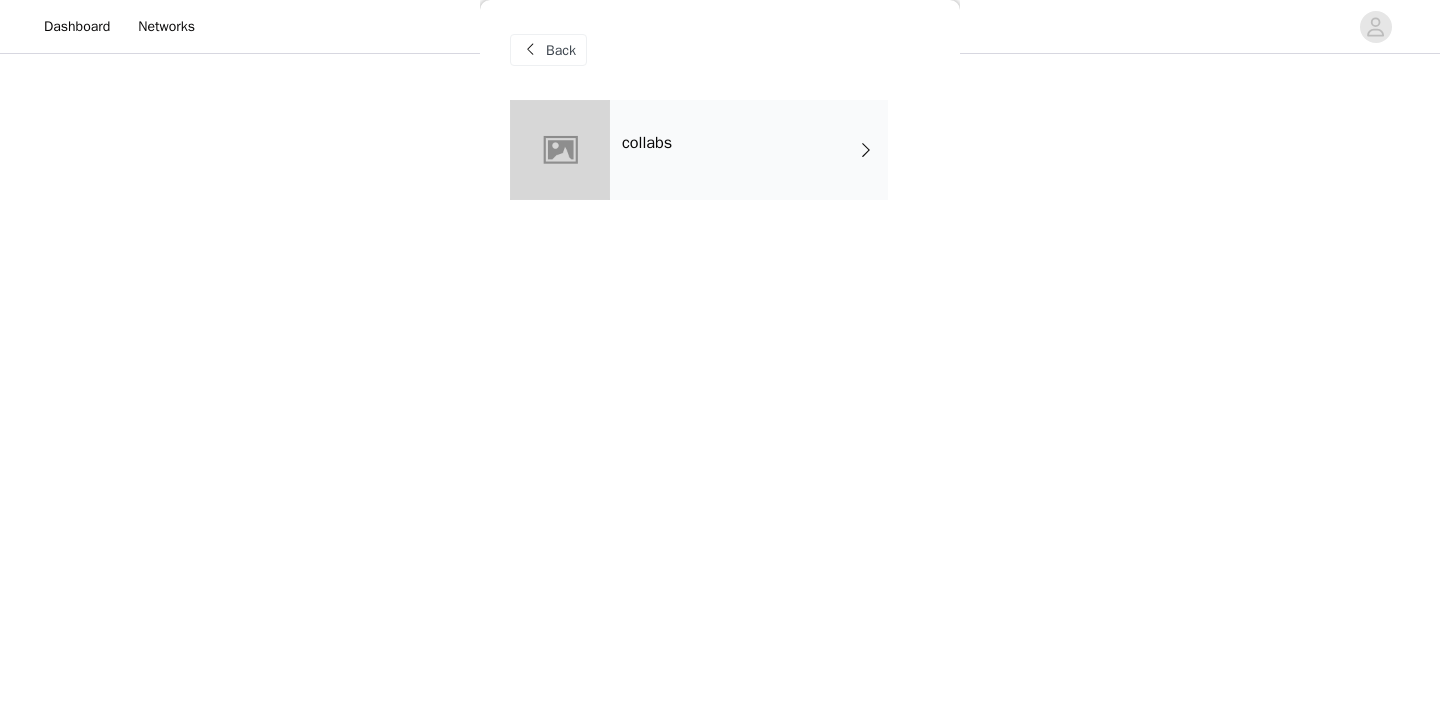 click on "collabs" at bounding box center [749, 150] 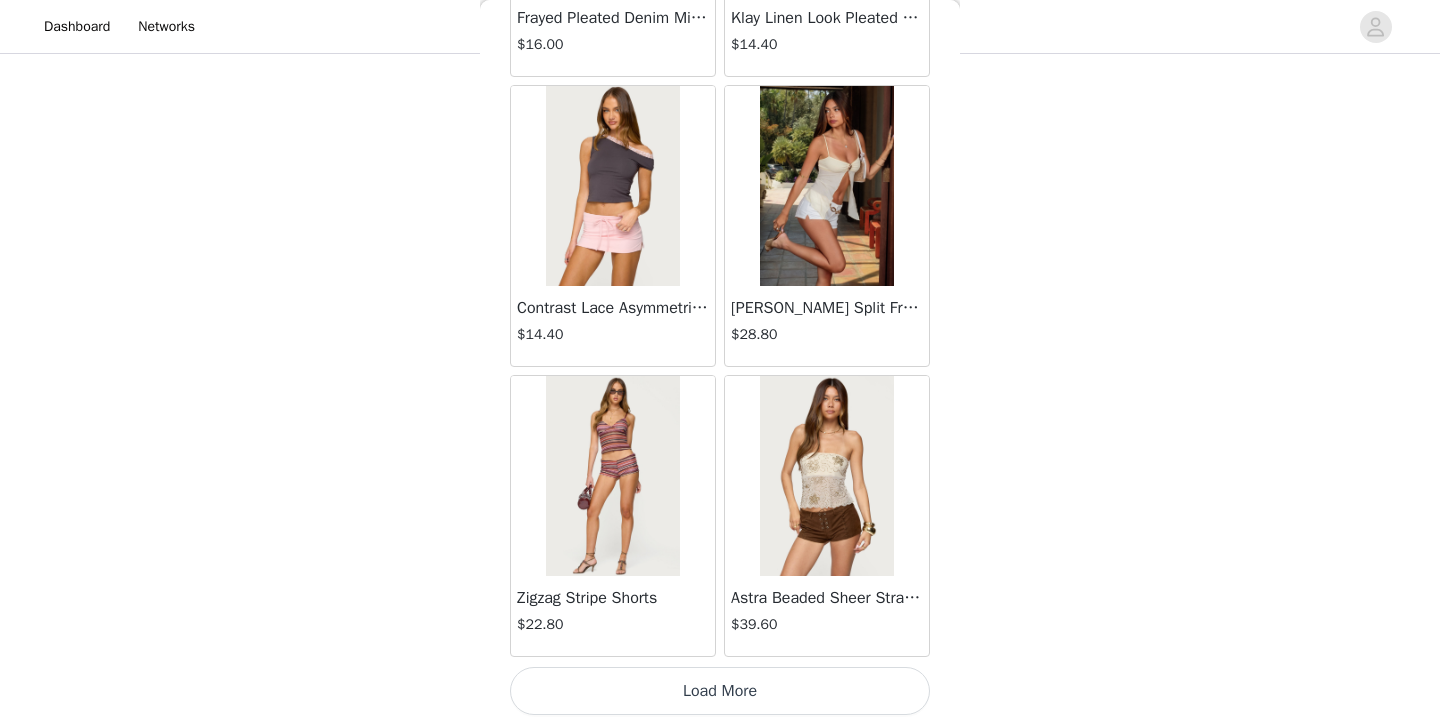 click on "Load More" at bounding box center (720, 691) 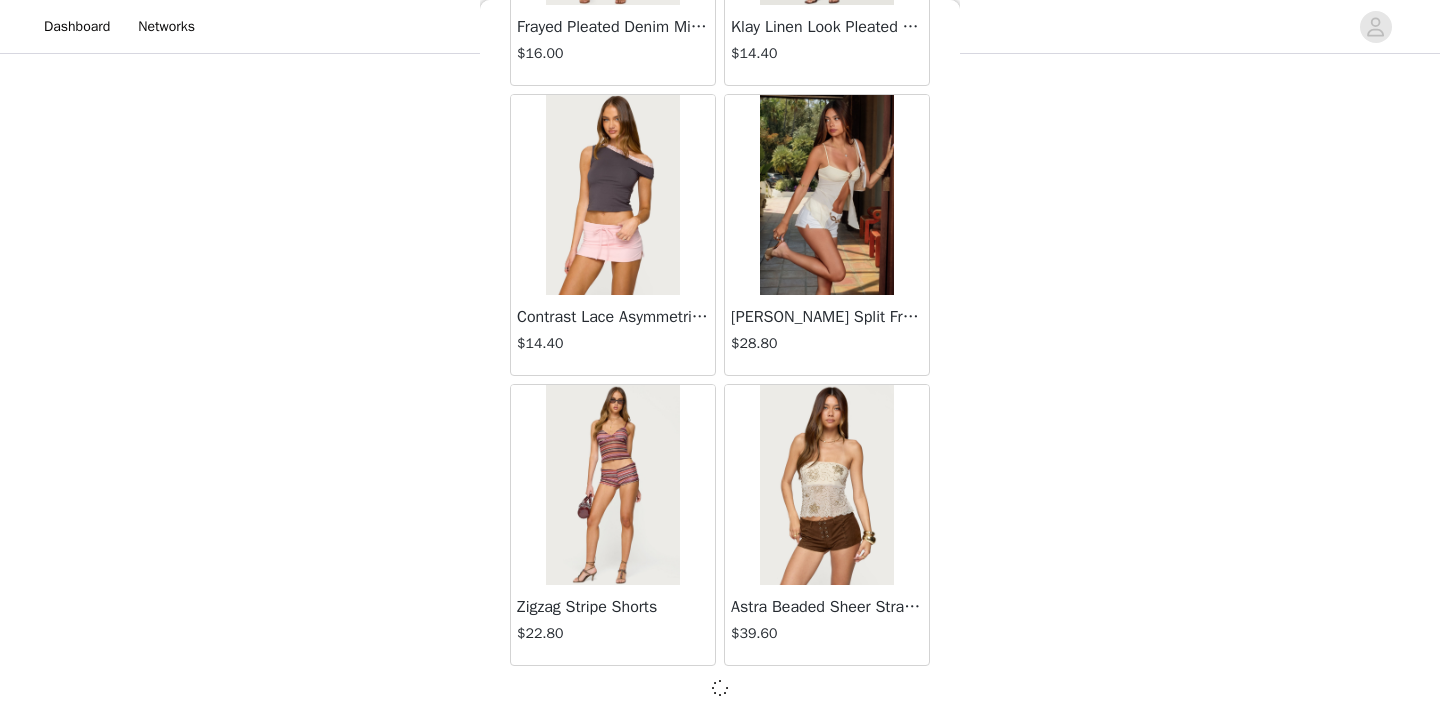 scroll, scrollTop: 2326, scrollLeft: 0, axis: vertical 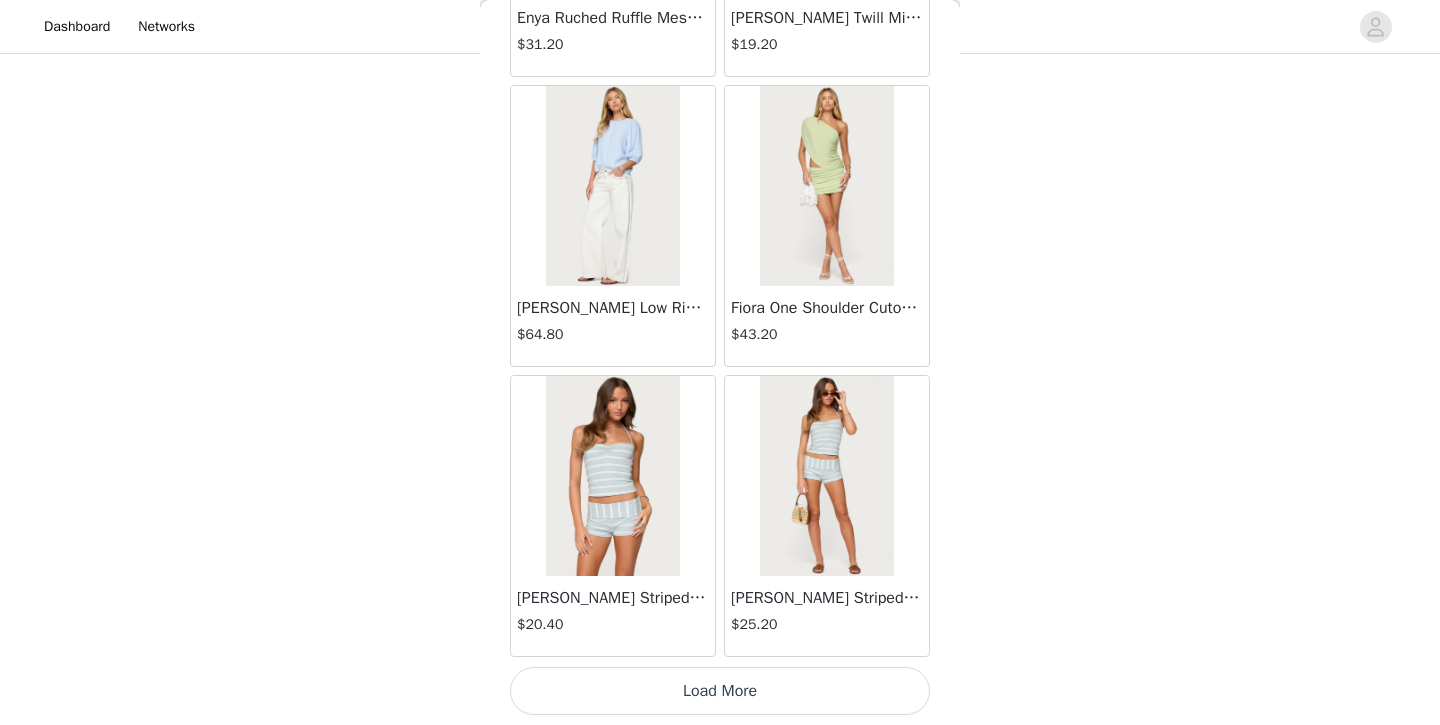 click on "Load More" at bounding box center (720, 691) 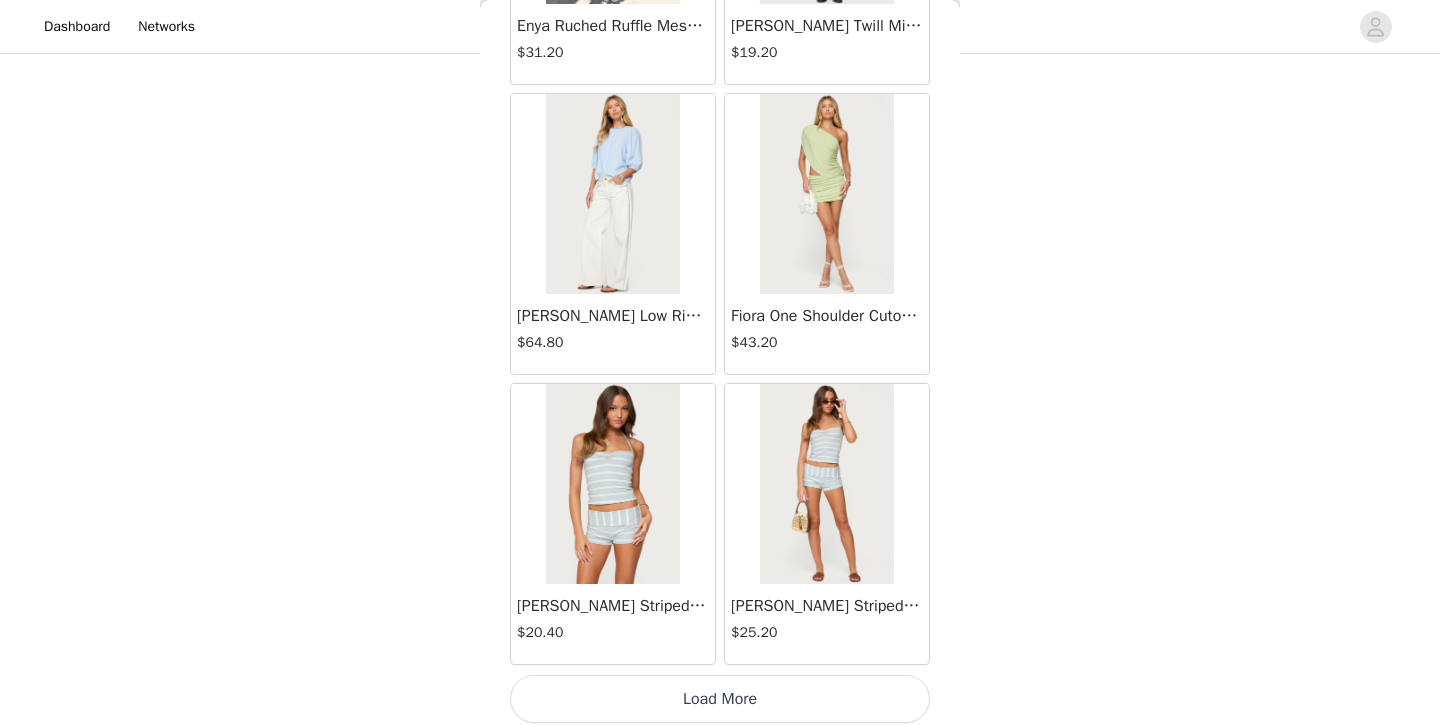 scroll, scrollTop: 5226, scrollLeft: 0, axis: vertical 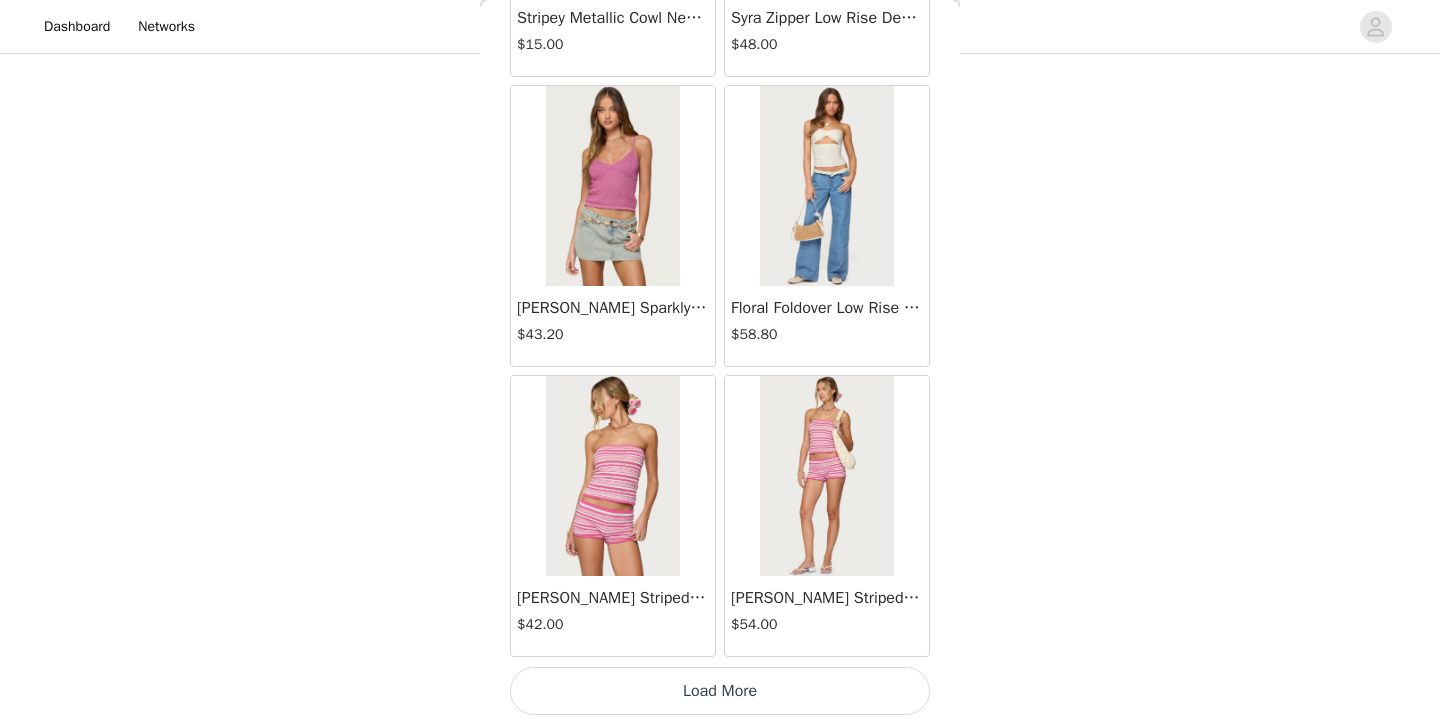 click on "Load More" at bounding box center [720, 691] 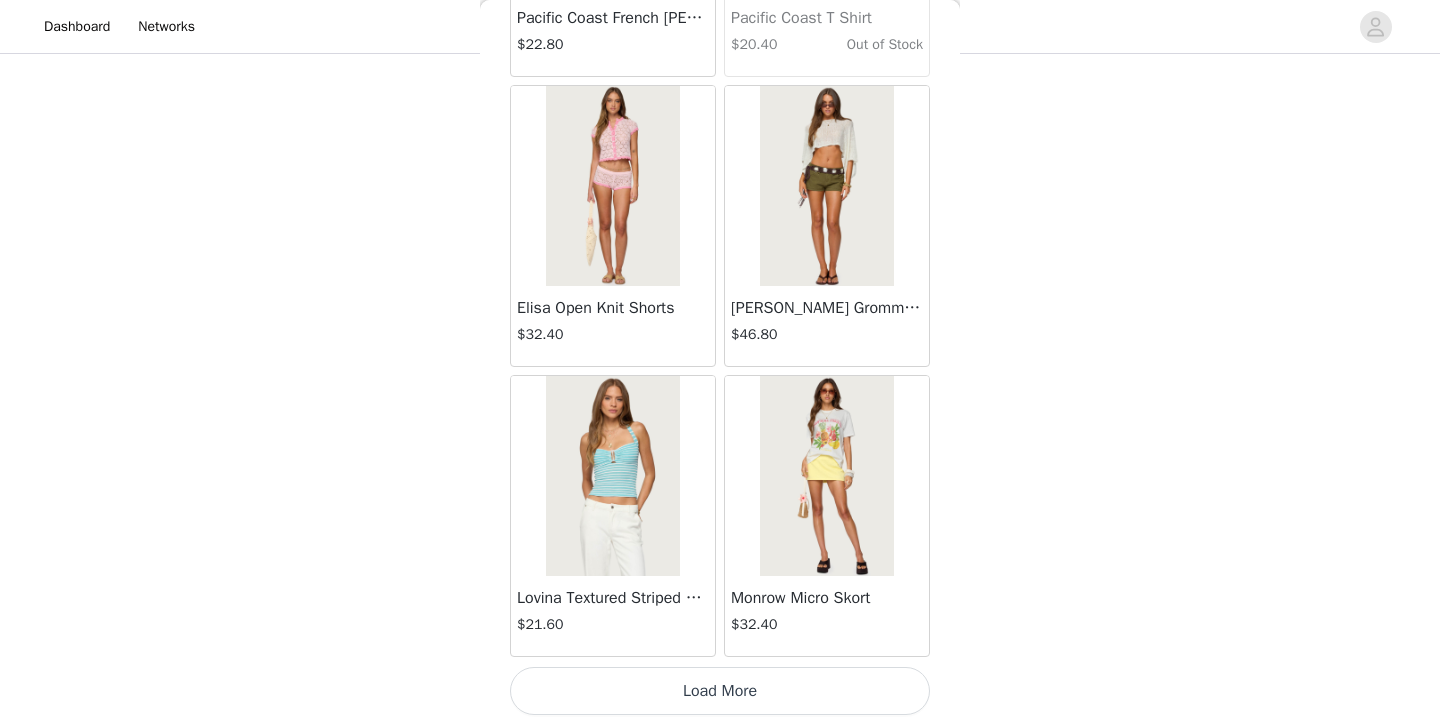 click on "Load More" at bounding box center [720, 691] 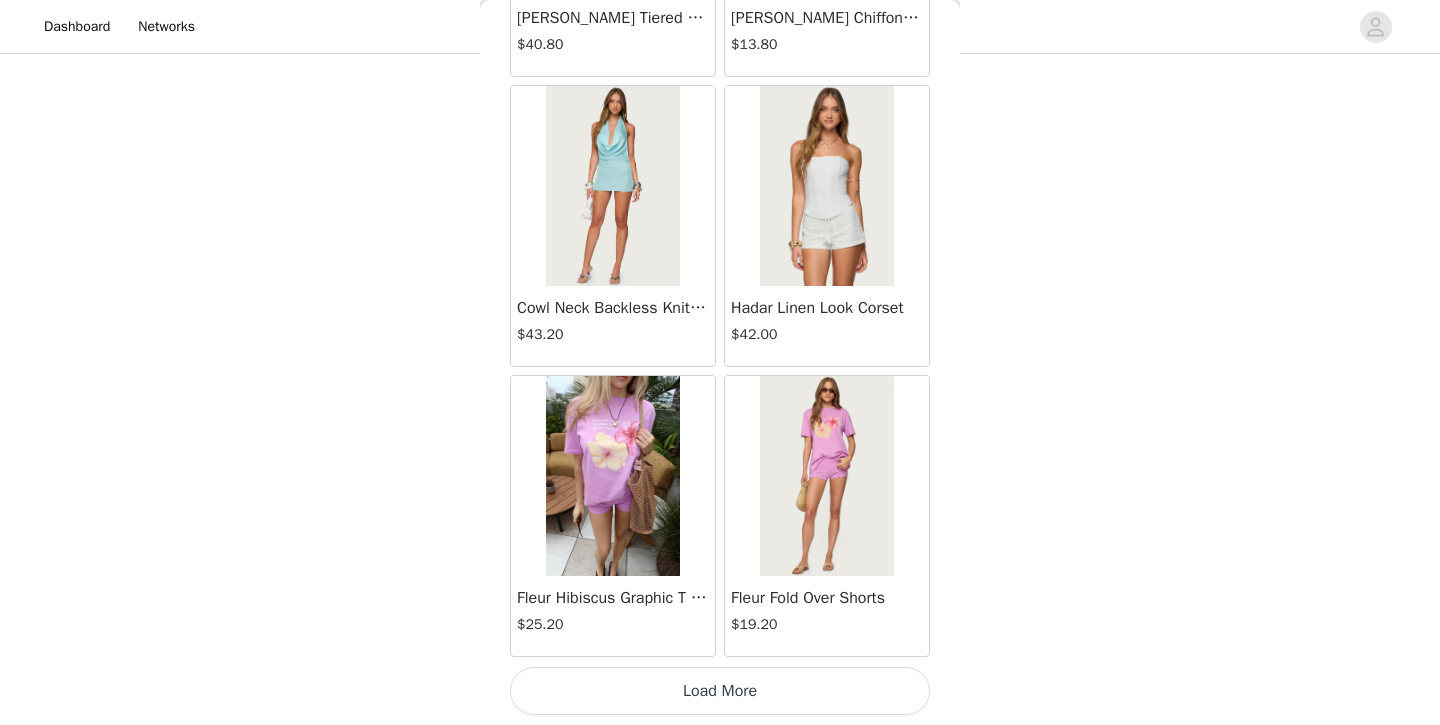 click on "Load More" at bounding box center [720, 691] 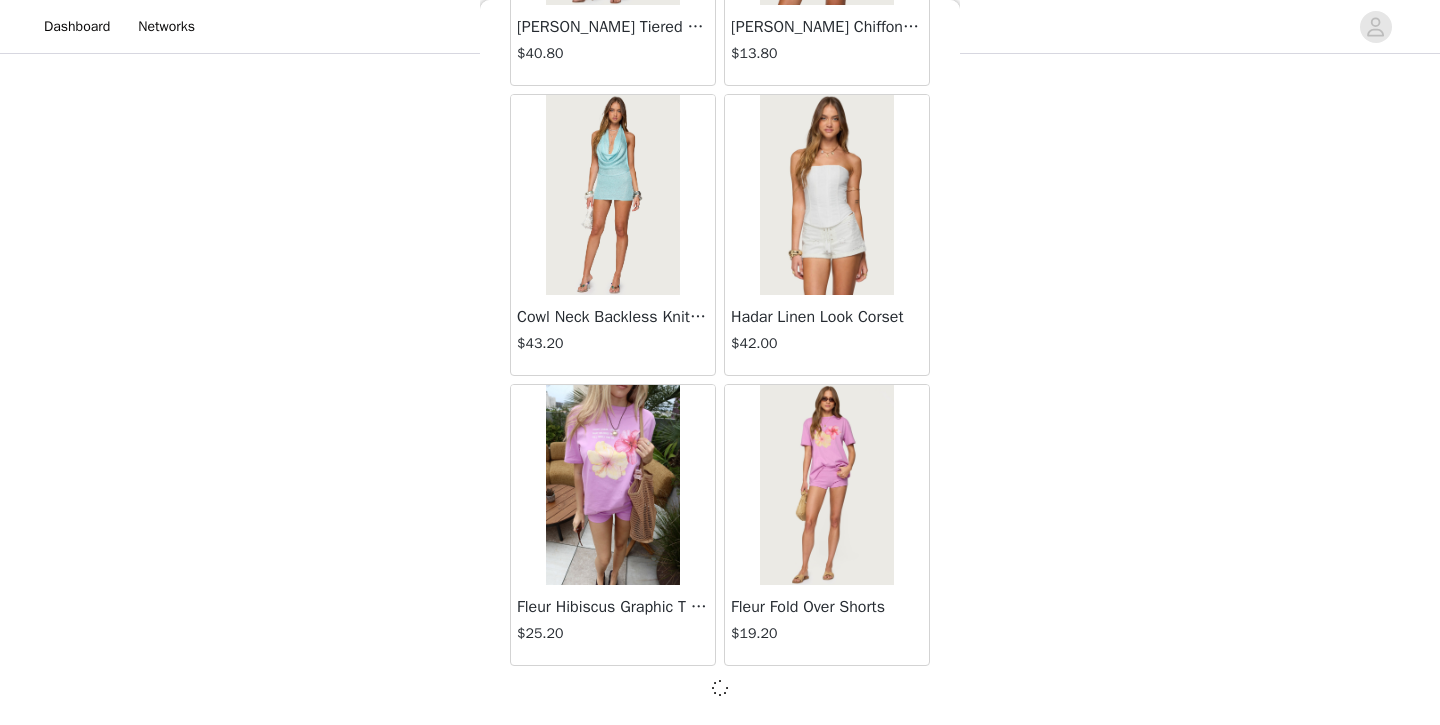 scroll, scrollTop: 13926, scrollLeft: 0, axis: vertical 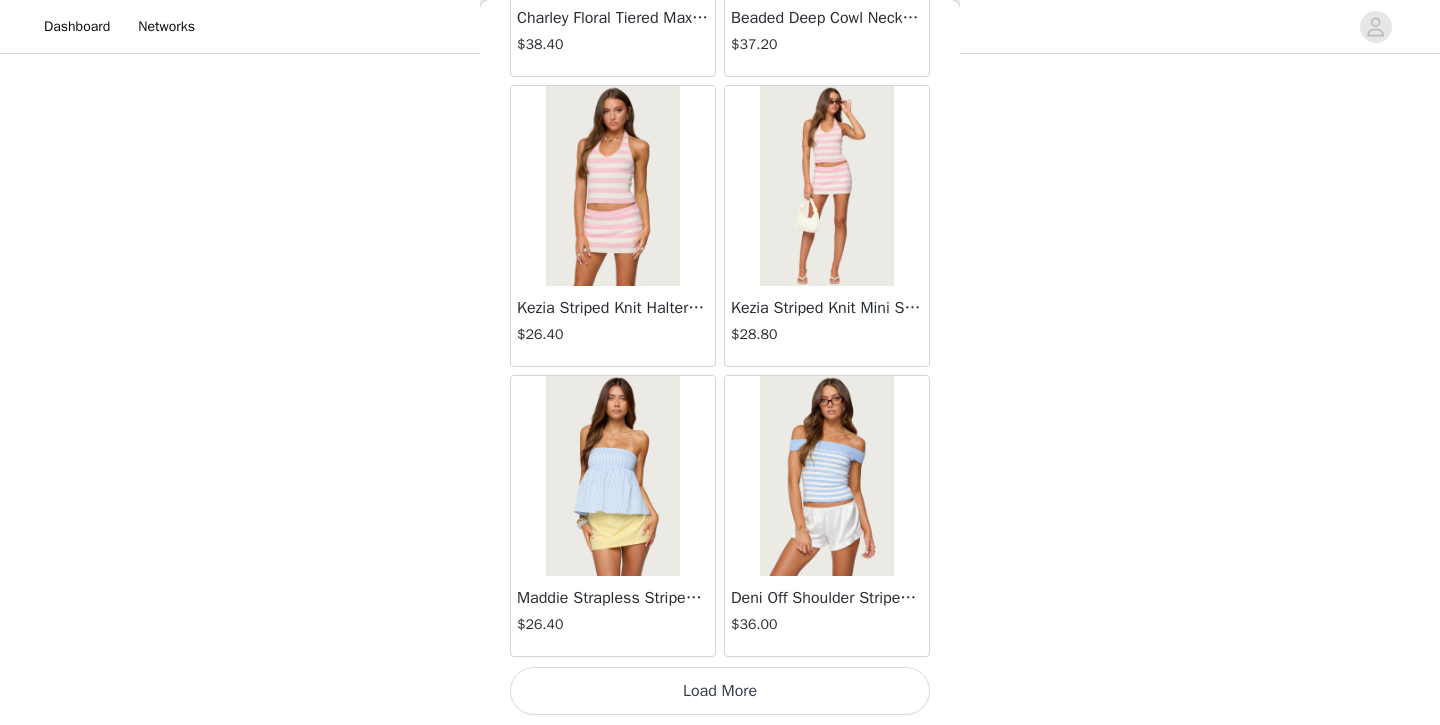 click on "Load More" at bounding box center (720, 691) 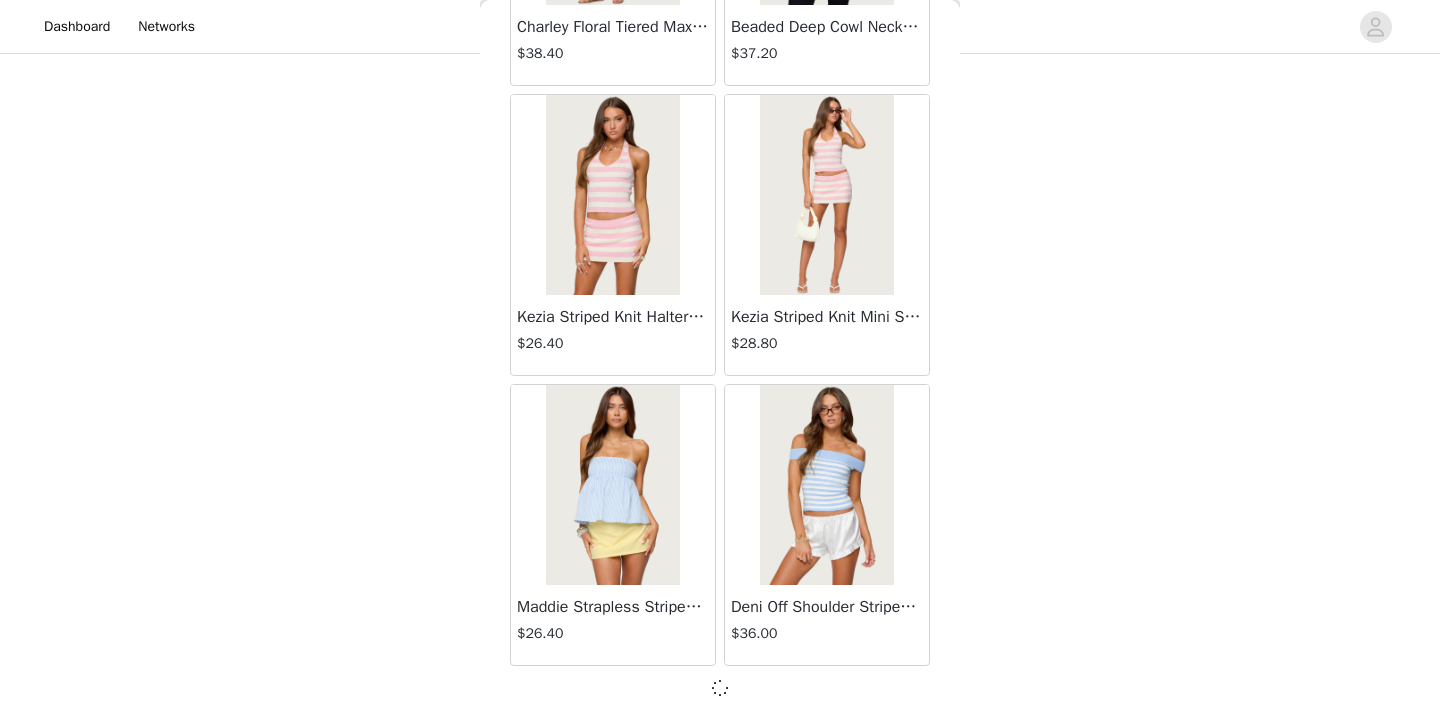 scroll, scrollTop: 16826, scrollLeft: 0, axis: vertical 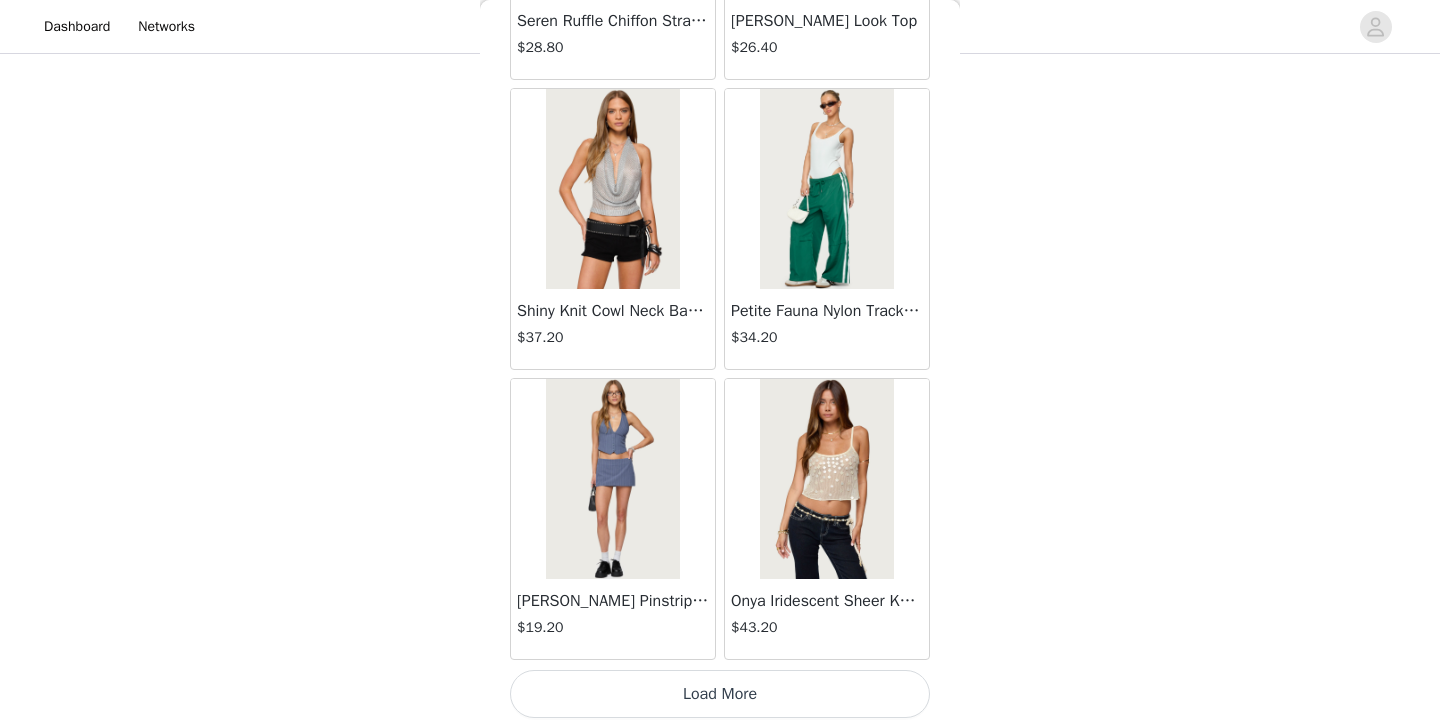 click on "Load More" at bounding box center [720, 694] 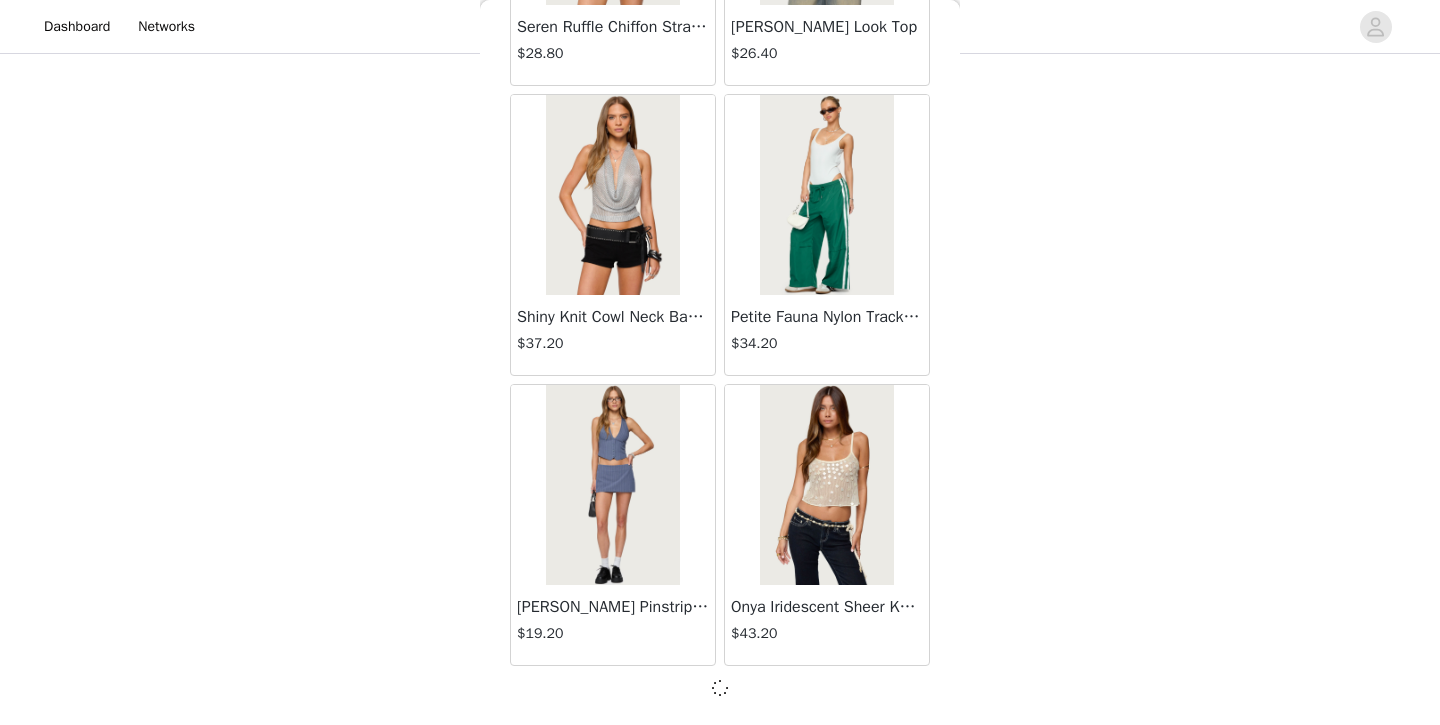 scroll, scrollTop: 19726, scrollLeft: 0, axis: vertical 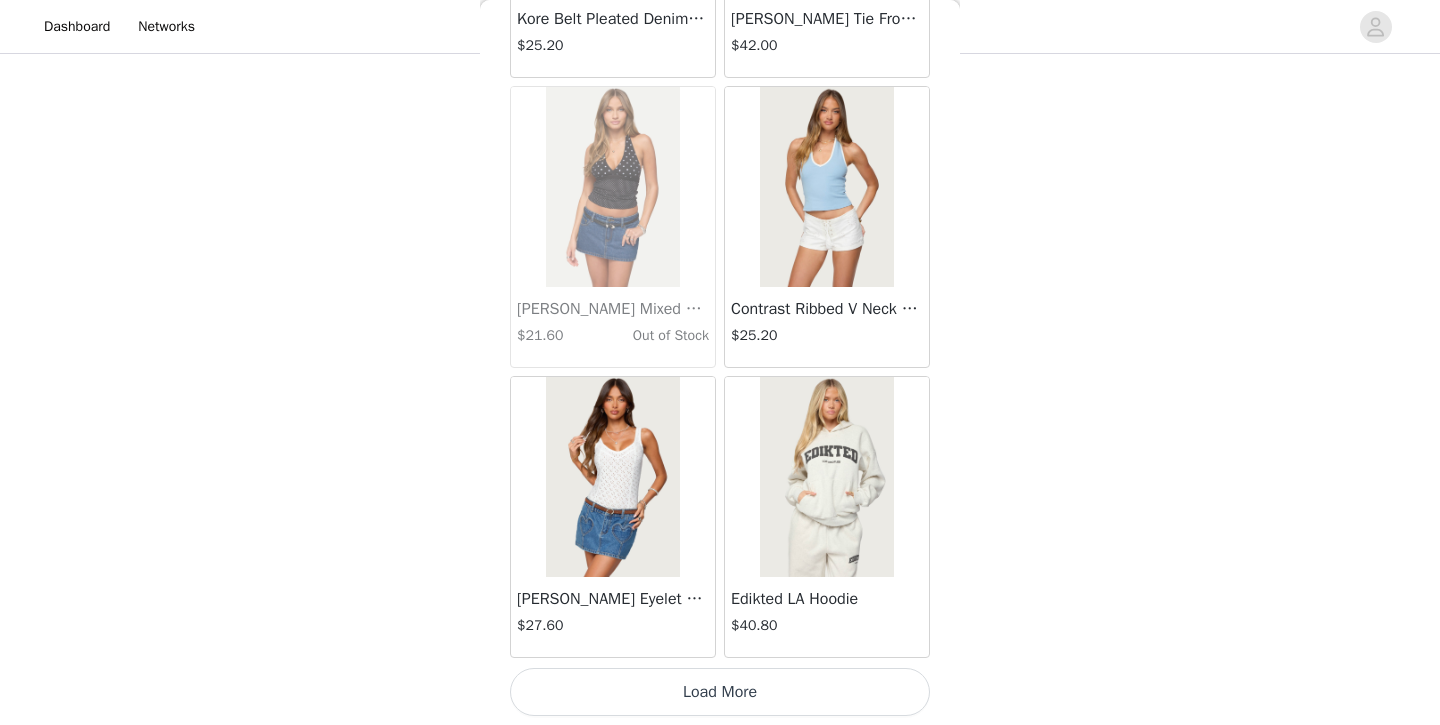 click on "Load More" at bounding box center [720, 692] 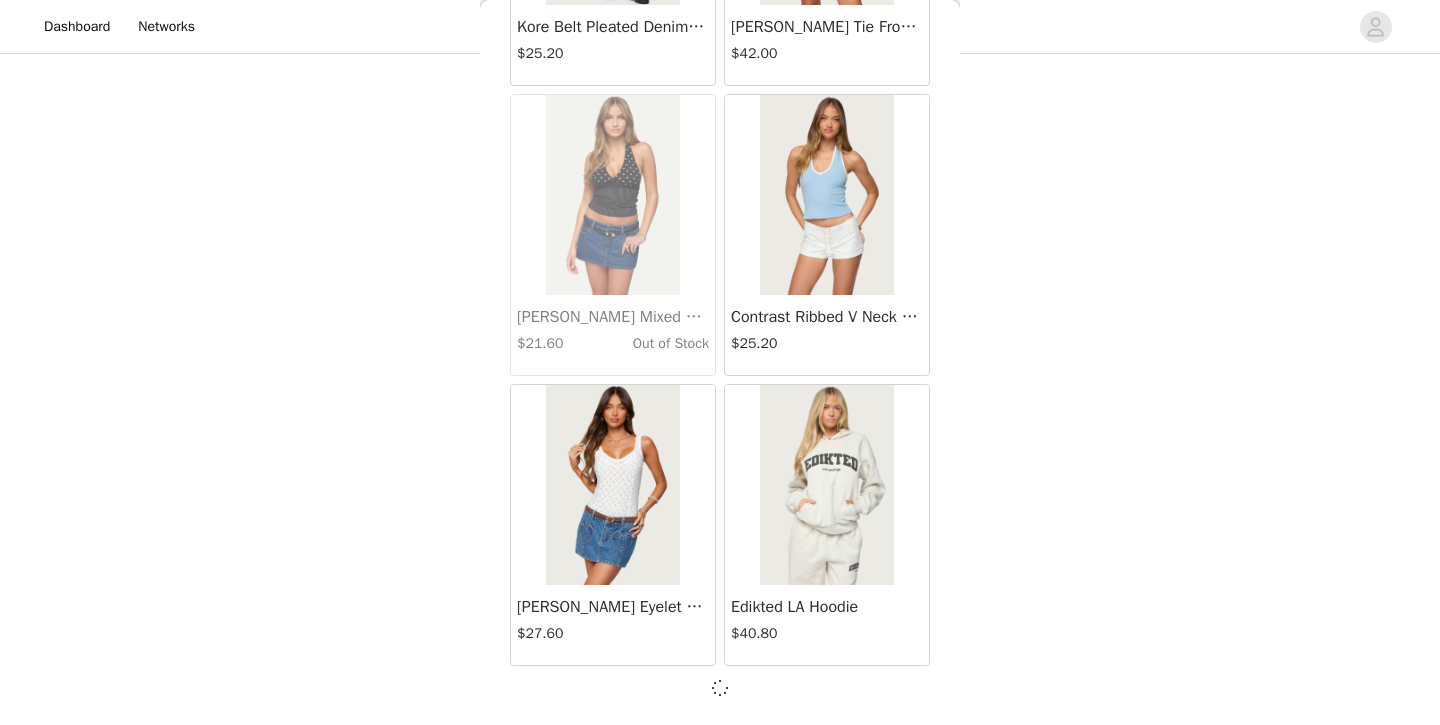 scroll, scrollTop: 22626, scrollLeft: 0, axis: vertical 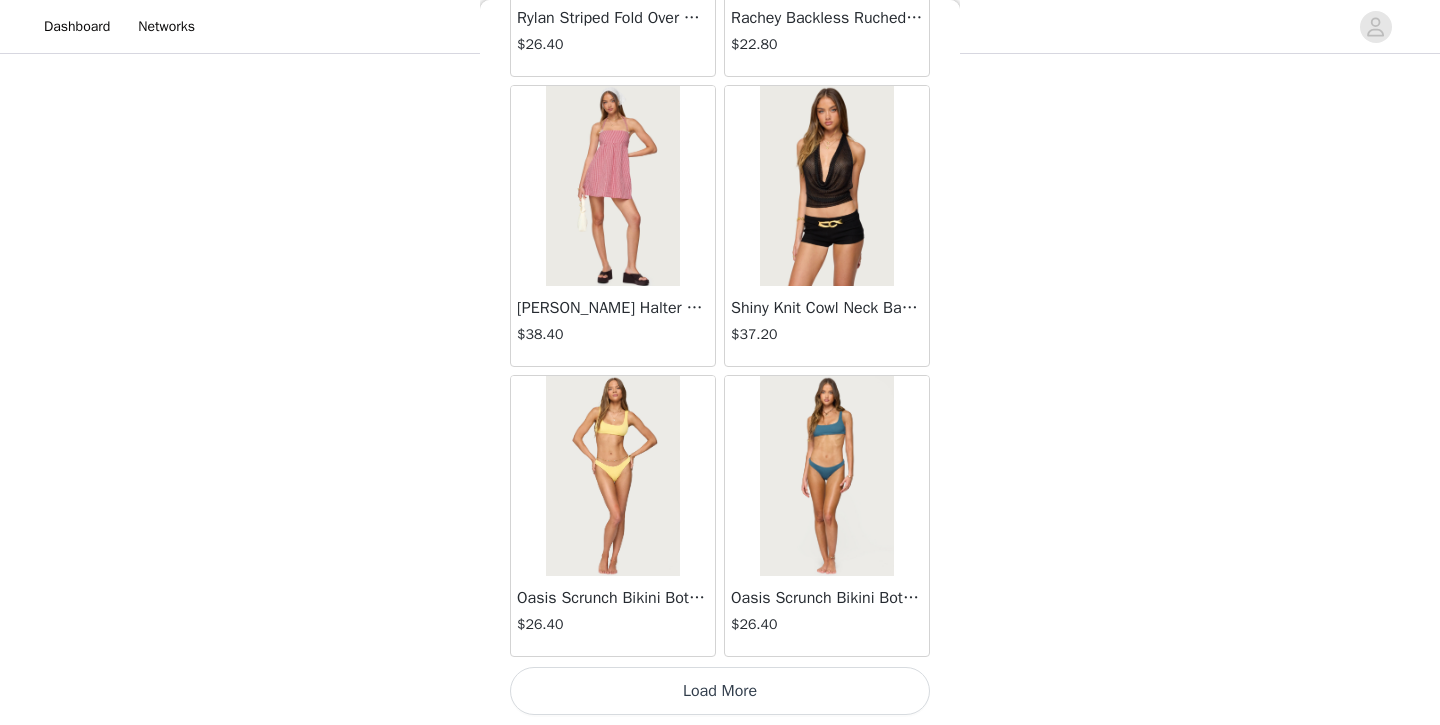 click on "Load More" at bounding box center [720, 691] 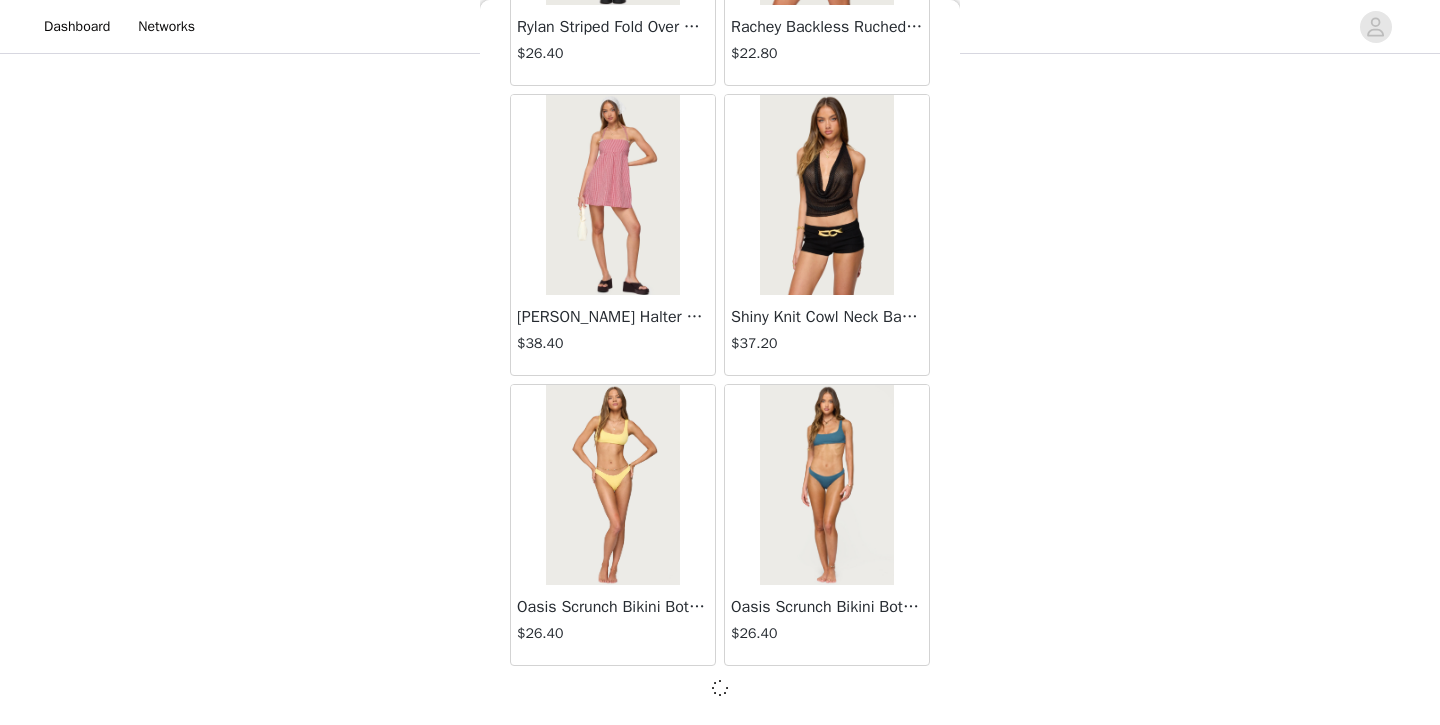 scroll, scrollTop: 25526, scrollLeft: 0, axis: vertical 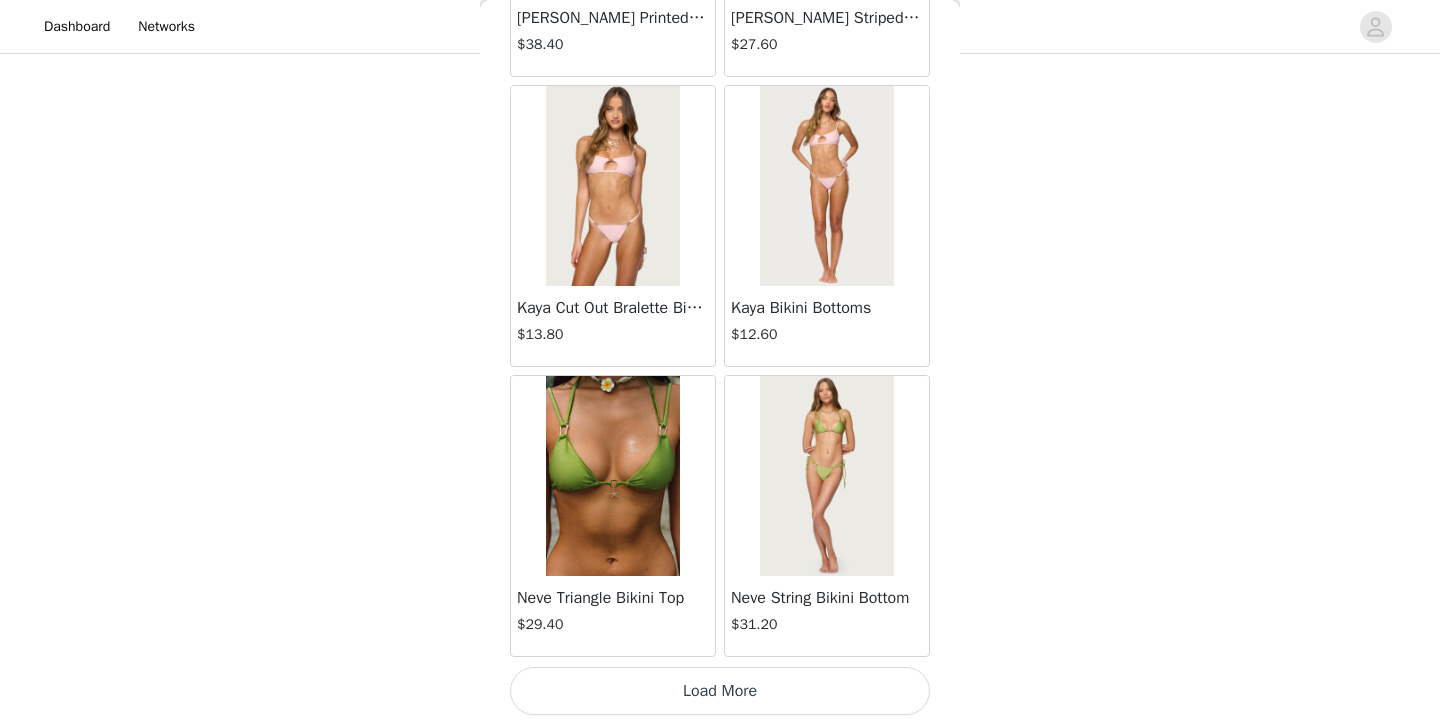 click on "Load More" at bounding box center (720, 691) 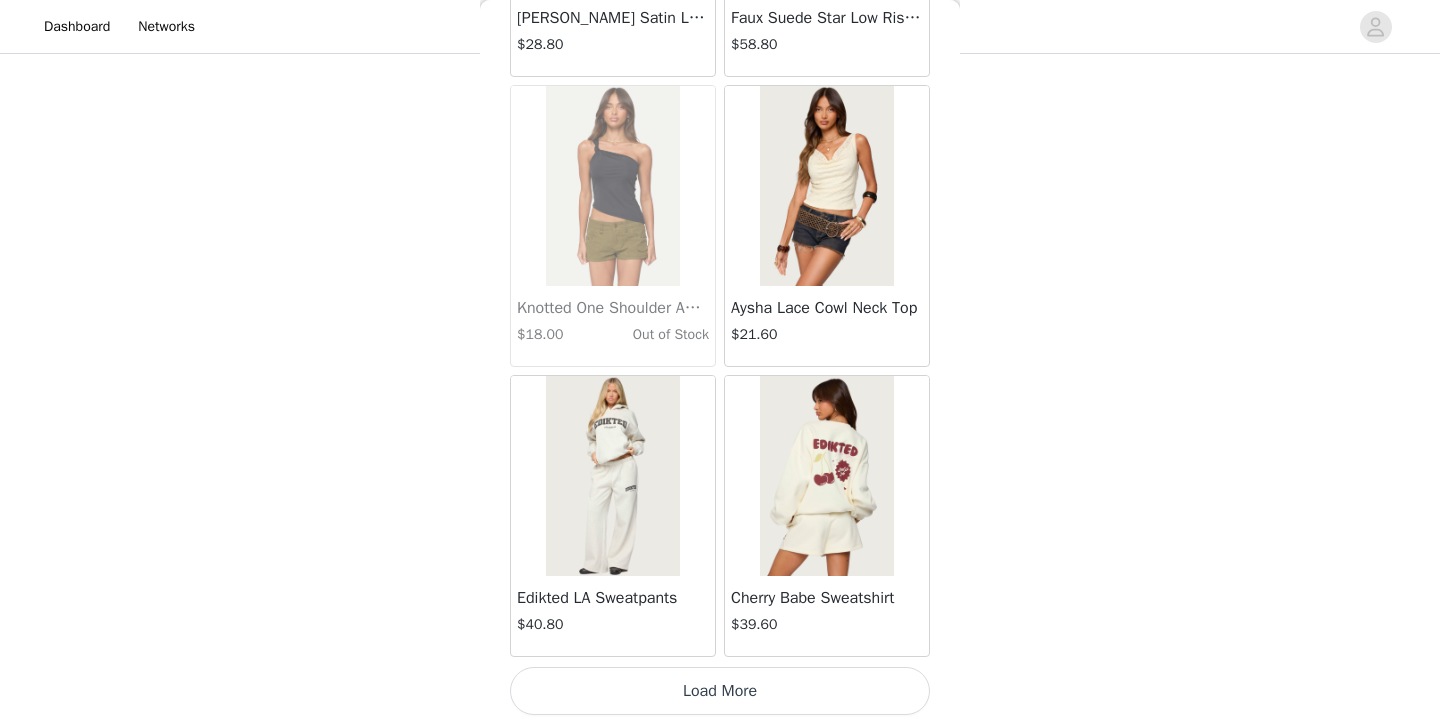 click on "Load More" at bounding box center [720, 691] 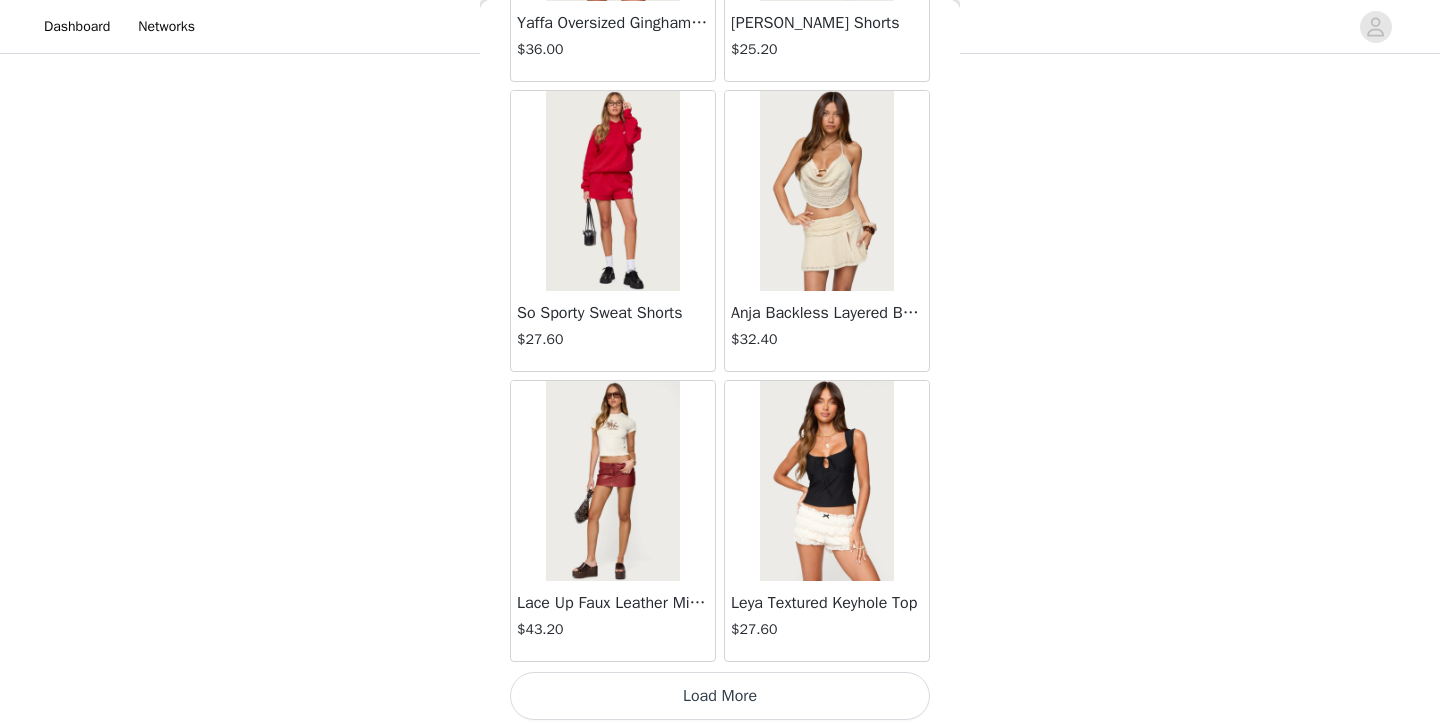click on "Load More" at bounding box center [720, 696] 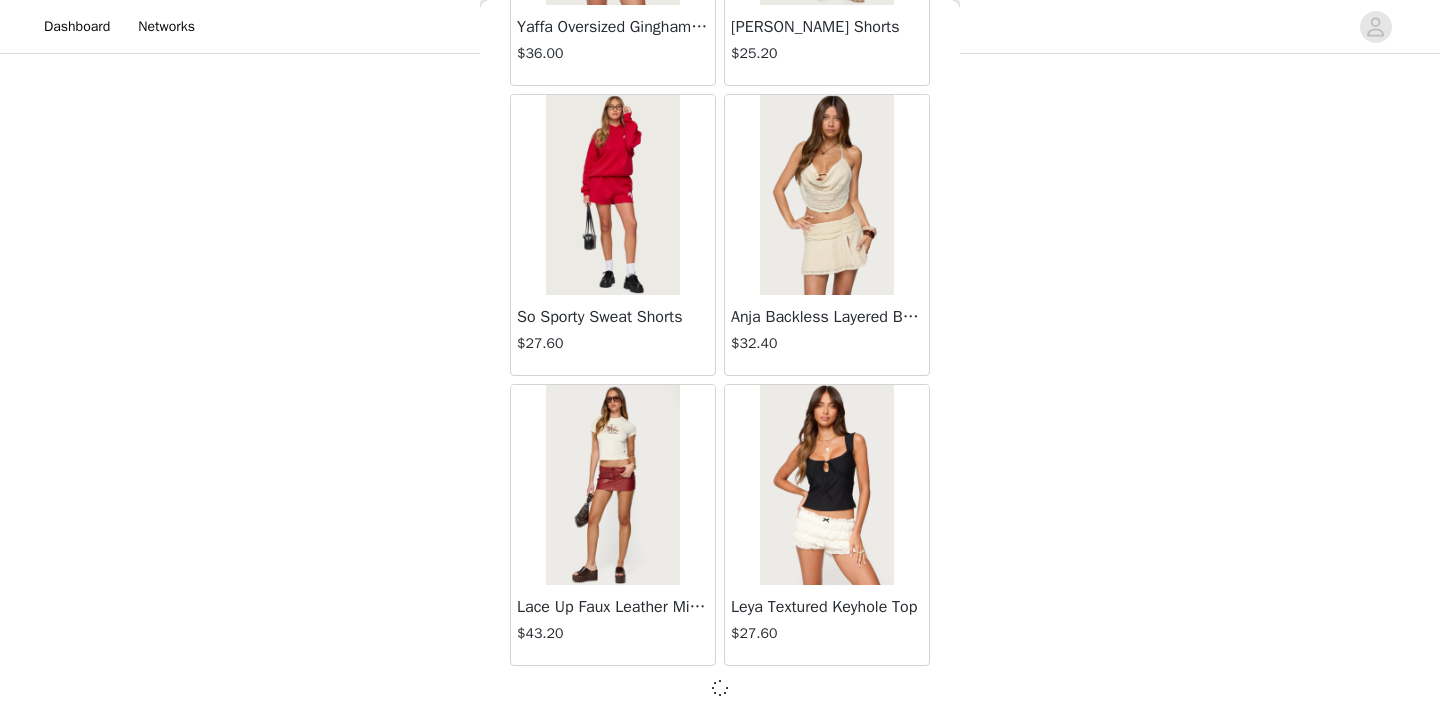 scroll, scrollTop: 34226, scrollLeft: 0, axis: vertical 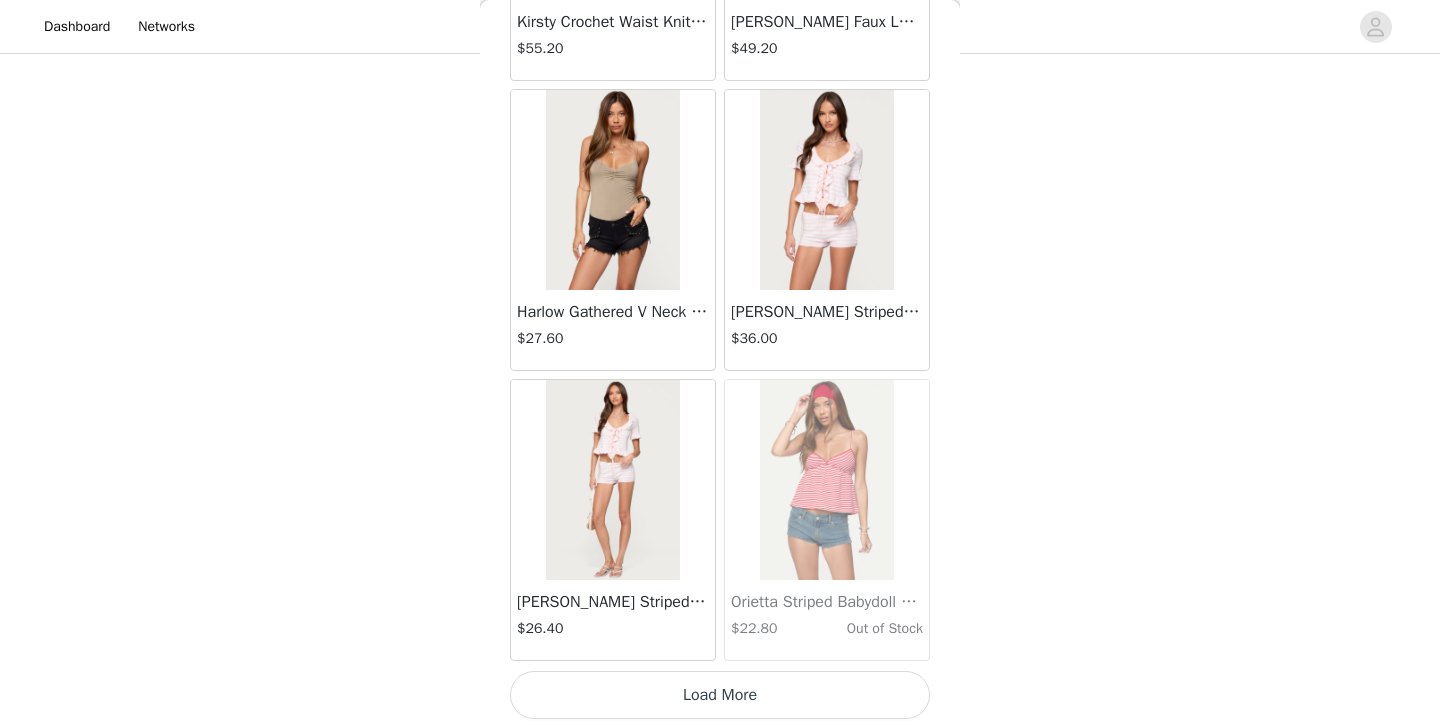 click on "Load More" at bounding box center (720, 695) 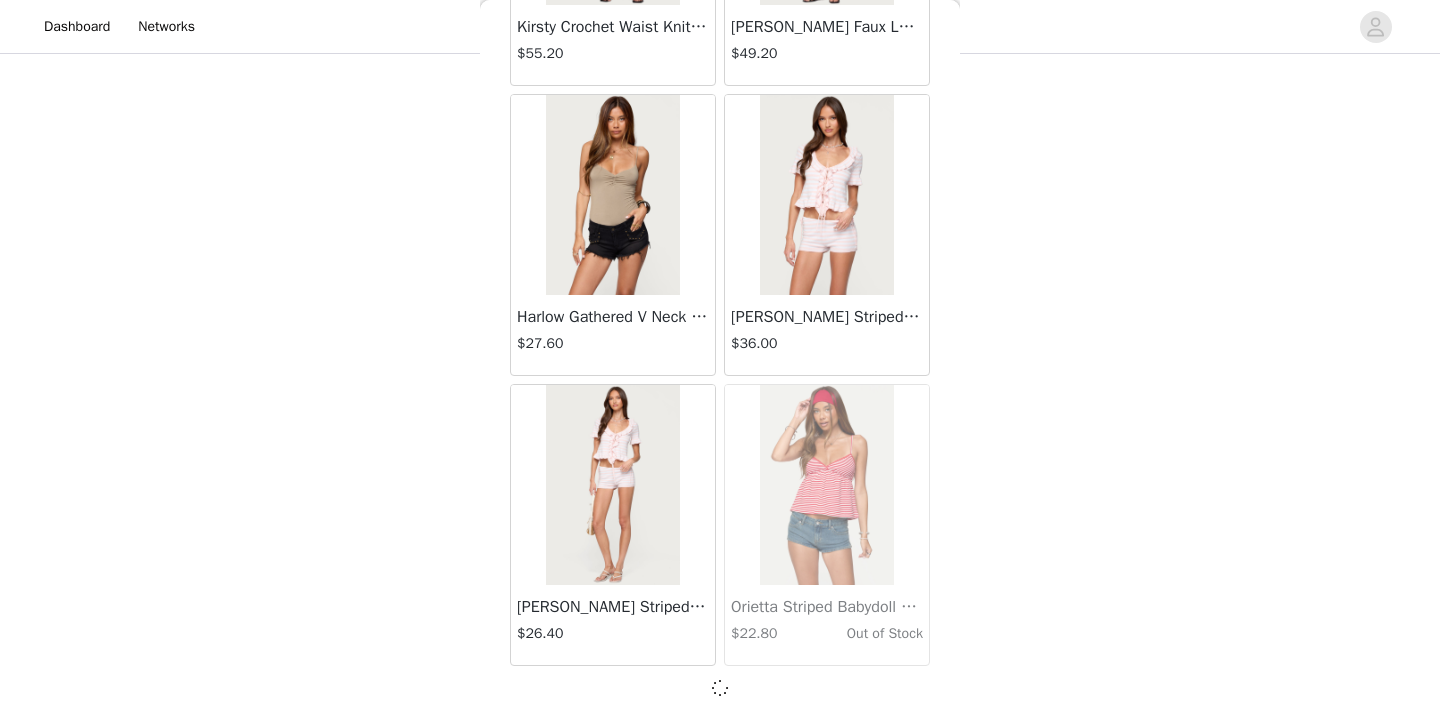 scroll, scrollTop: 37126, scrollLeft: 0, axis: vertical 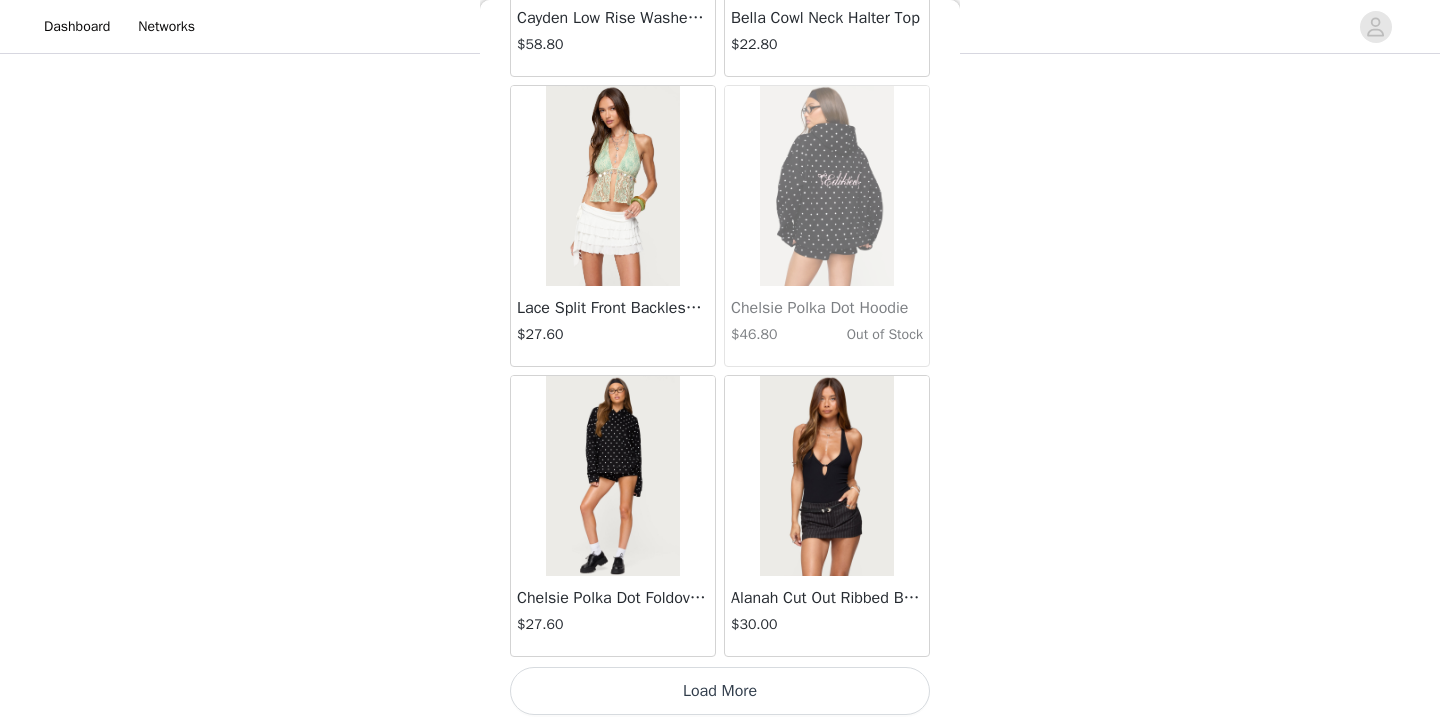 click on "Load More" at bounding box center [720, 691] 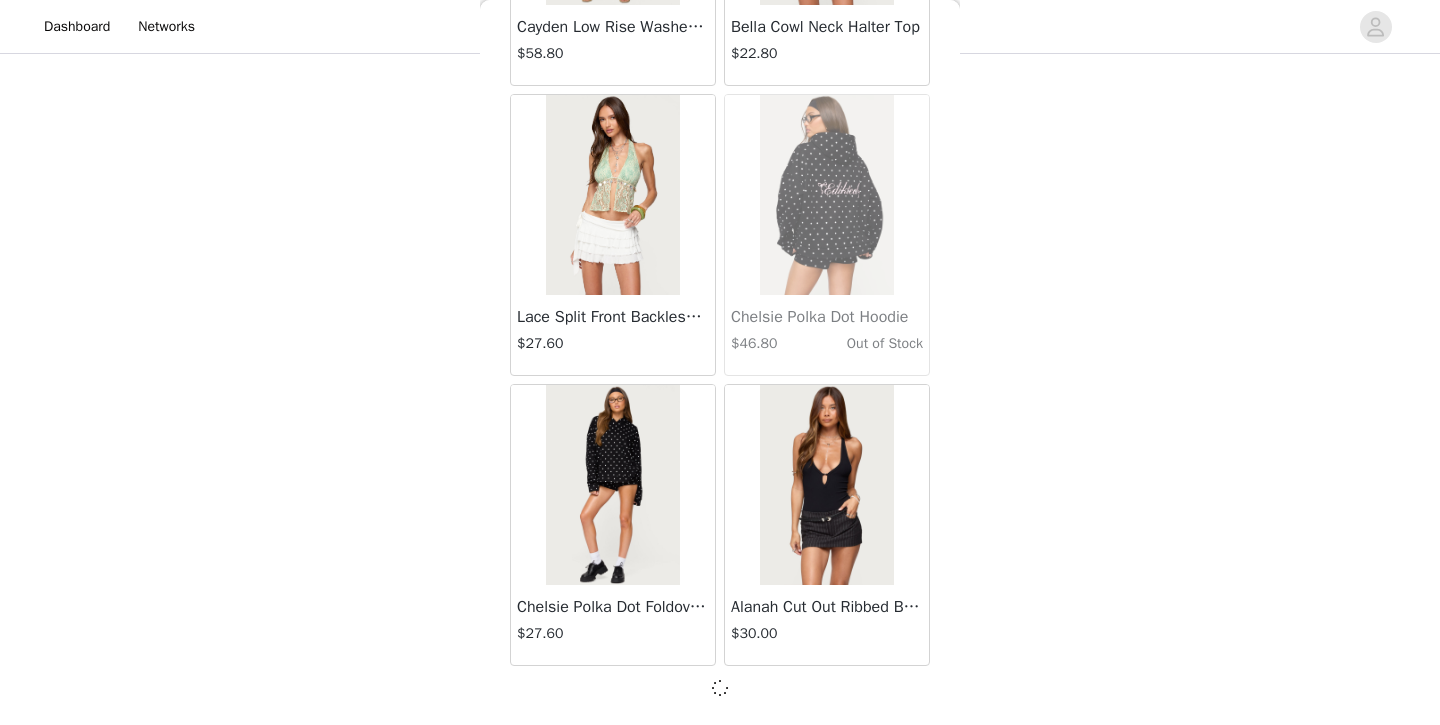 scroll, scrollTop: 40026, scrollLeft: 0, axis: vertical 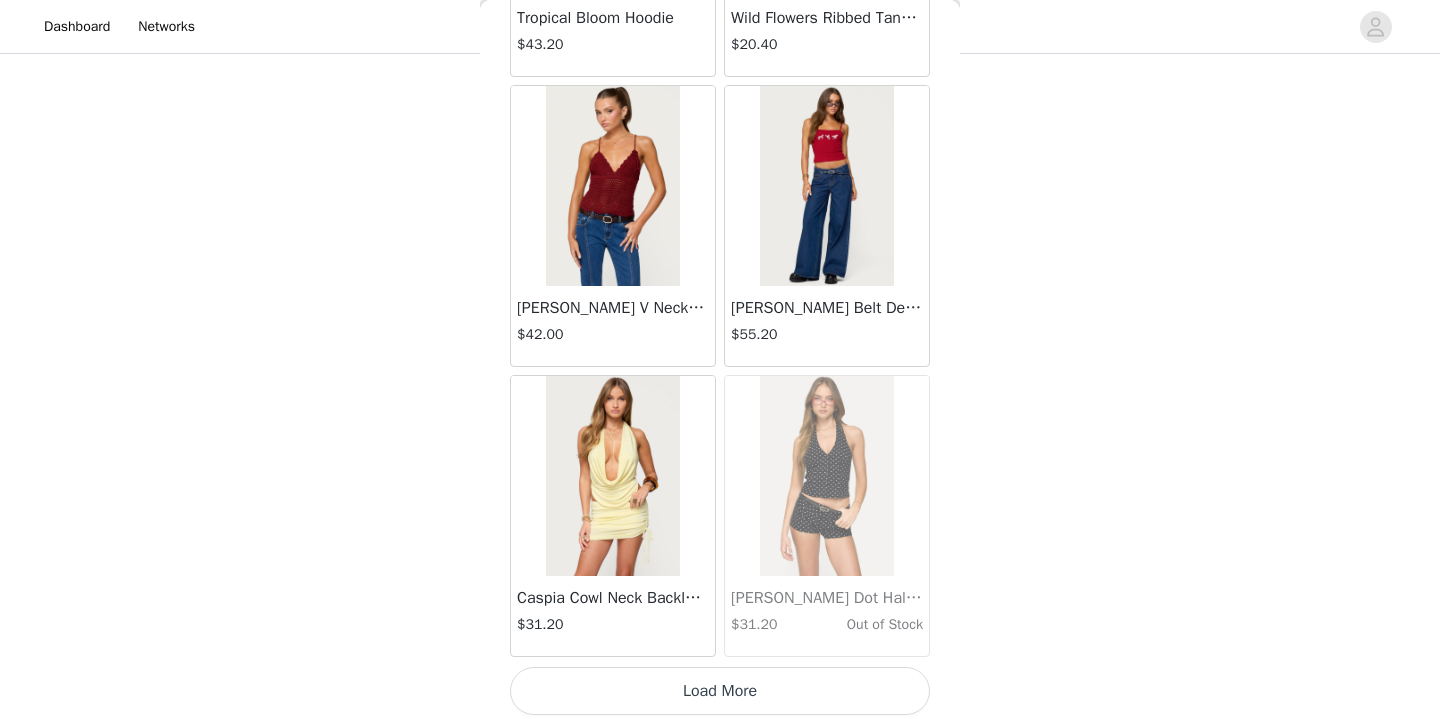 click on "Load More" at bounding box center (720, 691) 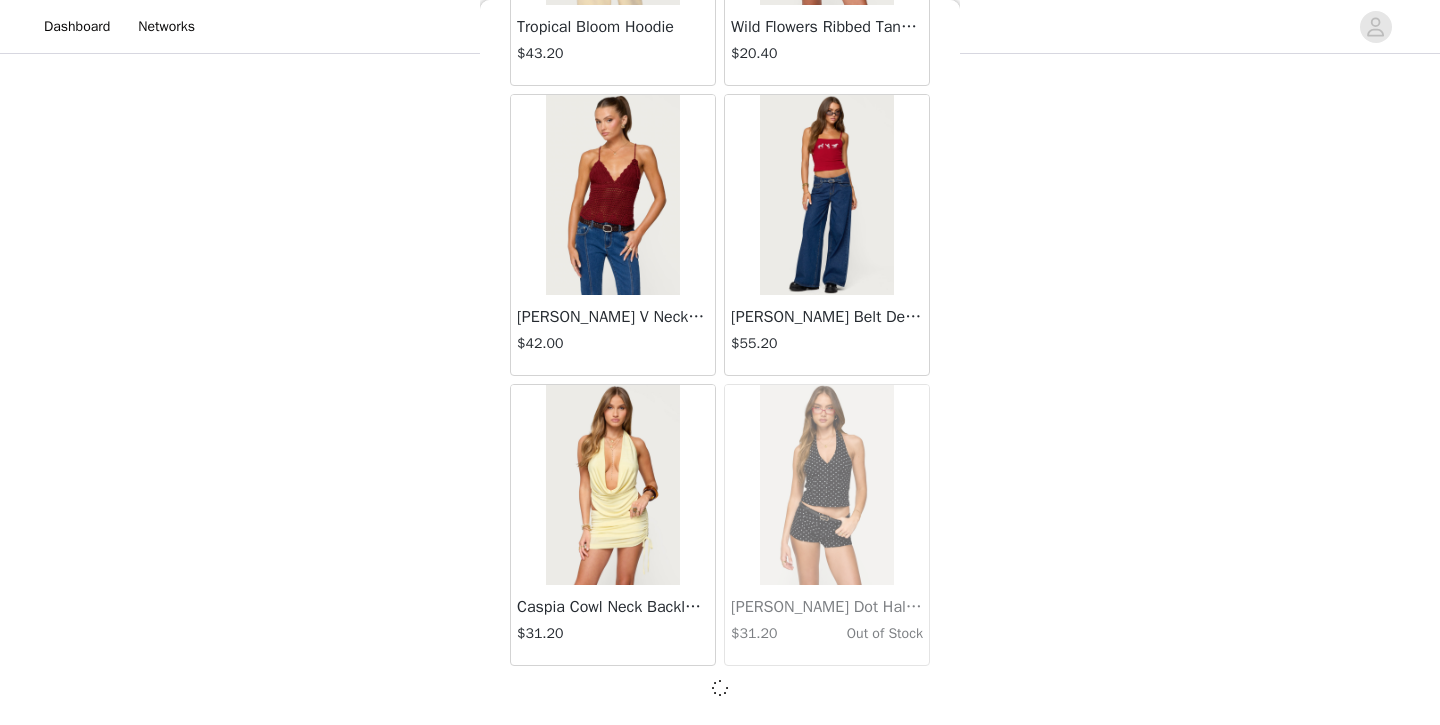 scroll, scrollTop: 42926, scrollLeft: 0, axis: vertical 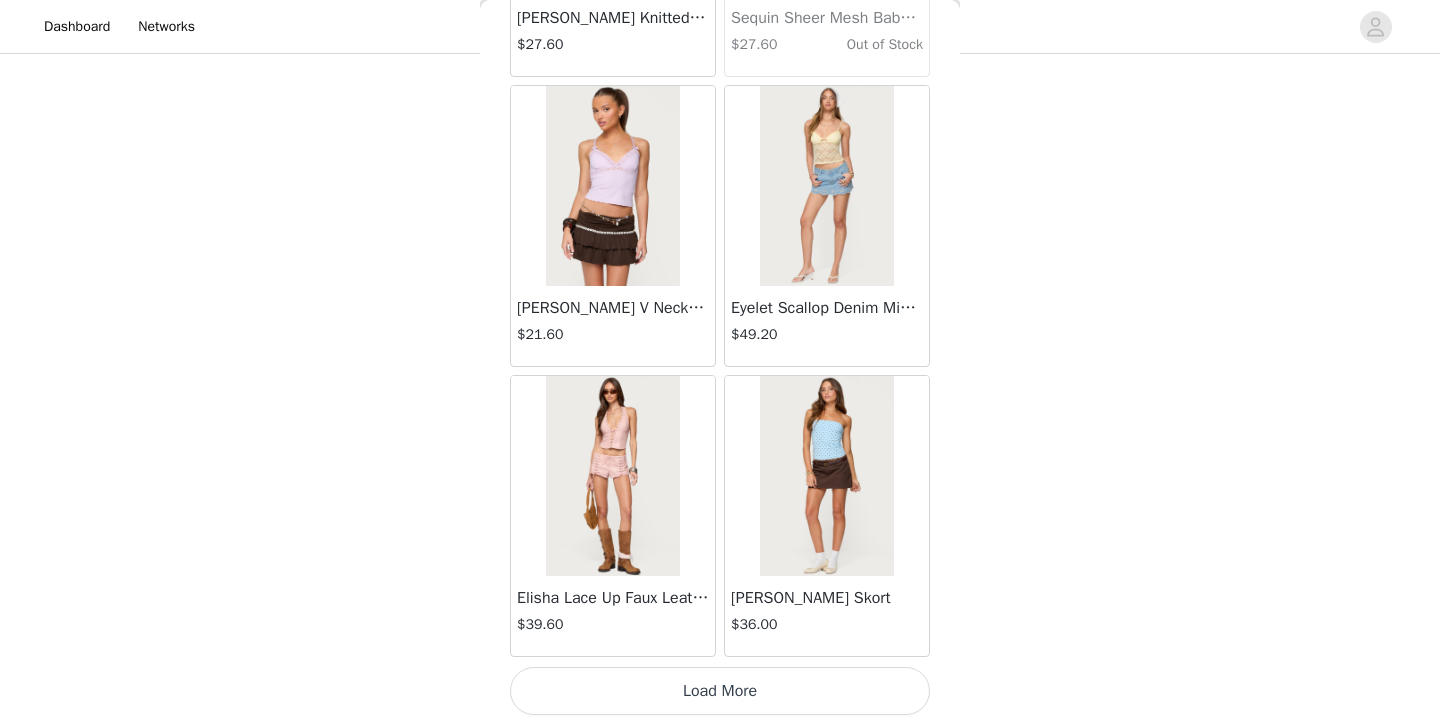 click on "Load More" at bounding box center (720, 691) 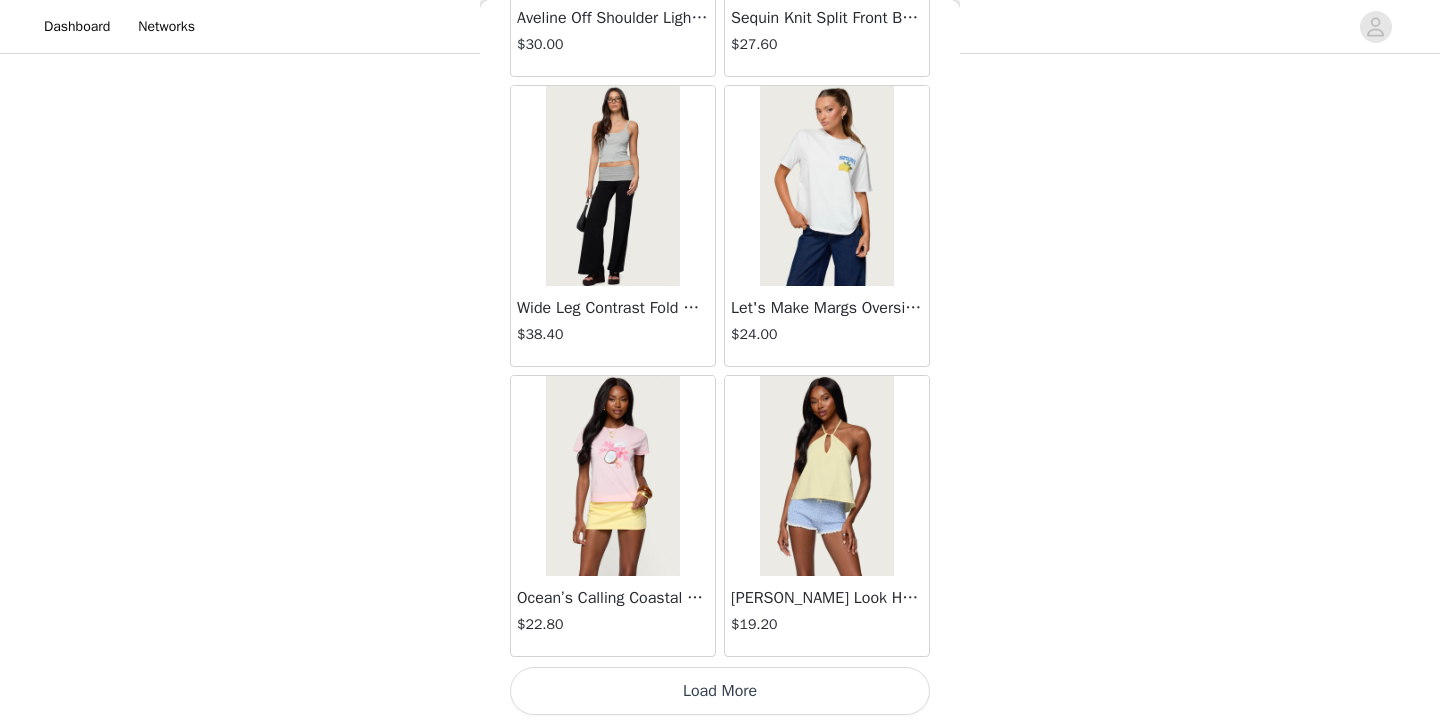 scroll, scrollTop: 48726, scrollLeft: 0, axis: vertical 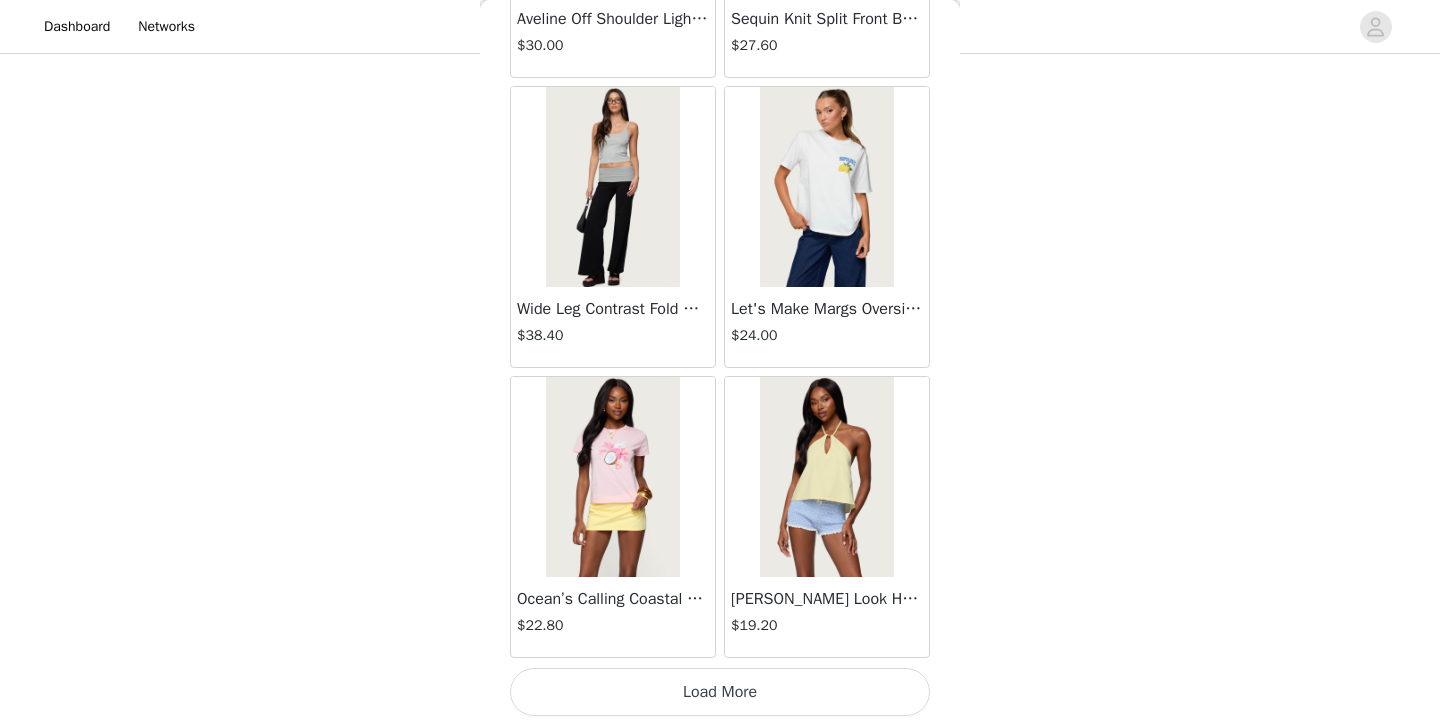 click on "Load More" at bounding box center (720, 692) 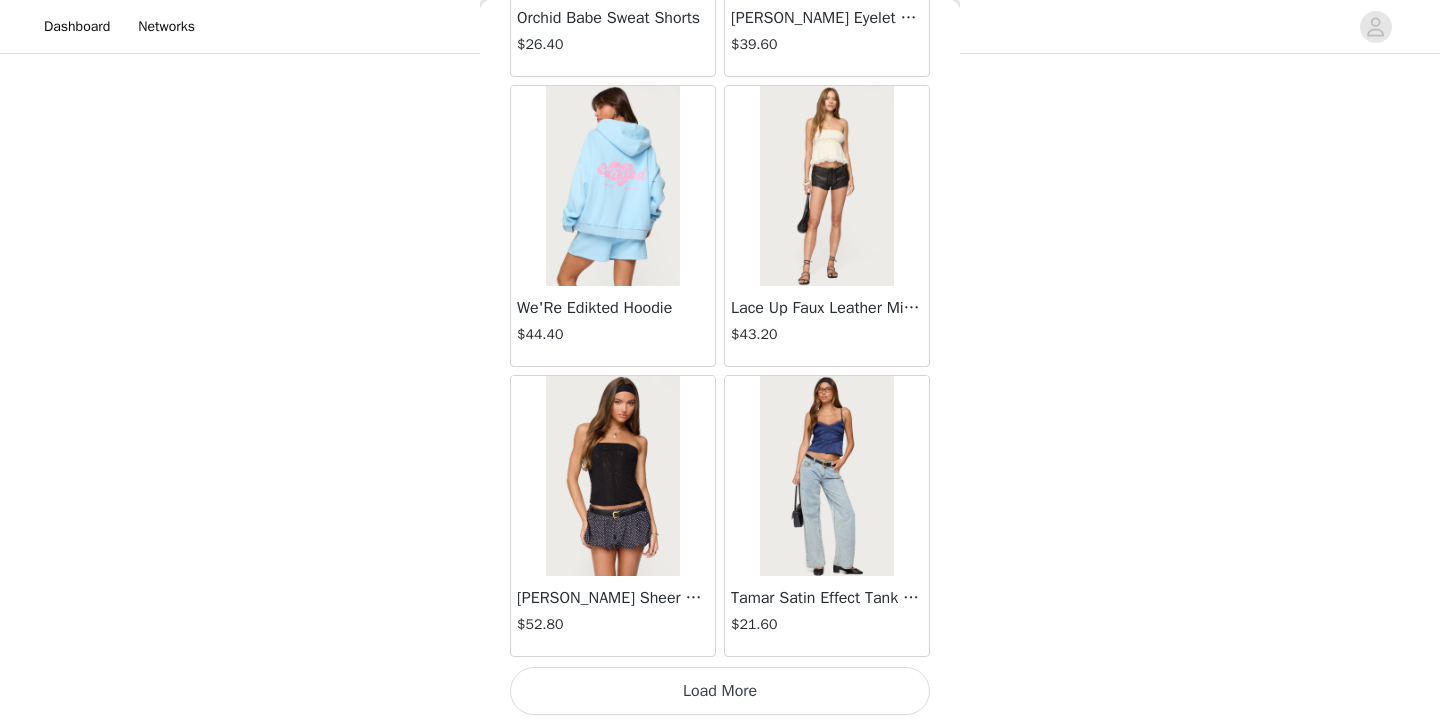 click on "Load More" at bounding box center [720, 691] 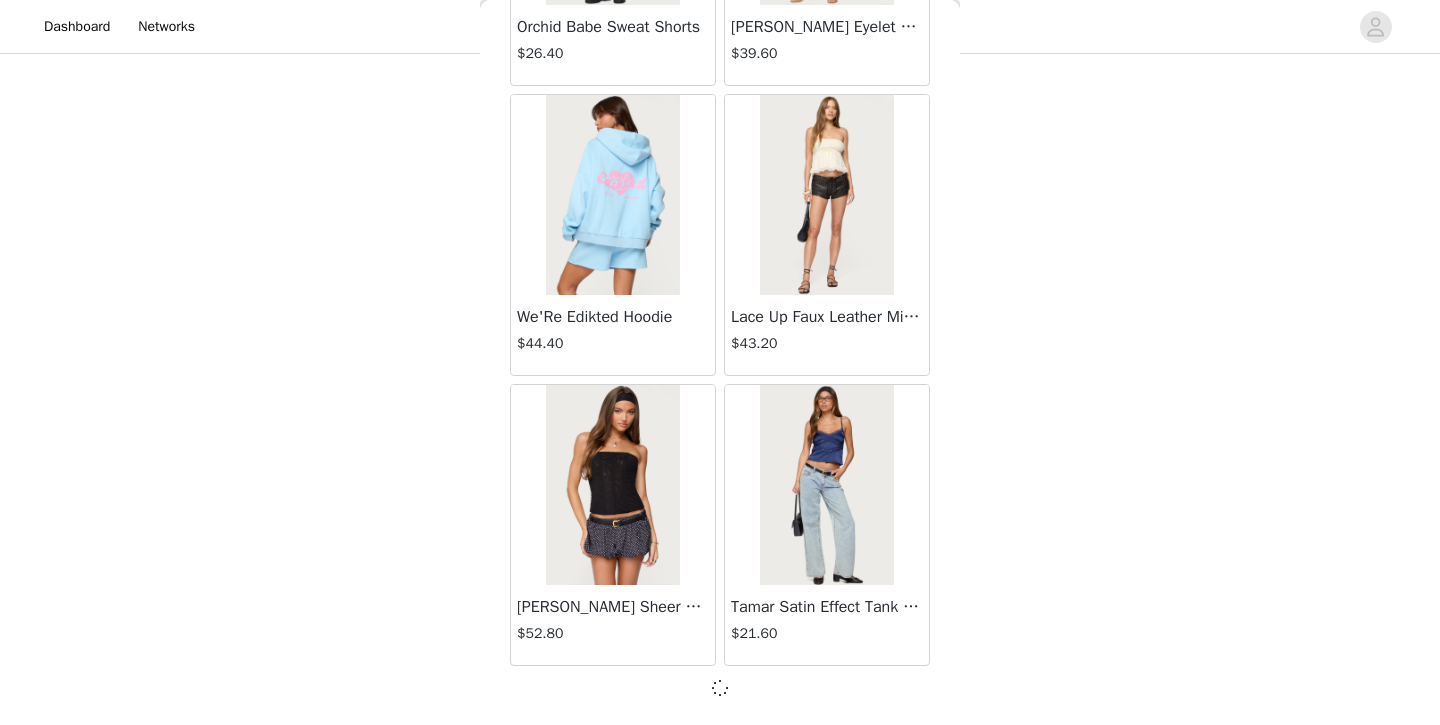 scroll, scrollTop: 51626, scrollLeft: 0, axis: vertical 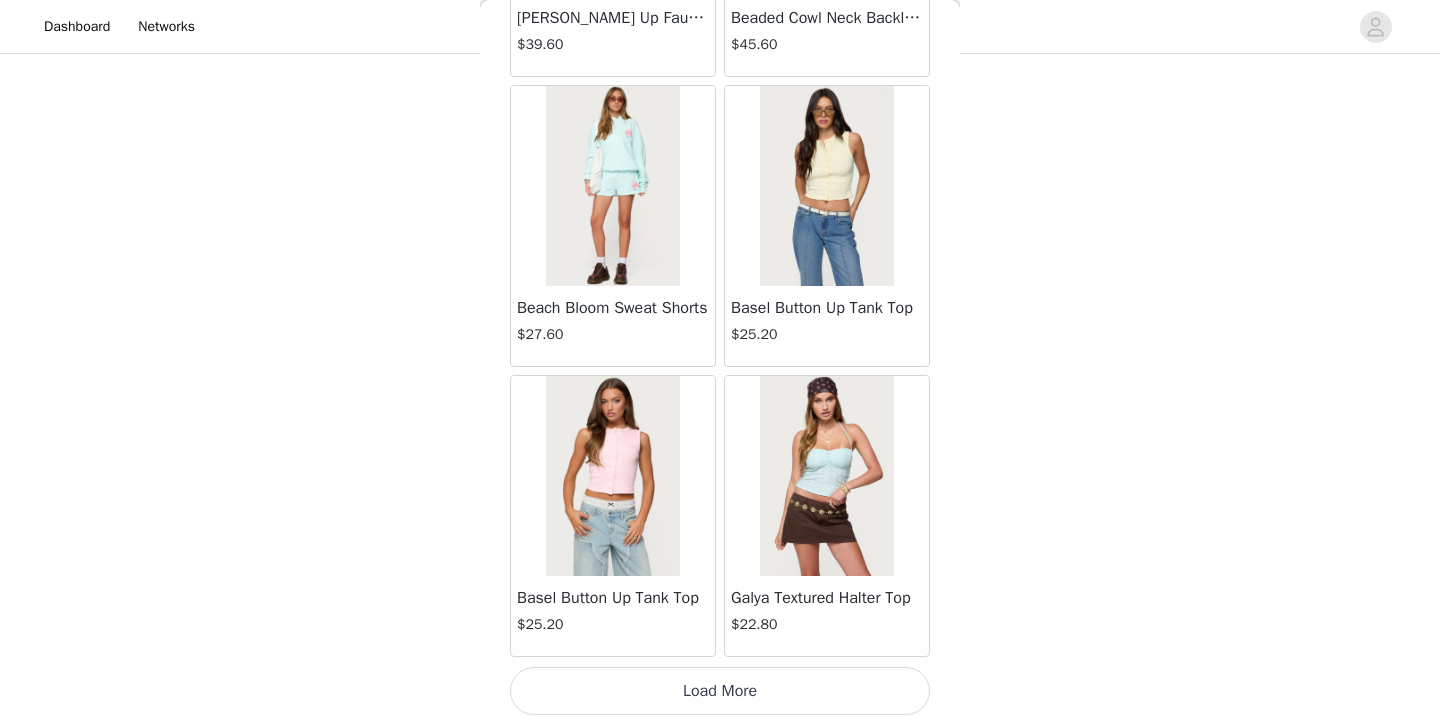 click on "Load More" at bounding box center (720, 691) 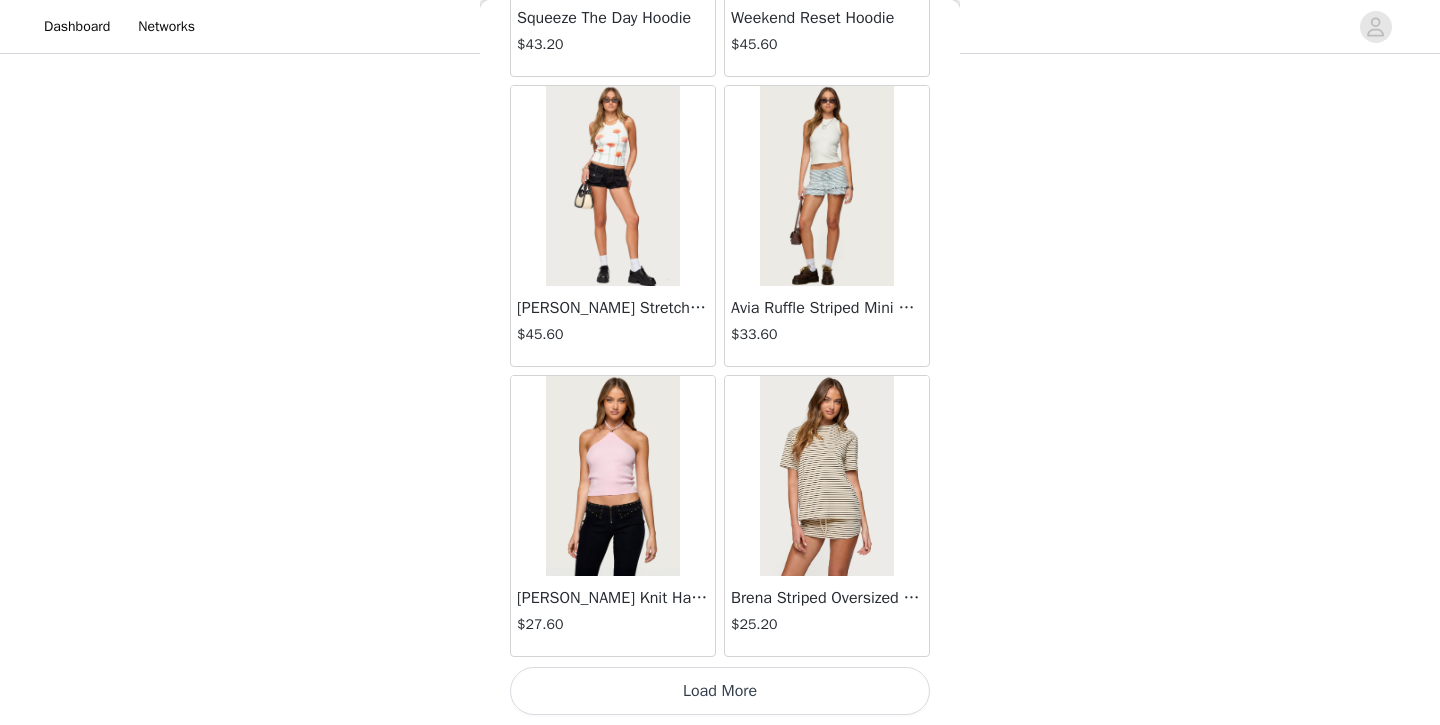scroll, scrollTop: 57426, scrollLeft: 0, axis: vertical 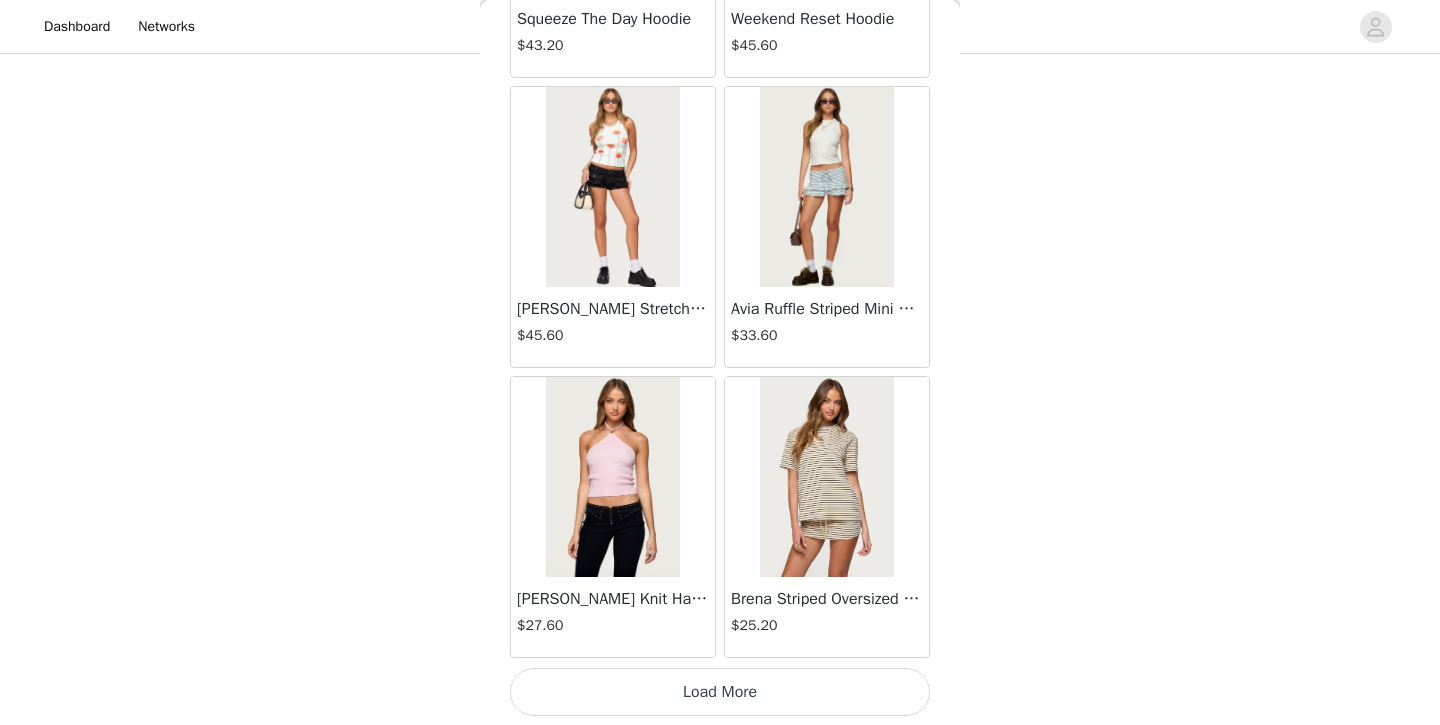 click on "Load More" at bounding box center (720, 692) 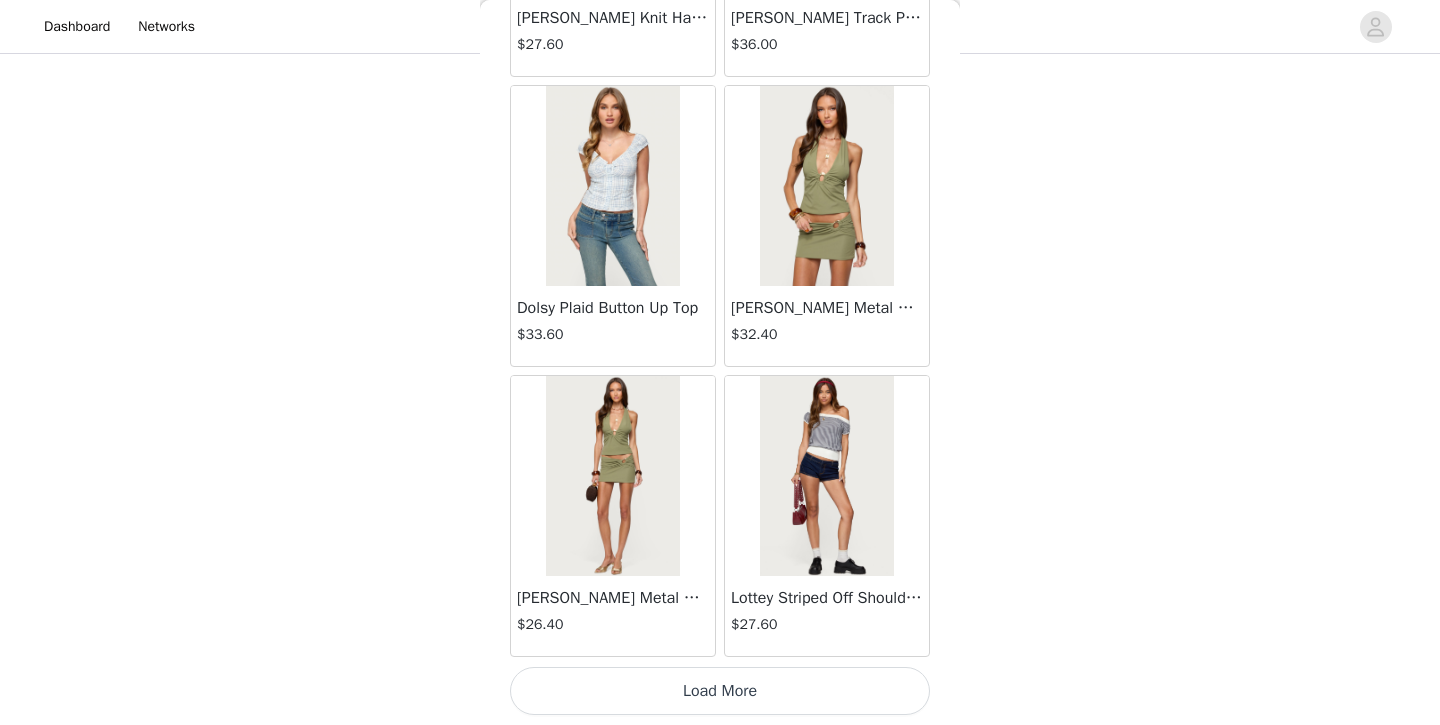 click on "Load More" at bounding box center (720, 691) 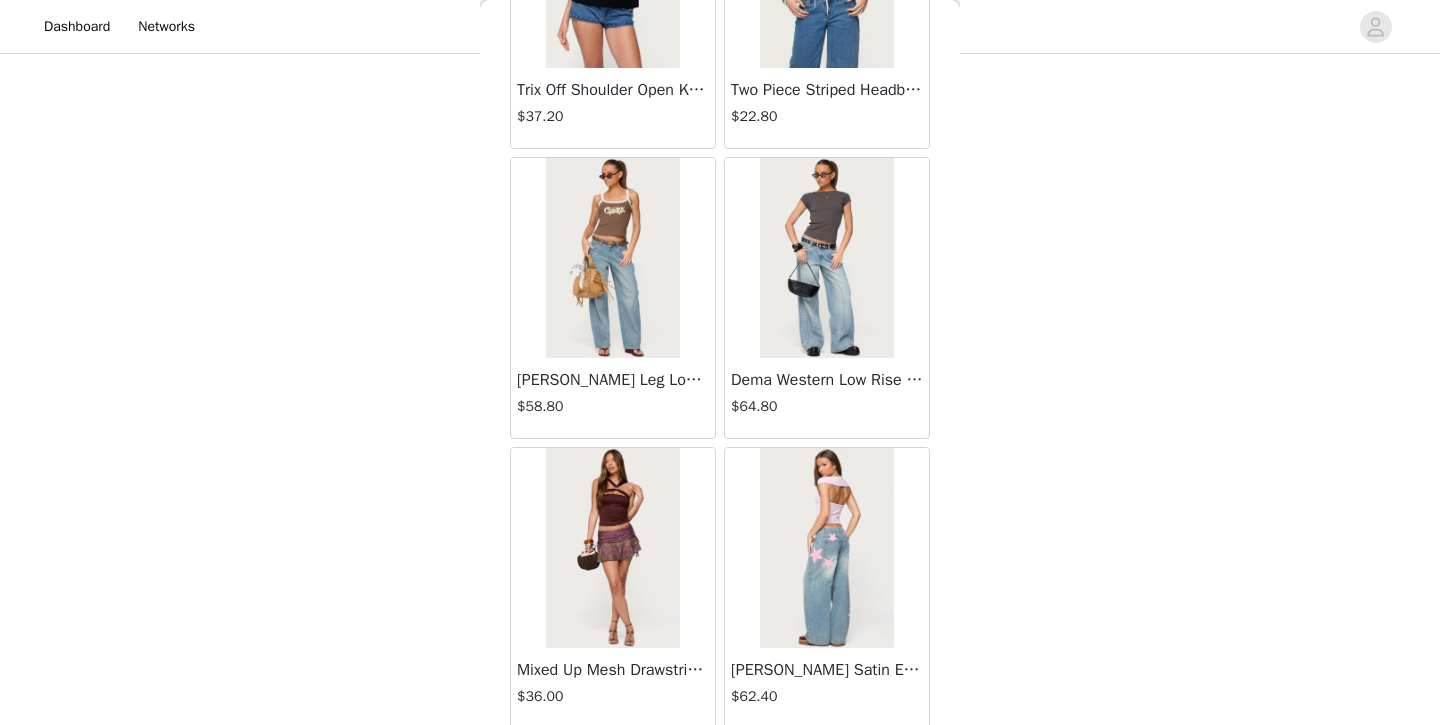 scroll, scrollTop: 62591, scrollLeft: 0, axis: vertical 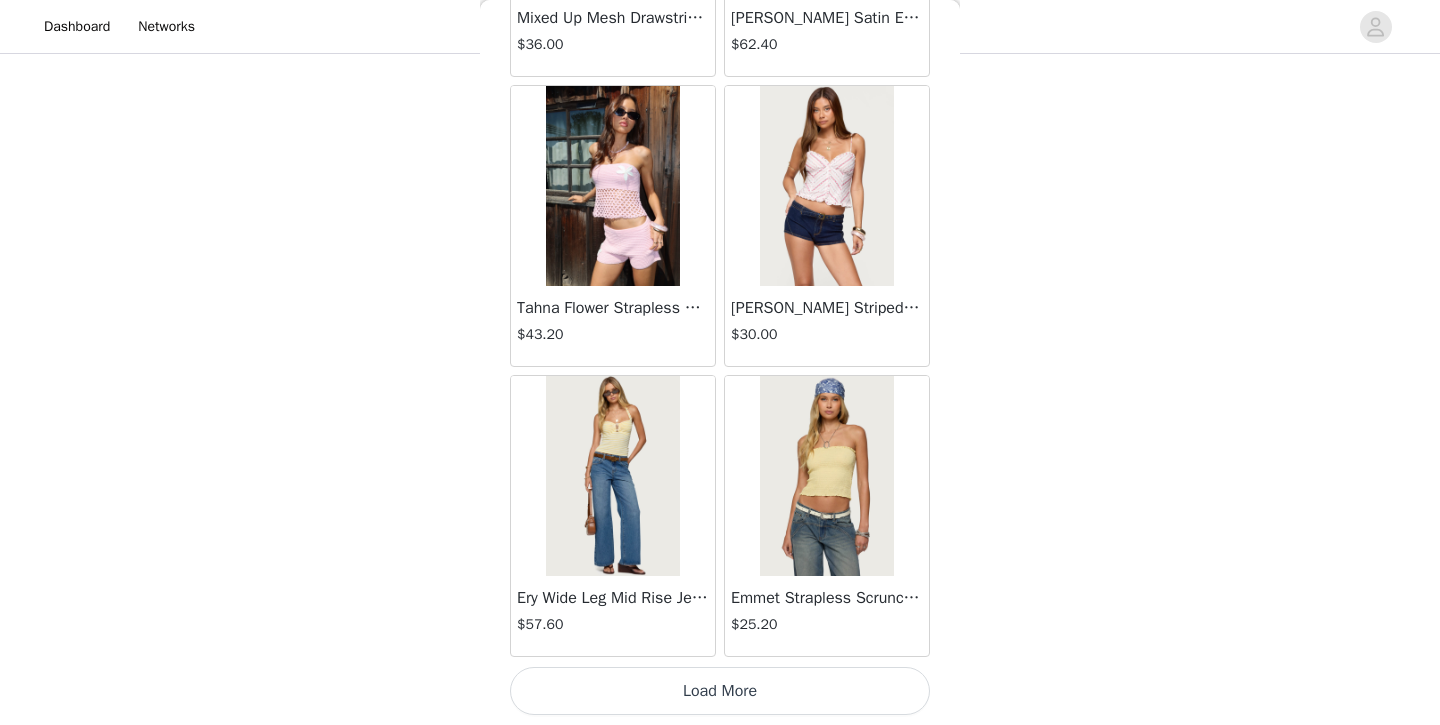 click on "Load More" at bounding box center (720, 691) 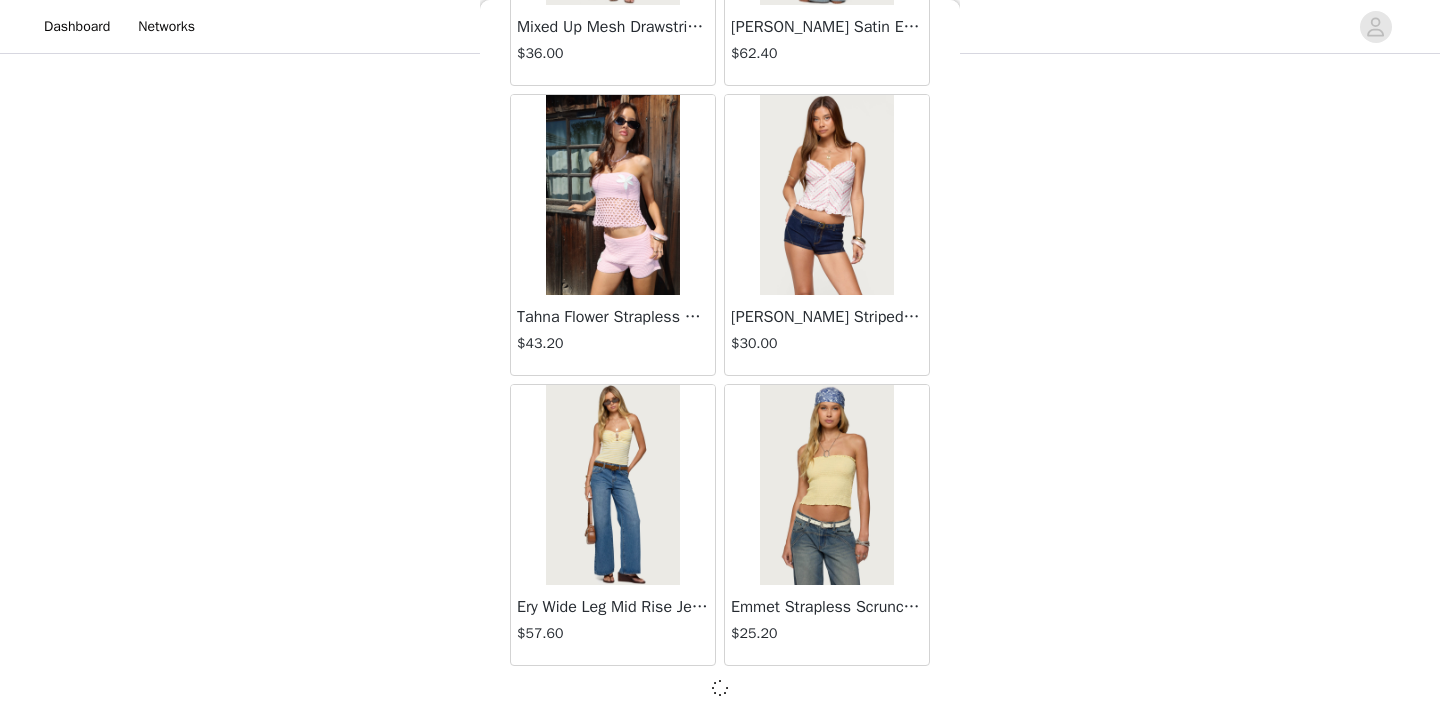 scroll, scrollTop: 63226, scrollLeft: 0, axis: vertical 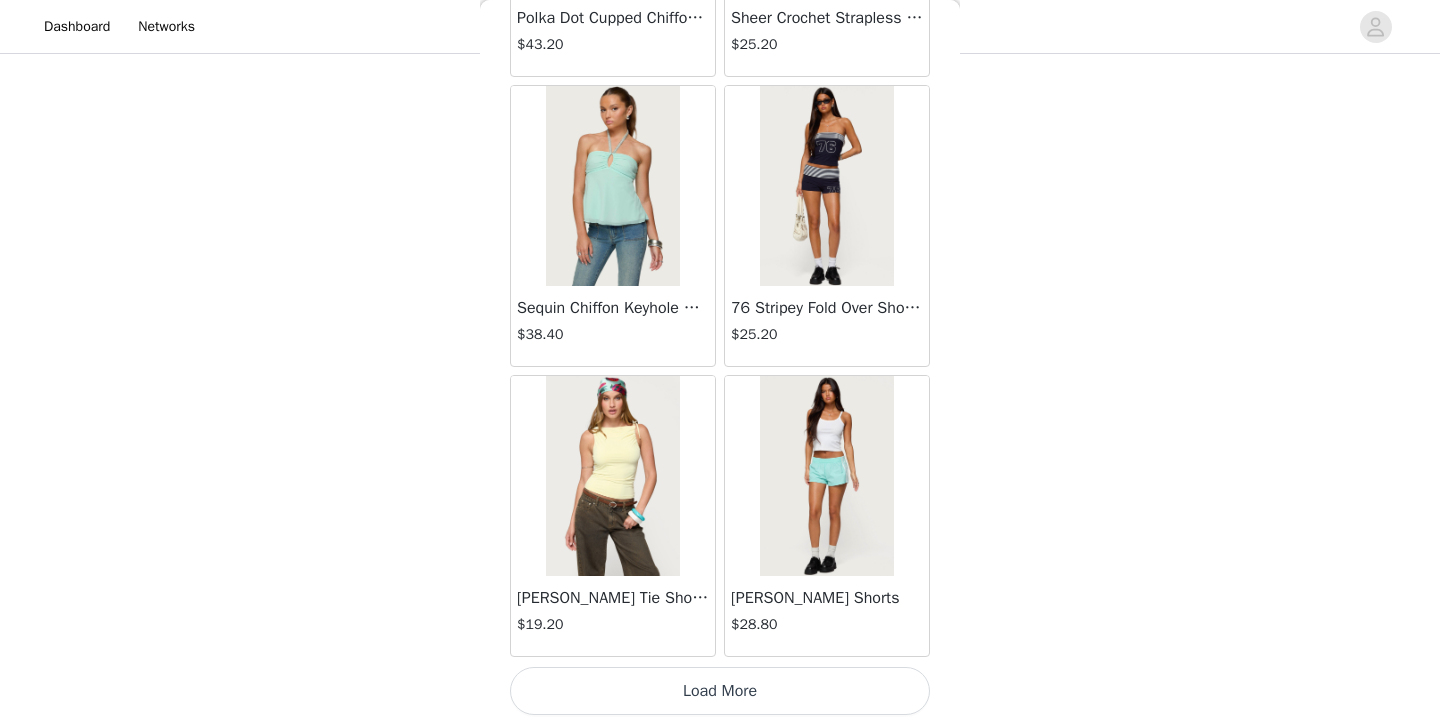 click on "Load More" at bounding box center (720, 691) 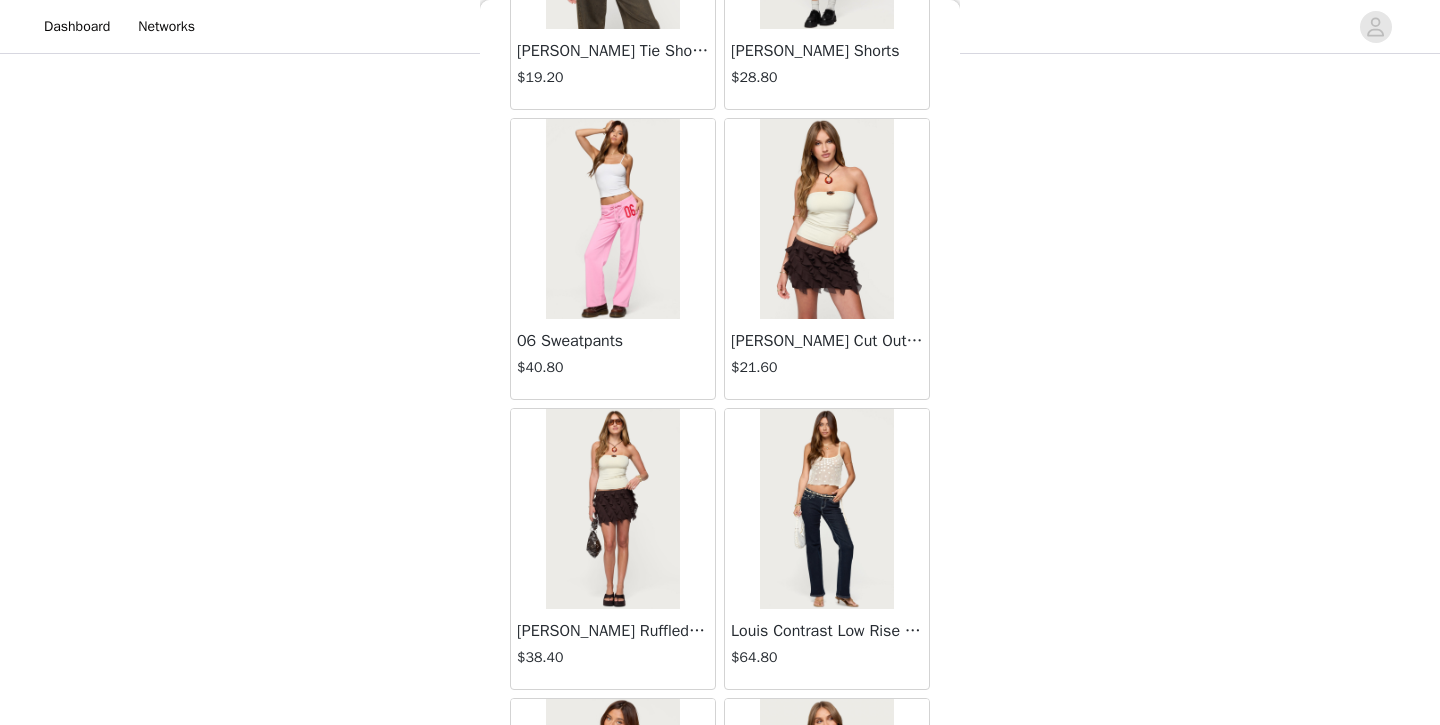 scroll, scrollTop: 66719, scrollLeft: 0, axis: vertical 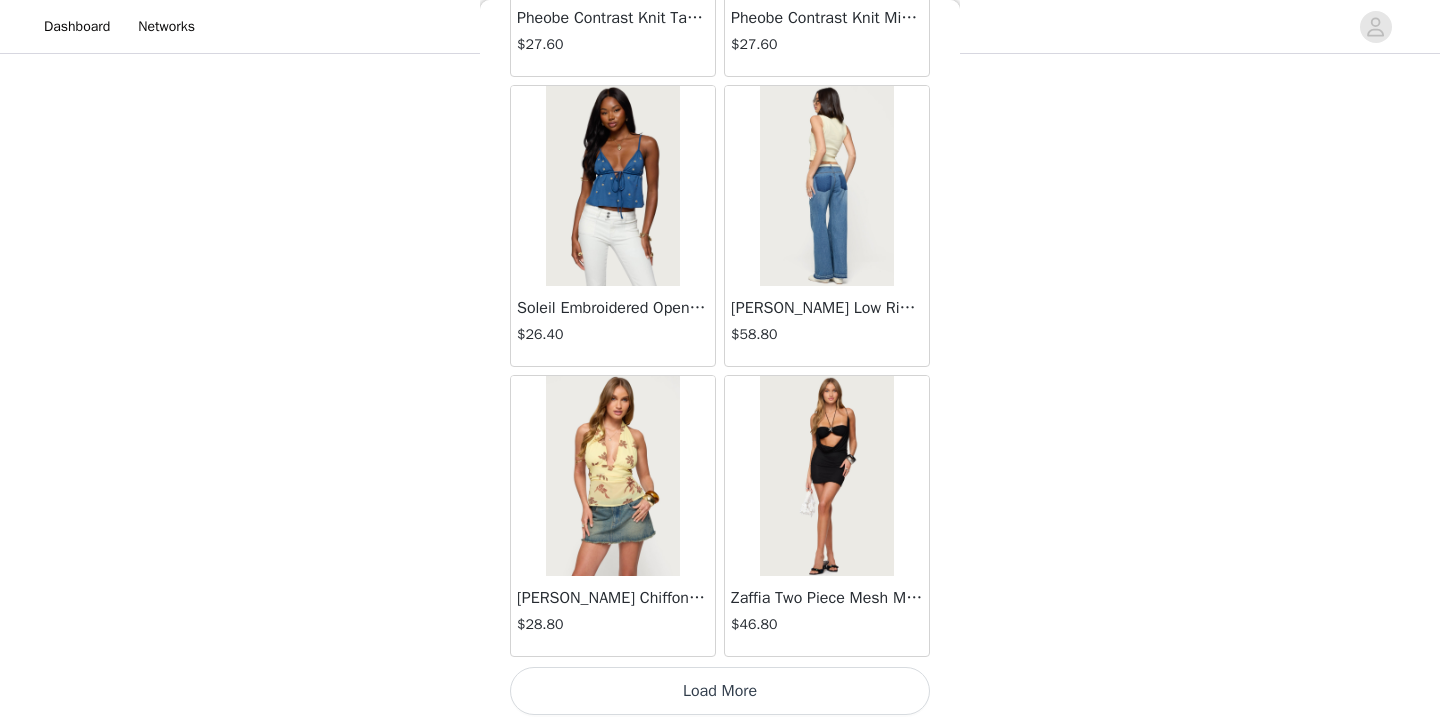 click on "Load More" at bounding box center [720, 691] 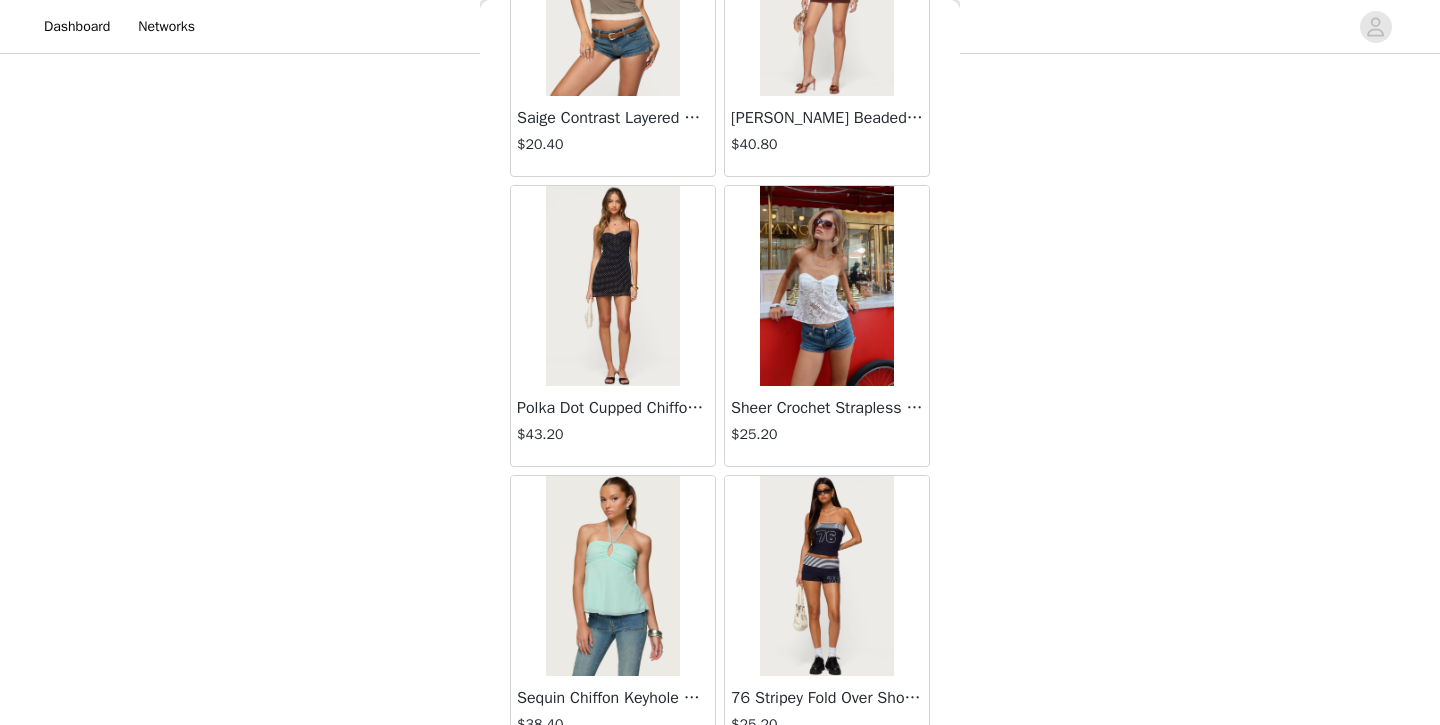 scroll, scrollTop: 65744, scrollLeft: 0, axis: vertical 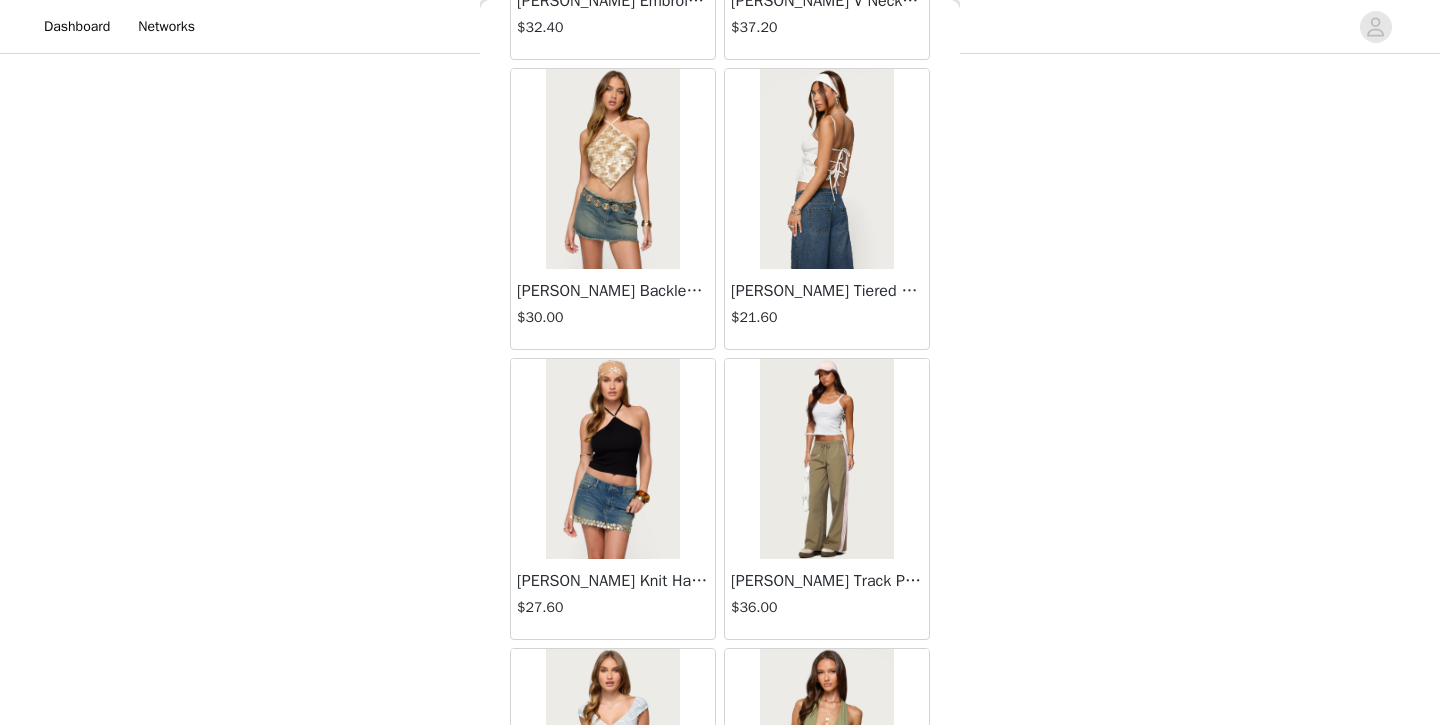 click at bounding box center (826, 169) 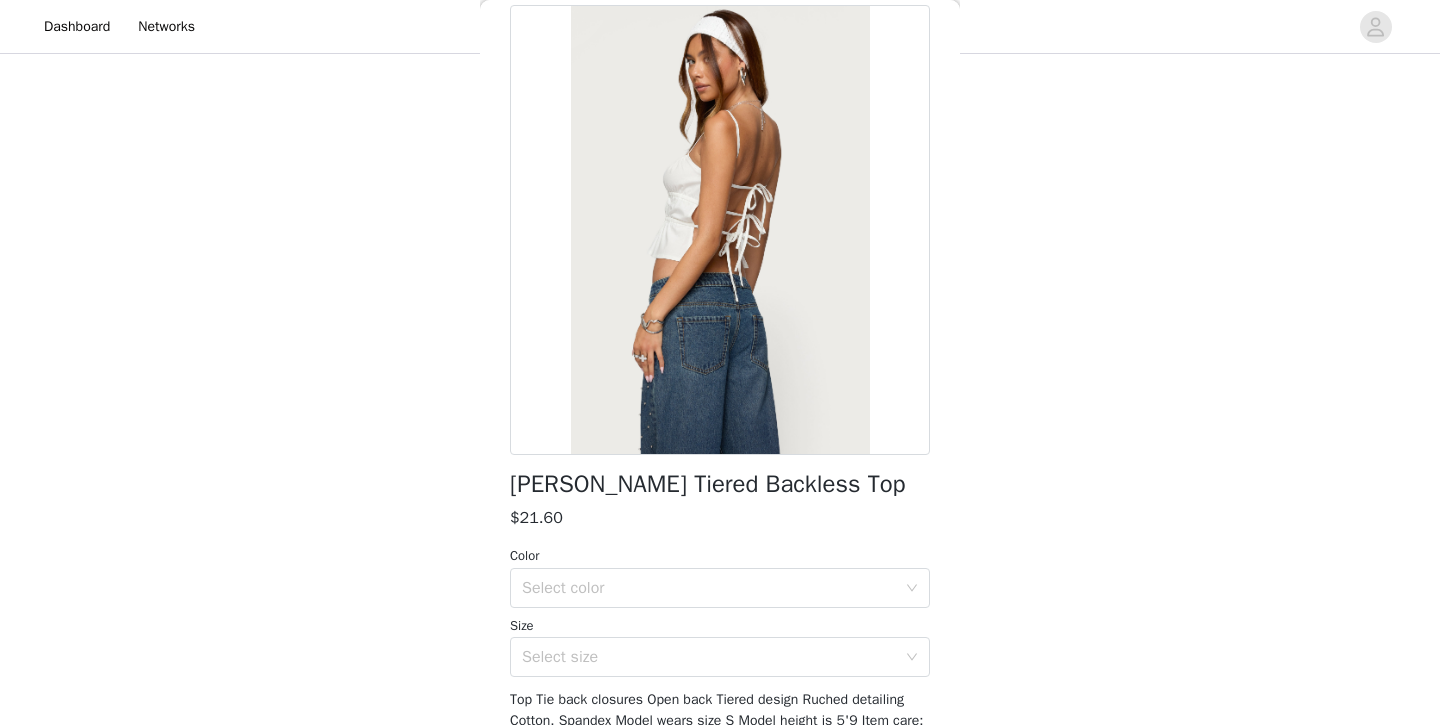 scroll, scrollTop: 116, scrollLeft: 0, axis: vertical 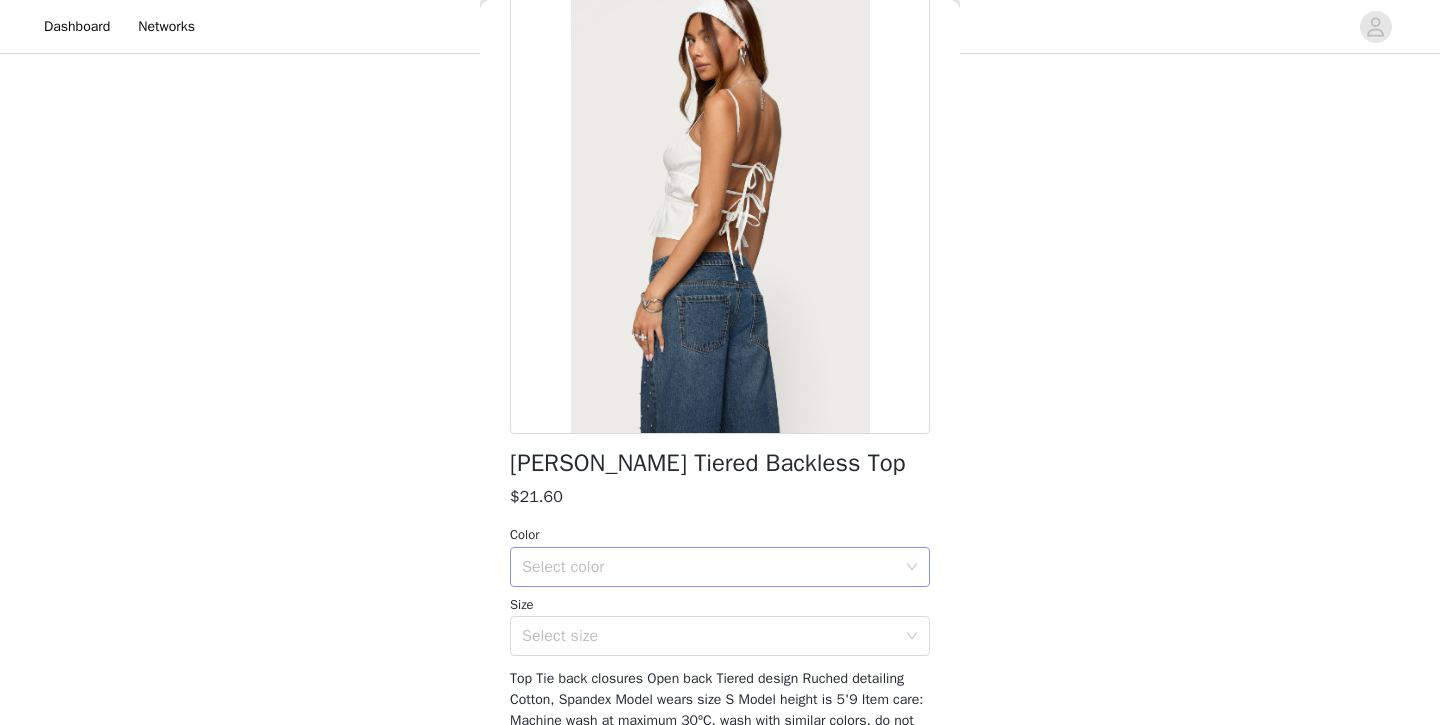 click on "Select color" at bounding box center (709, 567) 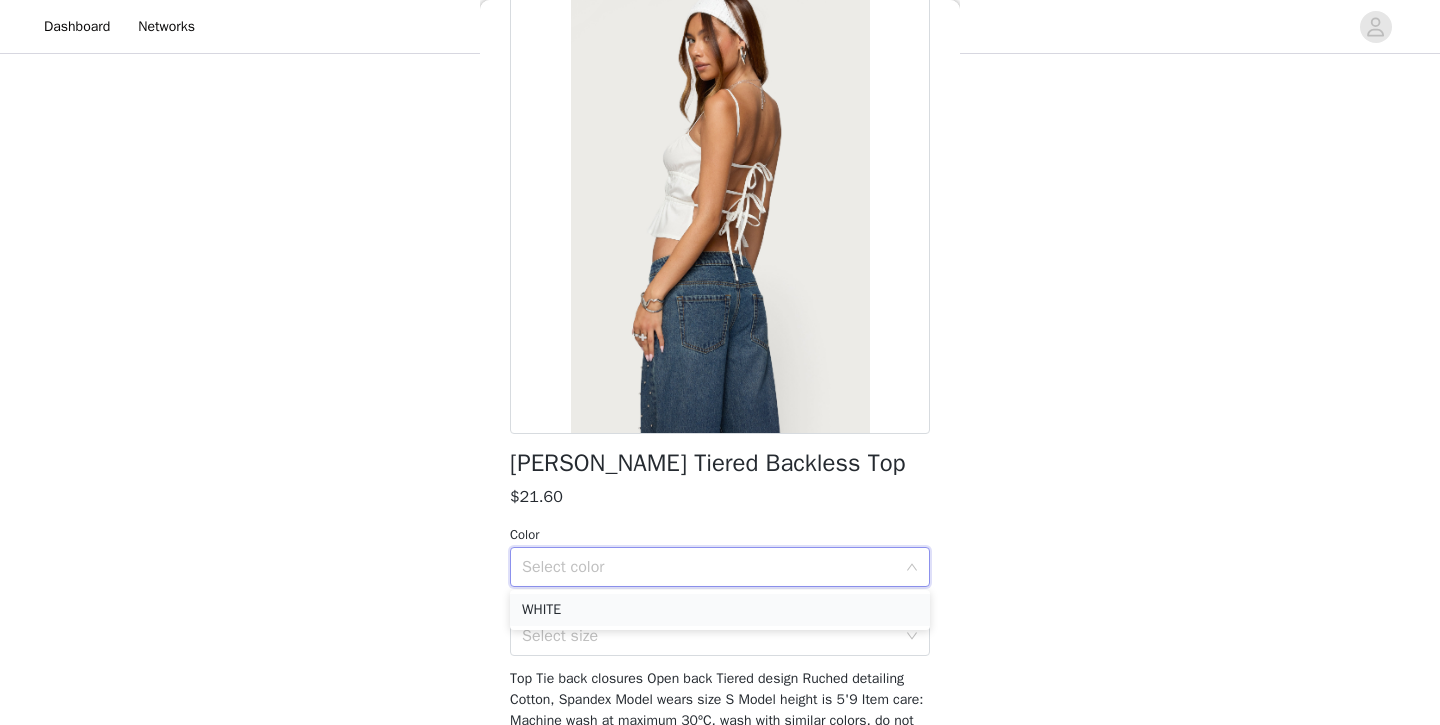 click on "WHITE" at bounding box center [720, 610] 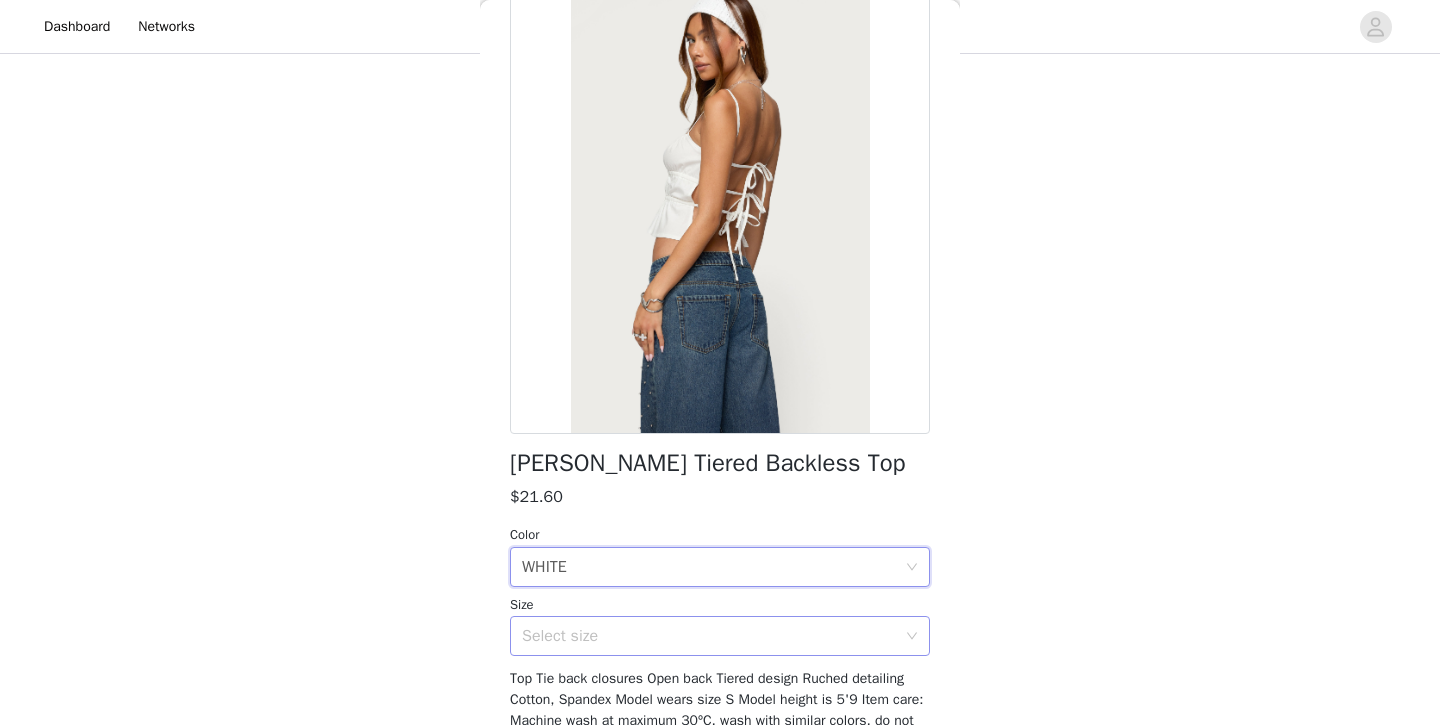 click on "Select size" at bounding box center (709, 636) 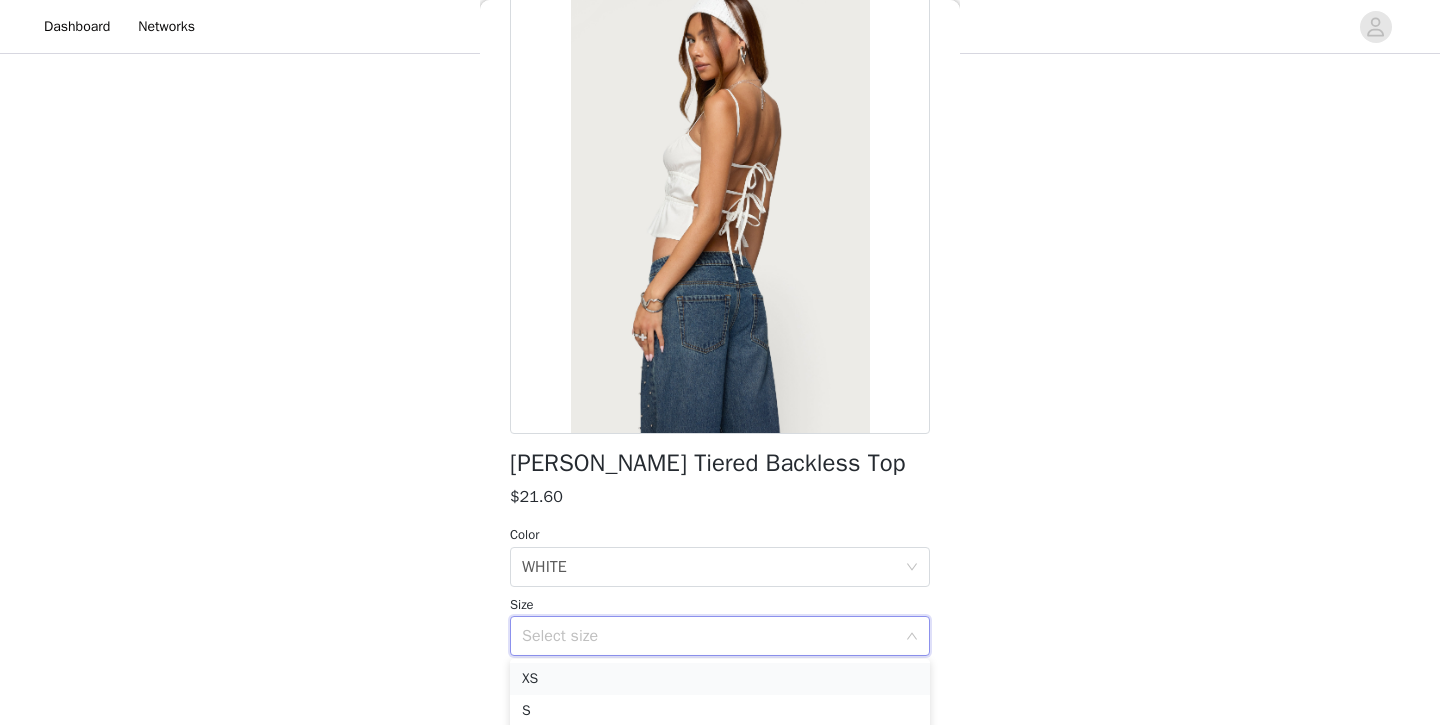 click on "XS" at bounding box center [720, 679] 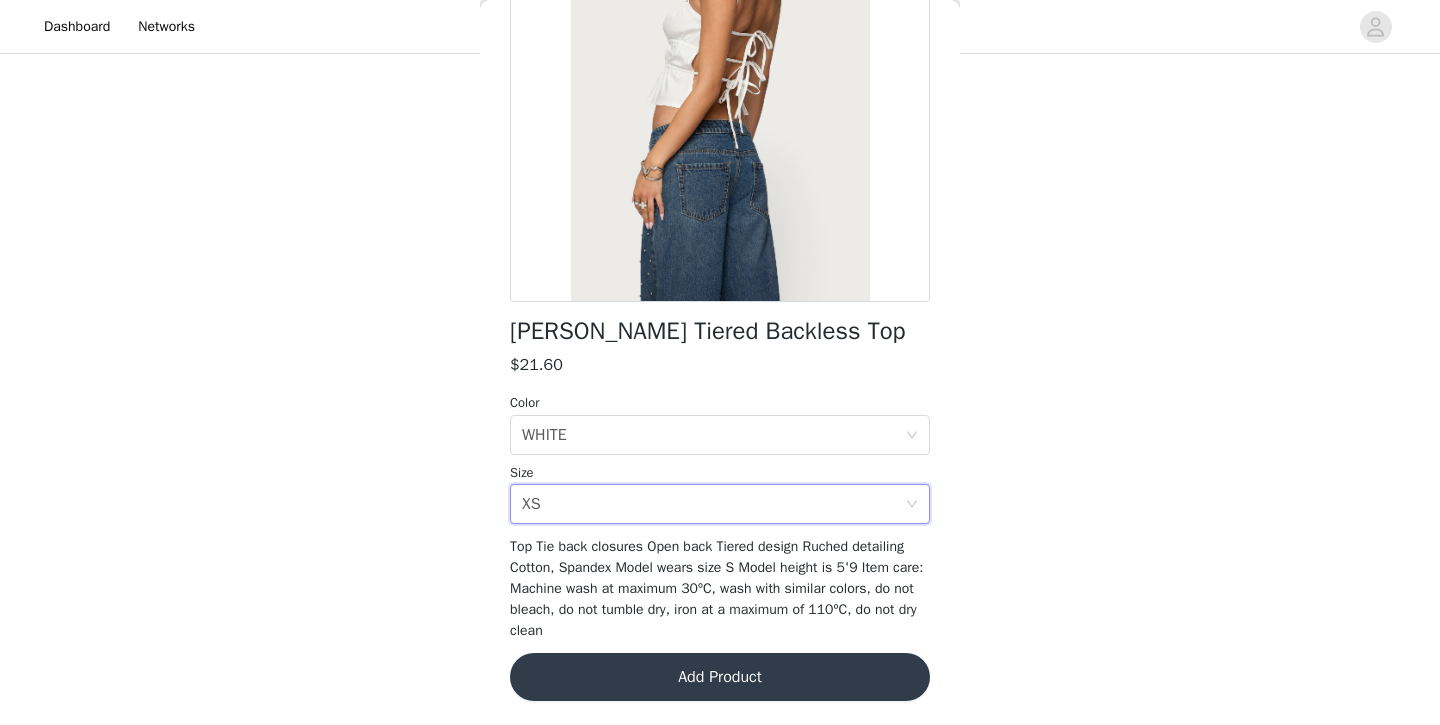 scroll, scrollTop: 247, scrollLeft: 0, axis: vertical 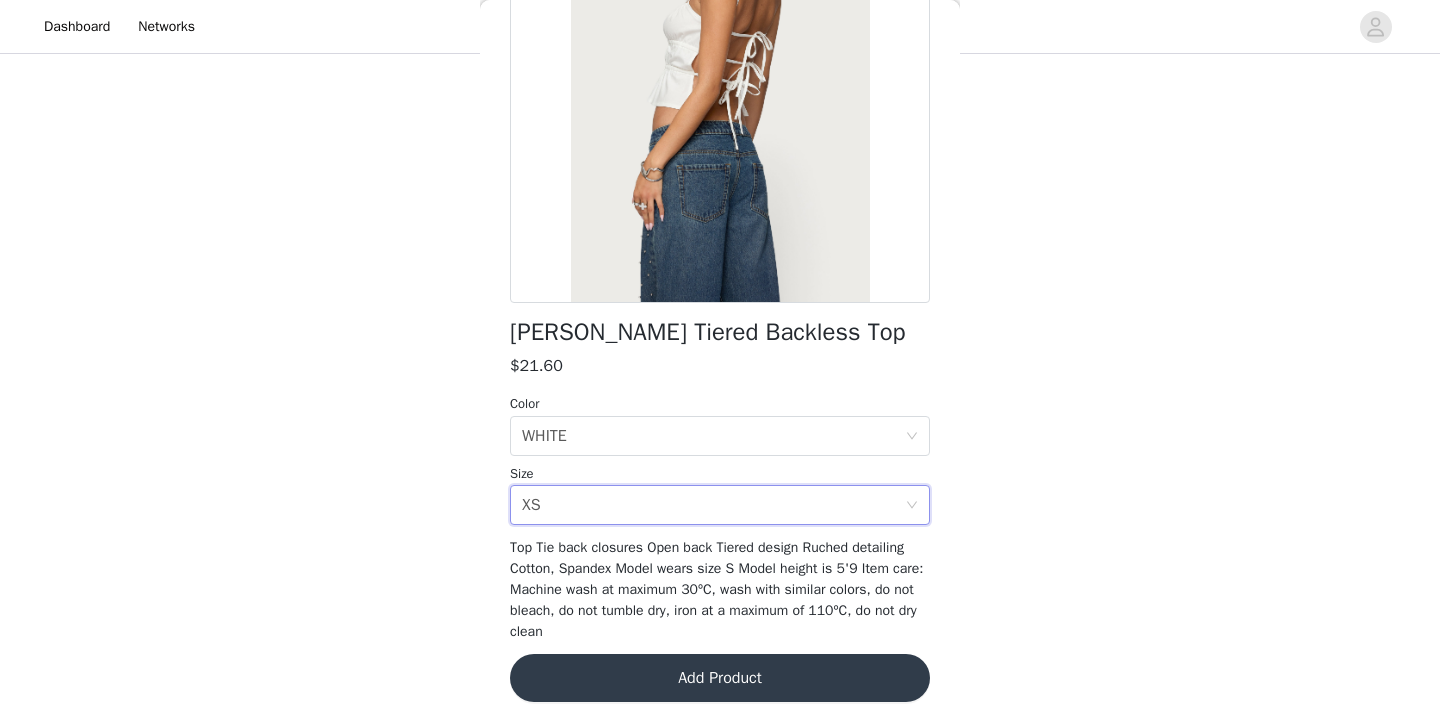 click on "Add Product" at bounding box center [720, 678] 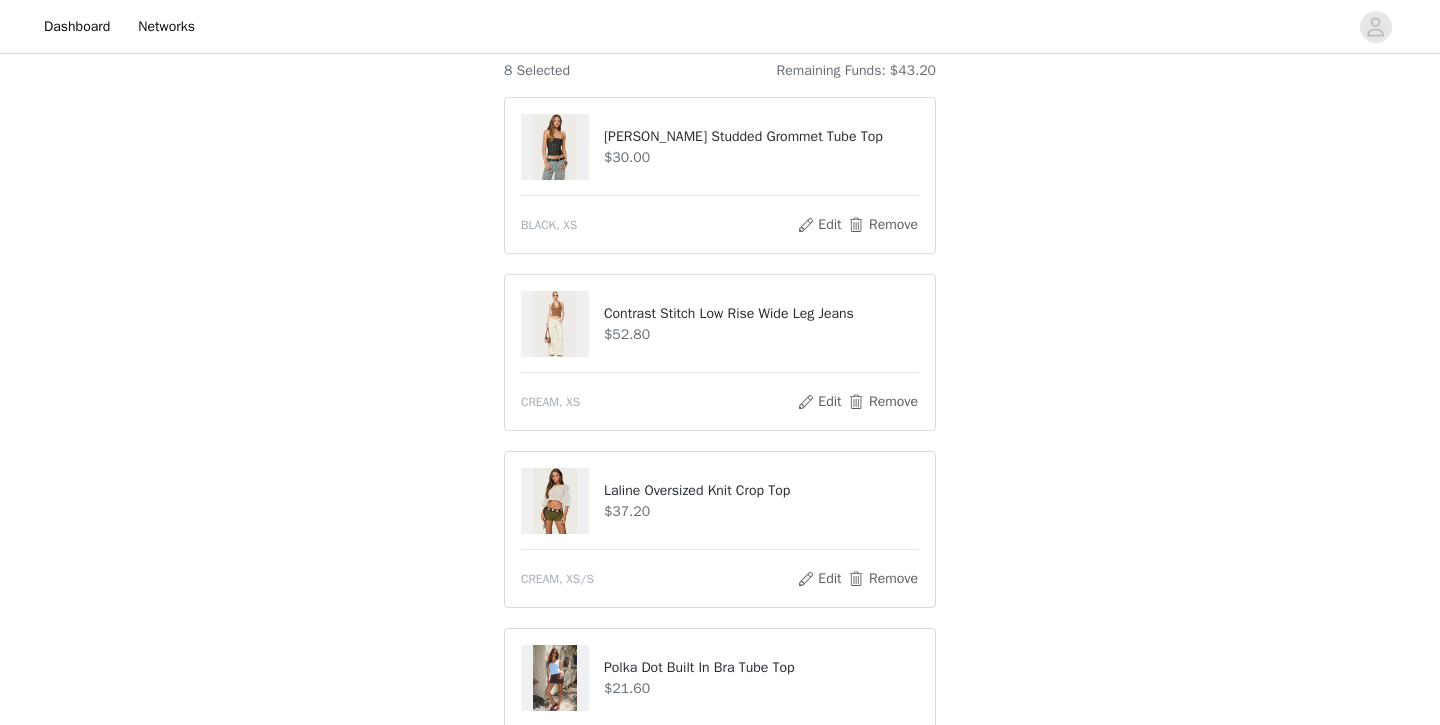 scroll, scrollTop: 183, scrollLeft: 0, axis: vertical 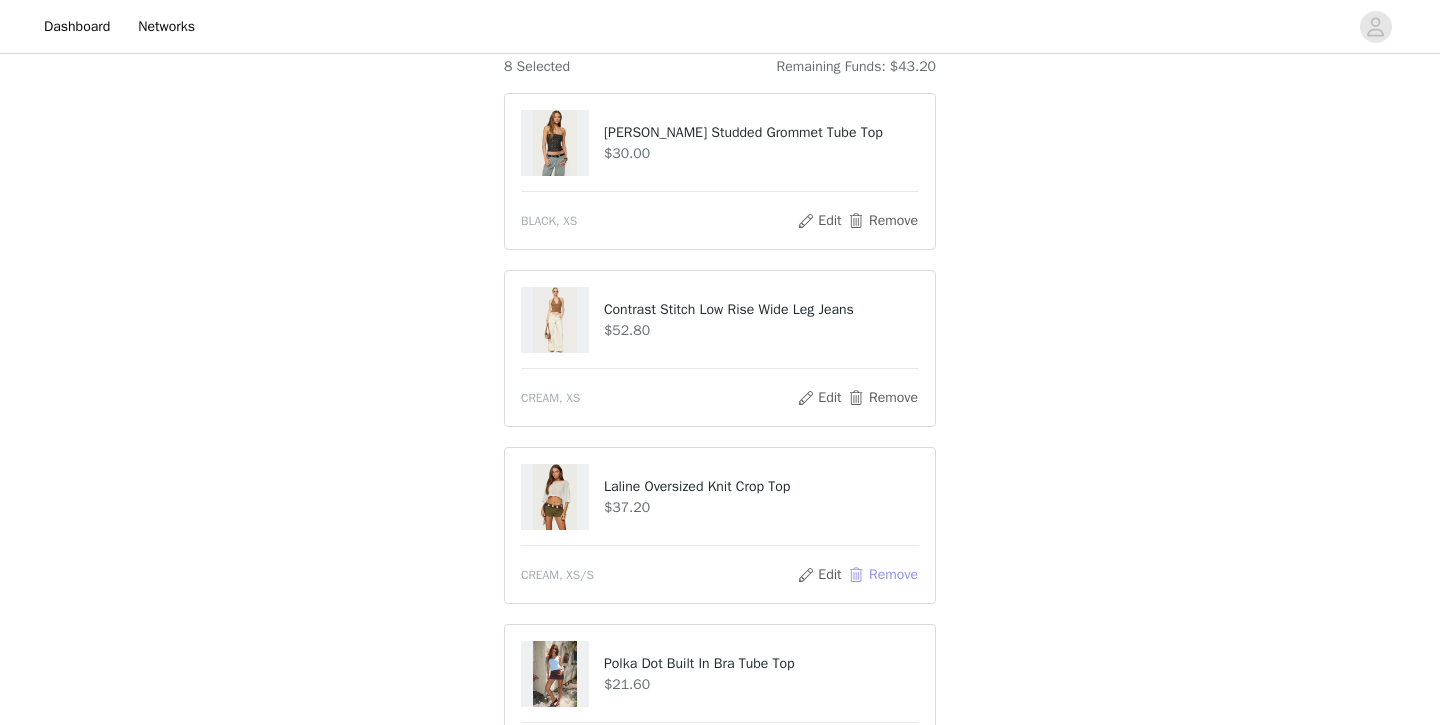 click on "Remove" at bounding box center [883, 575] 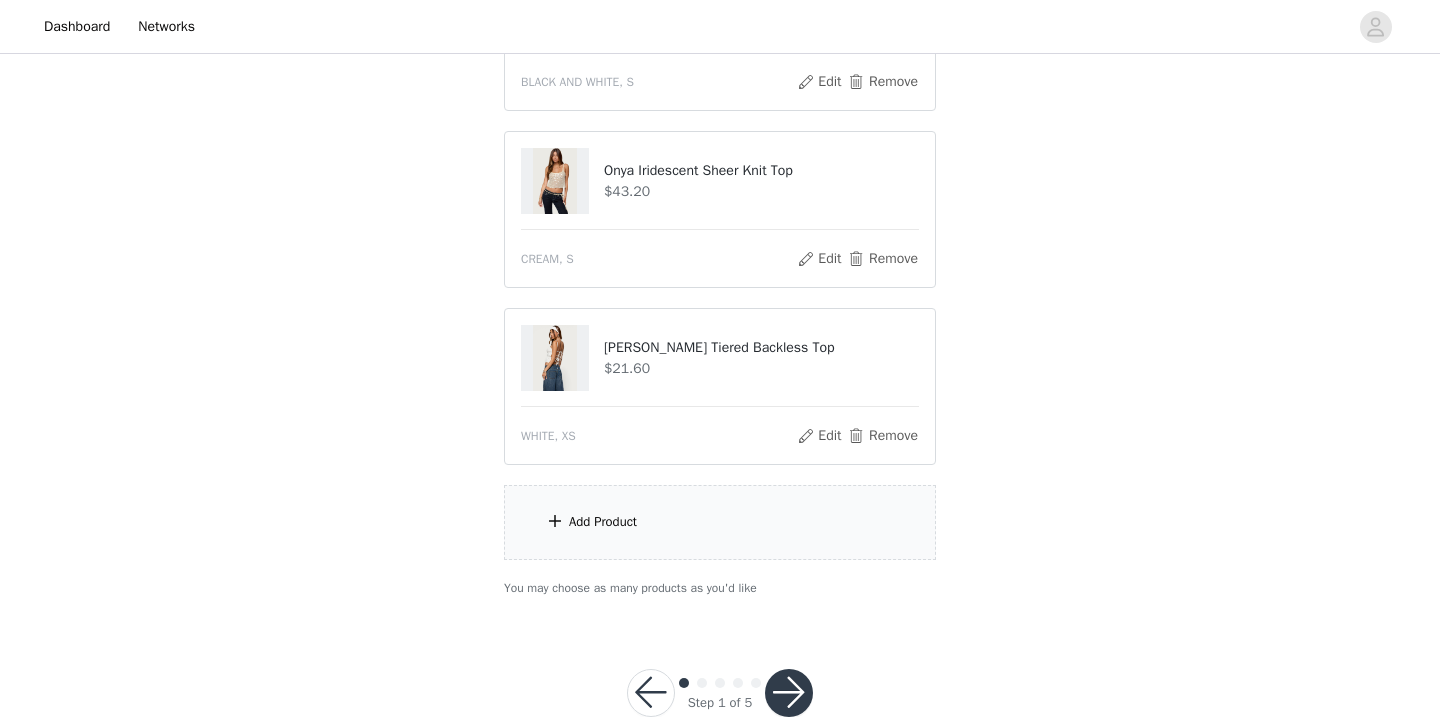 scroll, scrollTop: 1032, scrollLeft: 0, axis: vertical 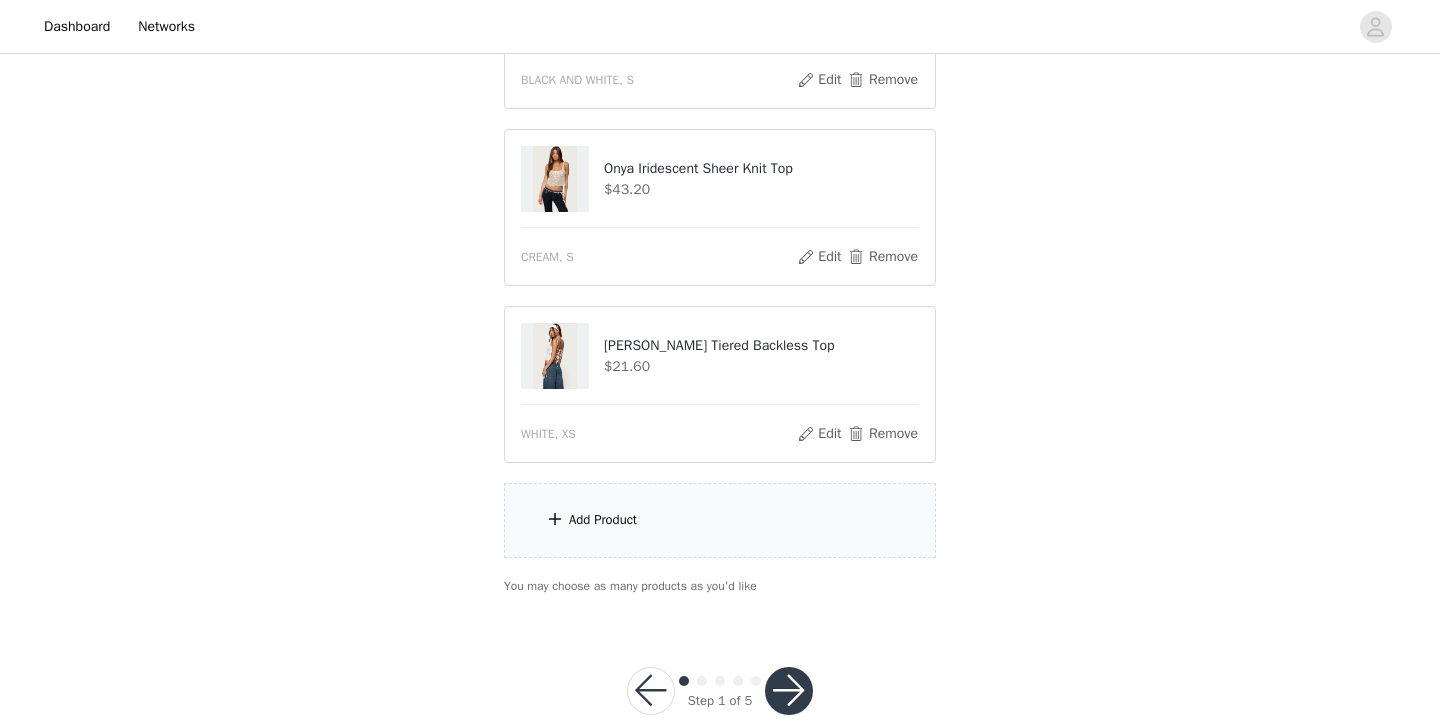 click on "Add Product" at bounding box center [720, 520] 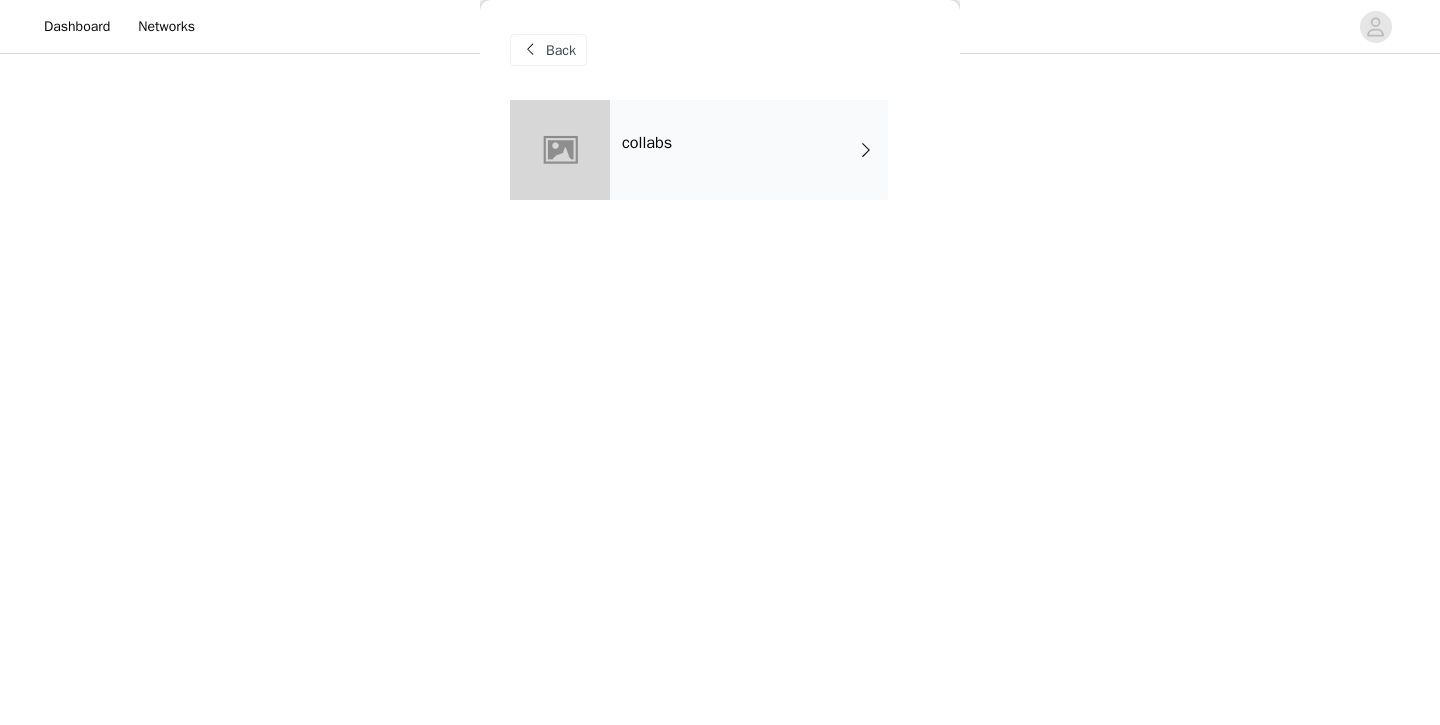 click on "collabs" at bounding box center (749, 150) 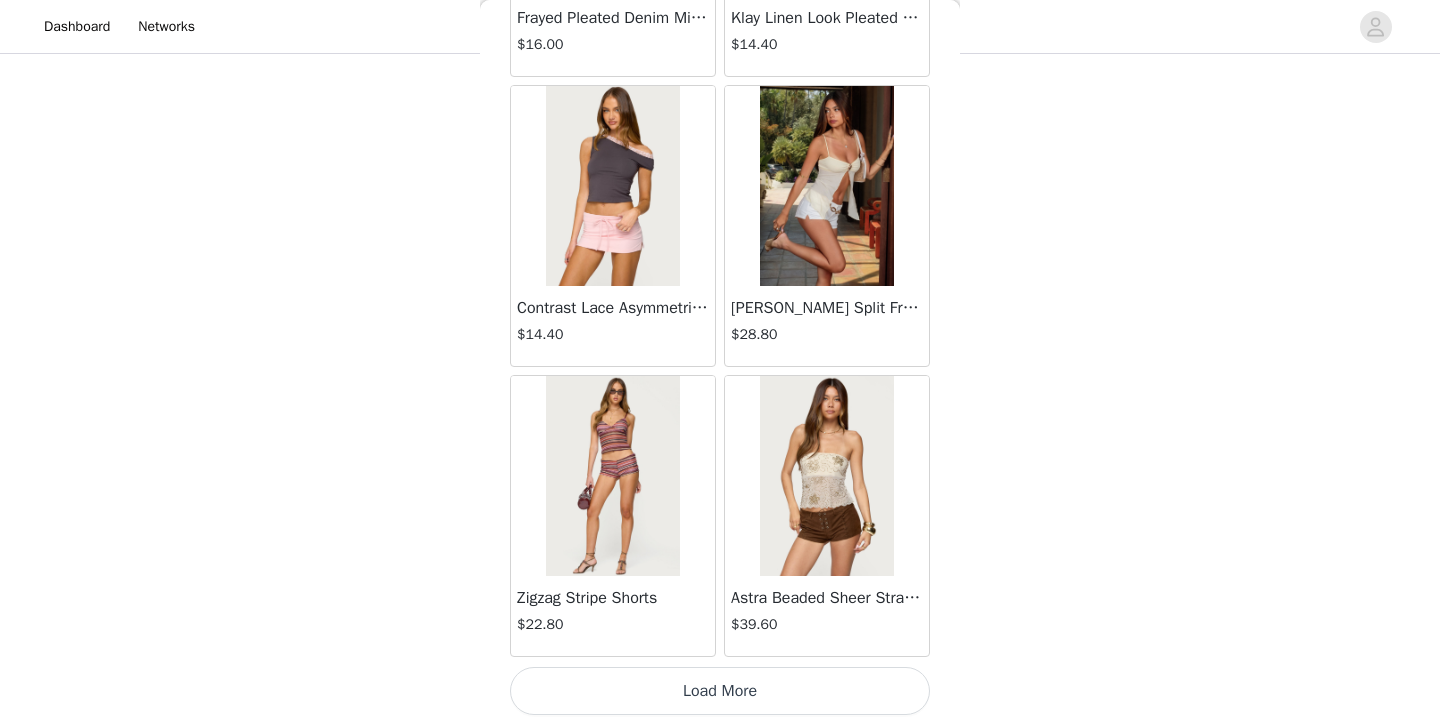 click on "Load More" at bounding box center [720, 691] 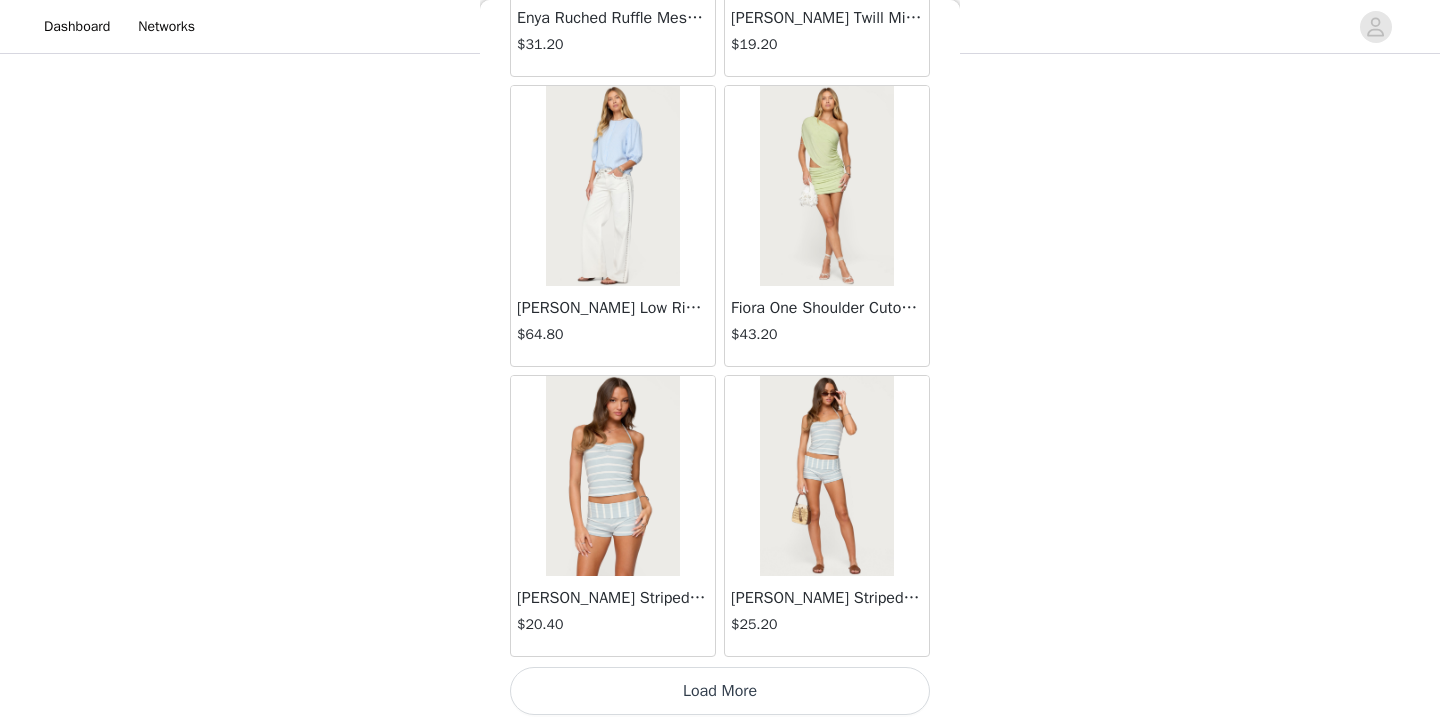 click on "Load More" at bounding box center [720, 691] 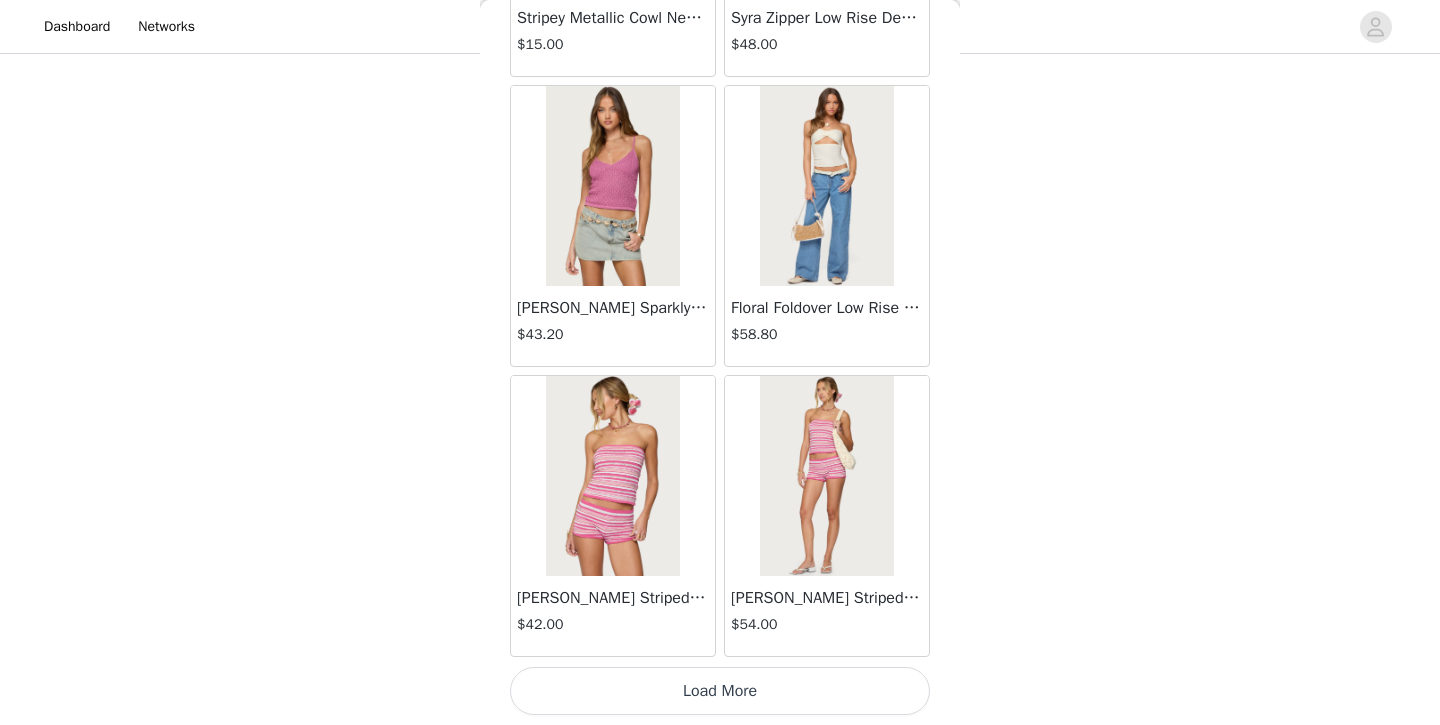 click on "Load More" at bounding box center (720, 691) 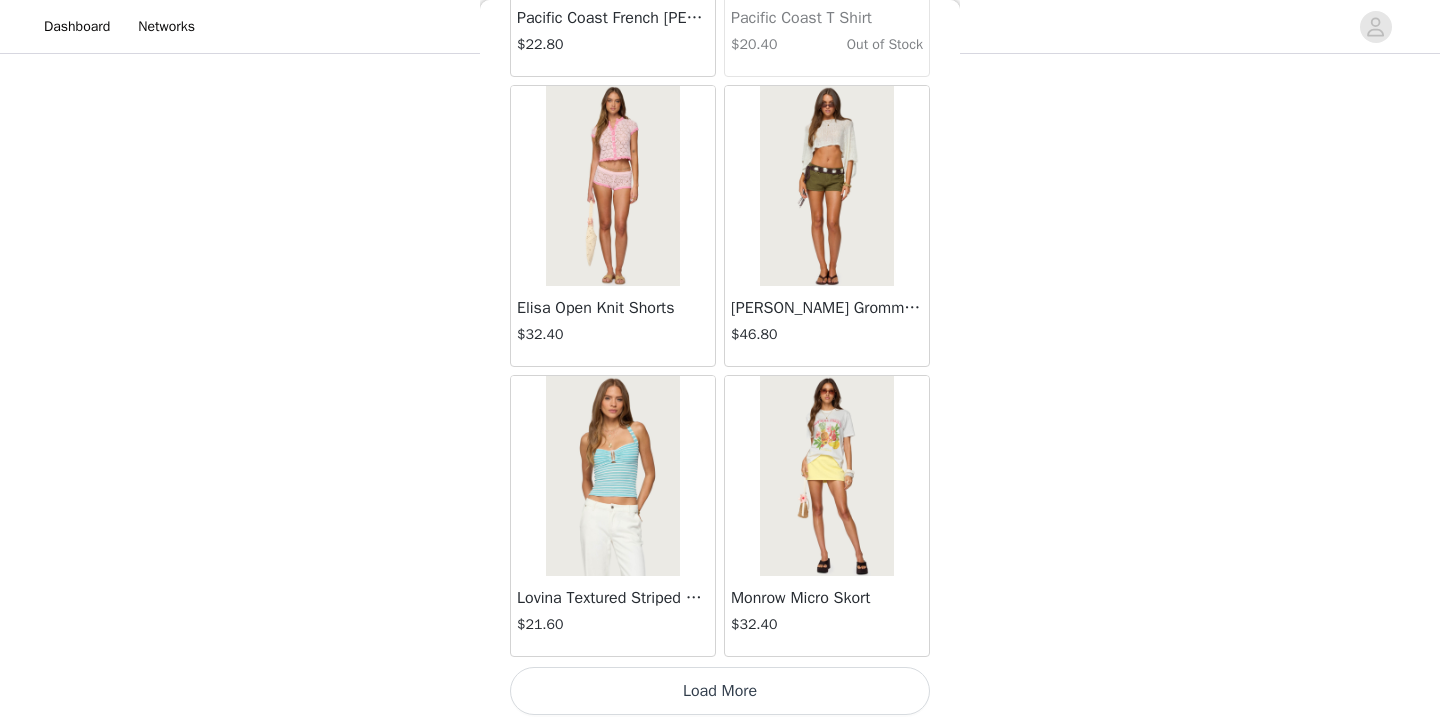 click on "Load More" at bounding box center [720, 691] 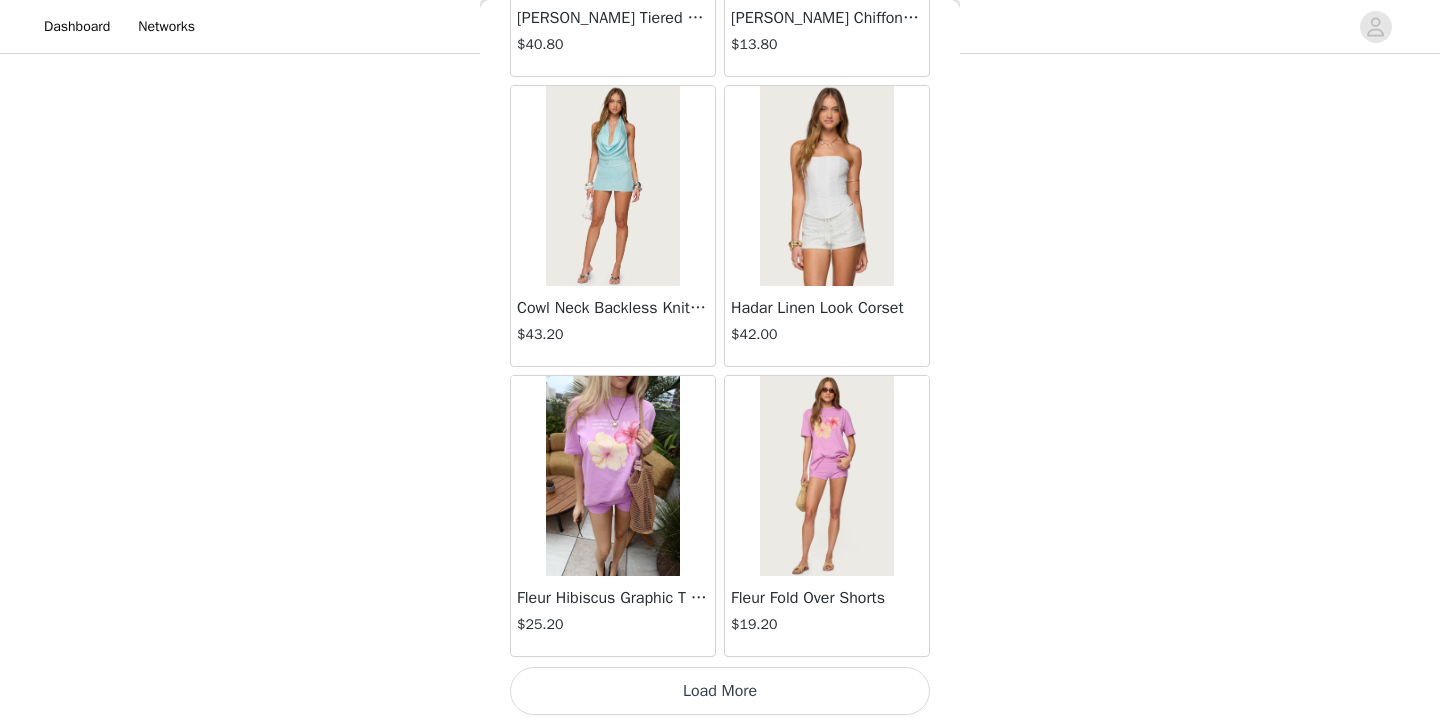 click on "Load More" at bounding box center [720, 691] 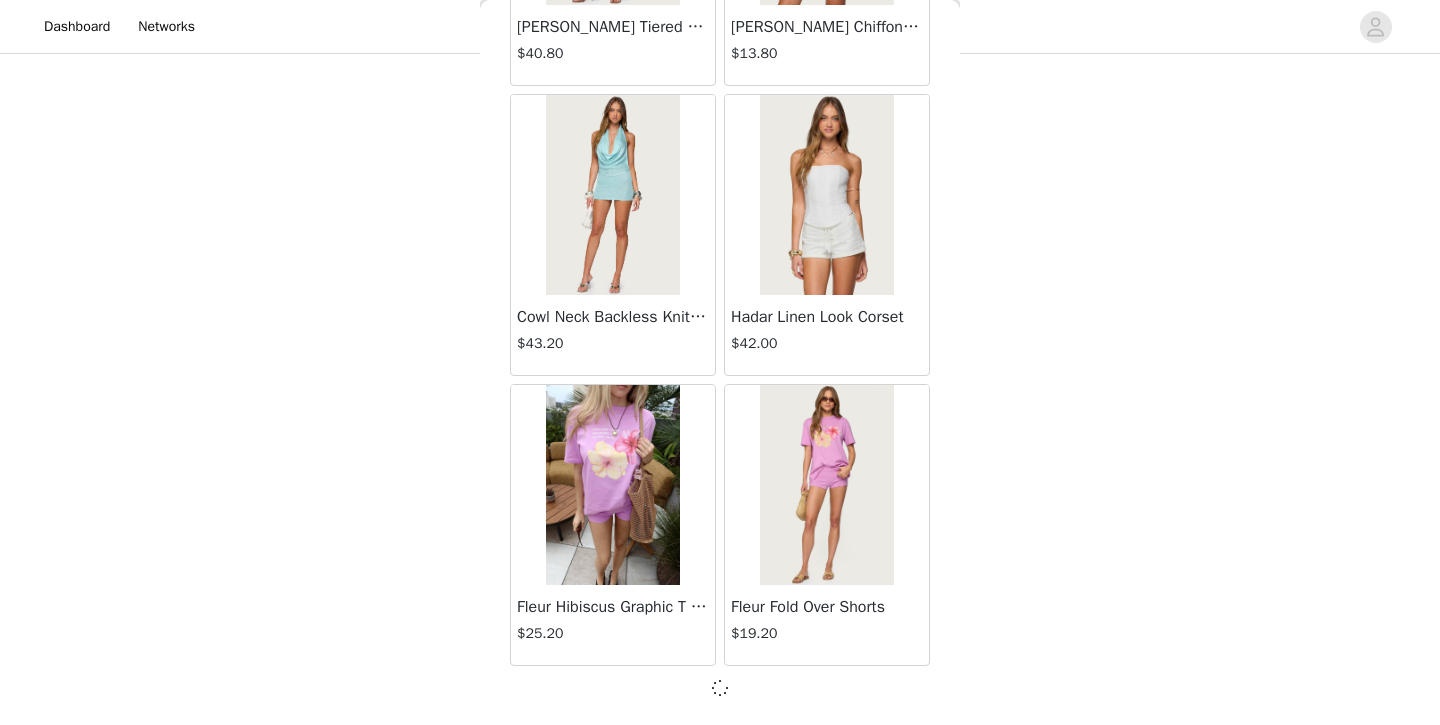 scroll, scrollTop: 13926, scrollLeft: 0, axis: vertical 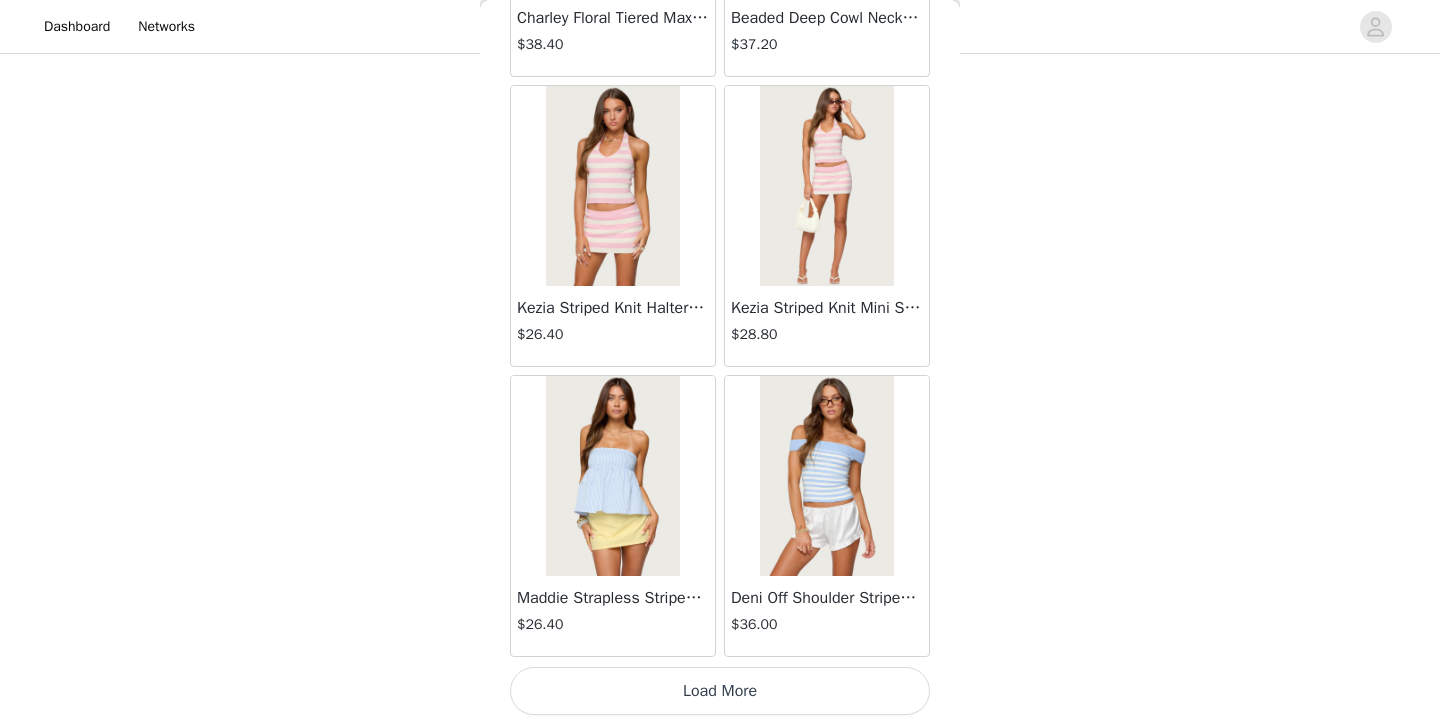 click on "Load More" at bounding box center [720, 691] 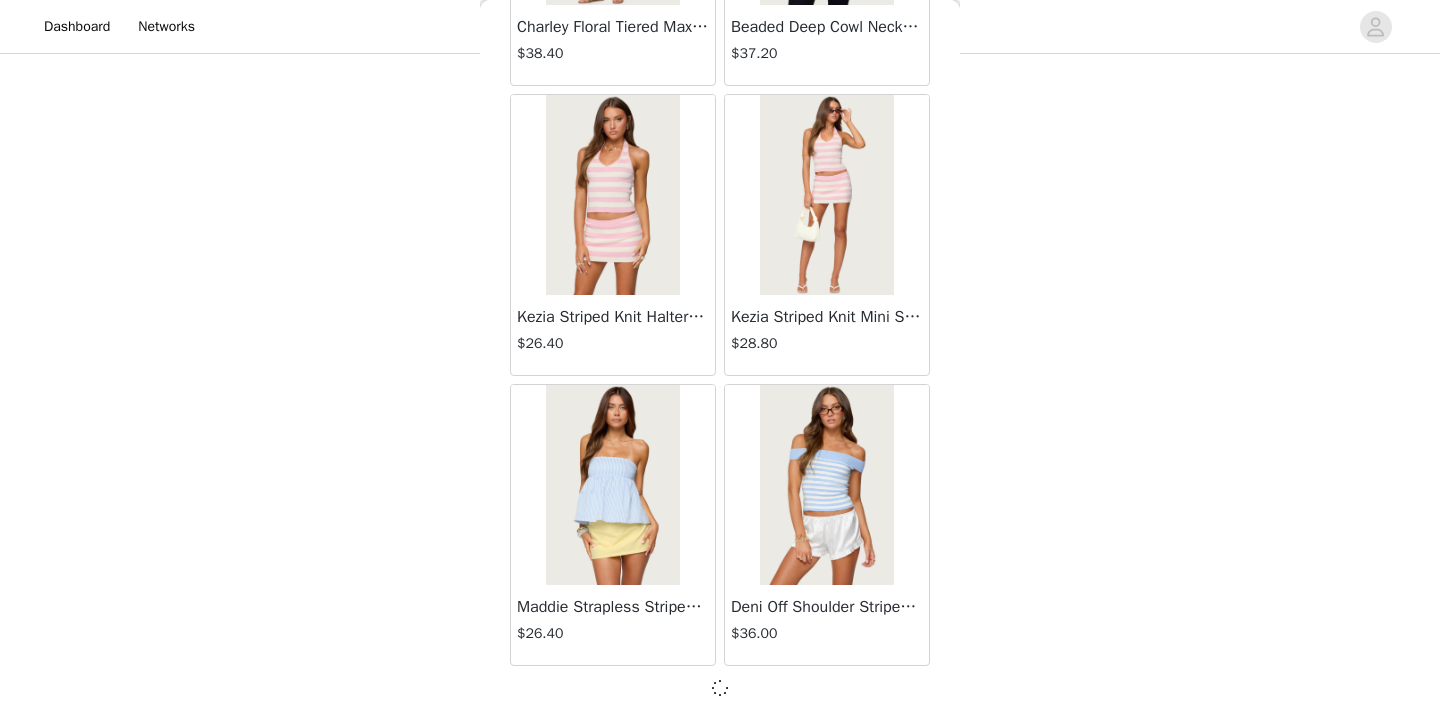 scroll, scrollTop: 16826, scrollLeft: 0, axis: vertical 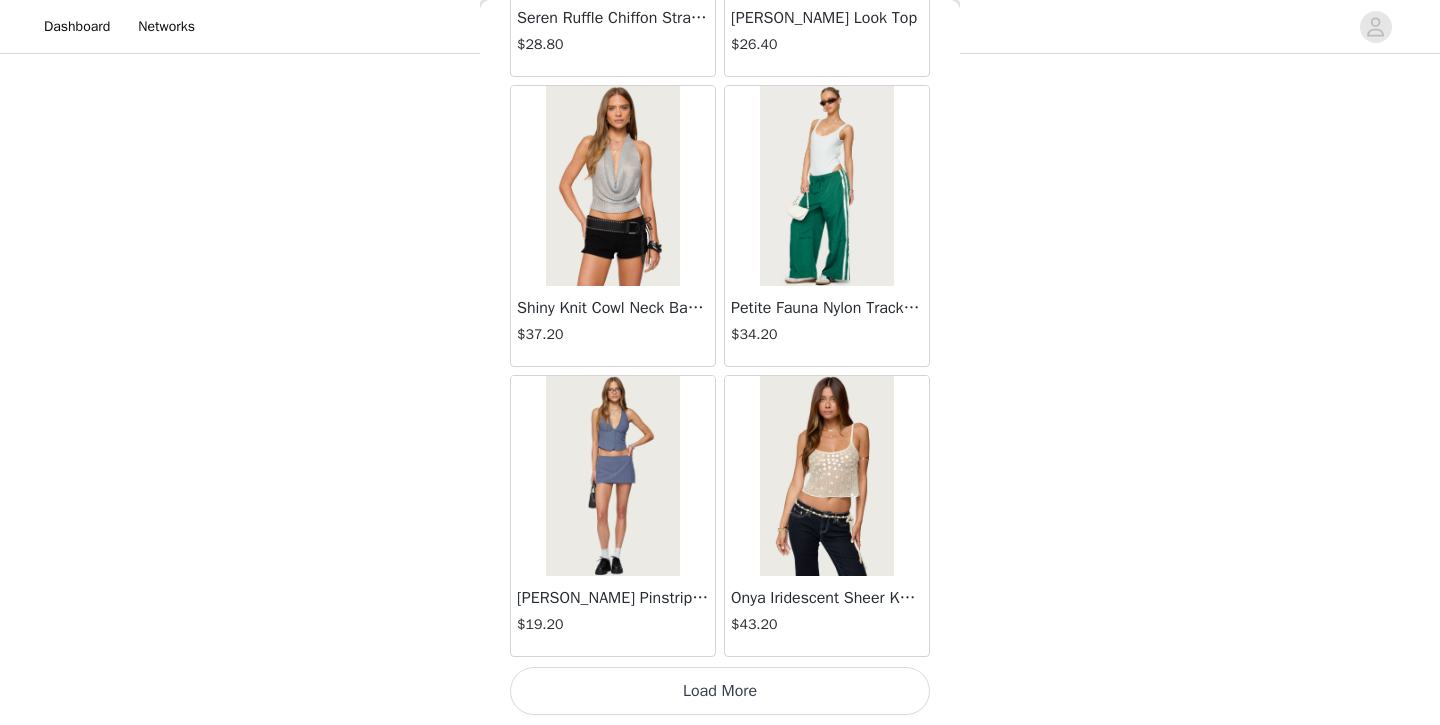 click on "Load More" at bounding box center [720, 691] 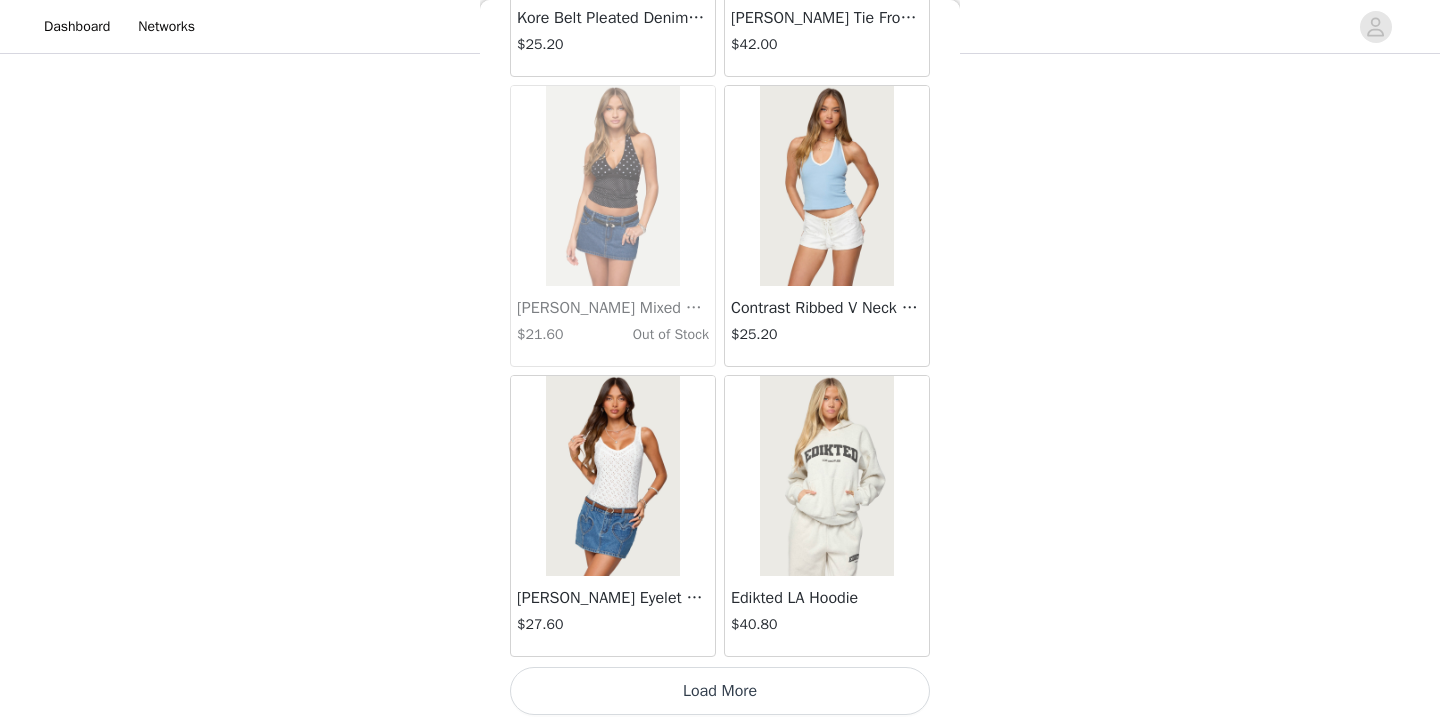 click on "Load More" at bounding box center [720, 691] 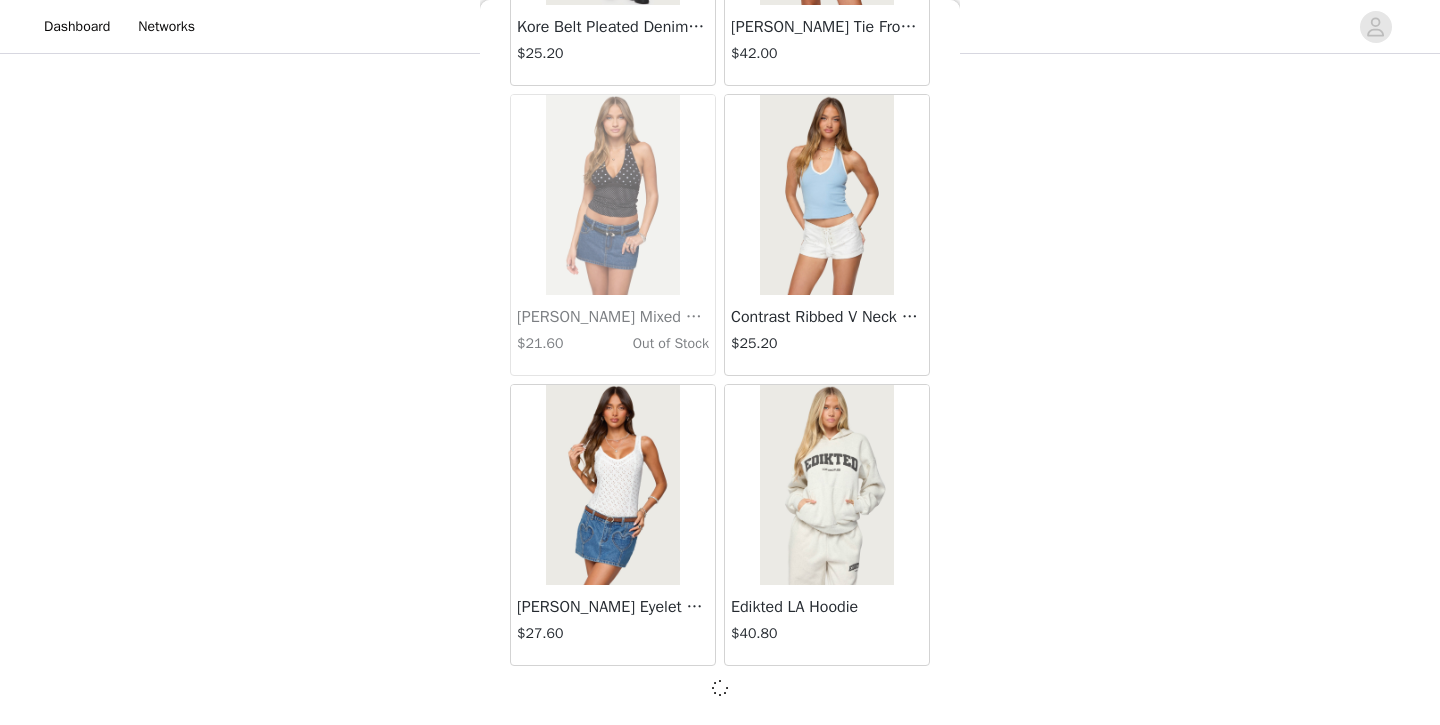 scroll, scrollTop: 22626, scrollLeft: 0, axis: vertical 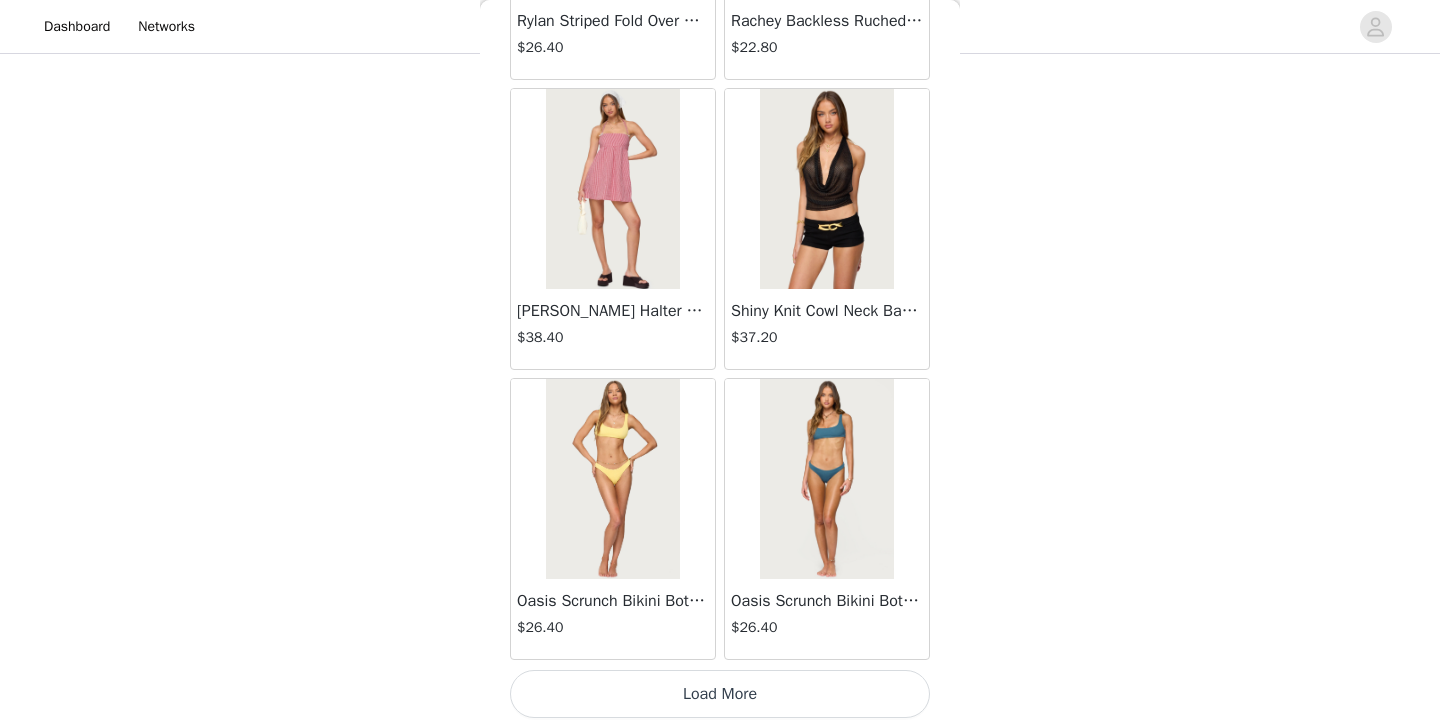 click on "Load More" at bounding box center [720, 694] 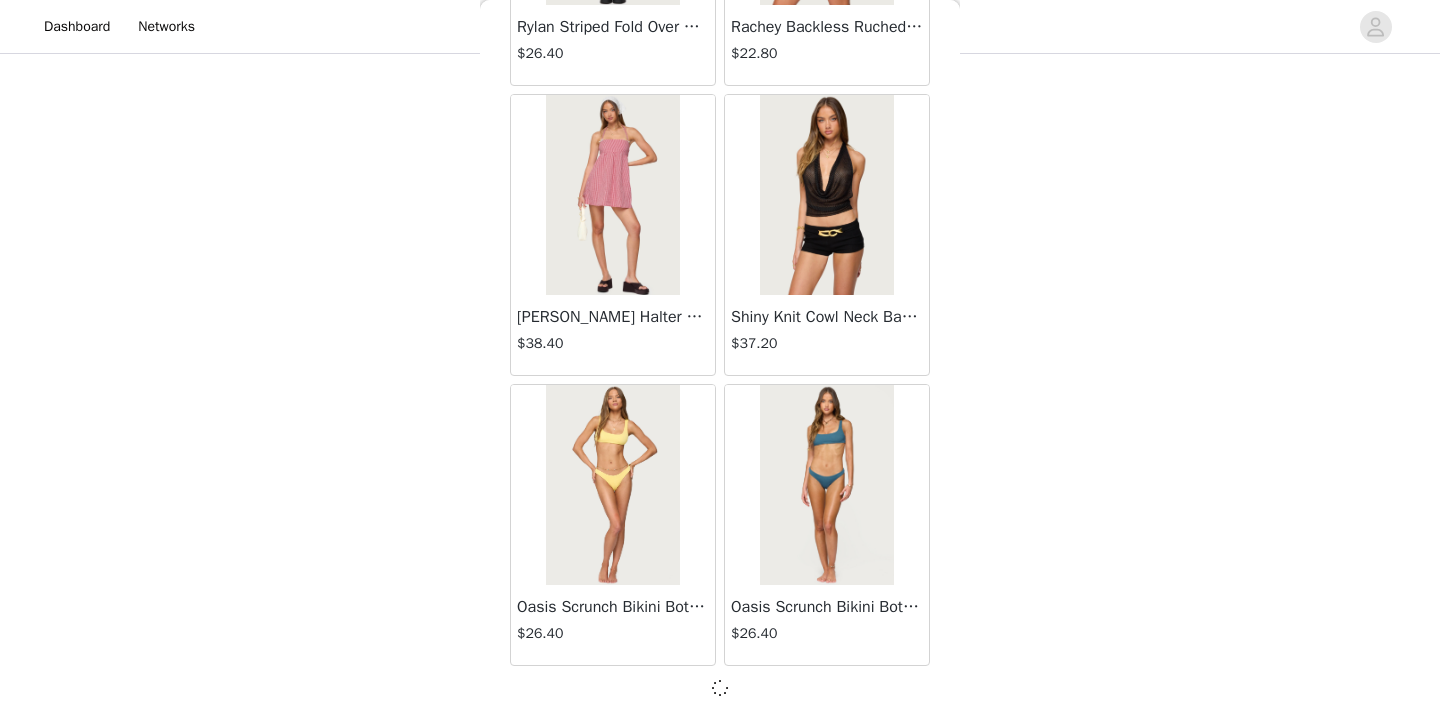 scroll, scrollTop: 25526, scrollLeft: 0, axis: vertical 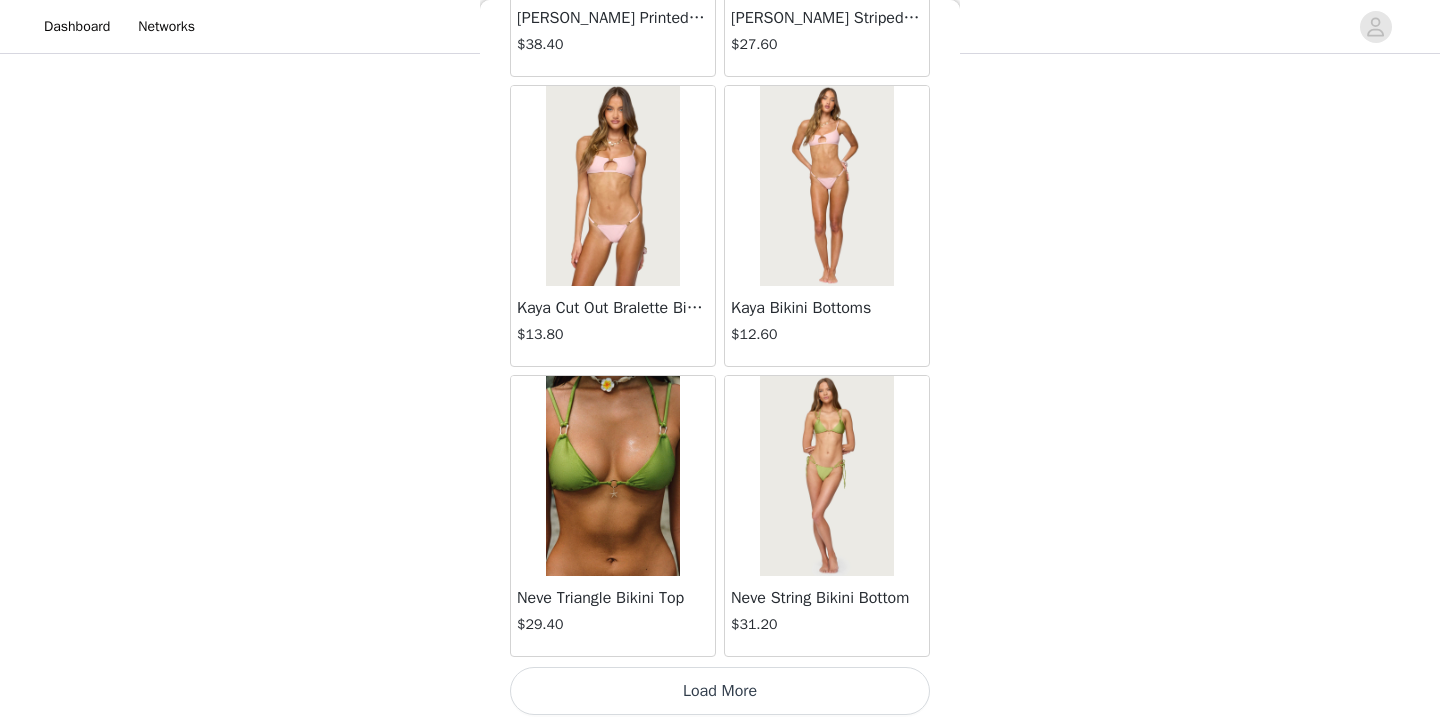 click on "Load More" at bounding box center (720, 691) 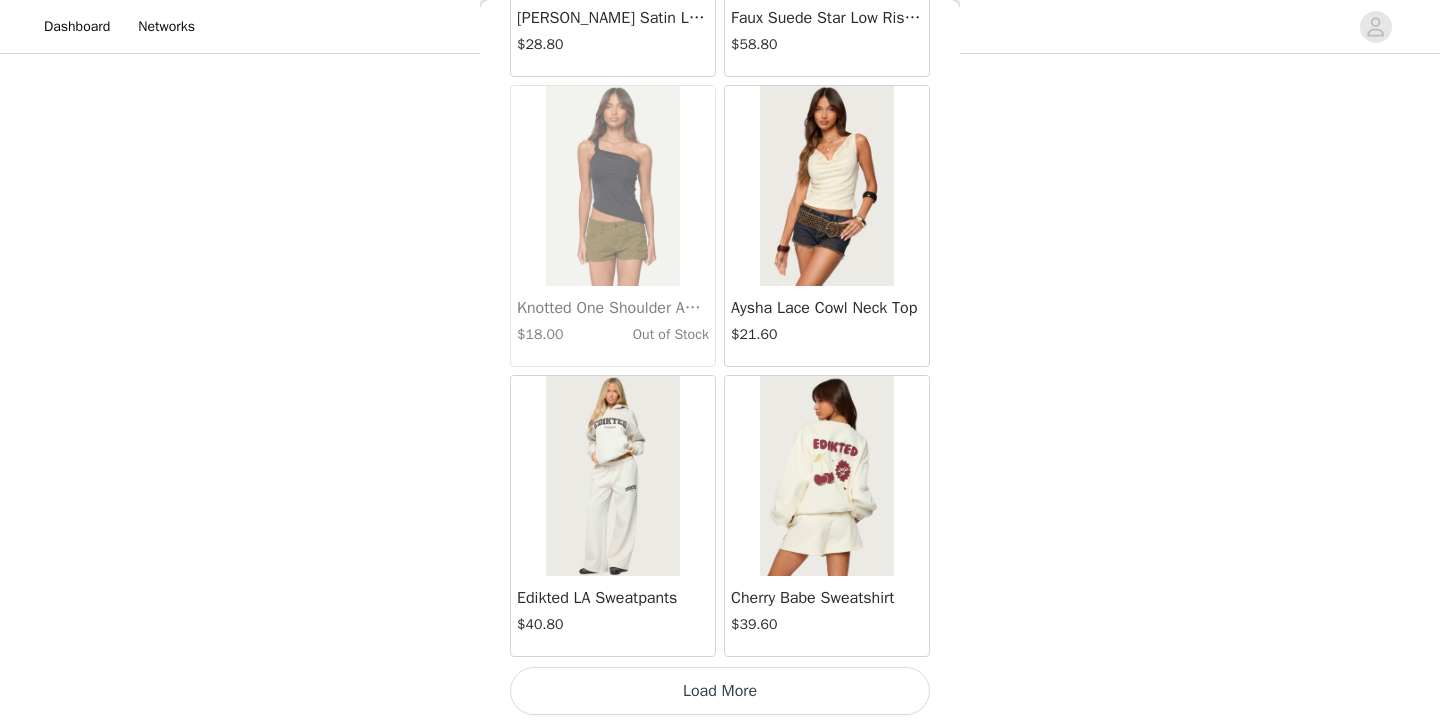 click on "Load More" at bounding box center [720, 691] 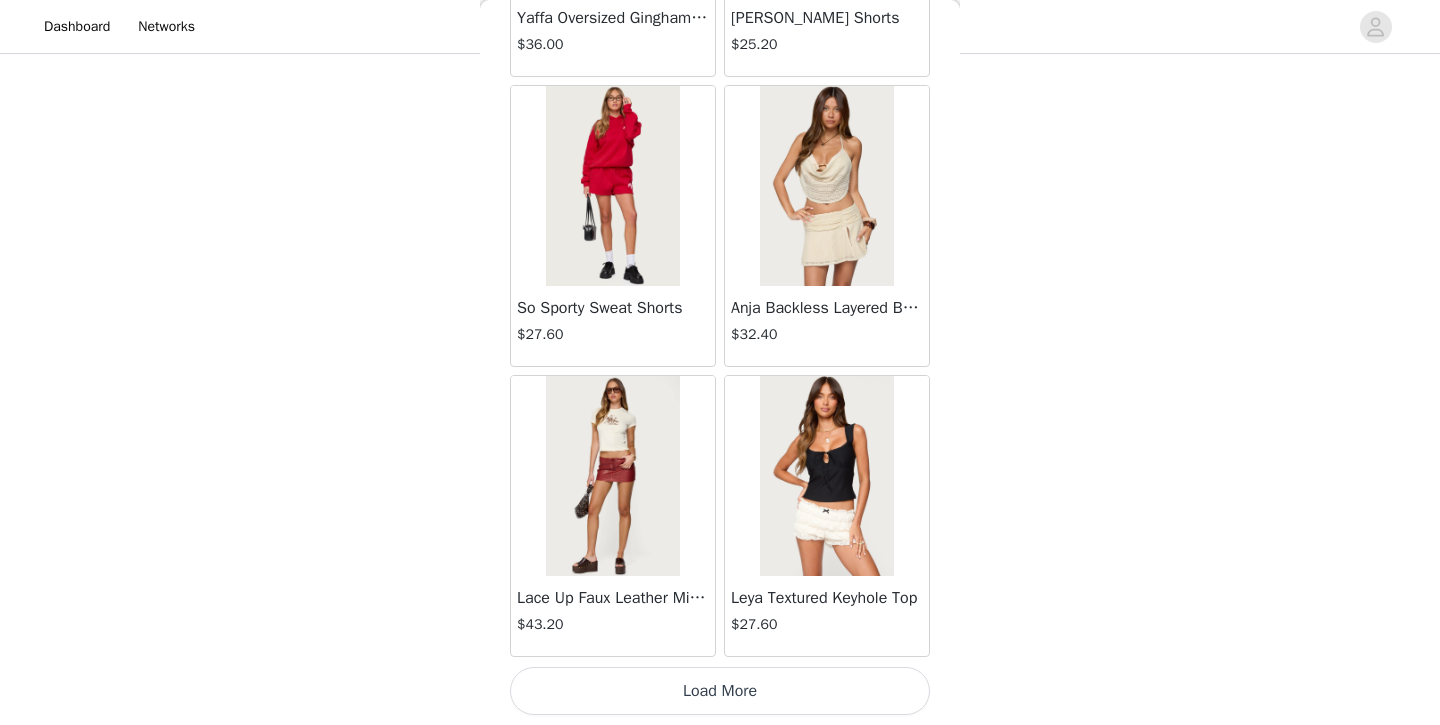 click on "Load More" at bounding box center [720, 691] 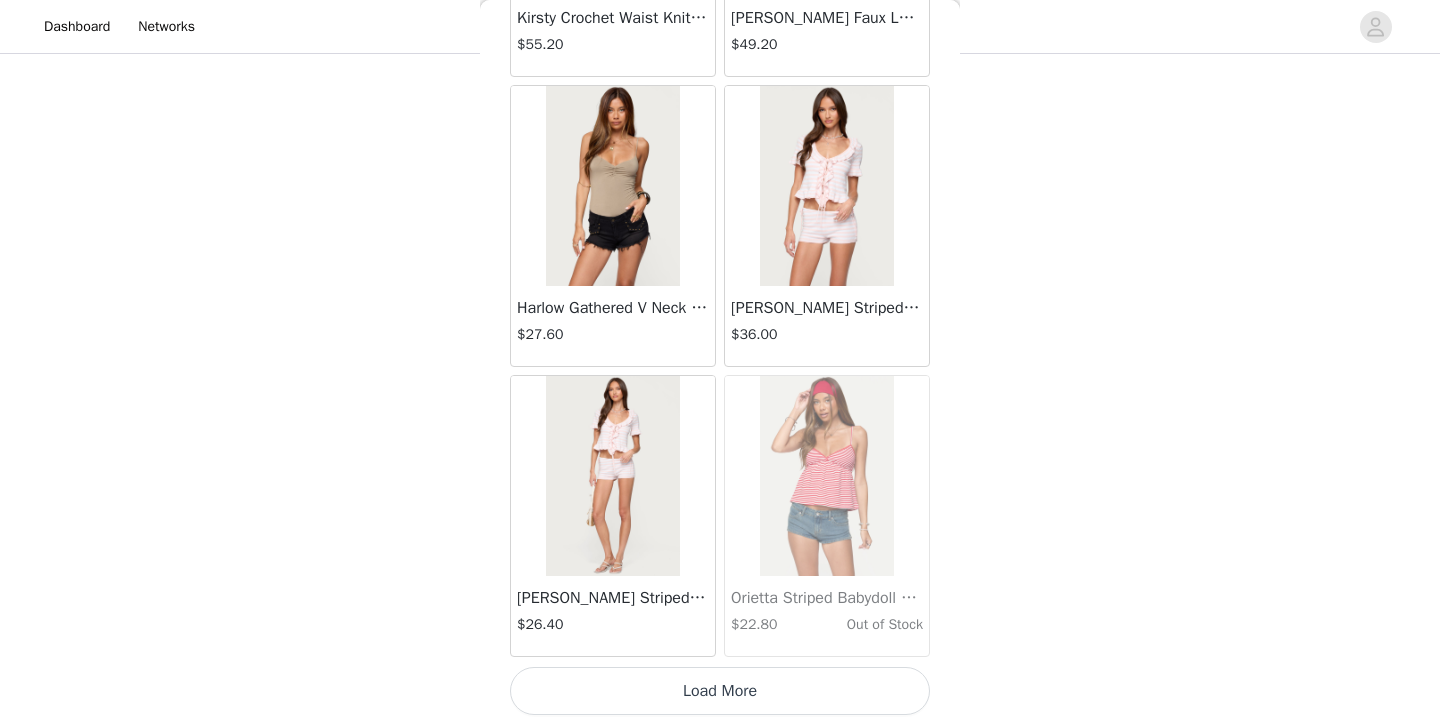 click on "Load More" at bounding box center (720, 691) 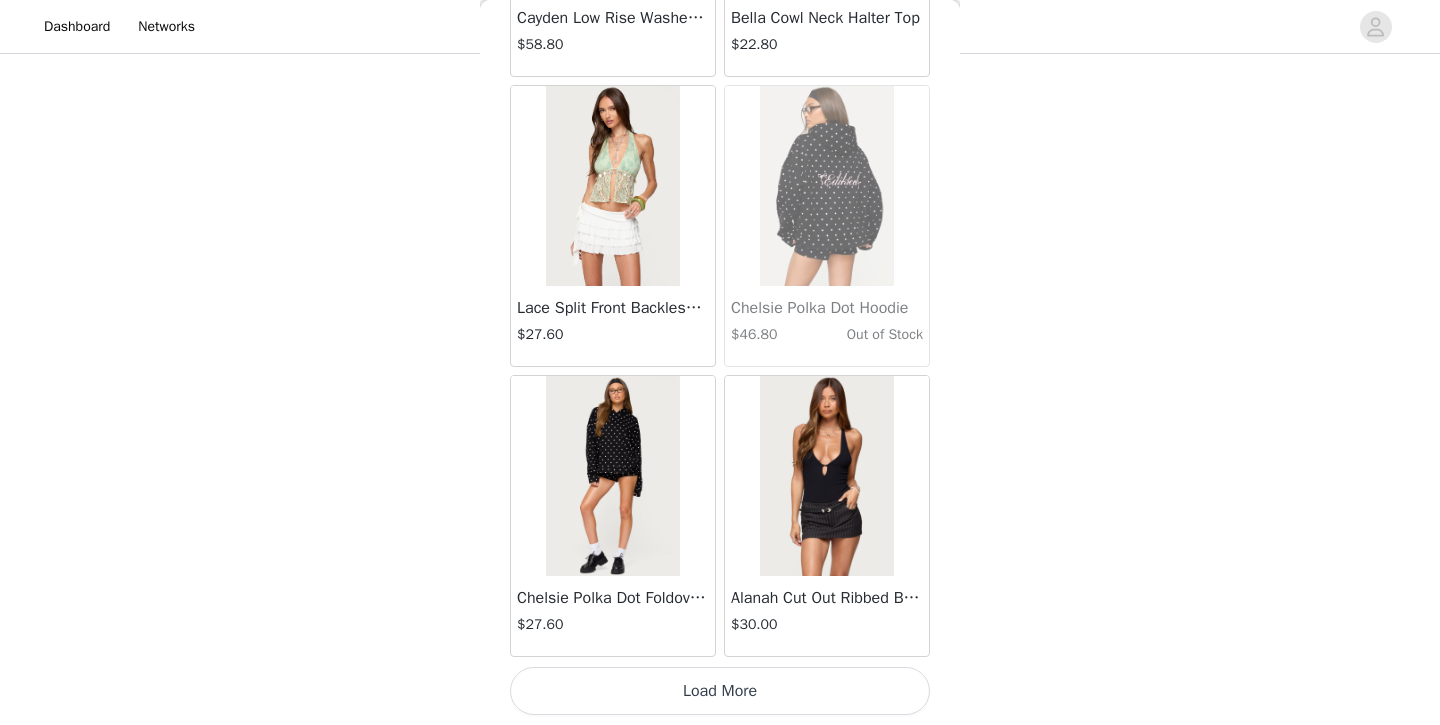 click on "Load More" at bounding box center [720, 691] 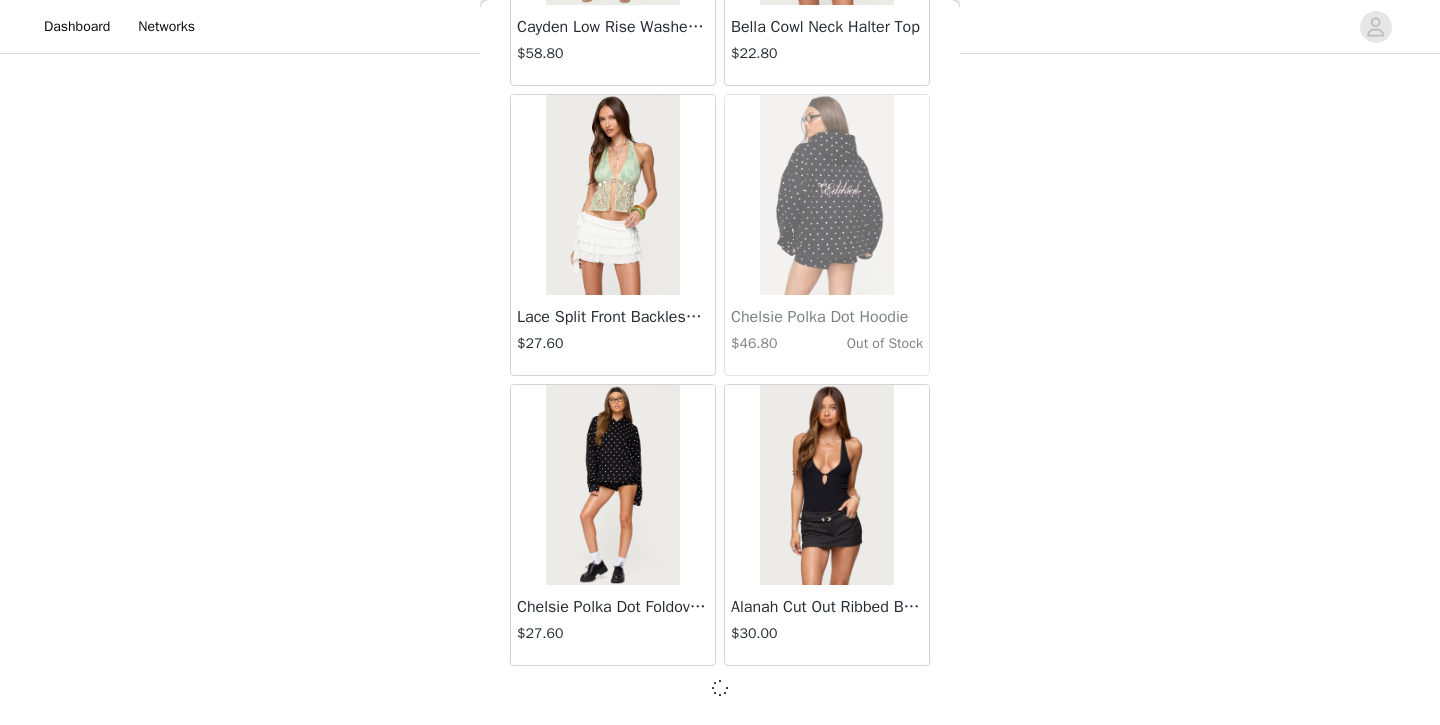 scroll, scrollTop: 40026, scrollLeft: 0, axis: vertical 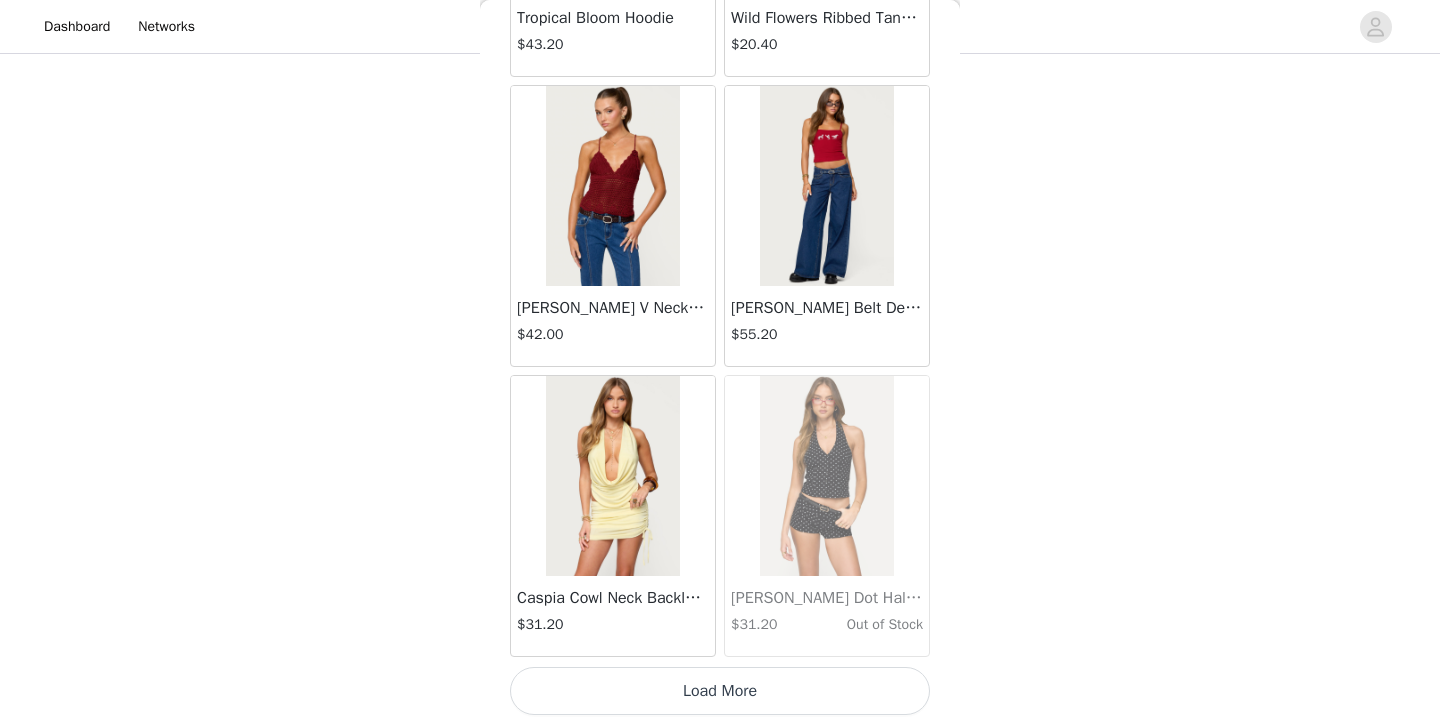click on "Load More" at bounding box center (720, 691) 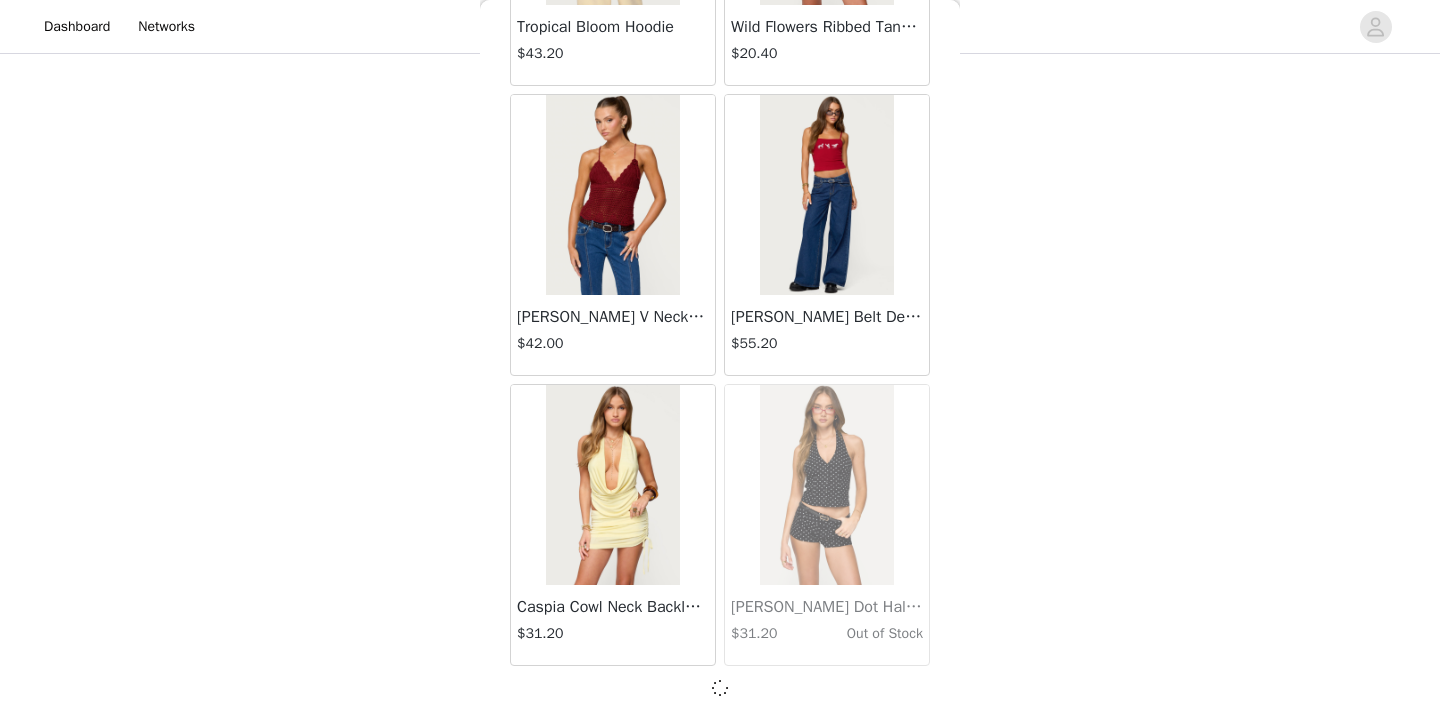 scroll, scrollTop: 42926, scrollLeft: 0, axis: vertical 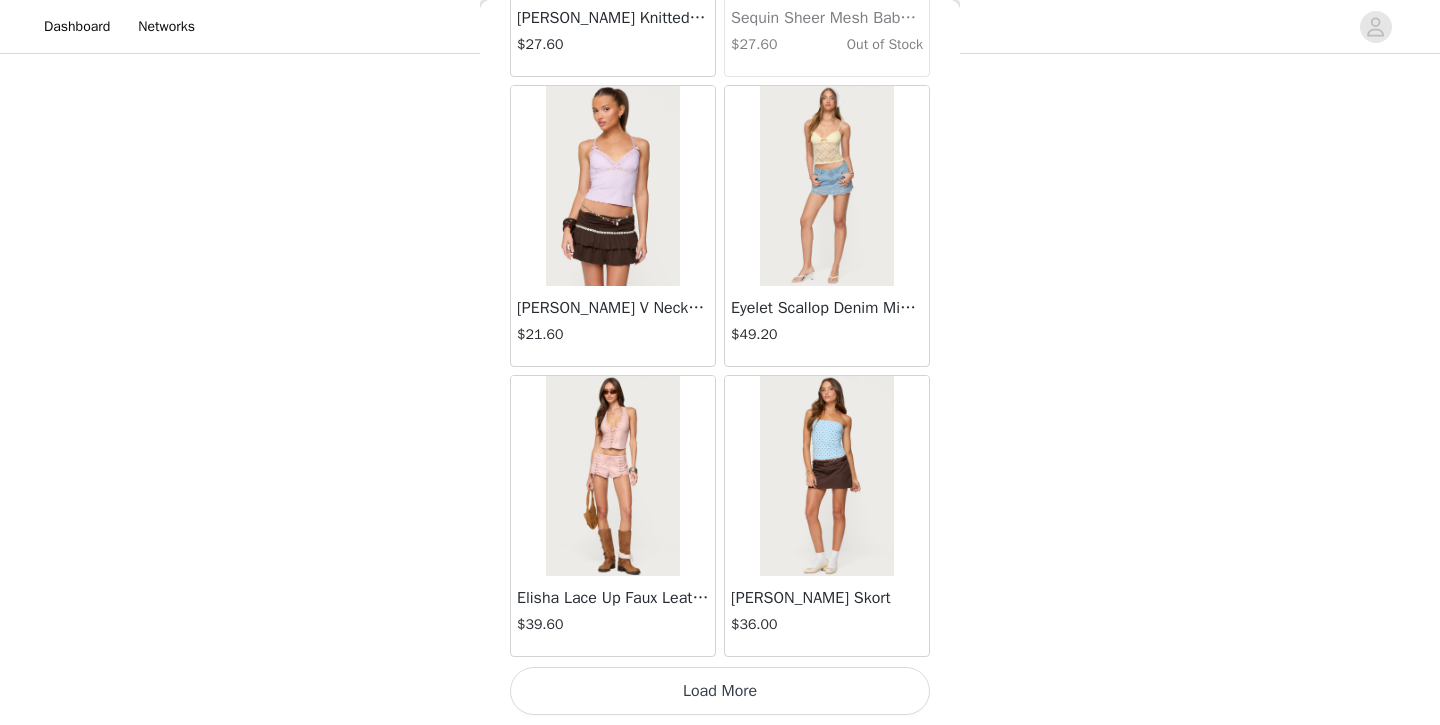 click on "Load More" at bounding box center [720, 691] 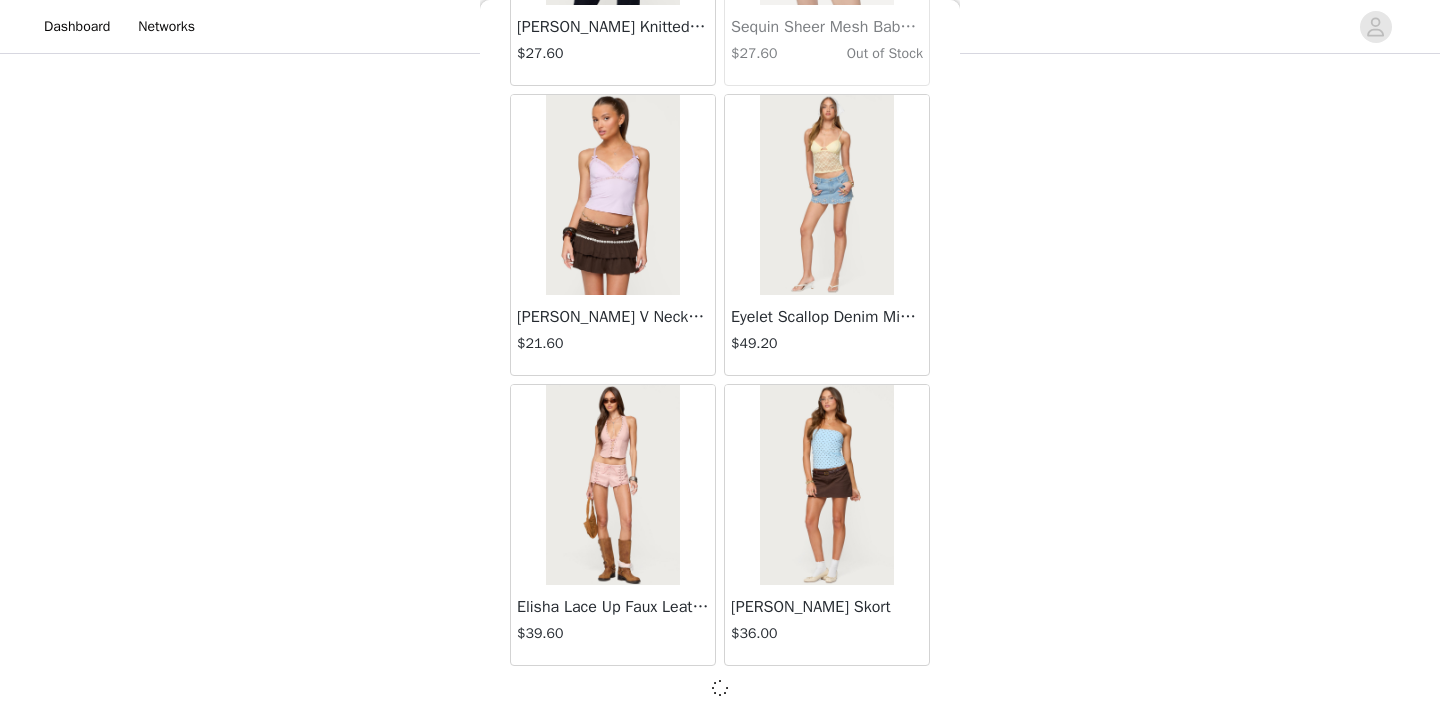 scroll, scrollTop: 45826, scrollLeft: 0, axis: vertical 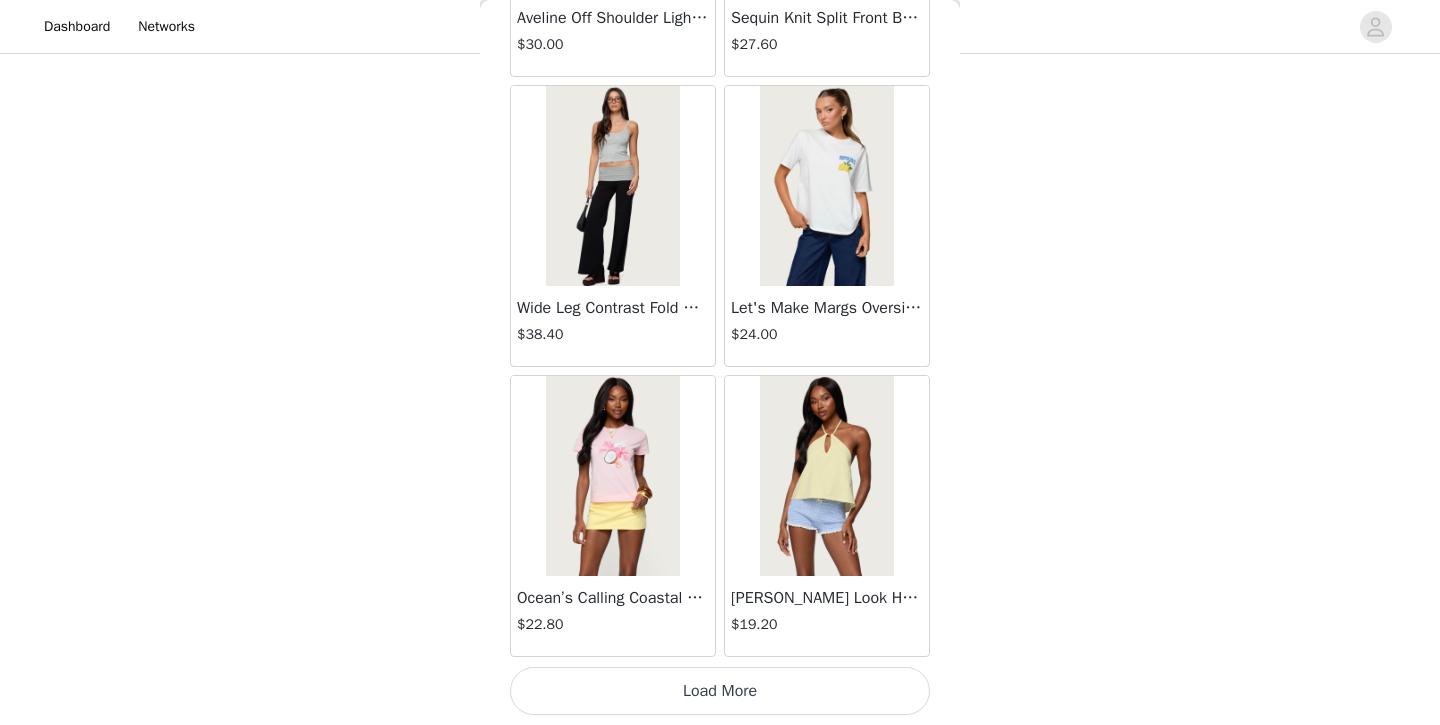 click on "Load More" at bounding box center [720, 691] 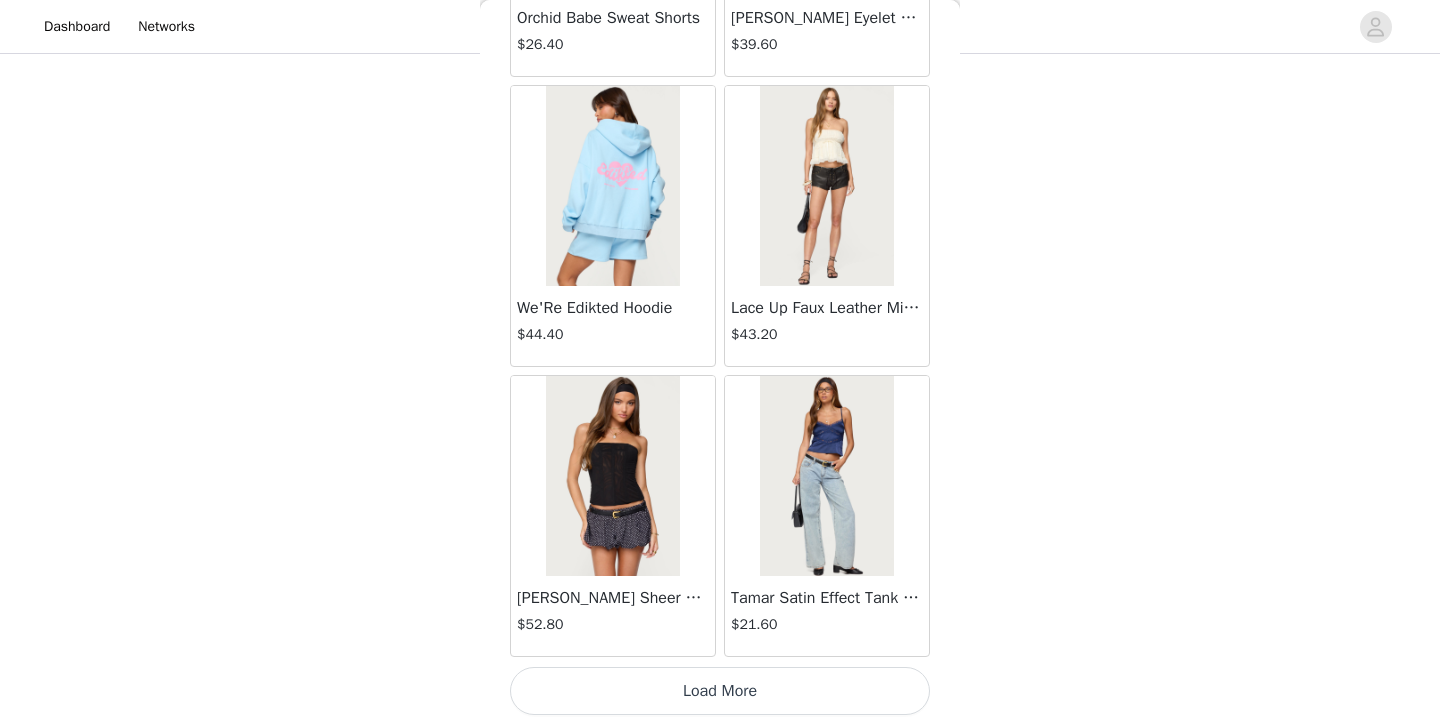 click on "Load More" at bounding box center [720, 691] 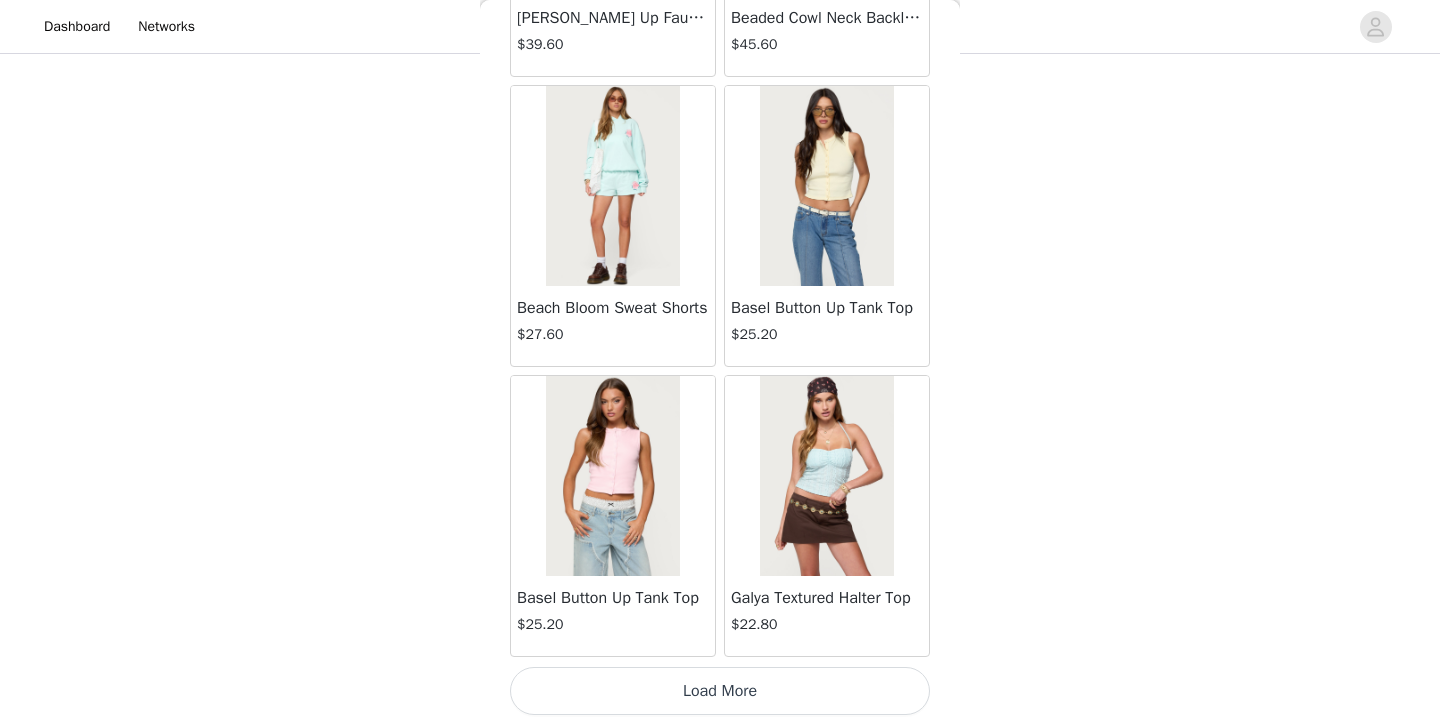 click on "Load More" at bounding box center (720, 691) 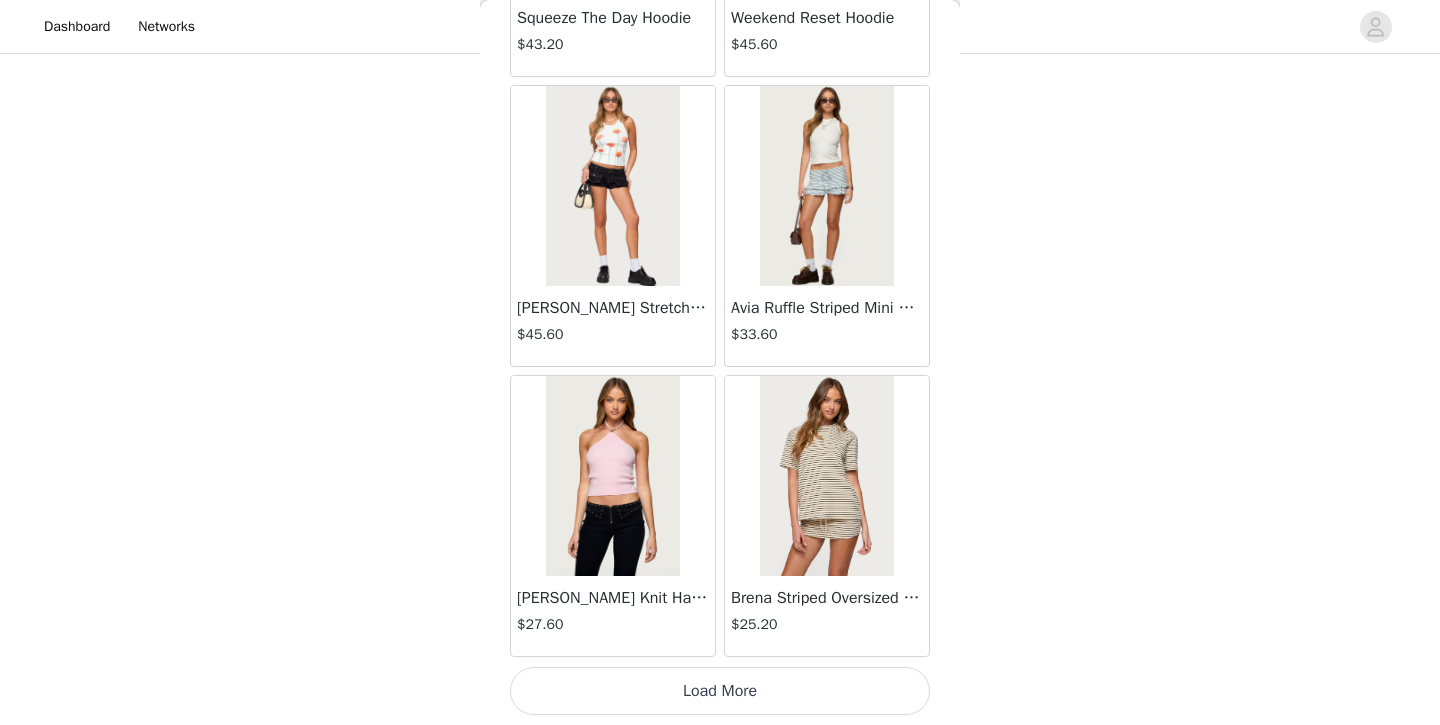 click on "Load More" at bounding box center (720, 691) 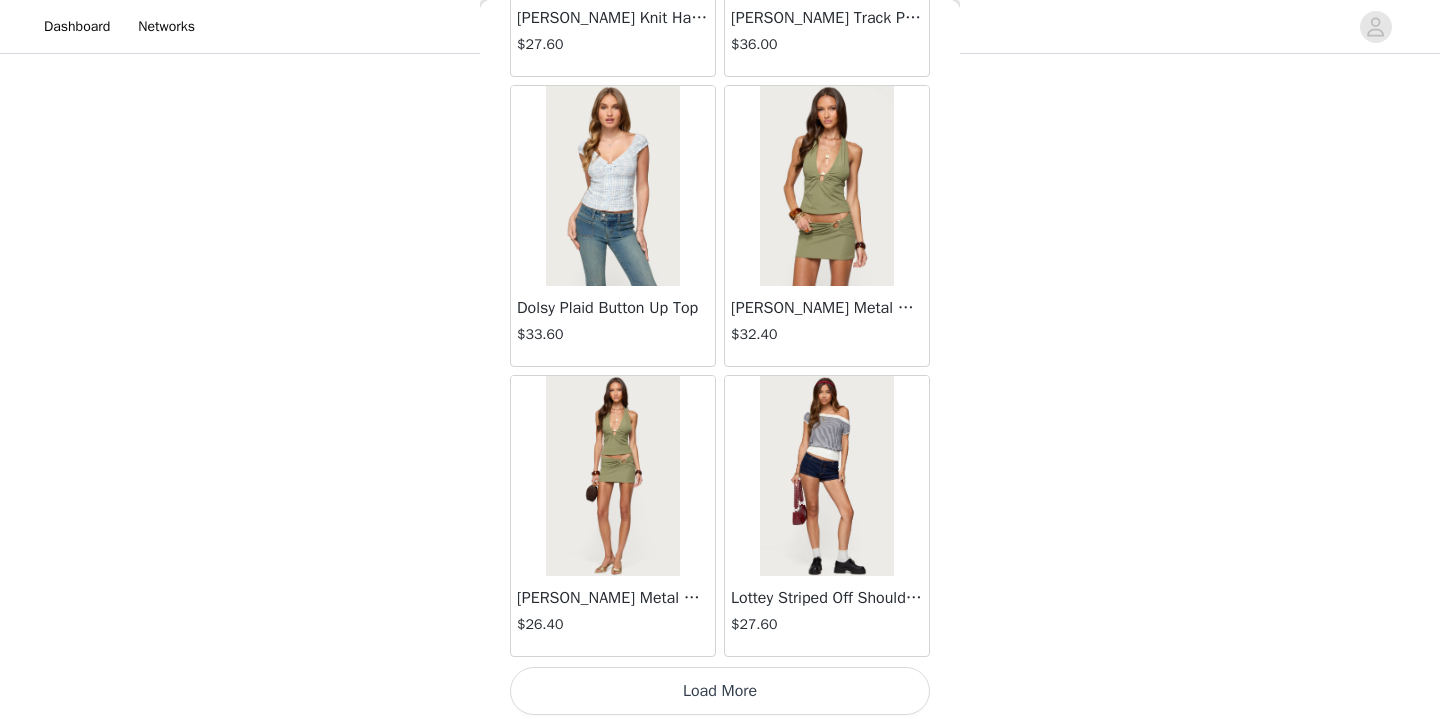 click on "Load More" at bounding box center (720, 691) 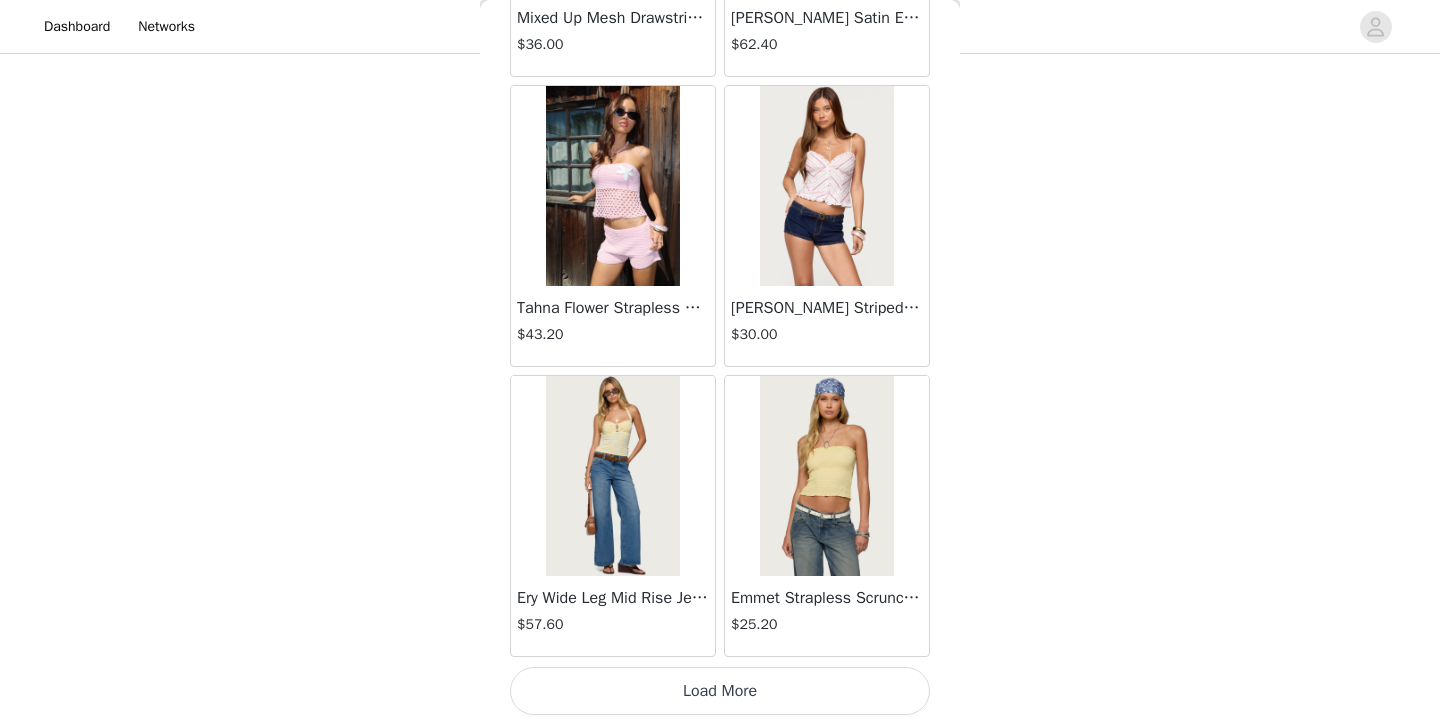 scroll, scrollTop: 63235, scrollLeft: 0, axis: vertical 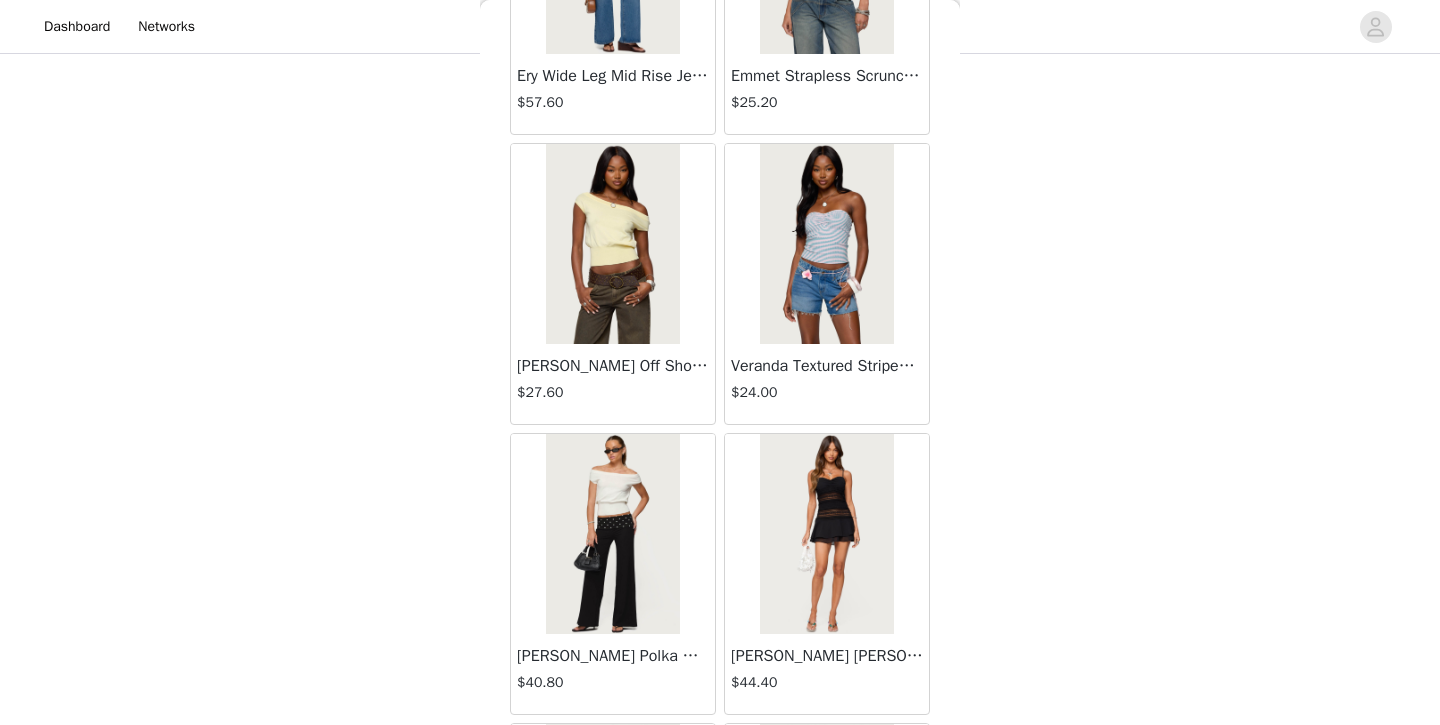 click on "$27.60" at bounding box center [613, 392] 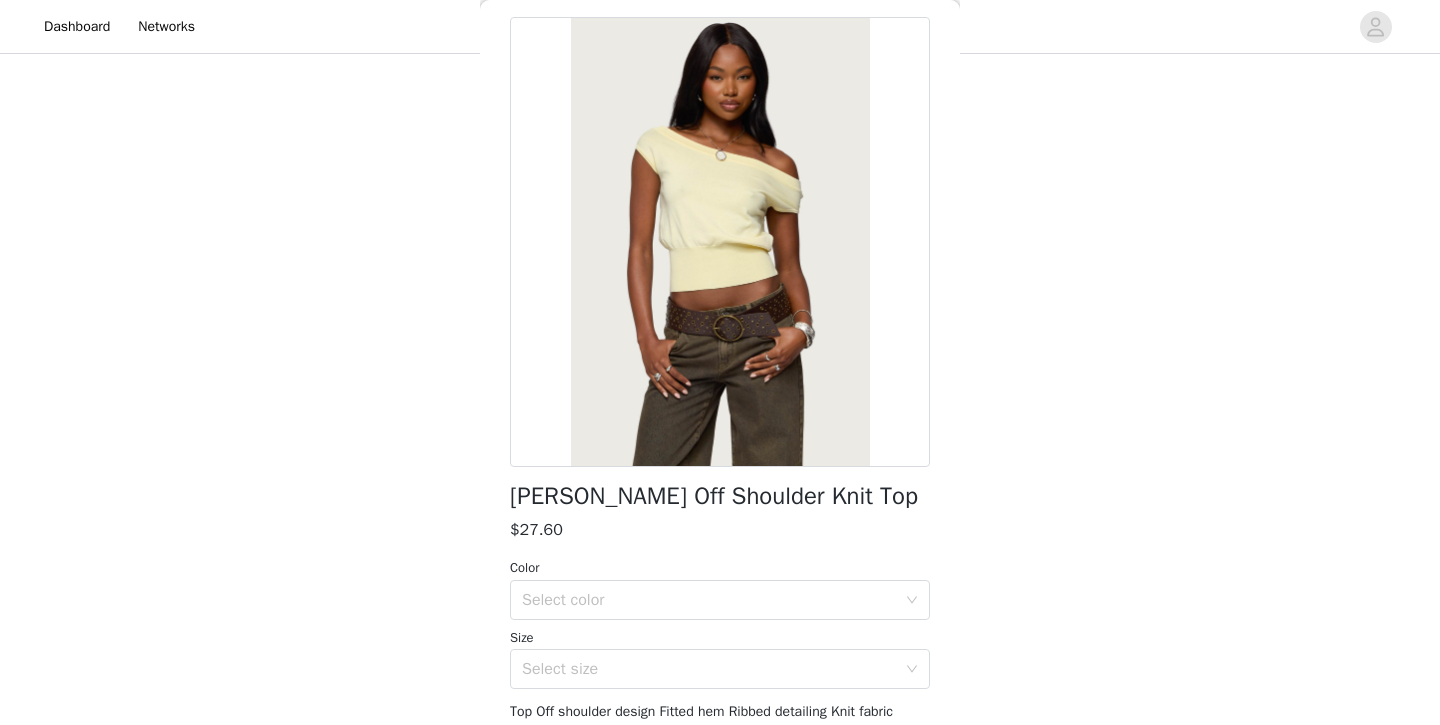 scroll, scrollTop: 87, scrollLeft: 0, axis: vertical 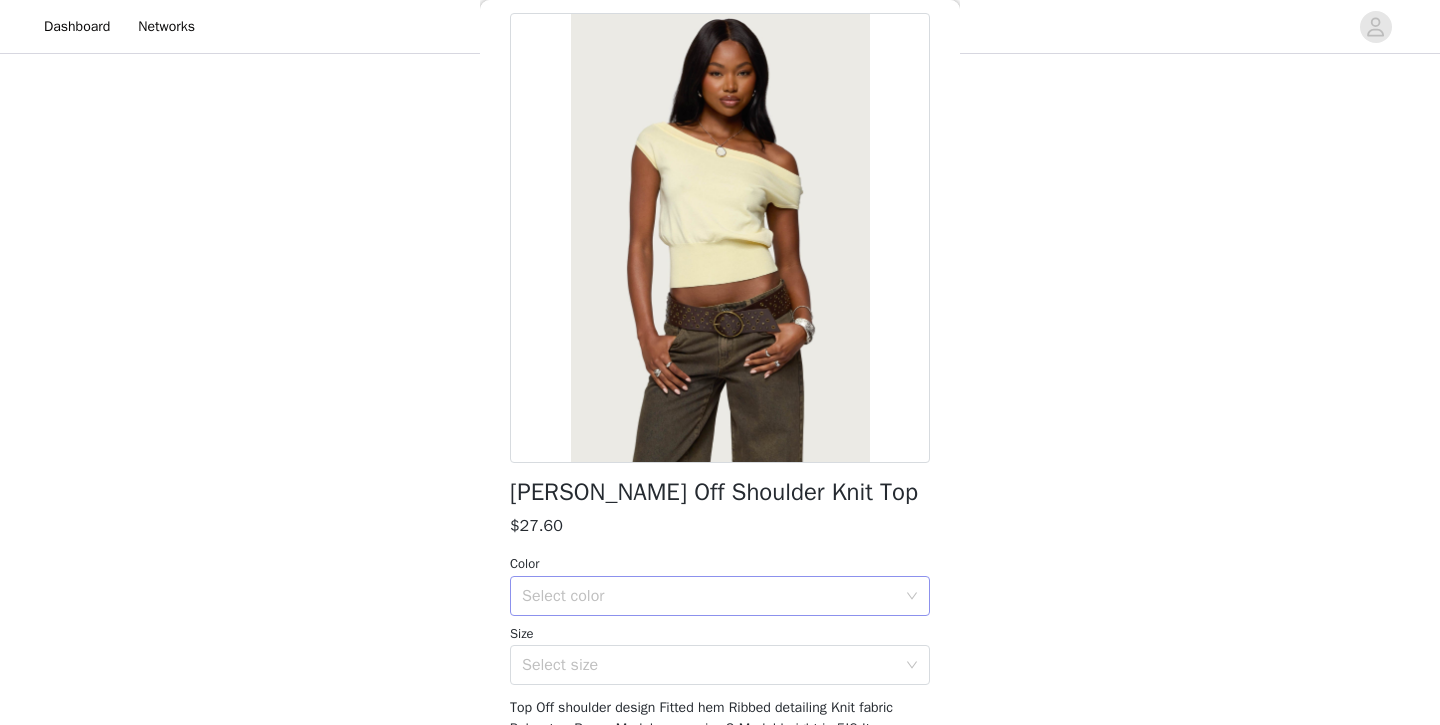 click on "Select color" at bounding box center [709, 596] 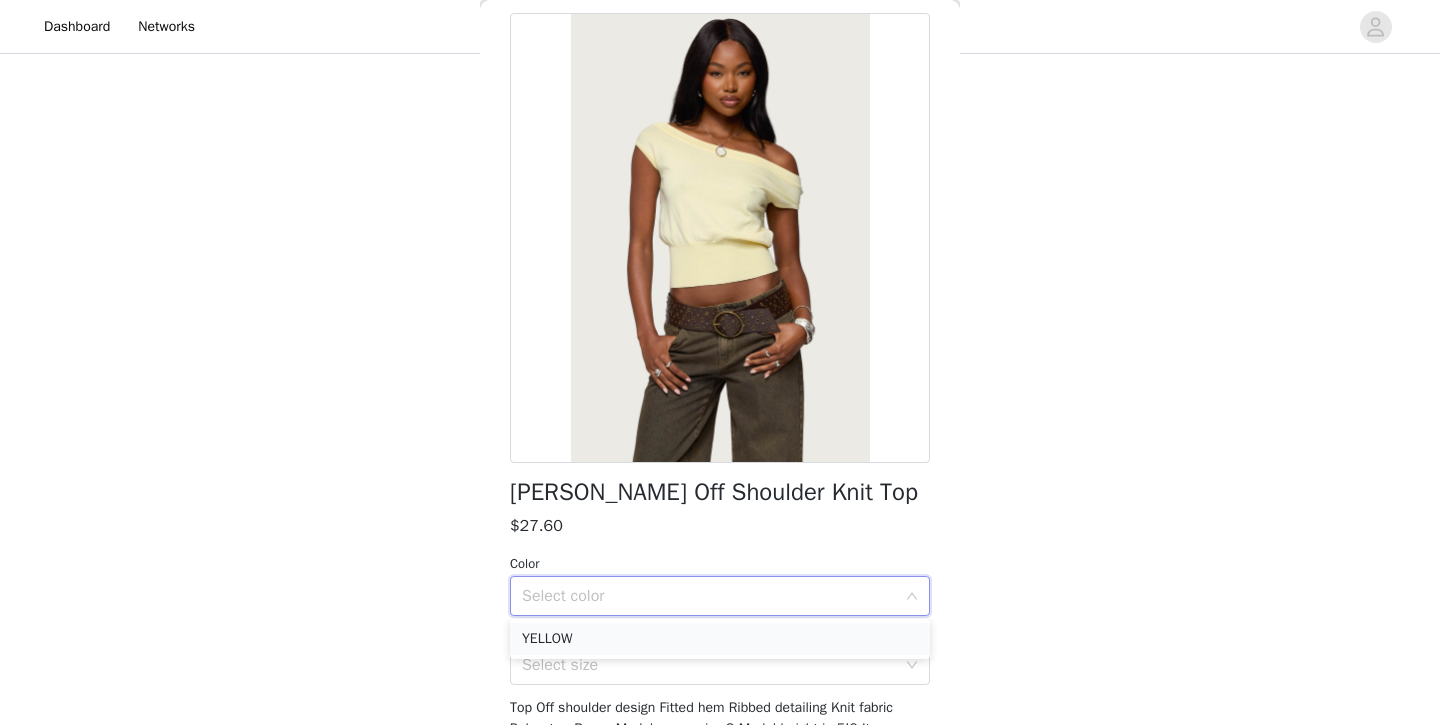 click on "YELLOW" at bounding box center [720, 639] 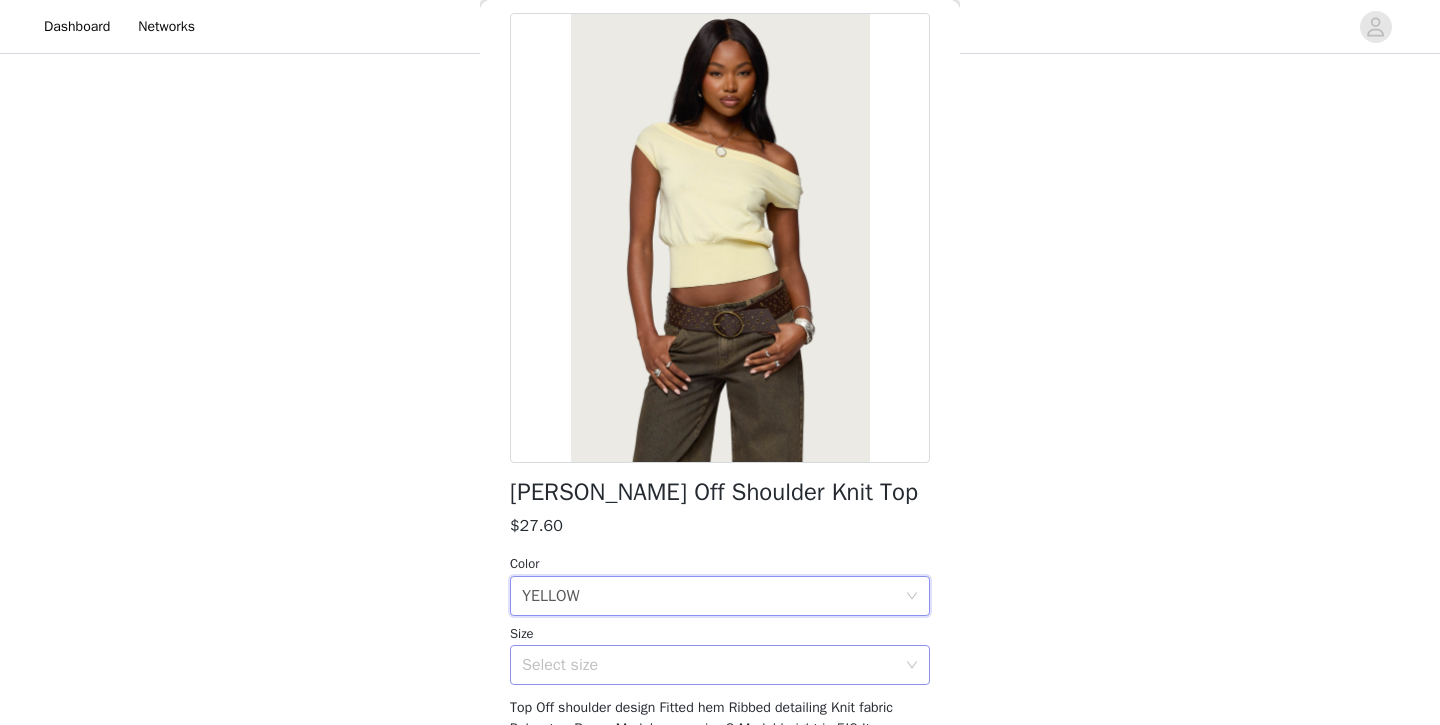 click on "Select size" at bounding box center (709, 665) 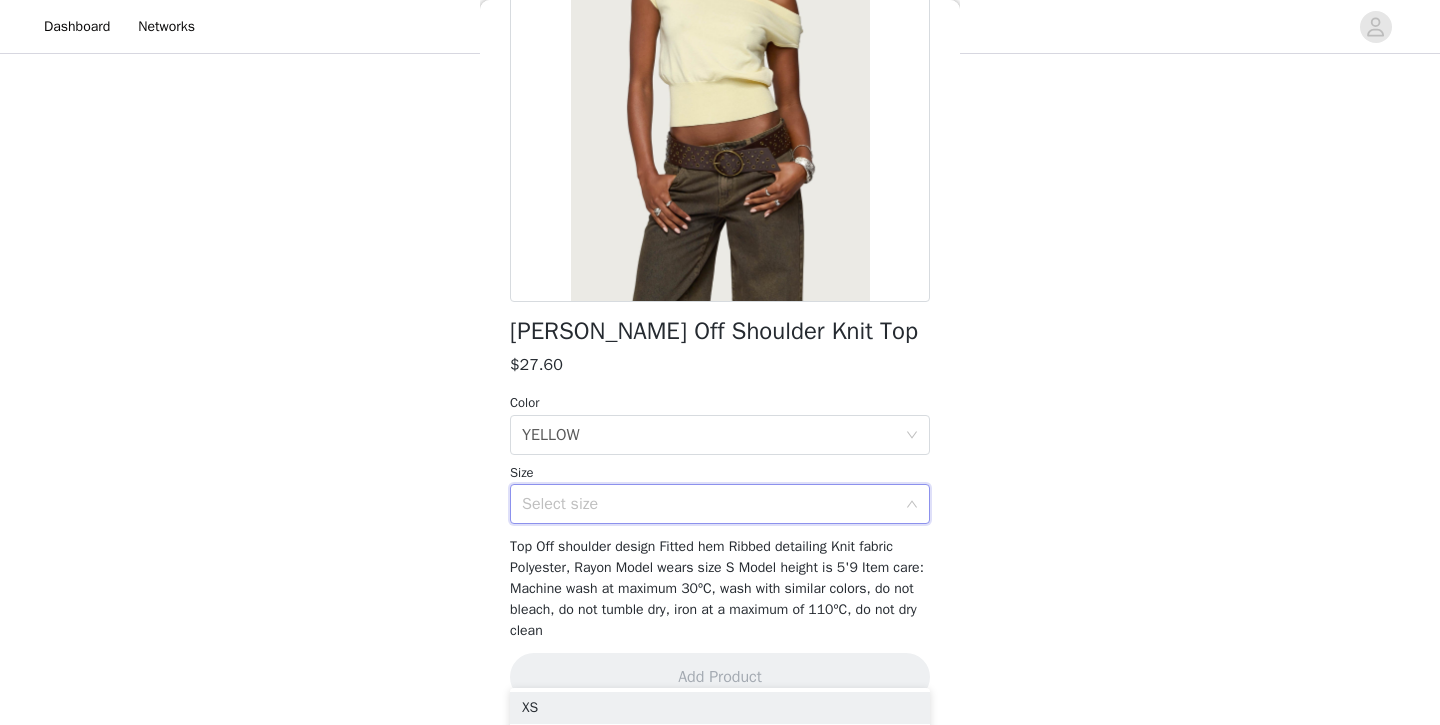 scroll, scrollTop: 247, scrollLeft: 0, axis: vertical 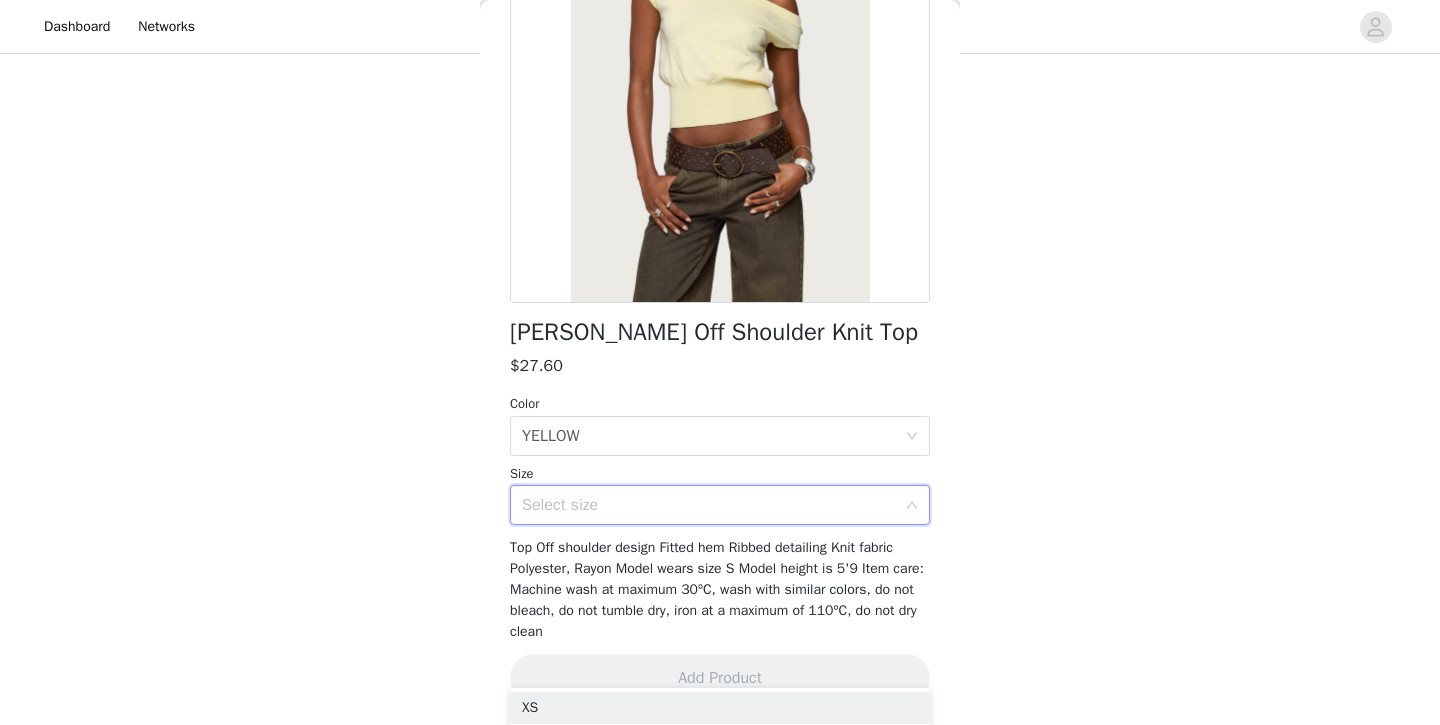 click on "[PERSON_NAME] Off Shoulder Knit Top       $27.60         Color   Select color YELLOW Size   Select size   Top Off shoulder design Fitted hem Ribbed detailing Knit fabric Polyester, Rayon Model wears size S Model height is 5'9 Item care: Machine wash at maximum 30ºC, wash with similar colors, do not bleach, do not tumble dry, iron at a maximum of 110ºC, do not dry clean   Add Product" at bounding box center (720, 289) 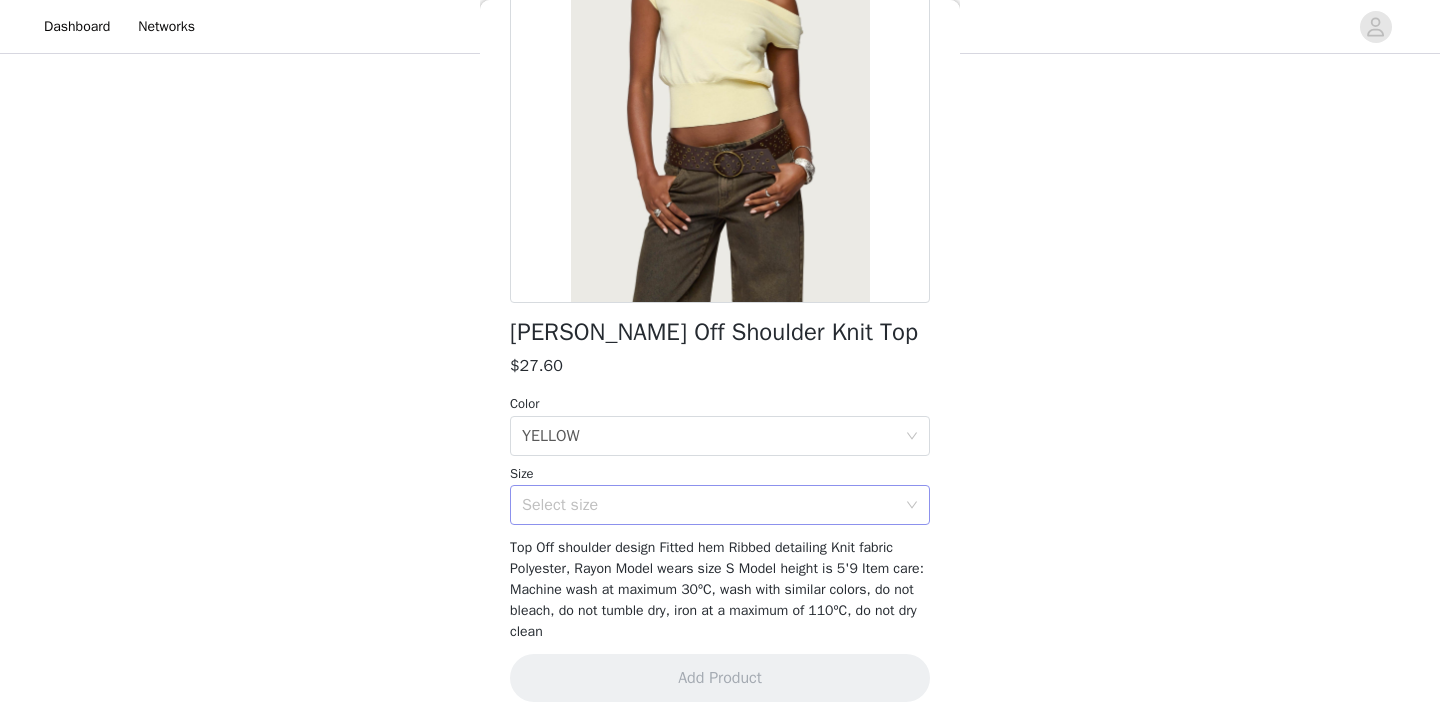 click on "Select size" at bounding box center (709, 505) 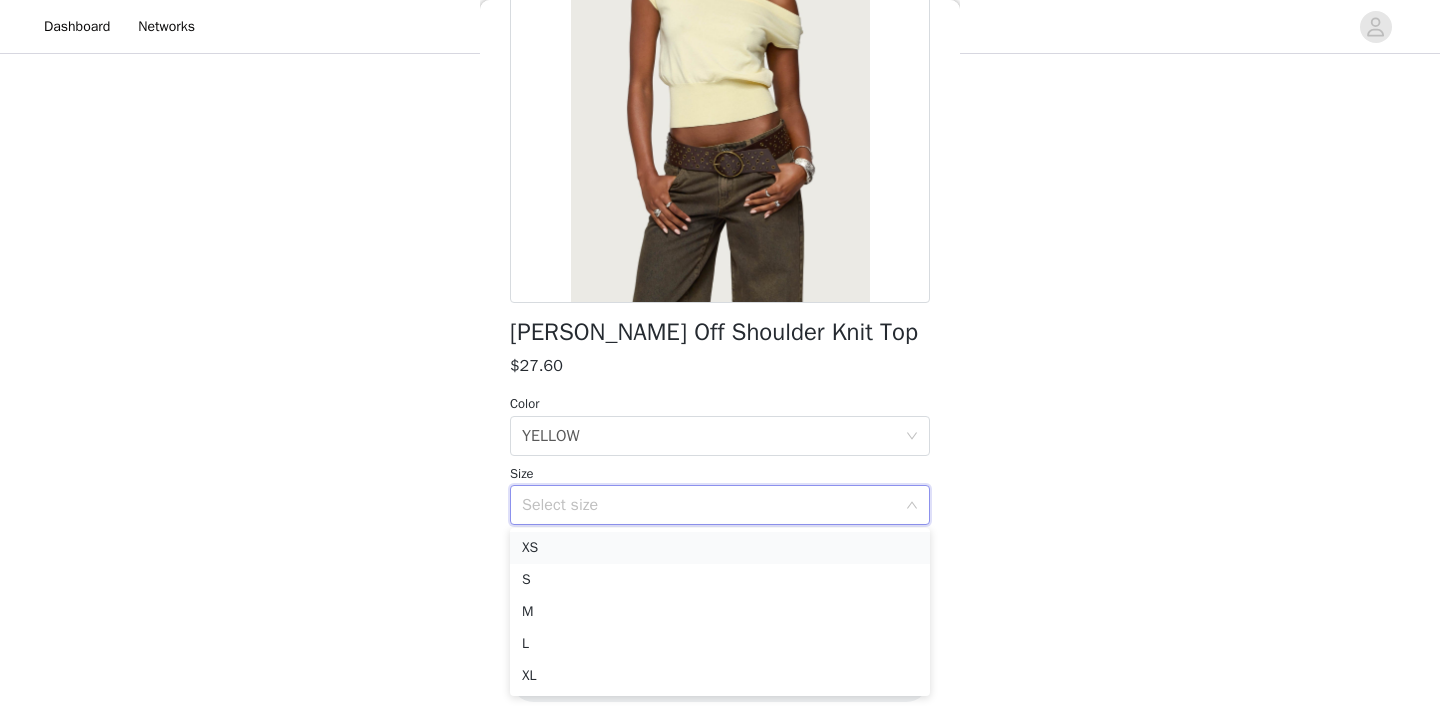 click on "XS" at bounding box center (720, 548) 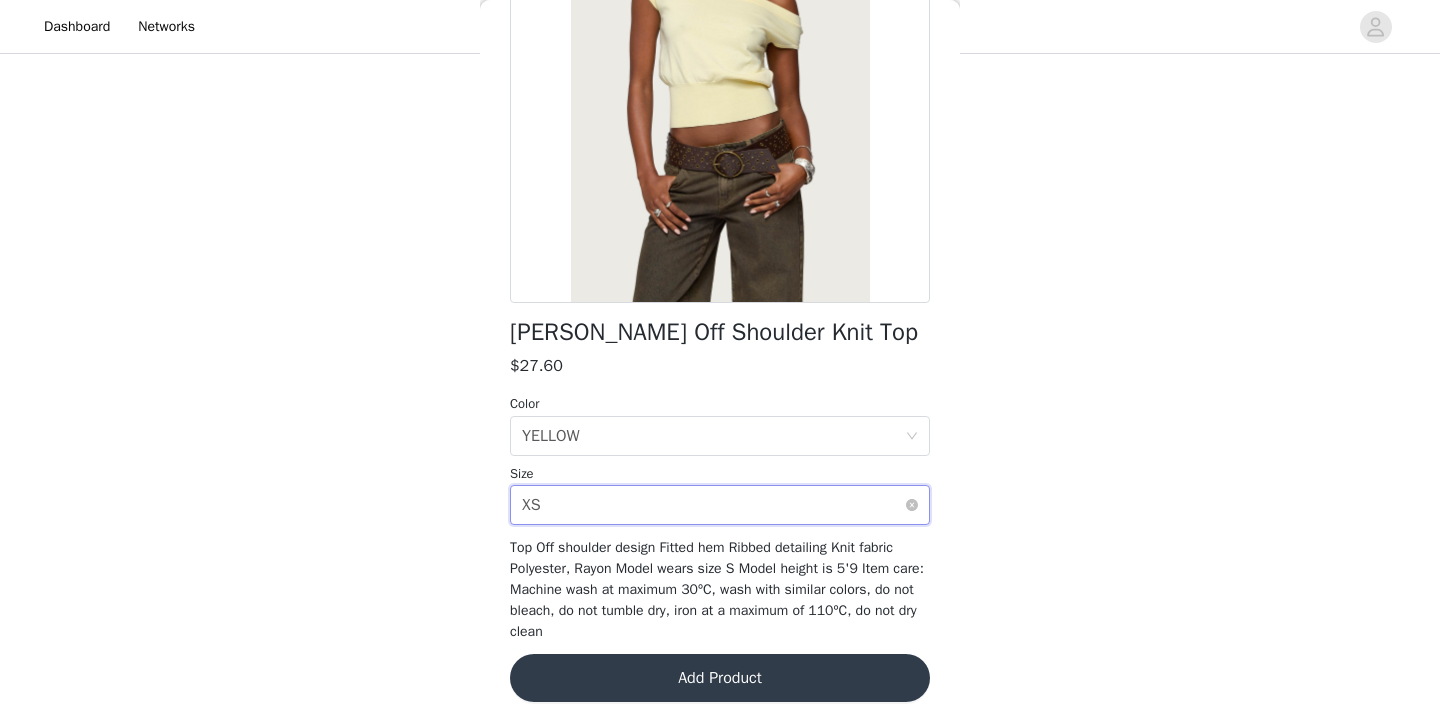 click on "Select size XS" at bounding box center [713, 505] 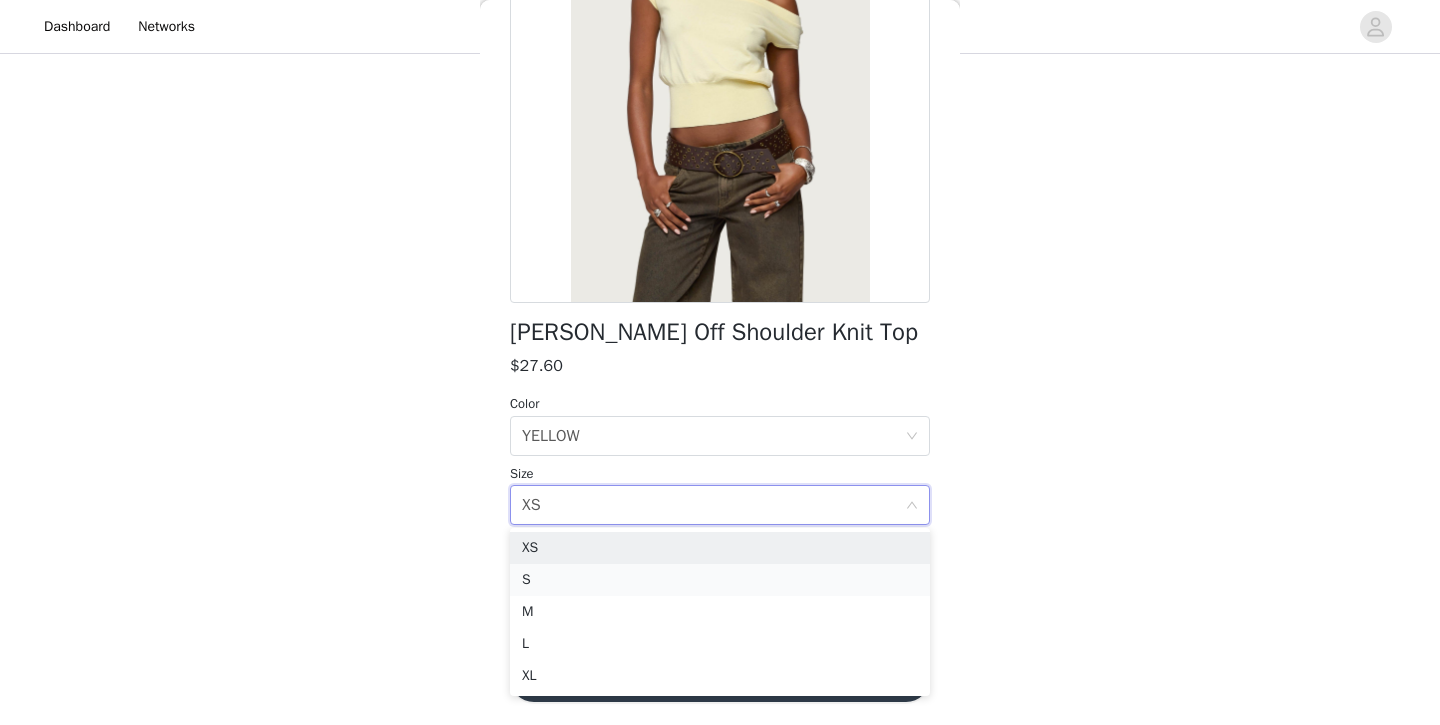 click on "S" at bounding box center (720, 580) 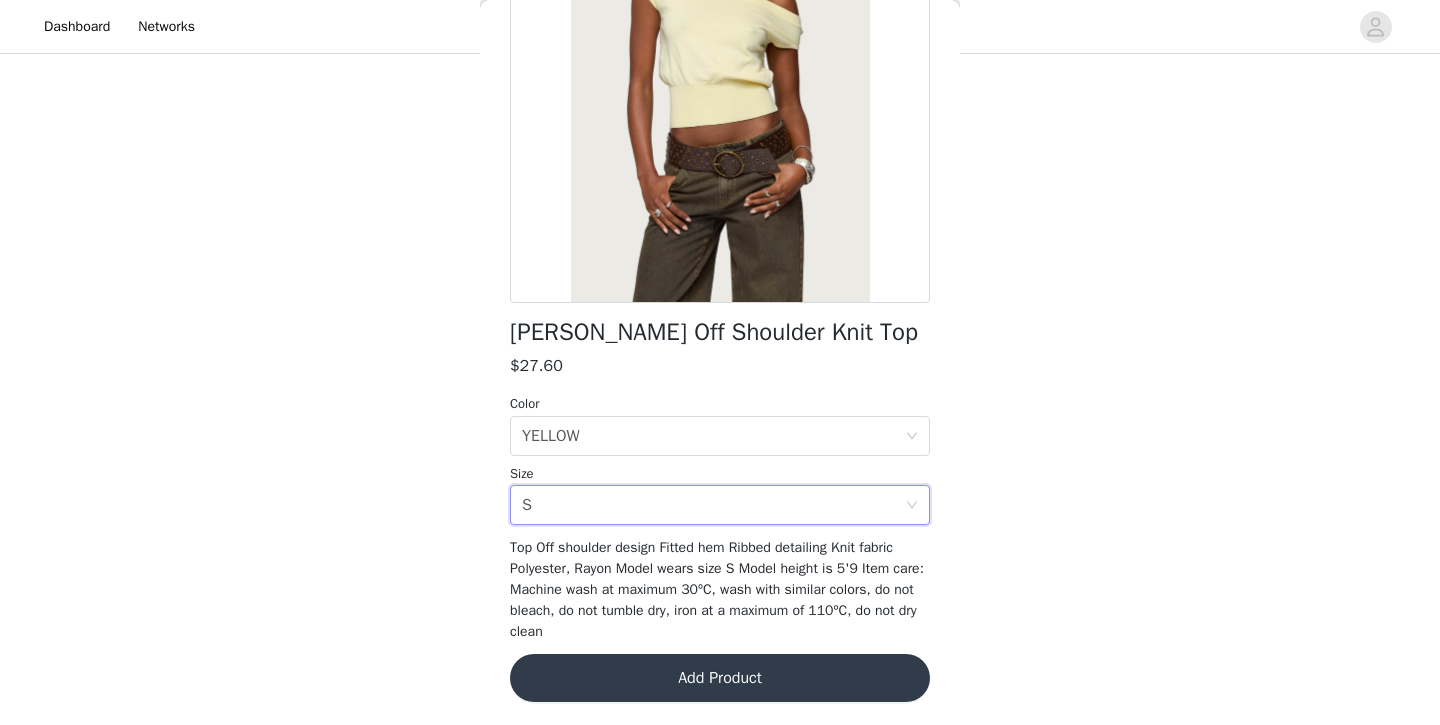 click on "Add Product" at bounding box center (720, 678) 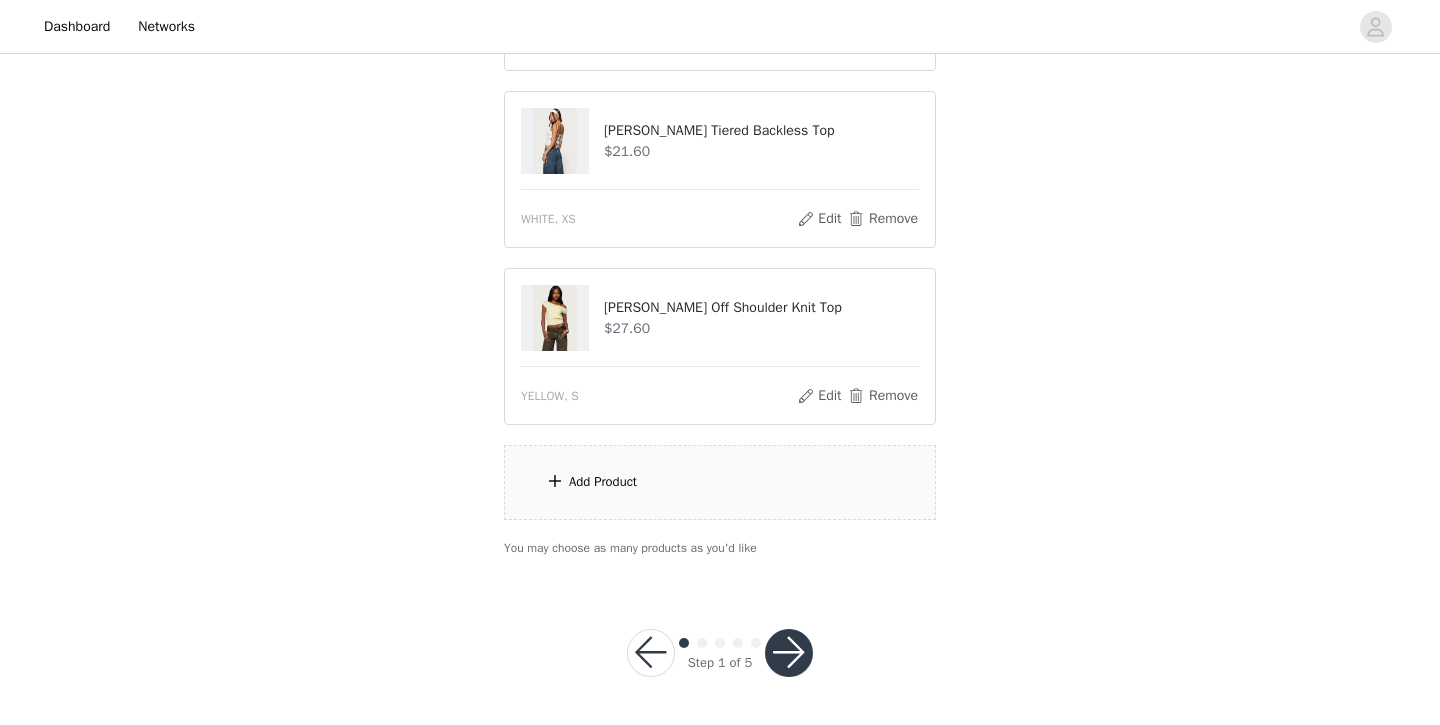 scroll, scrollTop: 1246, scrollLeft: 0, axis: vertical 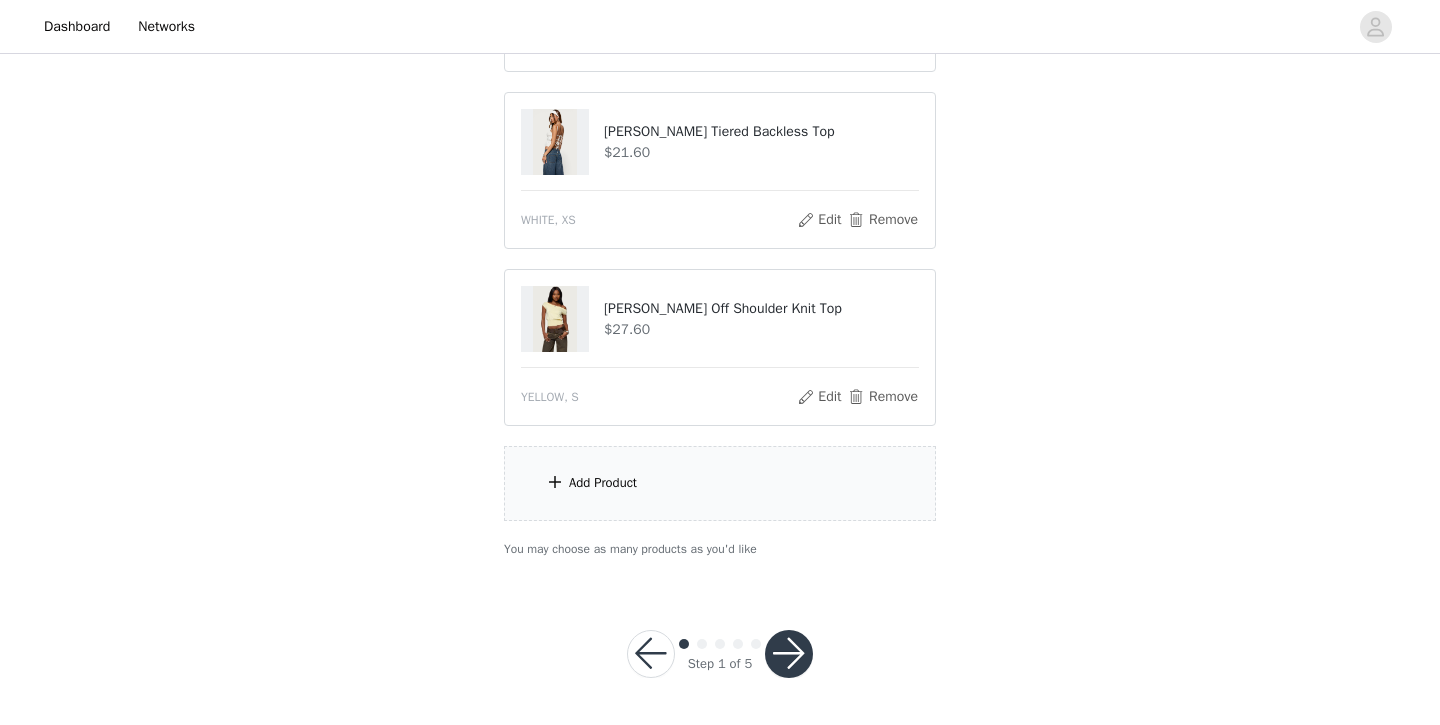 click on "Add Product" at bounding box center [720, 483] 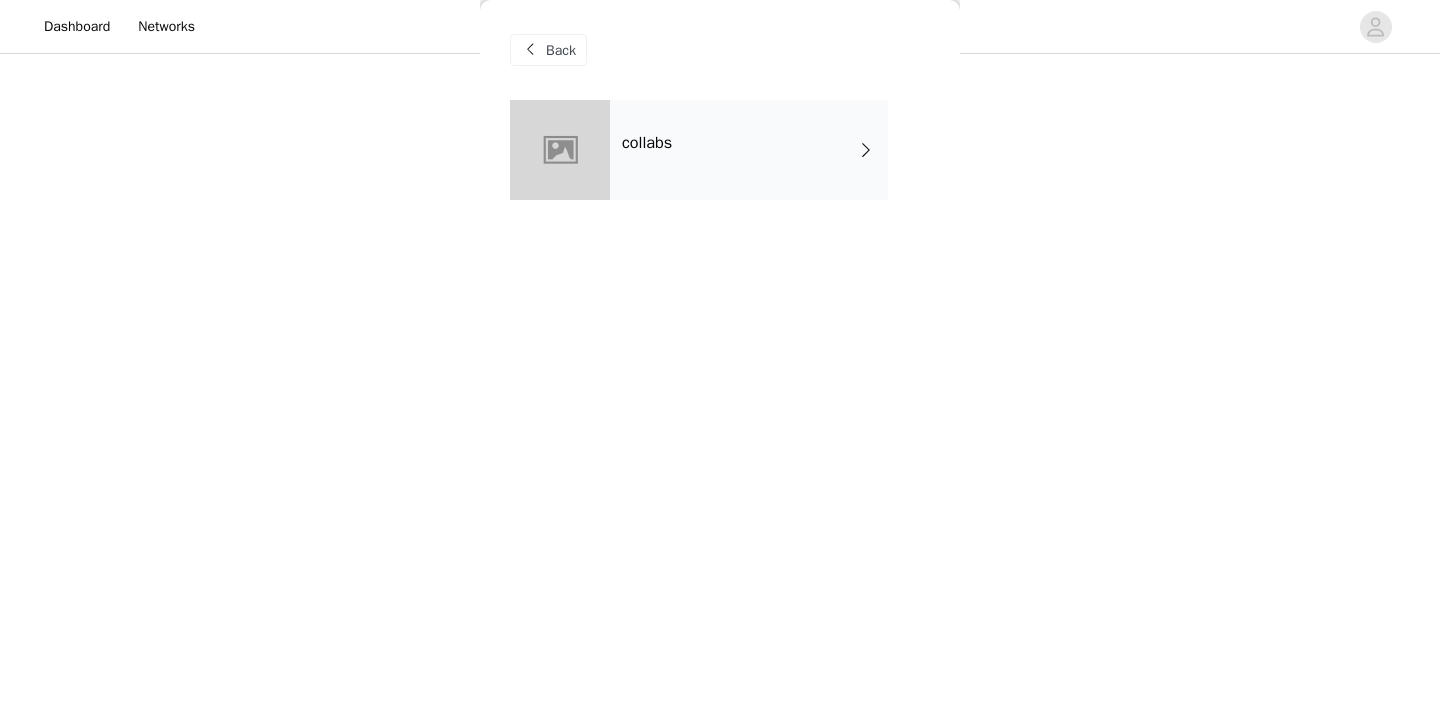 click on "collabs" at bounding box center (749, 150) 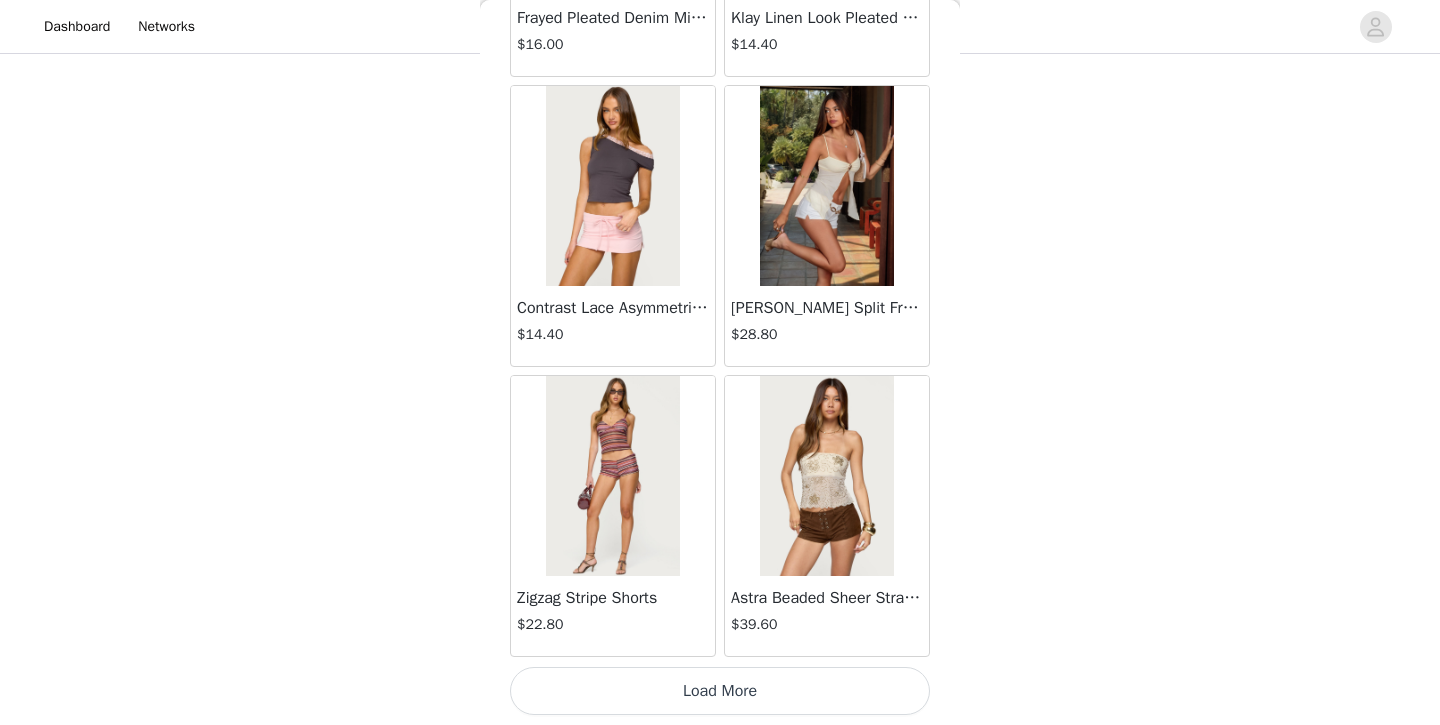 click on "Load More" at bounding box center (720, 691) 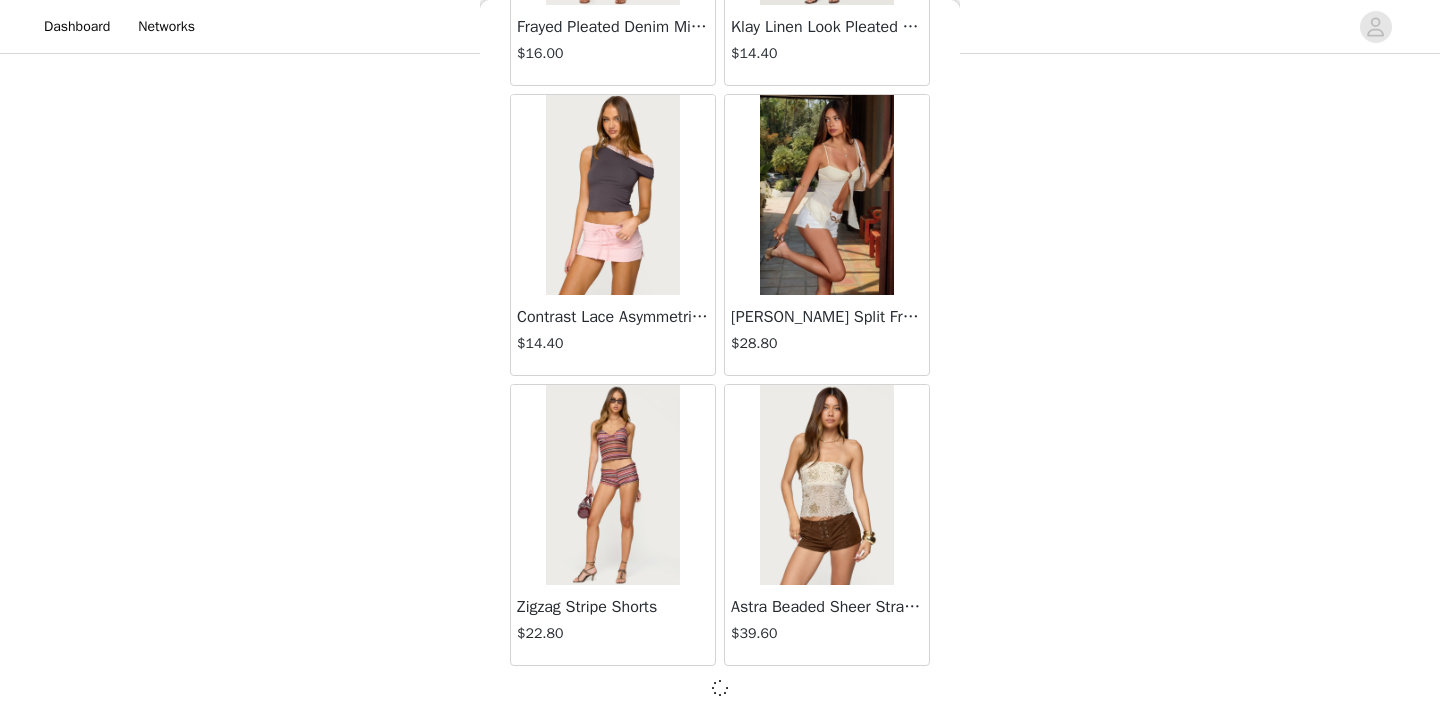 scroll, scrollTop: 2326, scrollLeft: 0, axis: vertical 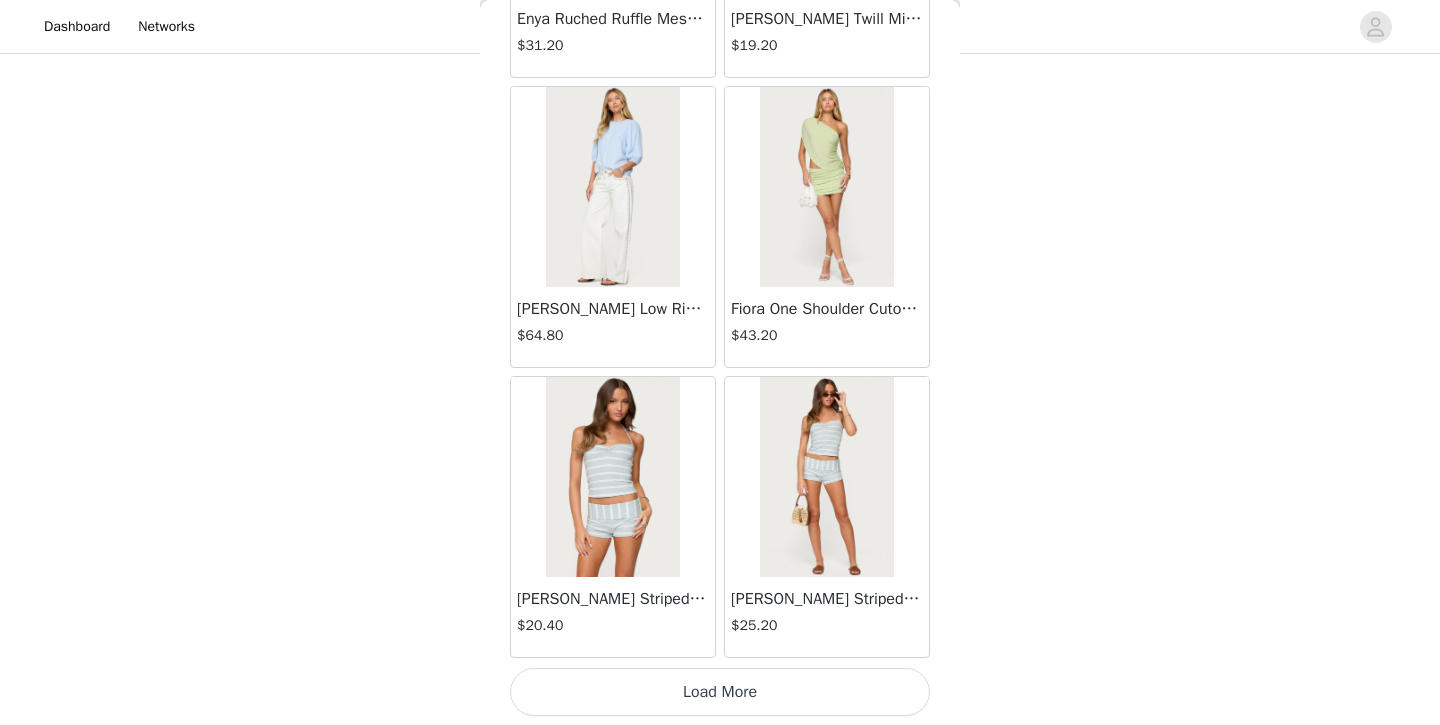 click on "Load More" at bounding box center [720, 692] 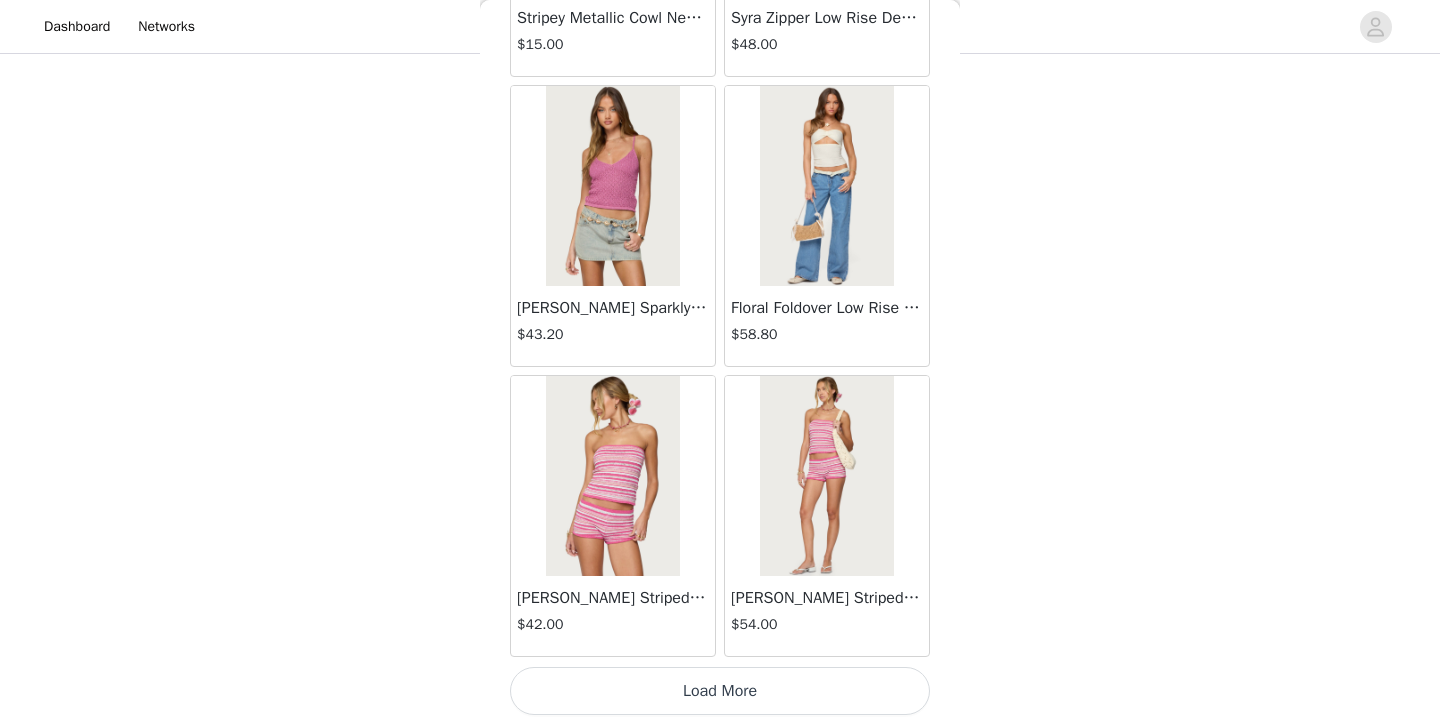 click on "Load More" at bounding box center [720, 691] 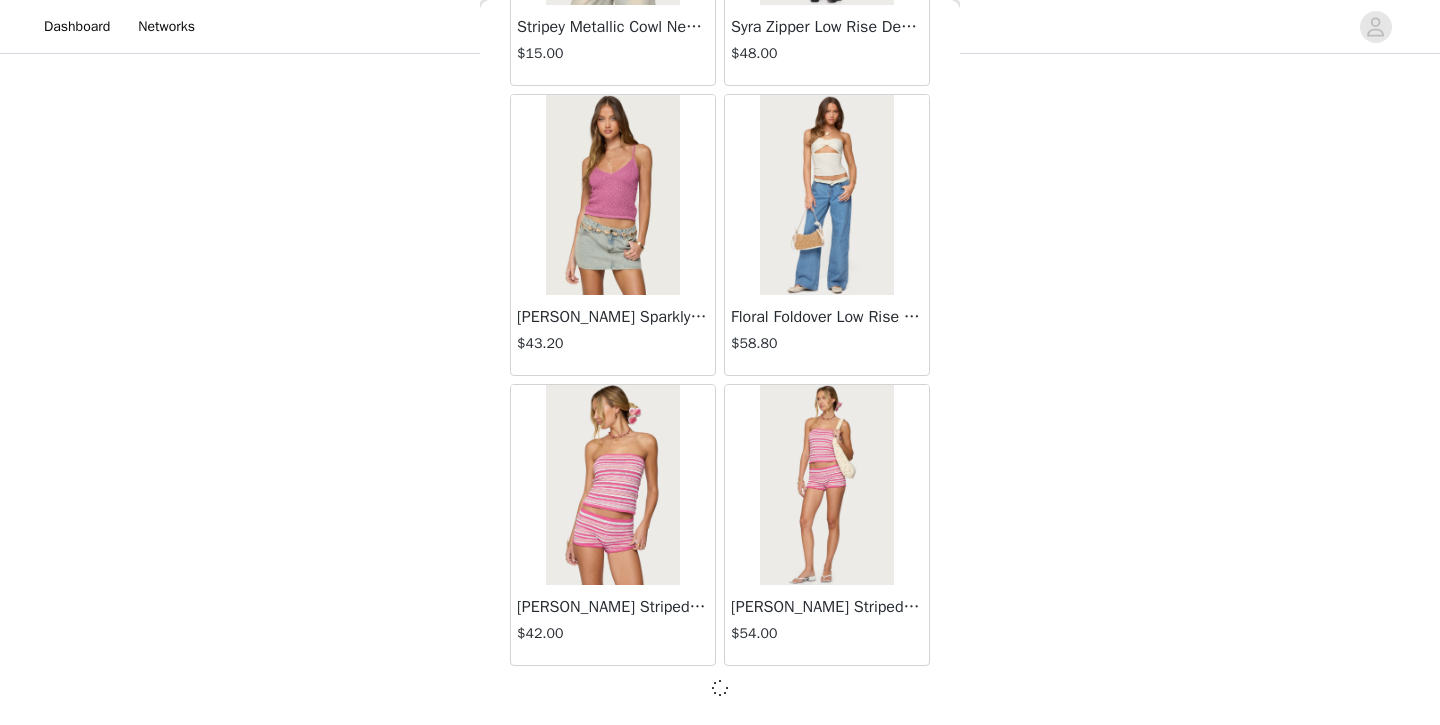 scroll, scrollTop: 8126, scrollLeft: 0, axis: vertical 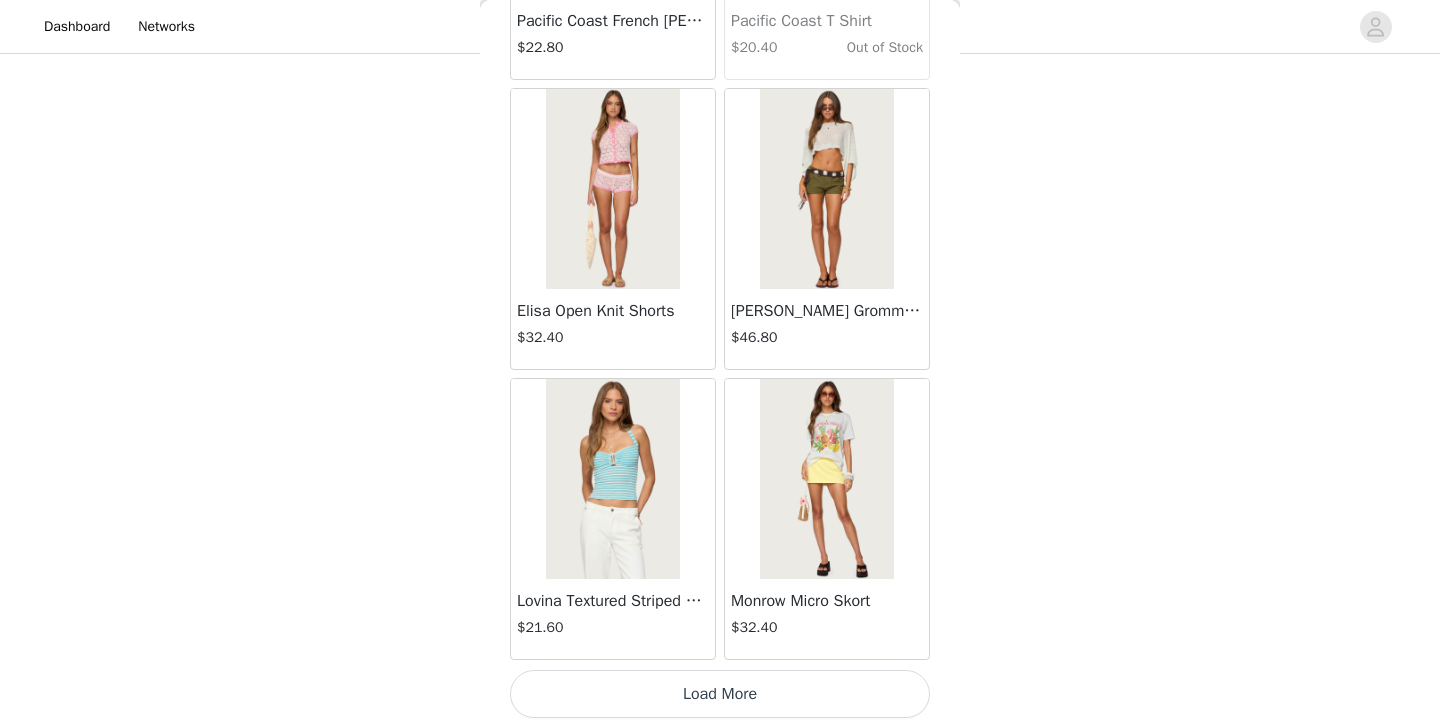 click on "Load More" at bounding box center (720, 694) 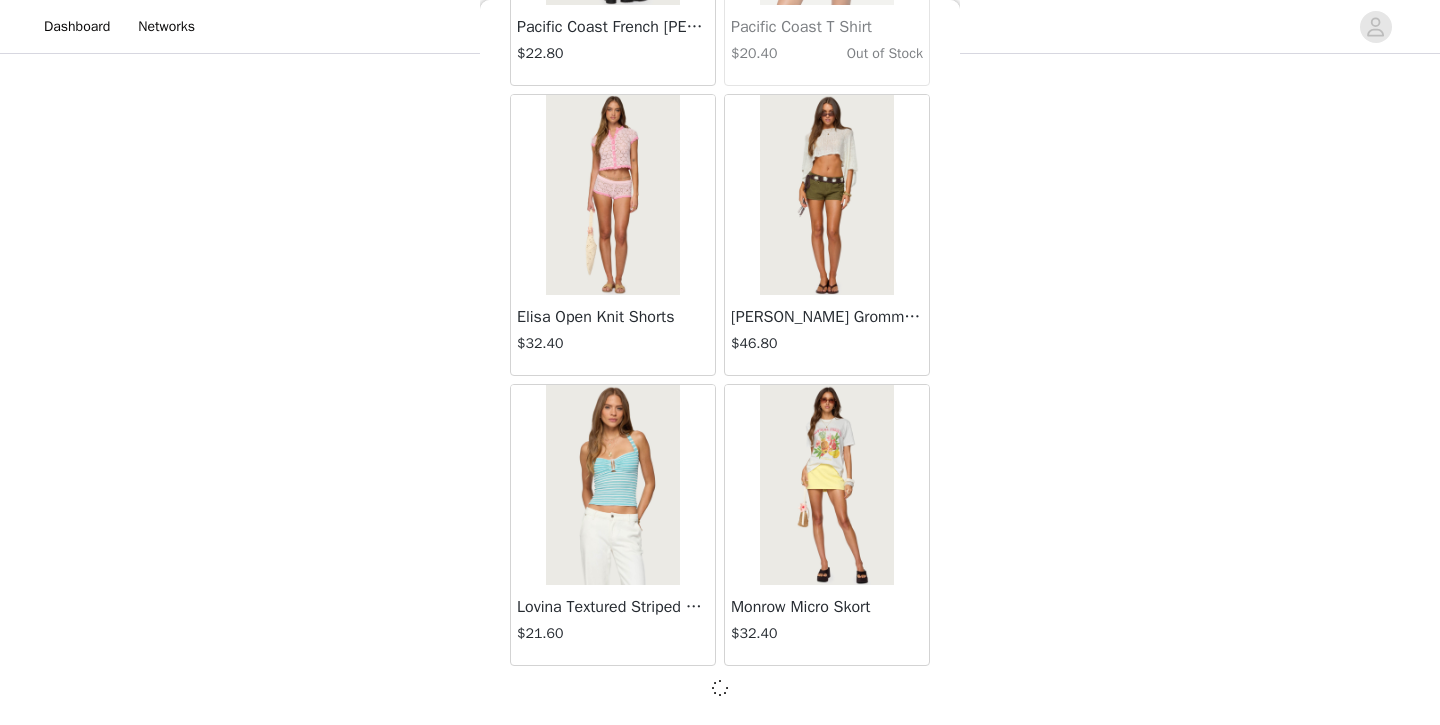 scroll, scrollTop: 11026, scrollLeft: 0, axis: vertical 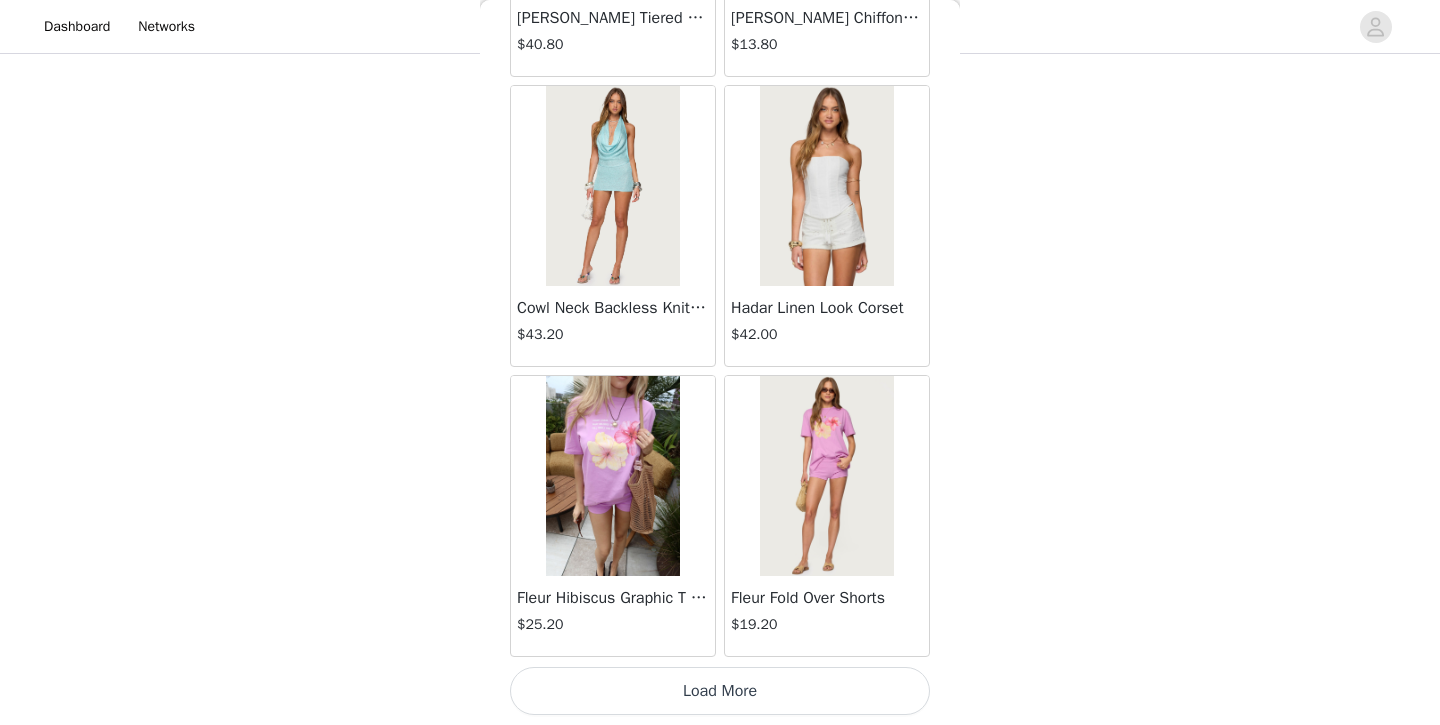click on "Load More" at bounding box center (720, 691) 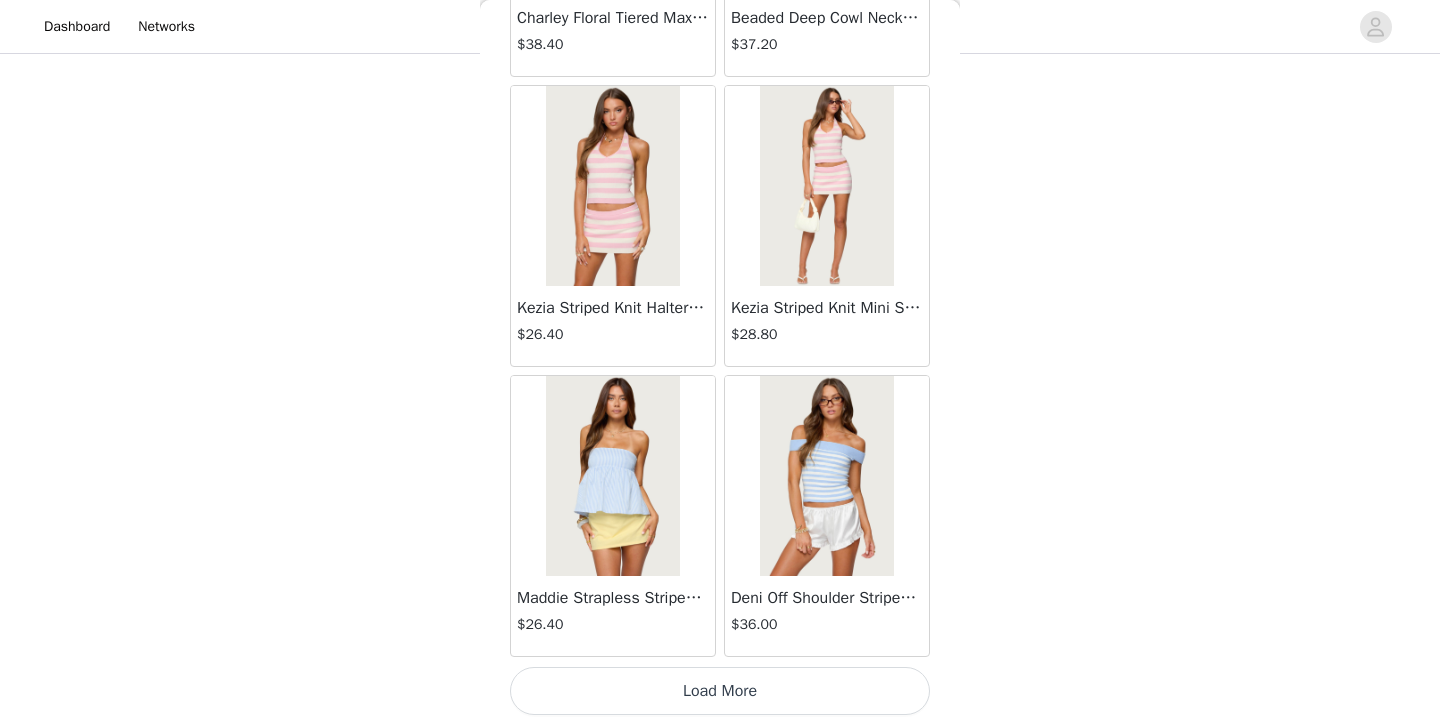click on "Load More" at bounding box center (720, 691) 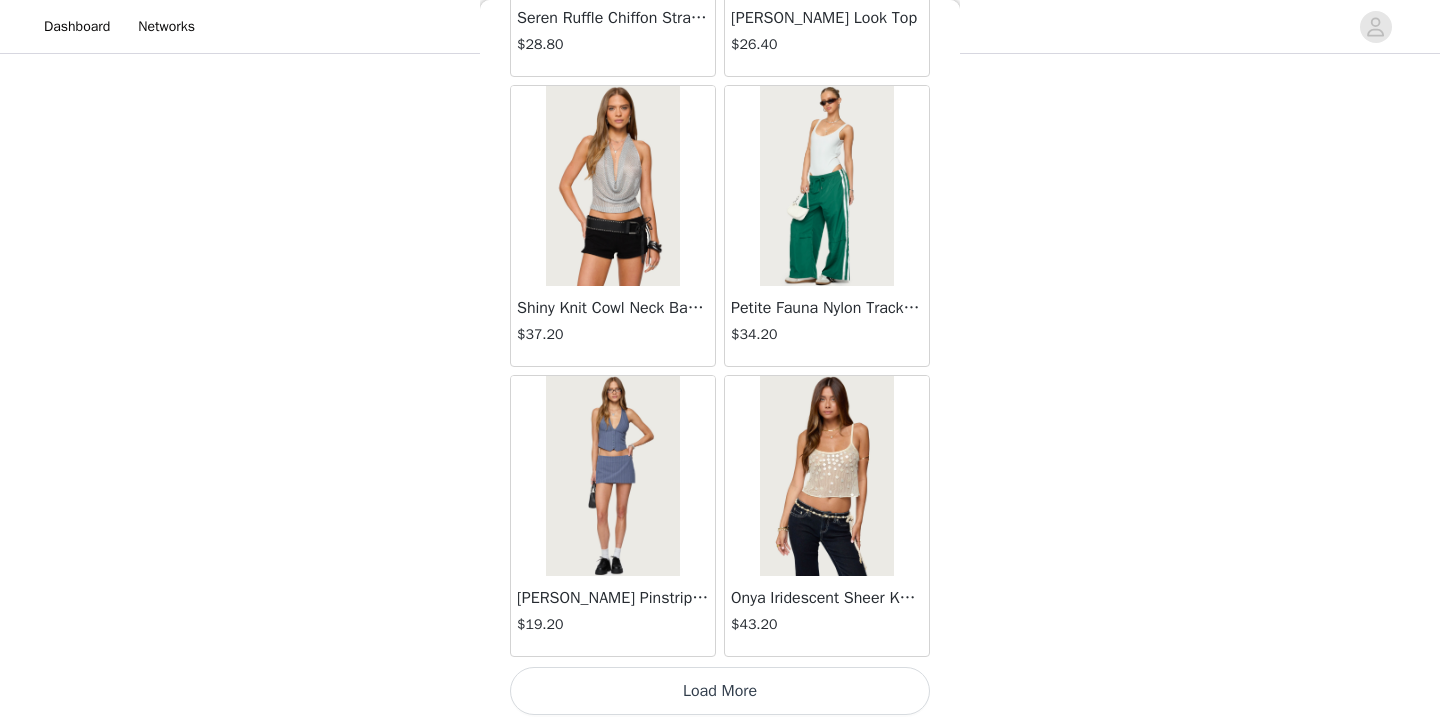 click on "Load More" at bounding box center (720, 691) 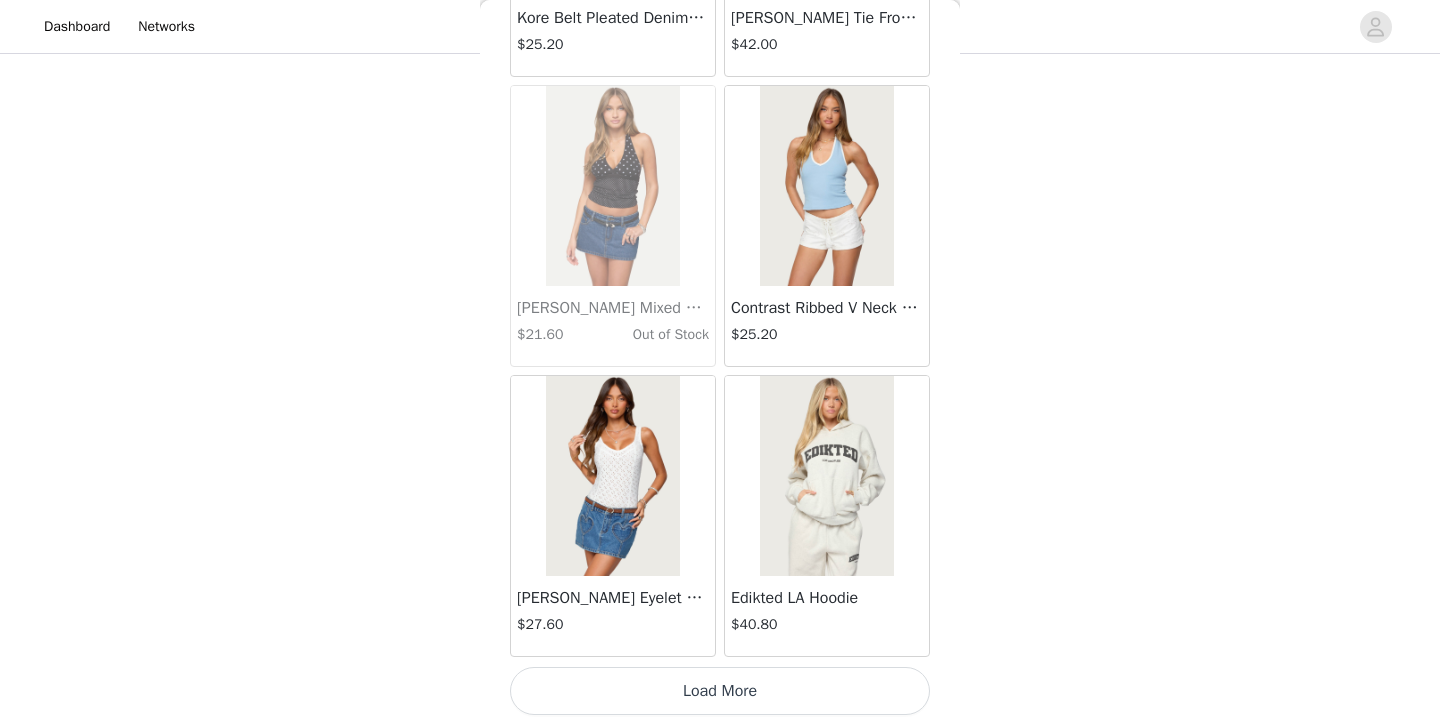 click on "Load More" at bounding box center [720, 691] 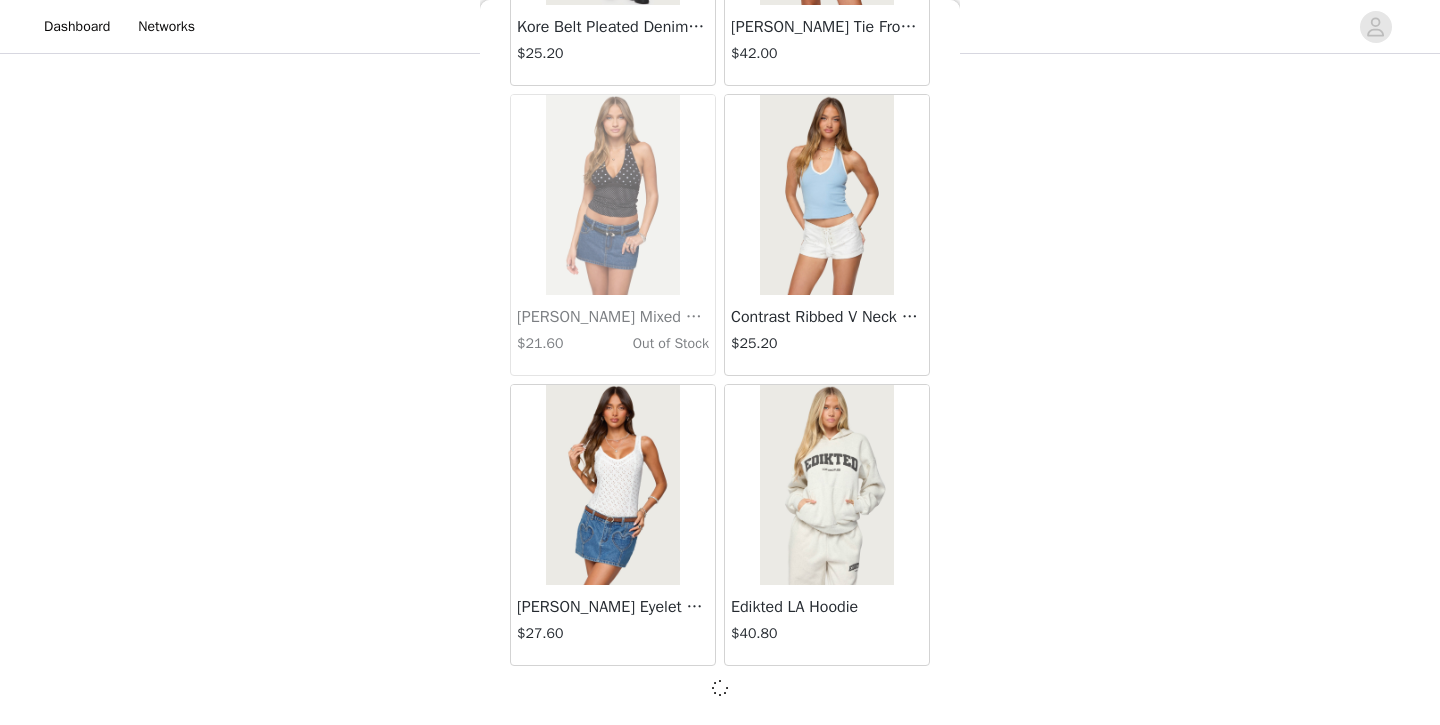 scroll, scrollTop: 22626, scrollLeft: 0, axis: vertical 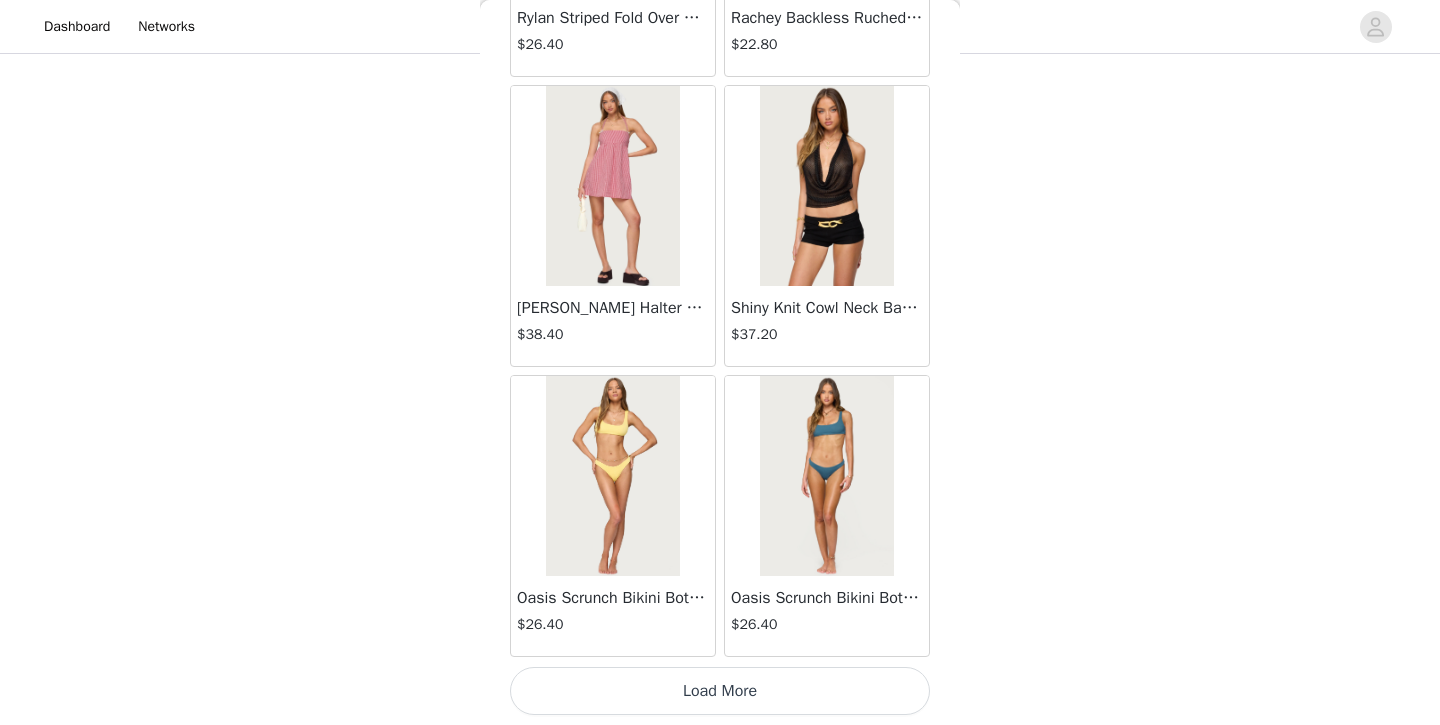 click on "Load More" at bounding box center (720, 691) 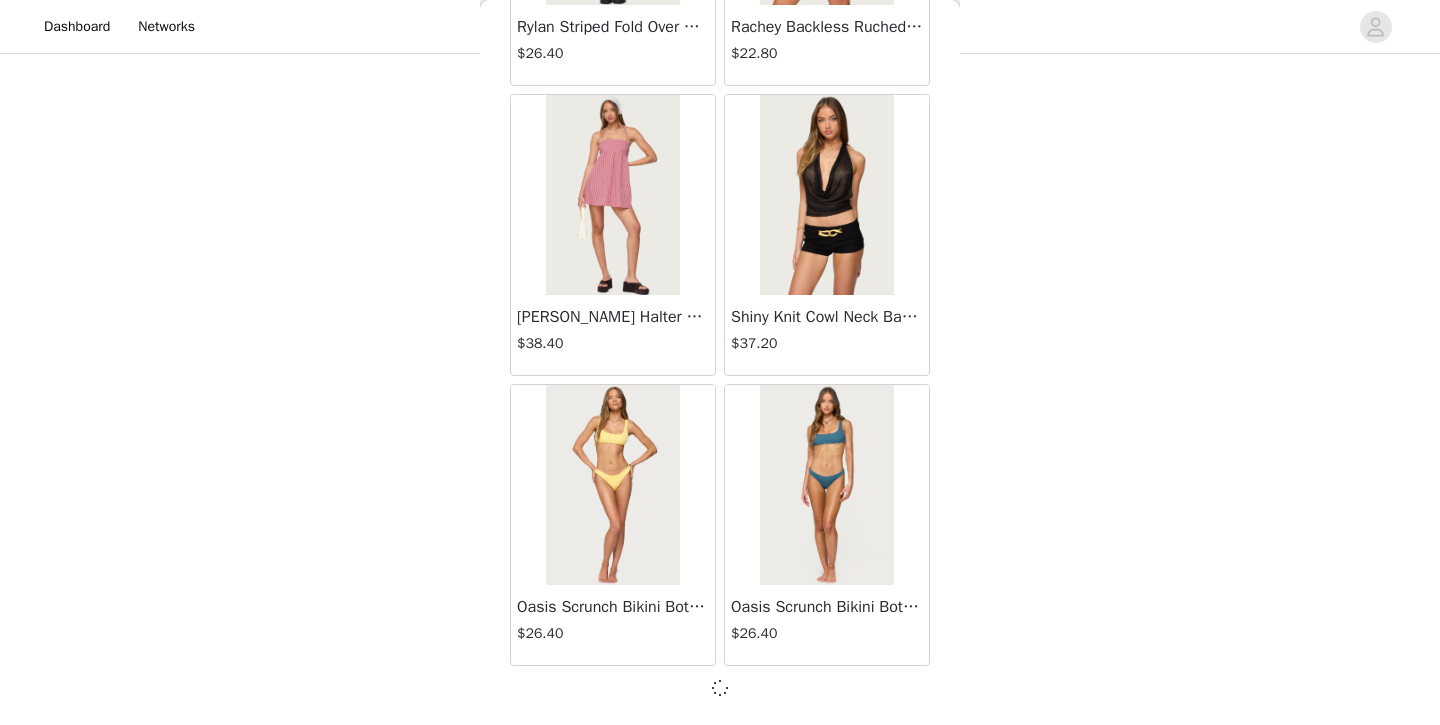 scroll, scrollTop: 25526, scrollLeft: 0, axis: vertical 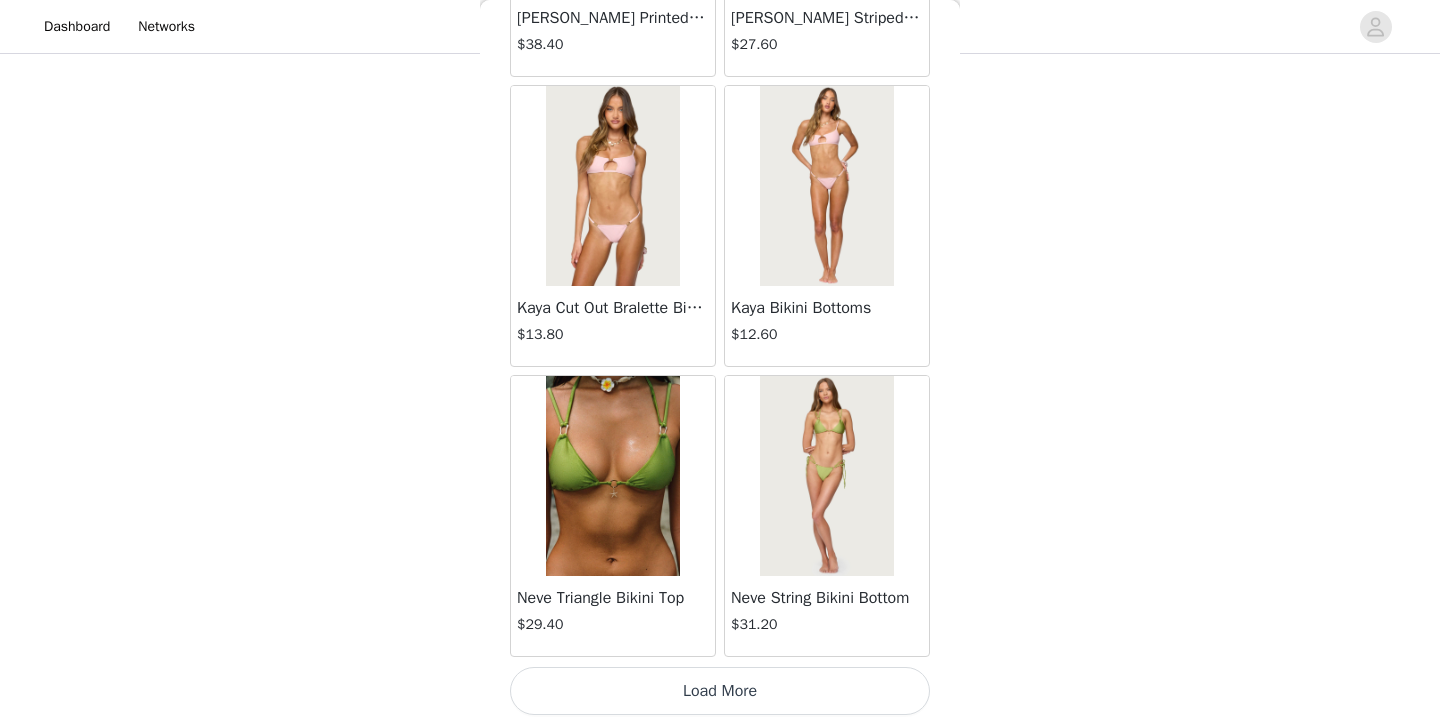 click on "Load More" at bounding box center (720, 691) 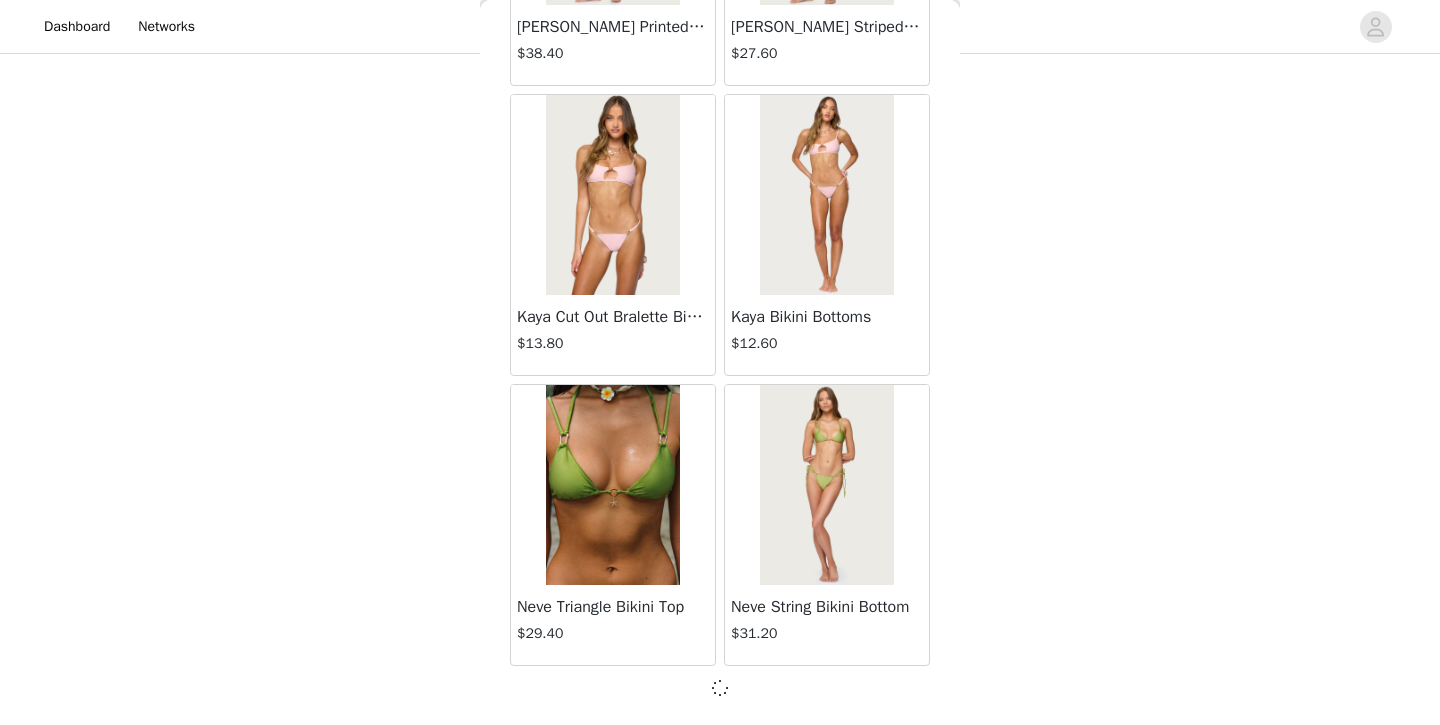 scroll, scrollTop: 28426, scrollLeft: 0, axis: vertical 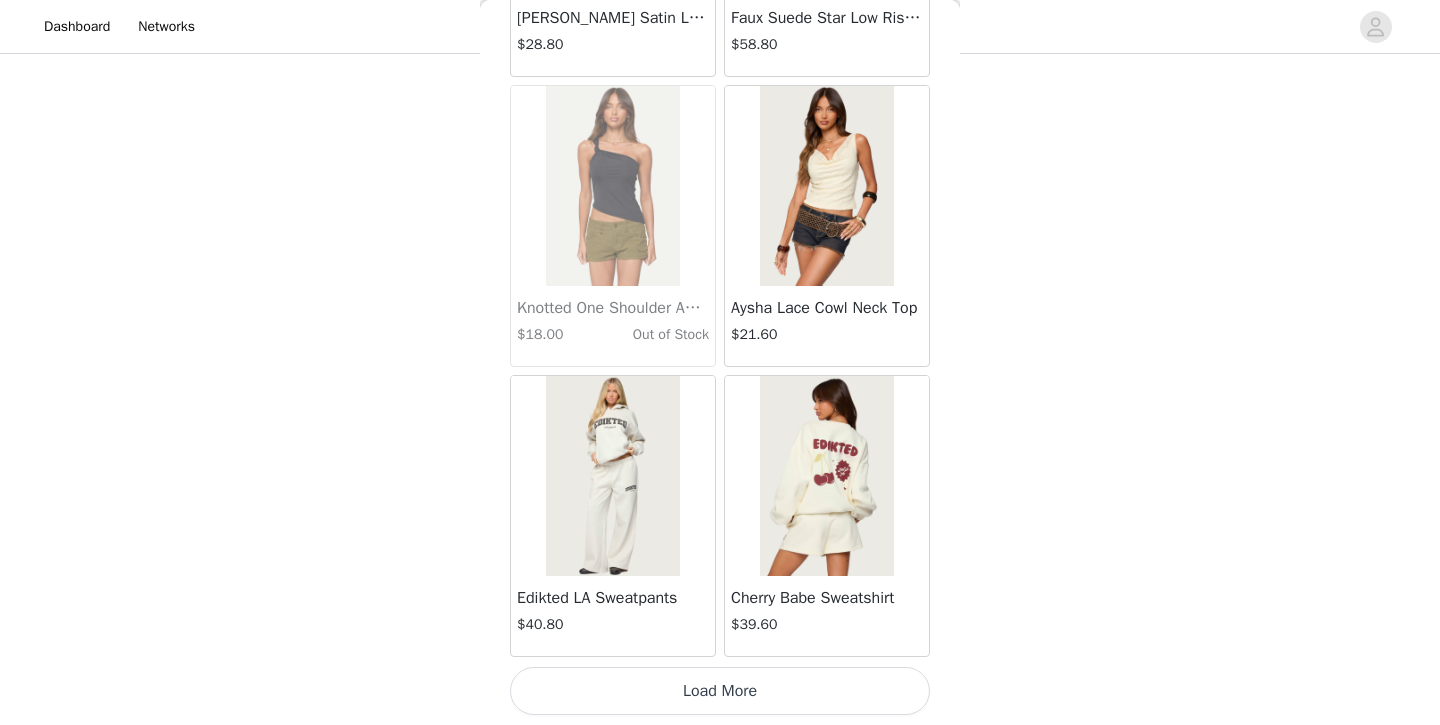 click on "Load More" at bounding box center [720, 691] 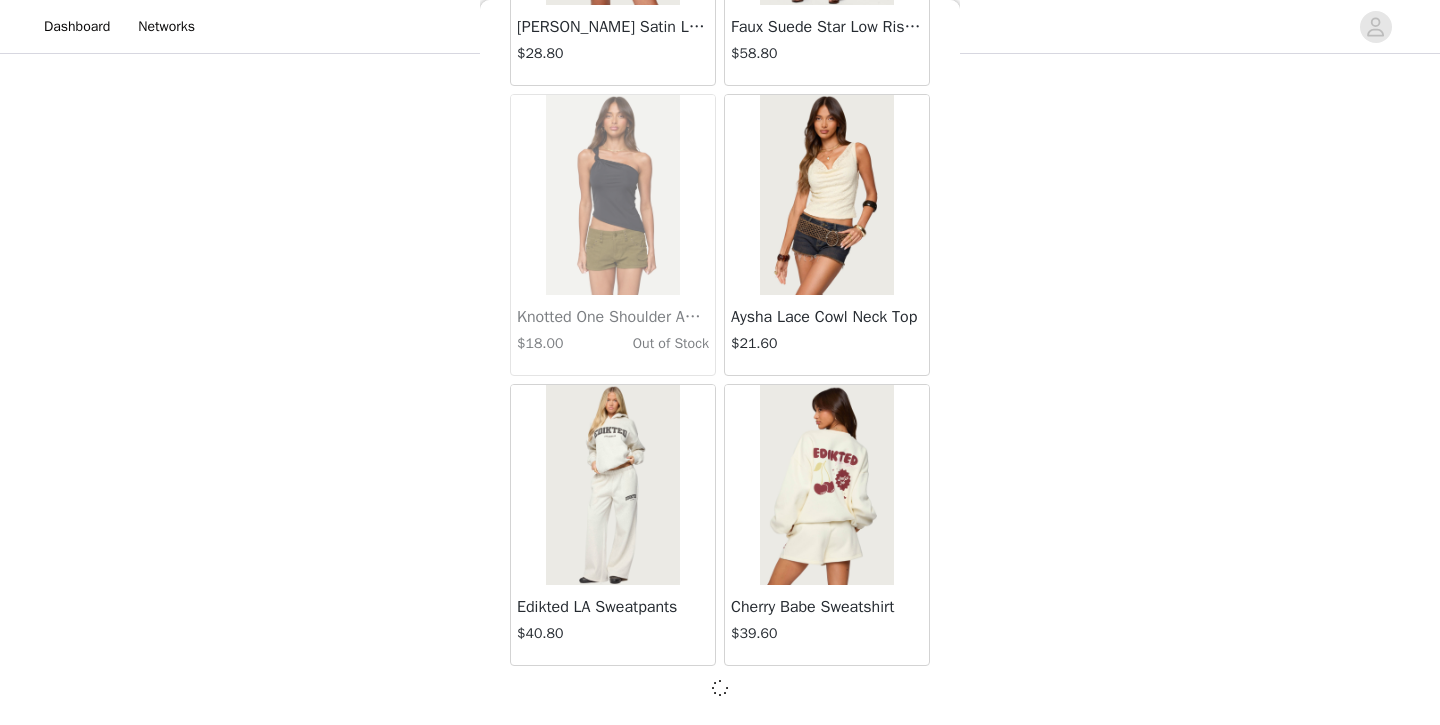 scroll, scrollTop: 31326, scrollLeft: 0, axis: vertical 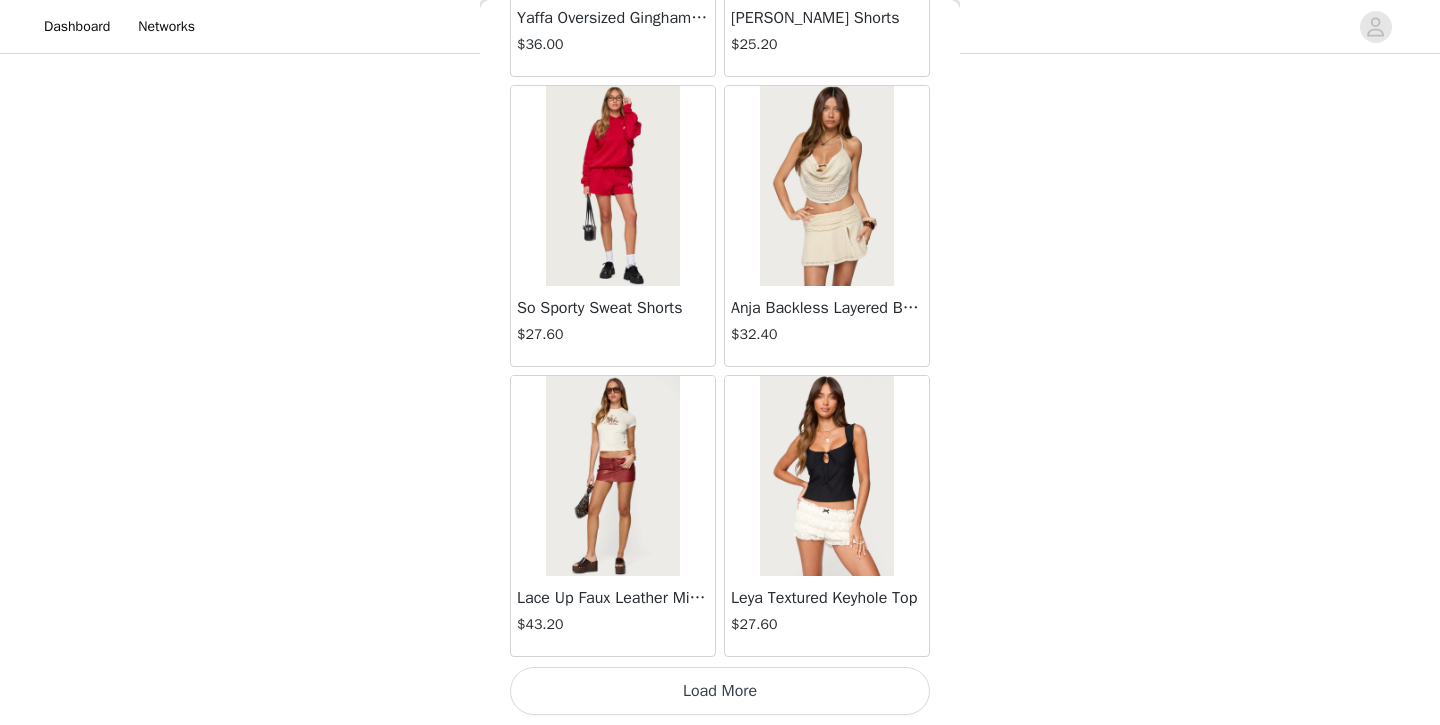 click on "Load More" at bounding box center (720, 691) 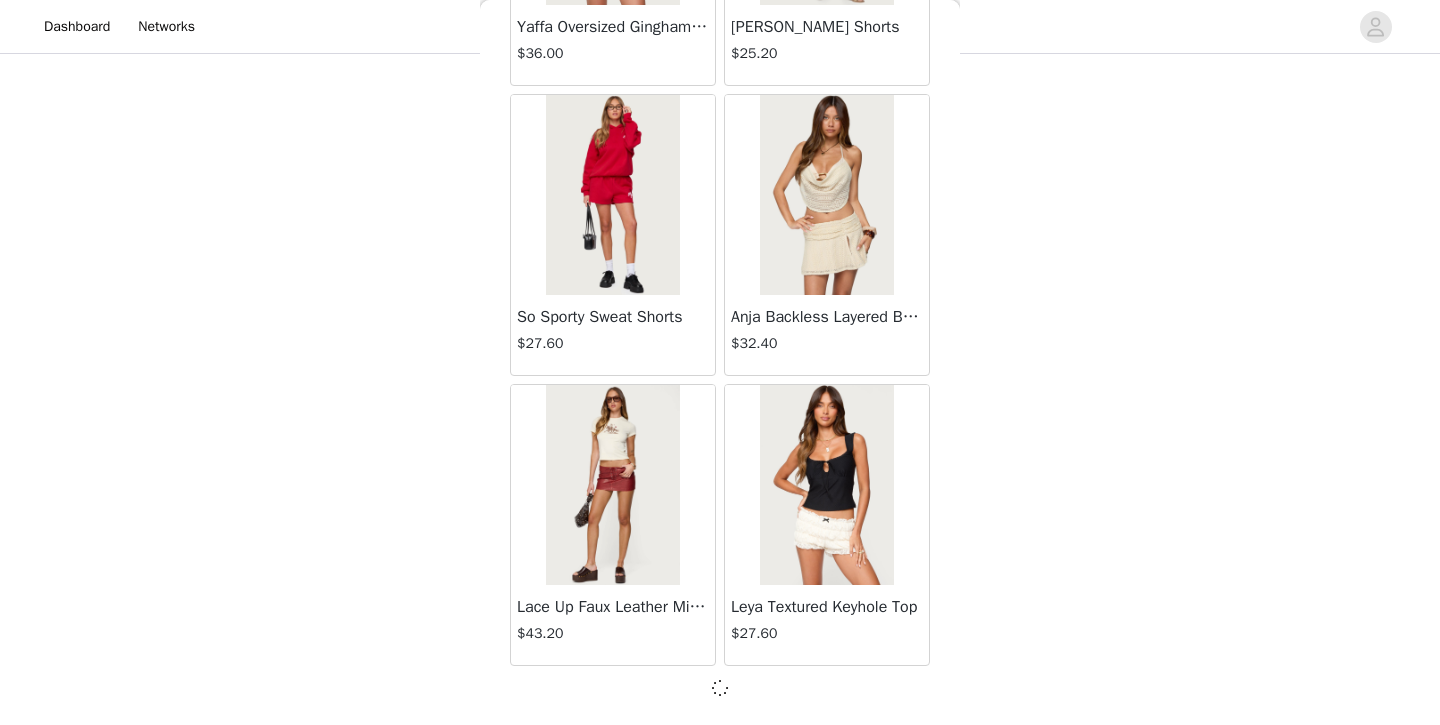 scroll, scrollTop: 34226, scrollLeft: 0, axis: vertical 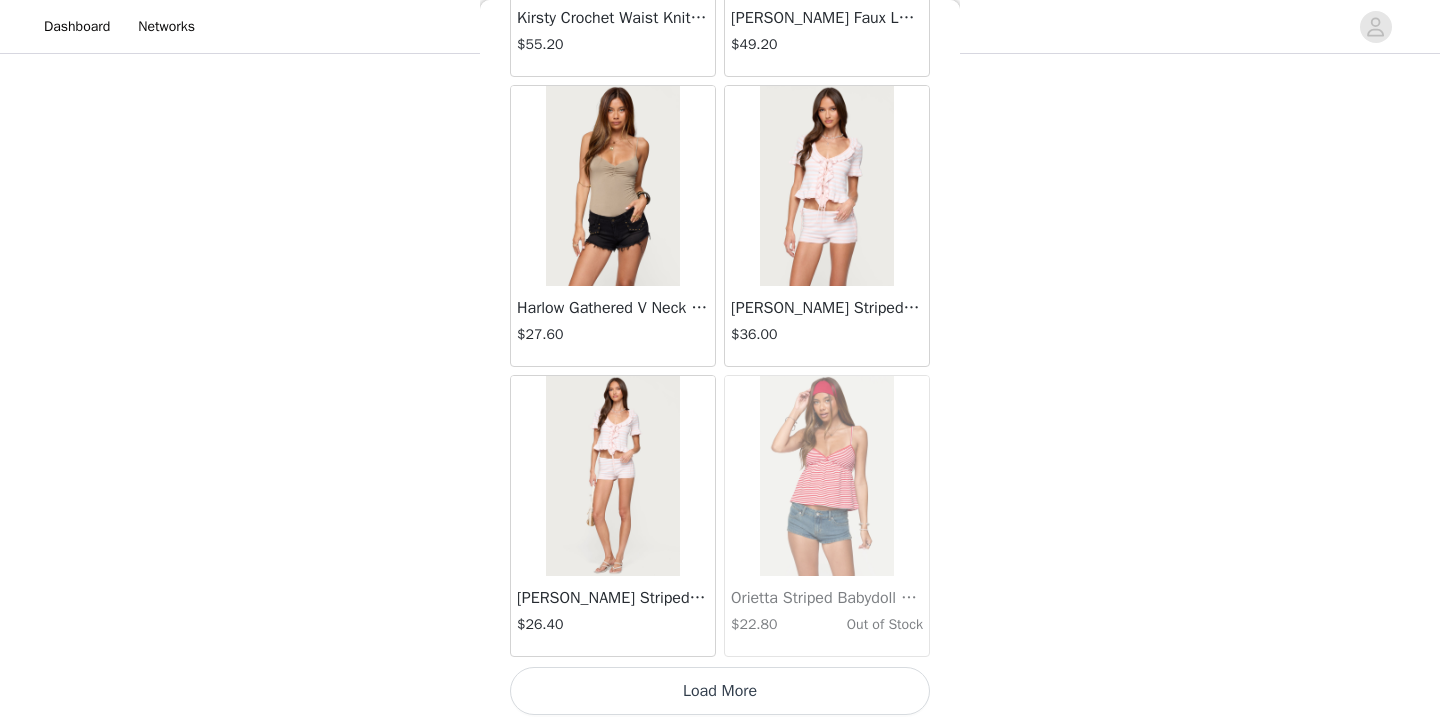 click on "Load More" at bounding box center [720, 691] 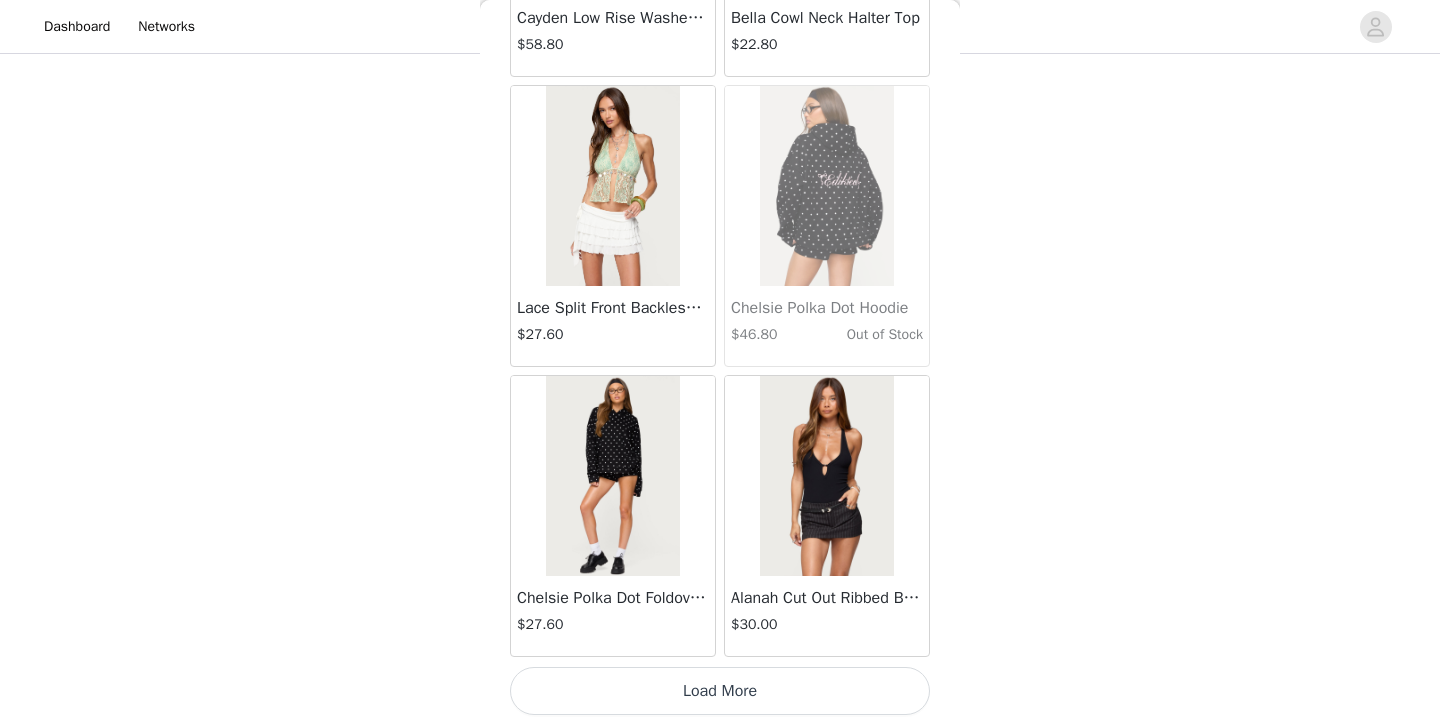click on "Load More" at bounding box center [720, 691] 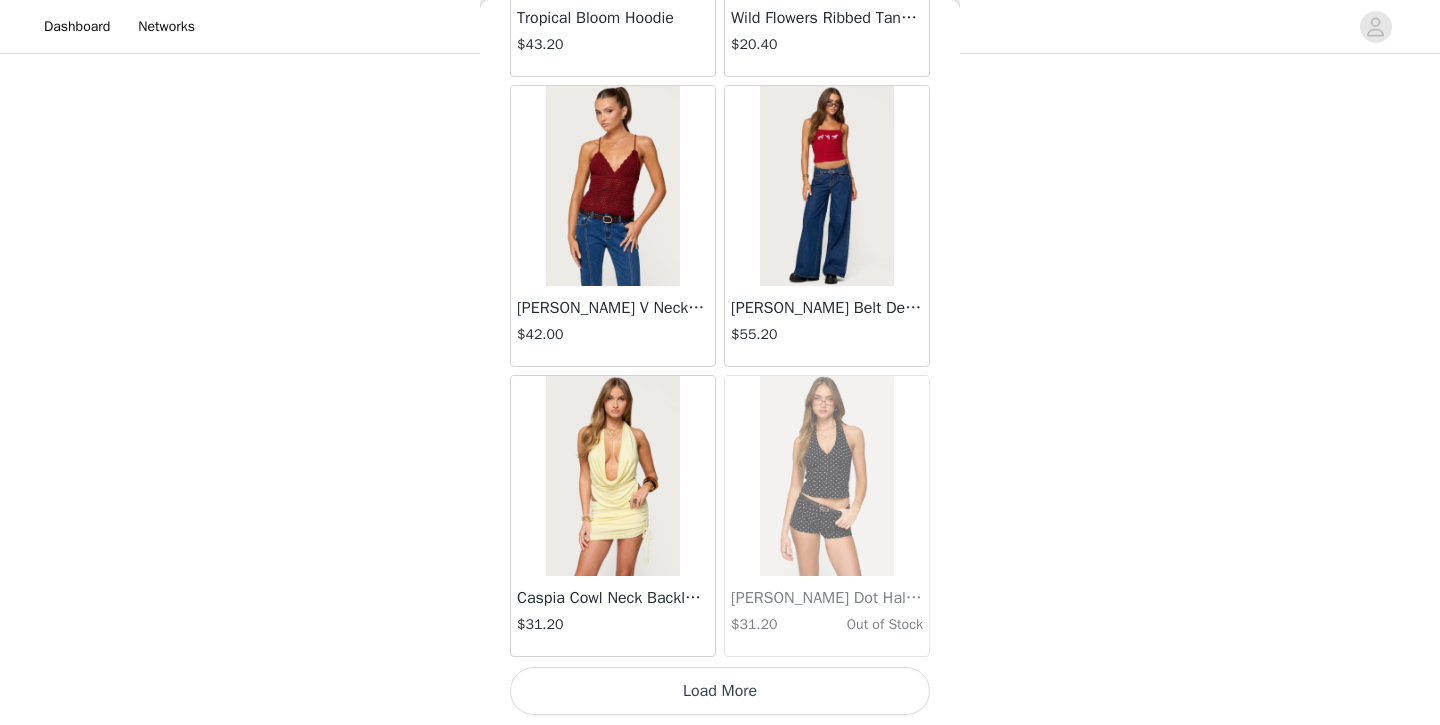 click on "Load More" at bounding box center (720, 691) 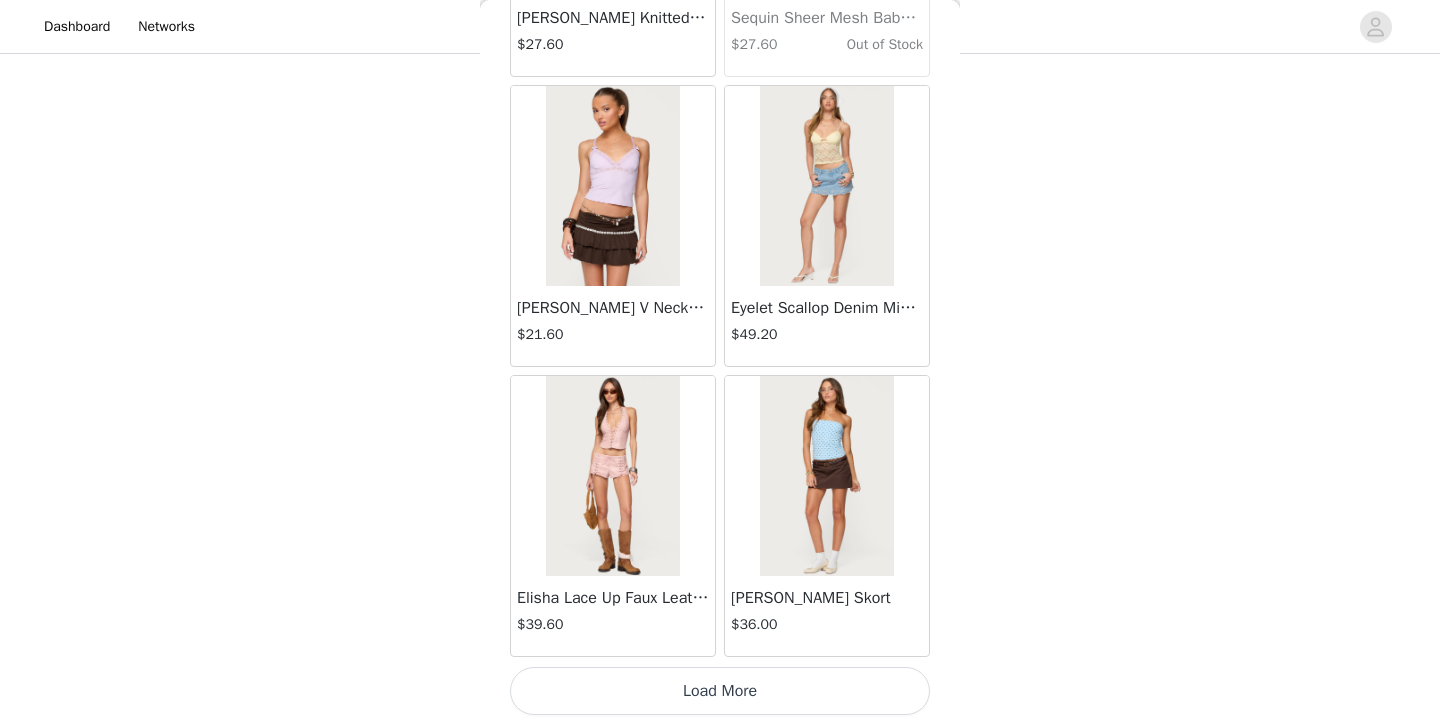 click on "Load More" at bounding box center [720, 691] 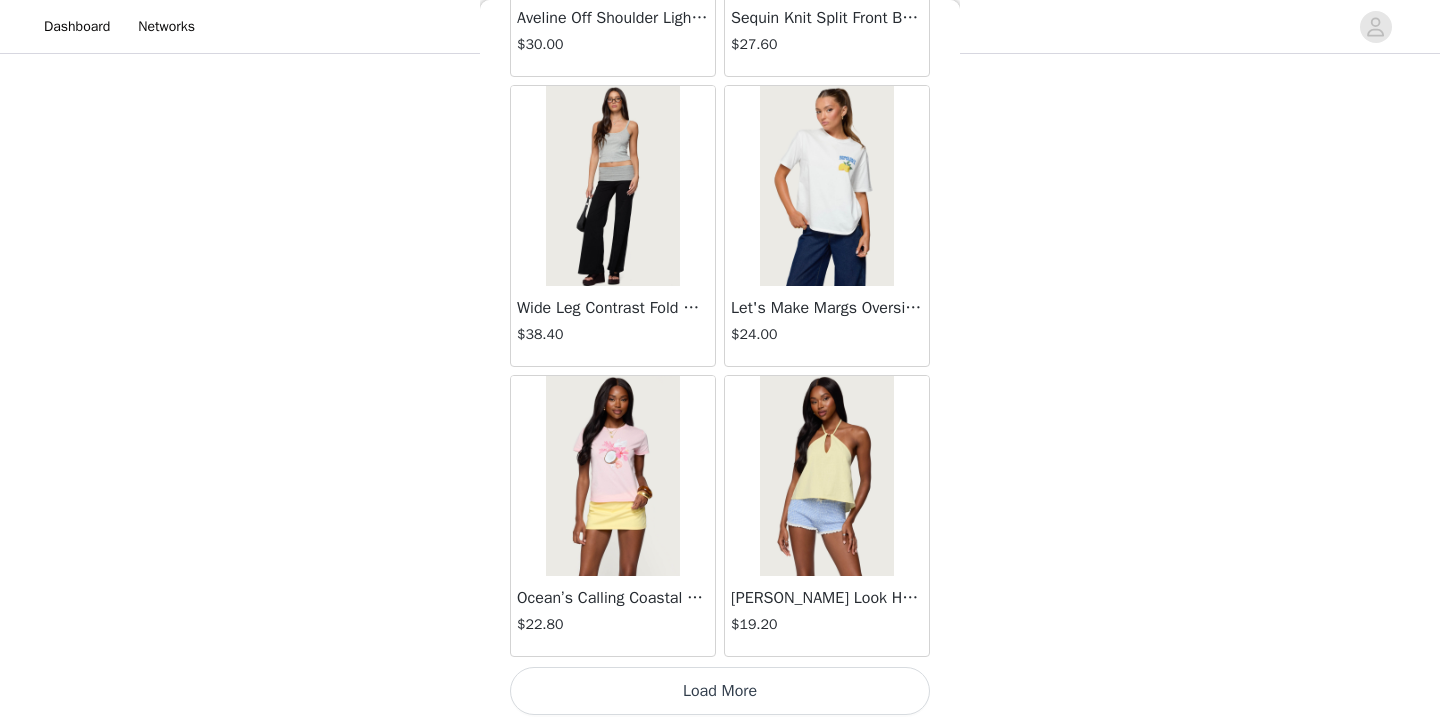 click on "Load More" at bounding box center (720, 691) 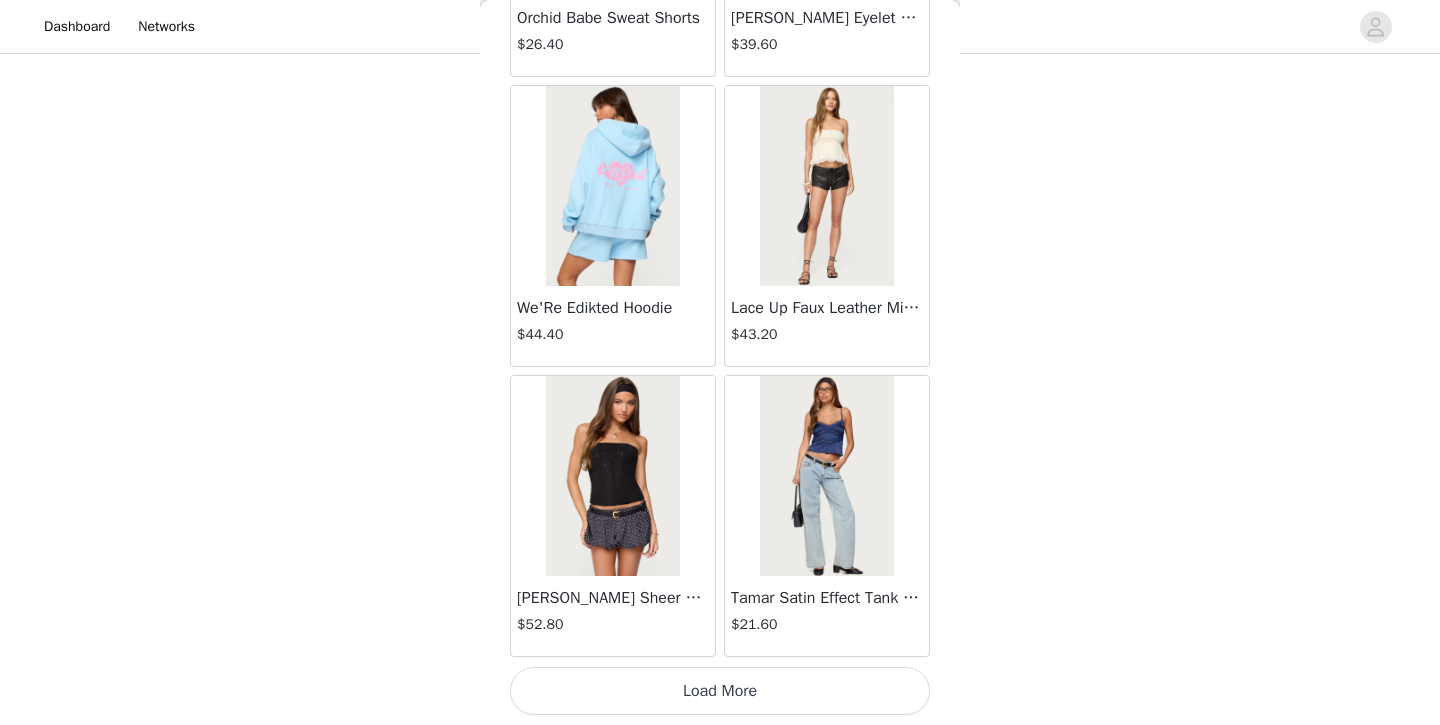 scroll, scrollTop: 51626, scrollLeft: 0, axis: vertical 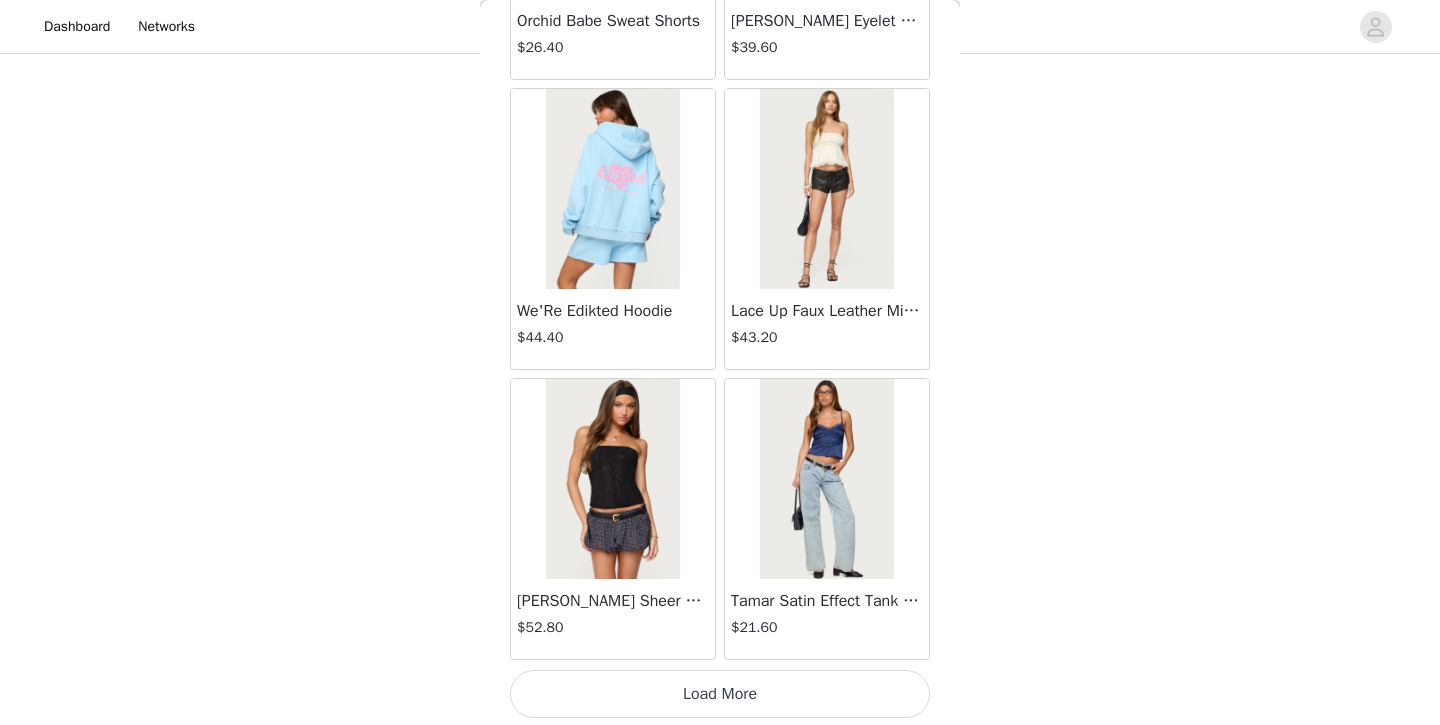 click on "Load More" at bounding box center [720, 694] 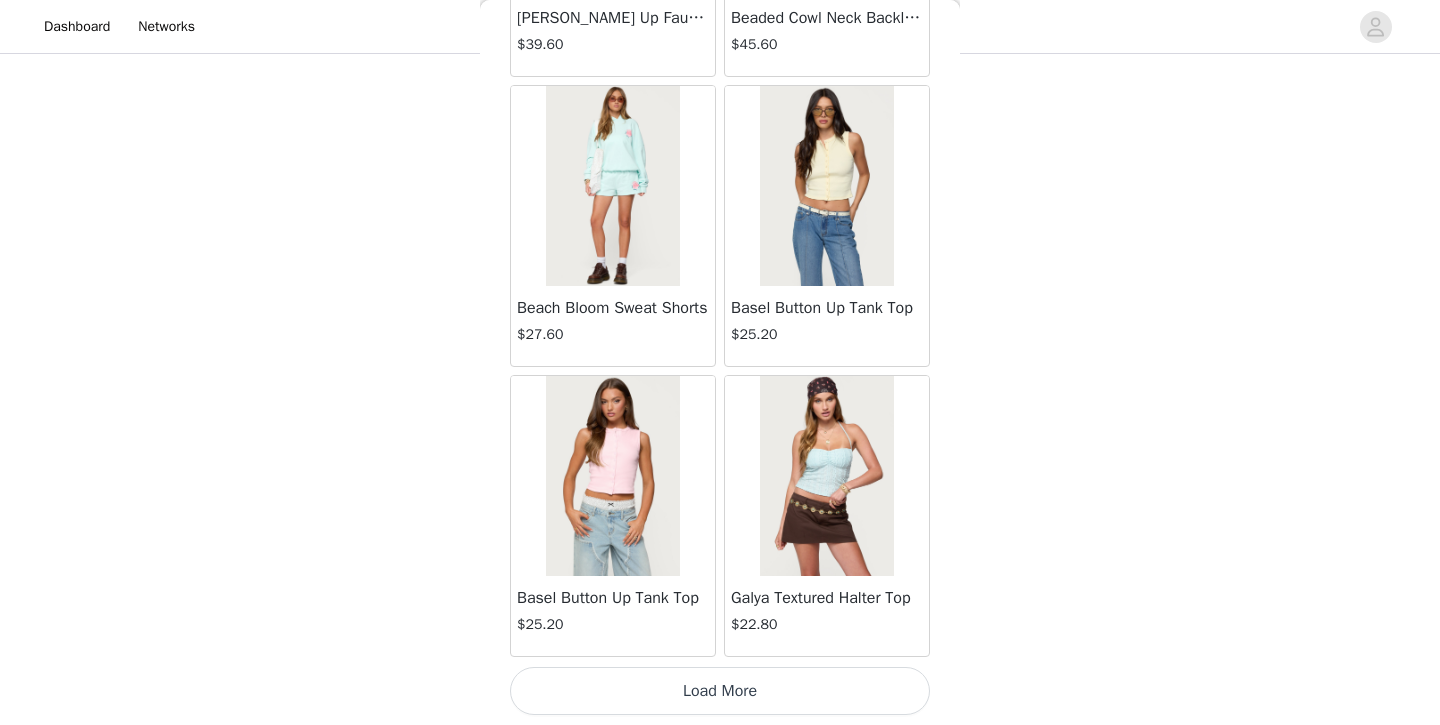 click on "Load More" at bounding box center (720, 691) 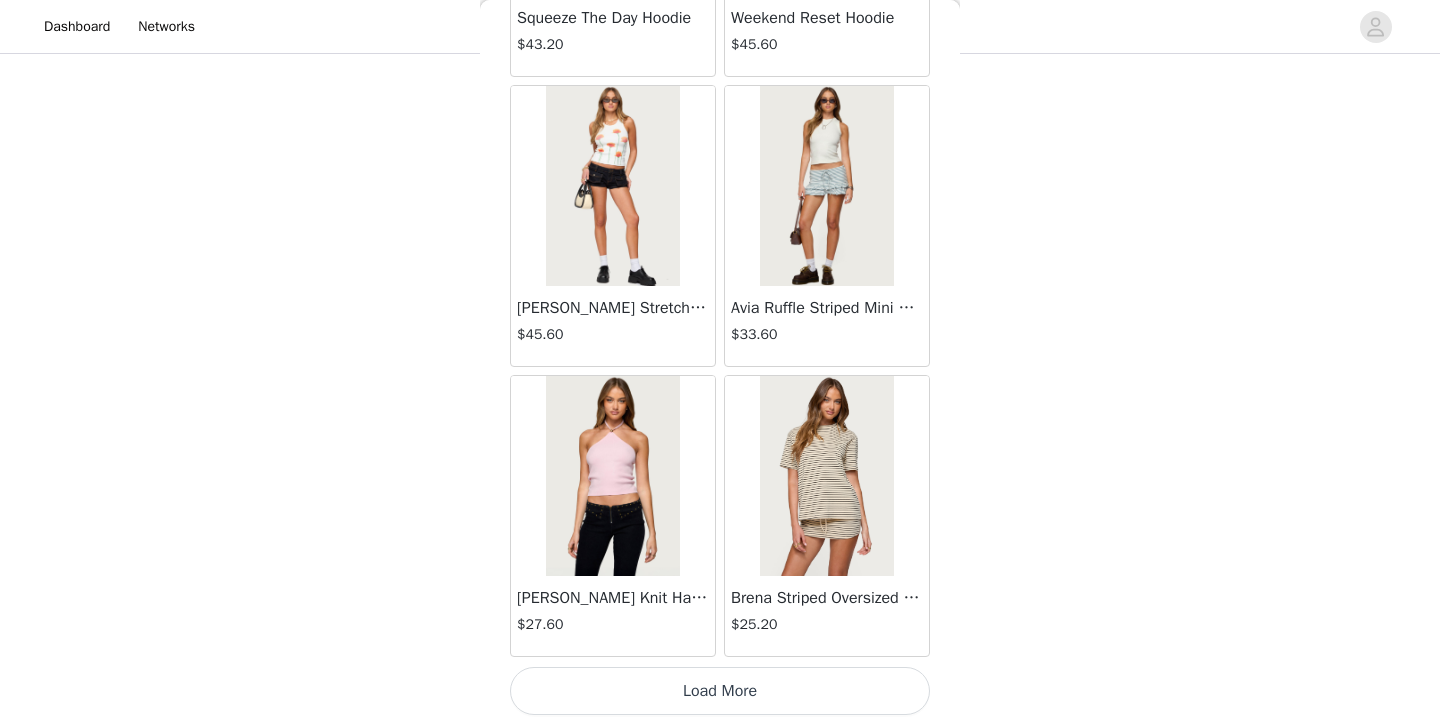 click on "Load More" at bounding box center (720, 691) 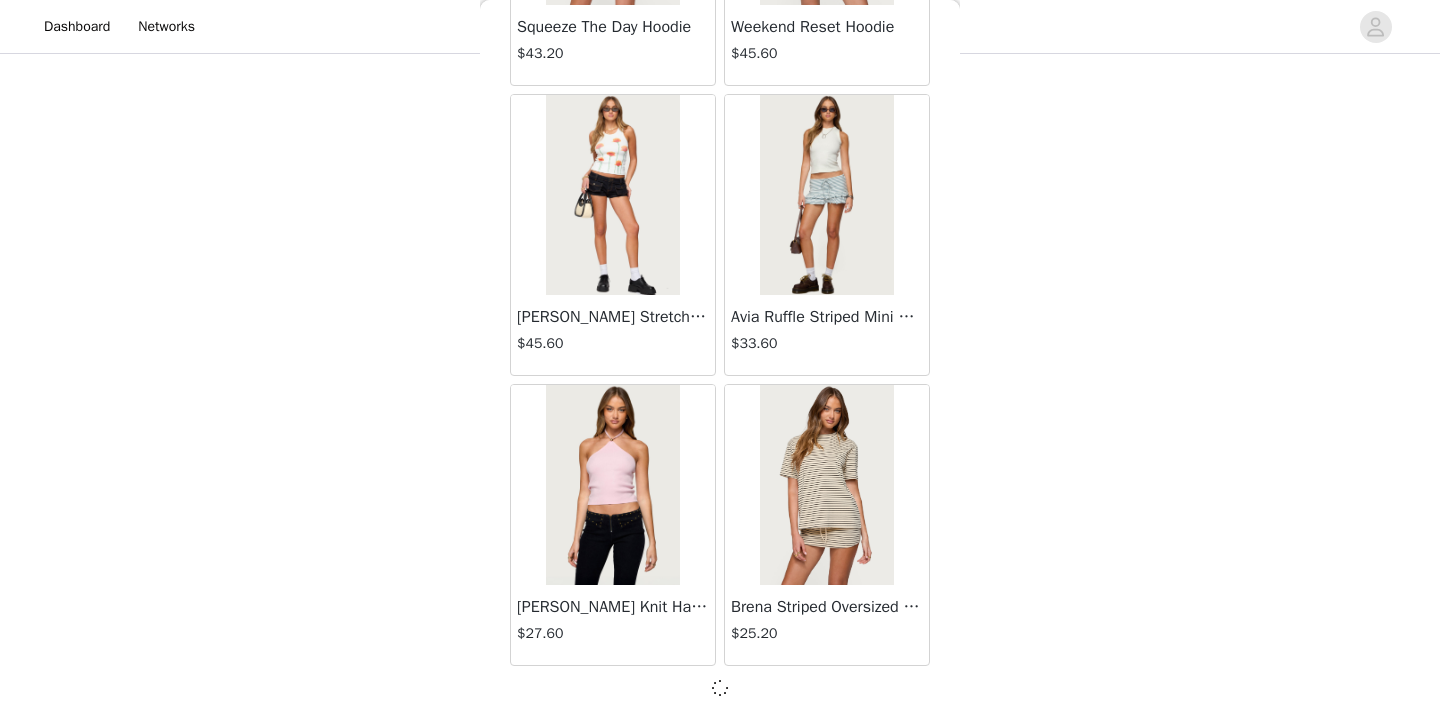 scroll, scrollTop: 57426, scrollLeft: 0, axis: vertical 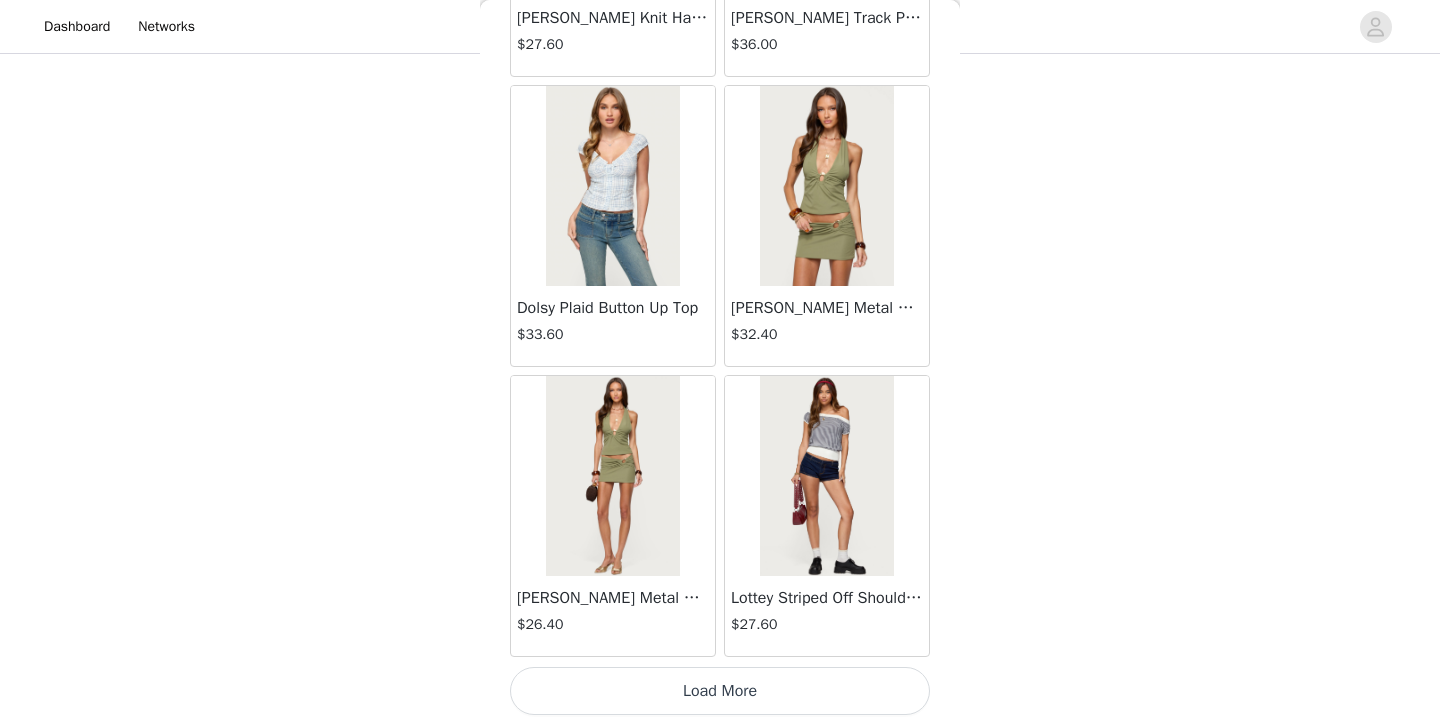 click on "Load More" at bounding box center (720, 691) 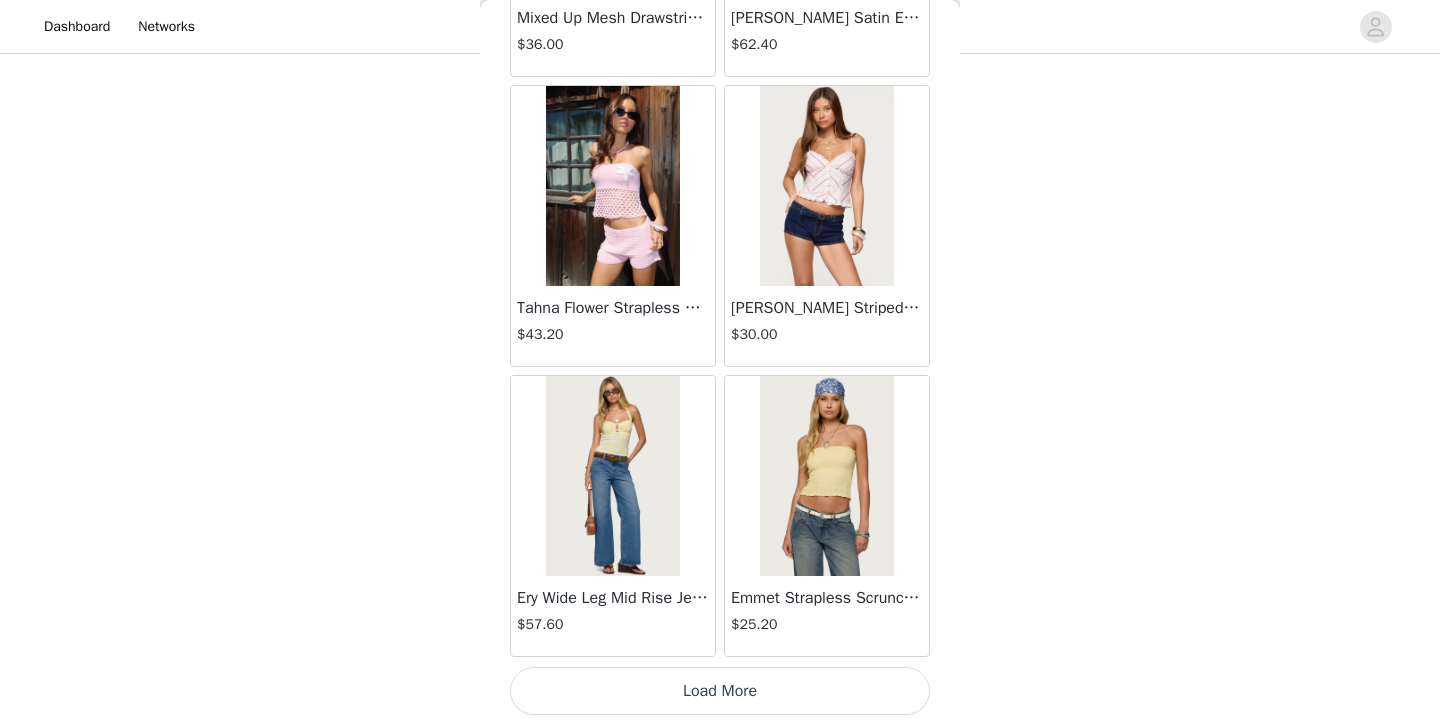 click on "Load More" at bounding box center (720, 691) 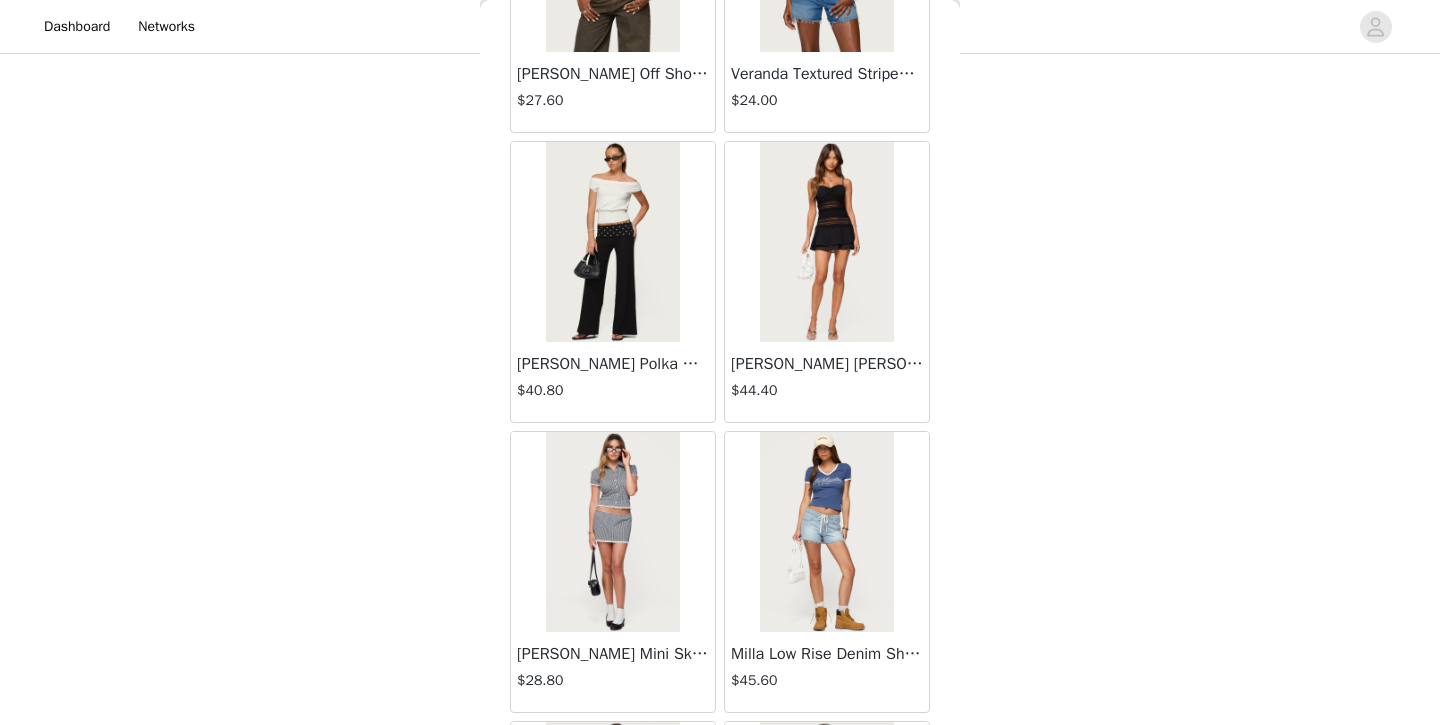 scroll, scrollTop: 64005, scrollLeft: 0, axis: vertical 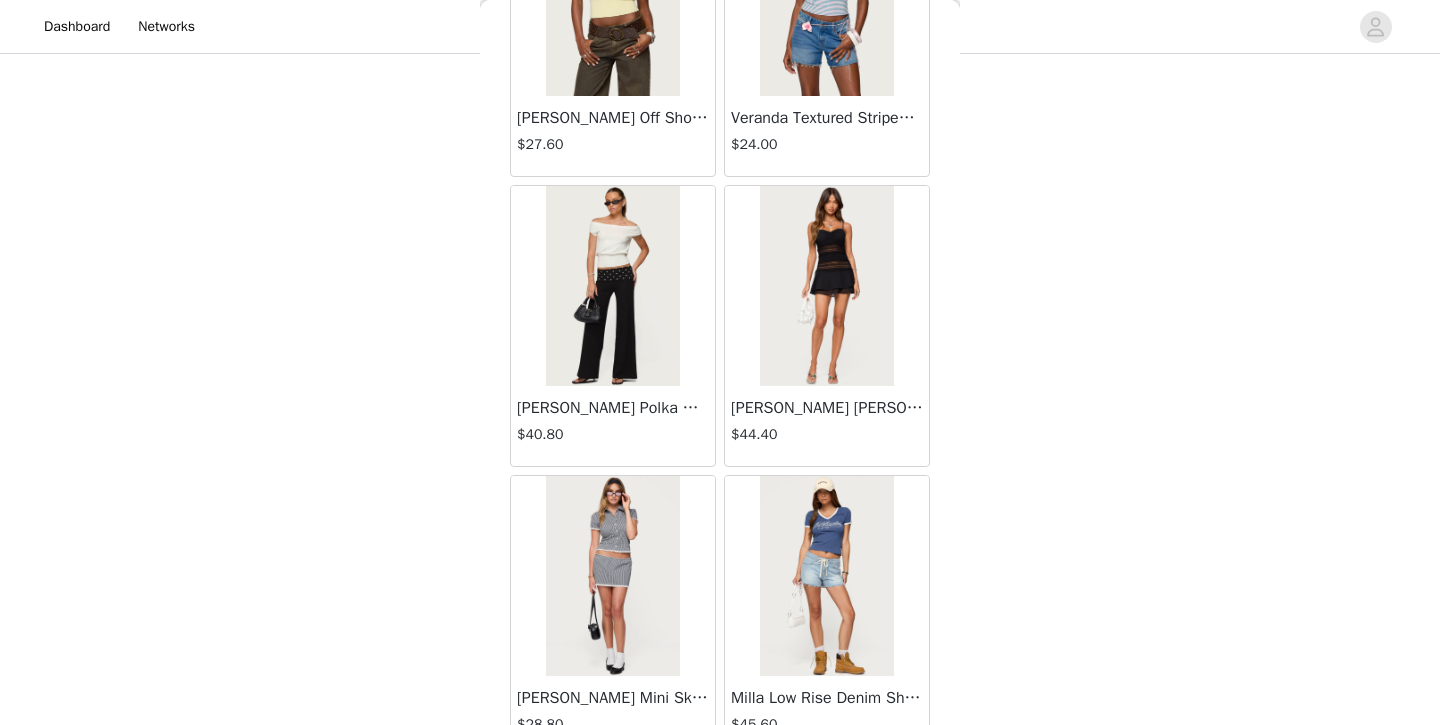 click at bounding box center [612, 286] 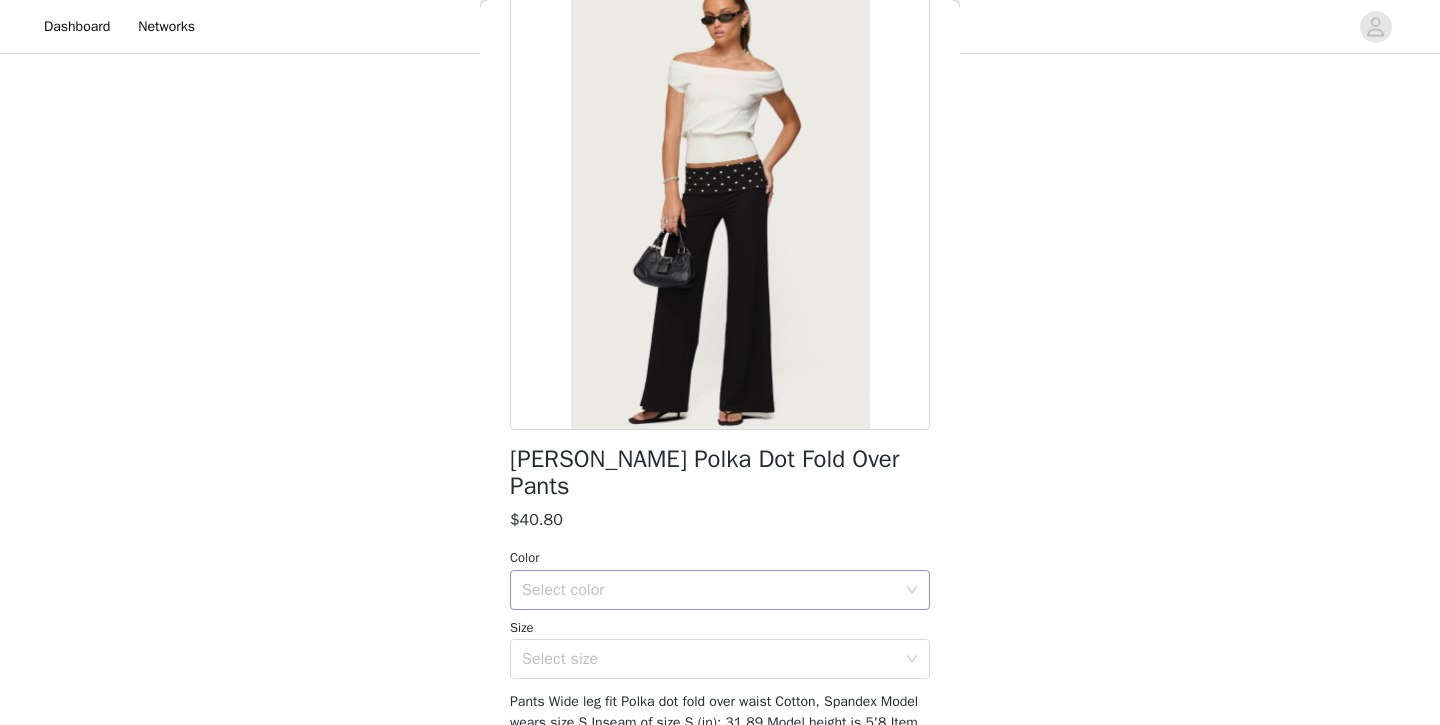 scroll, scrollTop: 122, scrollLeft: 0, axis: vertical 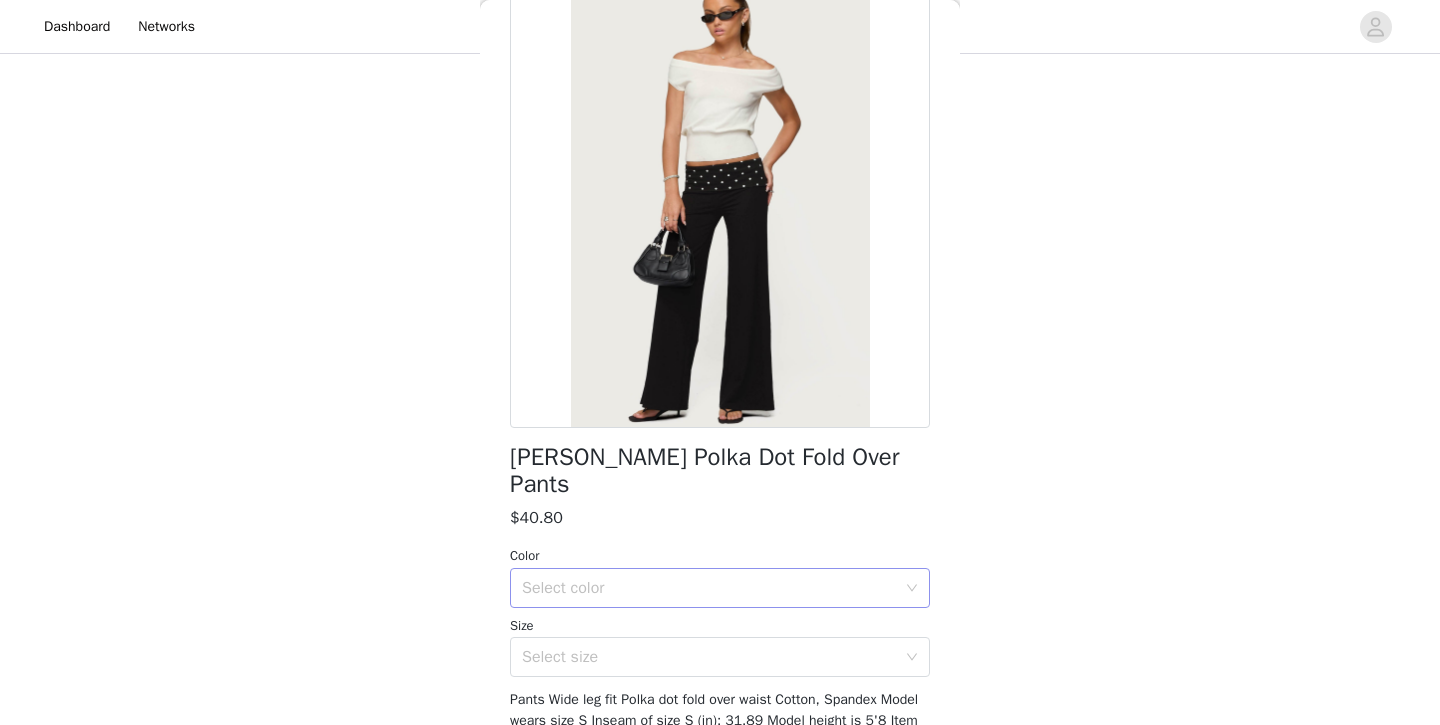click on "Select color" at bounding box center (709, 588) 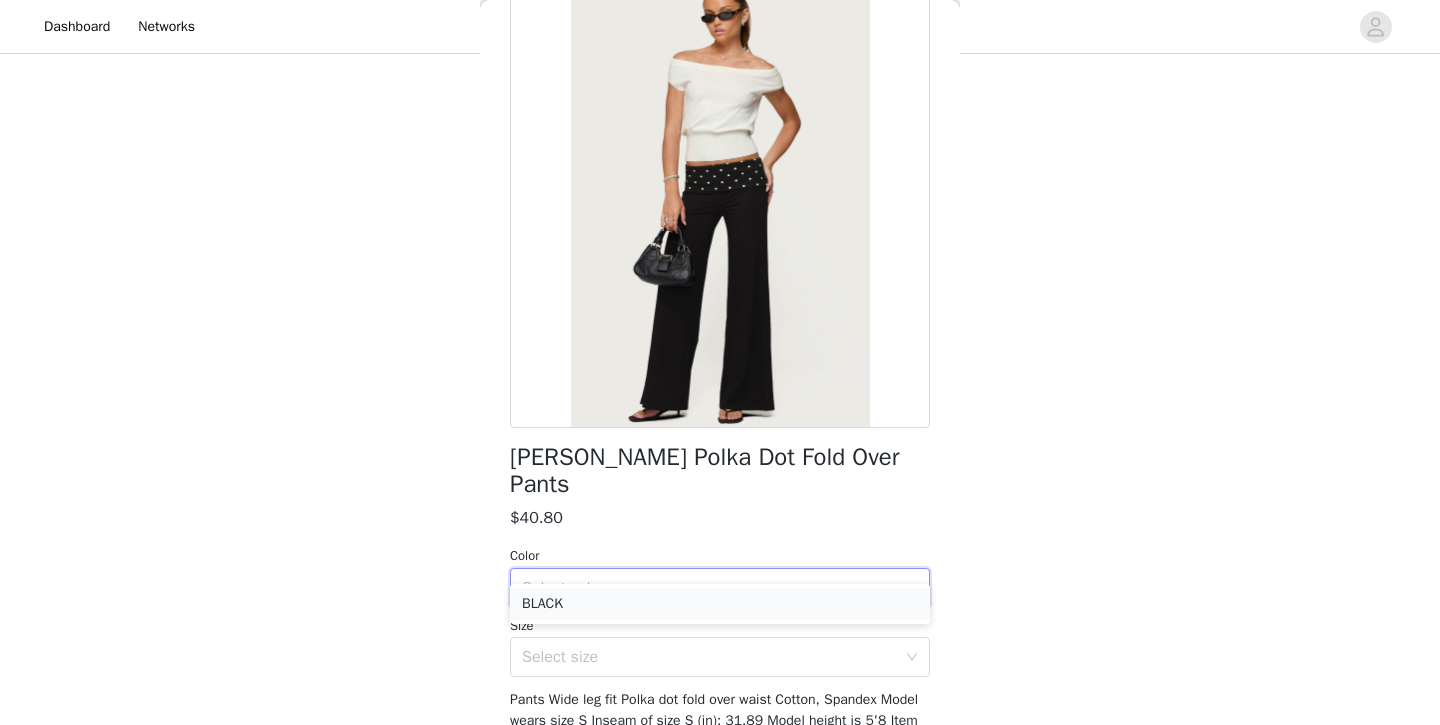 click on "BLACK" at bounding box center [720, 604] 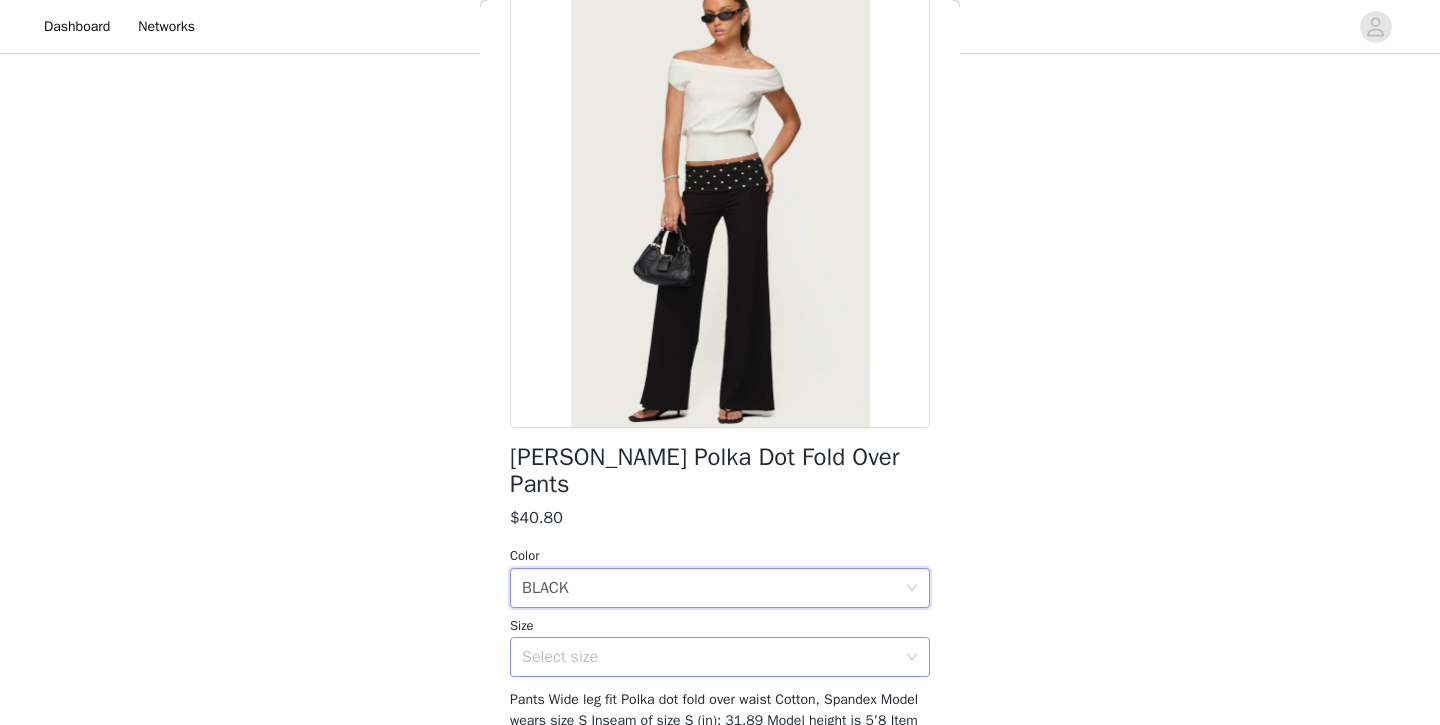 click on "Select size" at bounding box center [709, 657] 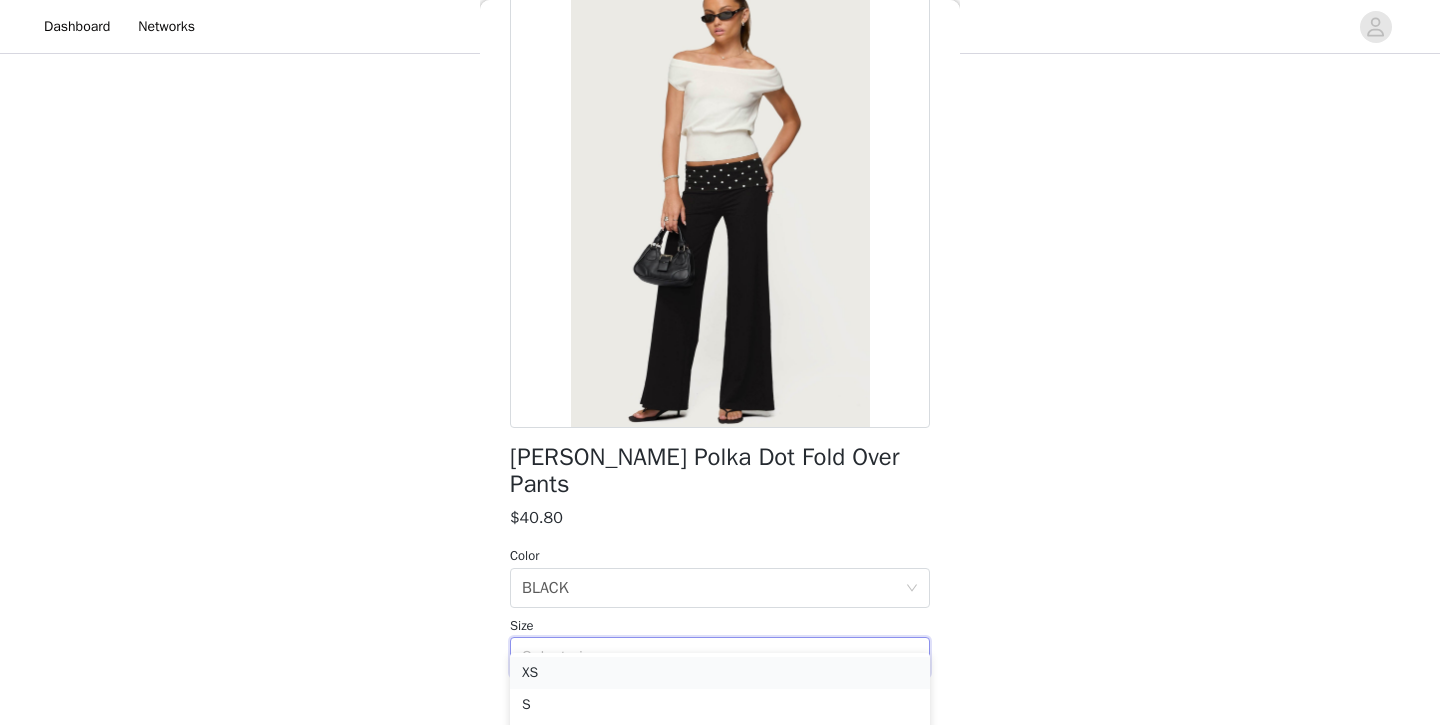 click on "XS" at bounding box center (720, 673) 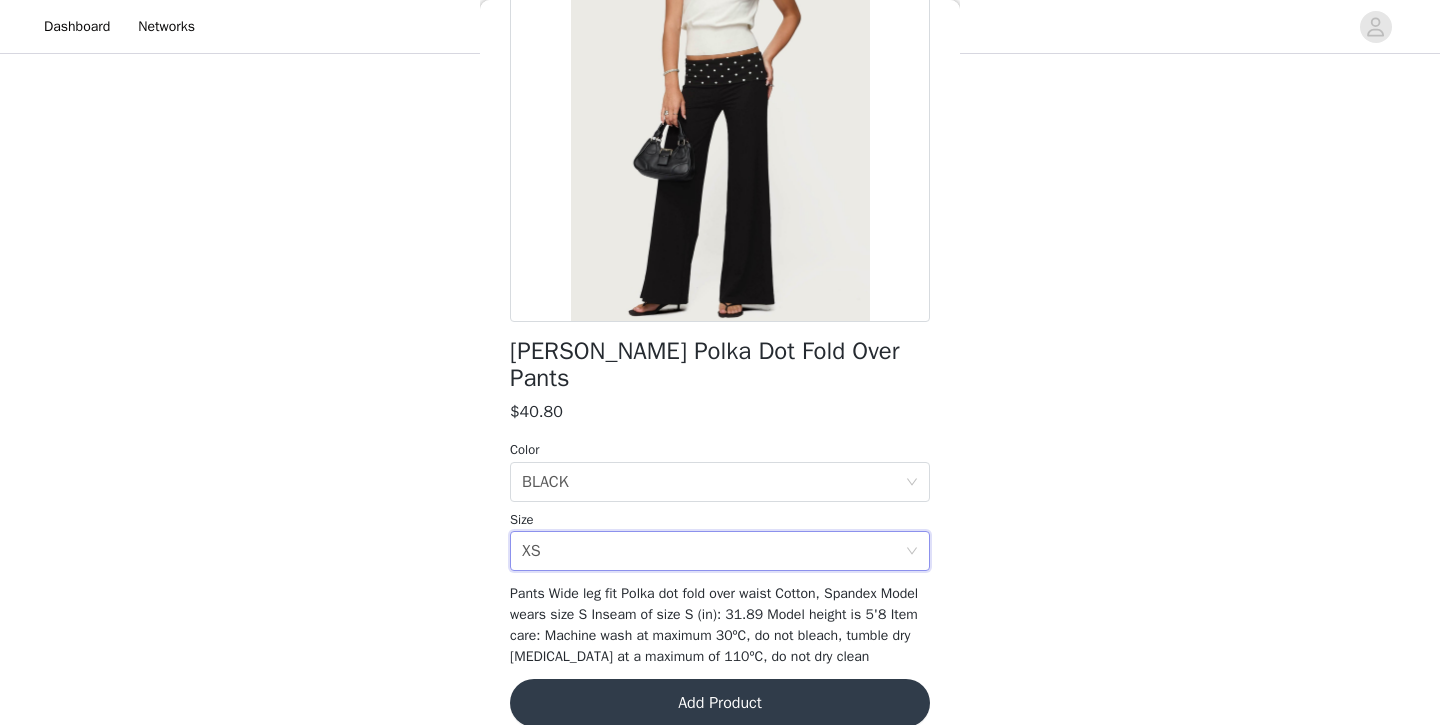scroll, scrollTop: 226, scrollLeft: 0, axis: vertical 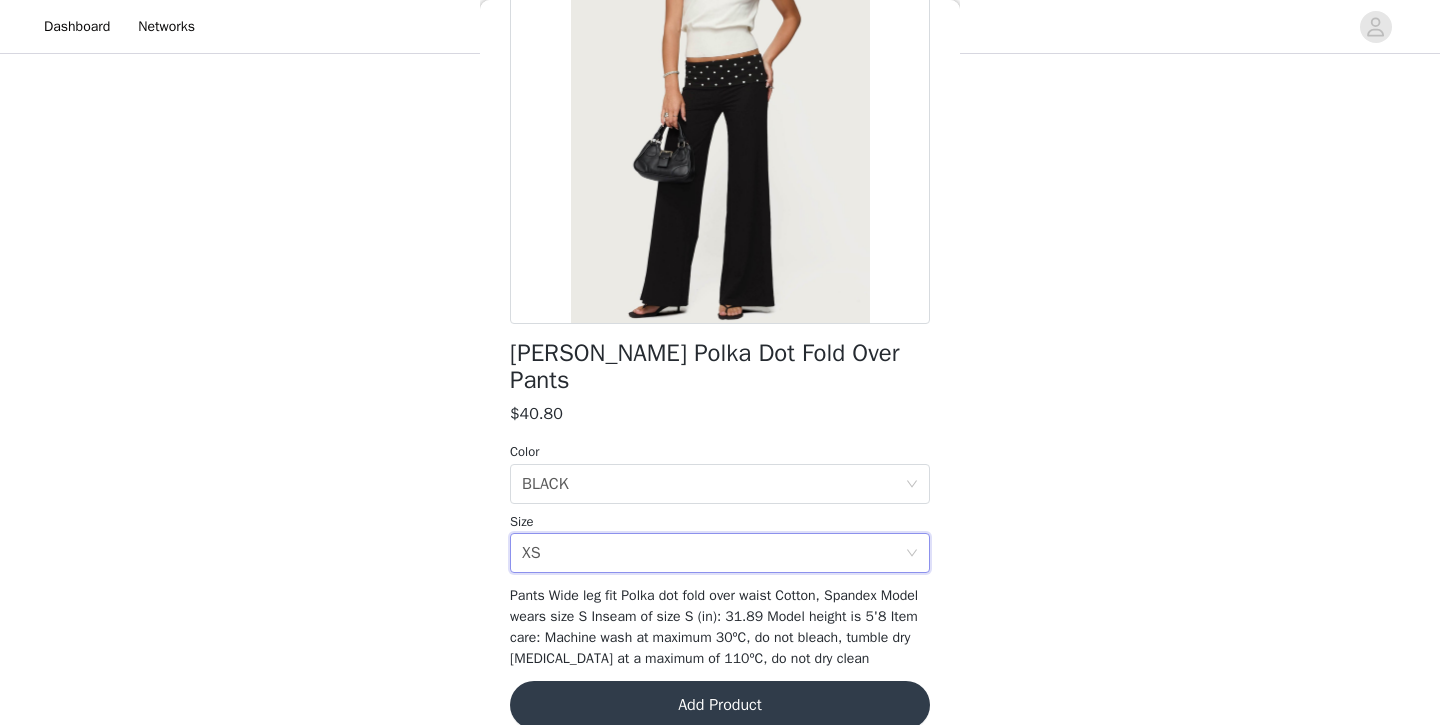 click on "Add Product" at bounding box center [720, 705] 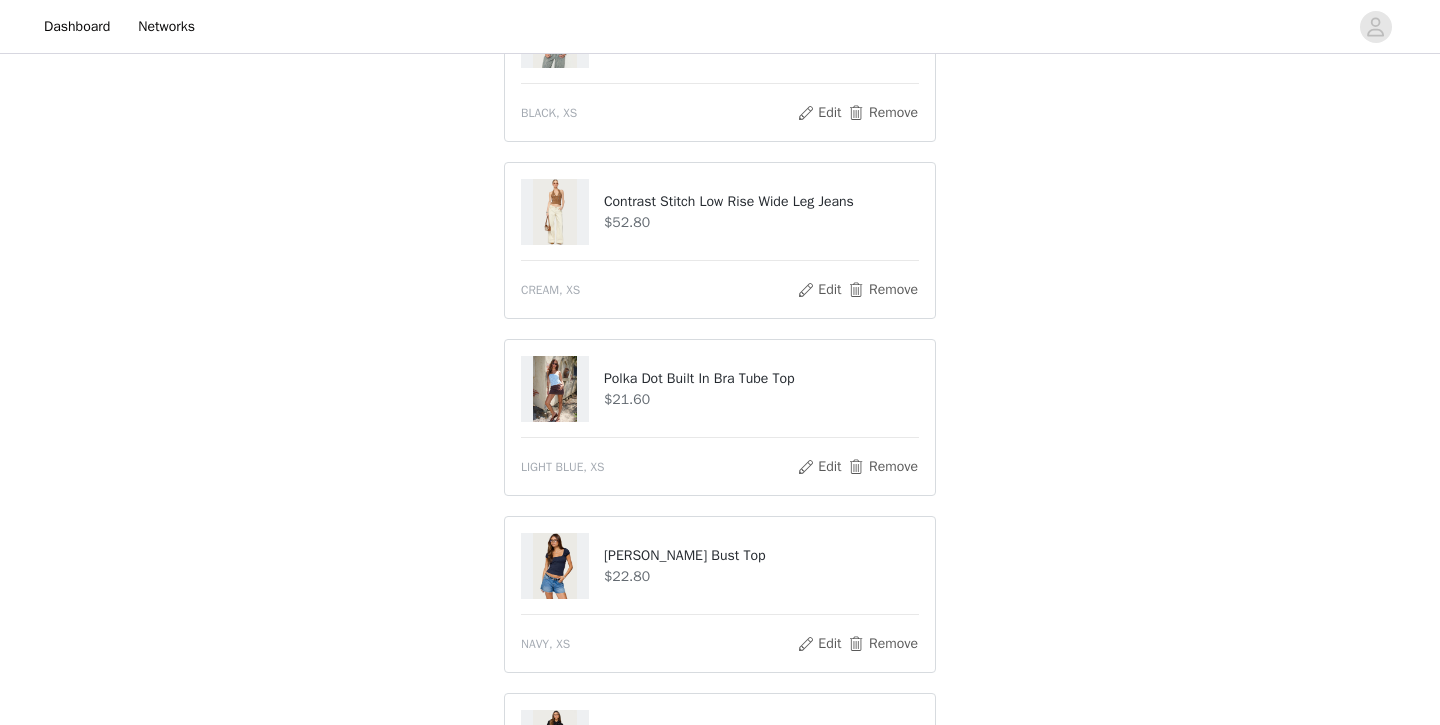 scroll, scrollTop: 273, scrollLeft: 0, axis: vertical 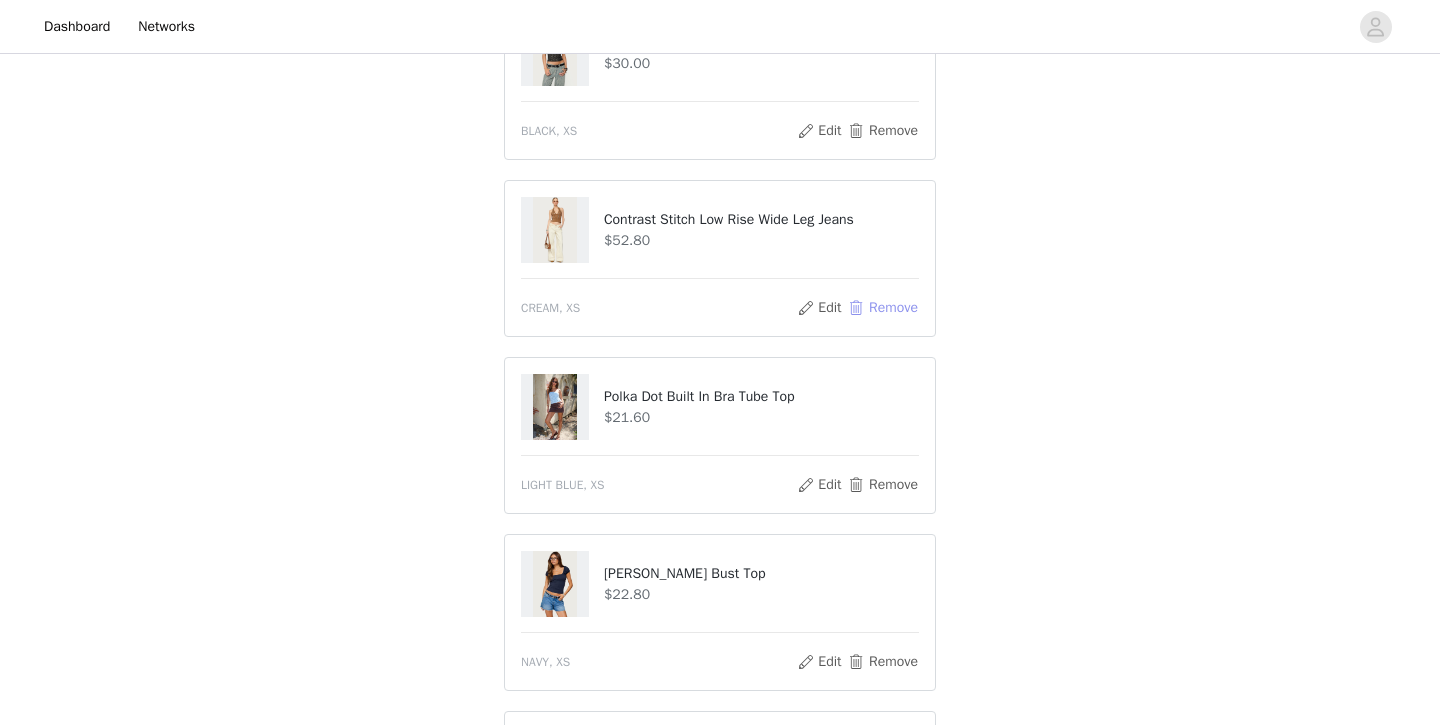 click on "Remove" at bounding box center [883, 308] 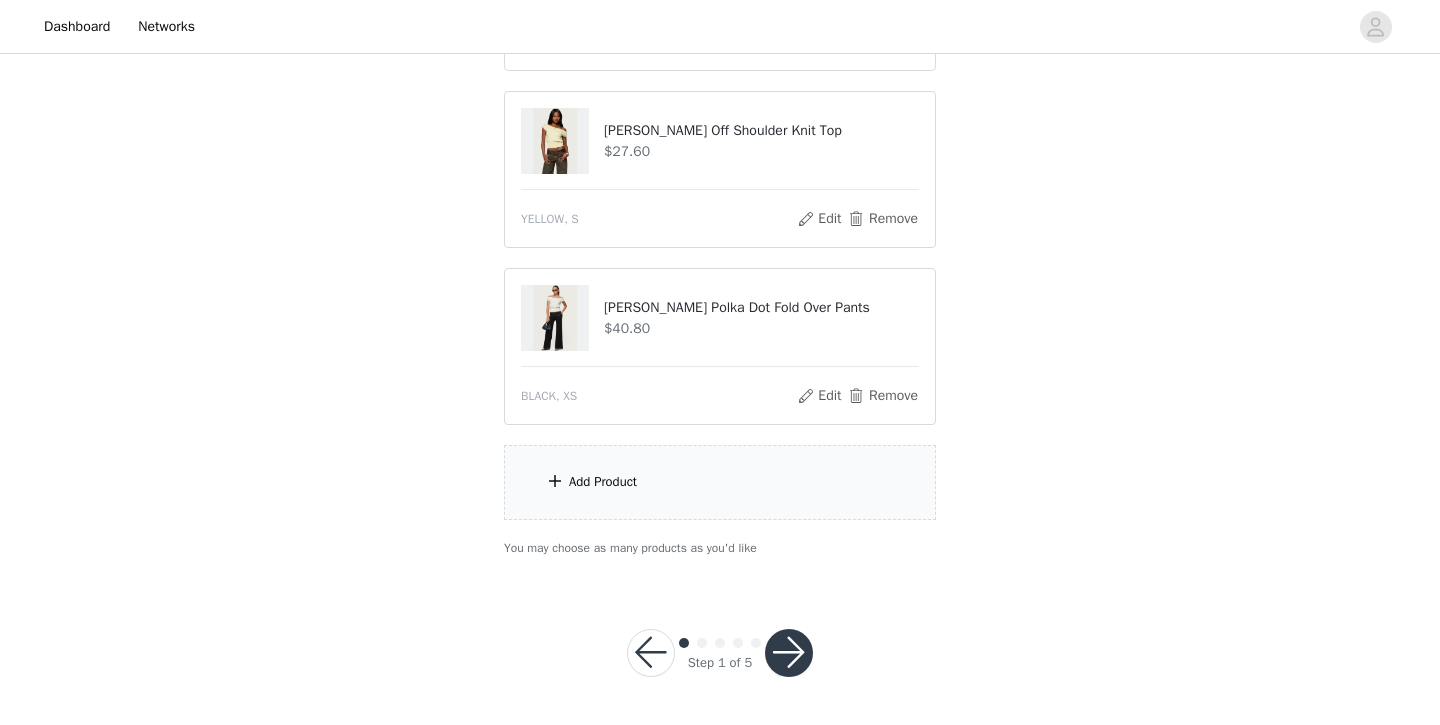 scroll, scrollTop: 1246, scrollLeft: 0, axis: vertical 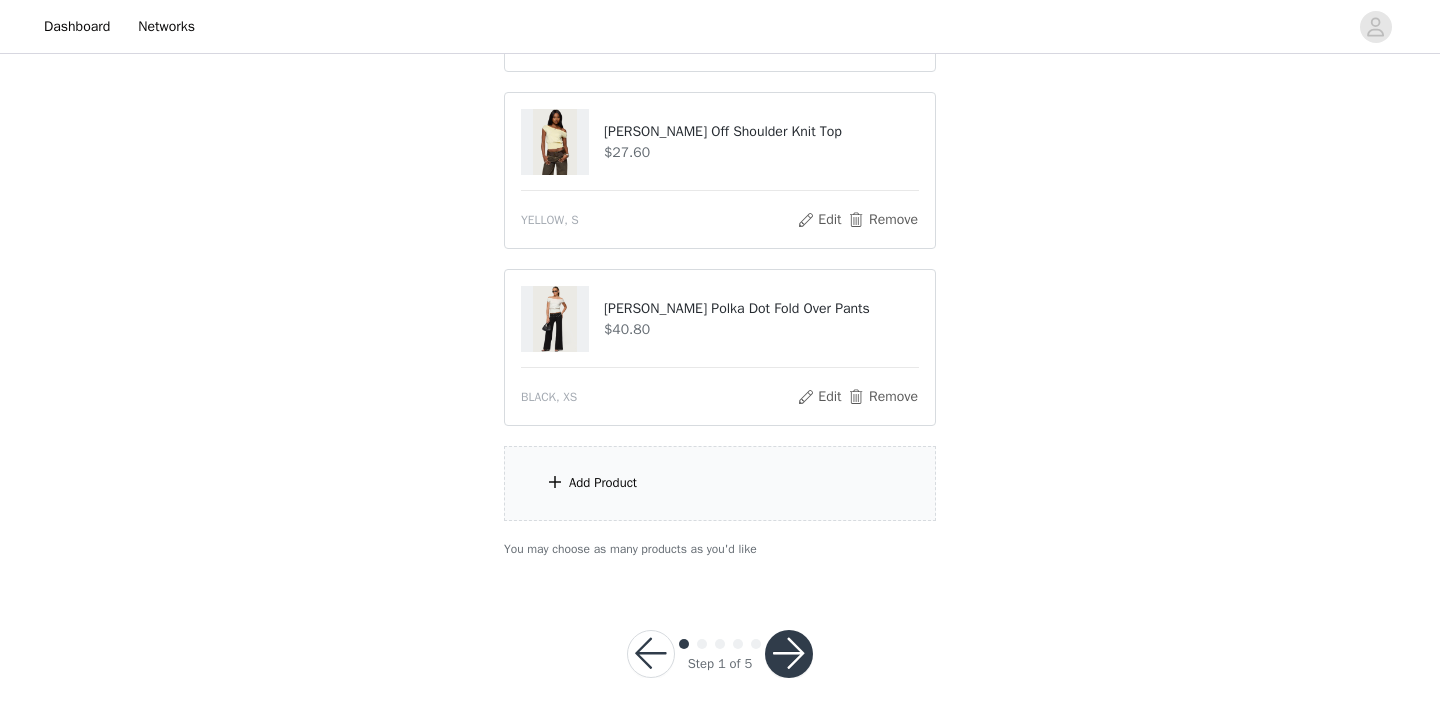 click on "Add Product" at bounding box center [720, 483] 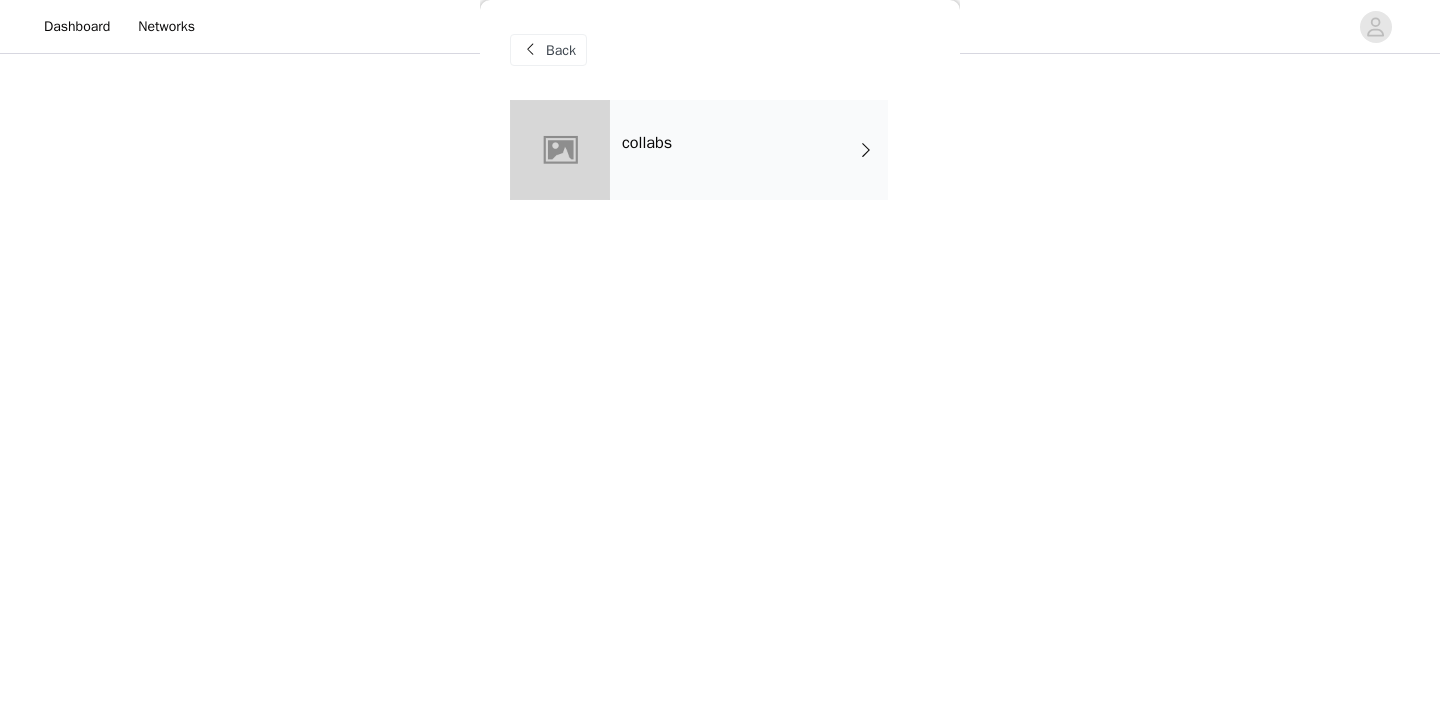 click on "collabs" at bounding box center [749, 150] 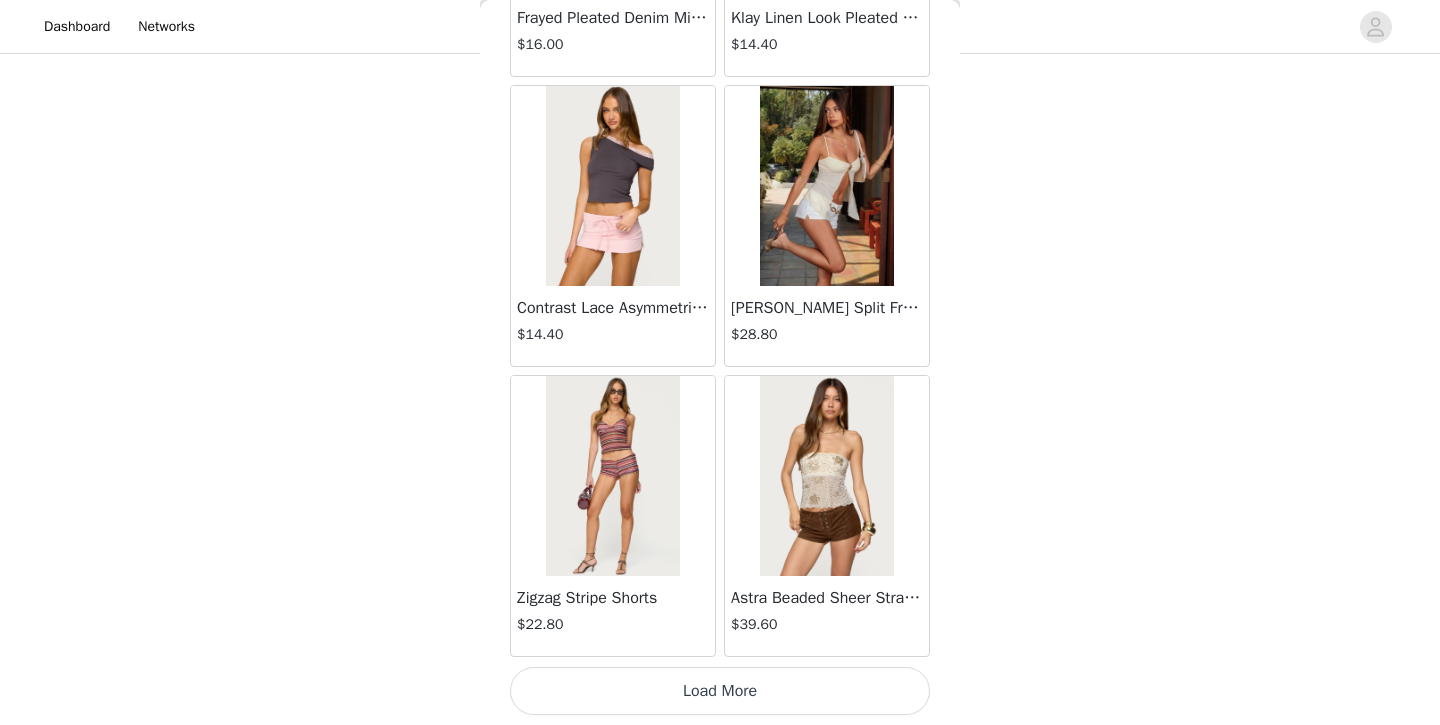 click on "Load More" at bounding box center [720, 691] 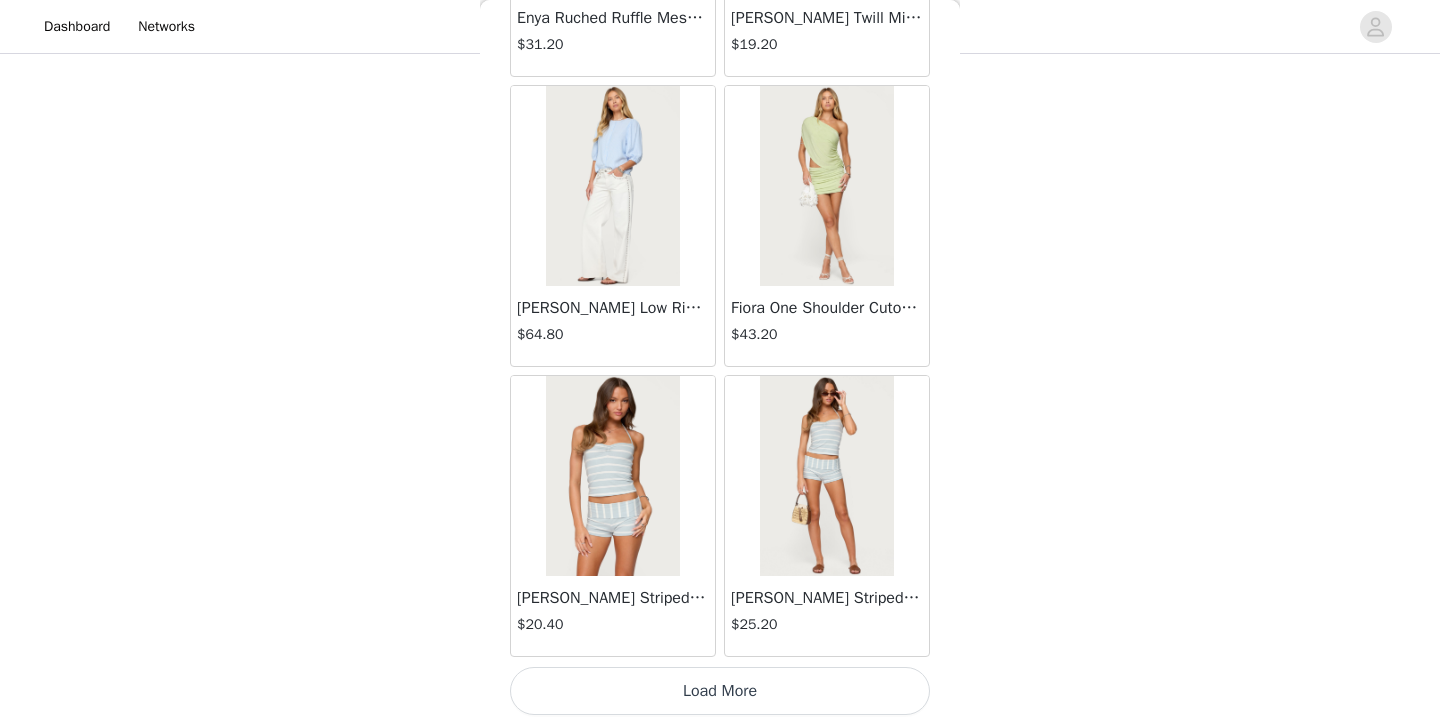 click on "Load More" at bounding box center (720, 691) 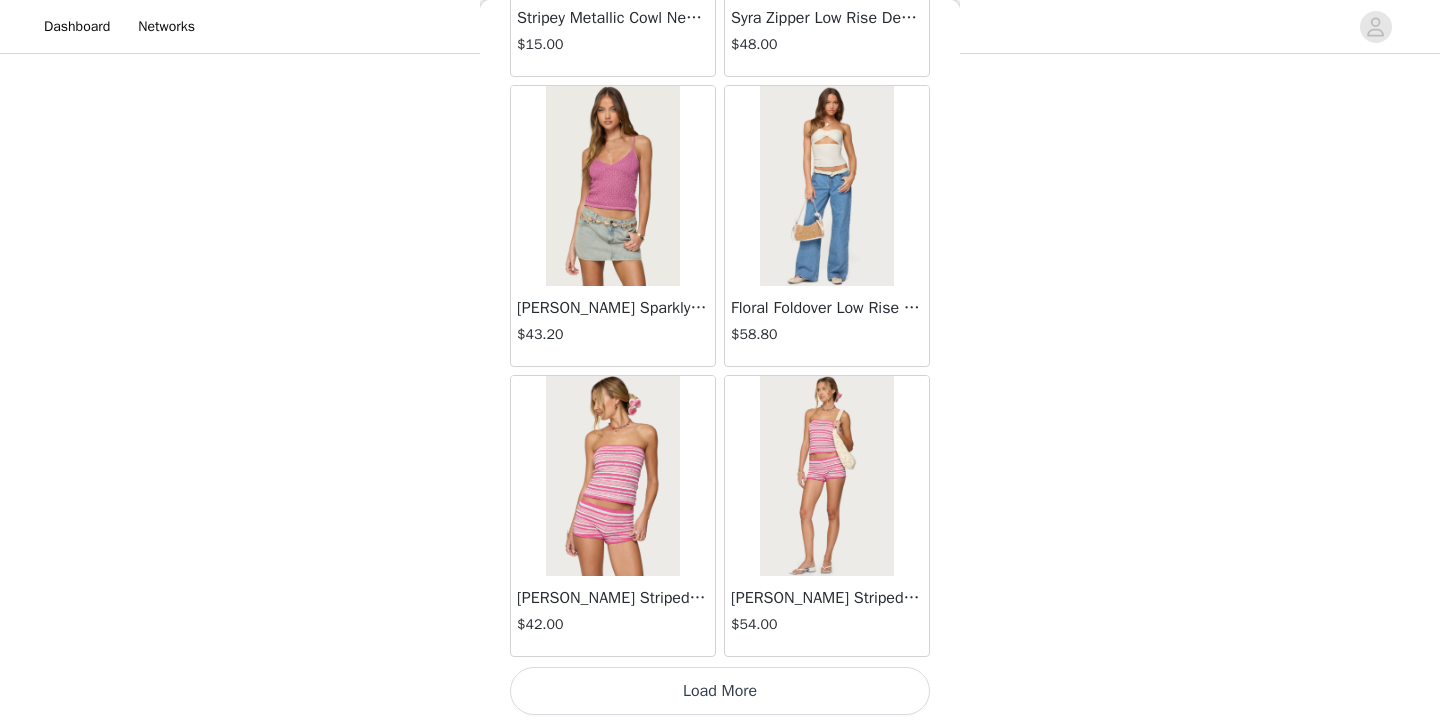 click on "Load More" at bounding box center [720, 691] 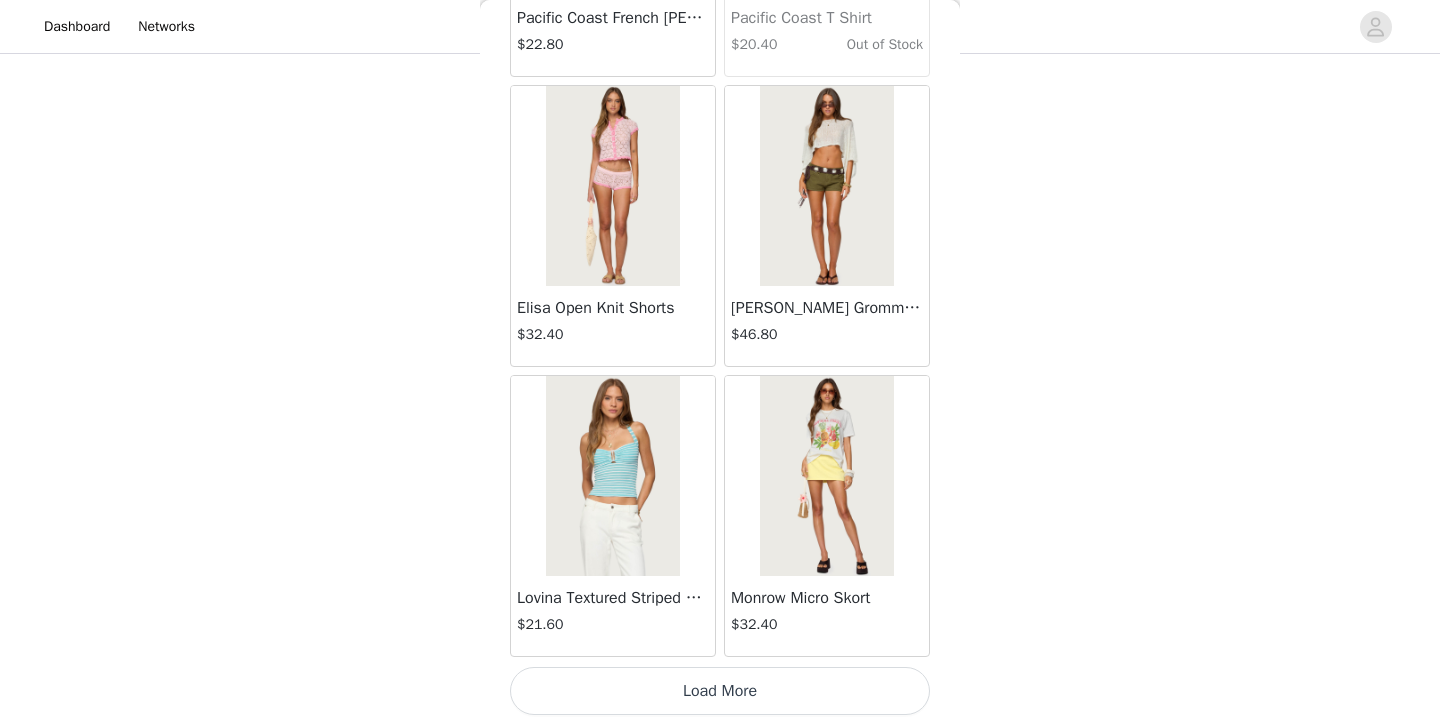 click on "Load More" at bounding box center (720, 691) 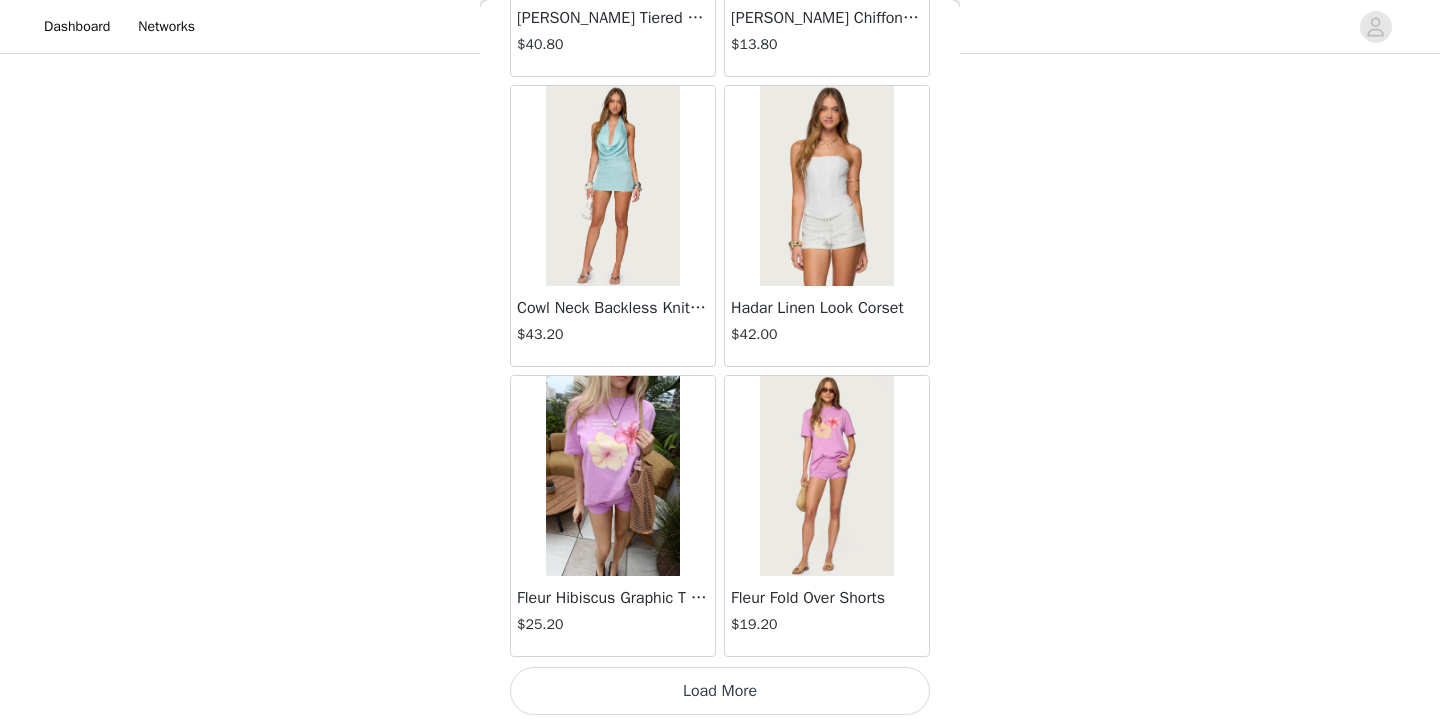 click on "Load More" at bounding box center [720, 691] 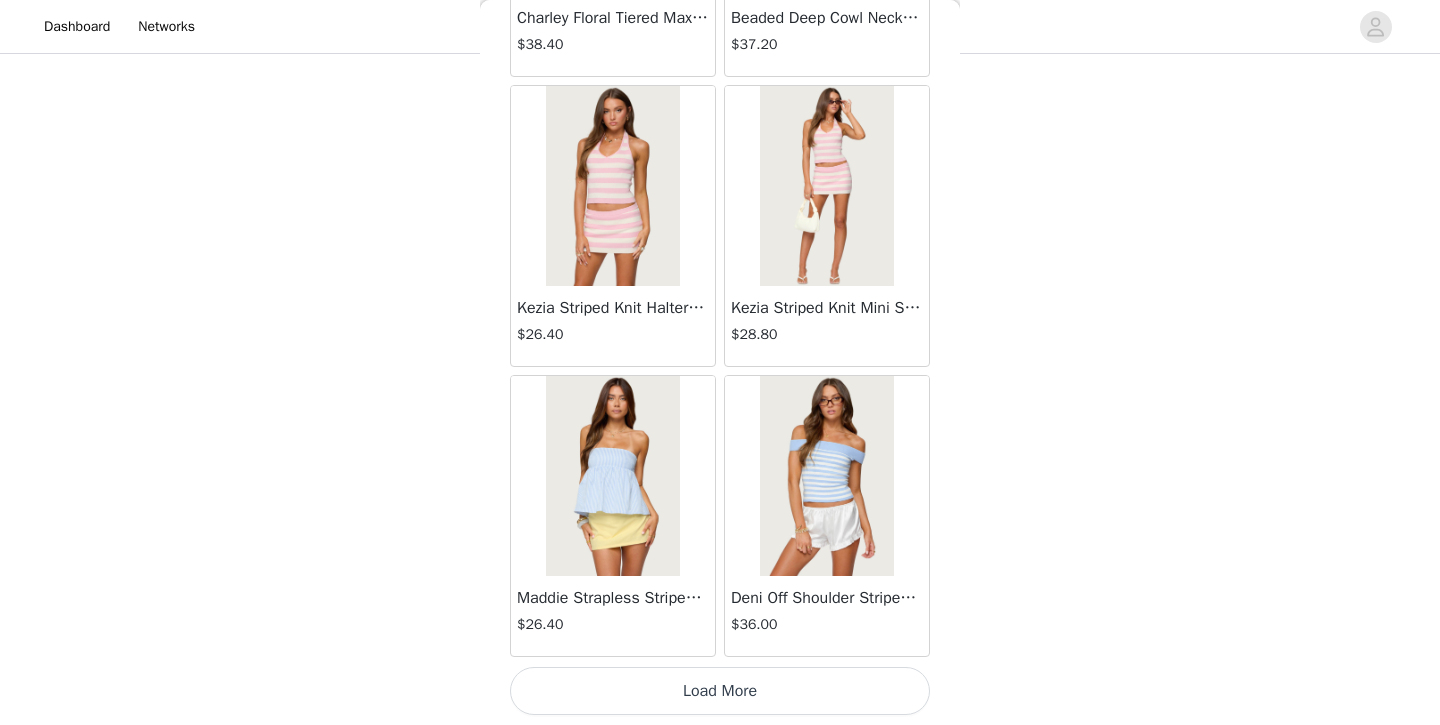 click on "Load More" at bounding box center (720, 691) 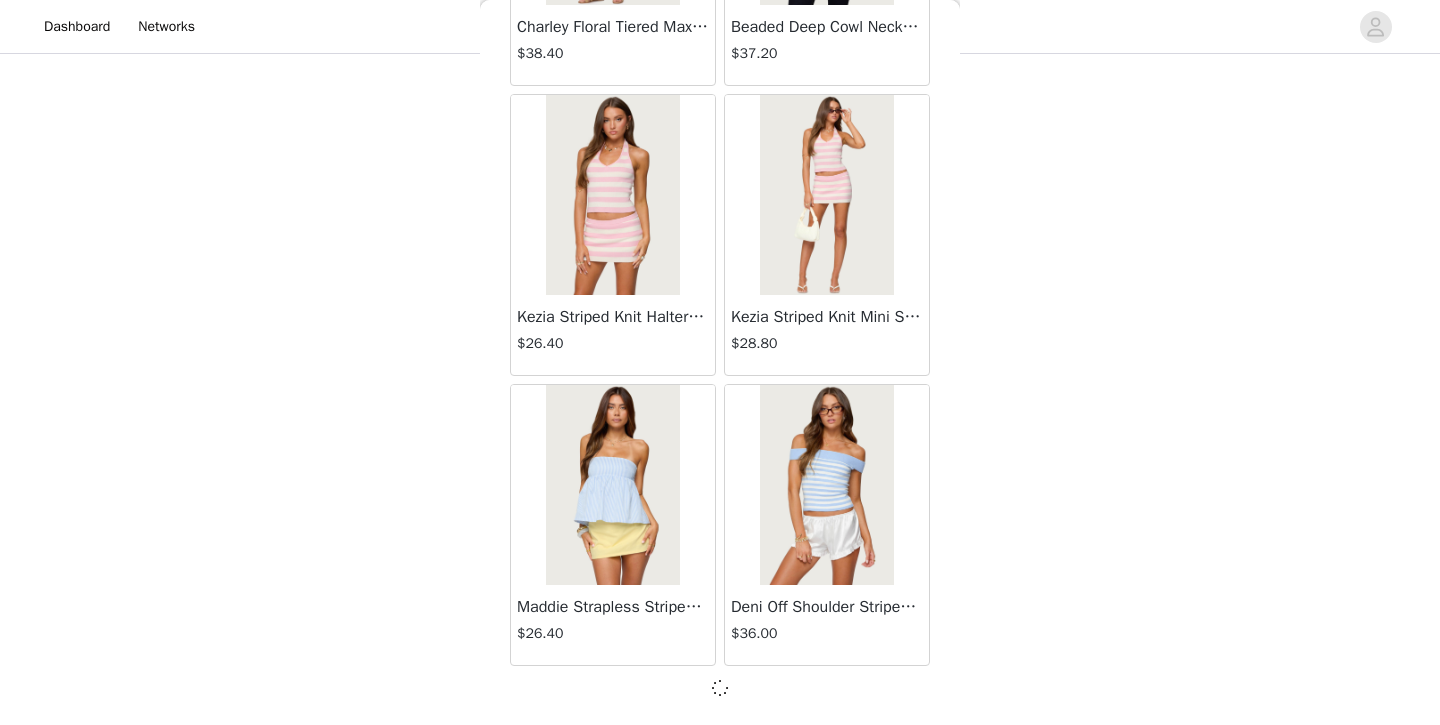 scroll, scrollTop: 16826, scrollLeft: 0, axis: vertical 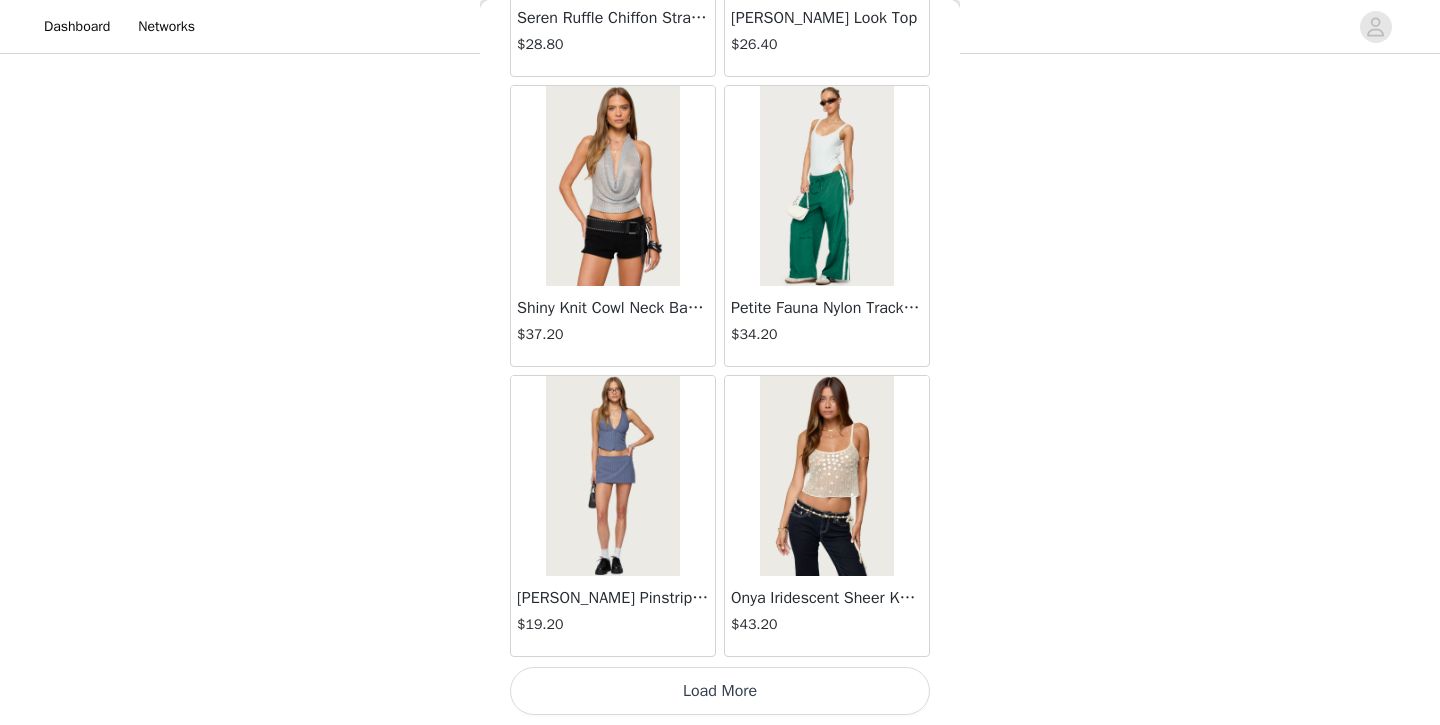 click on "Load More" at bounding box center [720, 691] 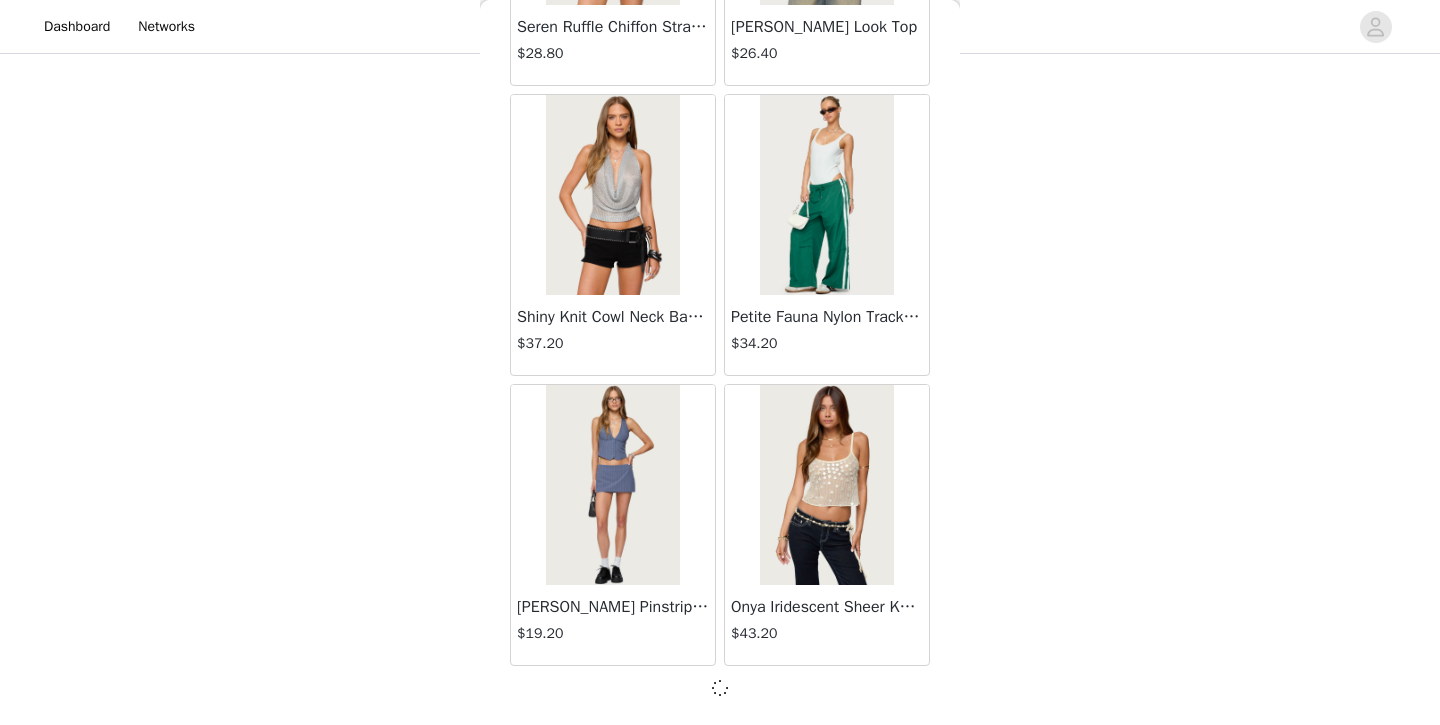 scroll, scrollTop: 19726, scrollLeft: 0, axis: vertical 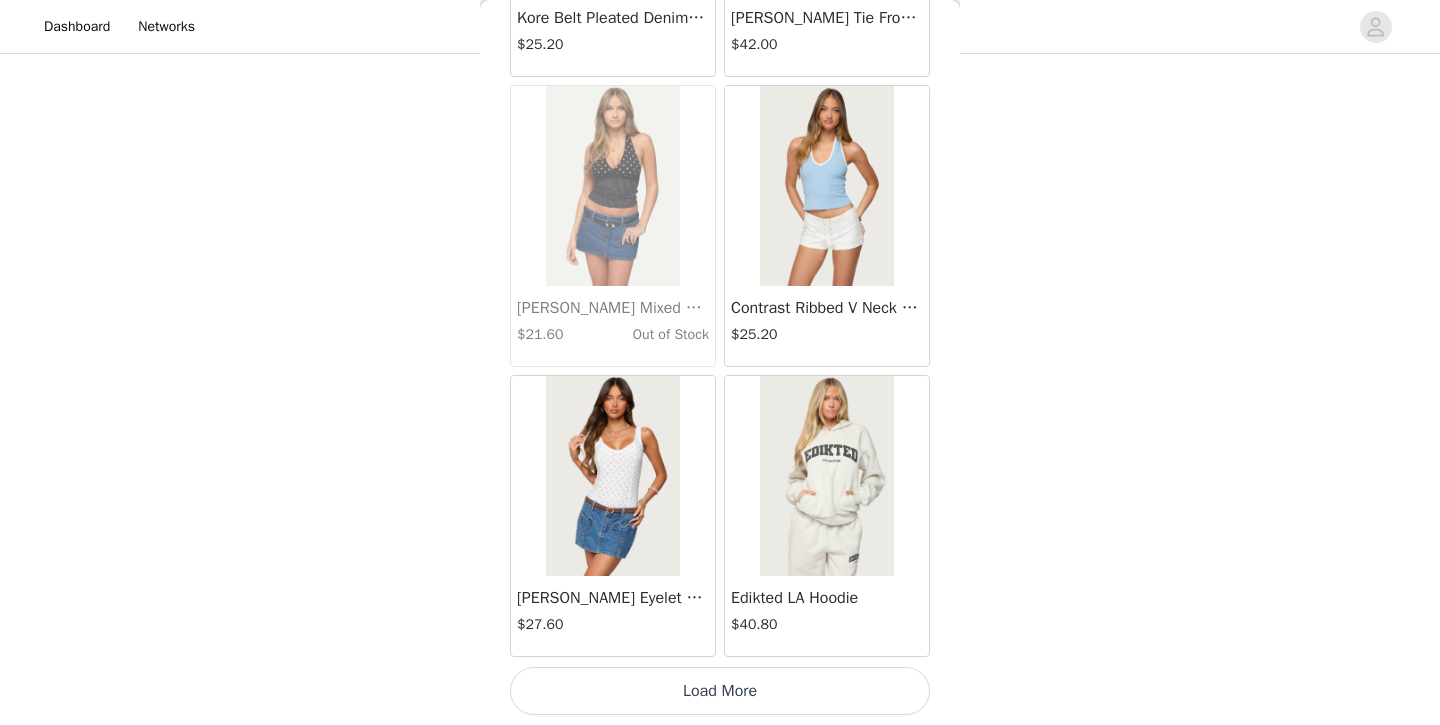 click on "Load More" at bounding box center (720, 691) 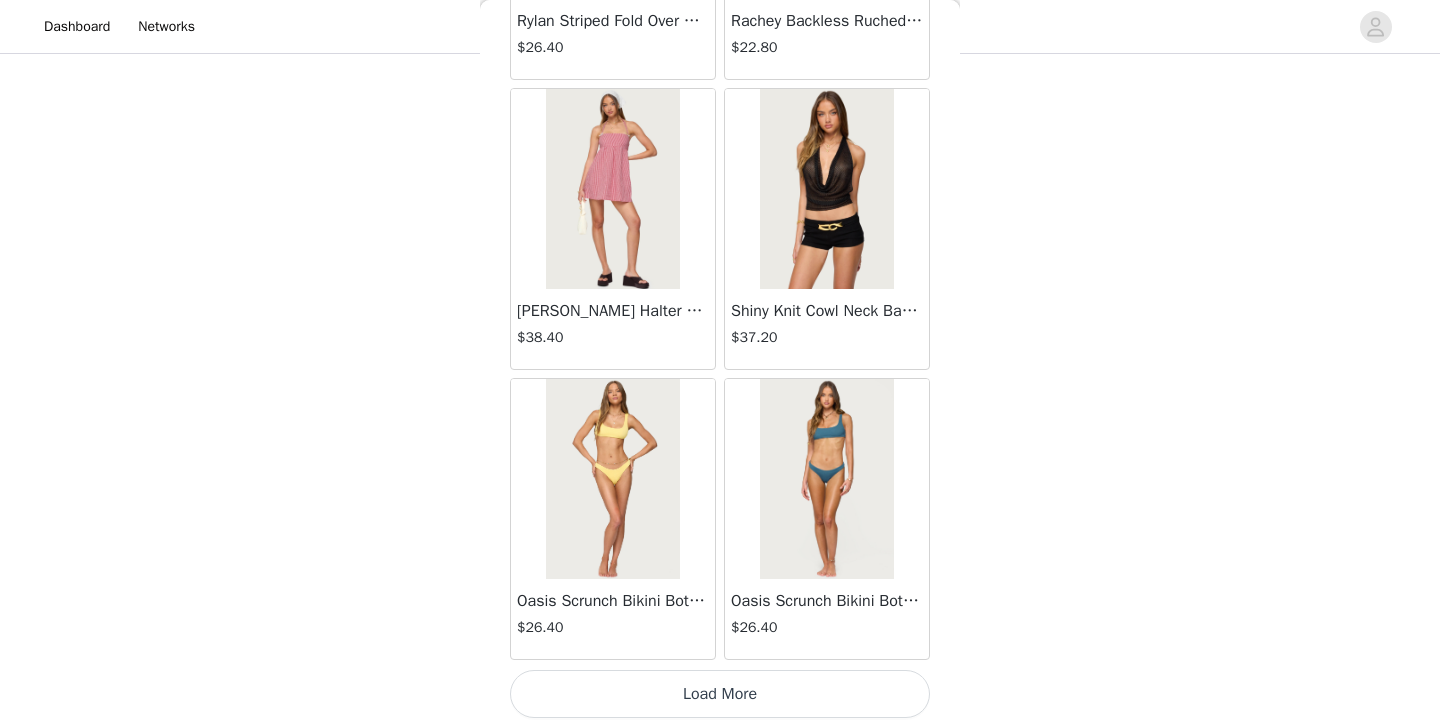 click on "Load More" at bounding box center (720, 694) 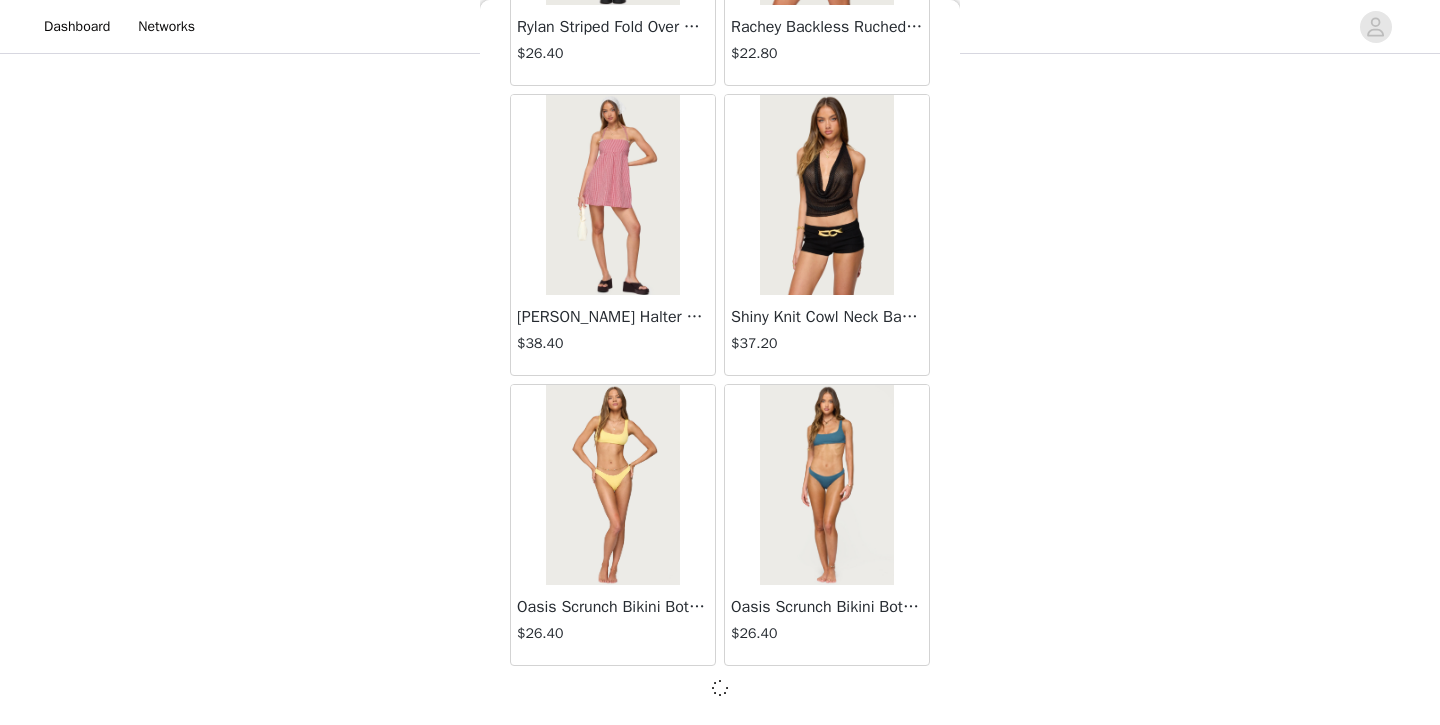 scroll, scrollTop: 25526, scrollLeft: 0, axis: vertical 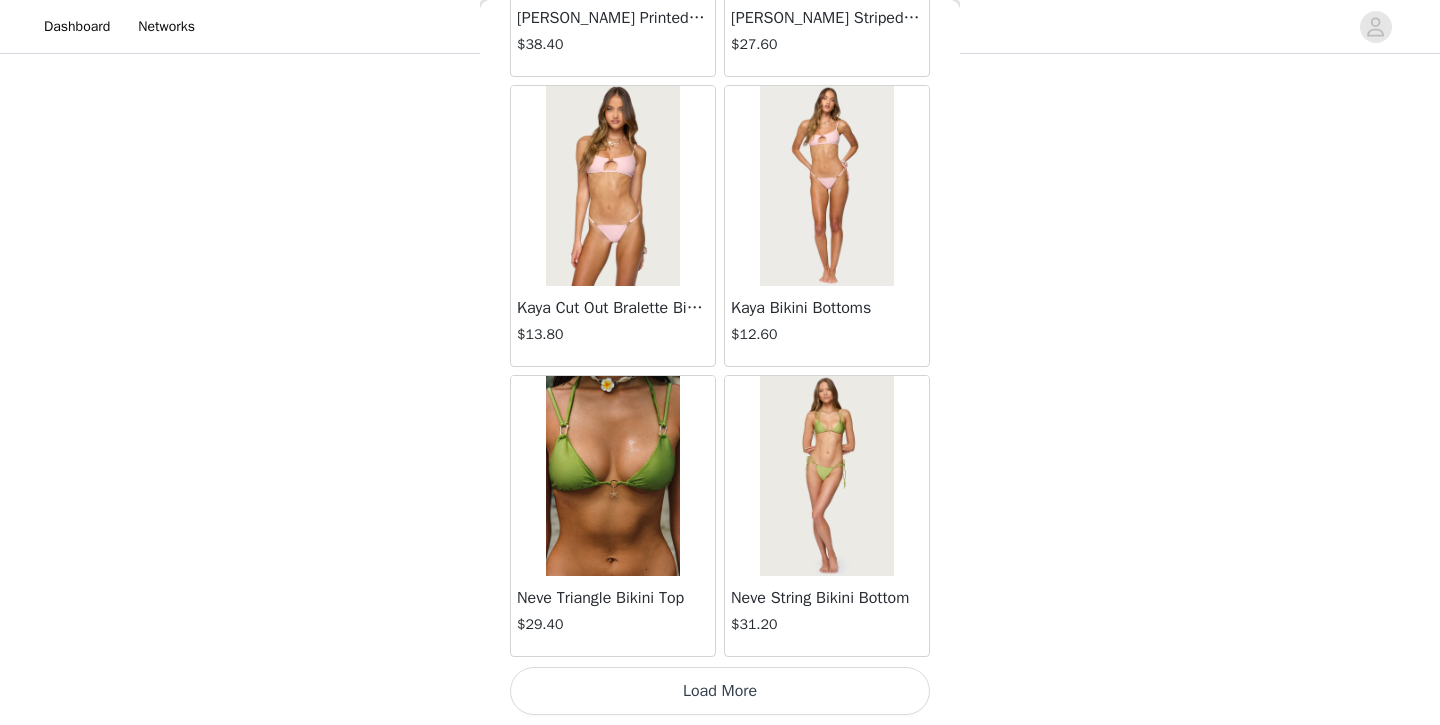 click on "Load More" at bounding box center [720, 691] 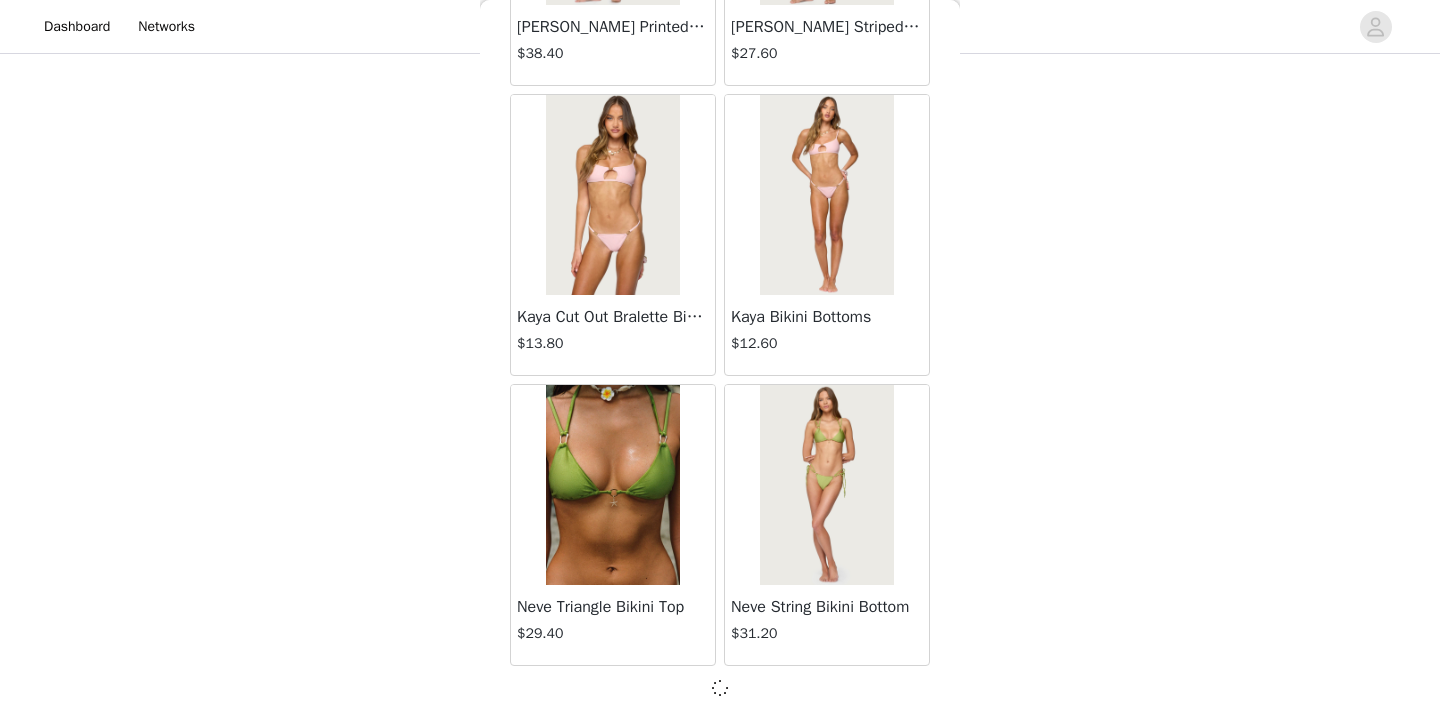 scroll, scrollTop: 28426, scrollLeft: 0, axis: vertical 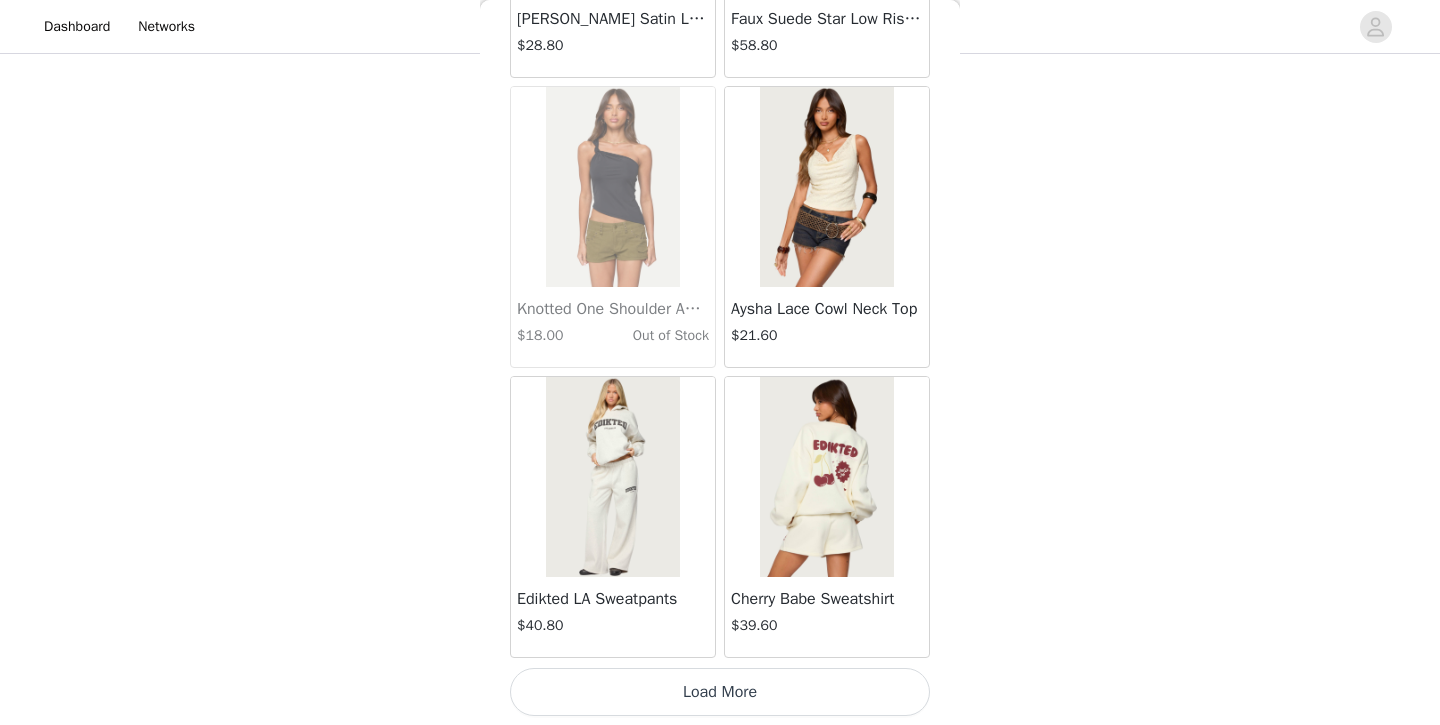click on "Load More" at bounding box center (720, 692) 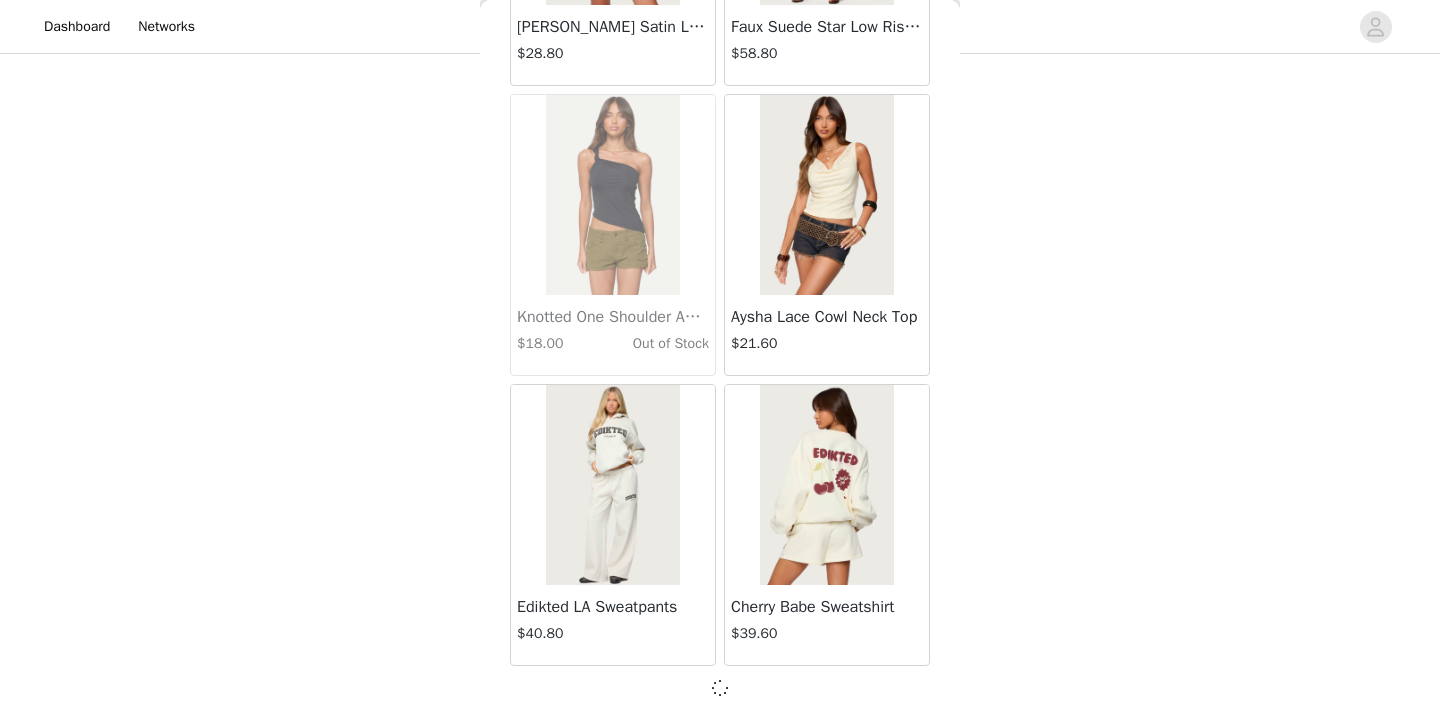scroll, scrollTop: 31326, scrollLeft: 0, axis: vertical 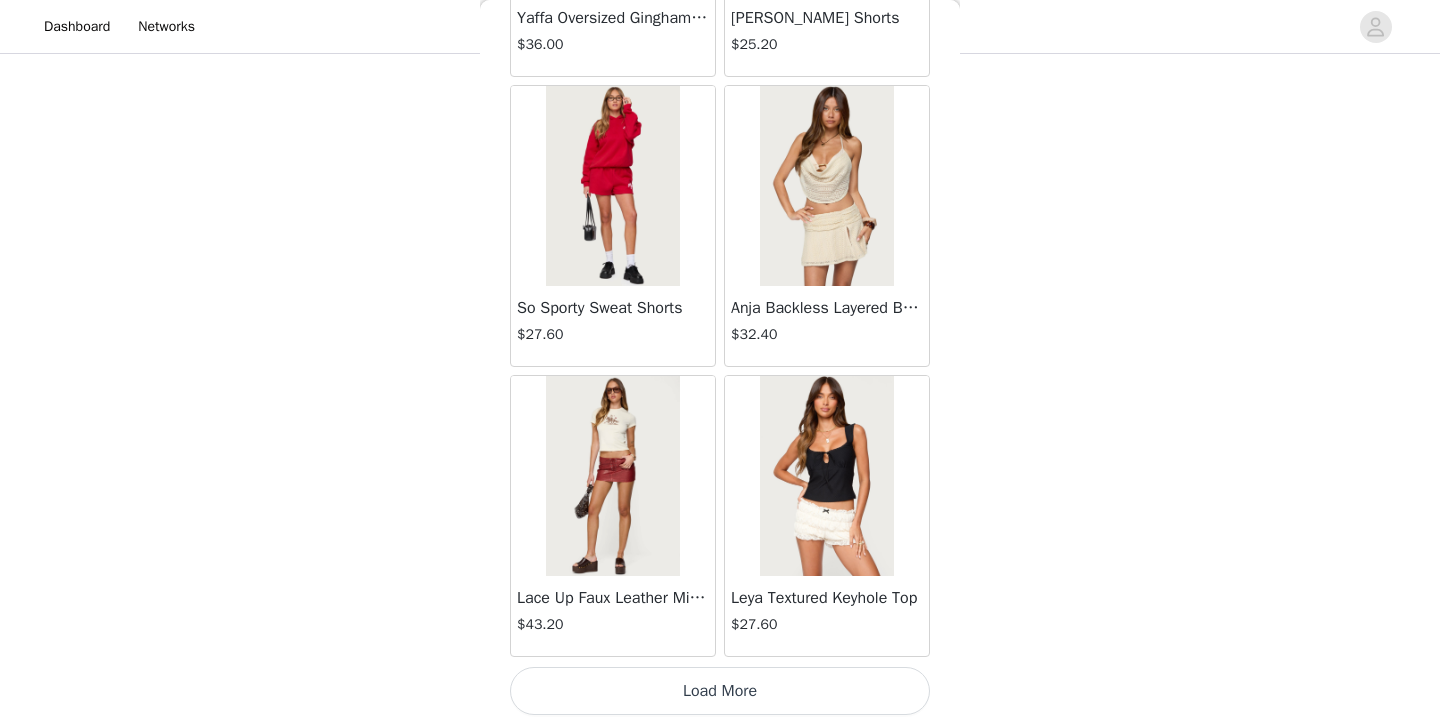click on "Load More" at bounding box center [720, 691] 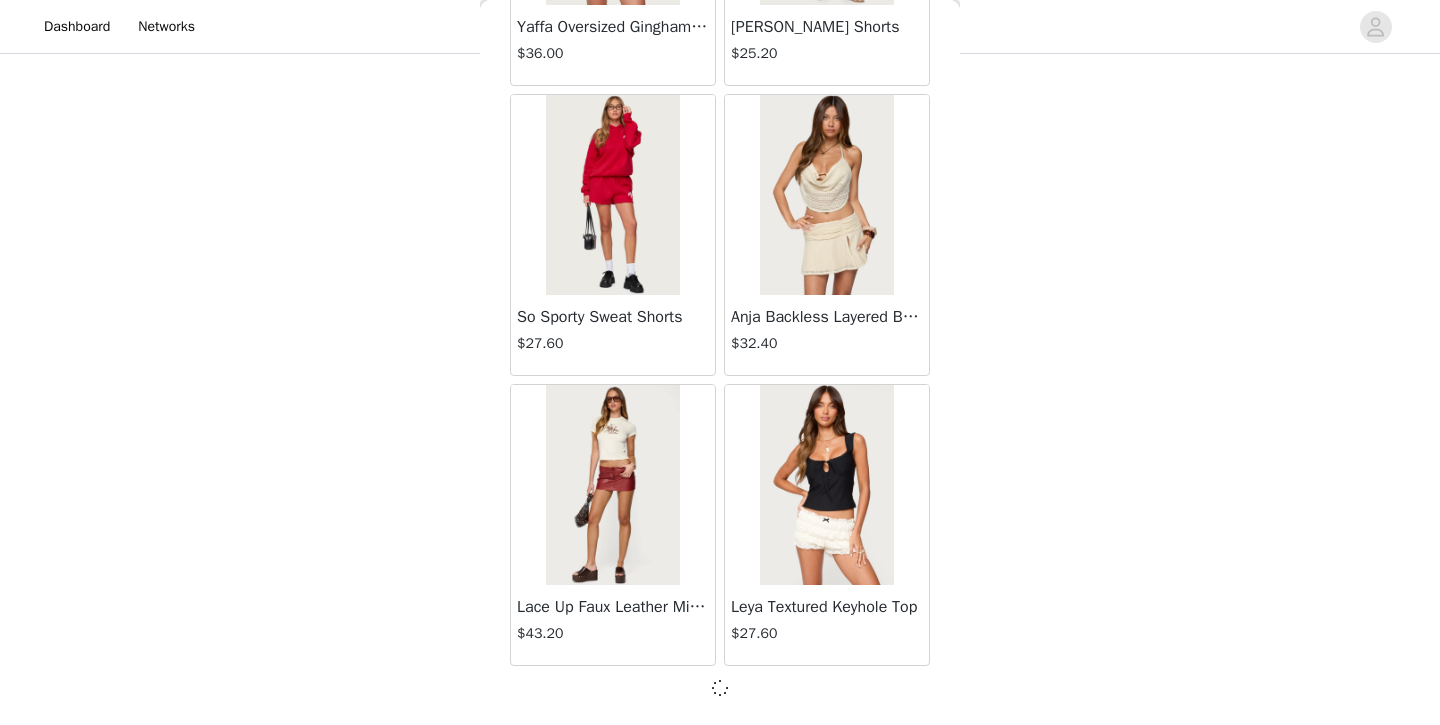 scroll, scrollTop: 34226, scrollLeft: 0, axis: vertical 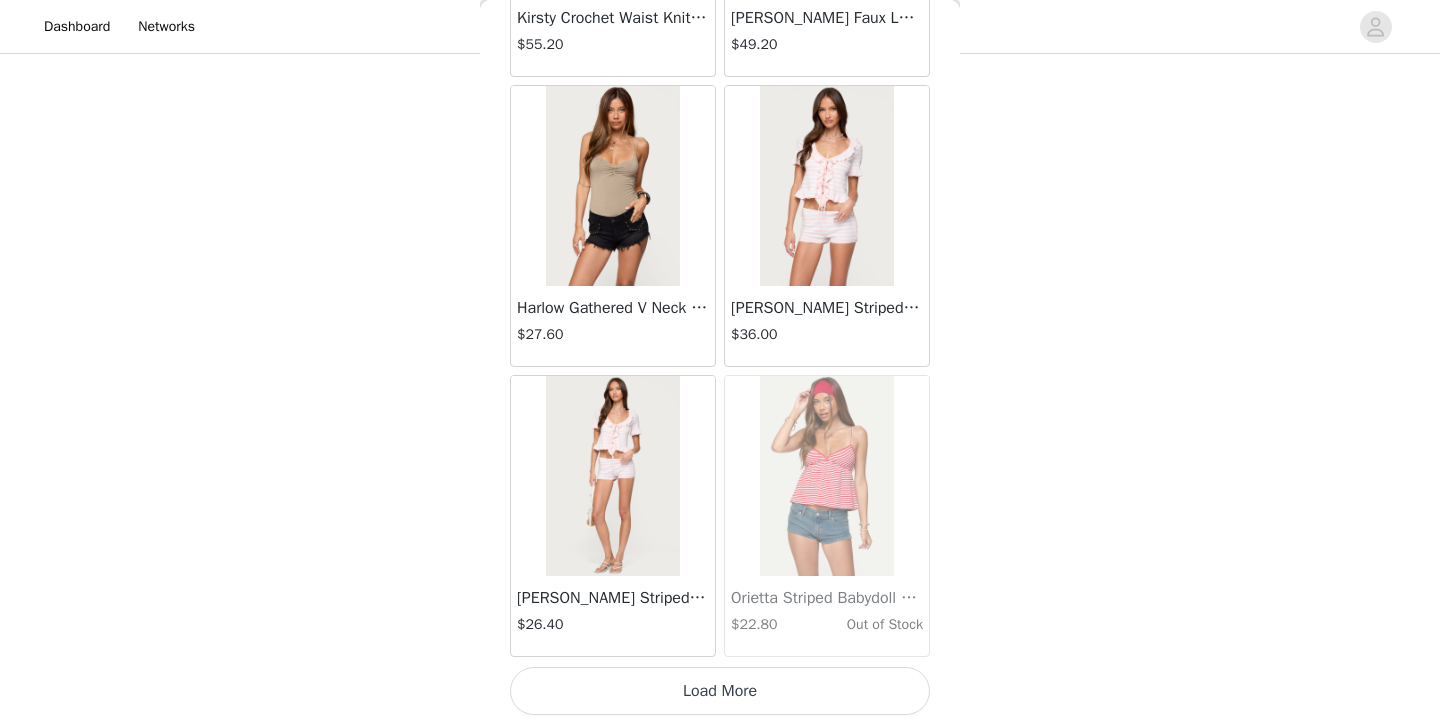click on "Load More" at bounding box center [720, 691] 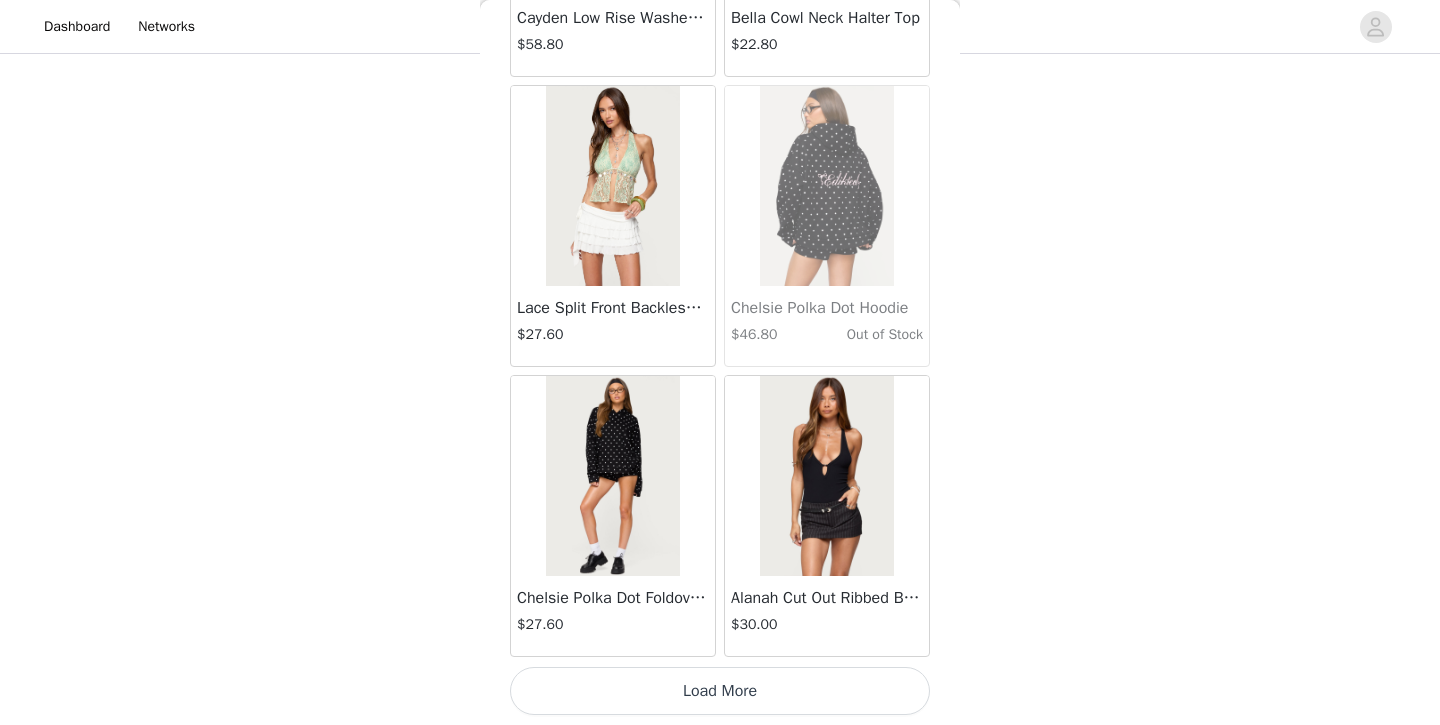 click on "Load More" at bounding box center [720, 691] 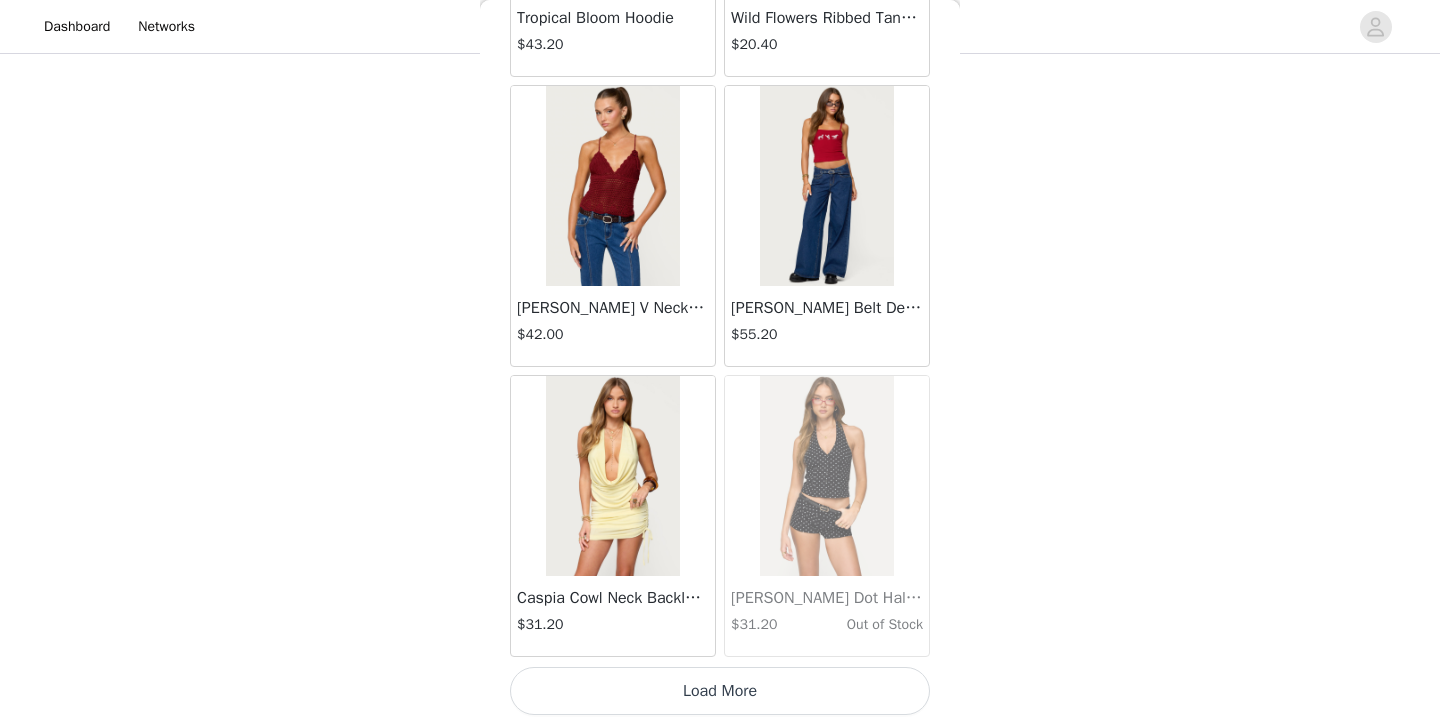 click on "Load More" at bounding box center [720, 691] 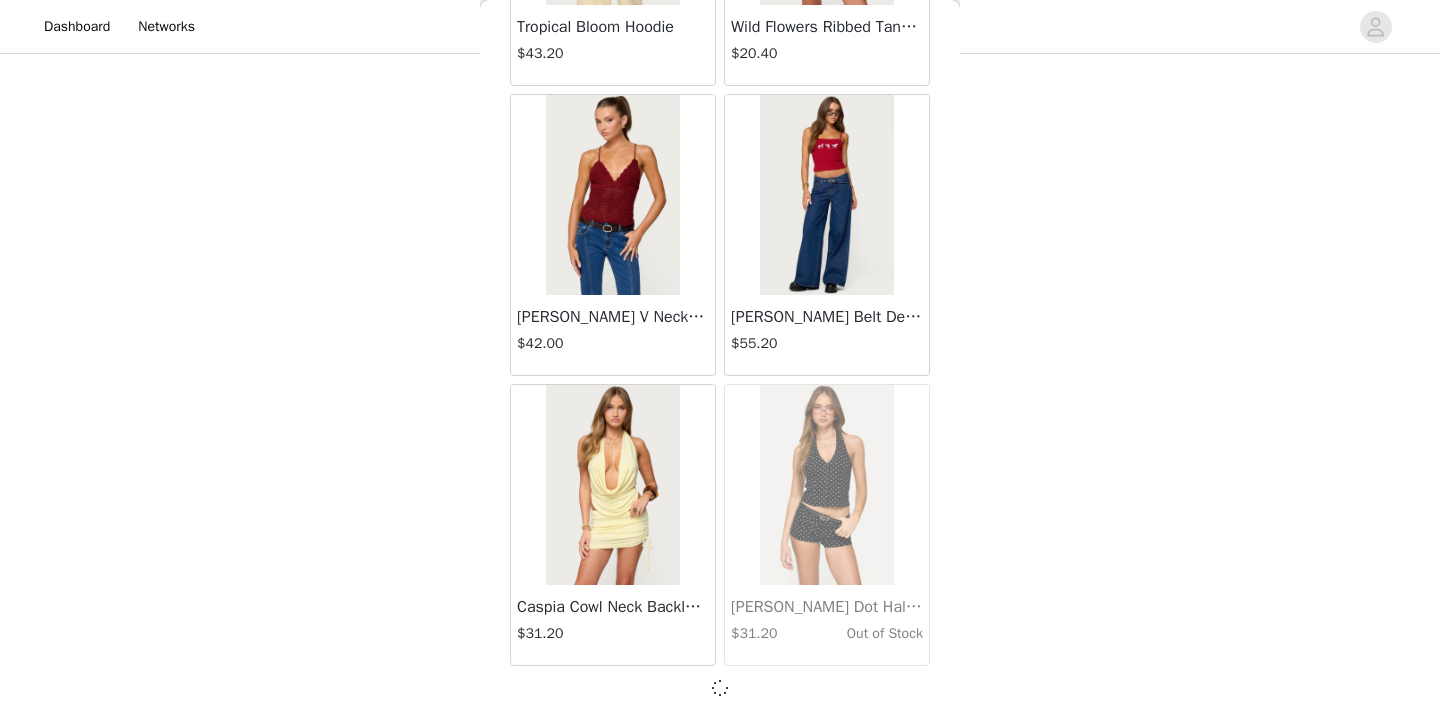 scroll, scrollTop: 42926, scrollLeft: 0, axis: vertical 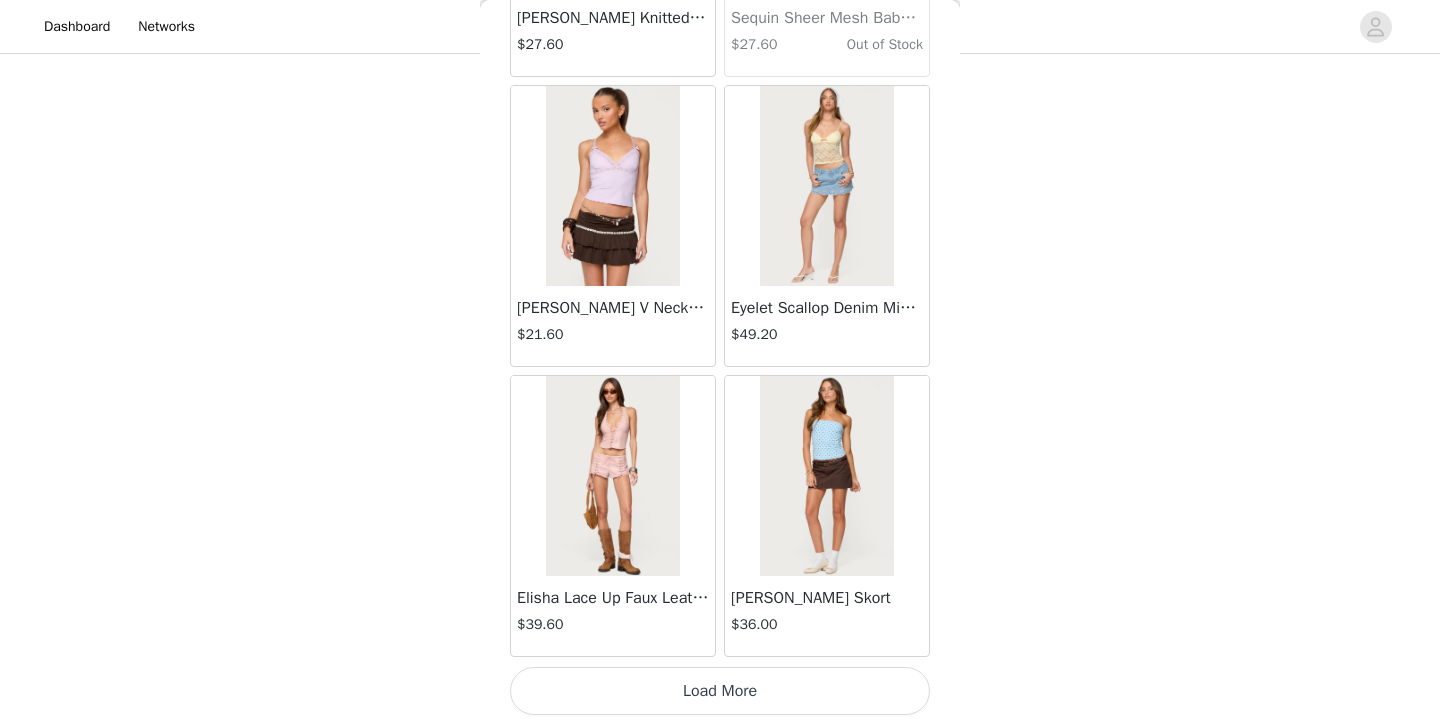 click on "Load More" at bounding box center [720, 691] 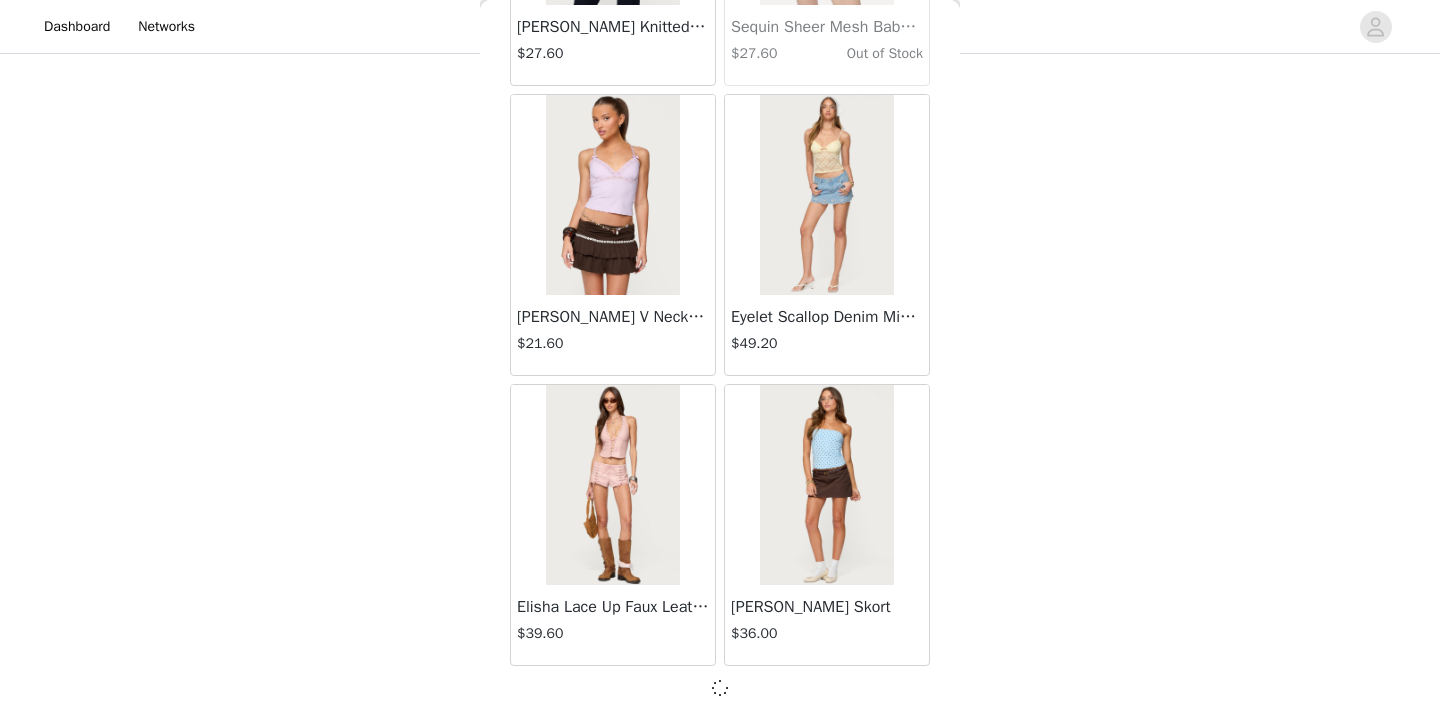 scroll, scrollTop: 45826, scrollLeft: 0, axis: vertical 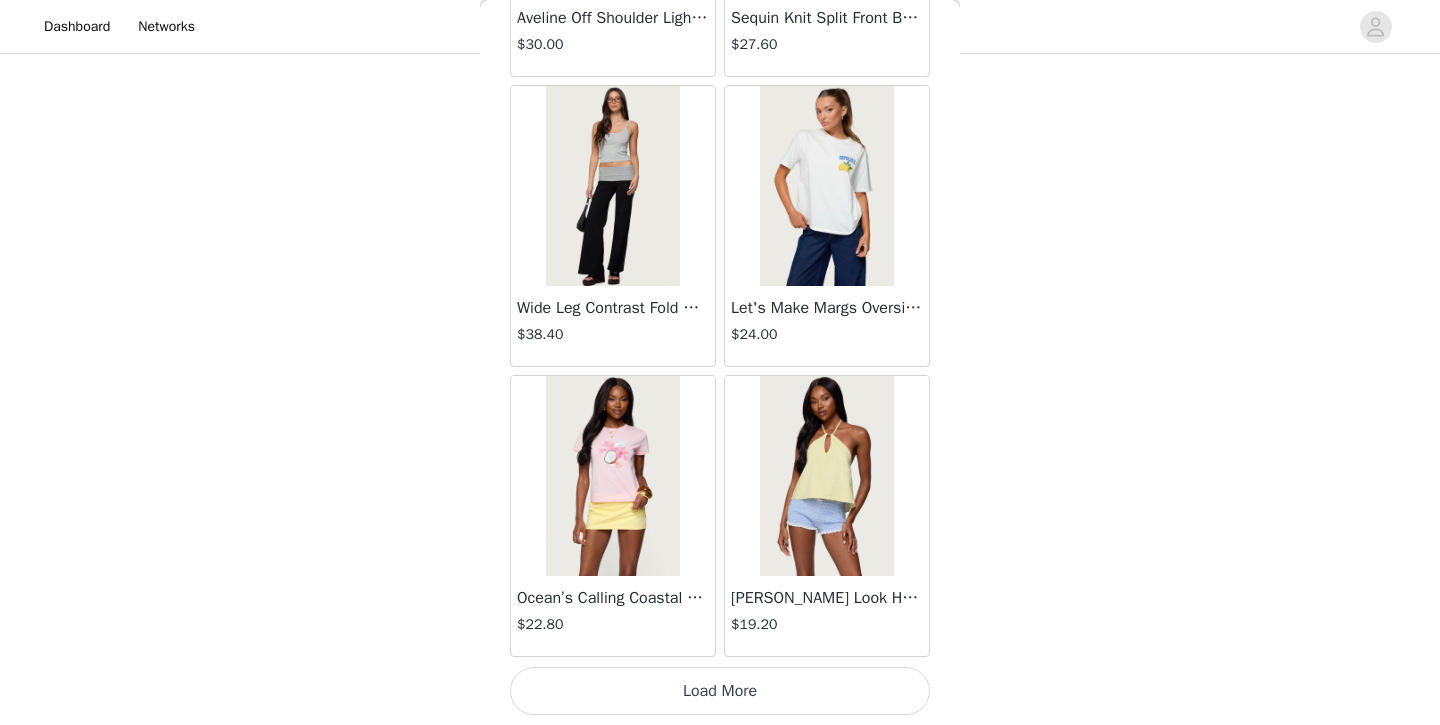 click on "Load More" at bounding box center (720, 691) 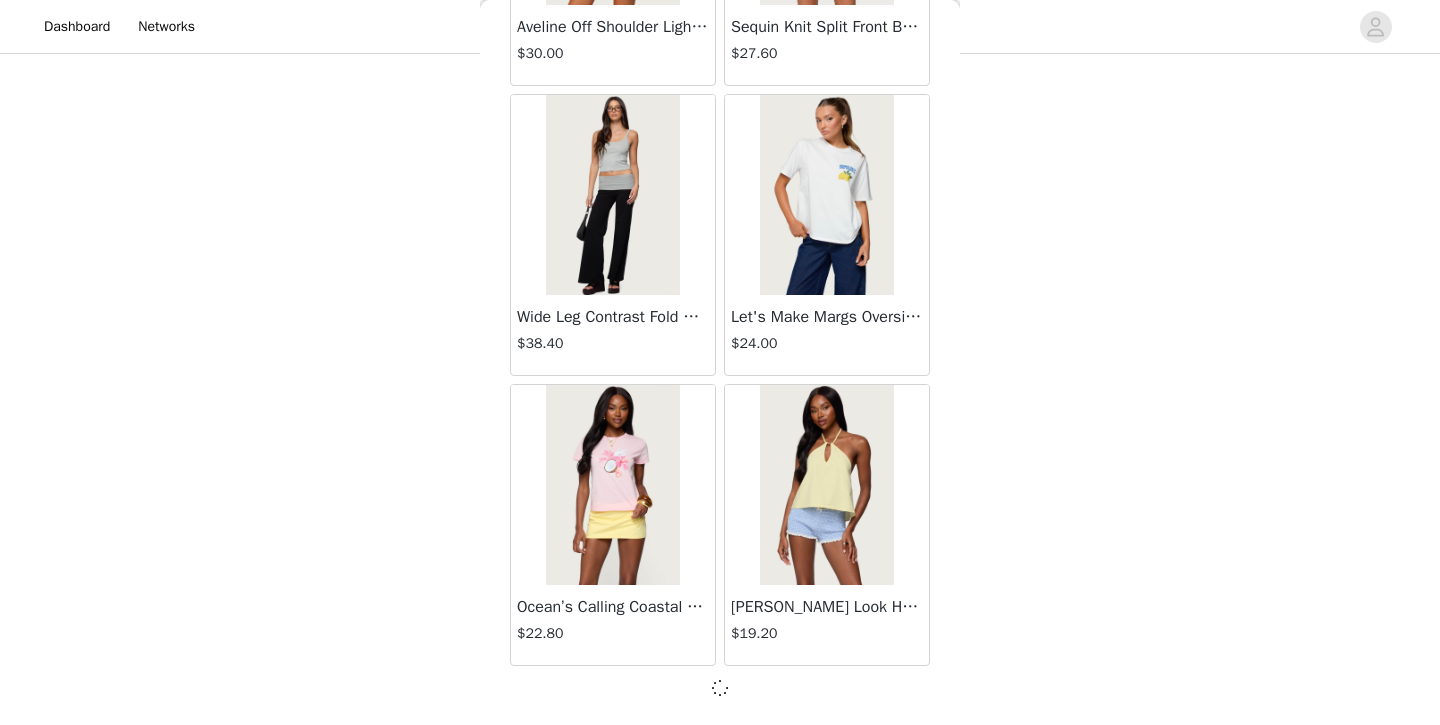scroll, scrollTop: 48726, scrollLeft: 0, axis: vertical 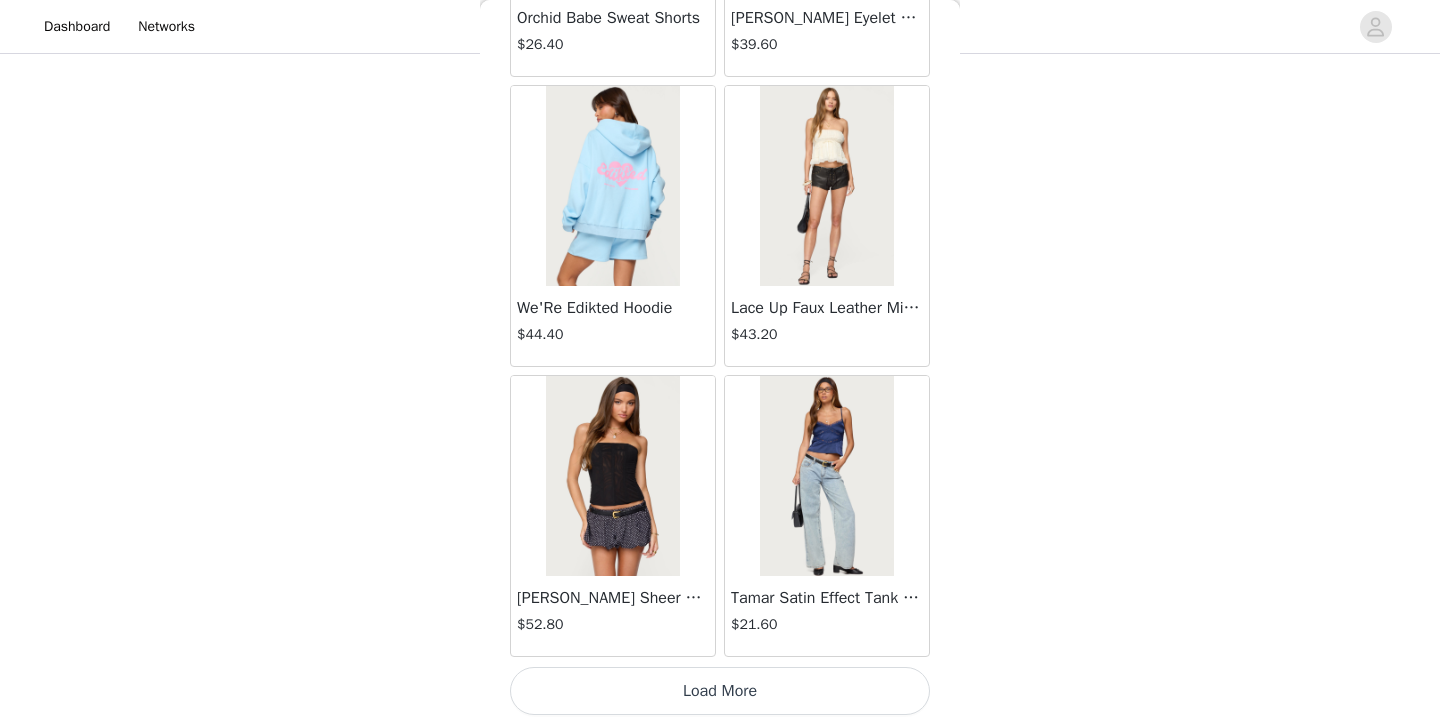 click on "Load More" at bounding box center [720, 691] 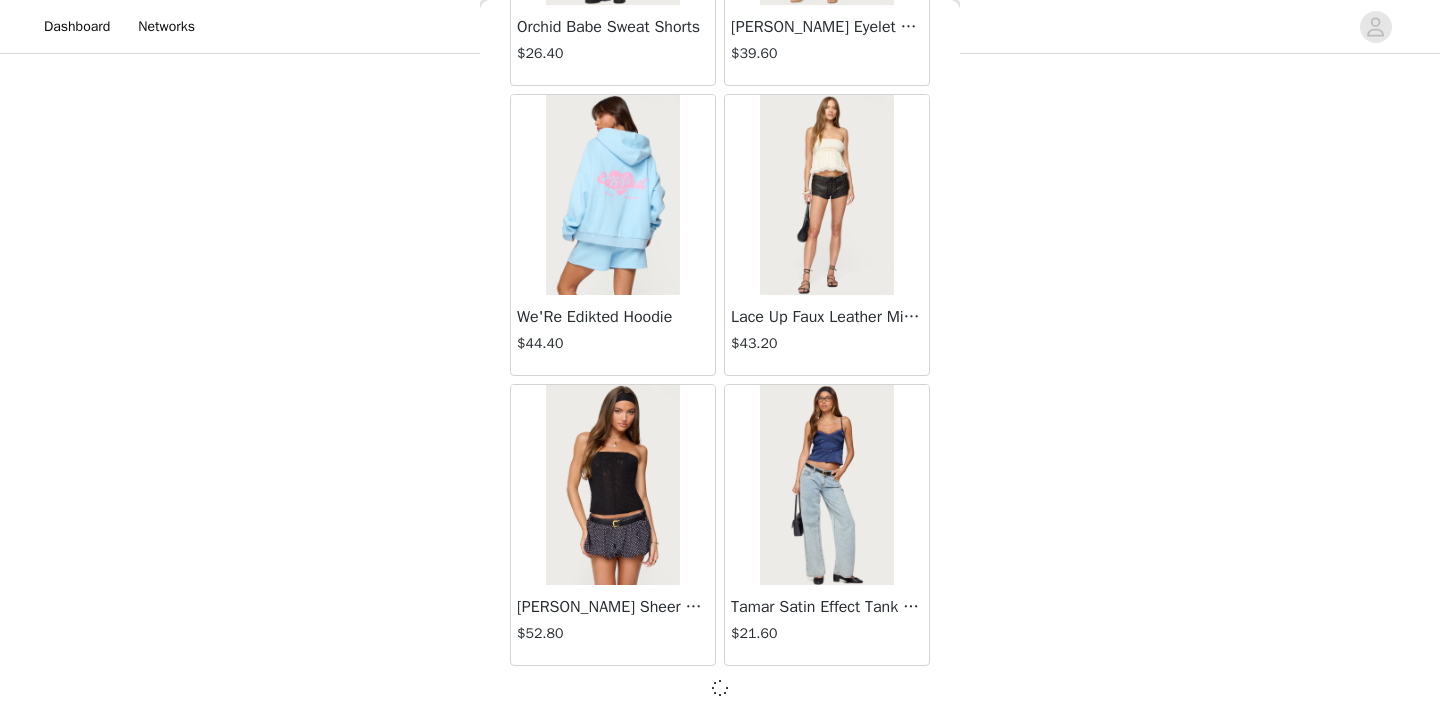 scroll, scrollTop: 51626, scrollLeft: 0, axis: vertical 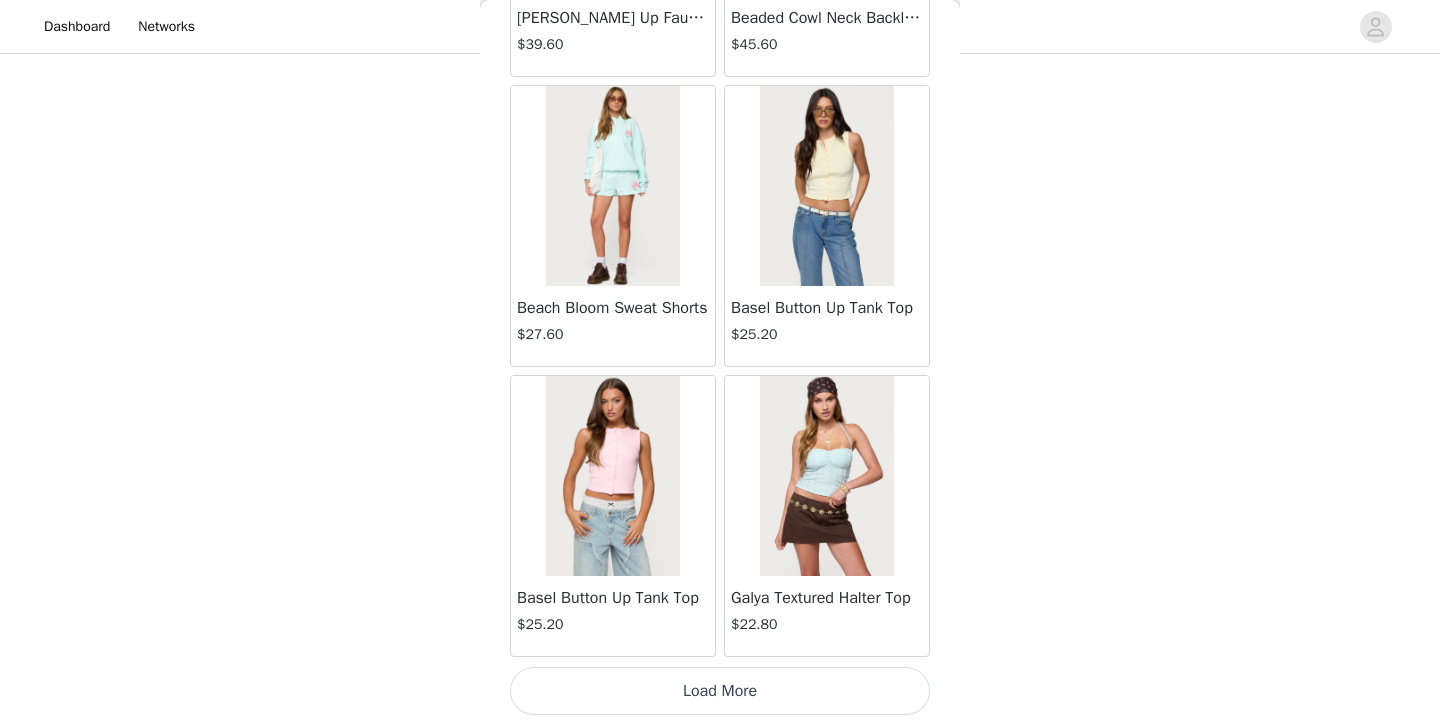 click on "Load More" at bounding box center [720, 691] 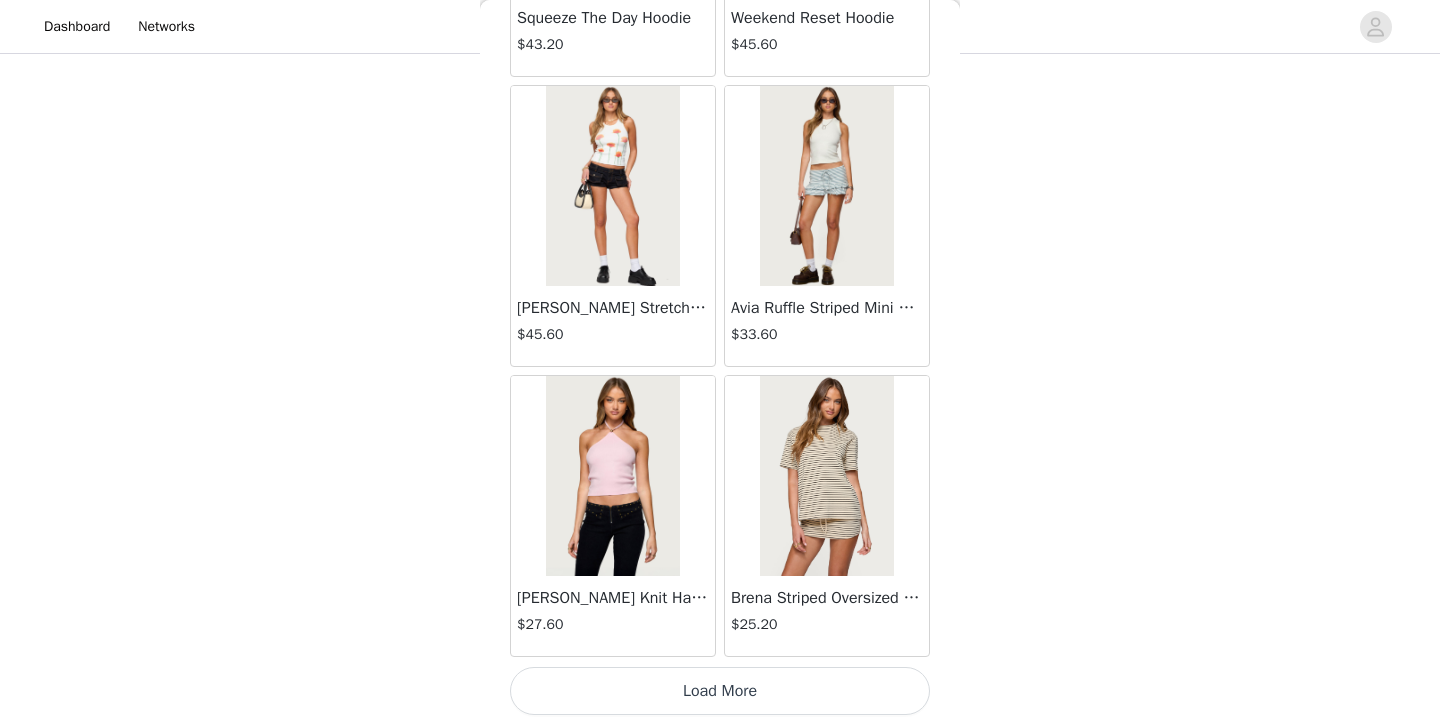 click on "Load More" at bounding box center (720, 691) 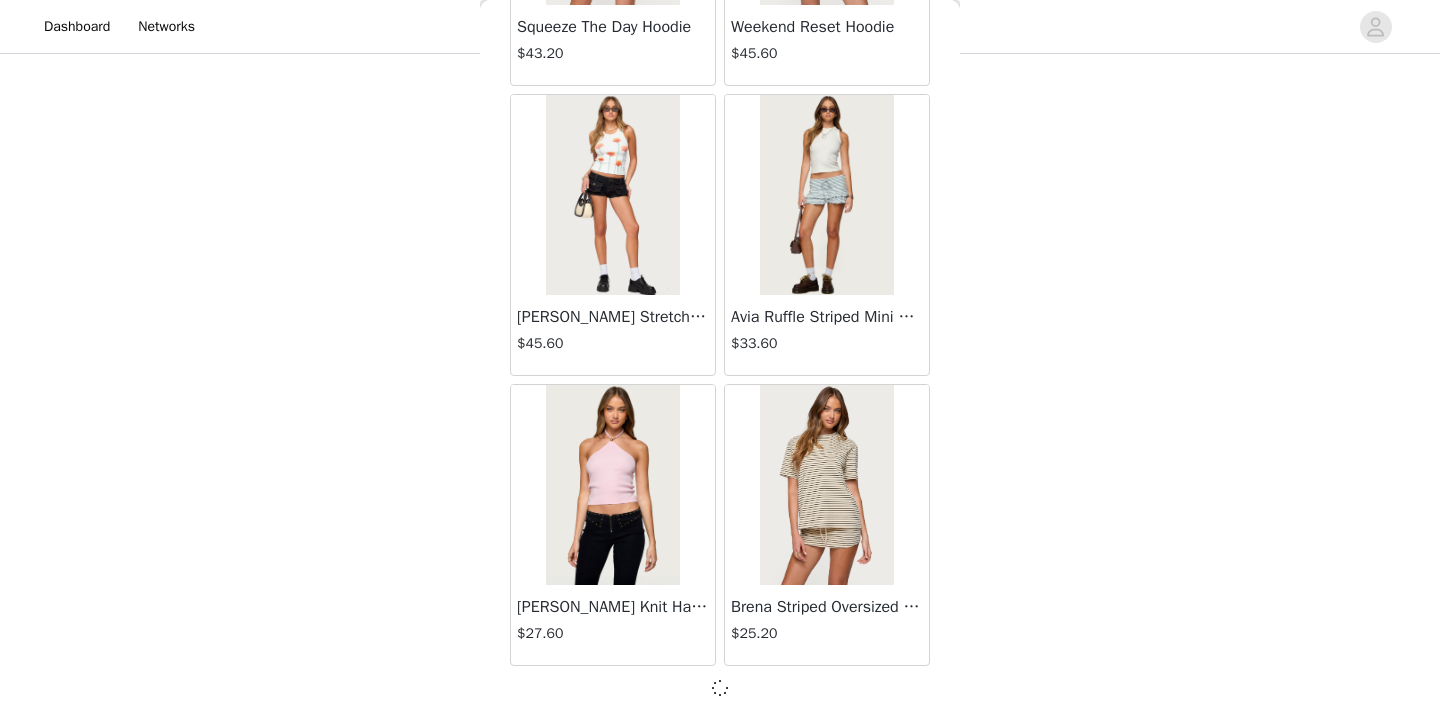 scroll, scrollTop: 57426, scrollLeft: 0, axis: vertical 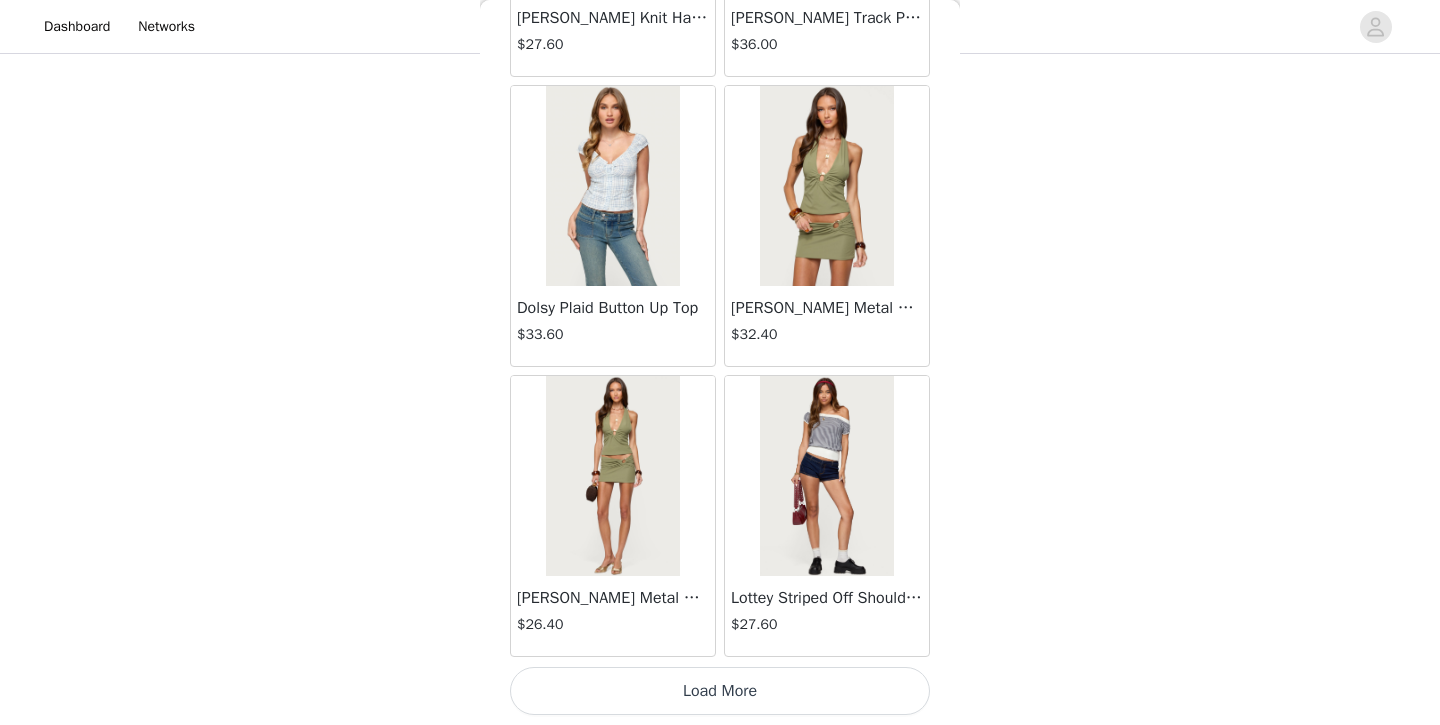 click on "Load More" at bounding box center (720, 691) 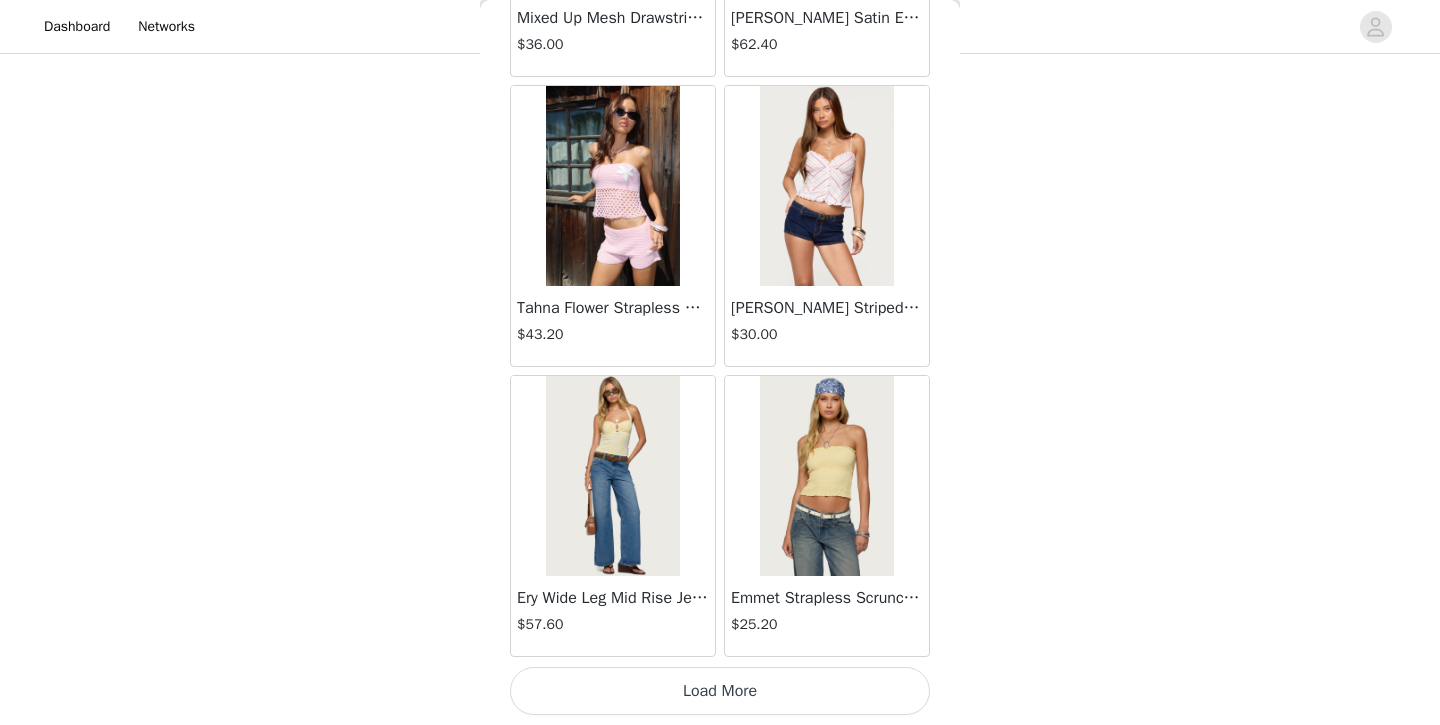 scroll, scrollTop: 63235, scrollLeft: 0, axis: vertical 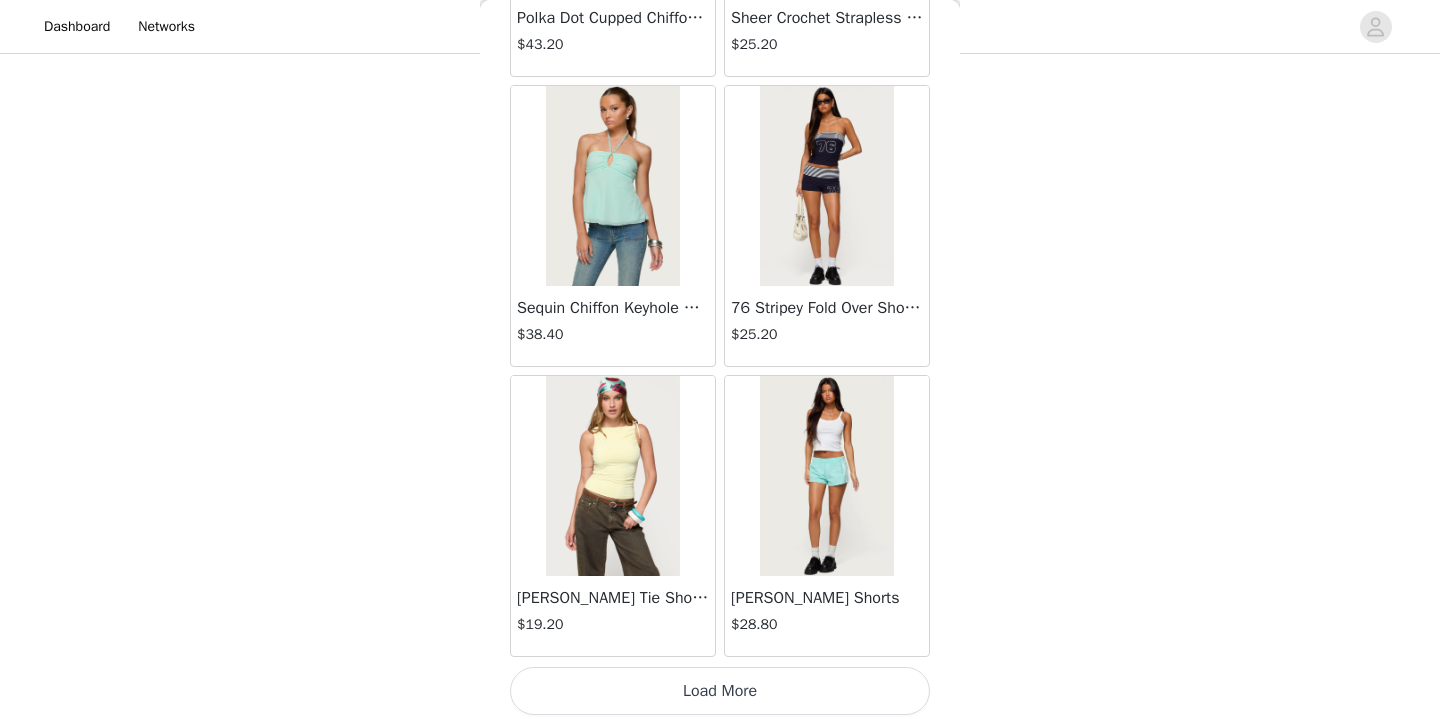 click on "Load More" at bounding box center (720, 691) 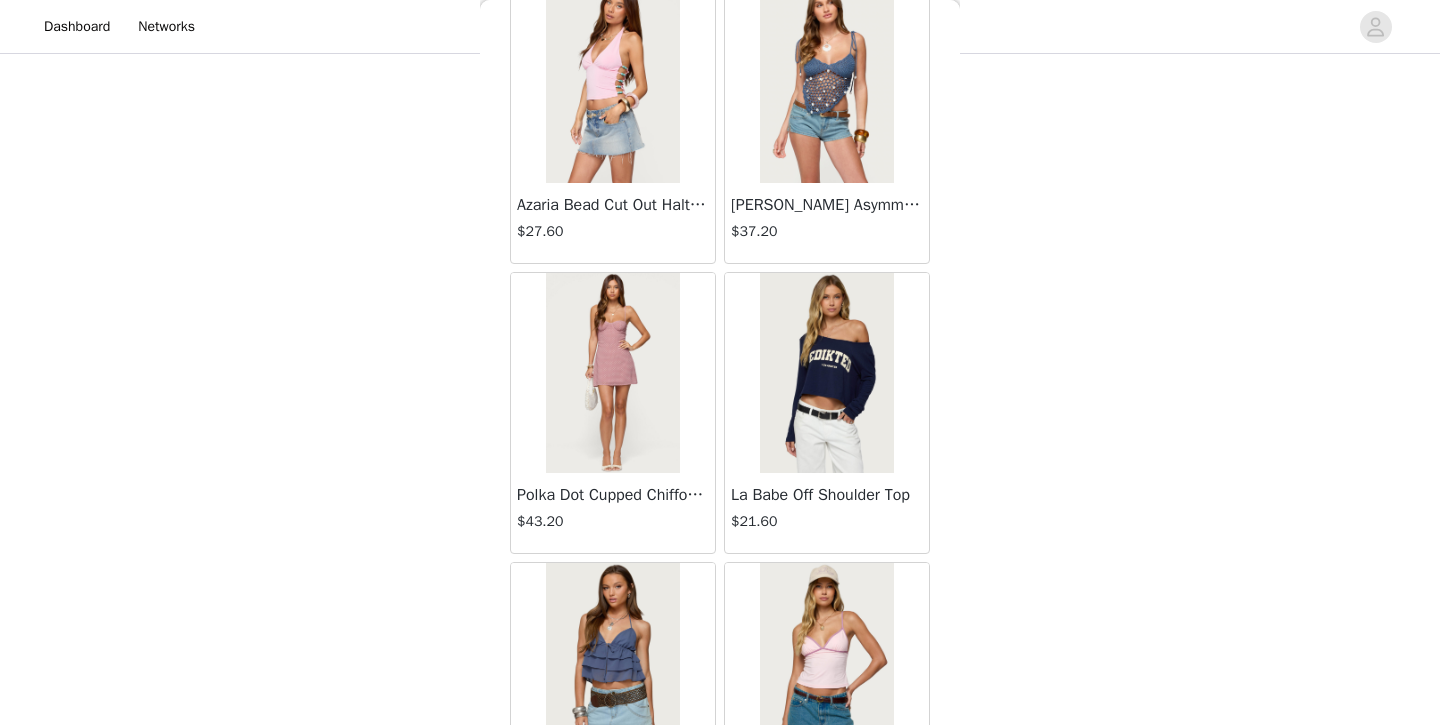 scroll, scrollTop: 67395, scrollLeft: 0, axis: vertical 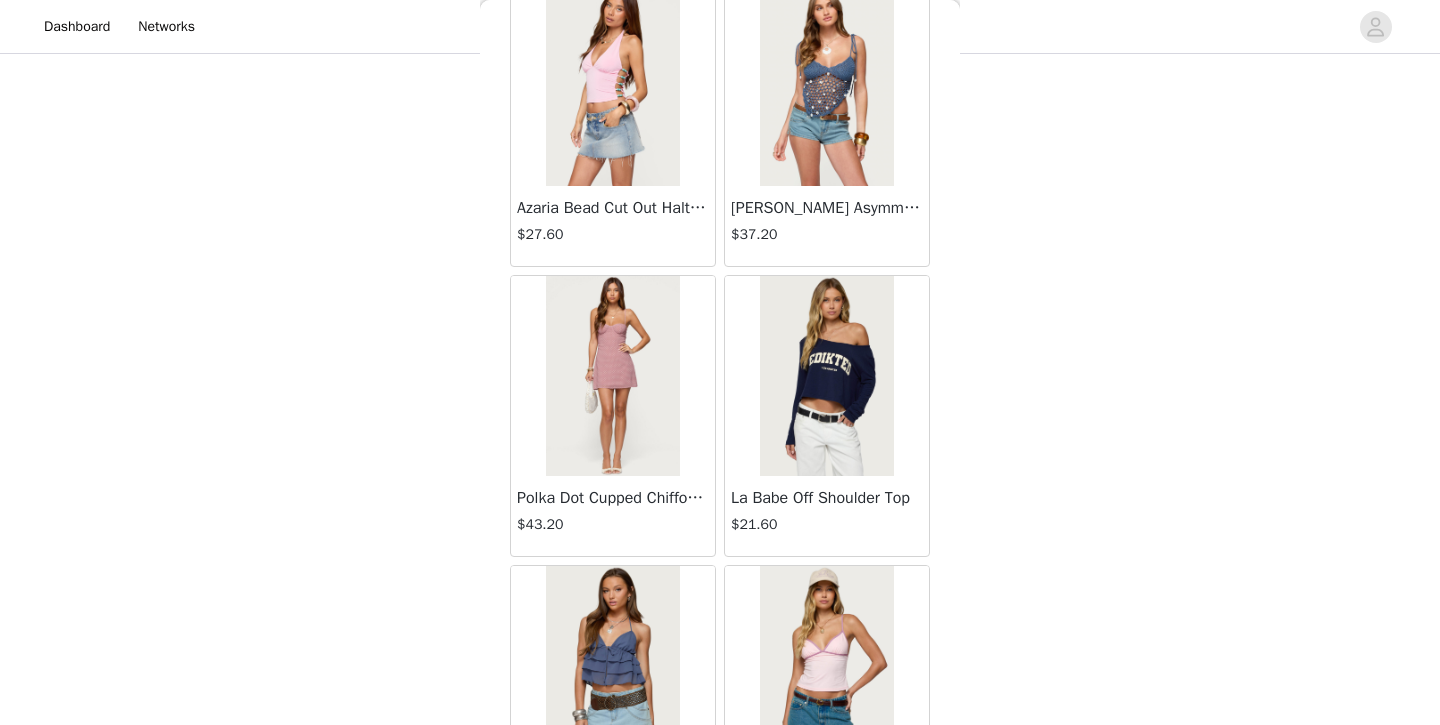click at bounding box center (612, 376) 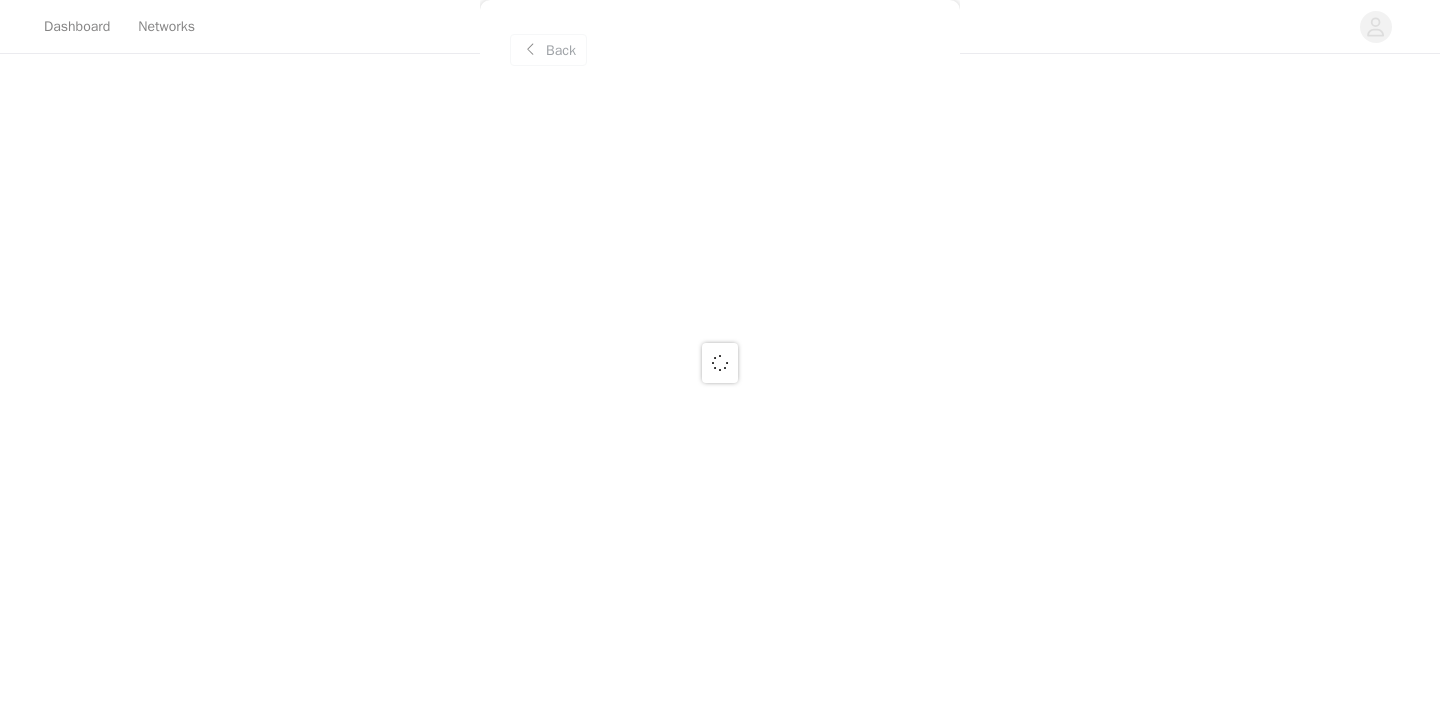 scroll, scrollTop: 0, scrollLeft: 0, axis: both 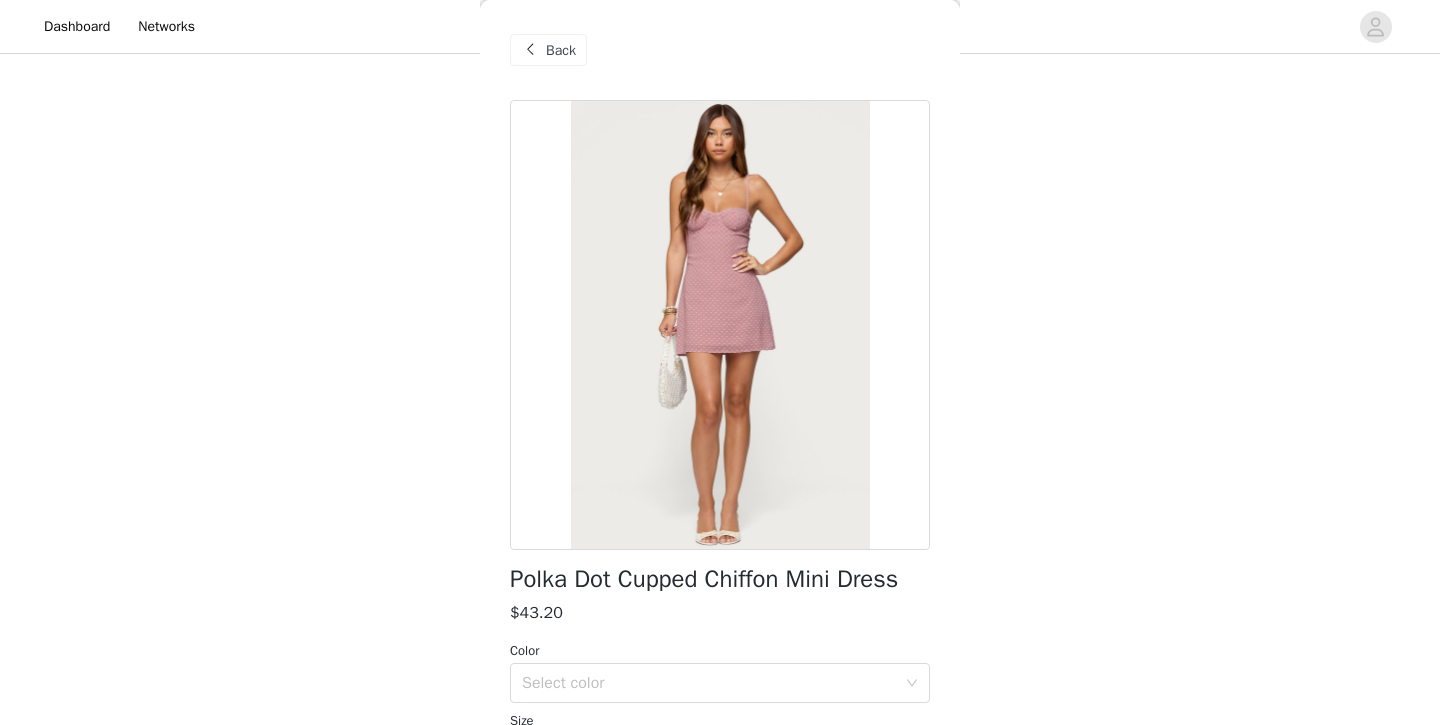 click on "Back" at bounding box center [561, 50] 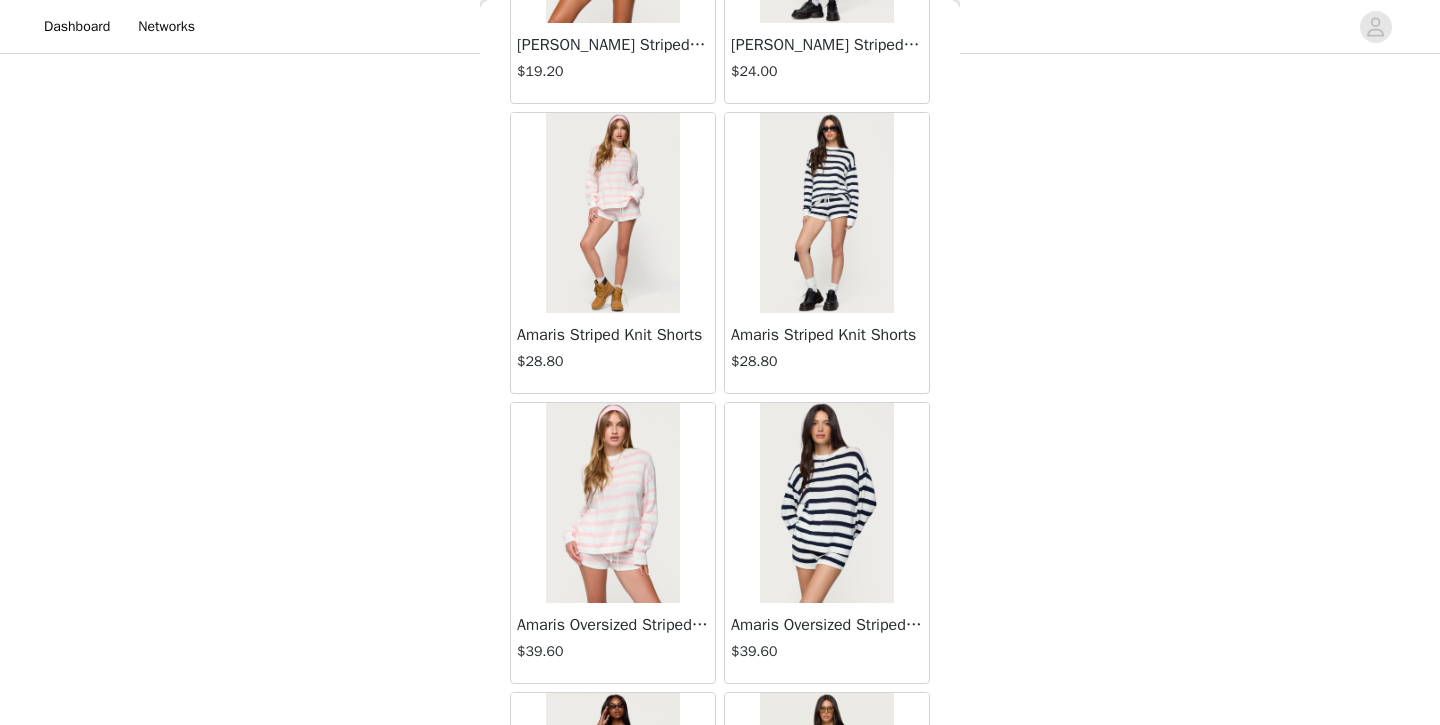 scroll, scrollTop: 47547, scrollLeft: 0, axis: vertical 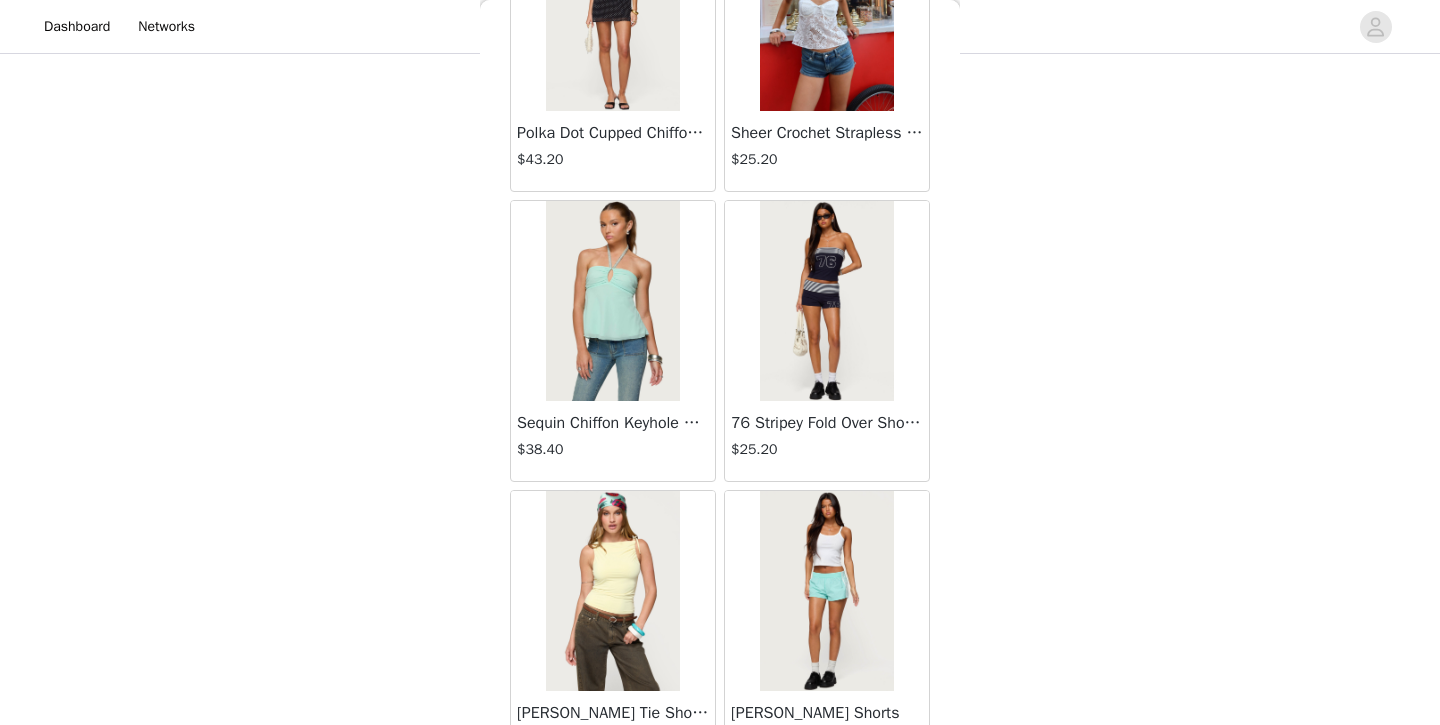 click at bounding box center (612, 591) 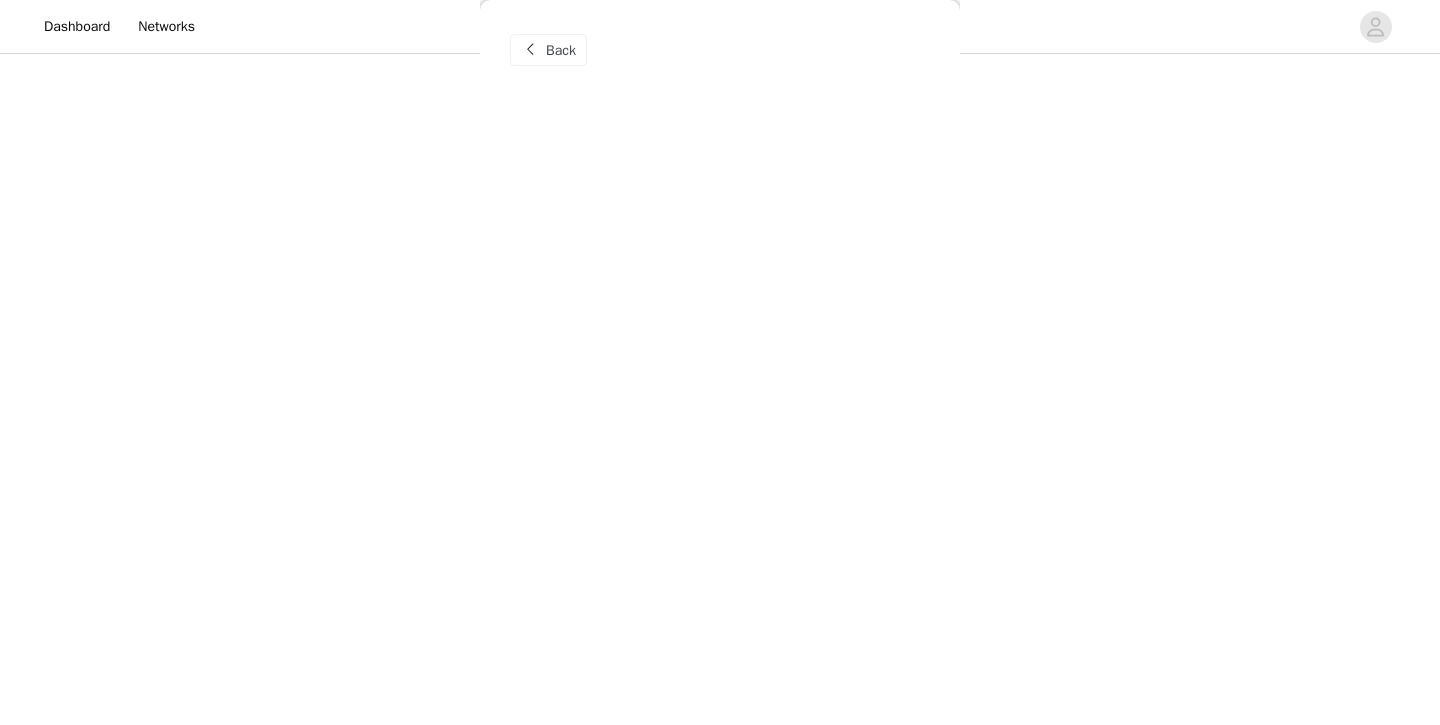 scroll, scrollTop: 0, scrollLeft: 0, axis: both 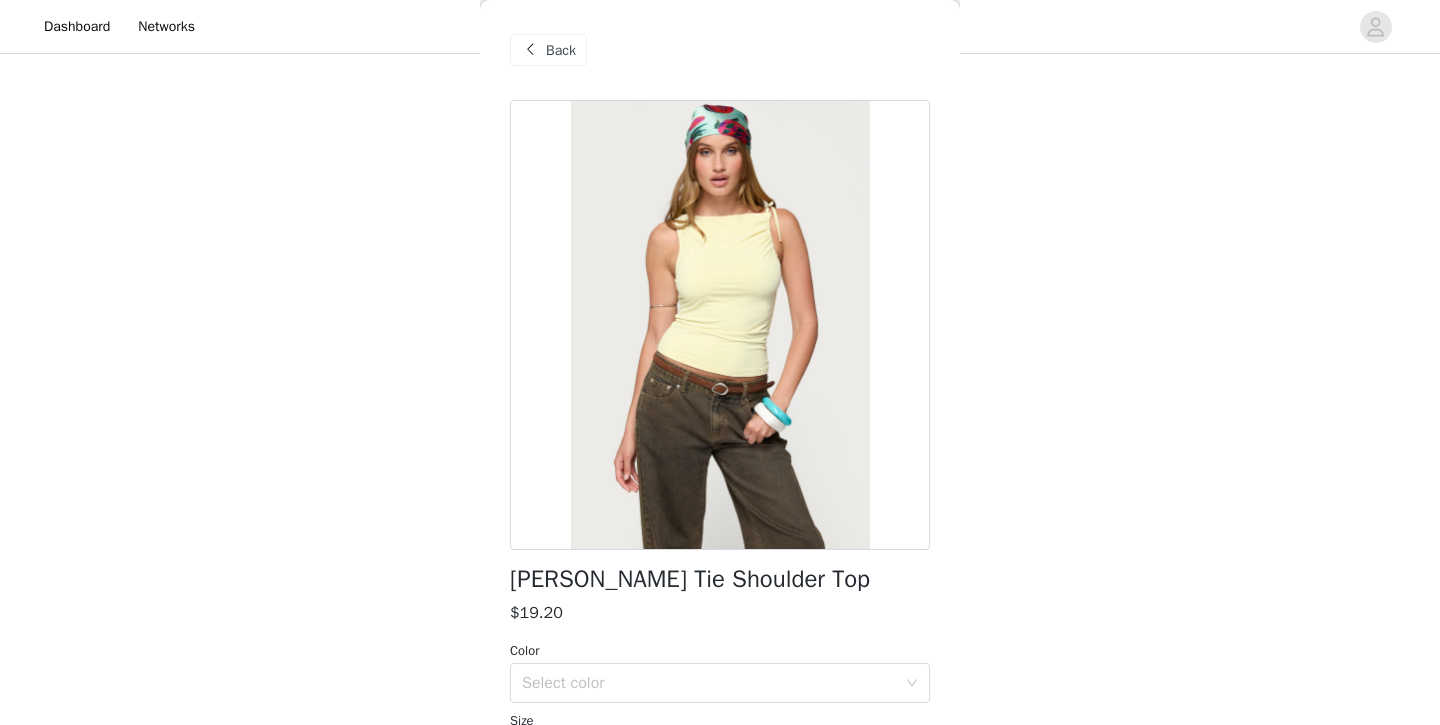 click on "Back" at bounding box center (548, 50) 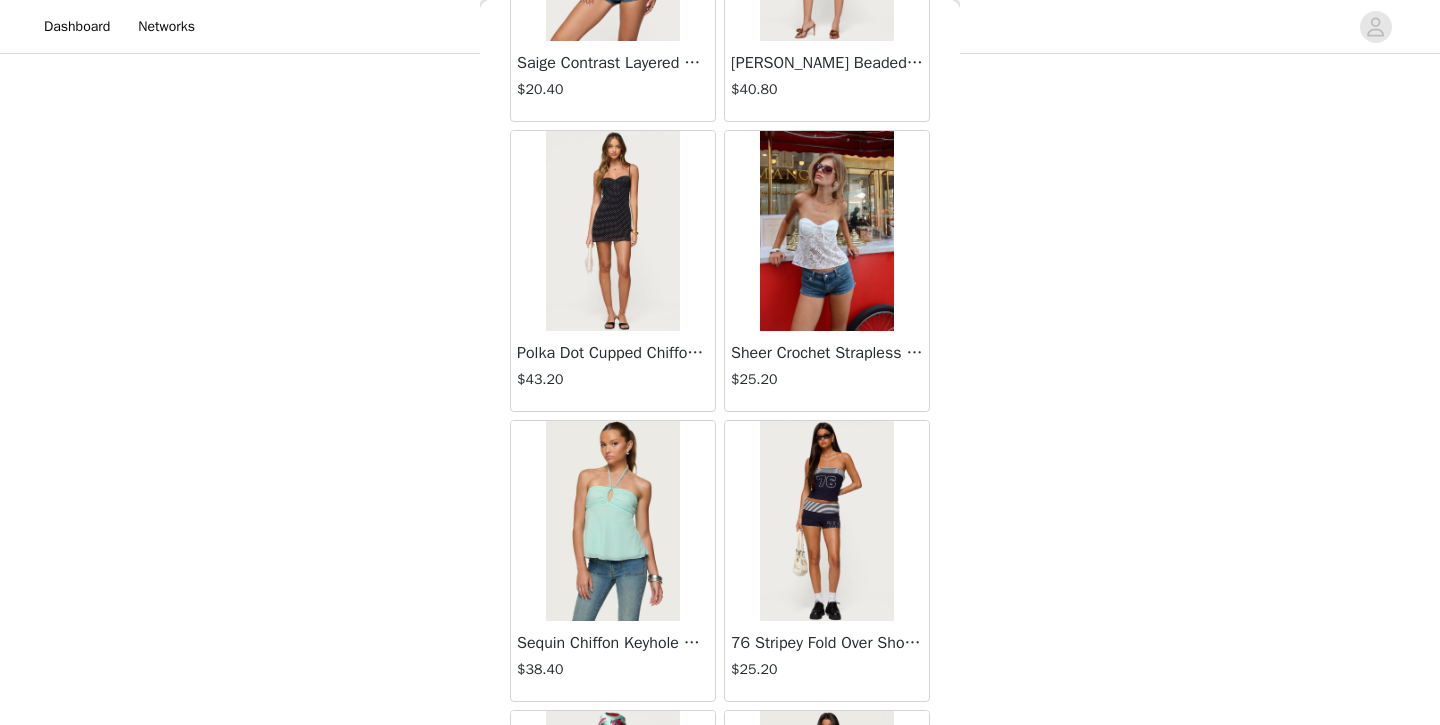 scroll, scrollTop: 65807, scrollLeft: 0, axis: vertical 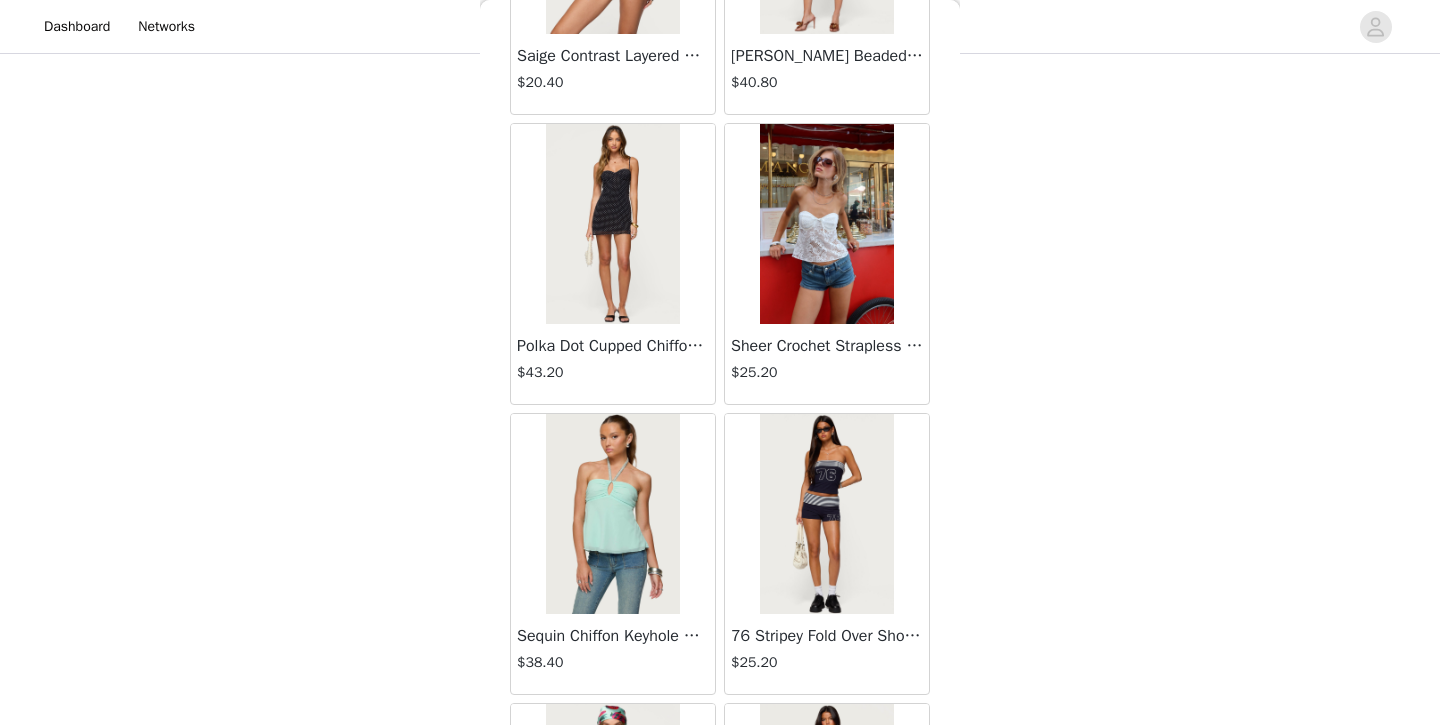 click at bounding box center [826, 514] 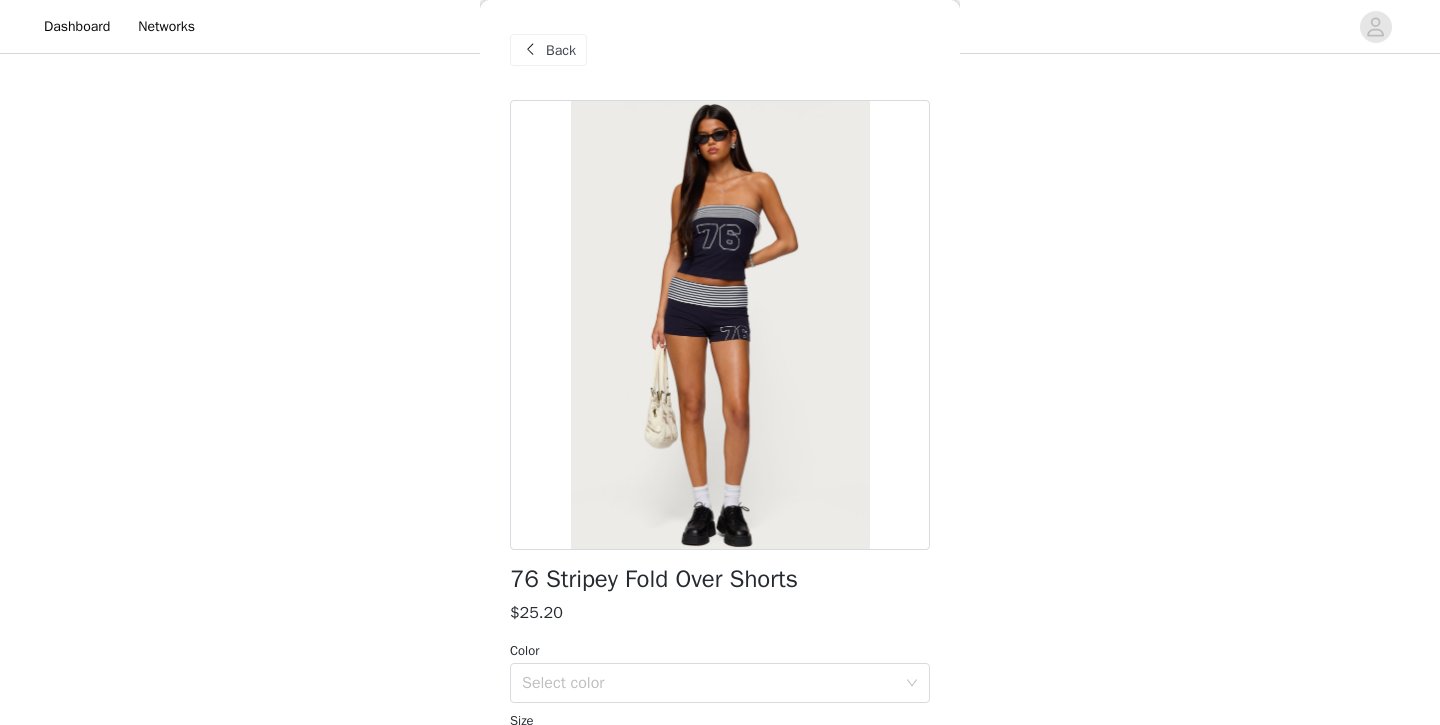 scroll, scrollTop: 118, scrollLeft: 0, axis: vertical 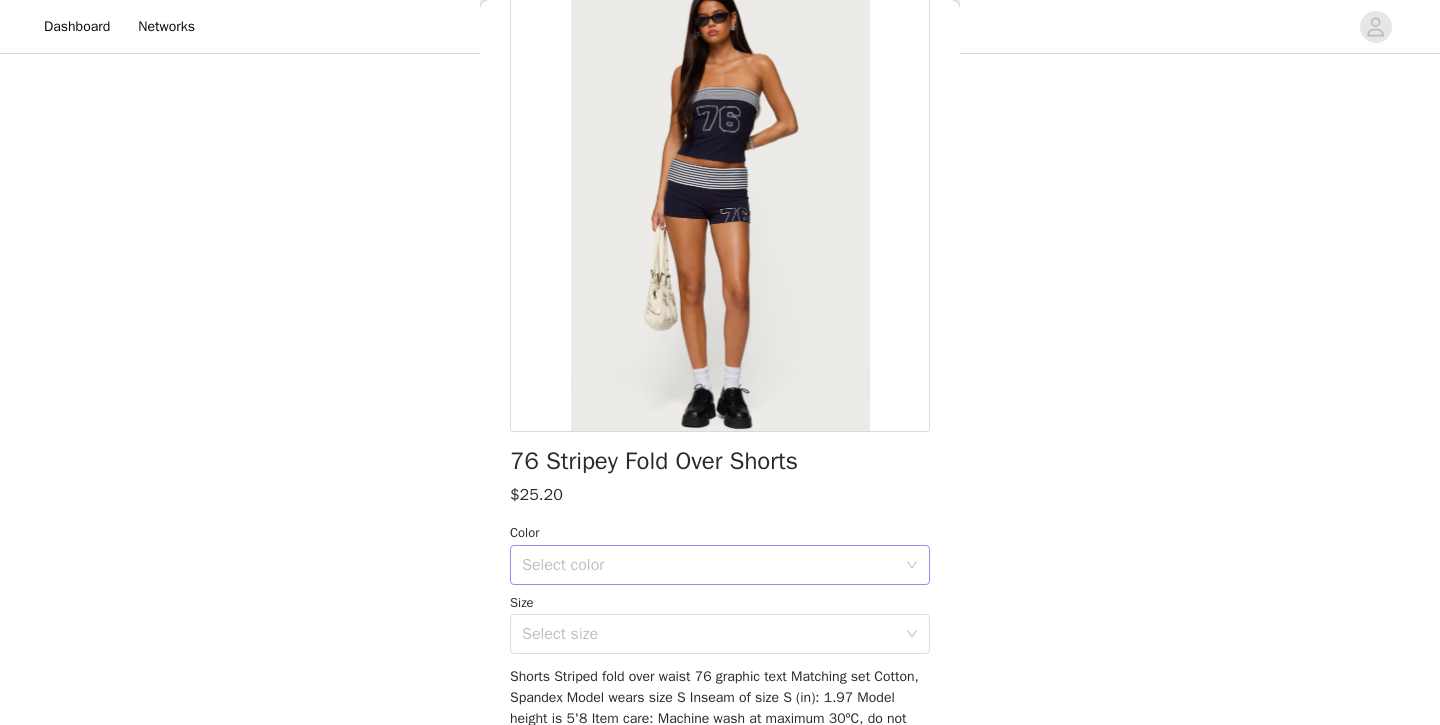 click on "Select color" at bounding box center [709, 565] 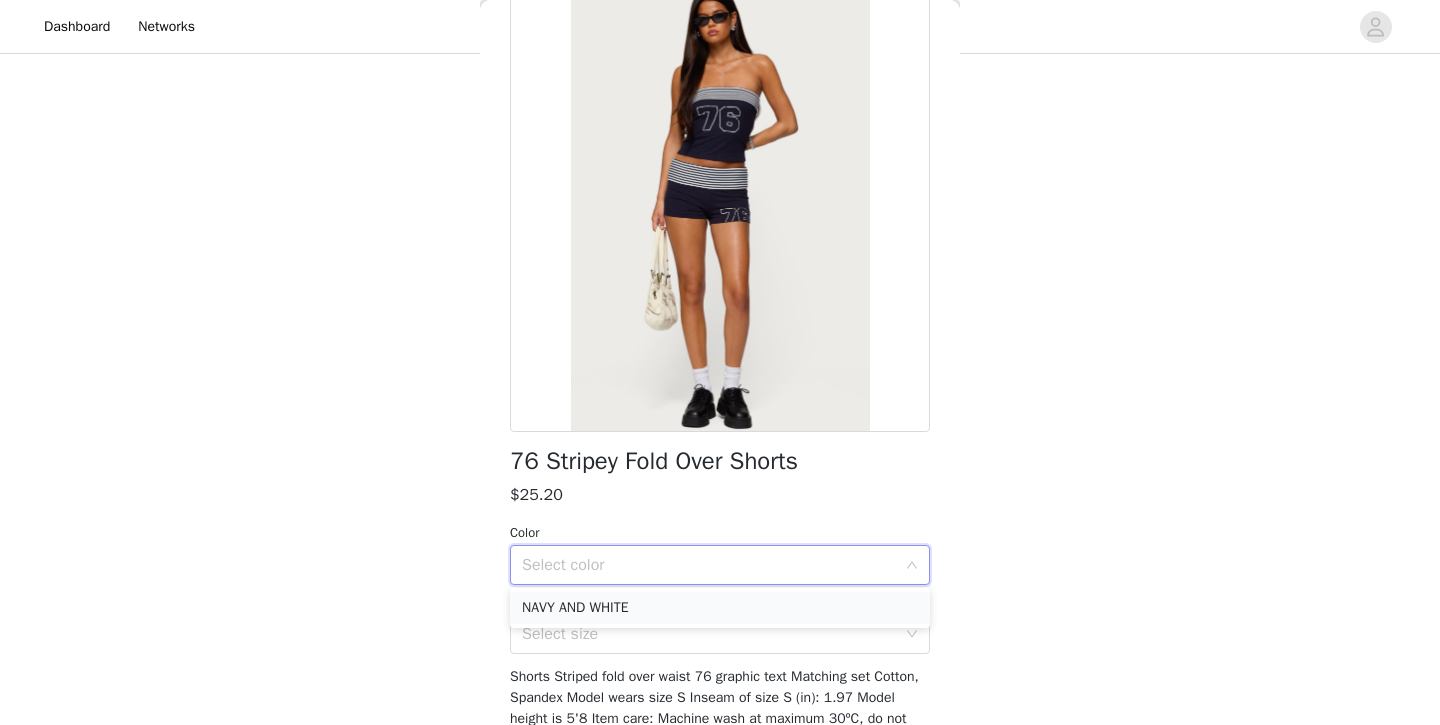 click on "NAVY AND WHITE" at bounding box center (720, 608) 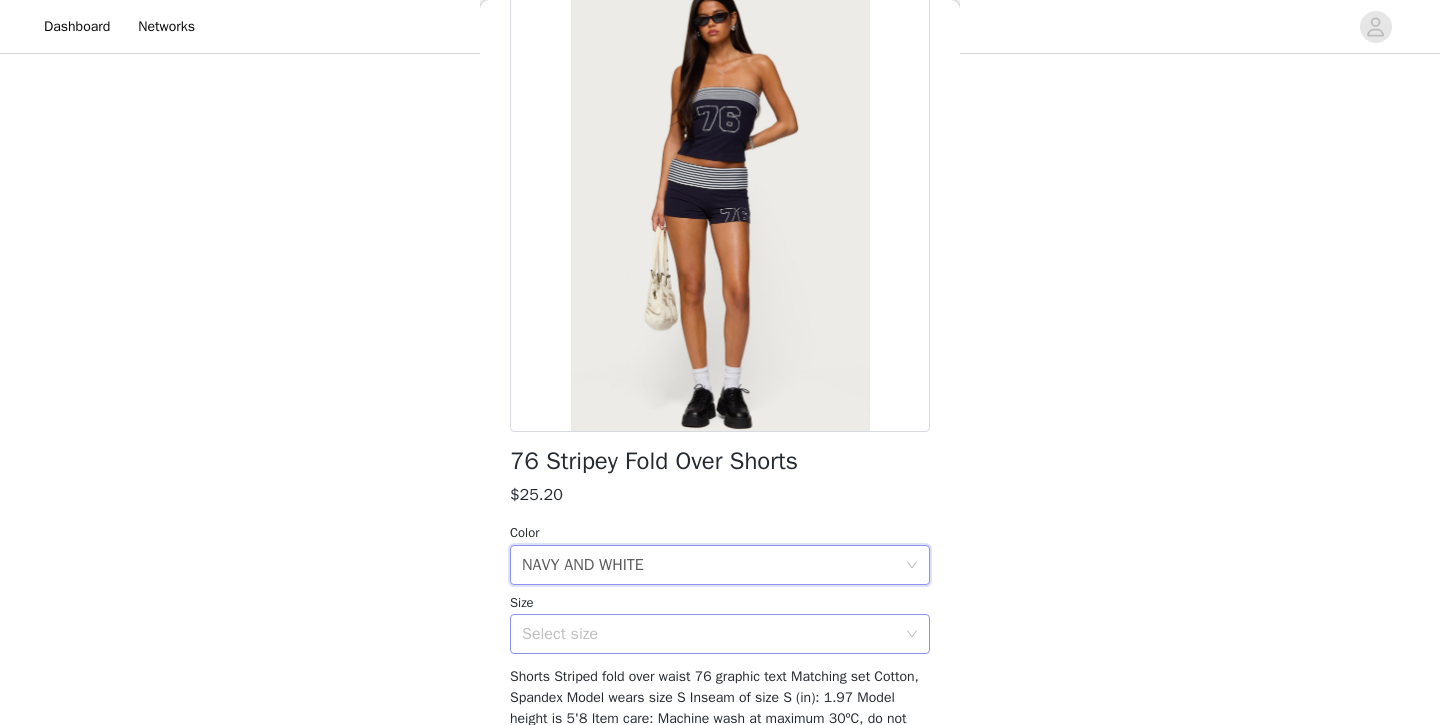 click on "Select size" at bounding box center (709, 634) 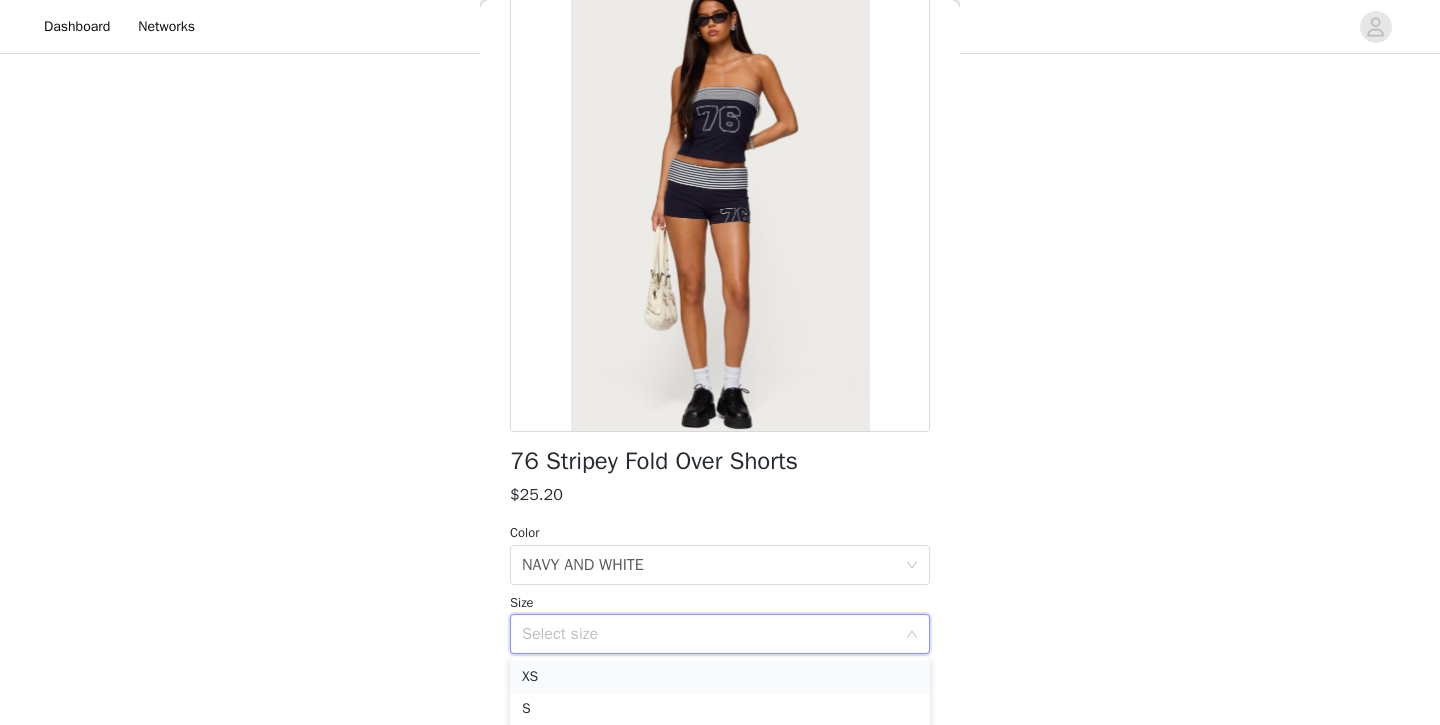 click on "XS" at bounding box center [720, 677] 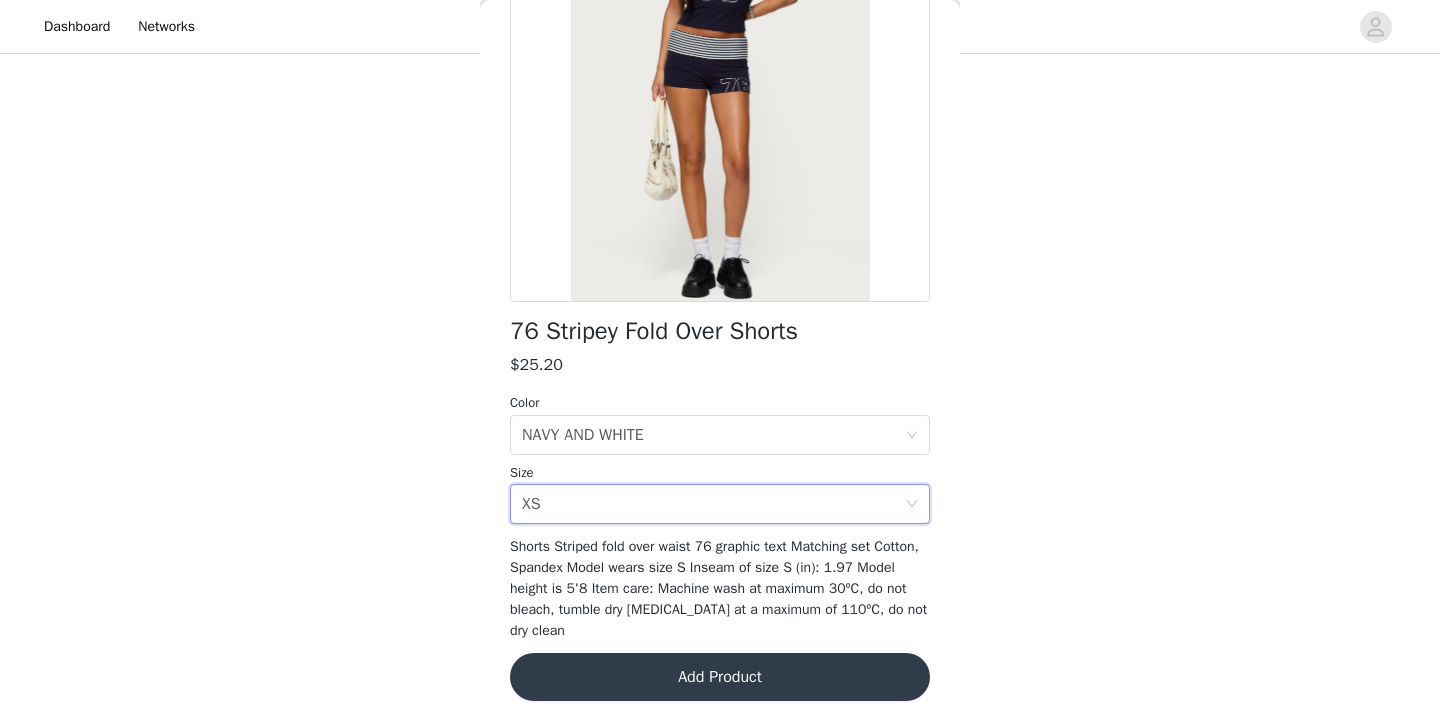 scroll, scrollTop: 247, scrollLeft: 0, axis: vertical 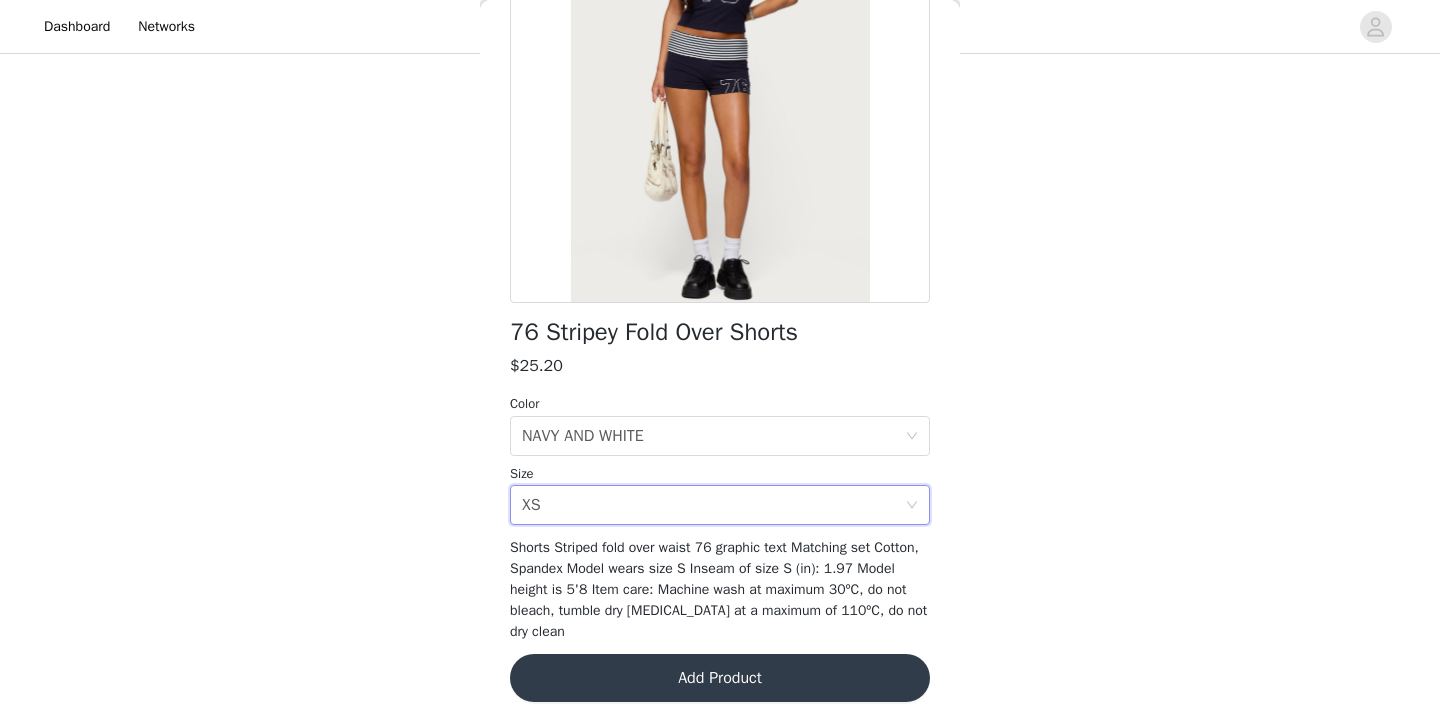 click on "Add Product" at bounding box center [720, 678] 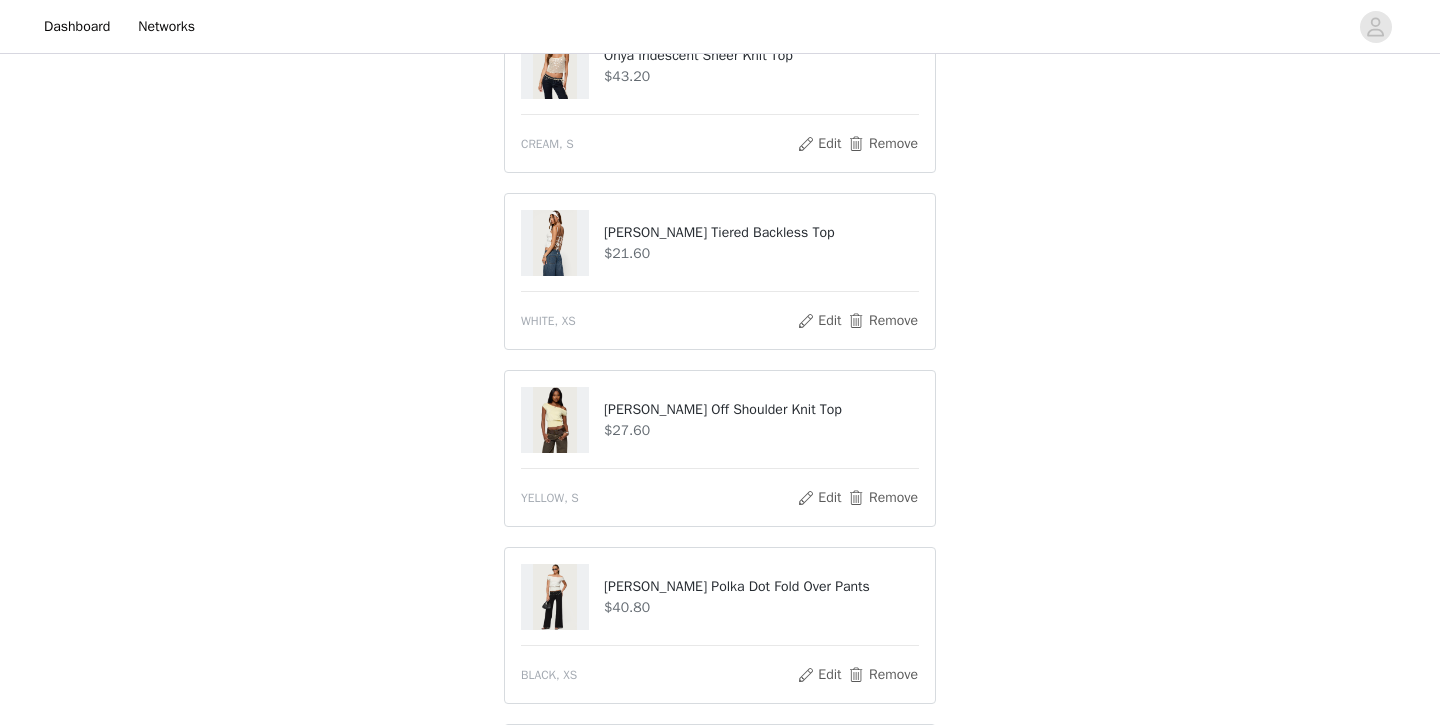 scroll, scrollTop: 961, scrollLeft: 0, axis: vertical 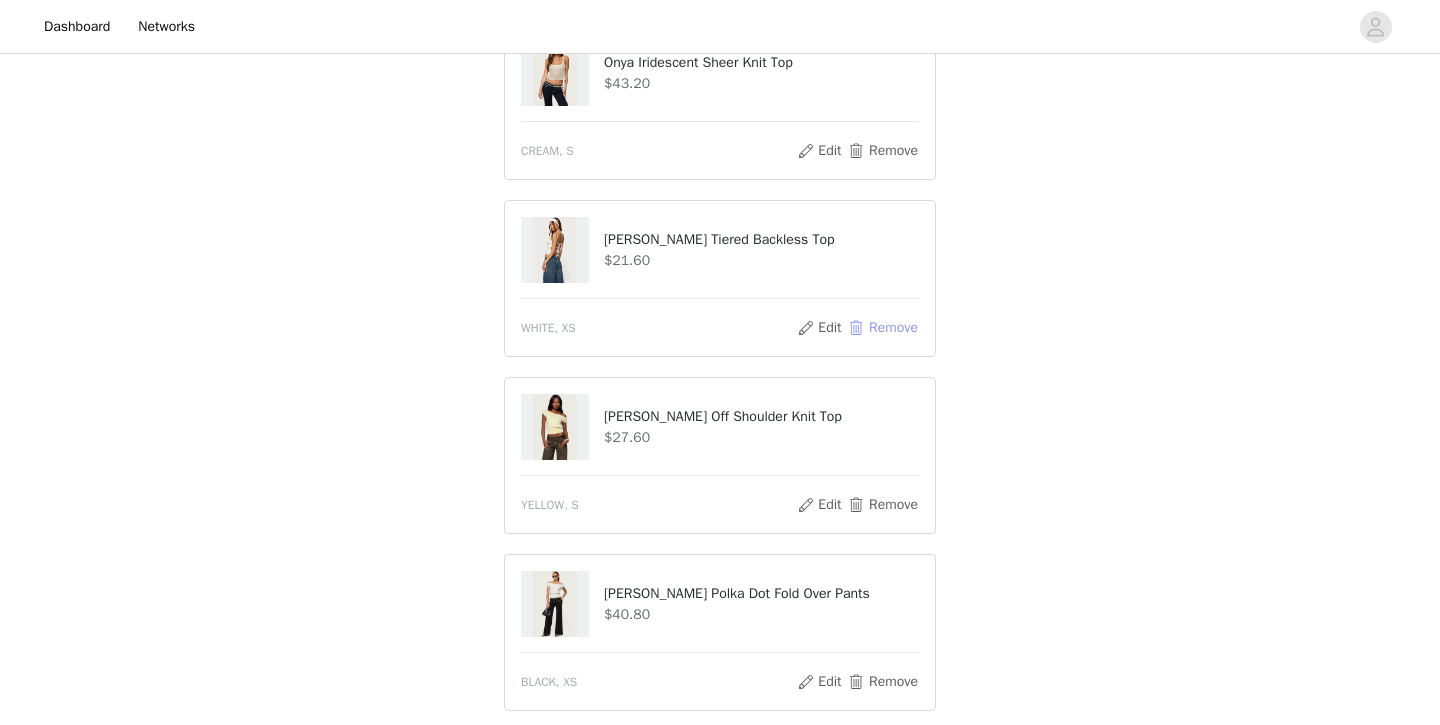 click on "Remove" at bounding box center (883, 328) 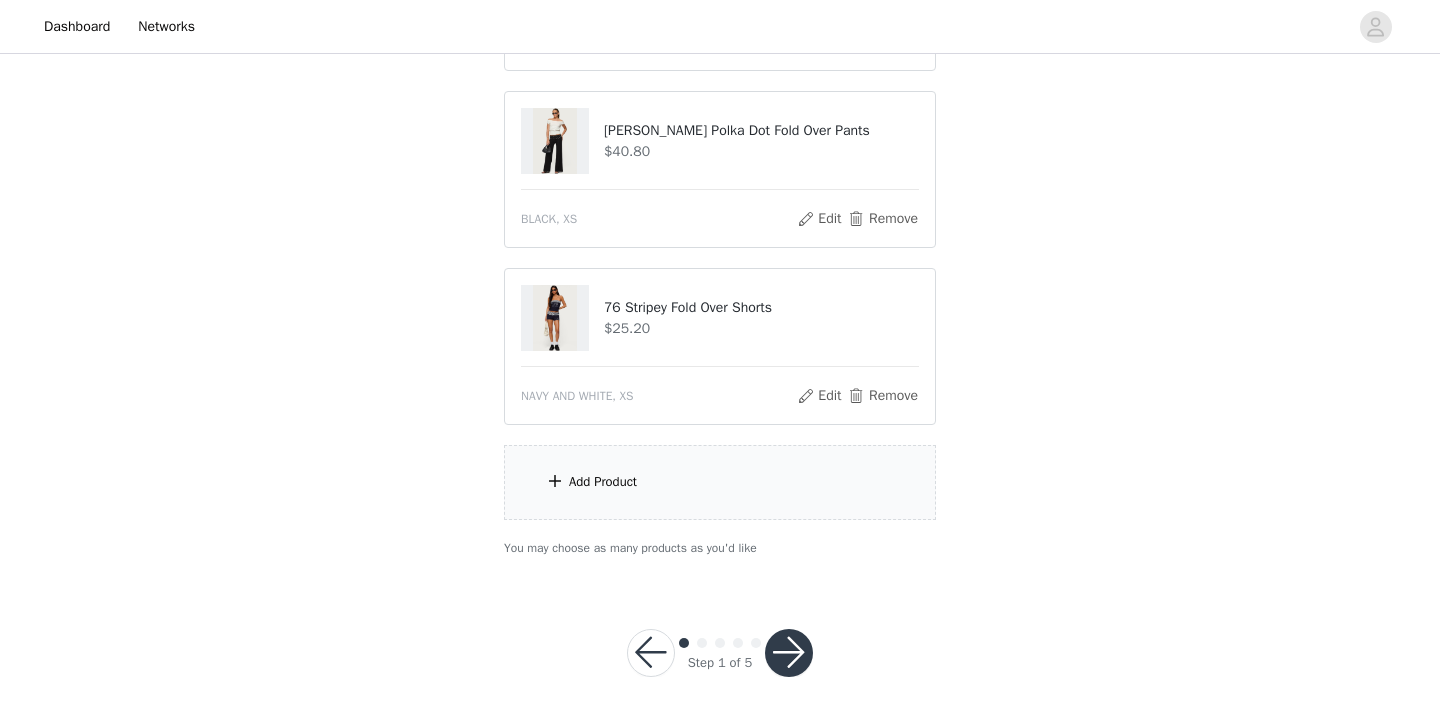 scroll, scrollTop: 1246, scrollLeft: 0, axis: vertical 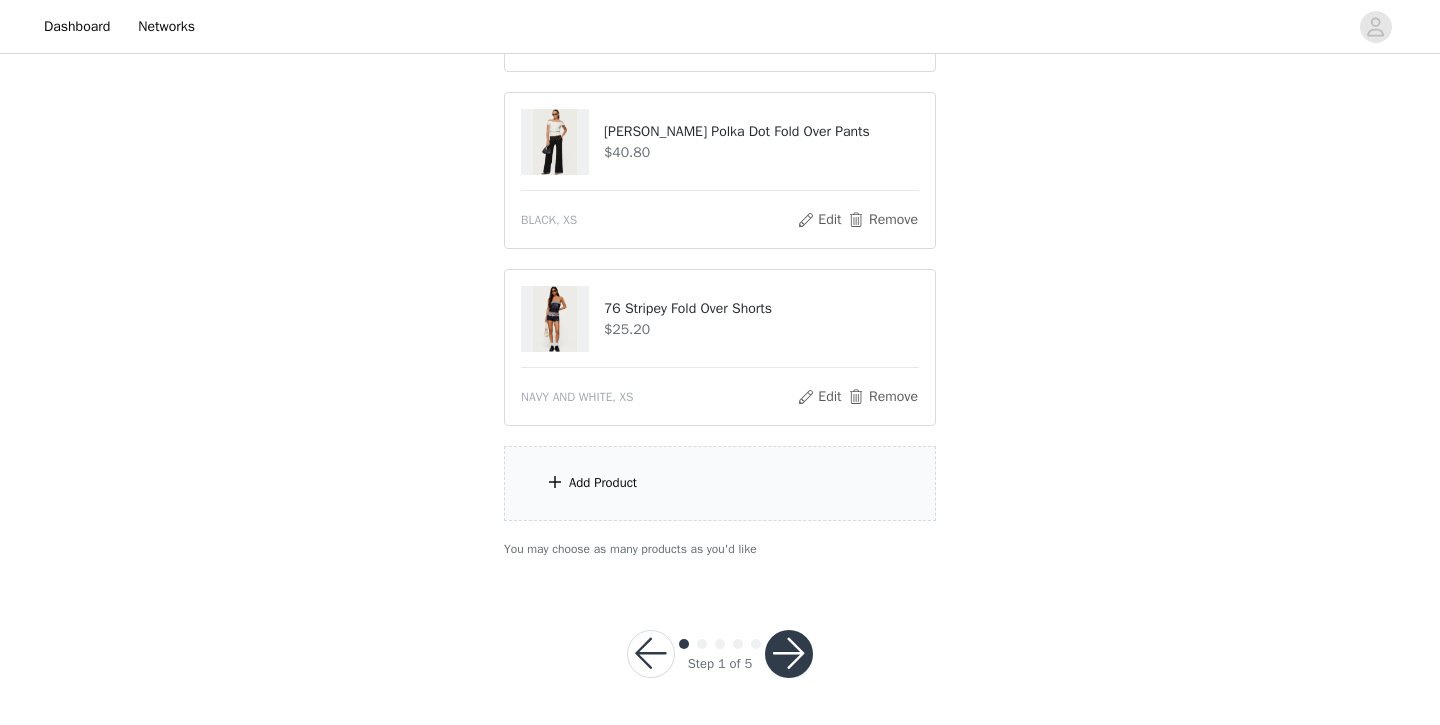 click on "Add Product" at bounding box center [720, 483] 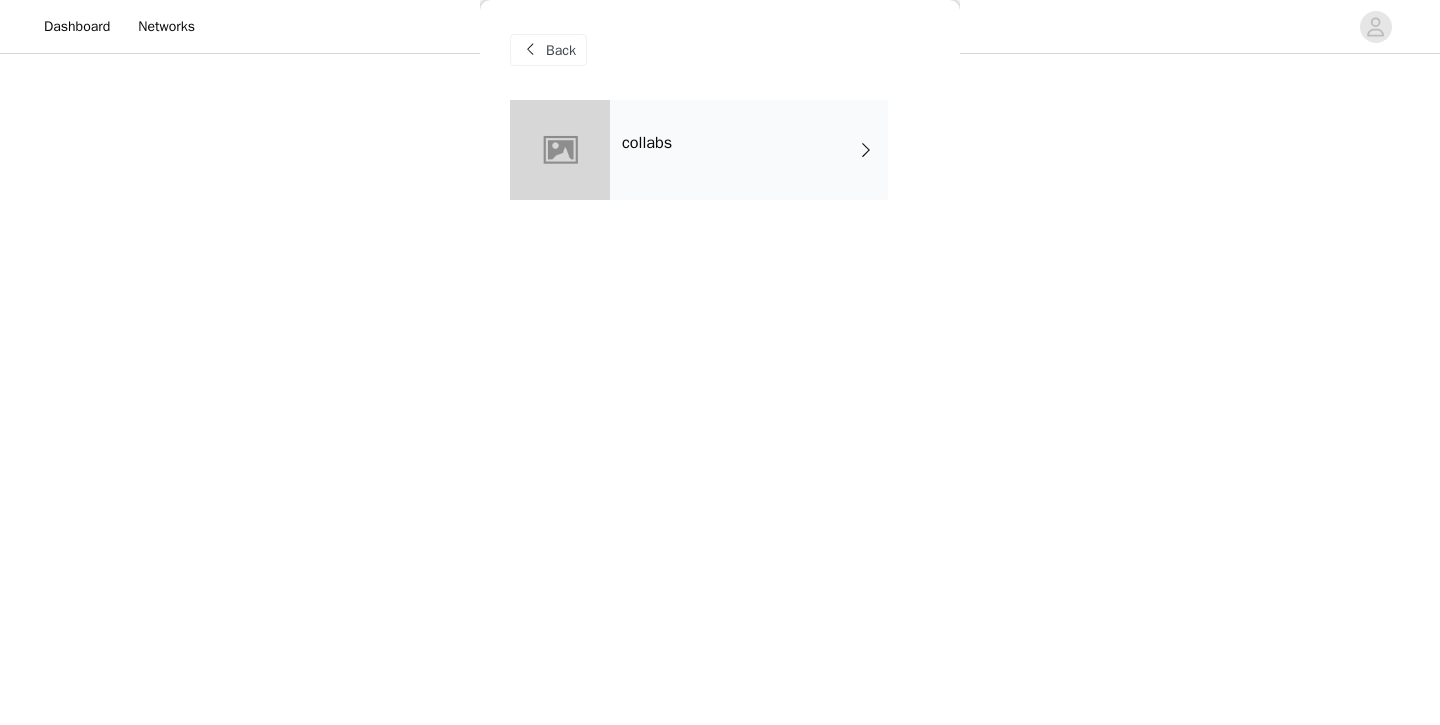 click on "collabs" at bounding box center [749, 150] 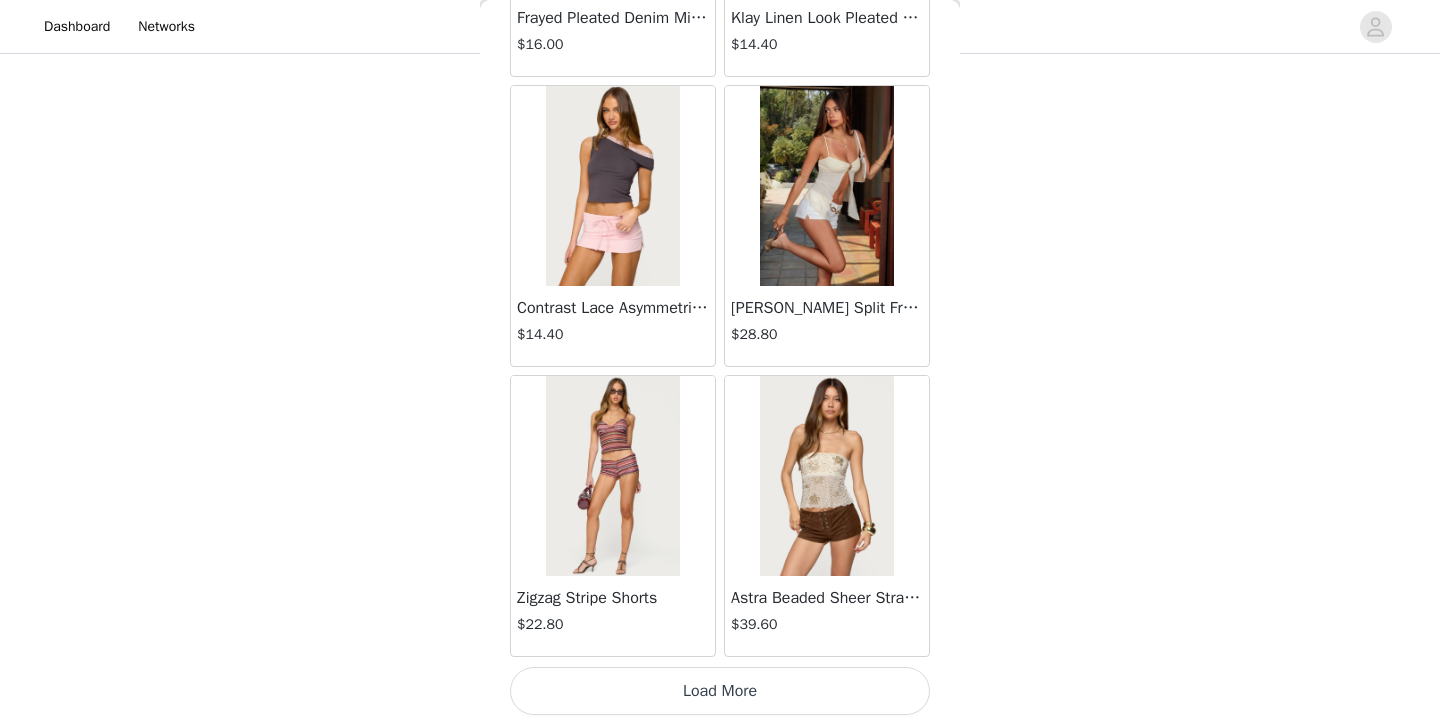 scroll, scrollTop: 2335, scrollLeft: 0, axis: vertical 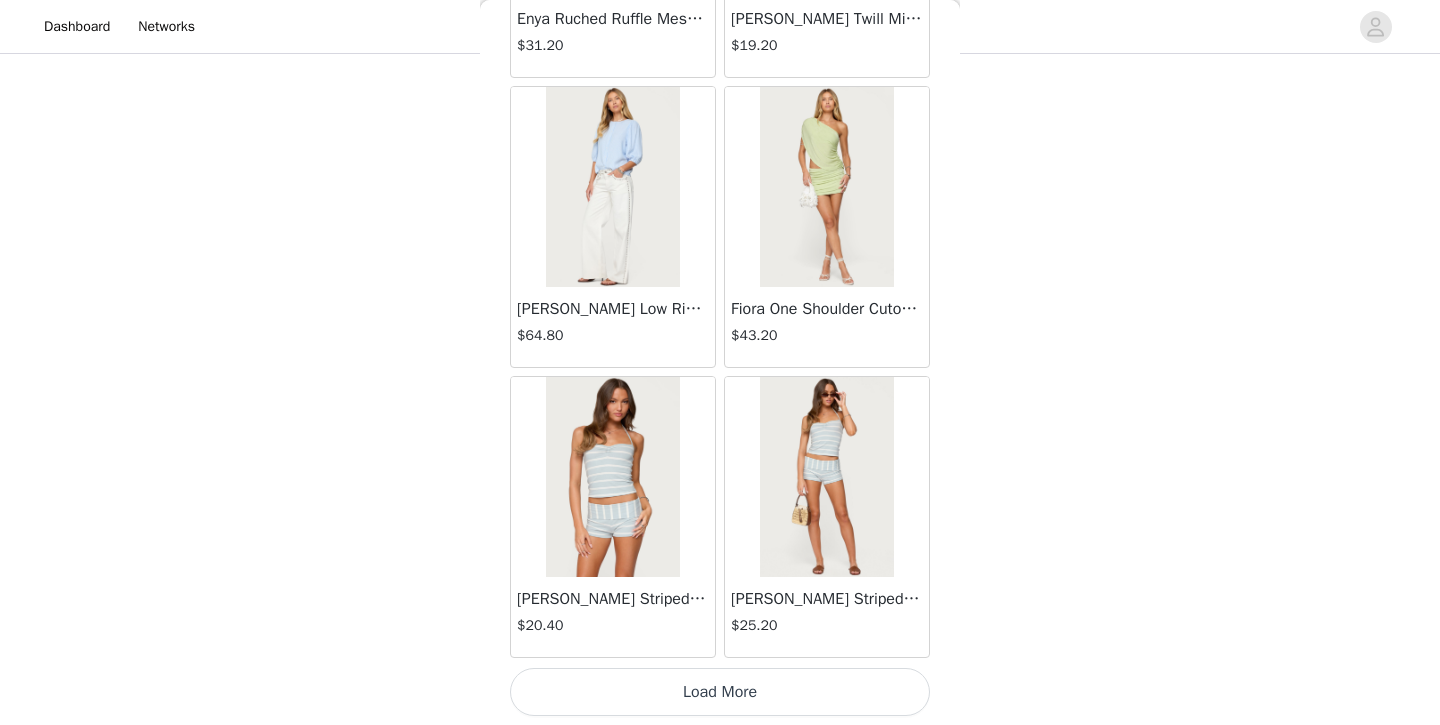 click on "Load More" at bounding box center [720, 692] 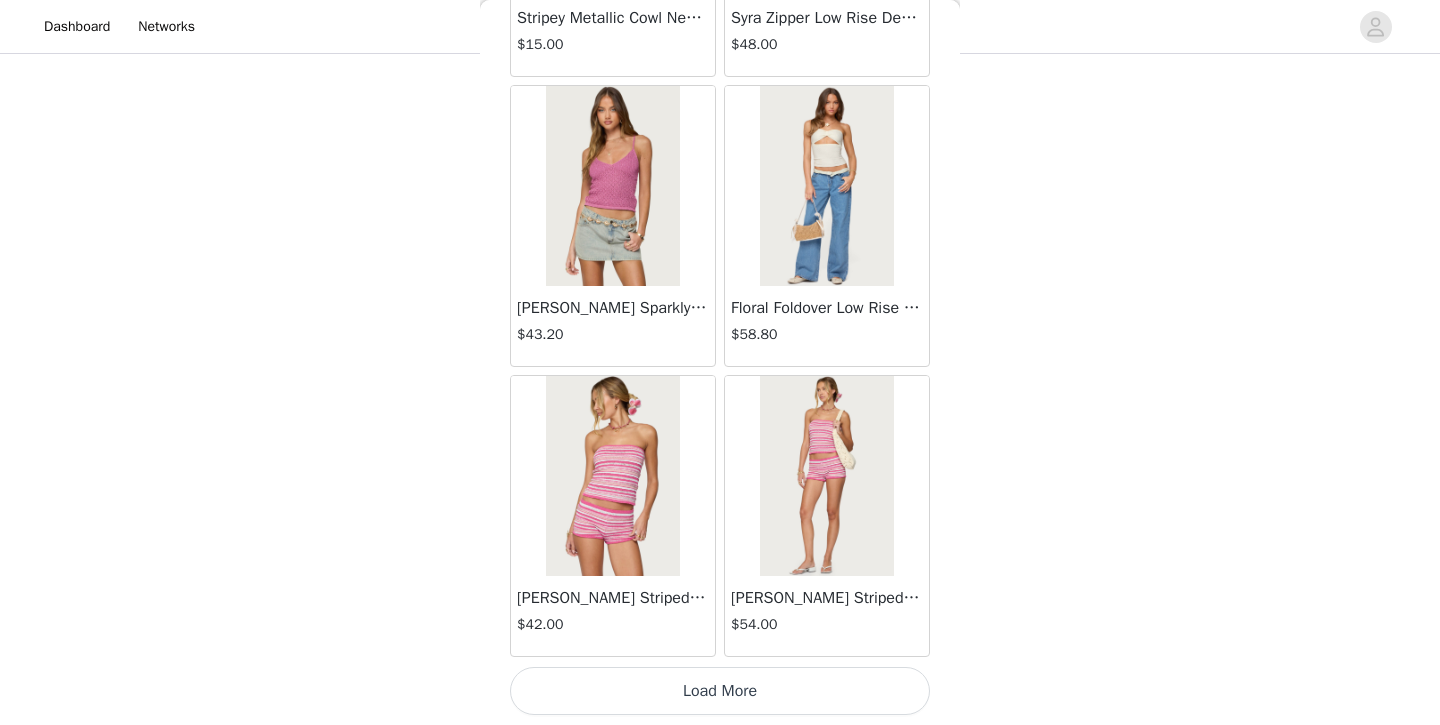 click on "Load More" at bounding box center [720, 691] 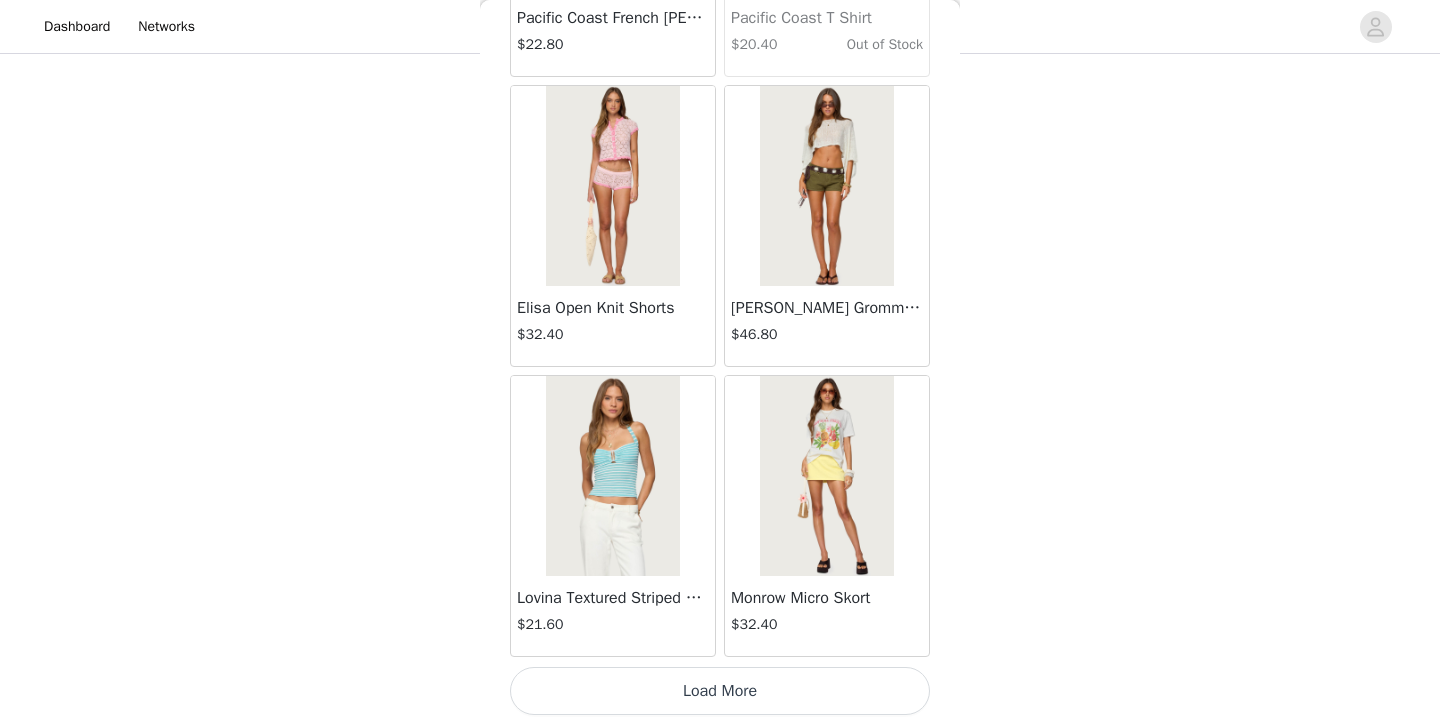 click on "Load More" at bounding box center (720, 691) 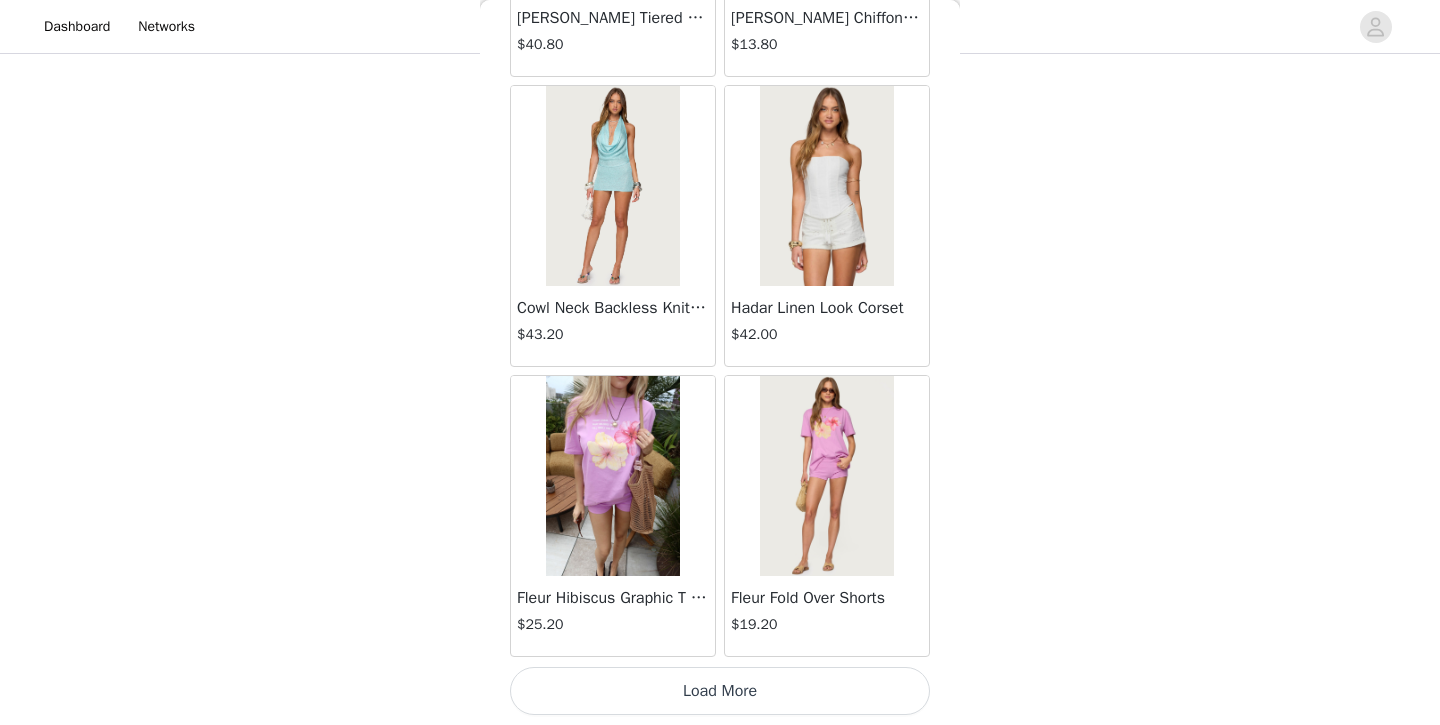 click on "Load More" at bounding box center [720, 691] 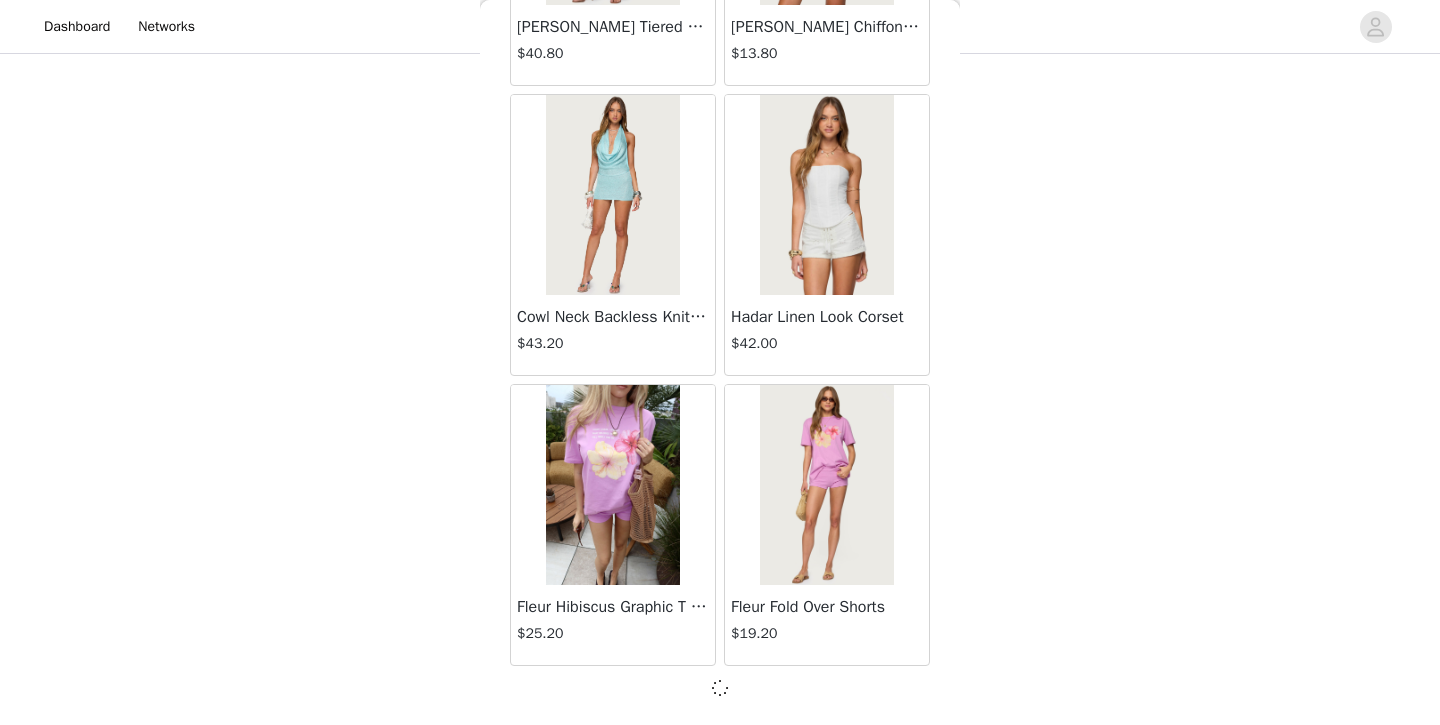 scroll, scrollTop: 13926, scrollLeft: 0, axis: vertical 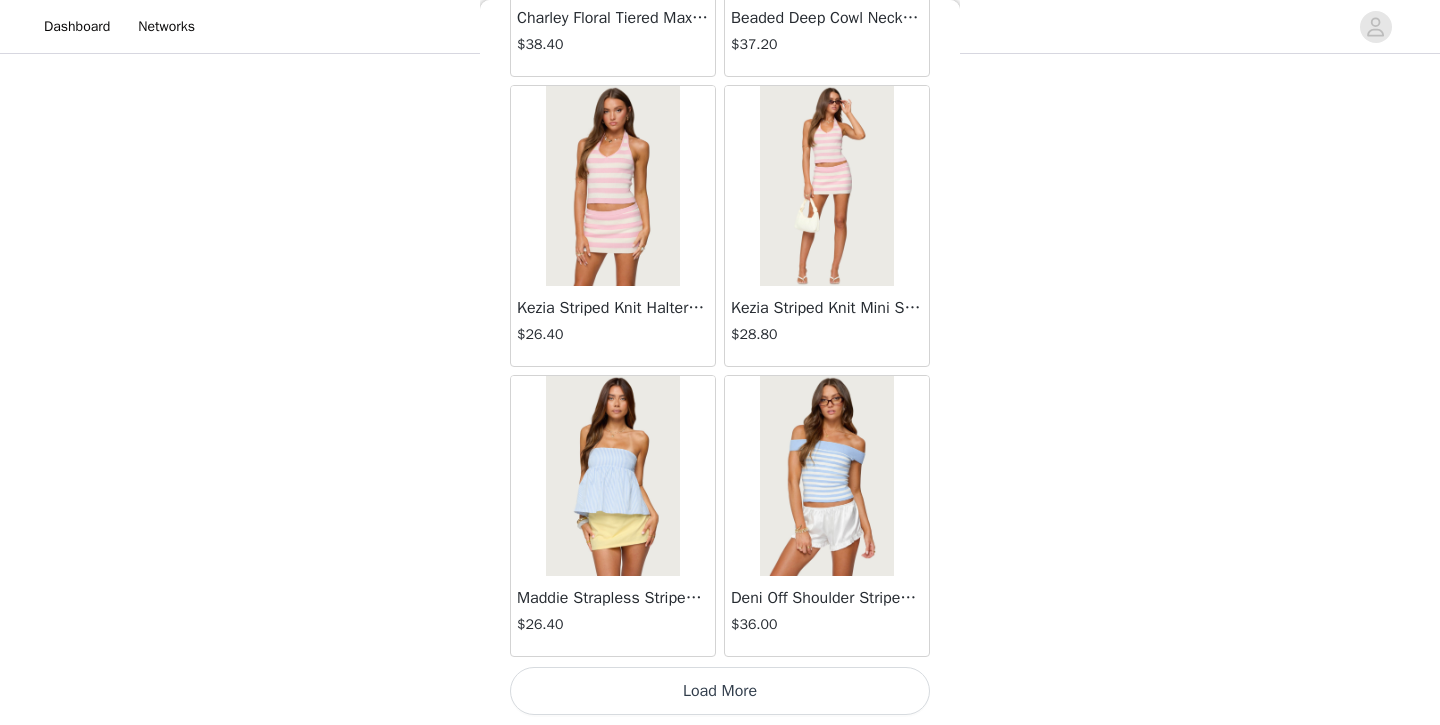 click on "Load More" at bounding box center (720, 691) 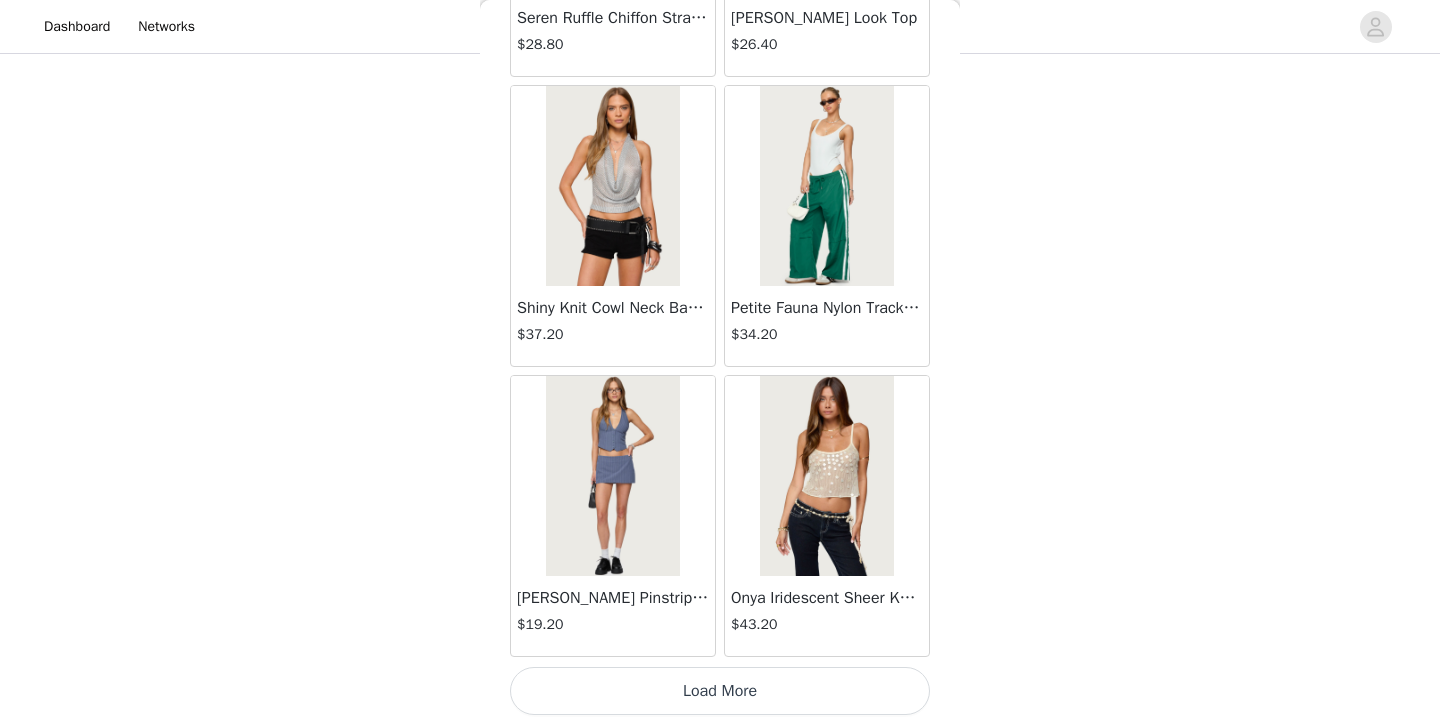 click on "Load More" at bounding box center [720, 691] 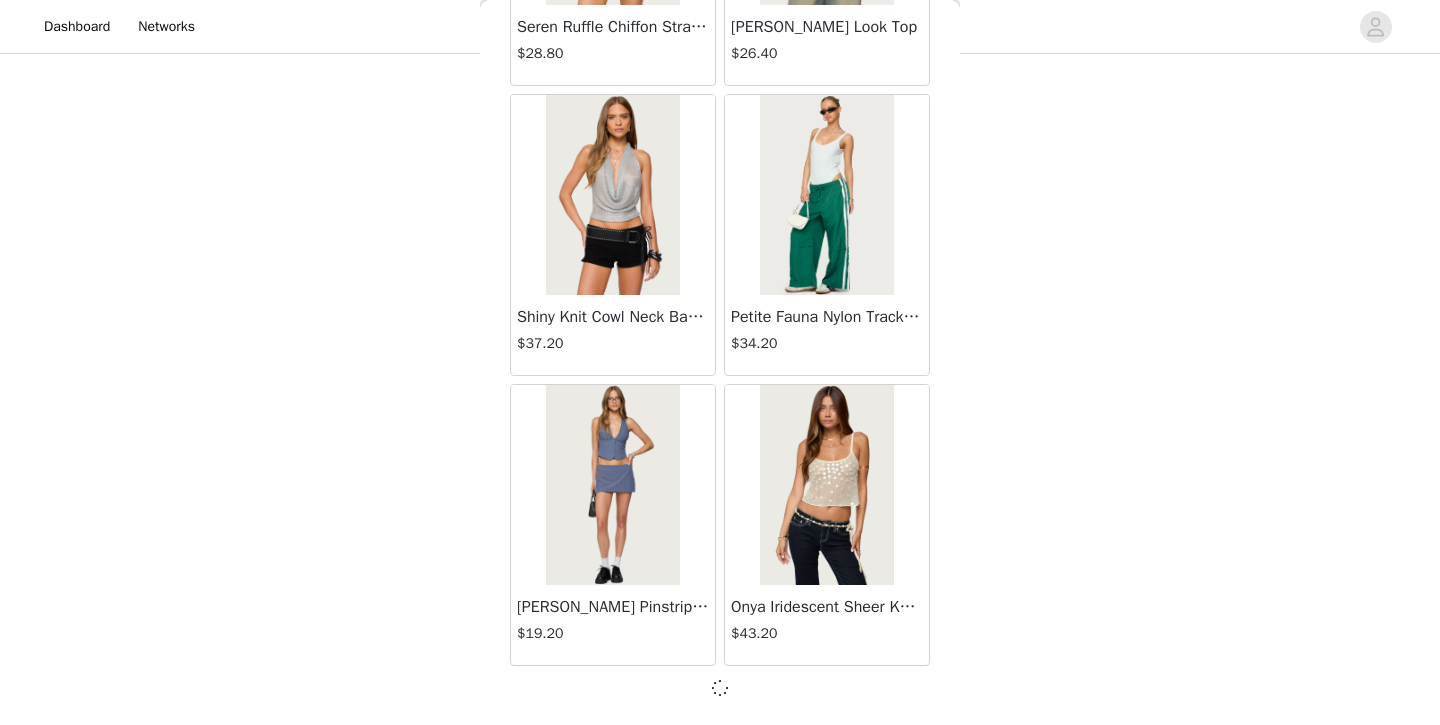 scroll, scrollTop: 19726, scrollLeft: 0, axis: vertical 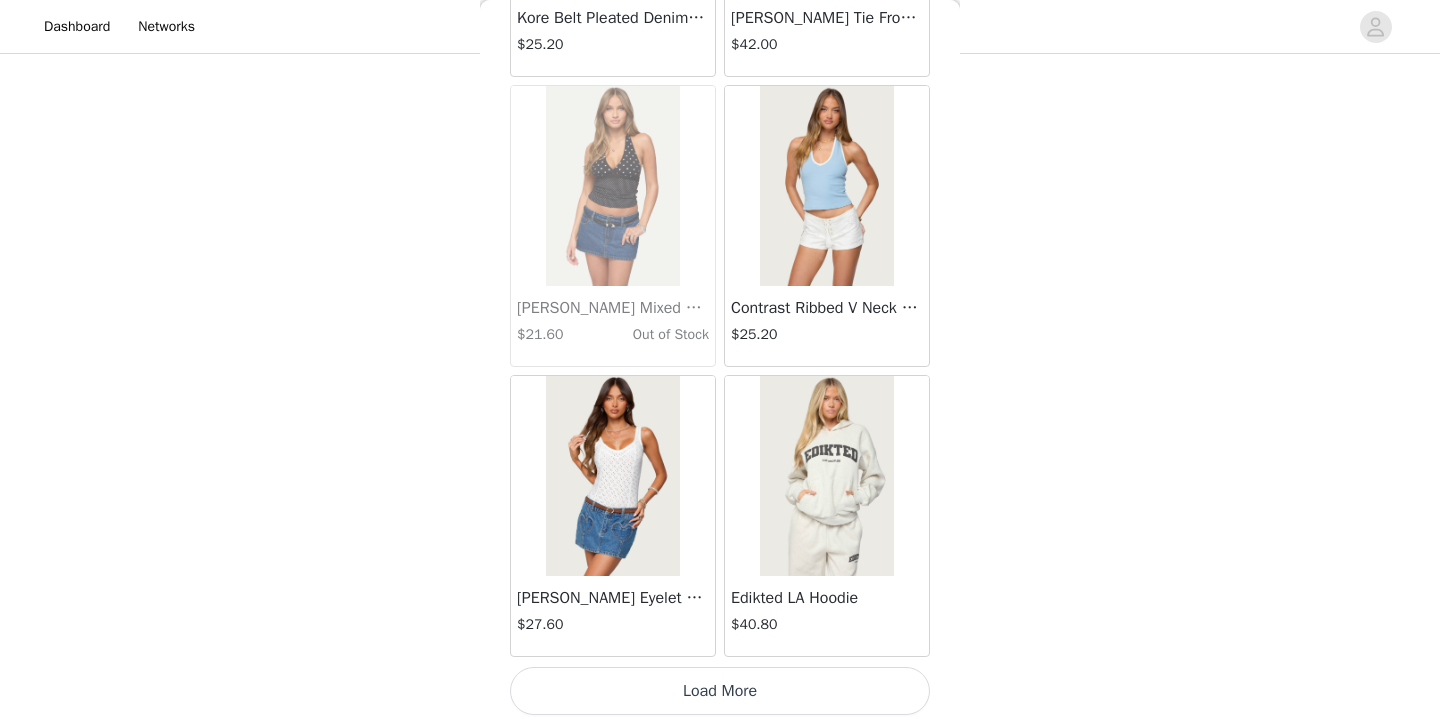 click on "Load More" at bounding box center (720, 691) 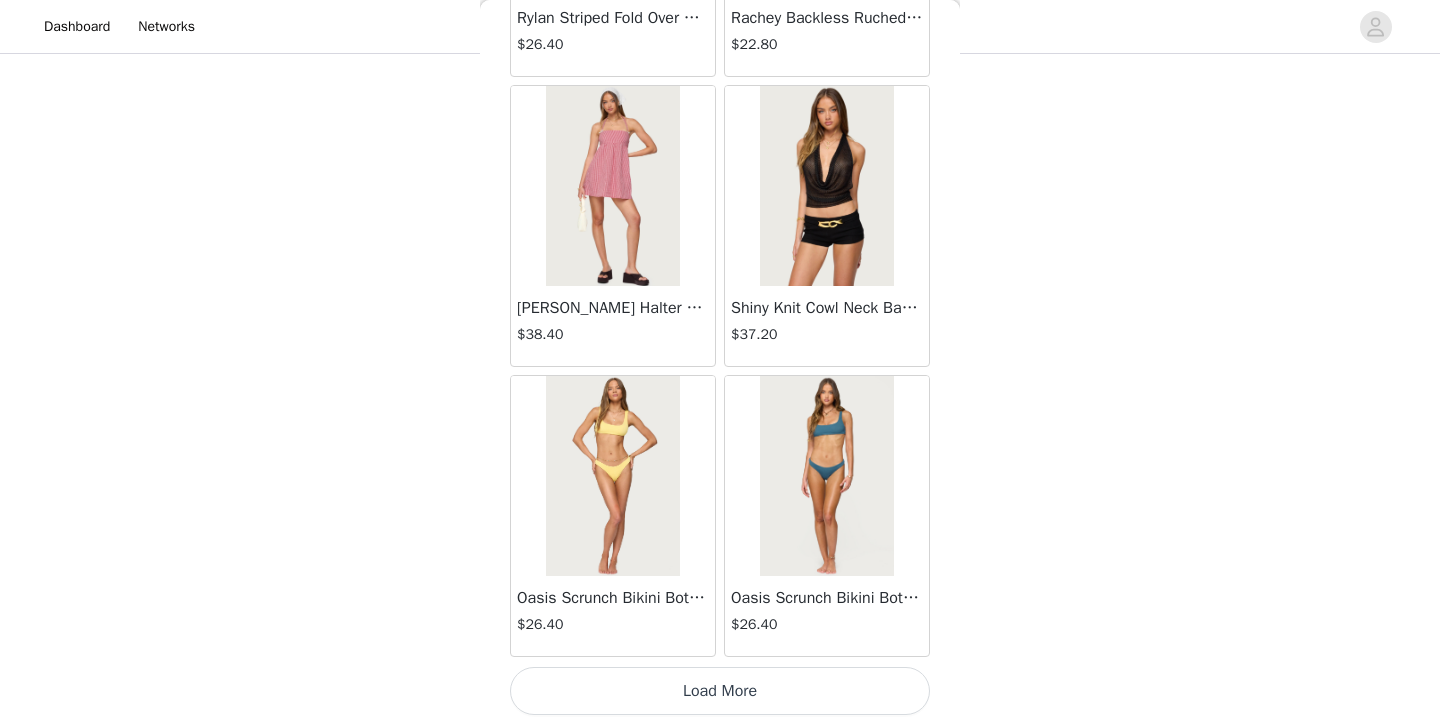 click on "Load More" at bounding box center [720, 691] 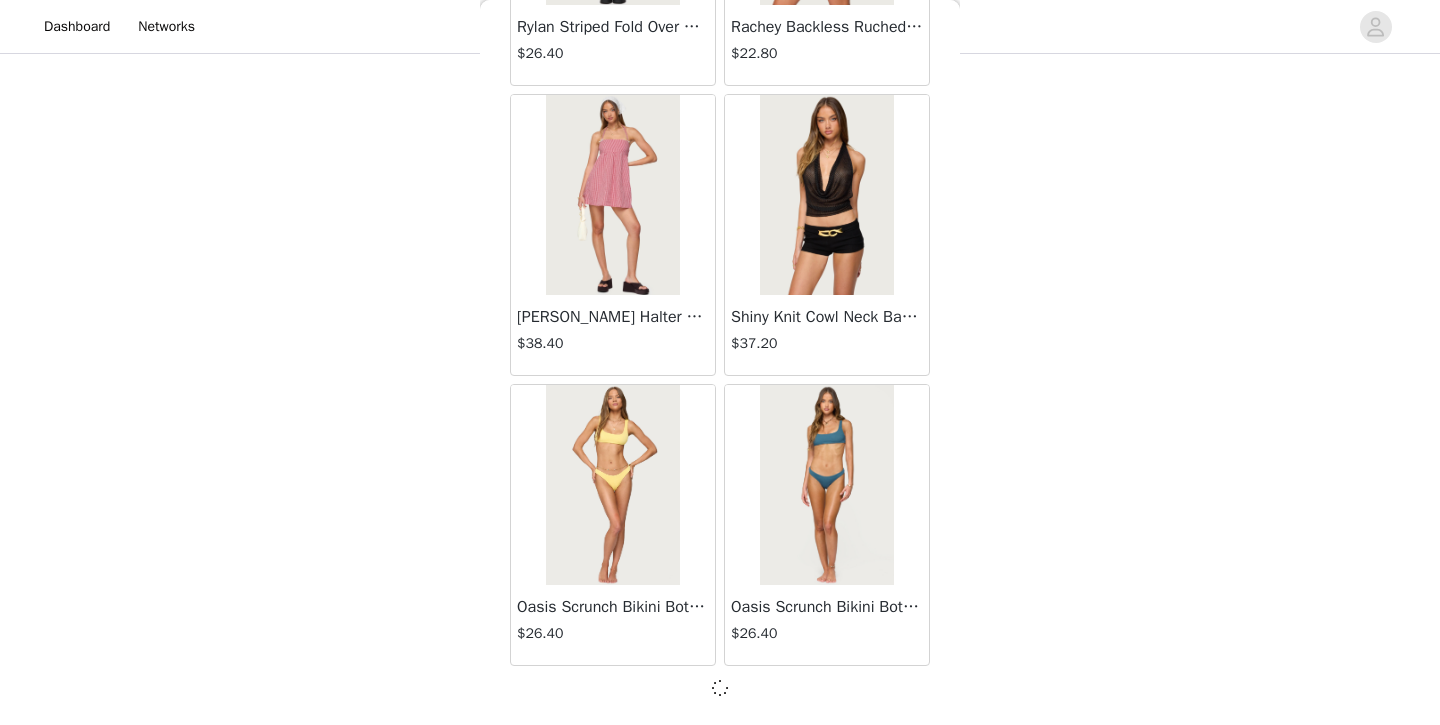 scroll, scrollTop: 25526, scrollLeft: 0, axis: vertical 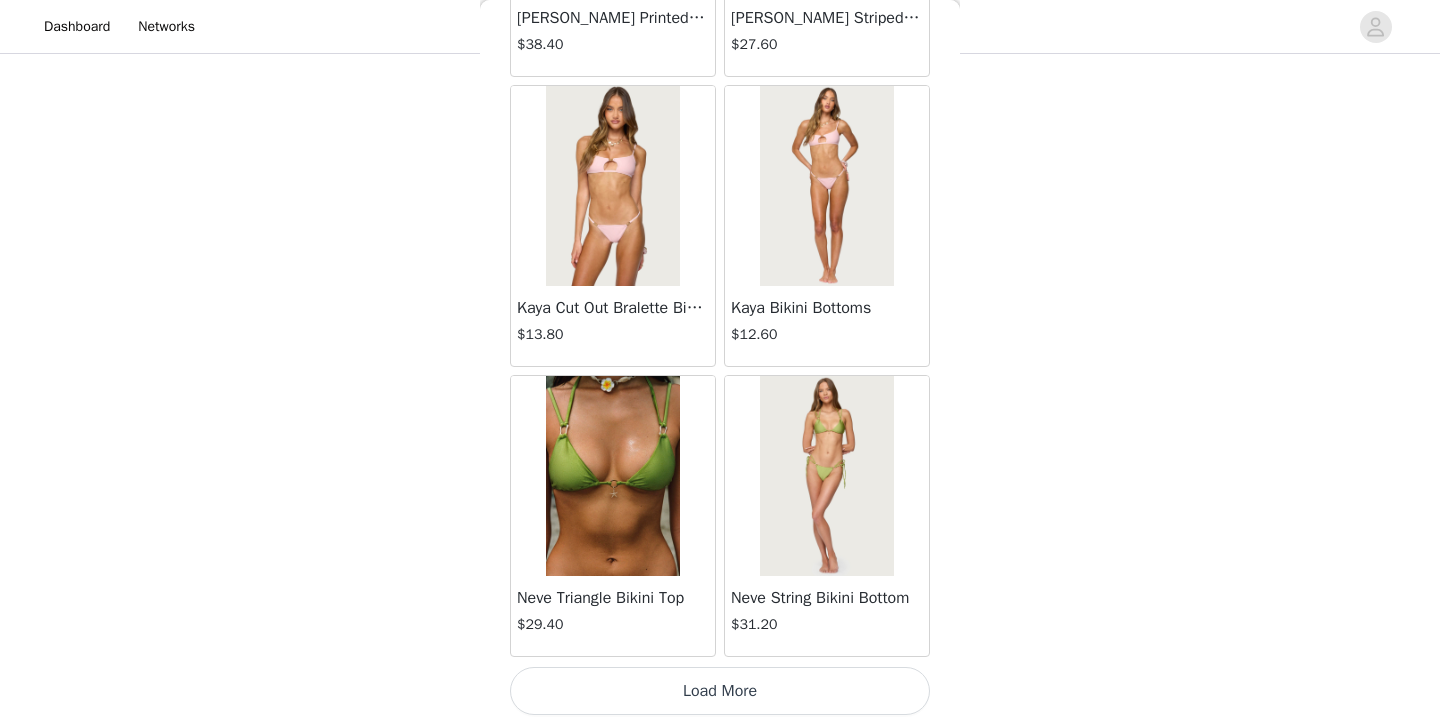 click on "Load More" at bounding box center [720, 691] 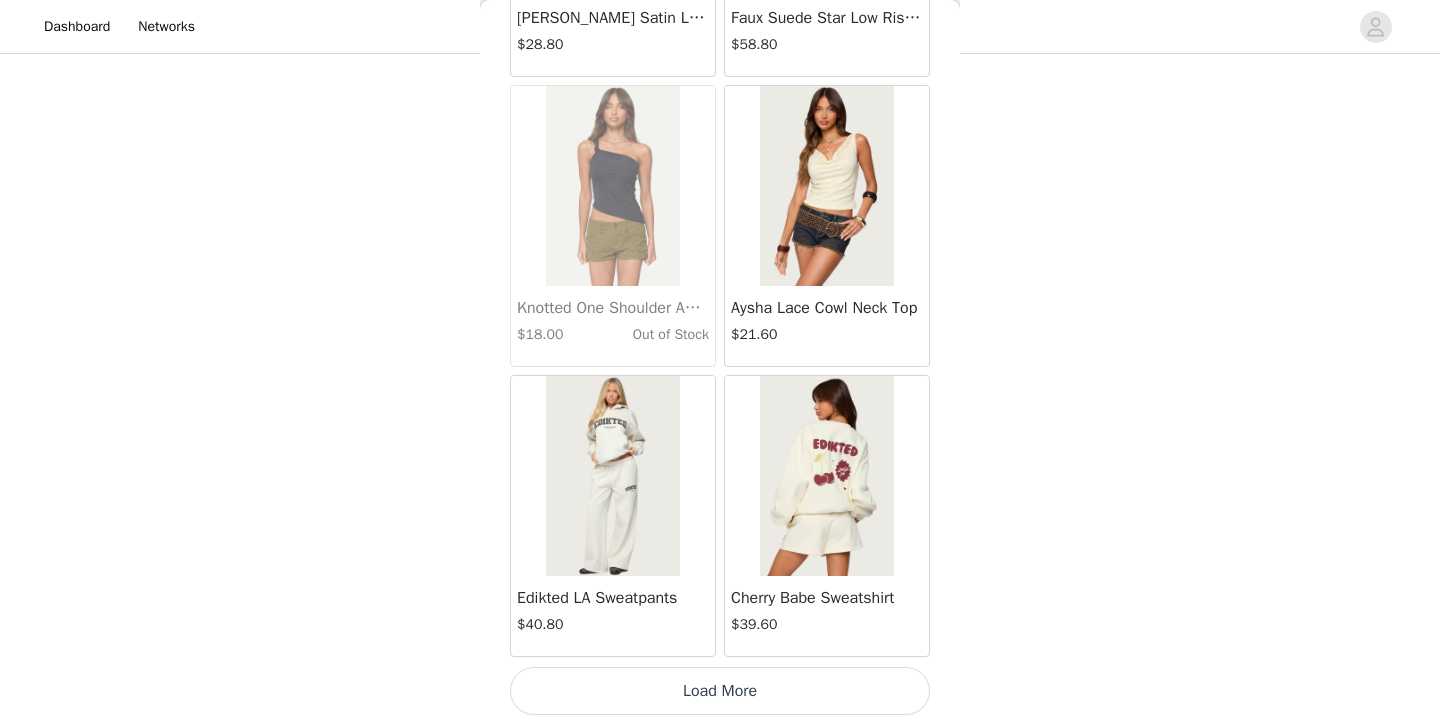 scroll, scrollTop: 31326, scrollLeft: 0, axis: vertical 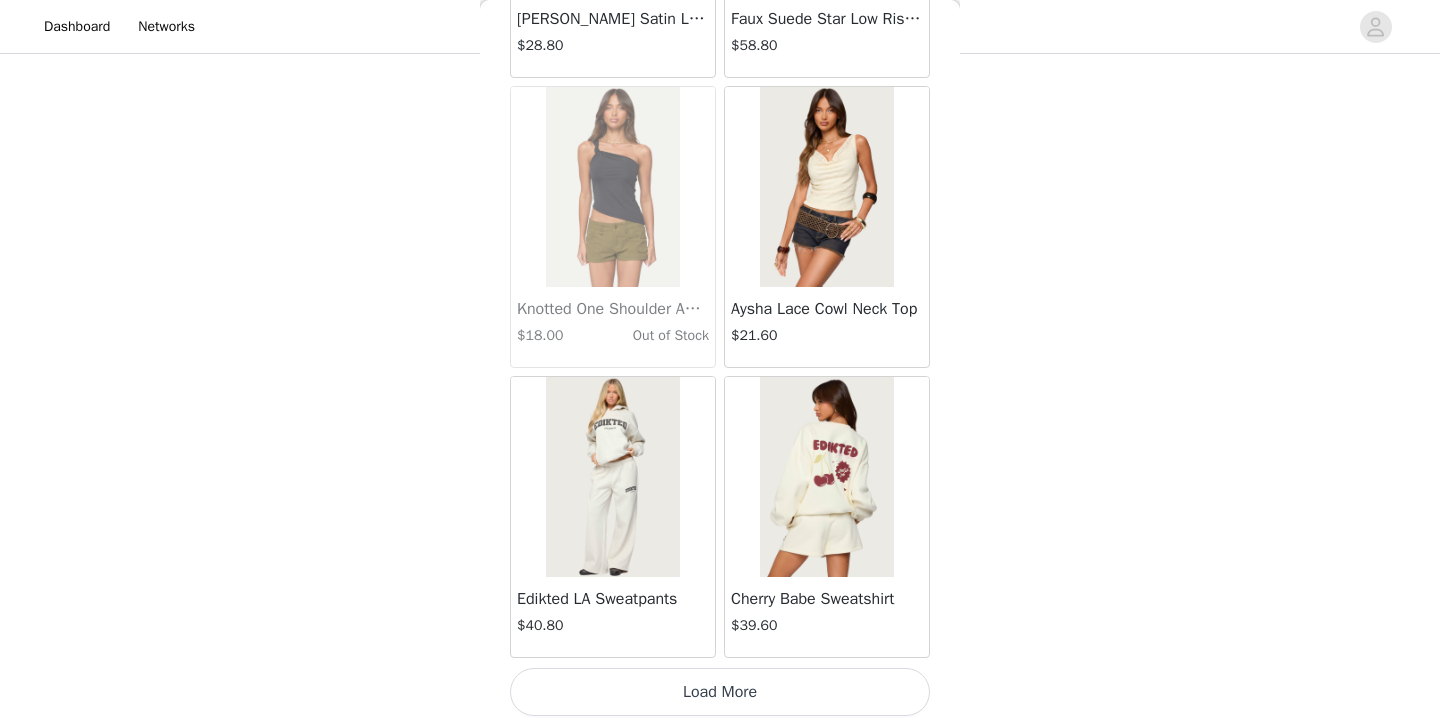 click on "Load More" at bounding box center [720, 692] 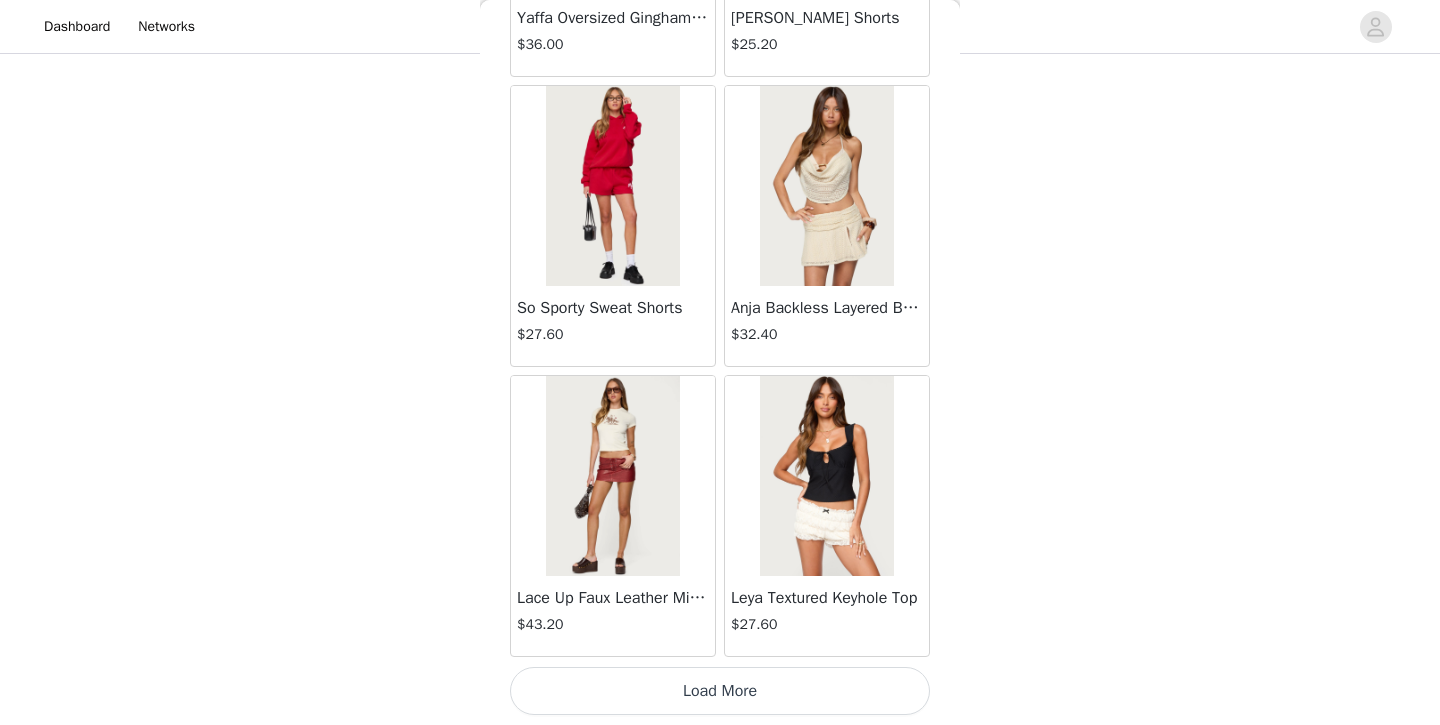 click on "Load More" at bounding box center [720, 691] 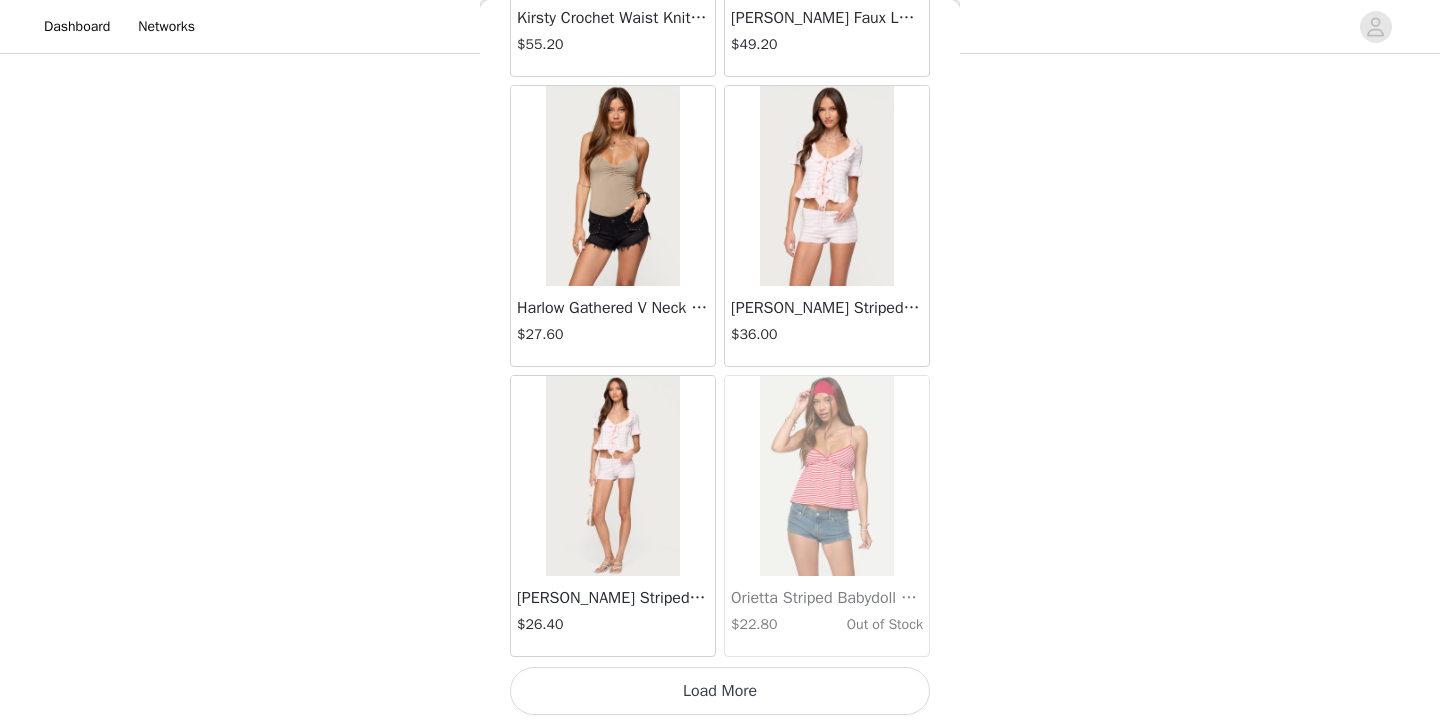 click on "Load More" at bounding box center (720, 691) 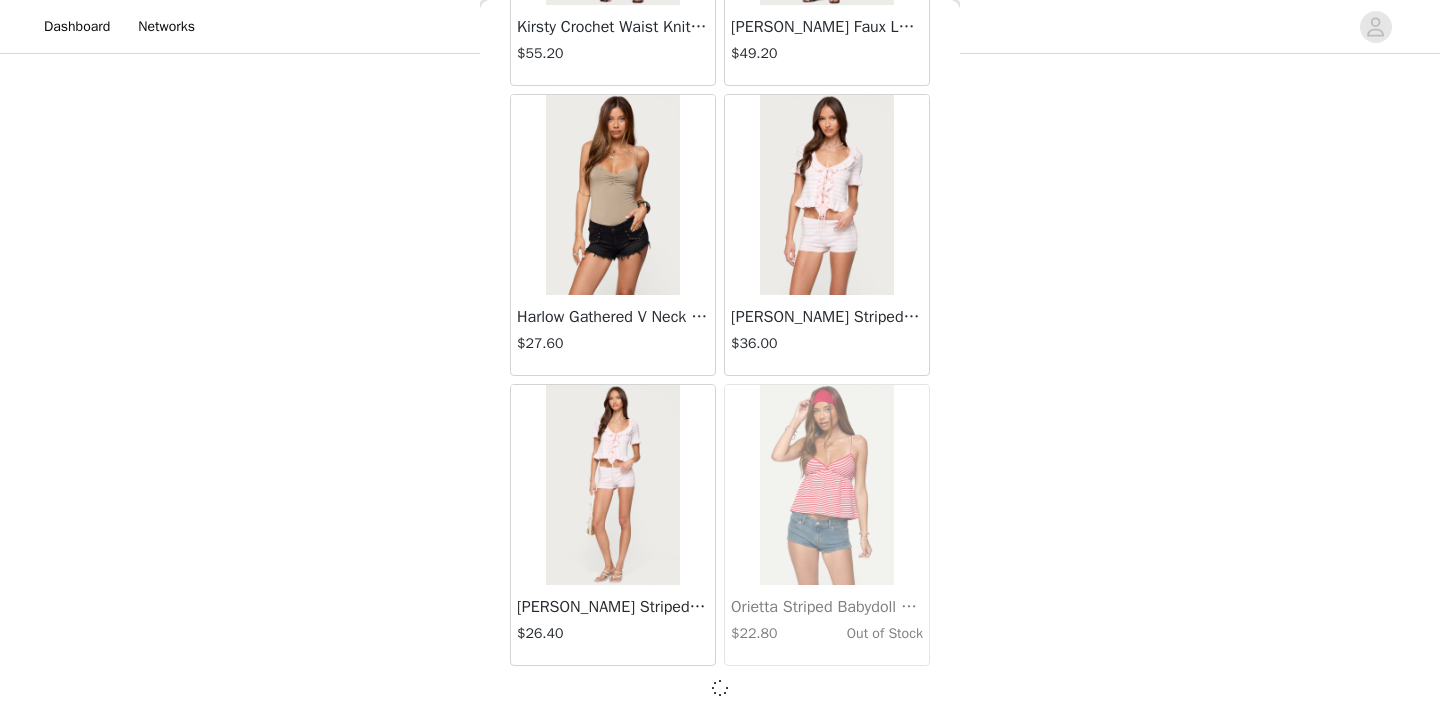 scroll, scrollTop: 37126, scrollLeft: 0, axis: vertical 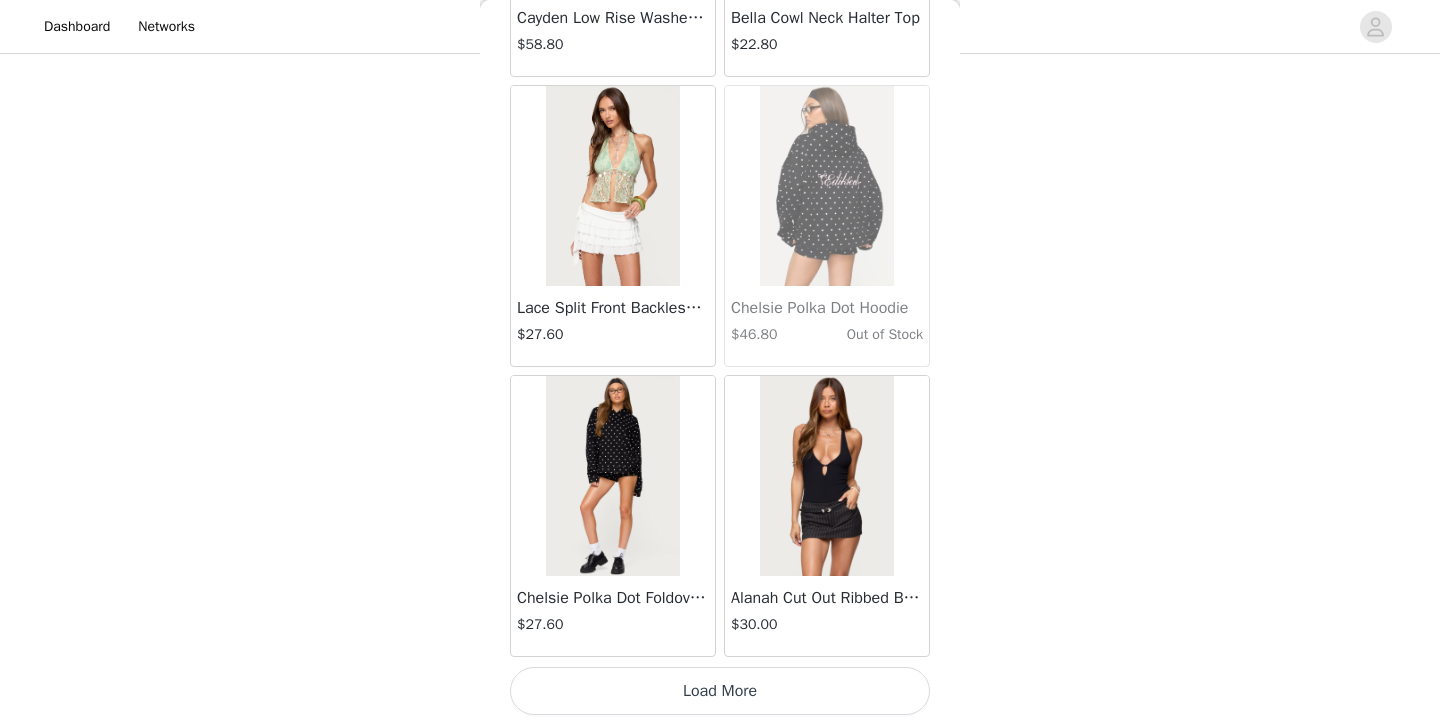 click on "Load More" at bounding box center [720, 691] 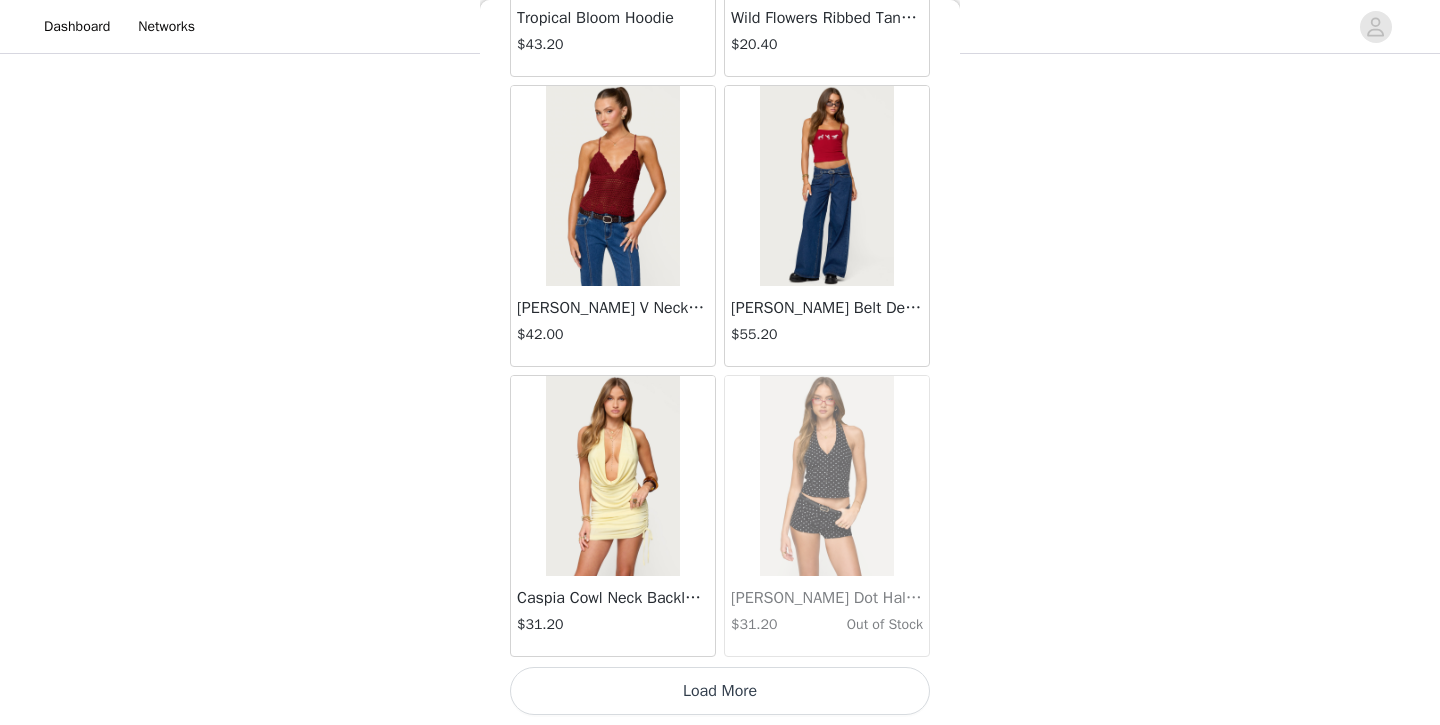 click on "Load More" at bounding box center (720, 691) 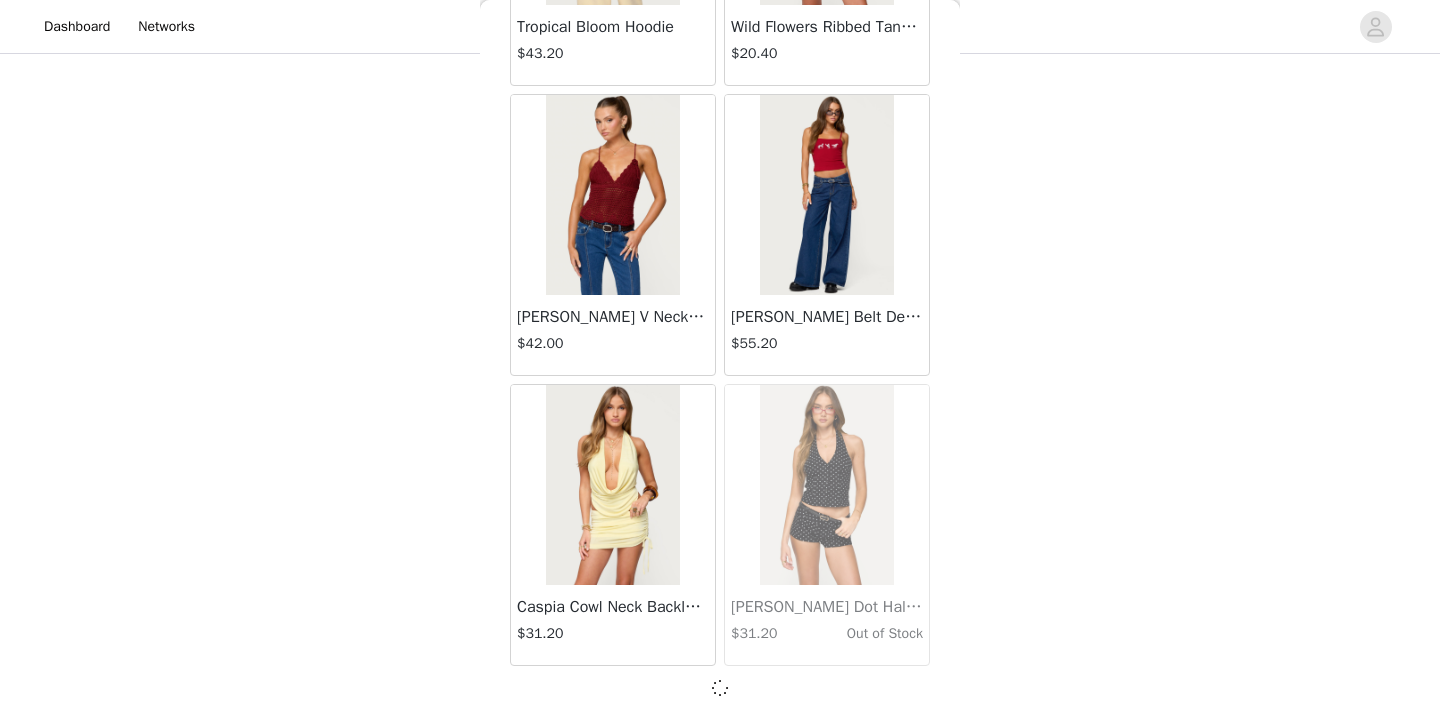 scroll, scrollTop: 42926, scrollLeft: 0, axis: vertical 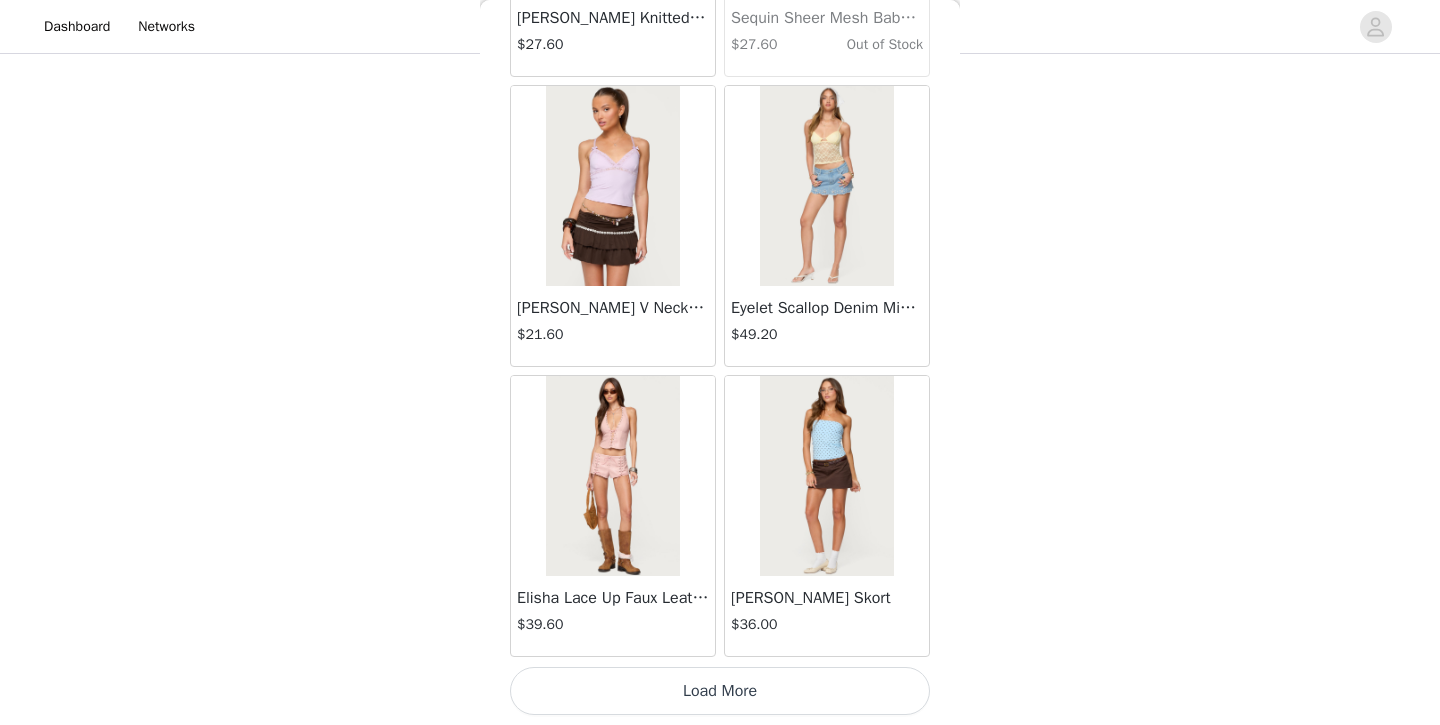 click on "Load More" at bounding box center (720, 691) 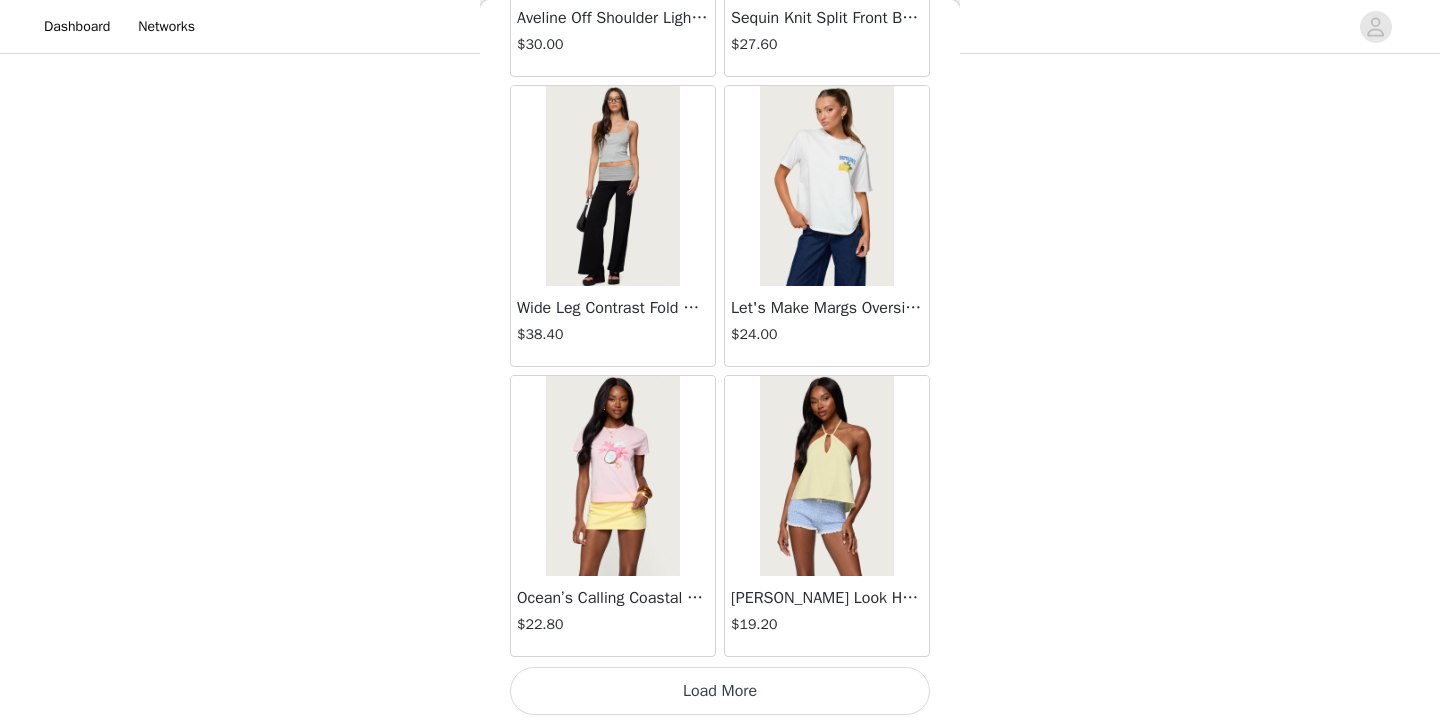 click on "Load More" at bounding box center [720, 691] 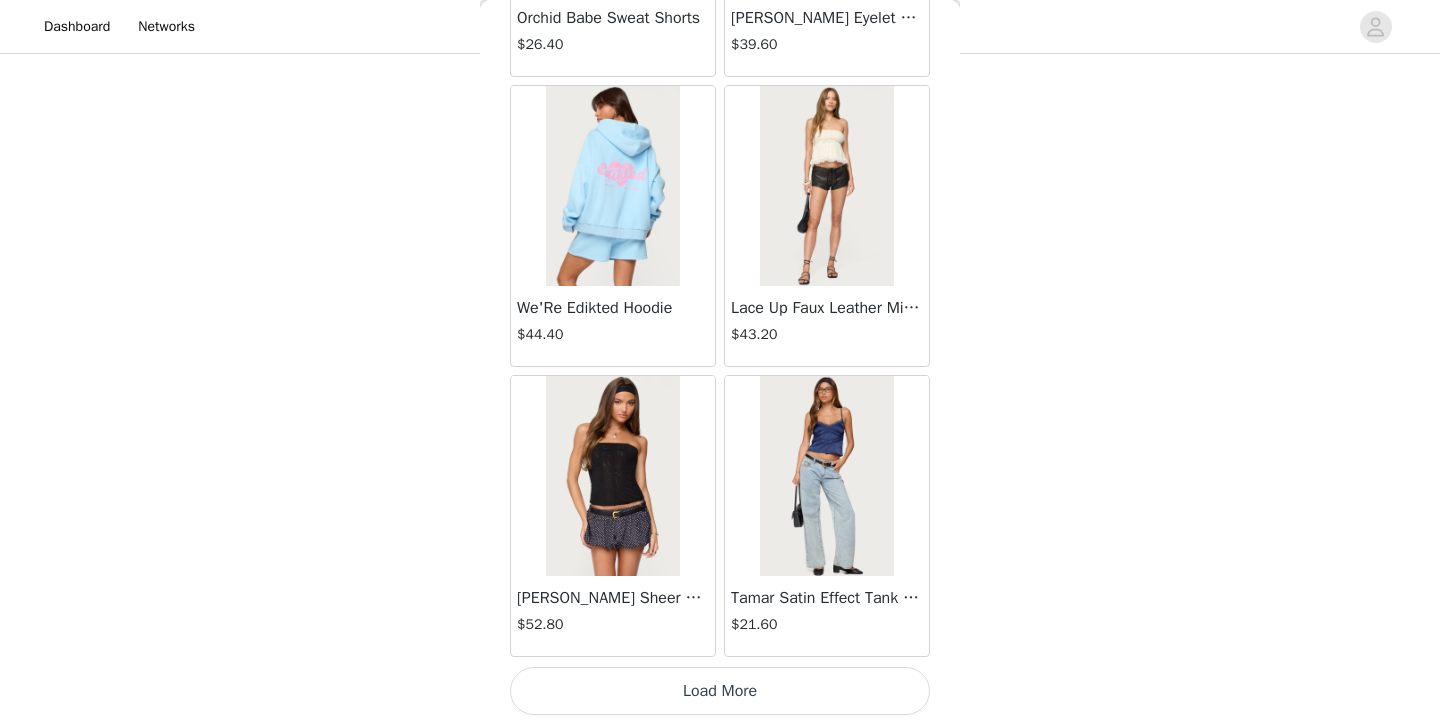 click on "Load More" at bounding box center (720, 691) 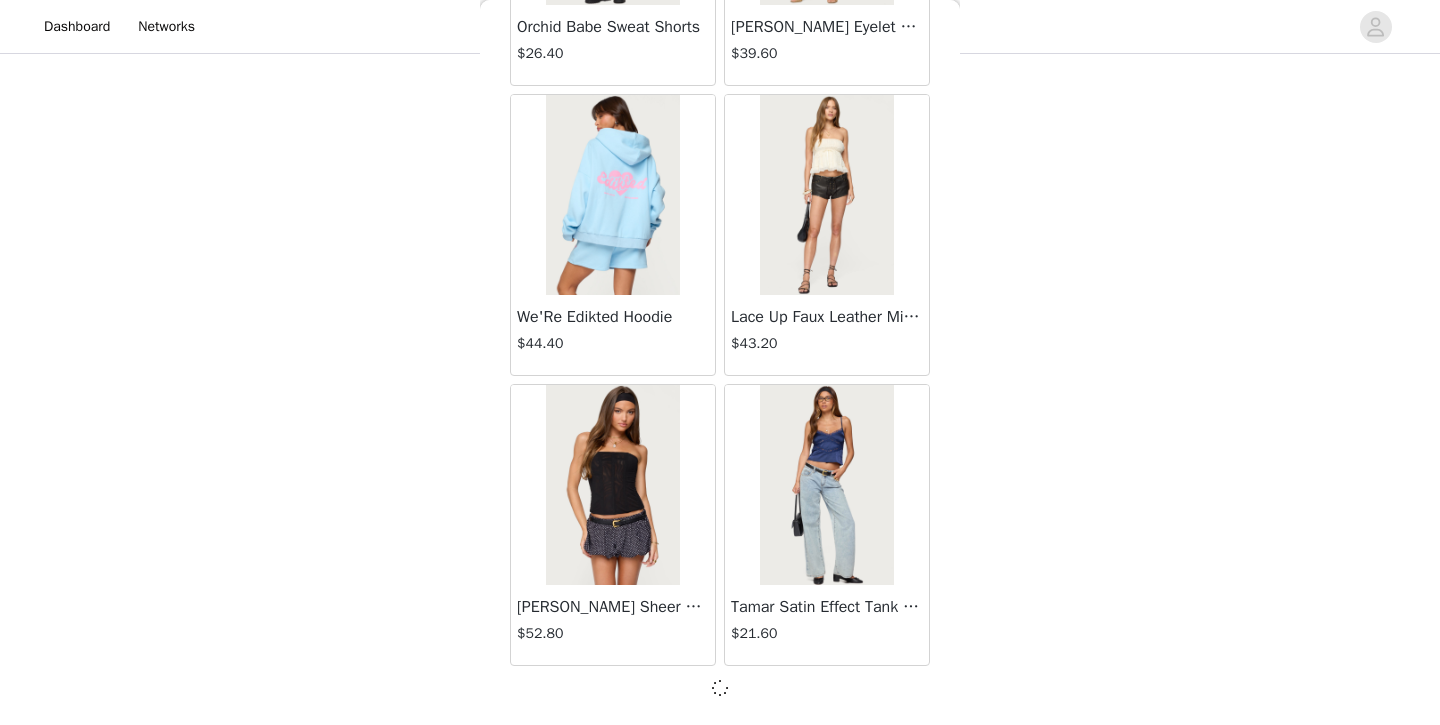 scroll, scrollTop: 51626, scrollLeft: 0, axis: vertical 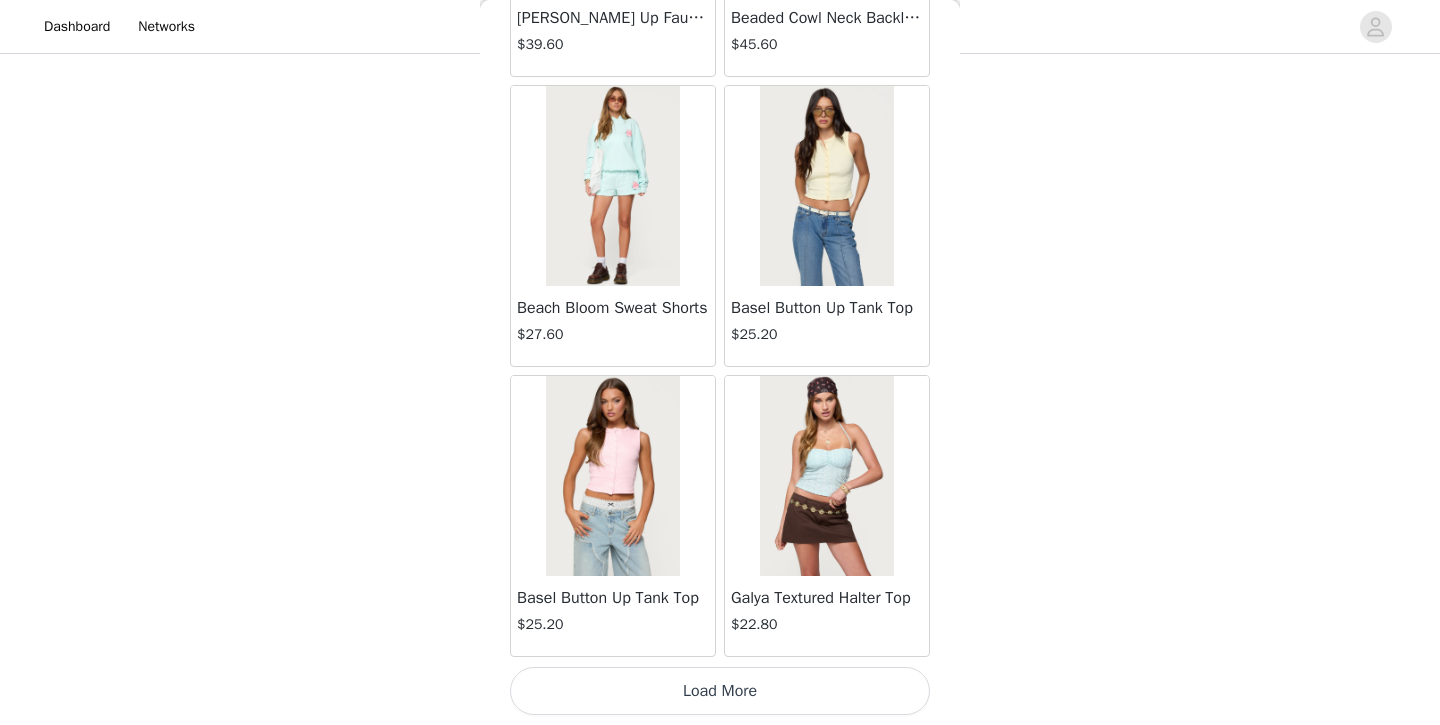 click on "Load More" at bounding box center (720, 691) 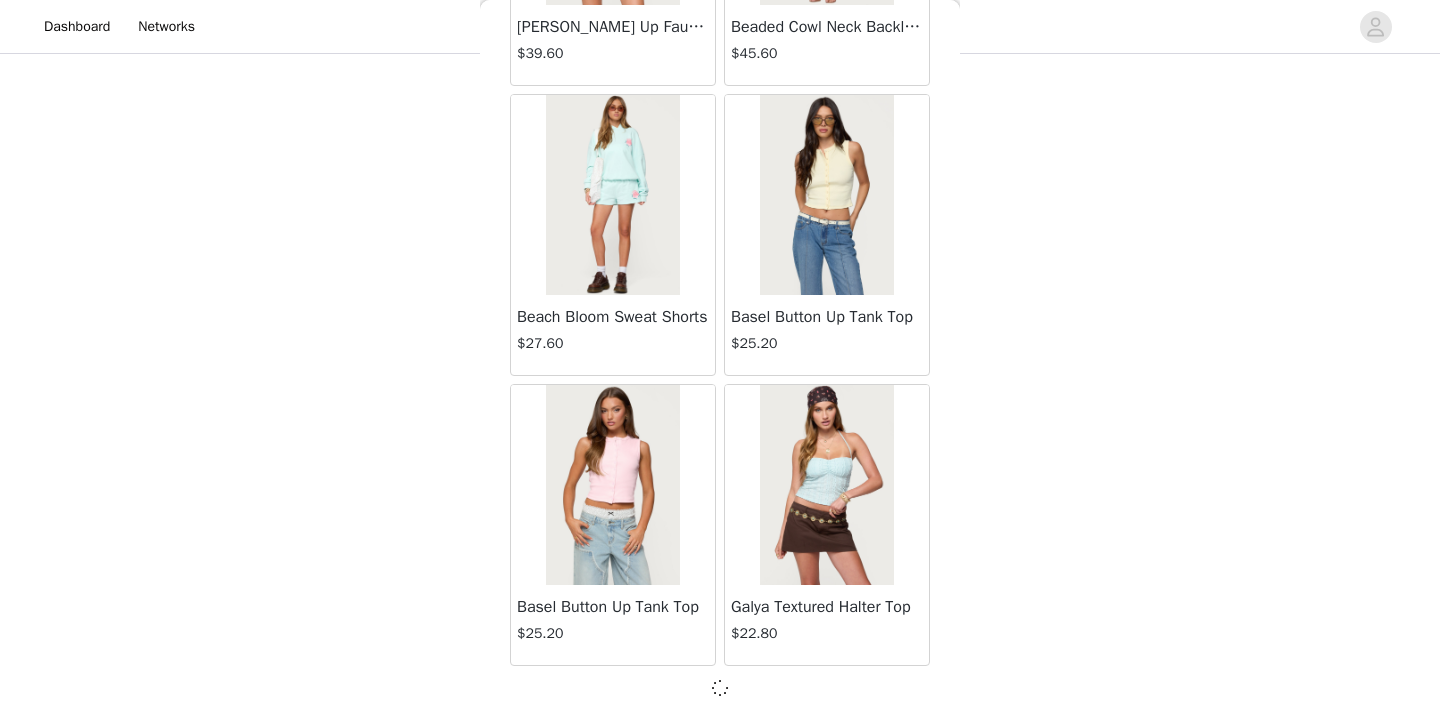 scroll, scrollTop: 54526, scrollLeft: 0, axis: vertical 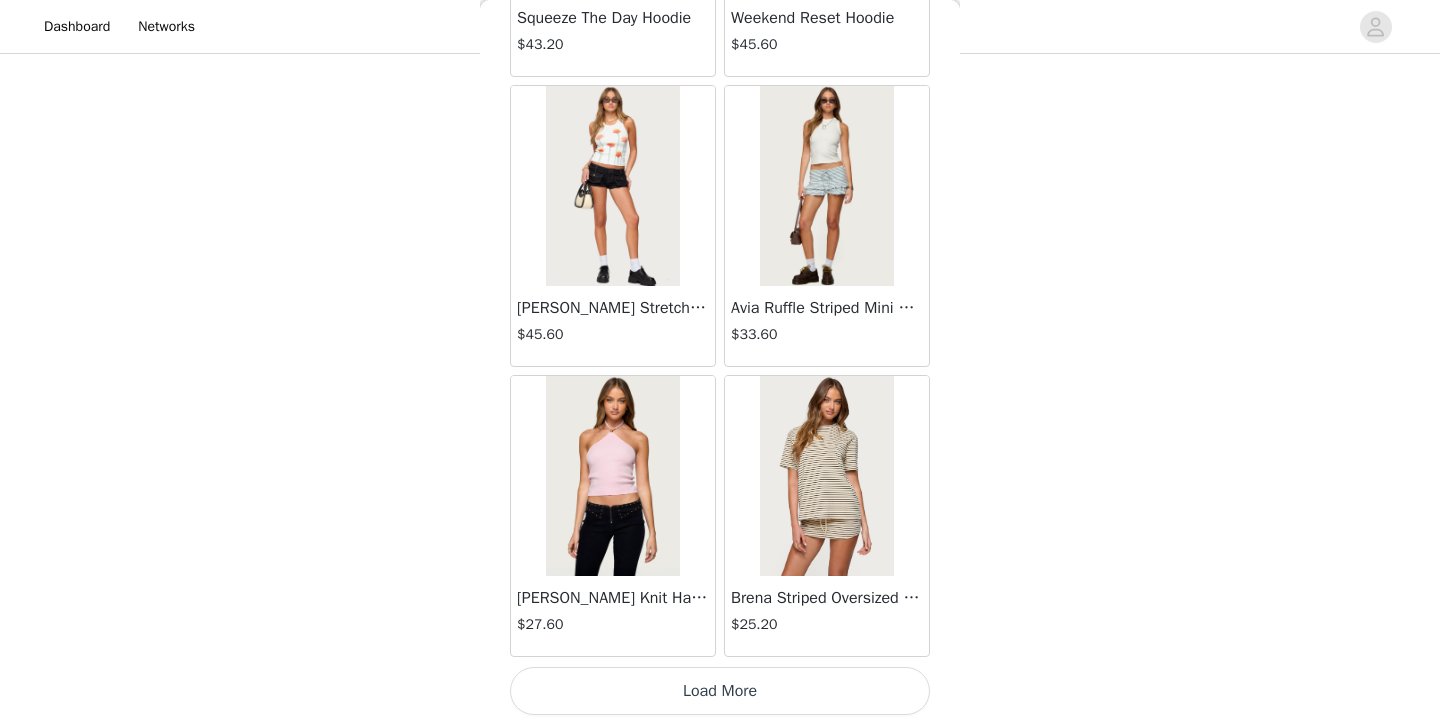 click on "Load More" at bounding box center [720, 691] 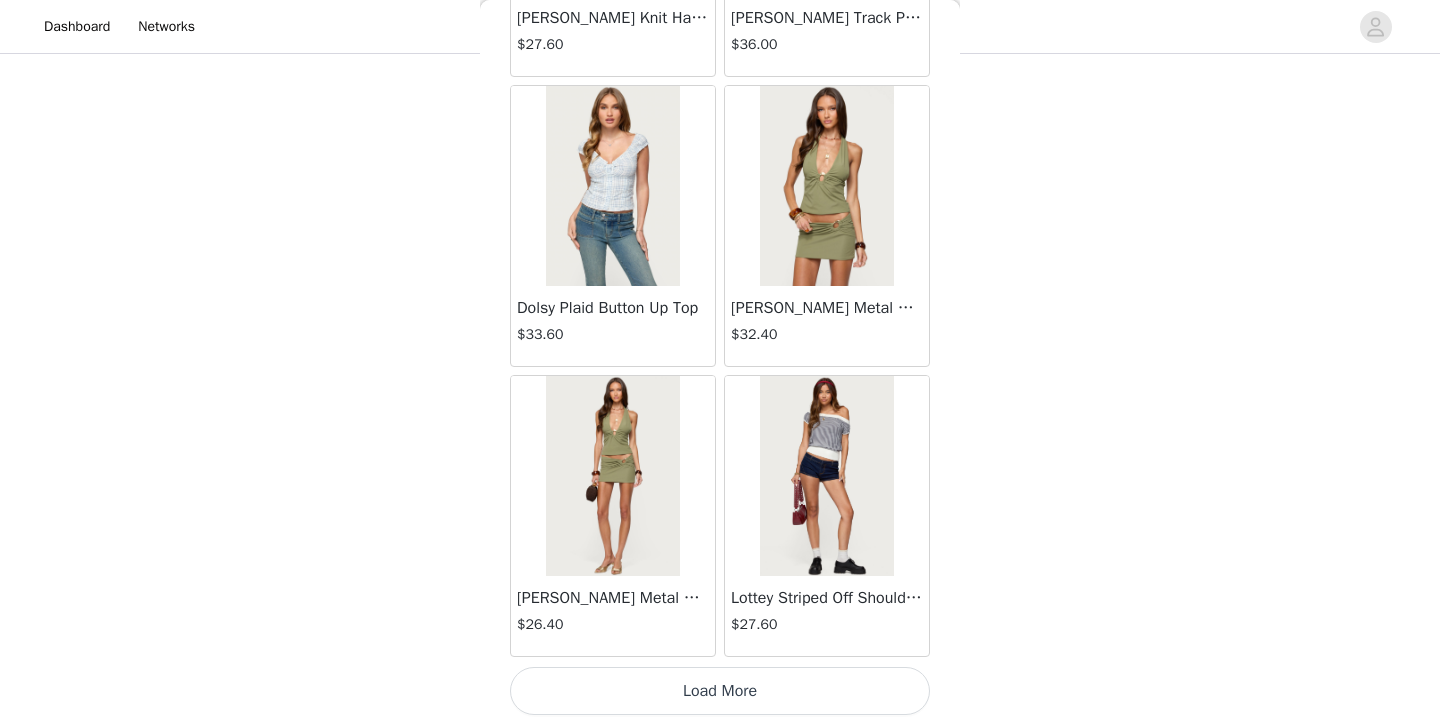click on "Load More" at bounding box center (720, 691) 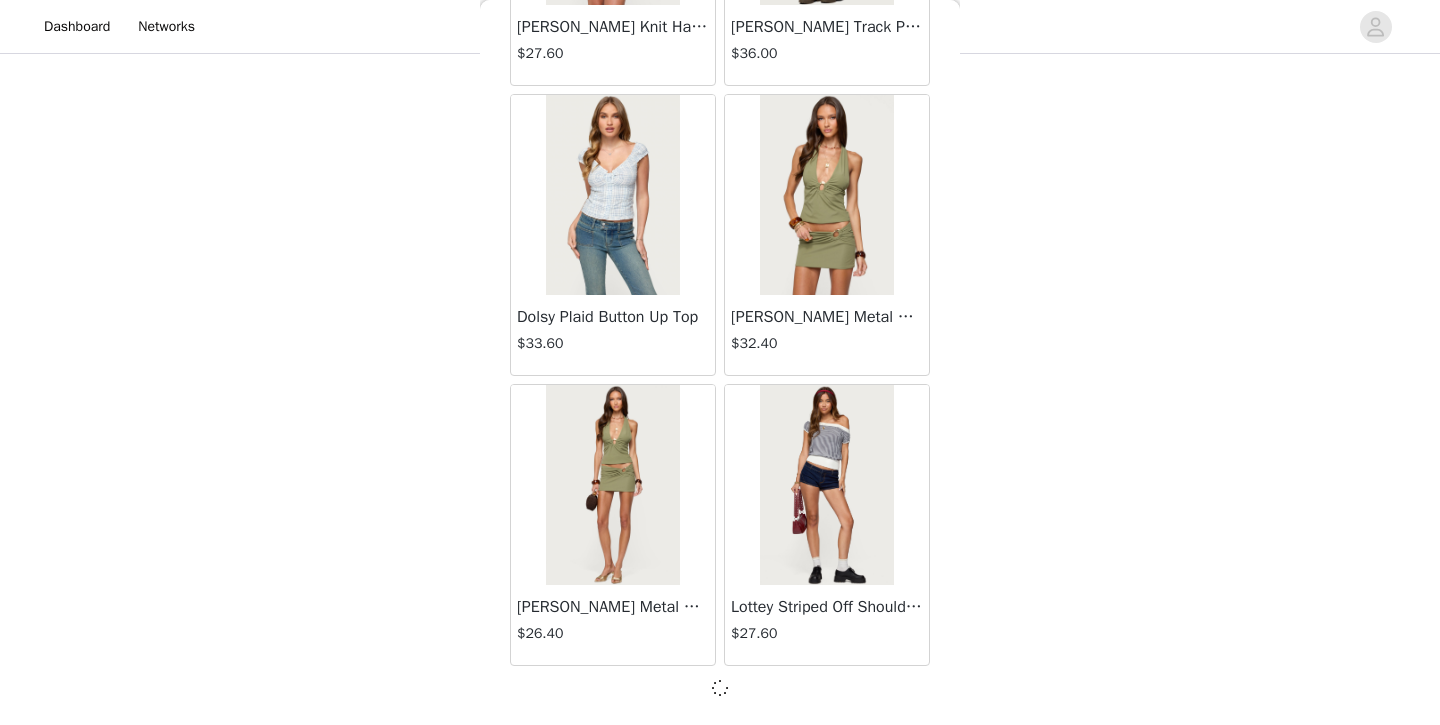 scroll, scrollTop: 60326, scrollLeft: 0, axis: vertical 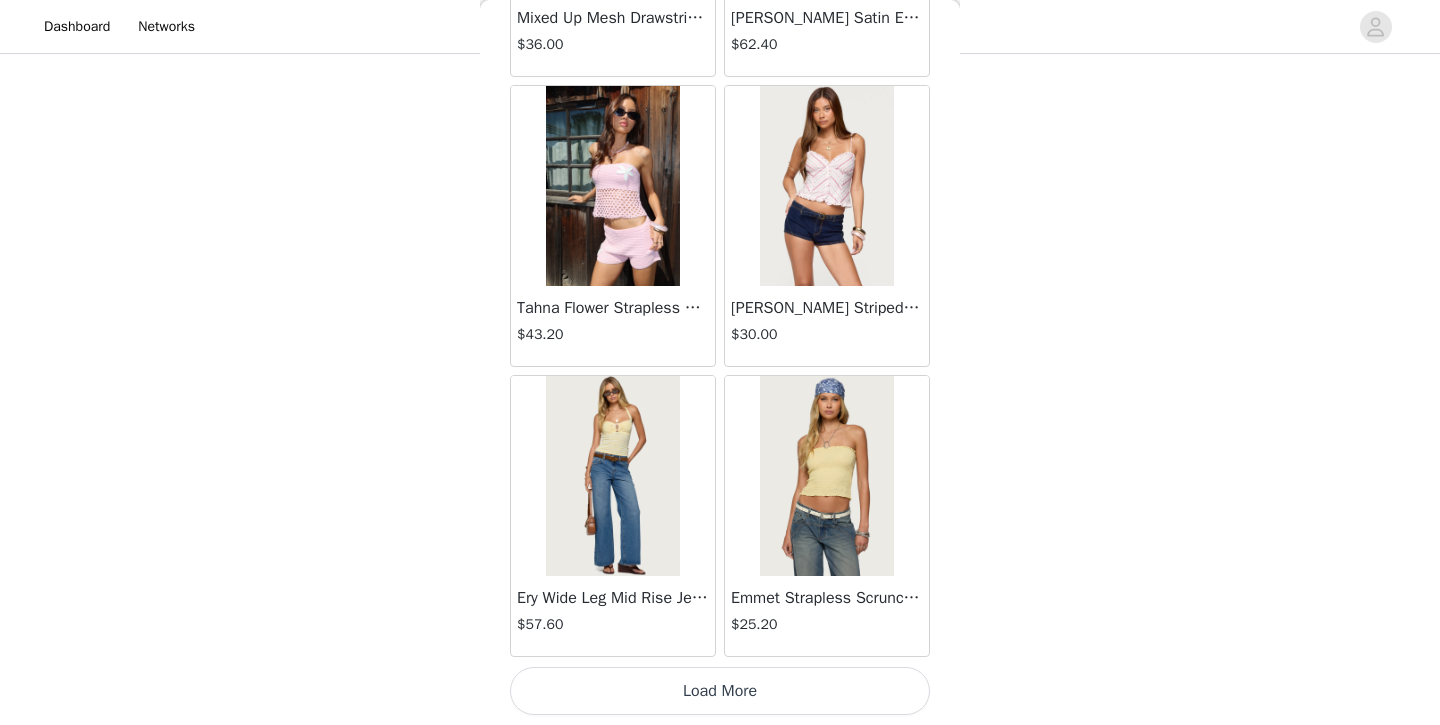 click on "Load More" at bounding box center (720, 691) 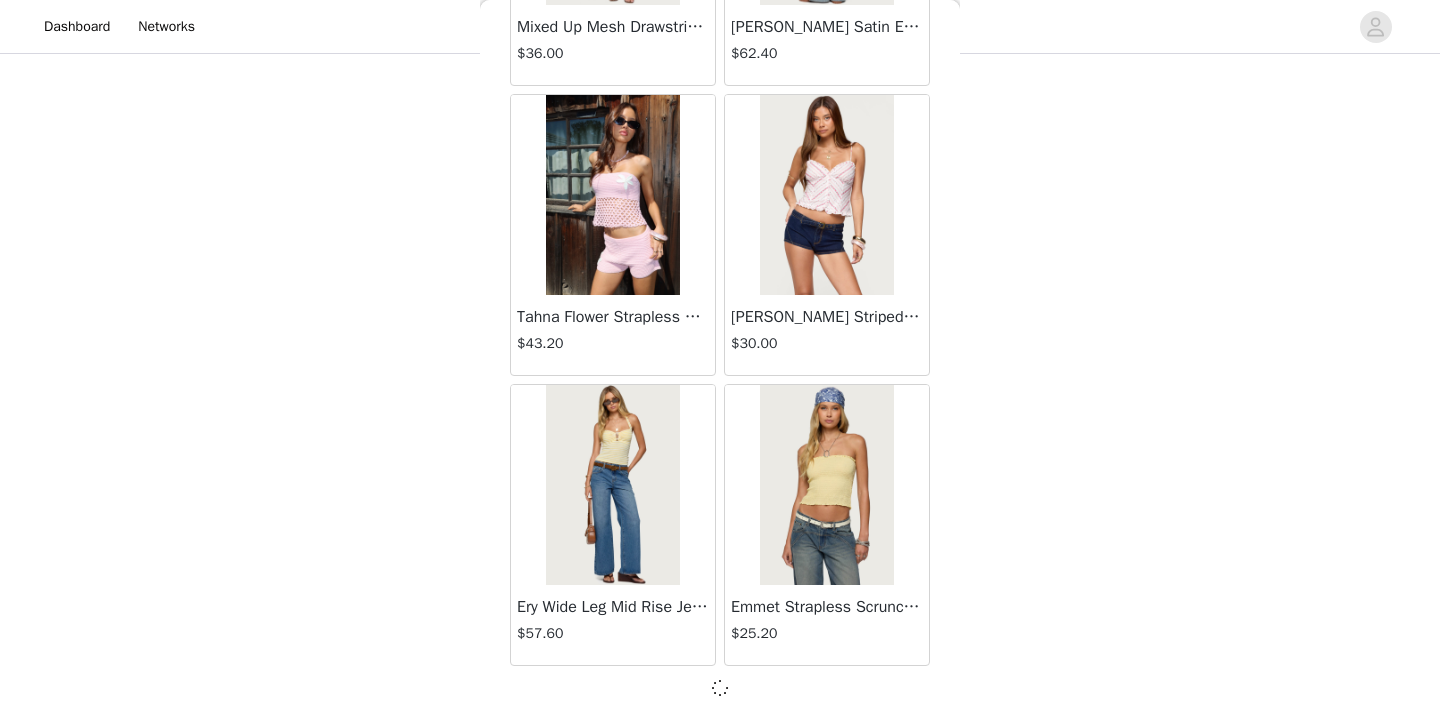 scroll, scrollTop: 63226, scrollLeft: 0, axis: vertical 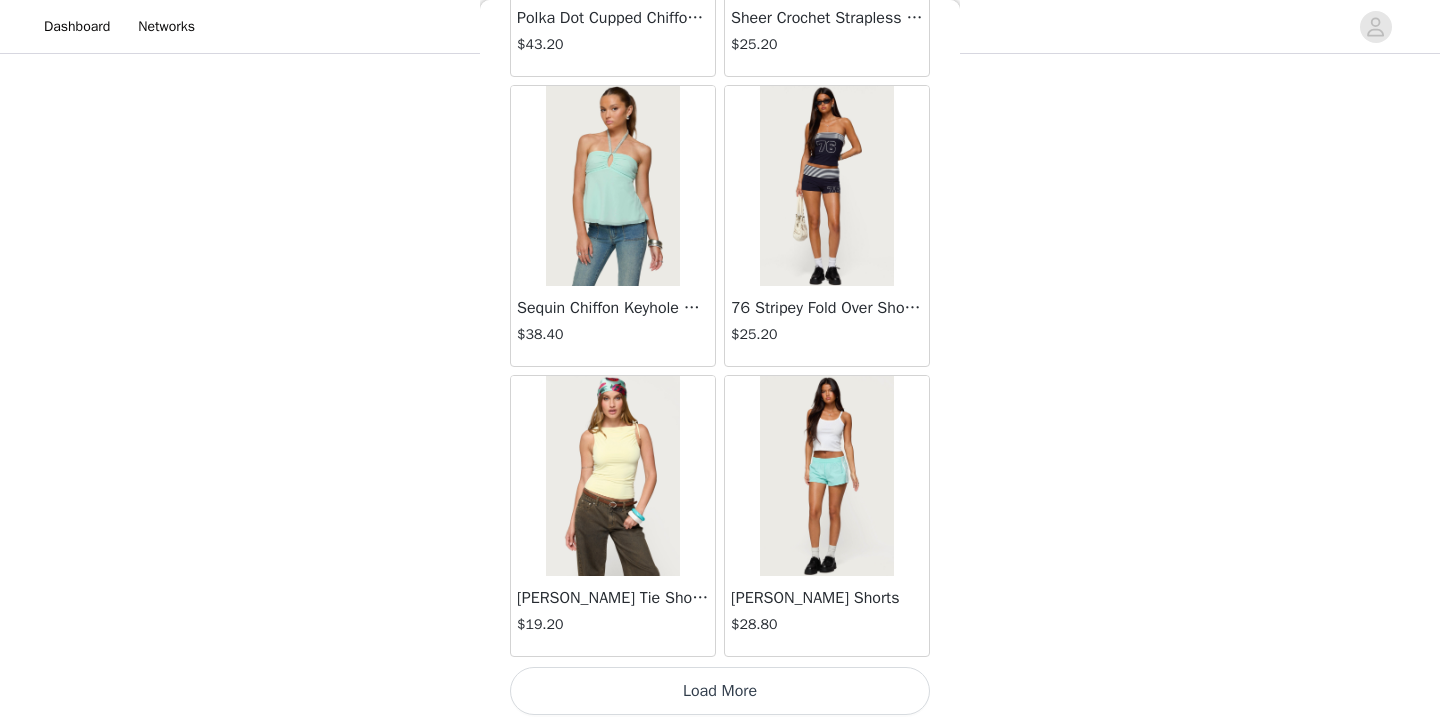 click on "Load More" at bounding box center [720, 691] 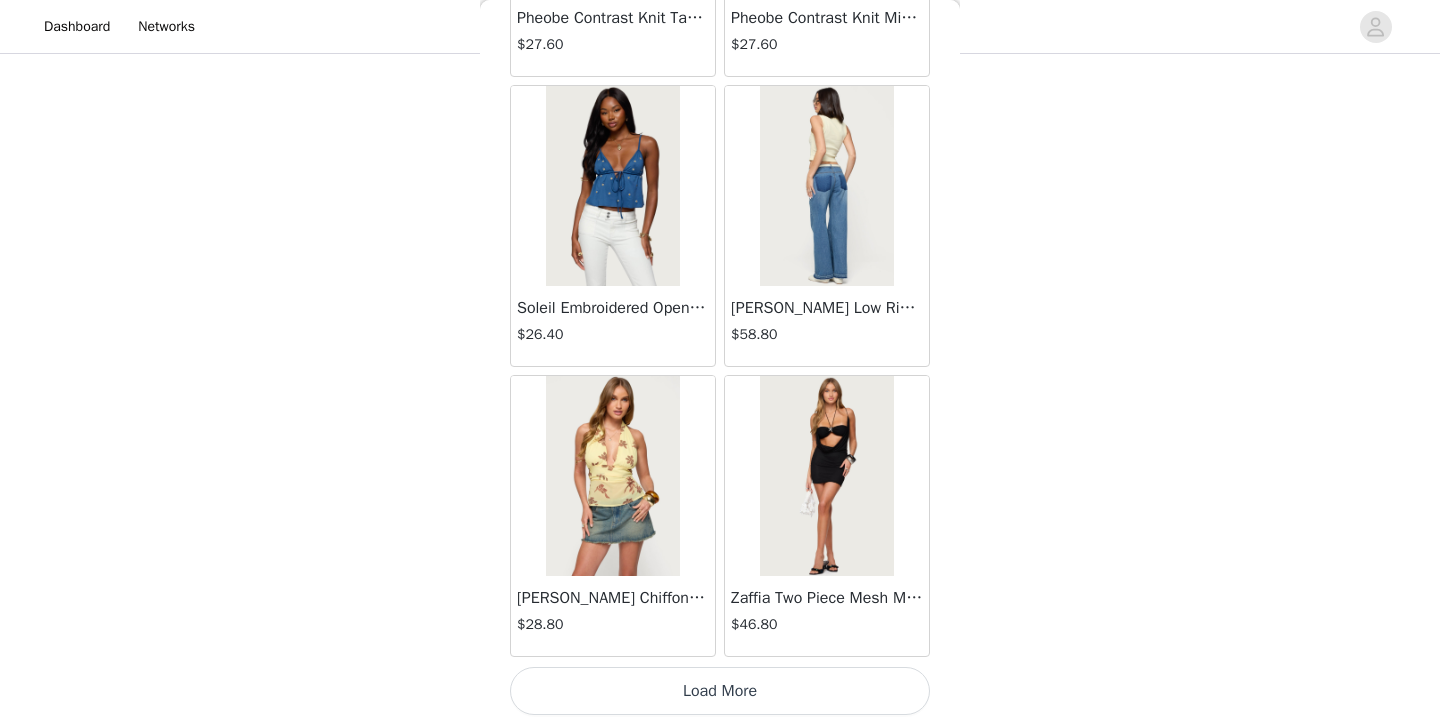 click on "Load More" at bounding box center (720, 691) 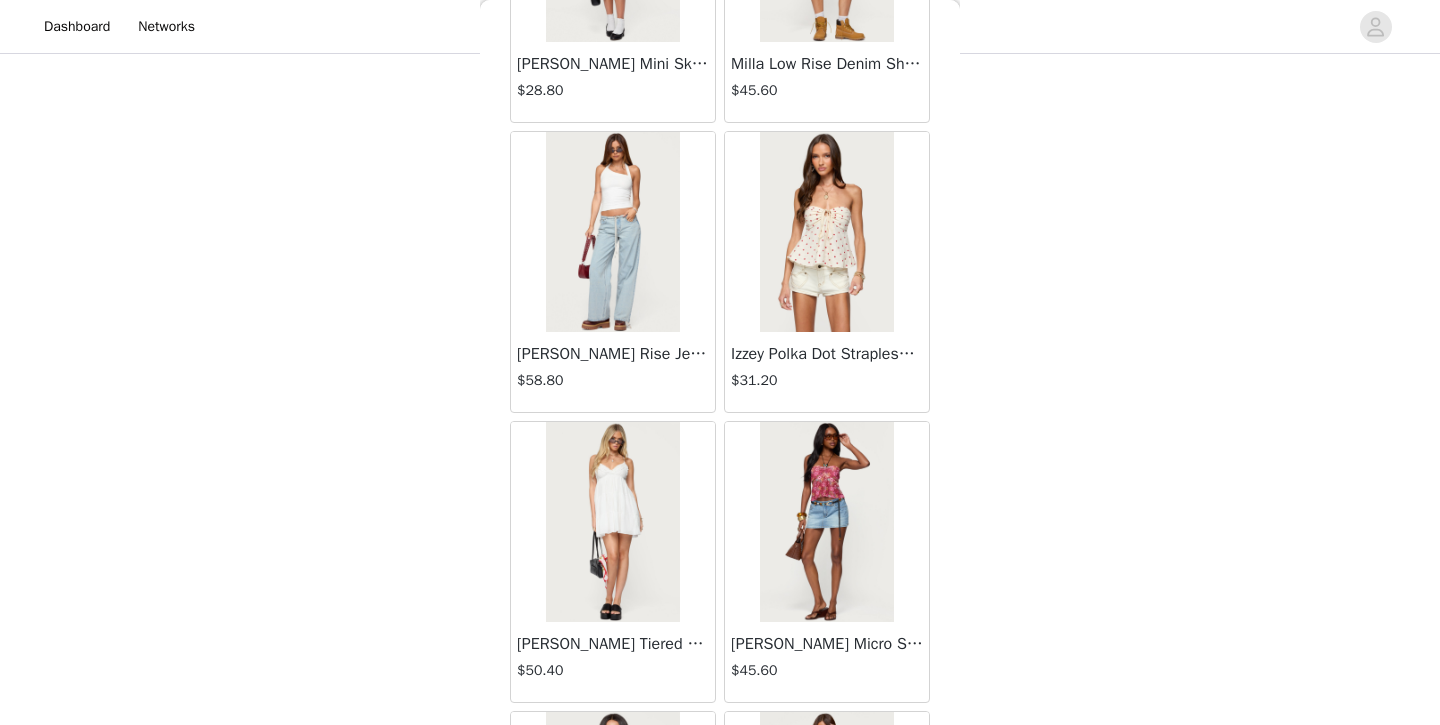 scroll, scrollTop: 64612, scrollLeft: 0, axis: vertical 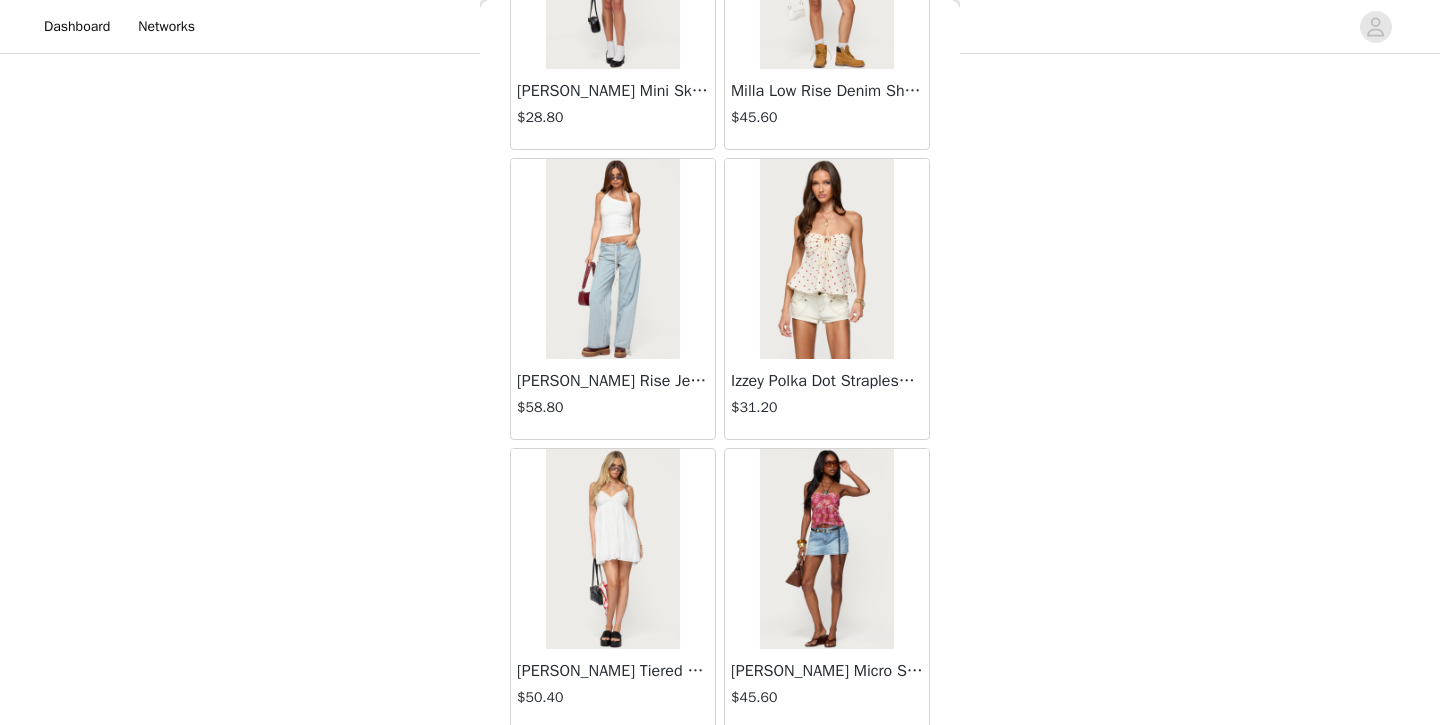 click at bounding box center [826, 259] 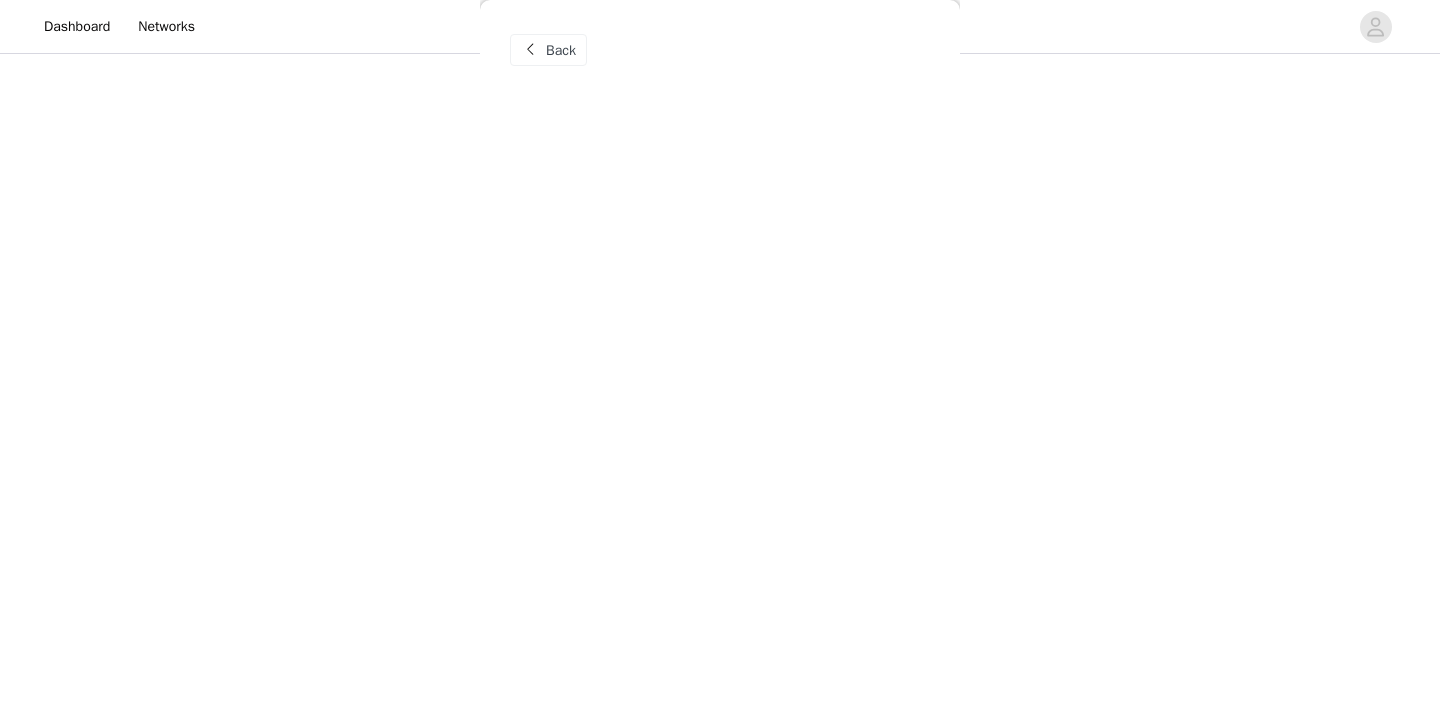 scroll, scrollTop: 0, scrollLeft: 0, axis: both 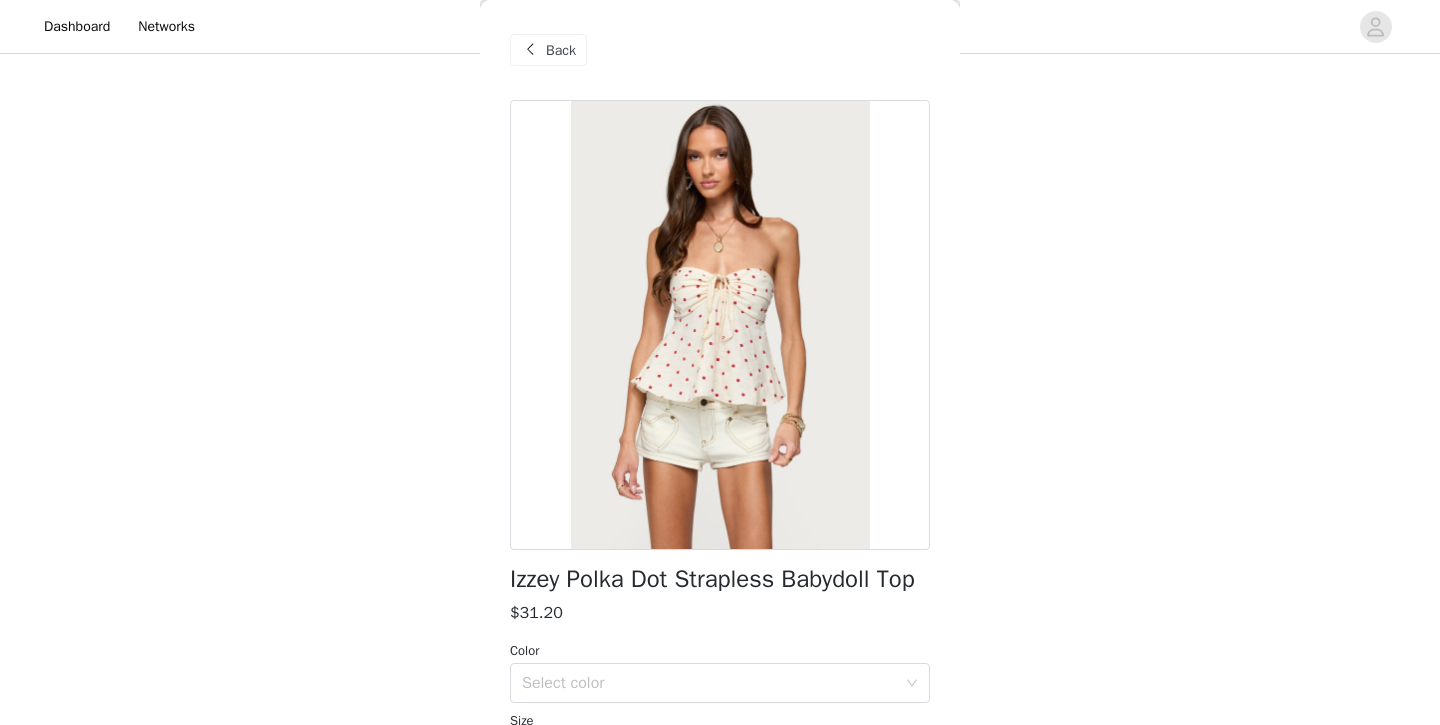 click on "Back" at bounding box center [561, 50] 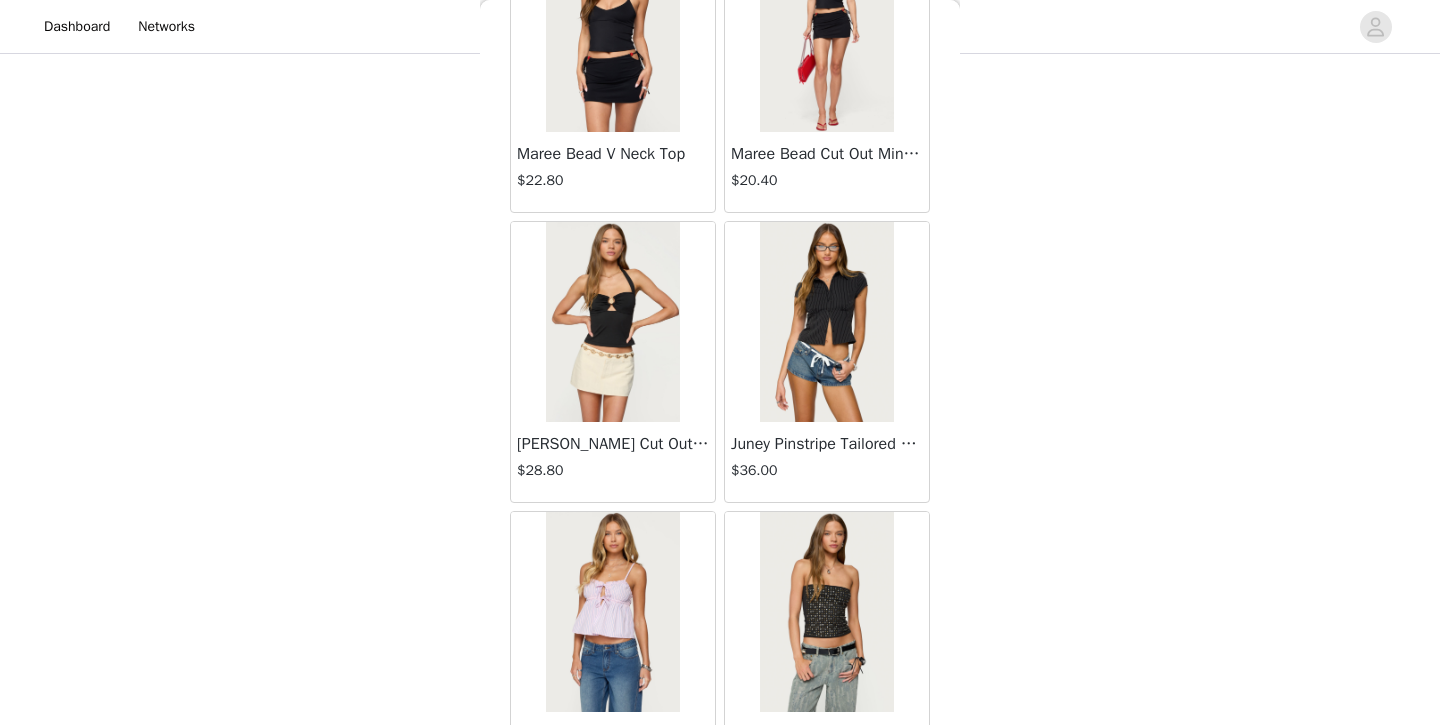 scroll, scrollTop: 1430, scrollLeft: 0, axis: vertical 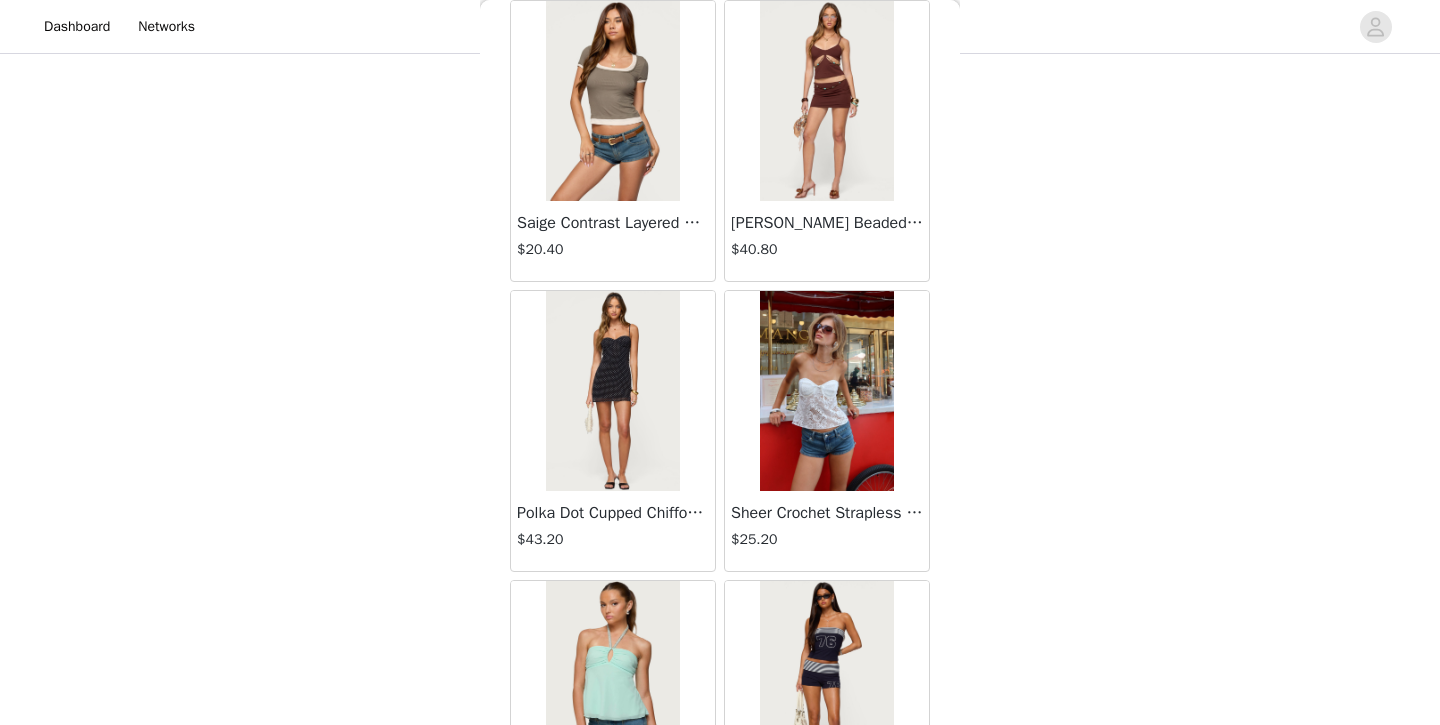 click at bounding box center (612, 391) 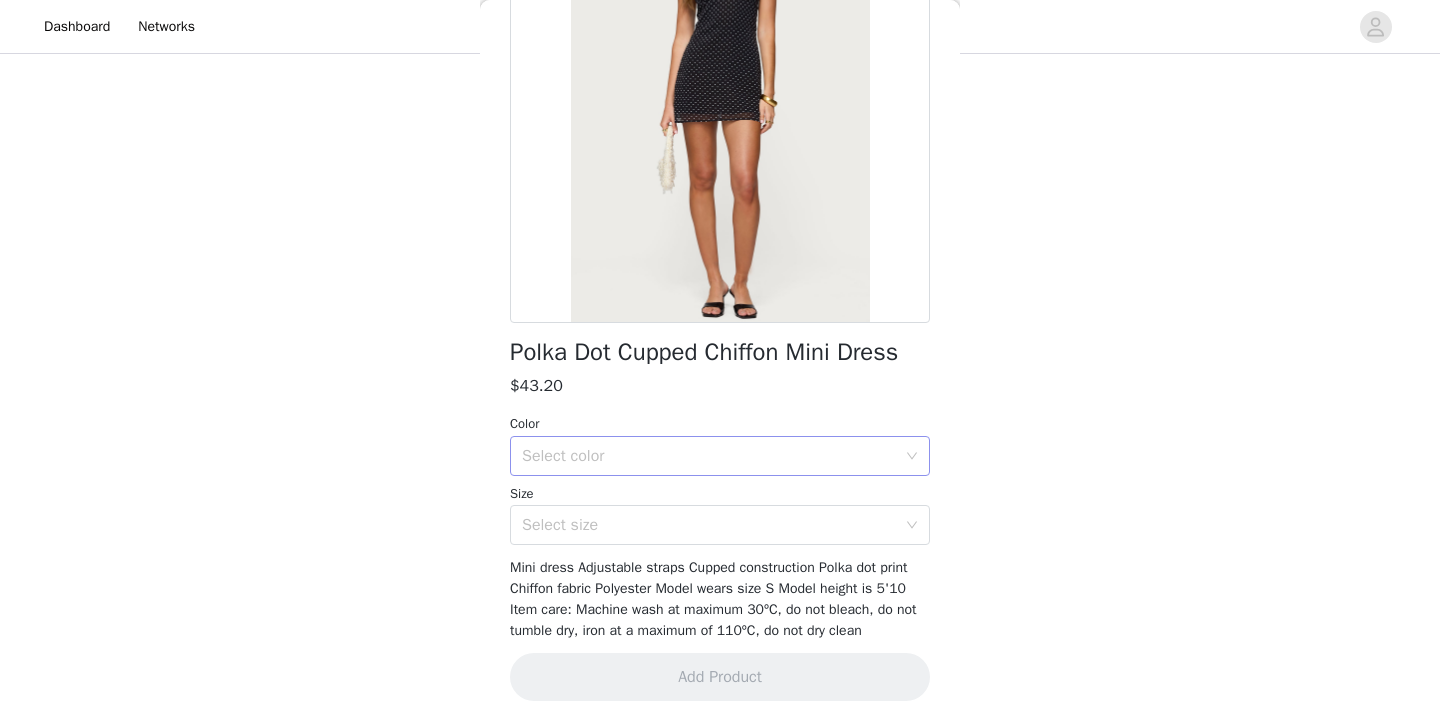 scroll, scrollTop: 226, scrollLeft: 0, axis: vertical 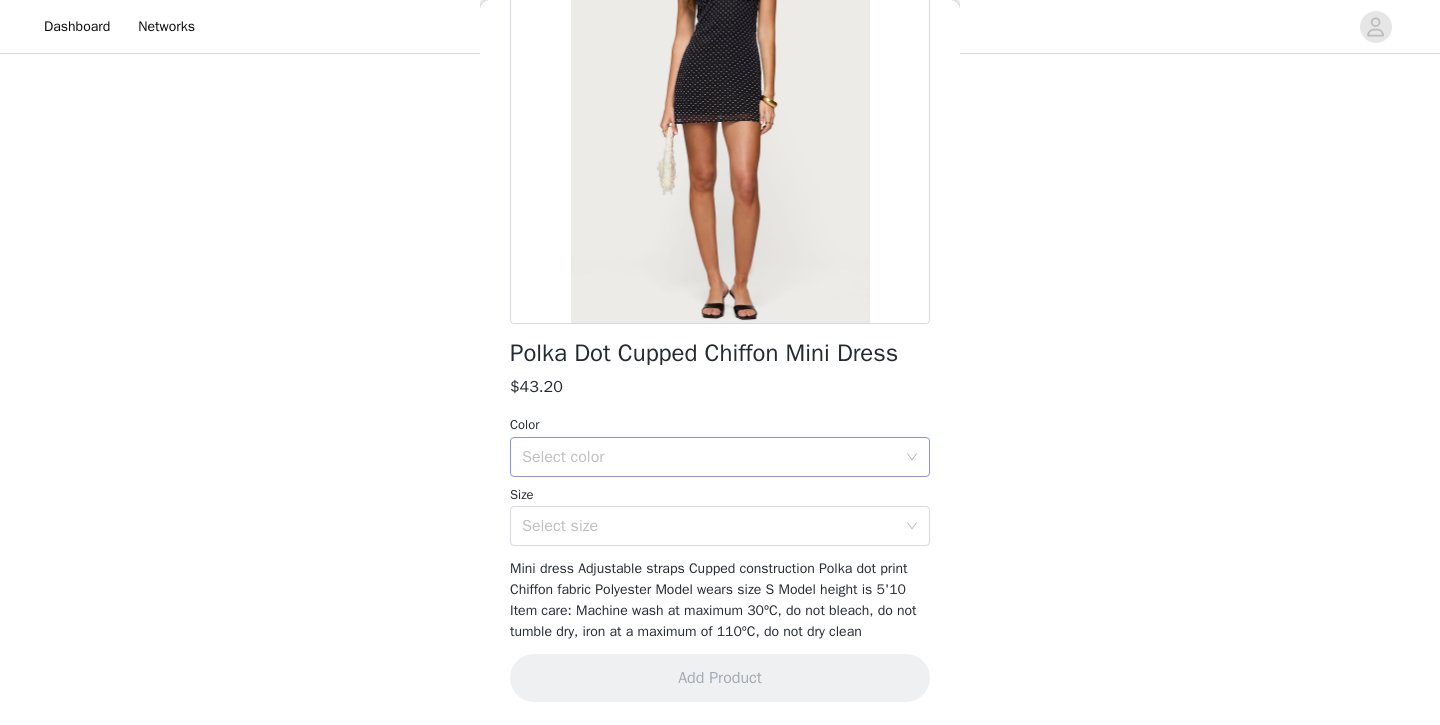 click on "Select color" at bounding box center [709, 457] 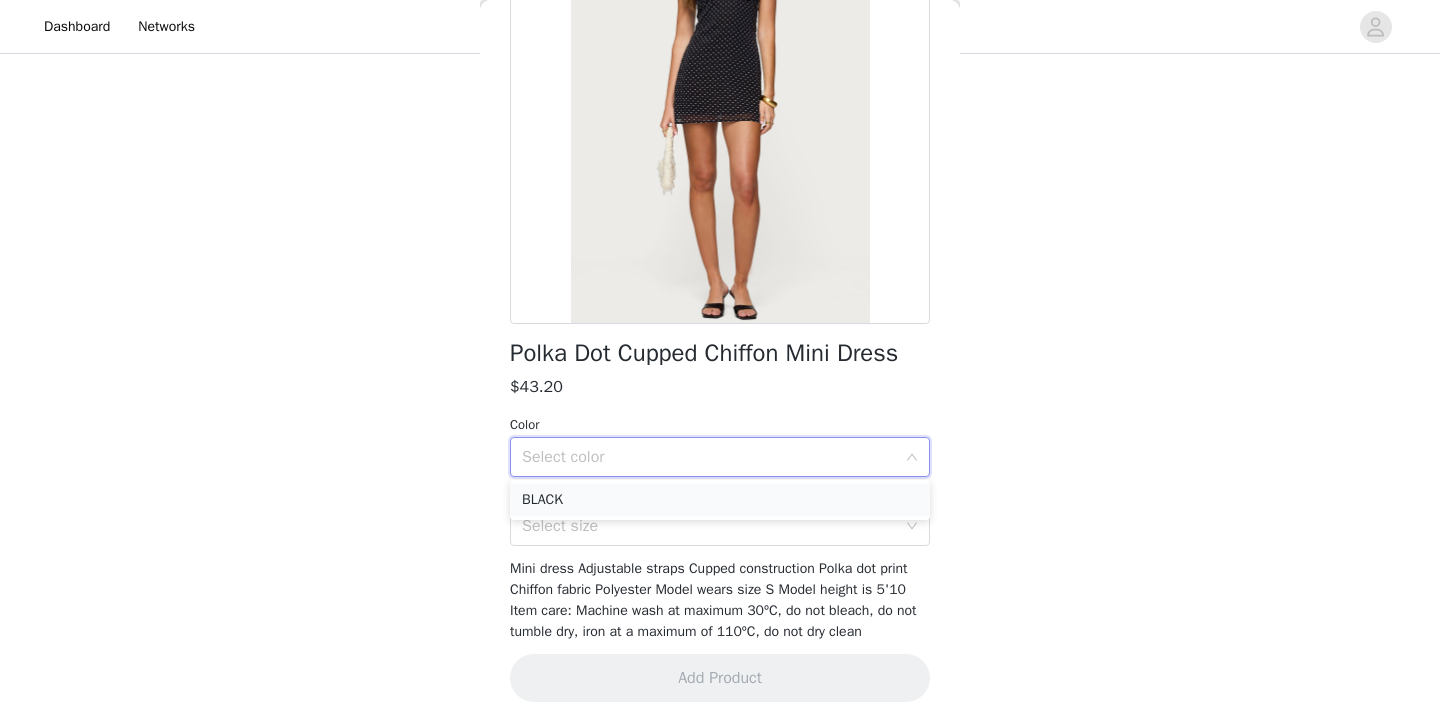 click on "BLACK" at bounding box center (720, 500) 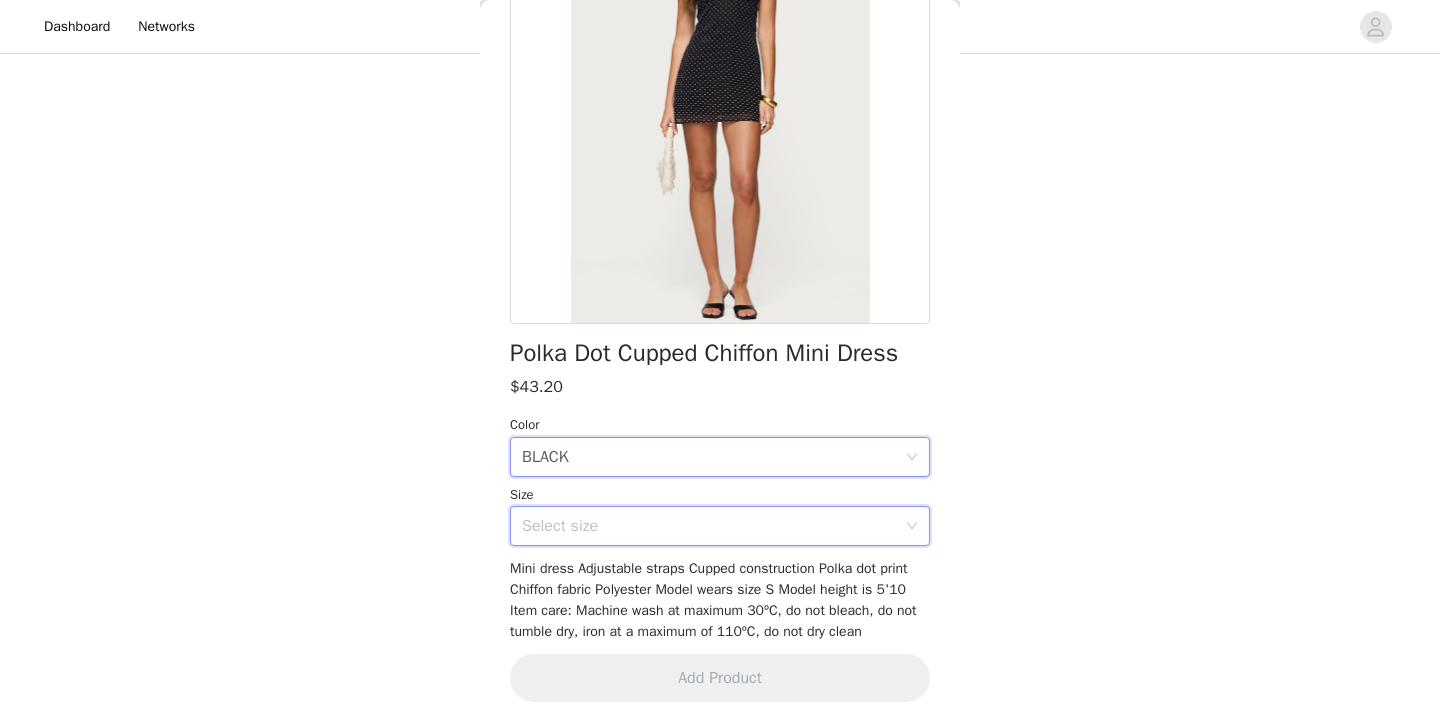 click on "Select size" at bounding box center (713, 526) 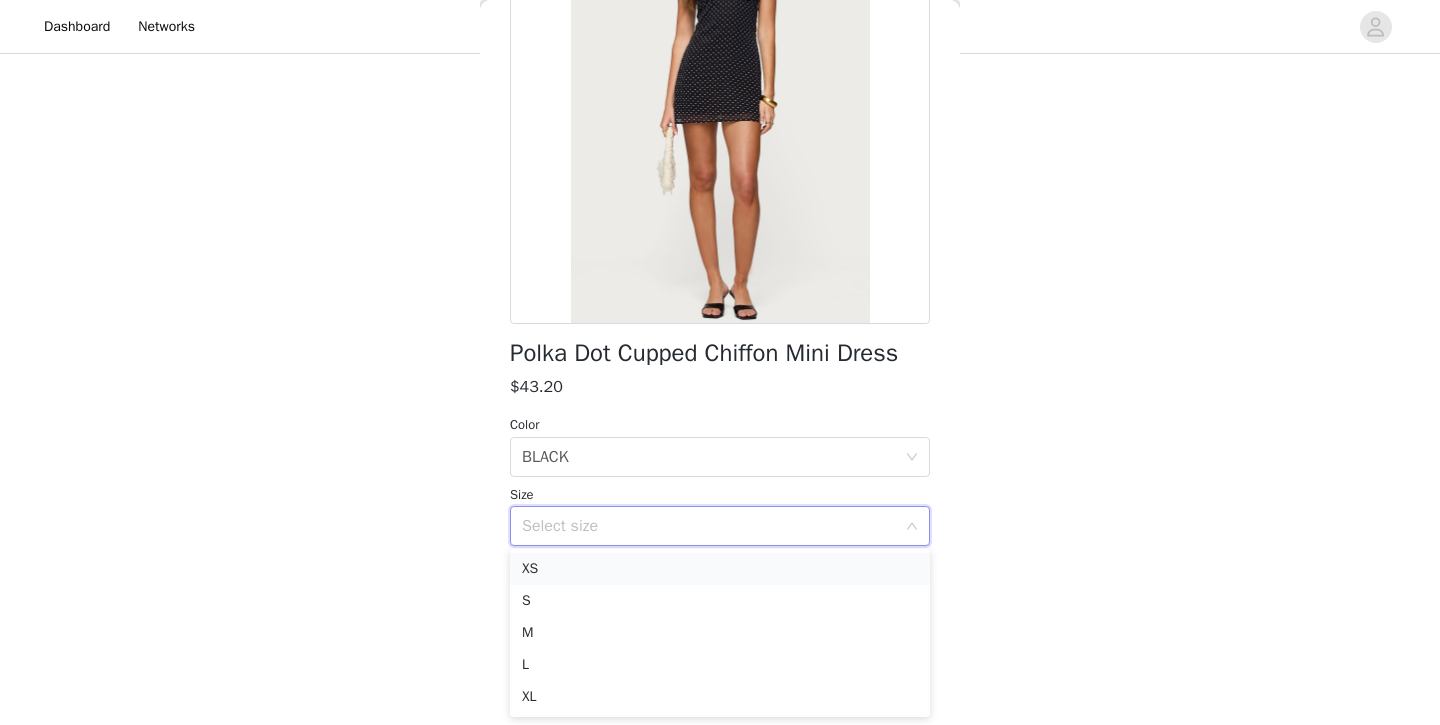 click on "XS" at bounding box center (720, 569) 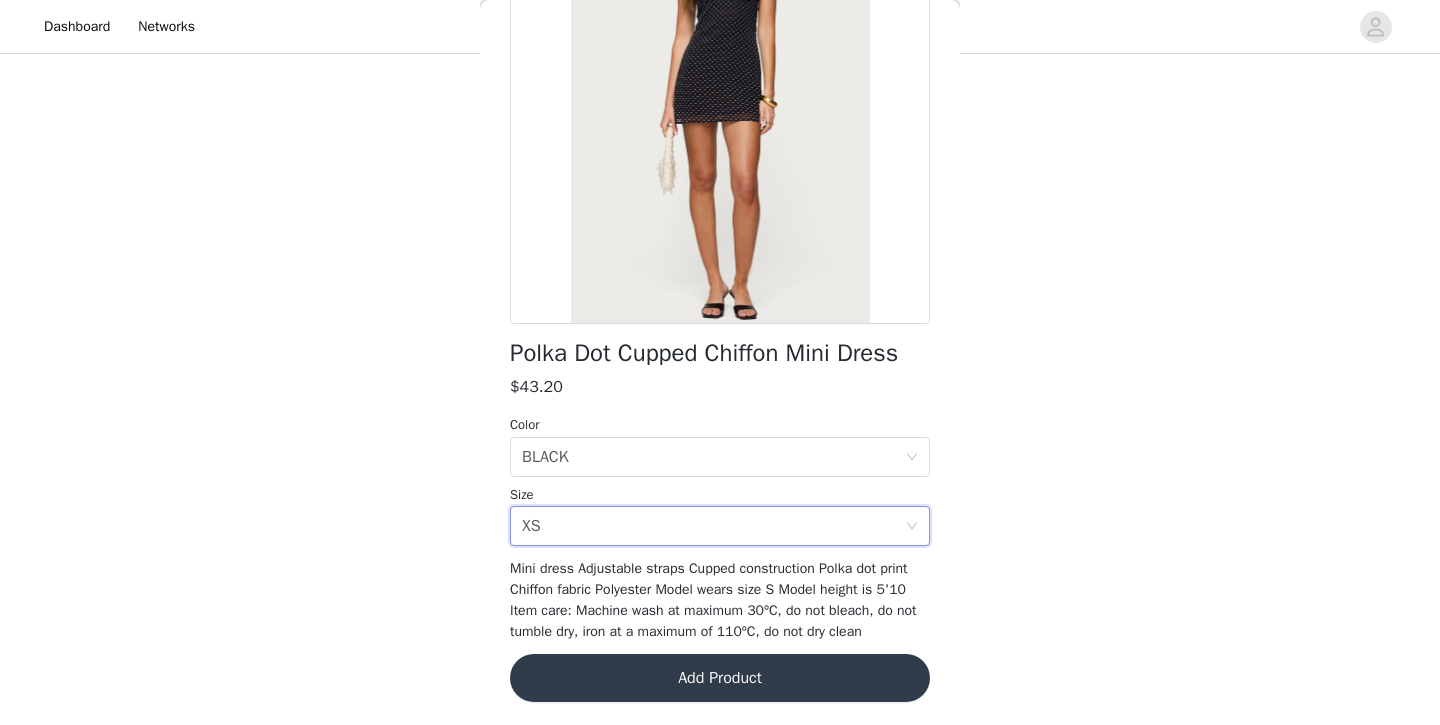 click on "Add Product" at bounding box center [720, 678] 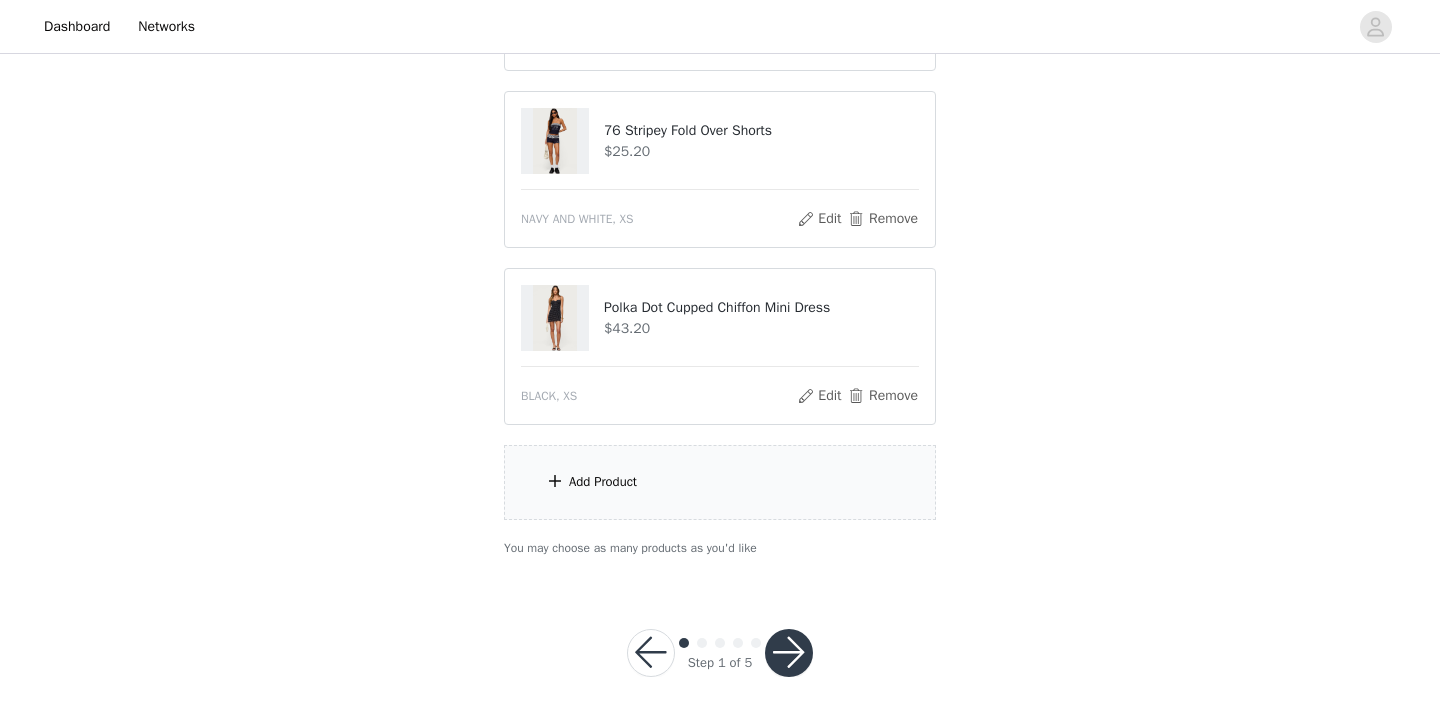 scroll, scrollTop: 1423, scrollLeft: 0, axis: vertical 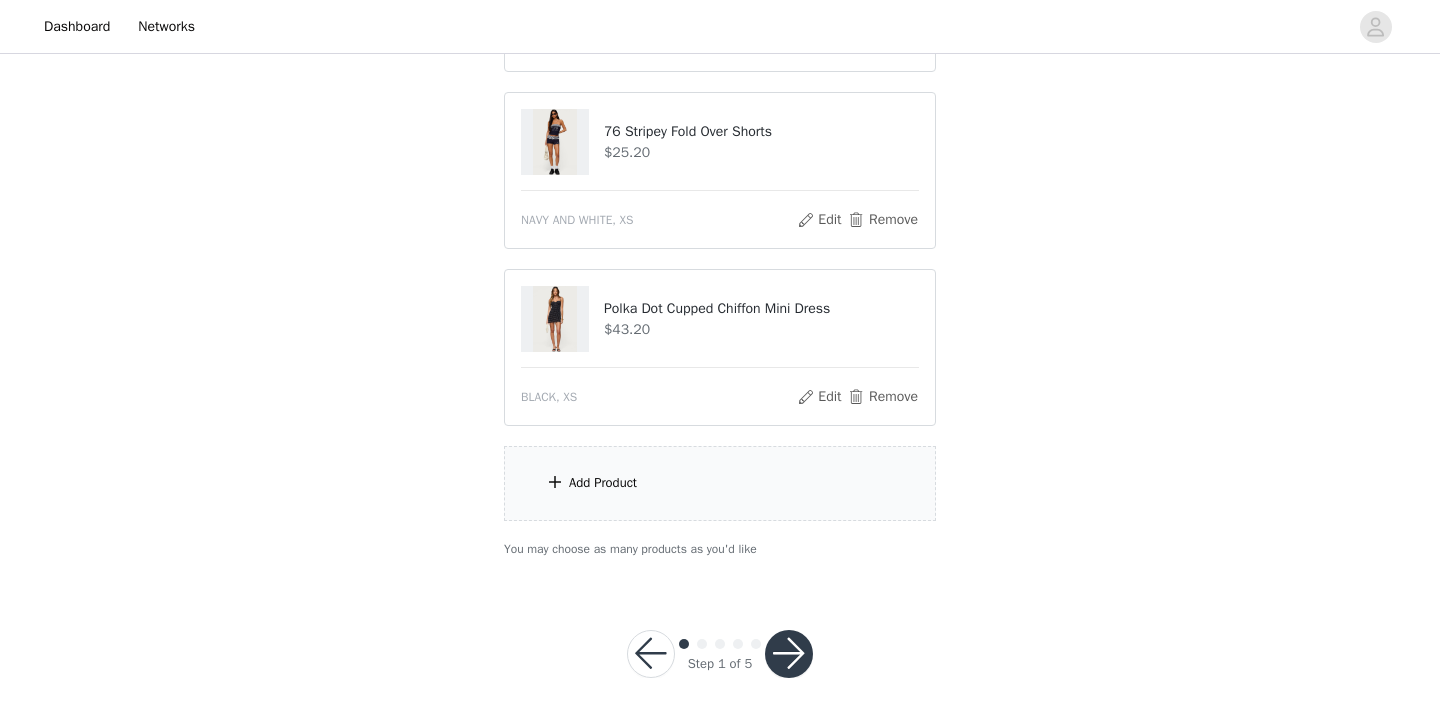 click at bounding box center (789, 654) 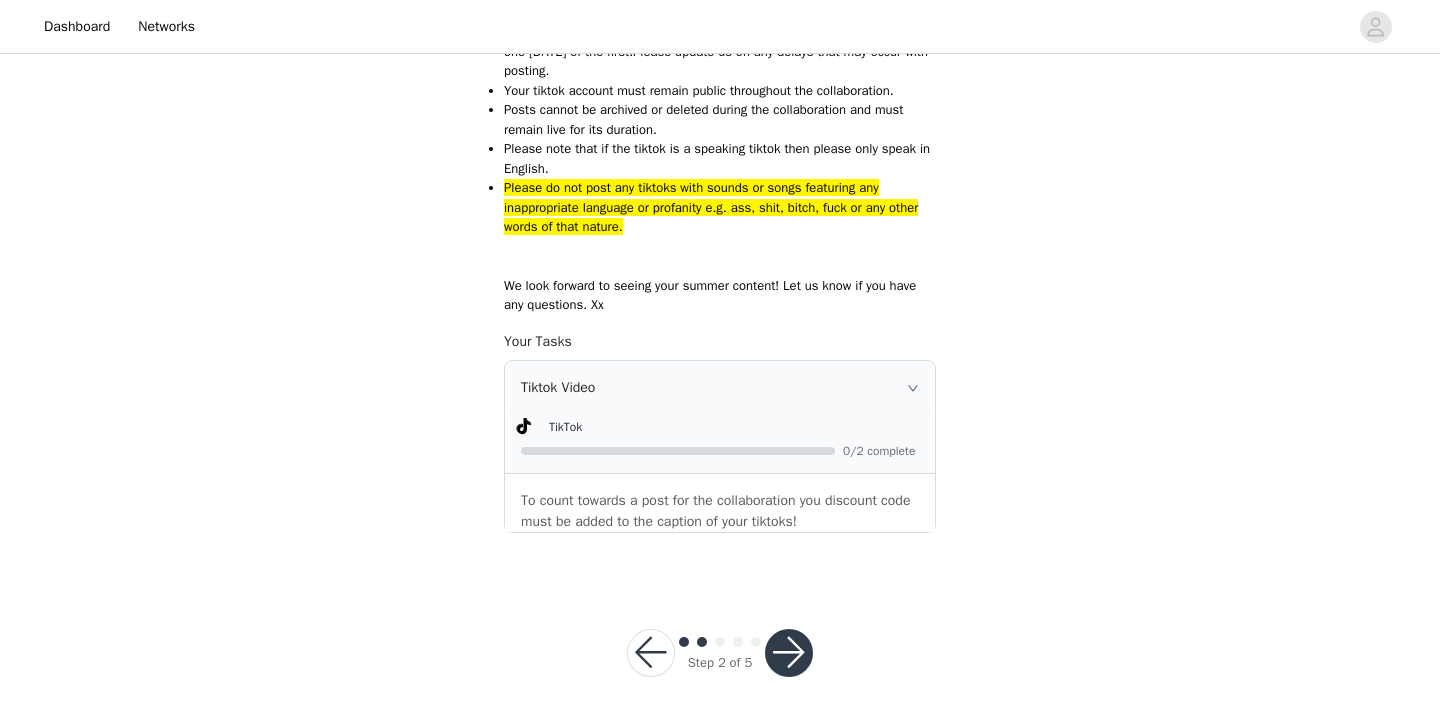 scroll, scrollTop: 942, scrollLeft: 0, axis: vertical 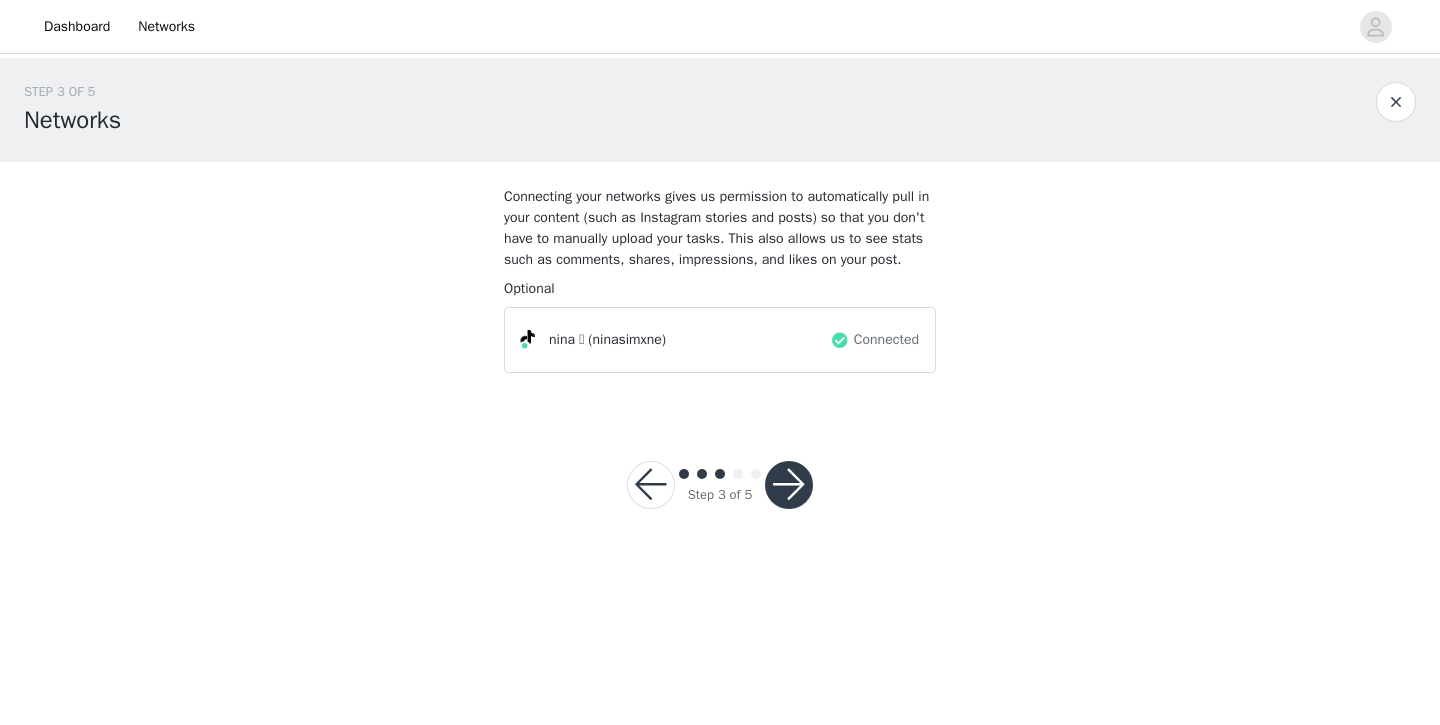 click at bounding box center [789, 485] 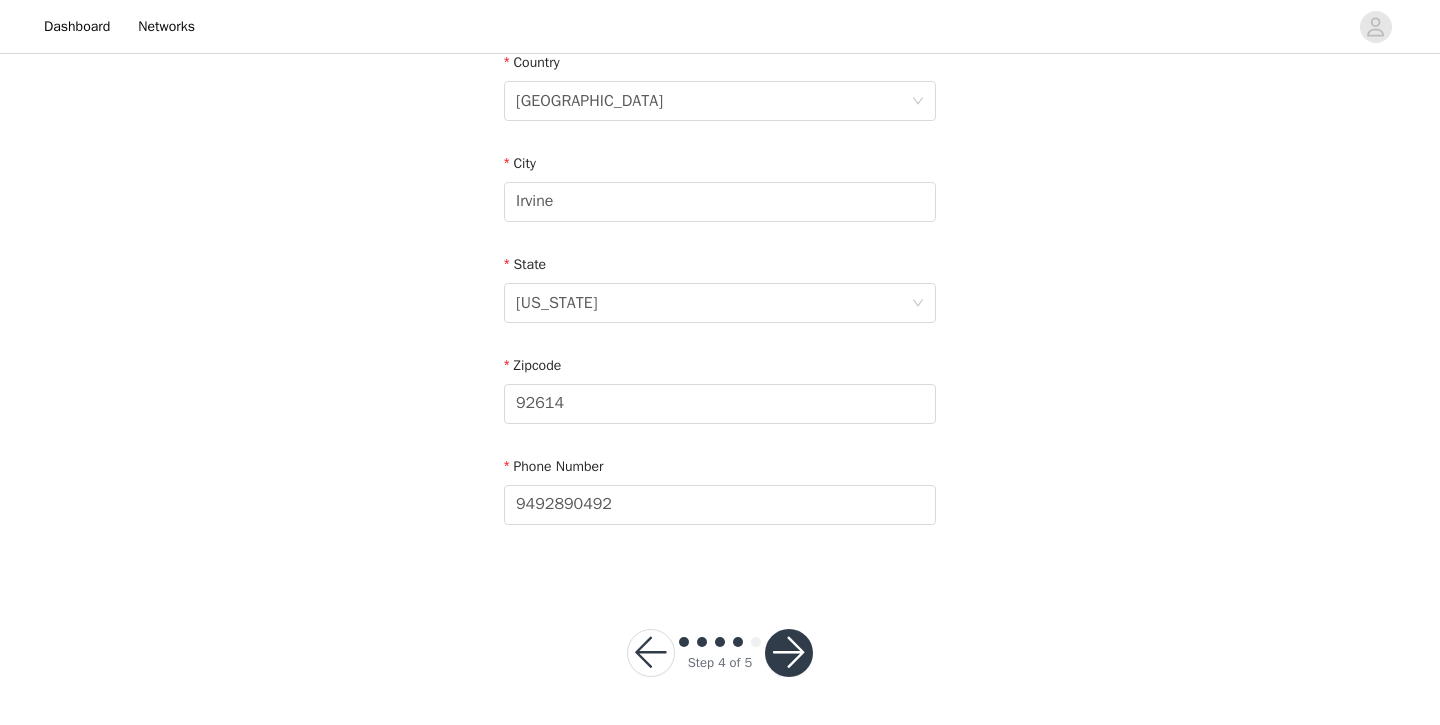 scroll, scrollTop: 638, scrollLeft: 0, axis: vertical 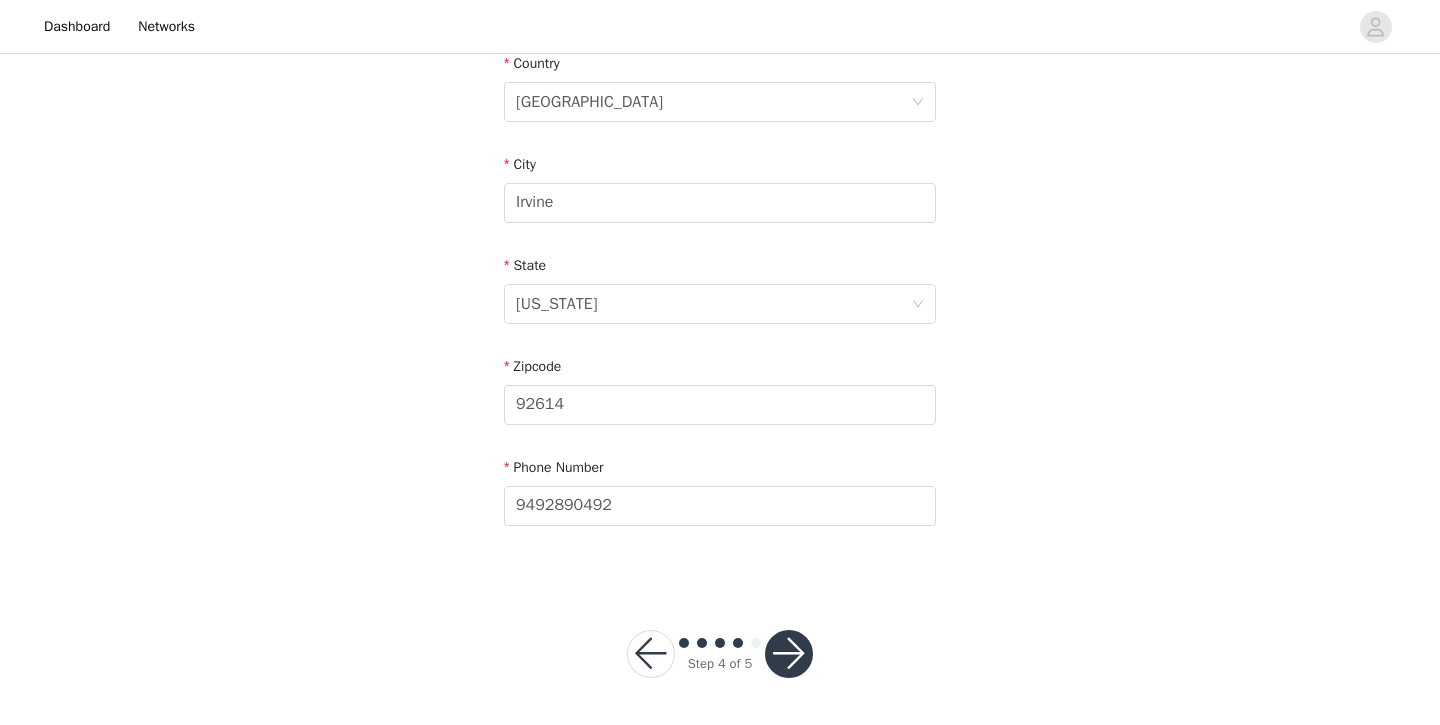 click at bounding box center (789, 654) 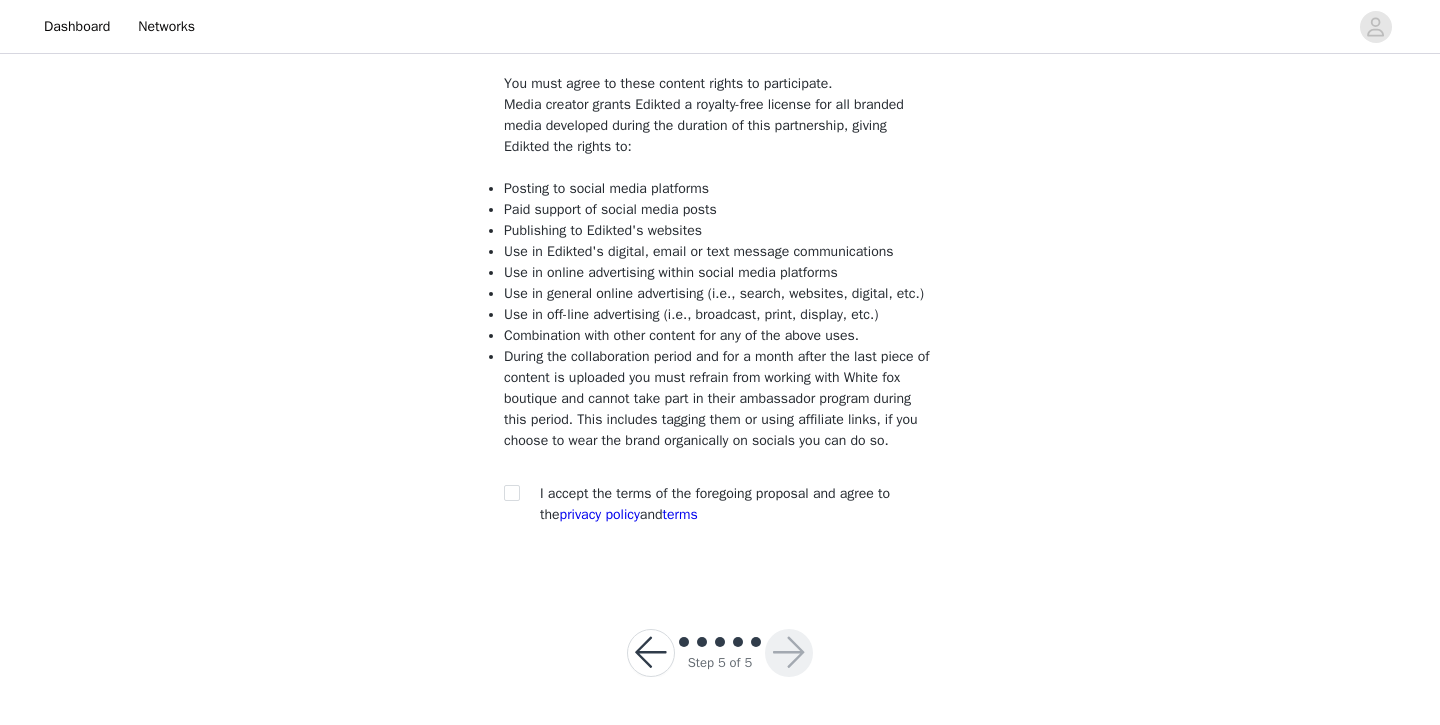 scroll, scrollTop: 199, scrollLeft: 0, axis: vertical 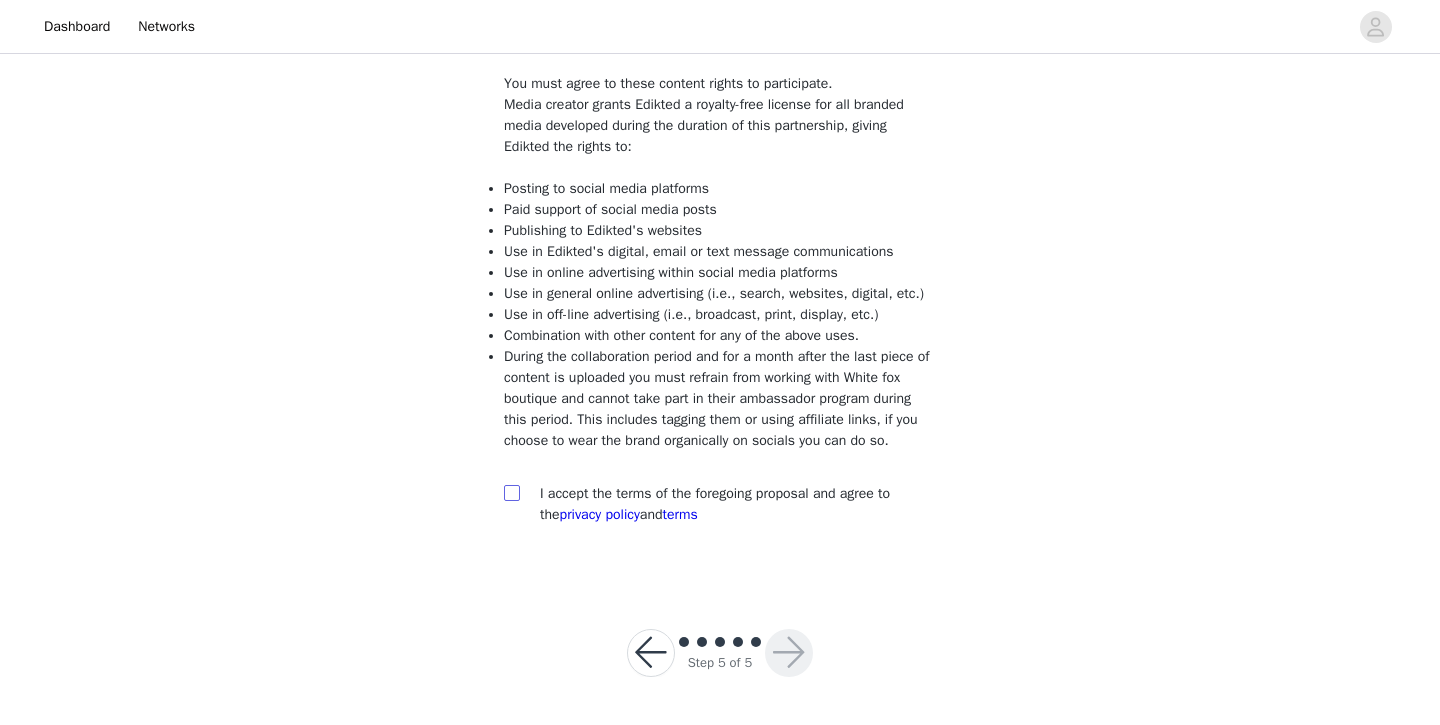 click at bounding box center (511, 492) 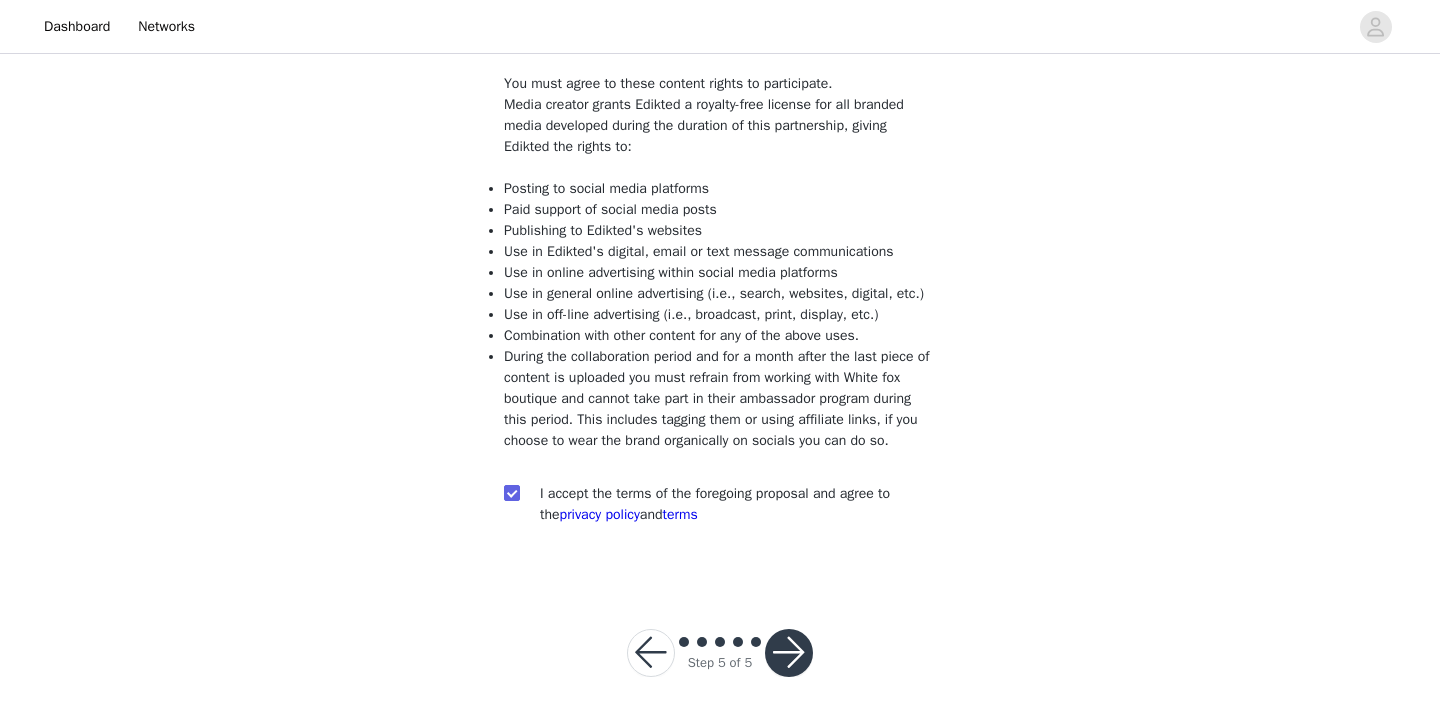 click at bounding box center (789, 653) 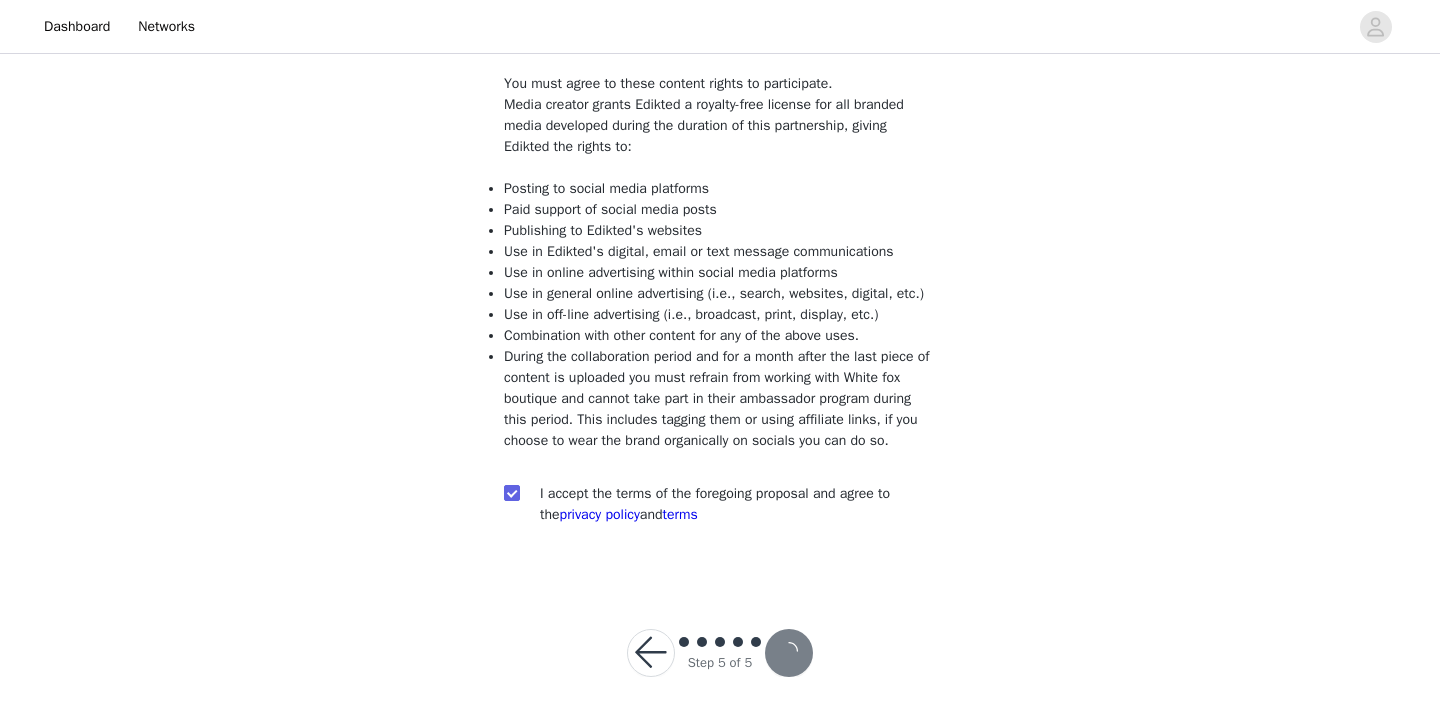 scroll, scrollTop: 0, scrollLeft: 0, axis: both 